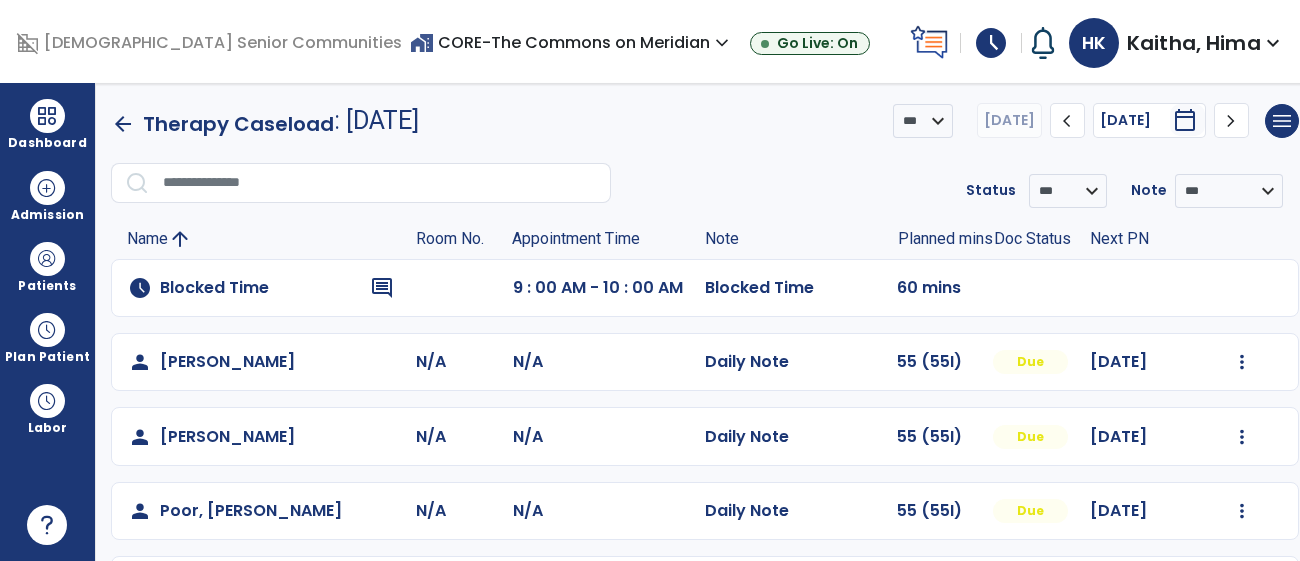 scroll, scrollTop: 0, scrollLeft: 0, axis: both 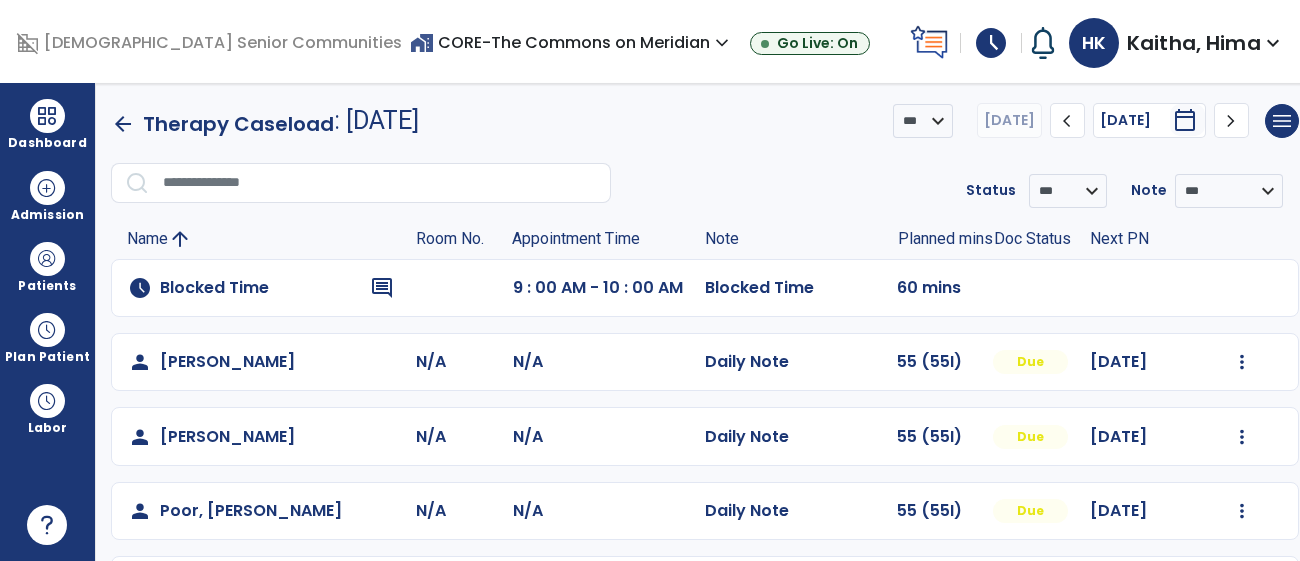 drag, startPoint x: 63, startPoint y: 254, endPoint x: 95, endPoint y: 249, distance: 32.38827 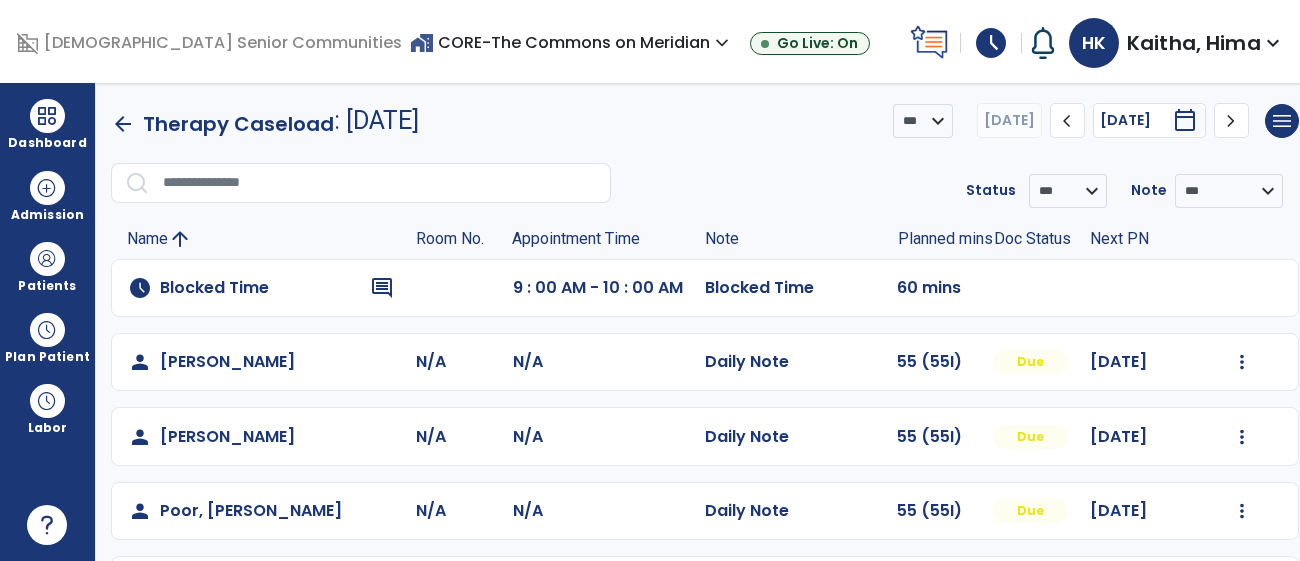 click at bounding box center (47, 259) 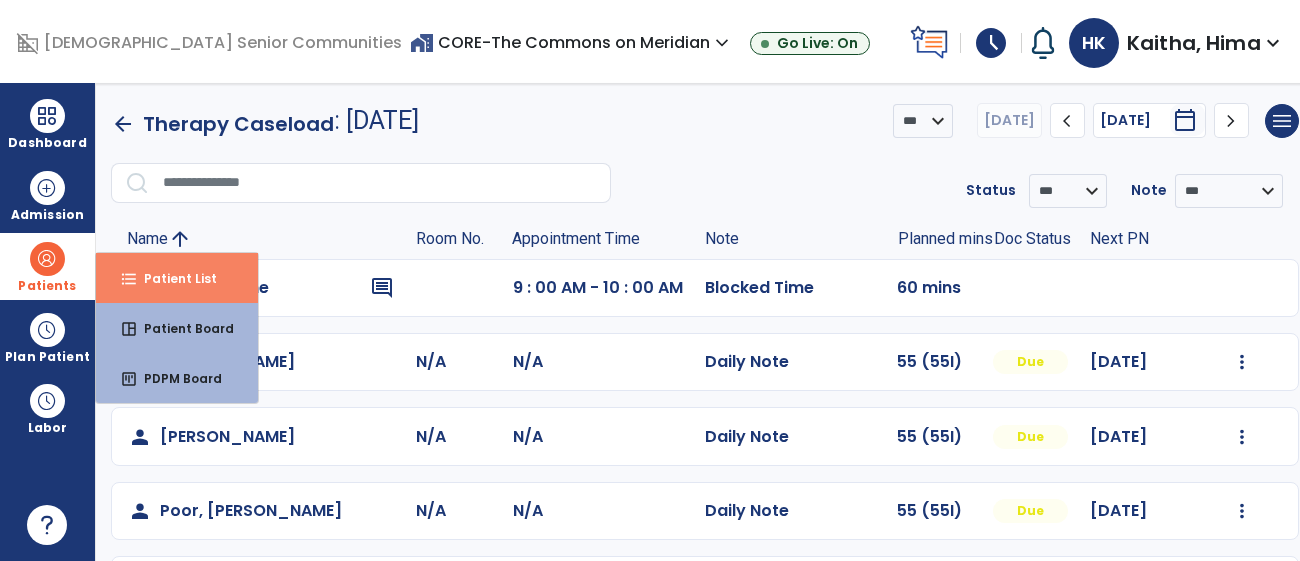click on "Patient List" at bounding box center (172, 278) 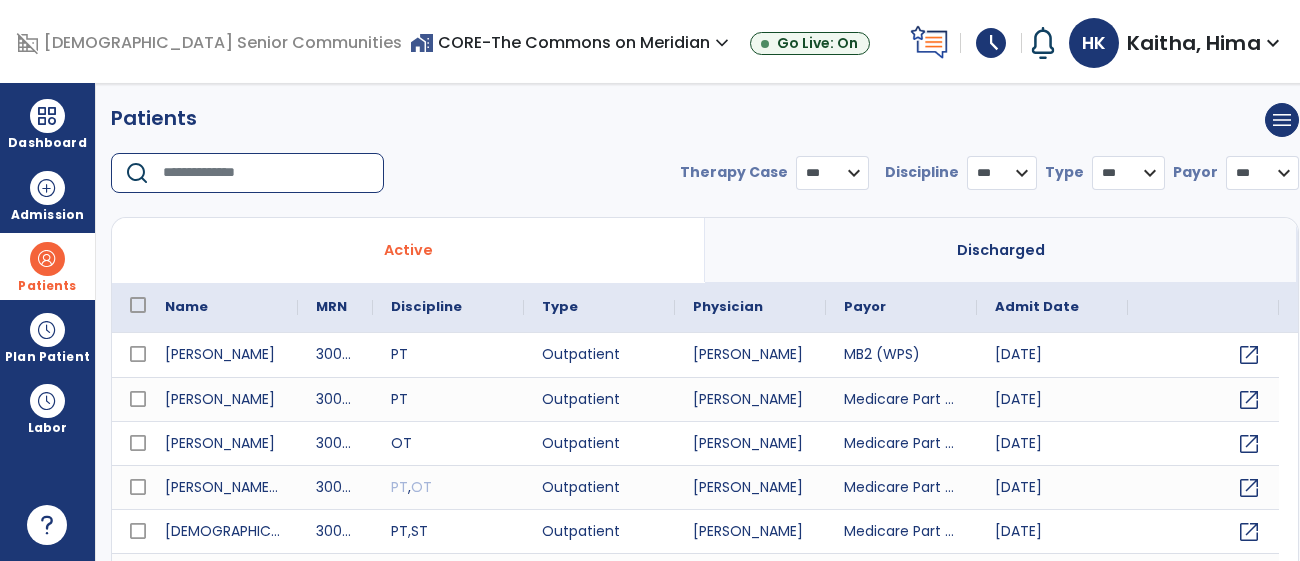 click at bounding box center [266, 173] 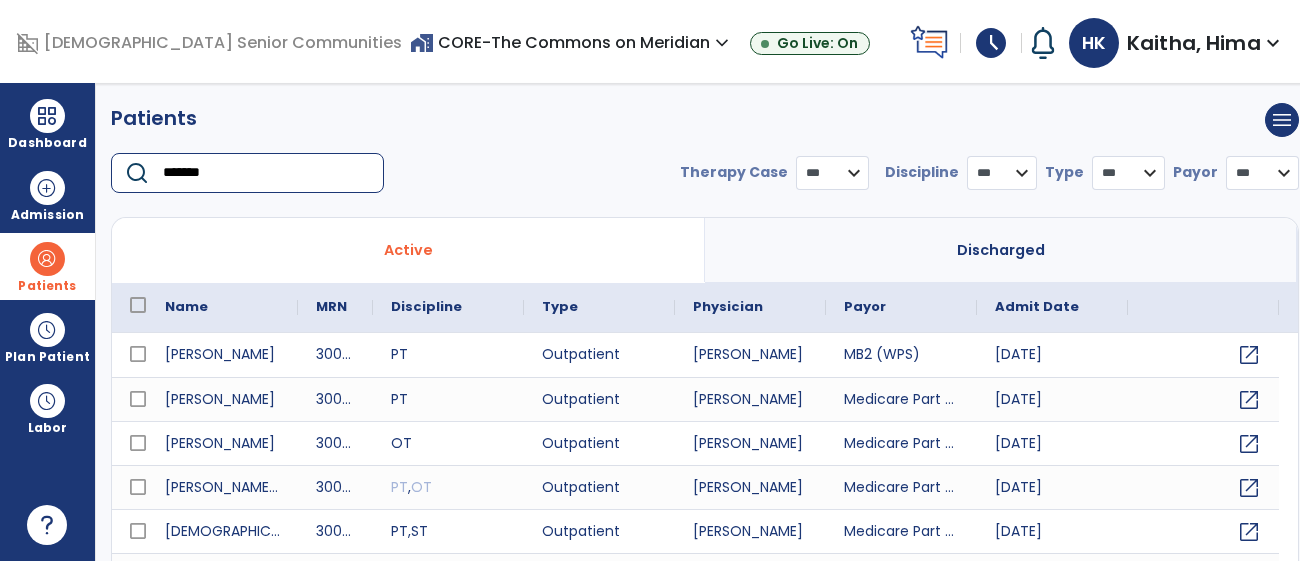 type on "********" 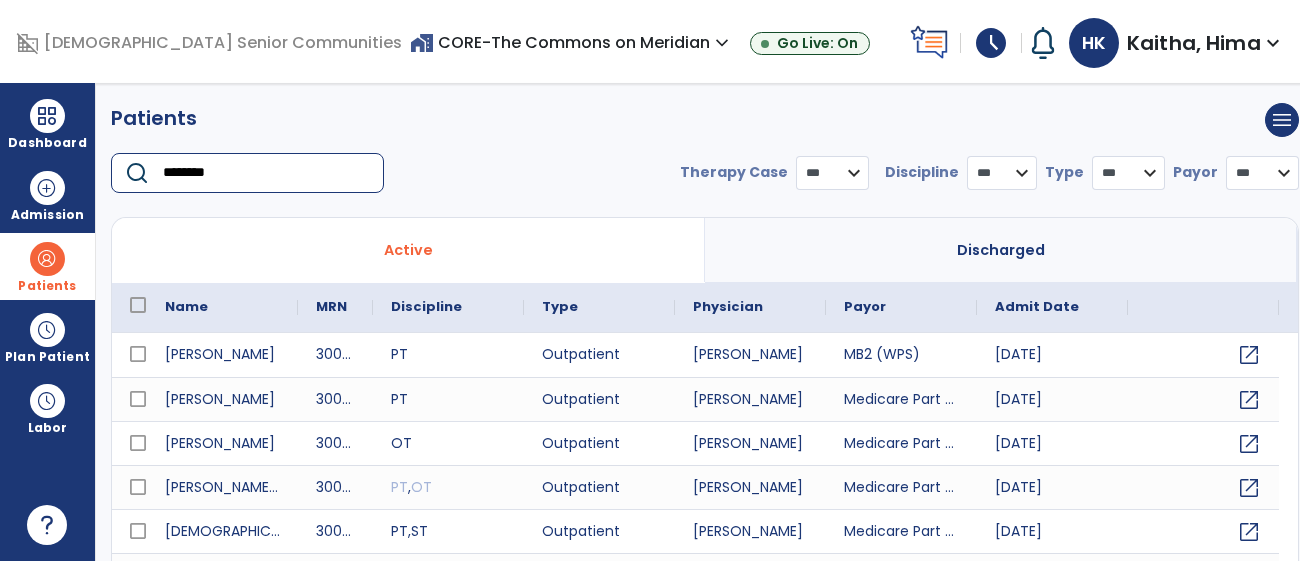 select on "***" 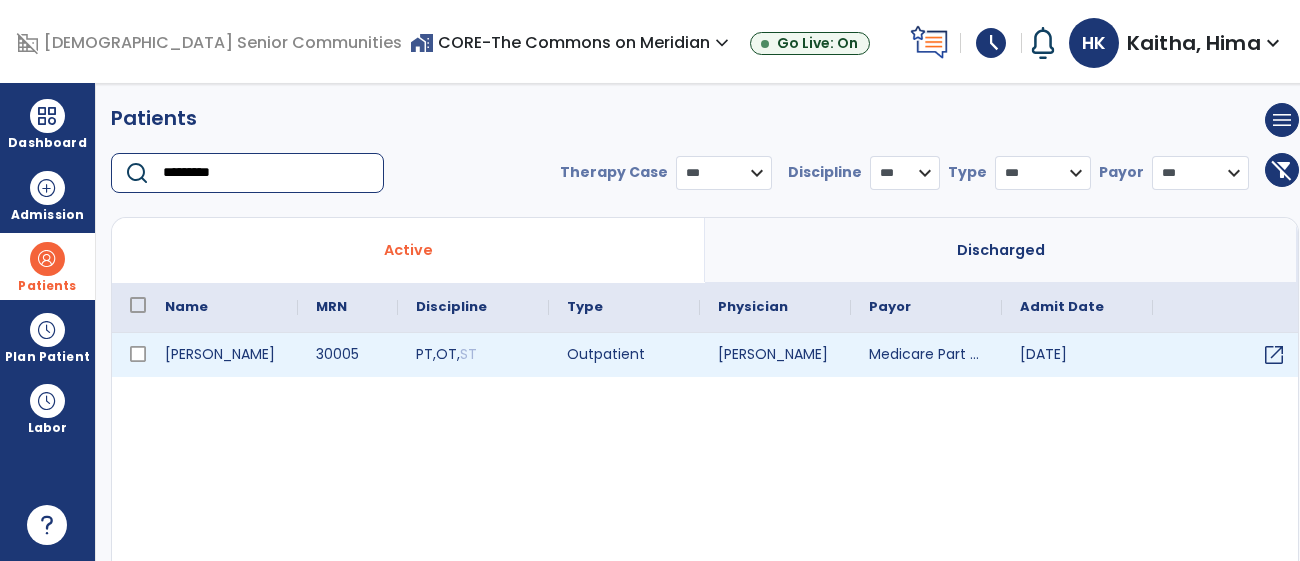 type on "*********" 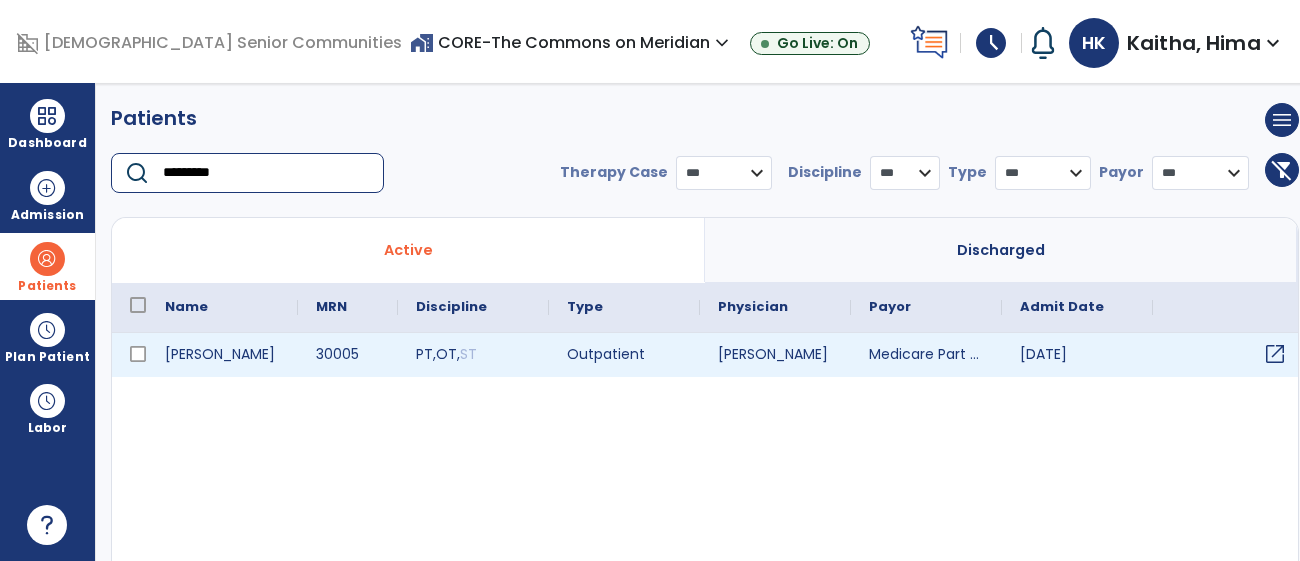 click on "open_in_new" at bounding box center [1275, 354] 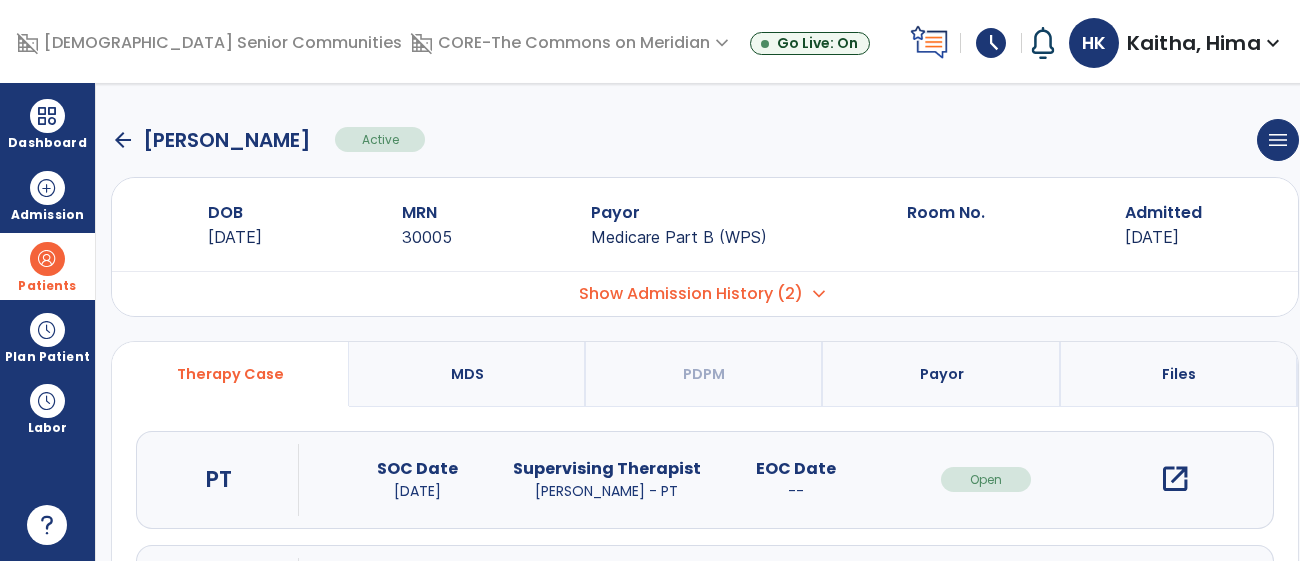 click on "open_in_new" at bounding box center [1175, 479] 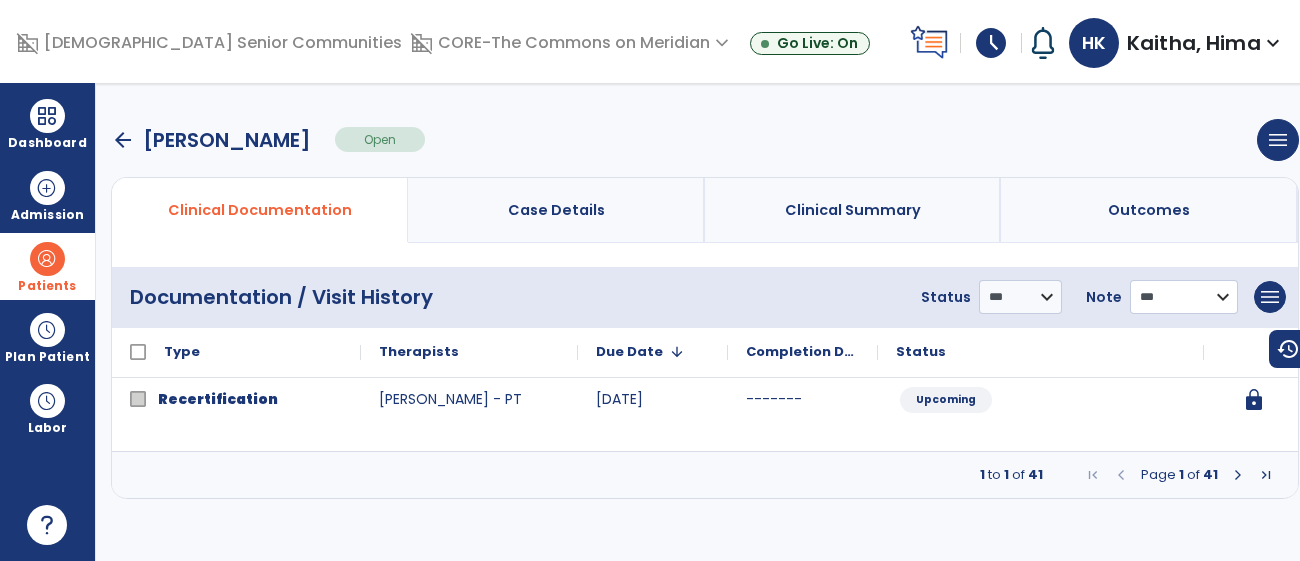 click on "**********" at bounding box center [1020, 297] 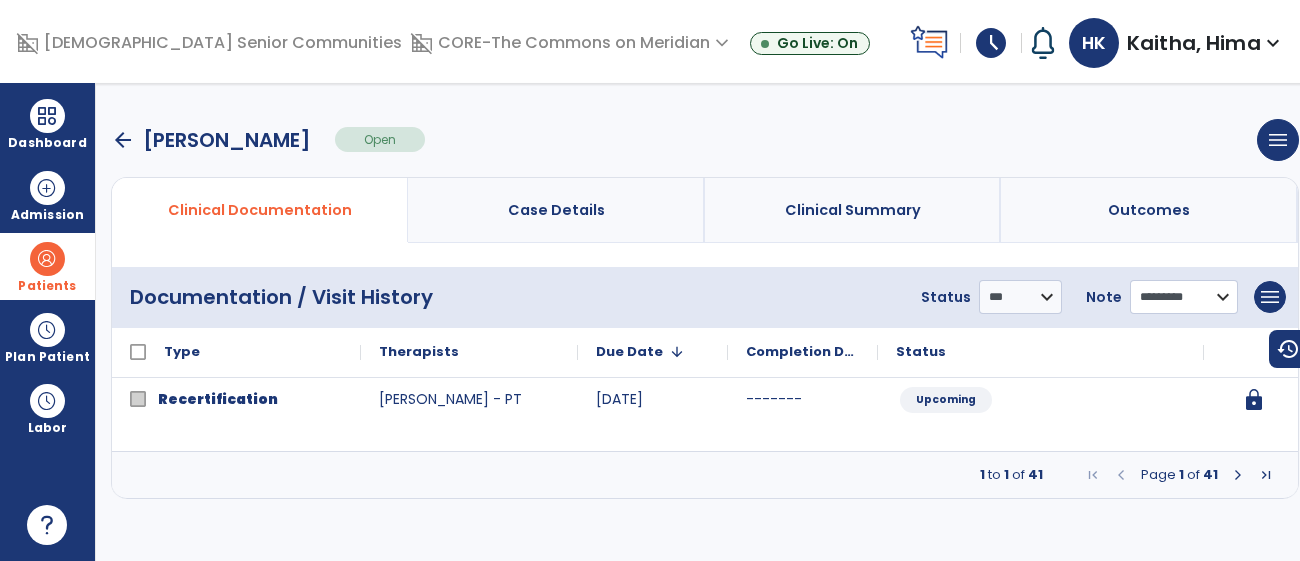 click on "**********" at bounding box center [1020, 297] 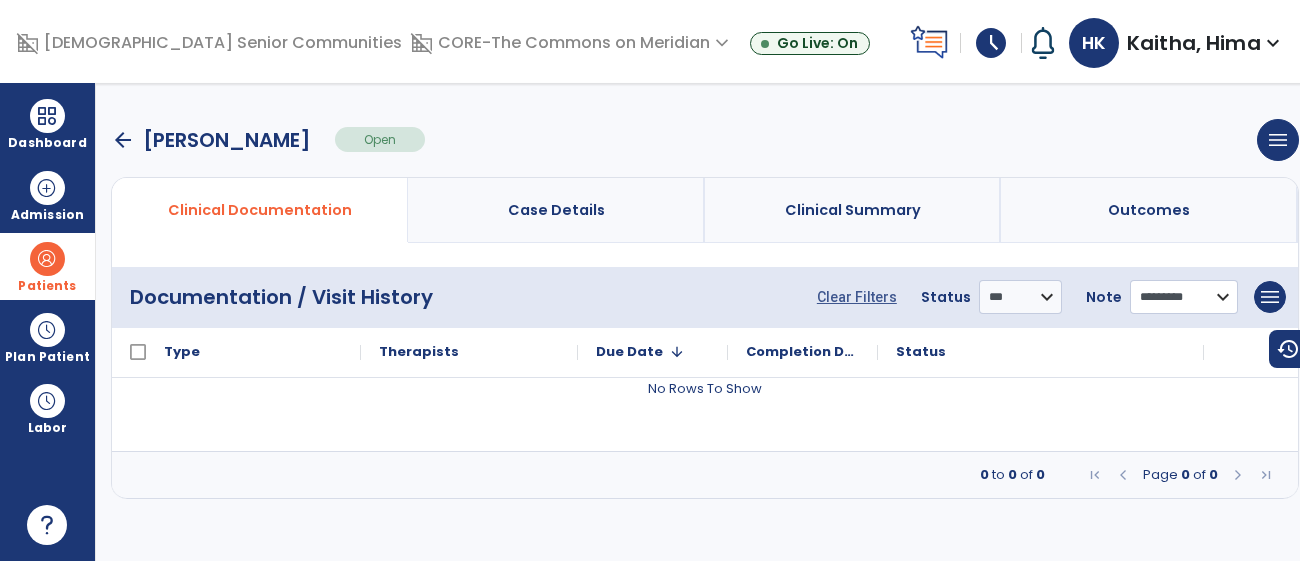 click on "**********" at bounding box center (1184, 297) 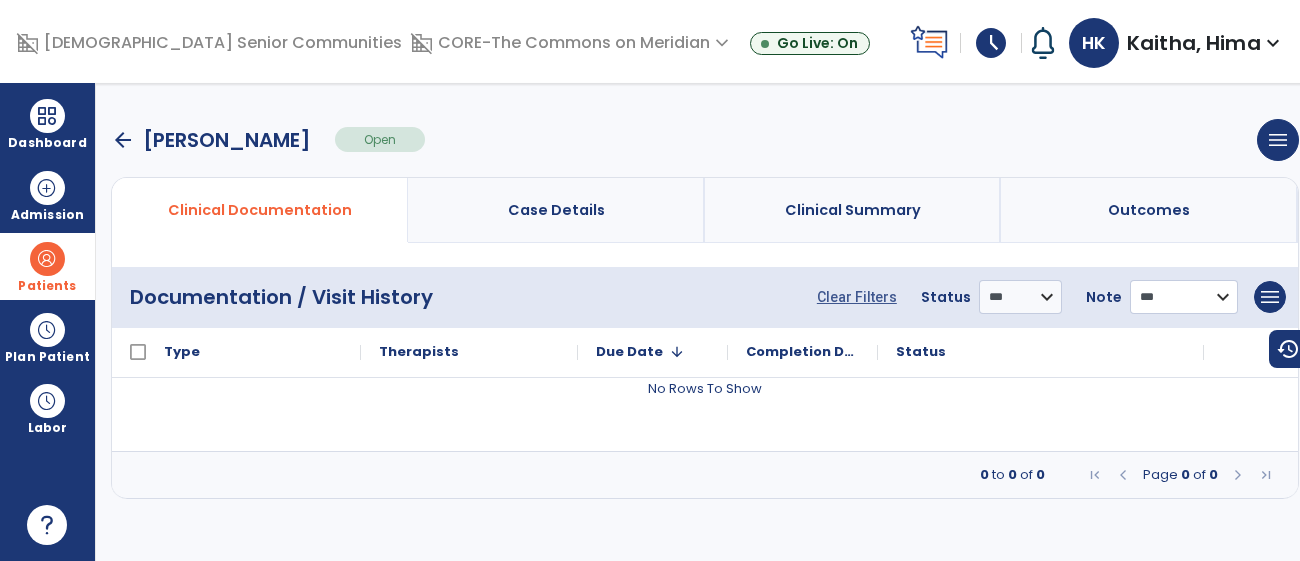 click on "**********" at bounding box center [1184, 297] 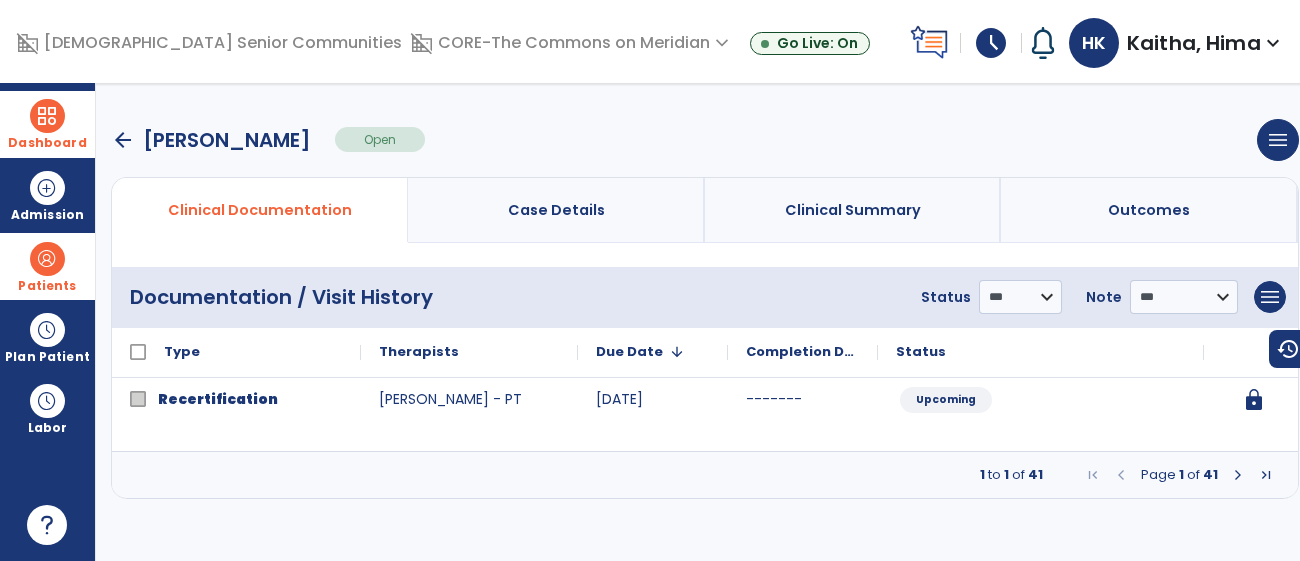 click at bounding box center (47, 116) 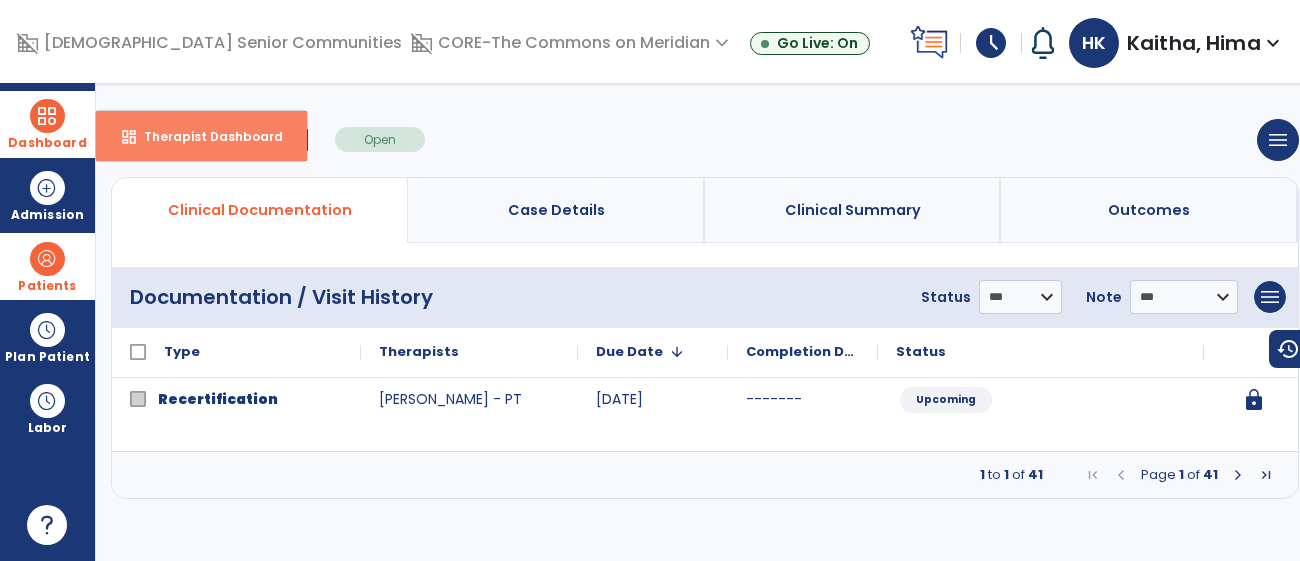 click on "Therapist Dashboard" at bounding box center (205, 136) 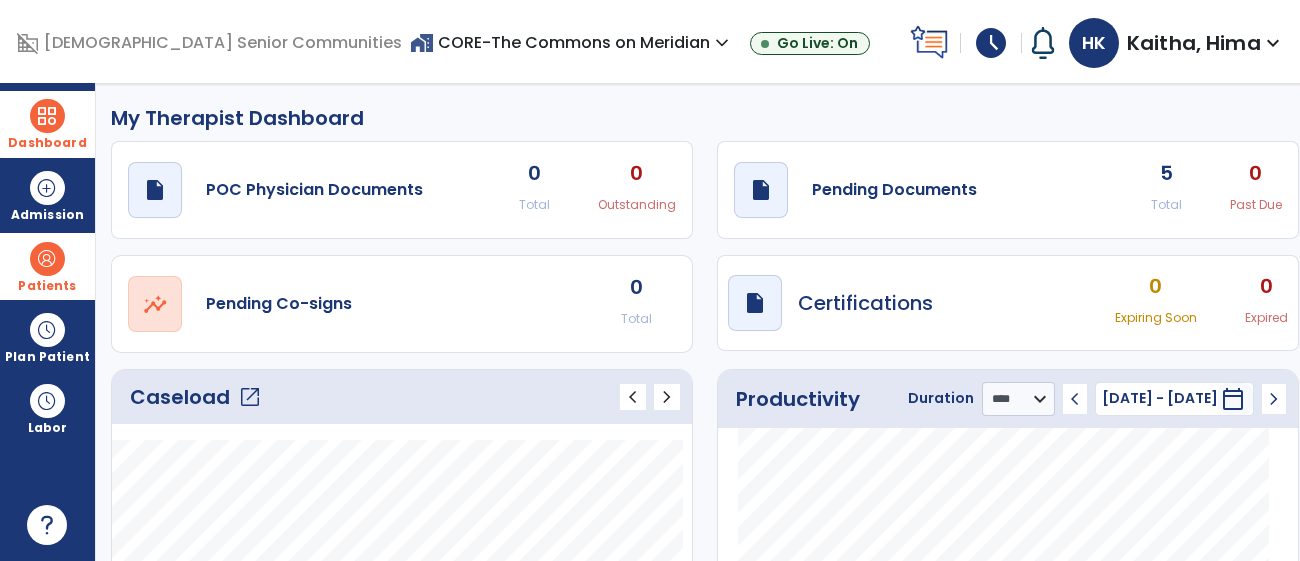 click on "open_in_new" 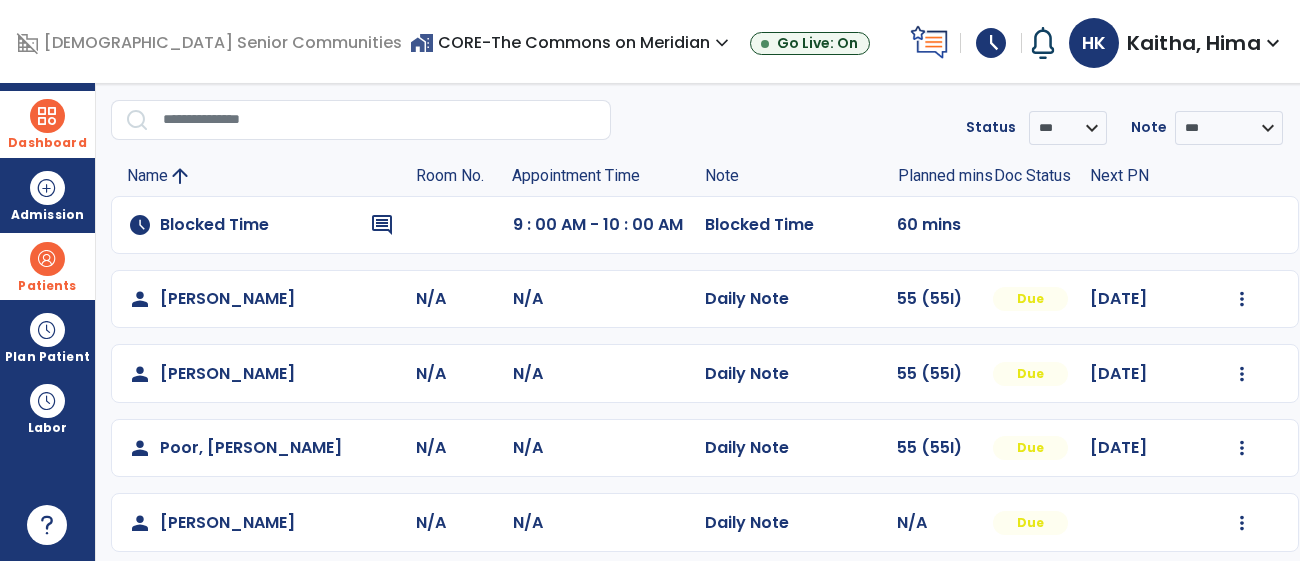 scroll, scrollTop: 64, scrollLeft: 0, axis: vertical 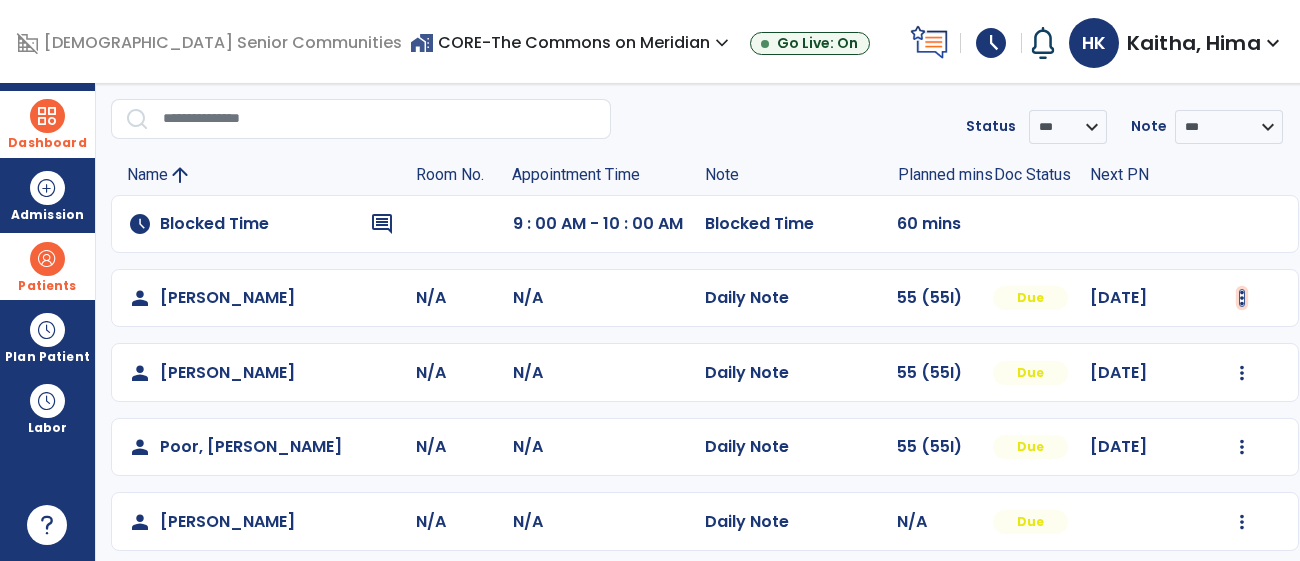 click at bounding box center (1242, 298) 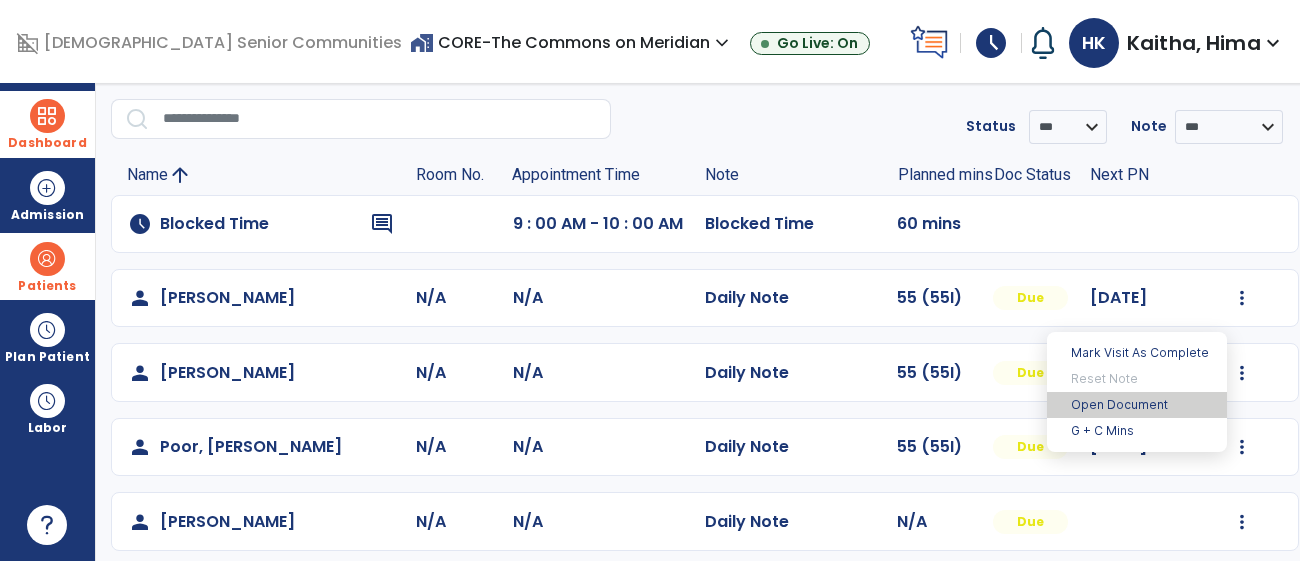 click on "Open Document" at bounding box center (1137, 405) 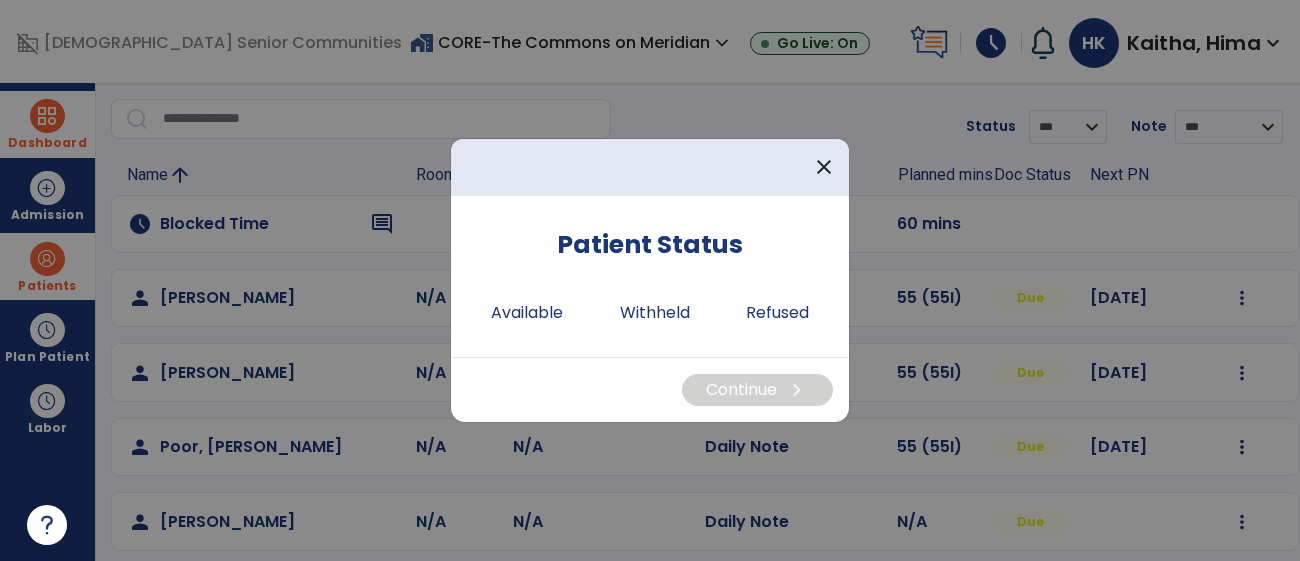 click at bounding box center [650, 280] 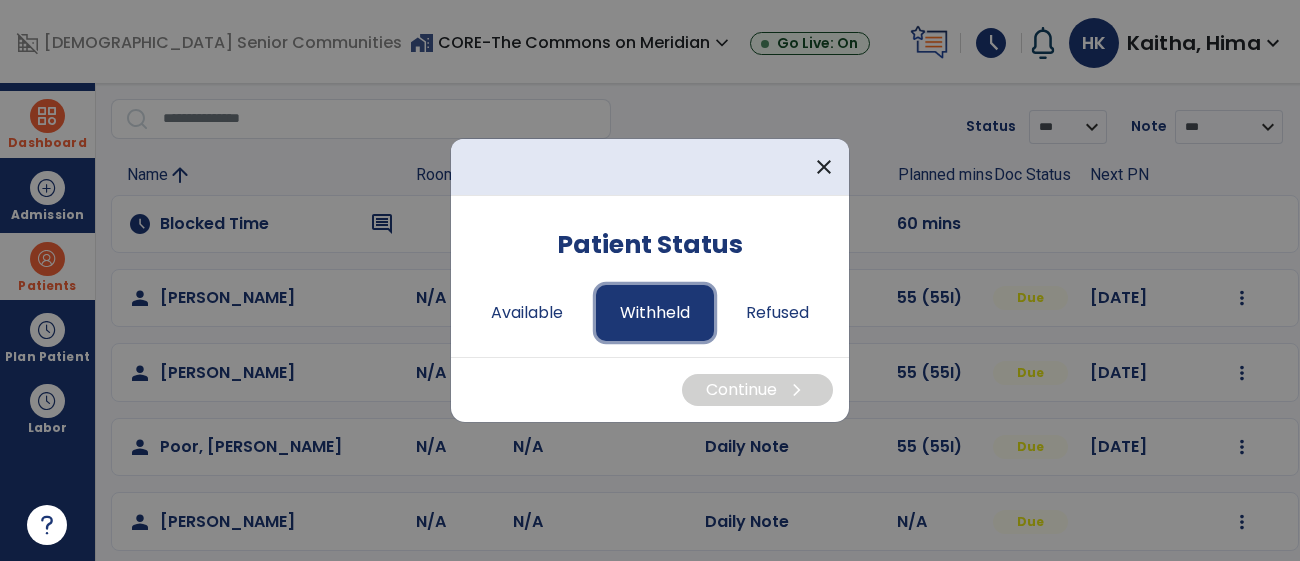 click on "Withheld" at bounding box center [655, 313] 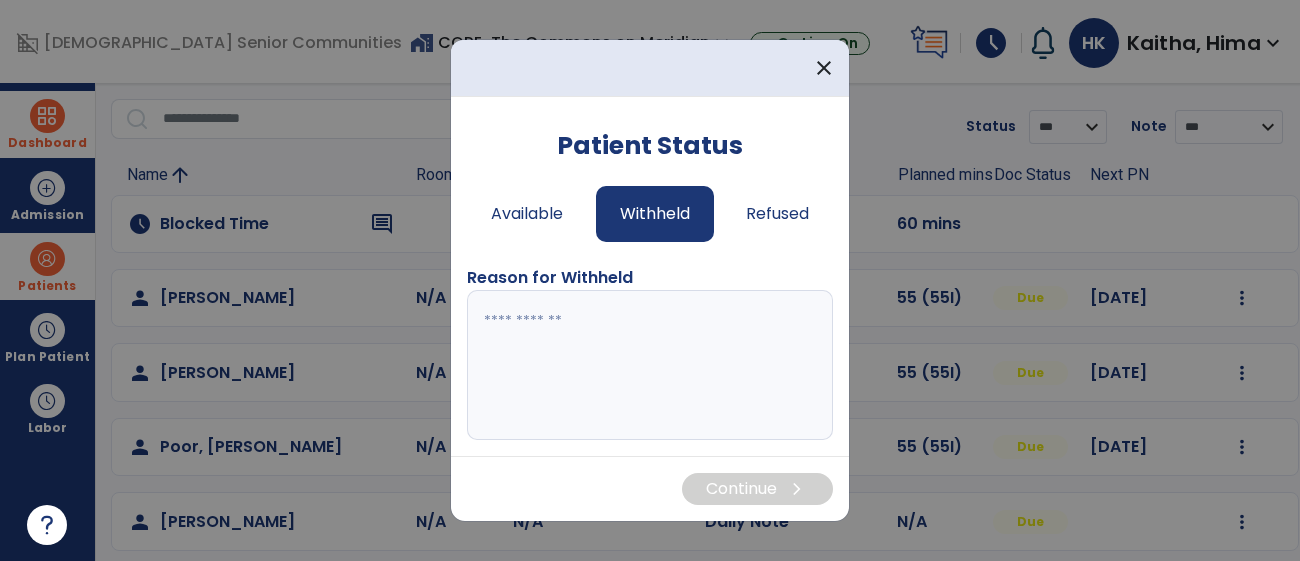 click at bounding box center [650, 365] 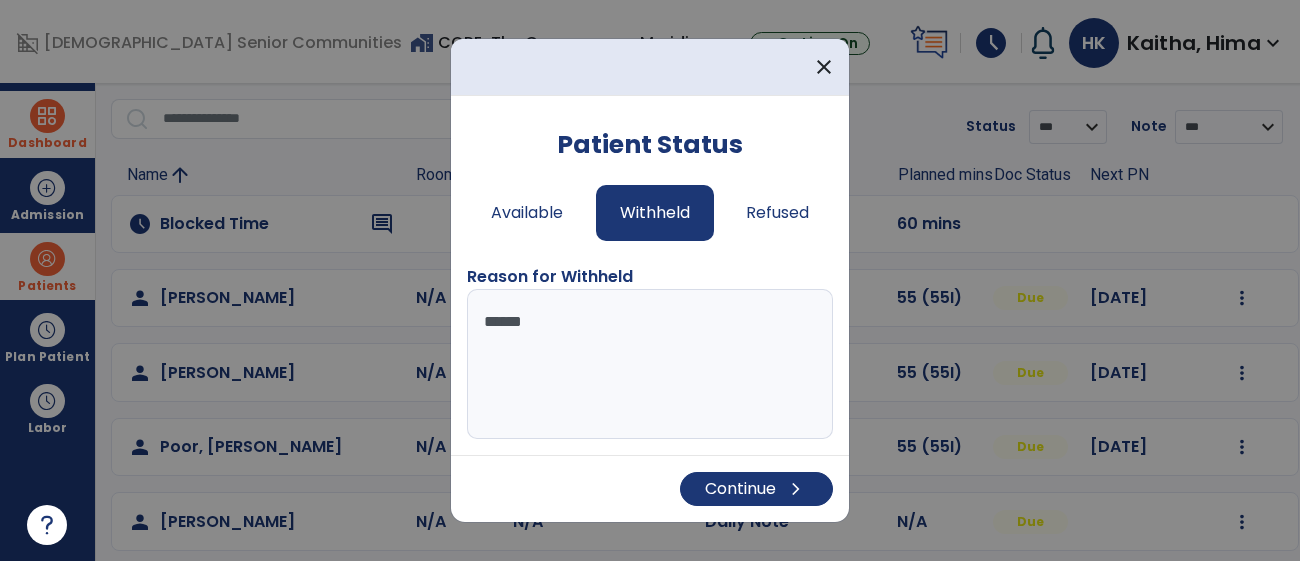 type on "*******" 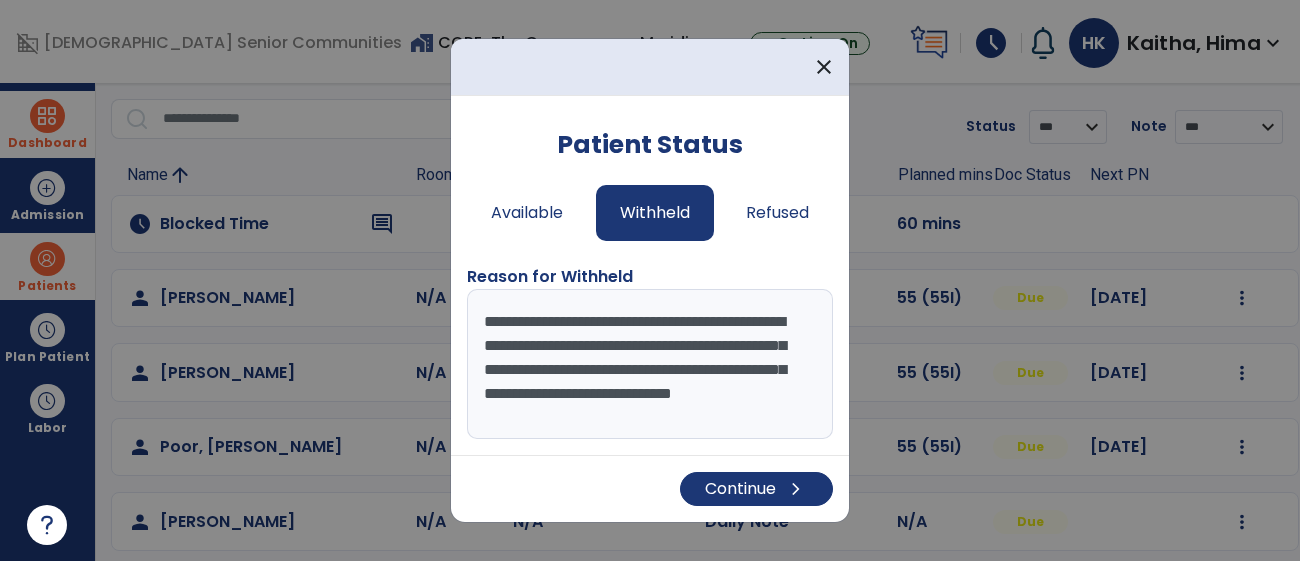 scroll, scrollTop: 16, scrollLeft: 0, axis: vertical 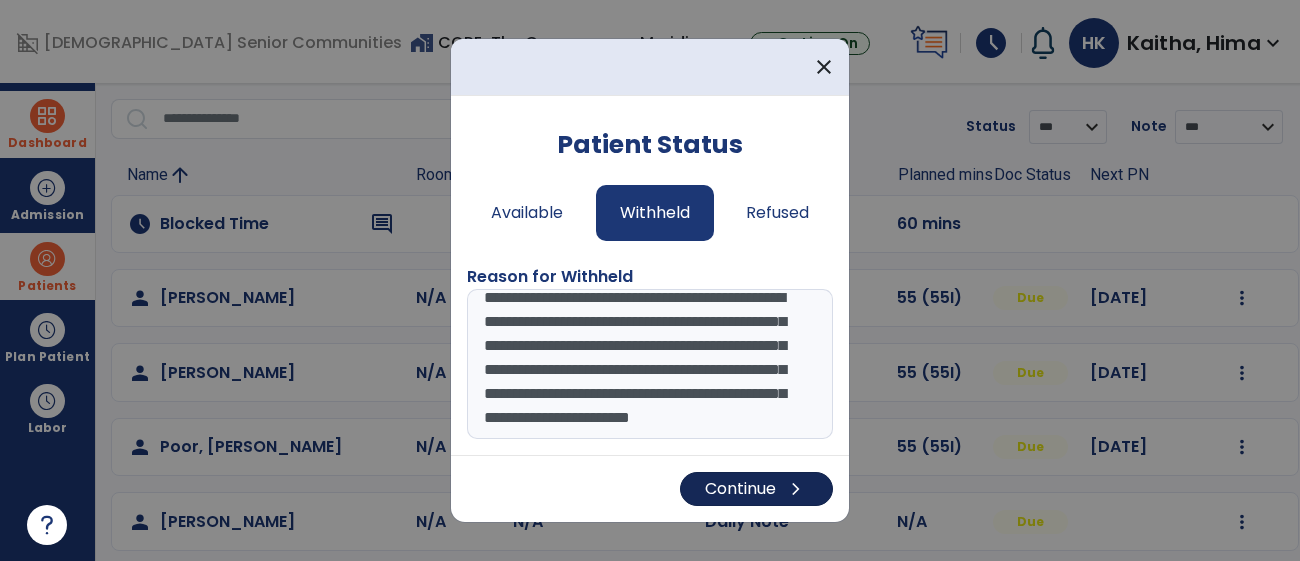 type on "**********" 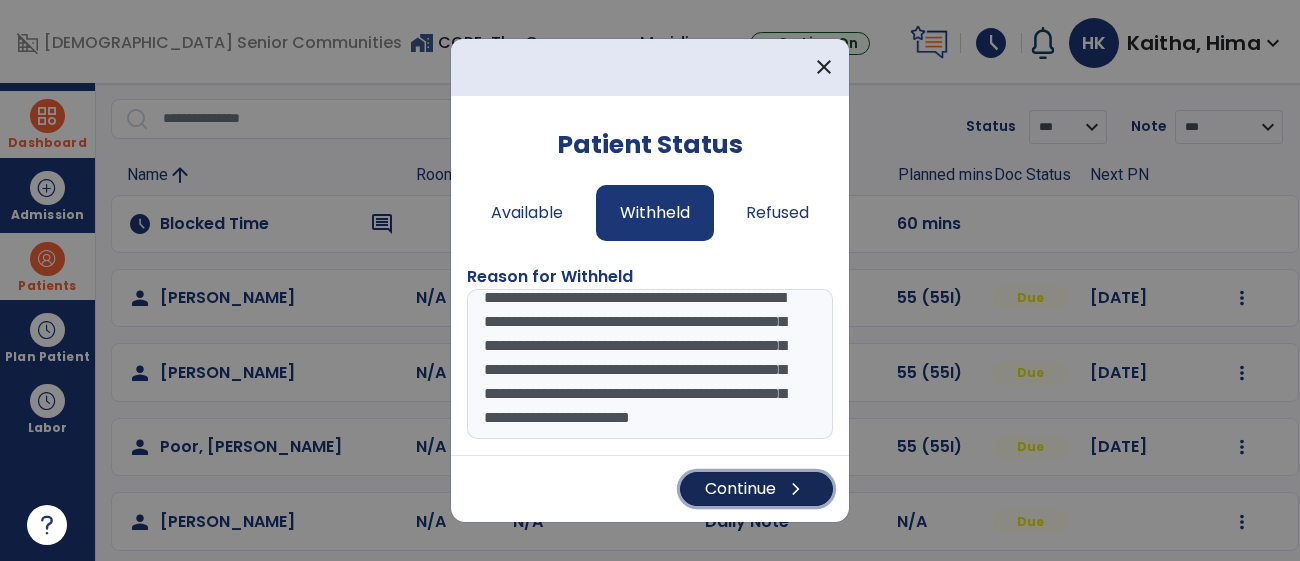 click on "Continue   chevron_right" at bounding box center (756, 489) 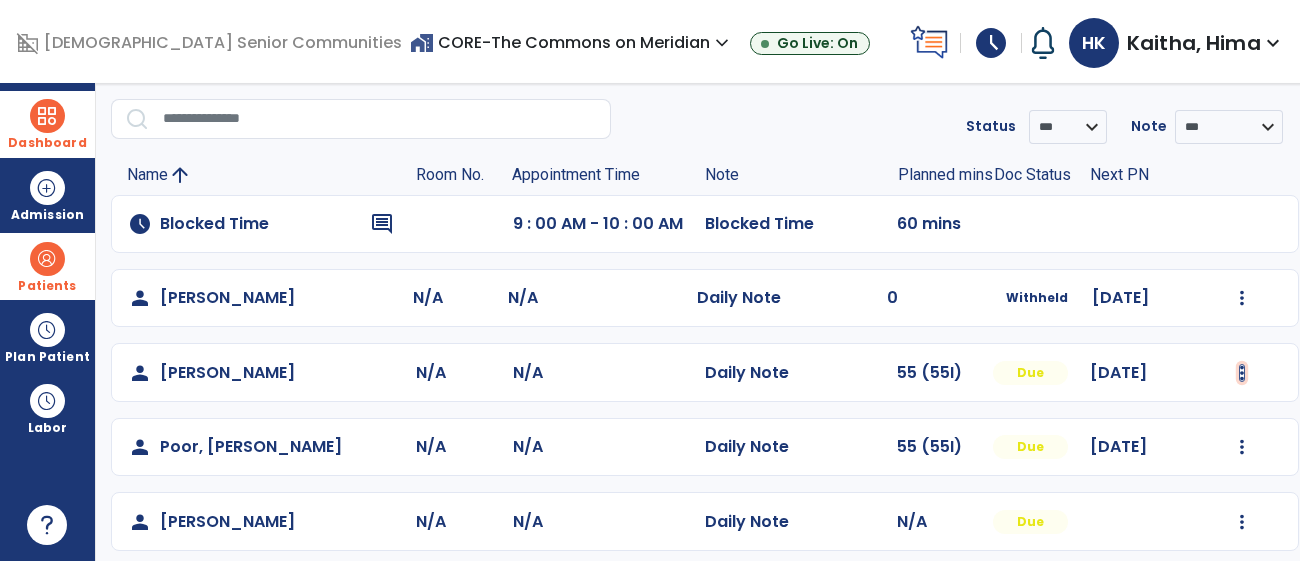 click at bounding box center (1242, 298) 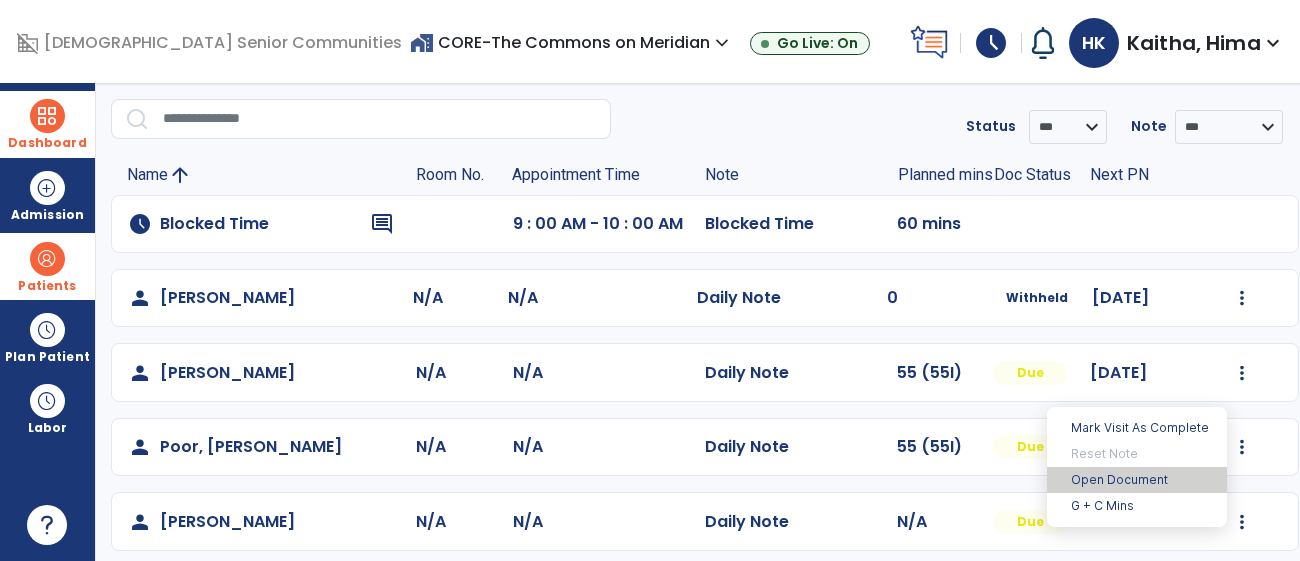 click on "Open Document" at bounding box center (1137, 480) 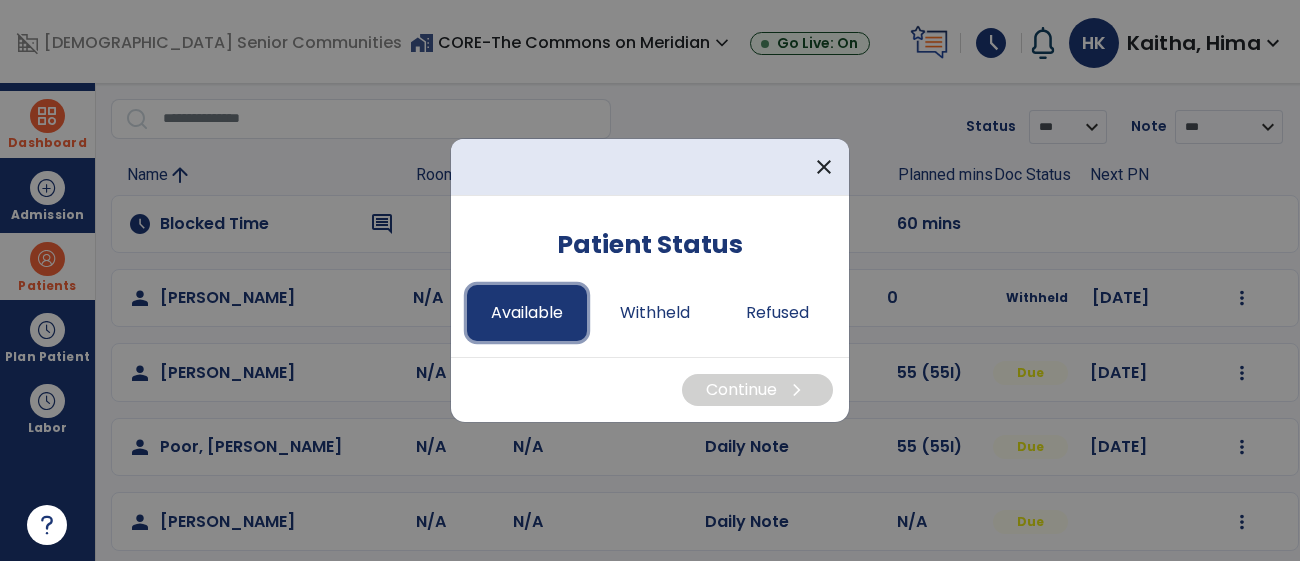click on "Available" at bounding box center (527, 313) 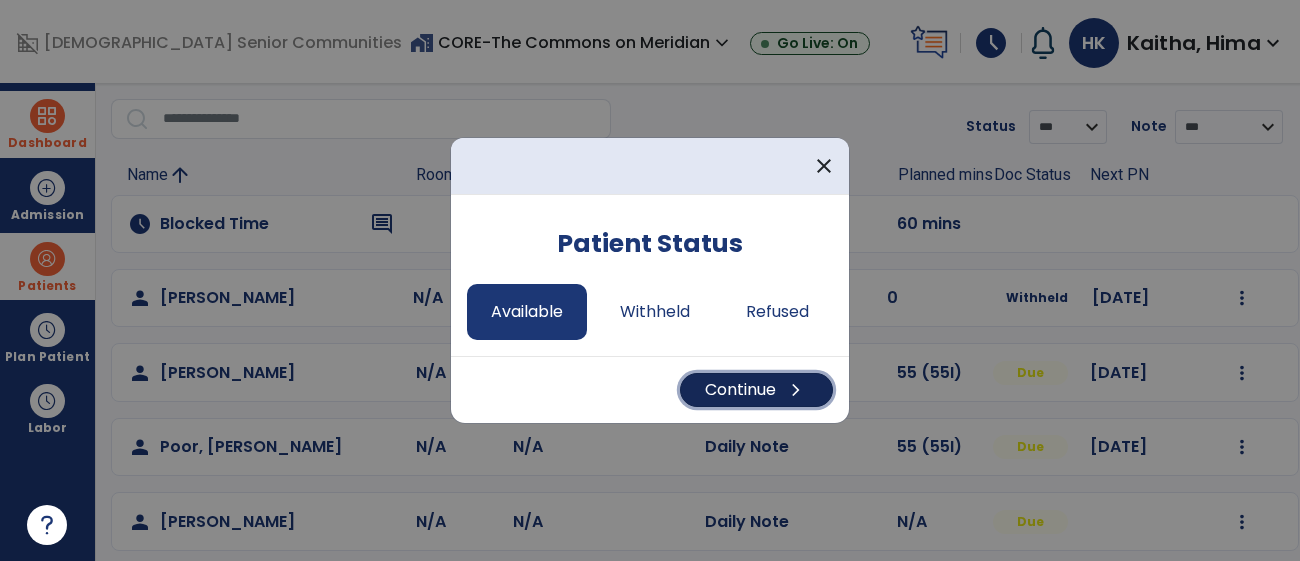 click on "Continue   chevron_right" at bounding box center (756, 390) 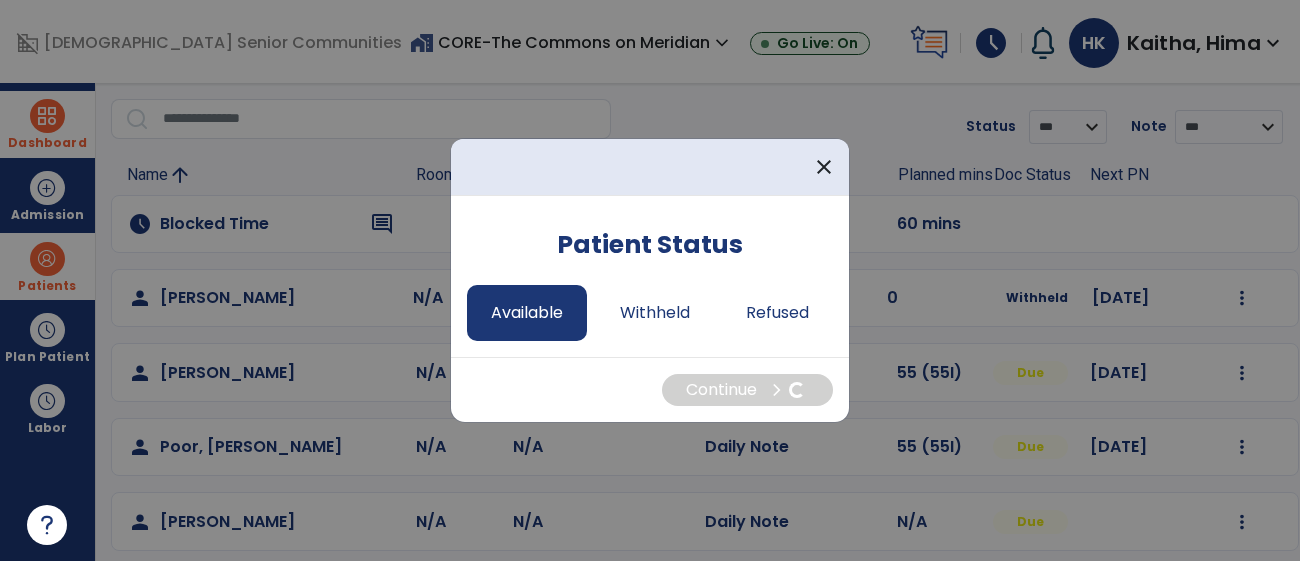 select on "*" 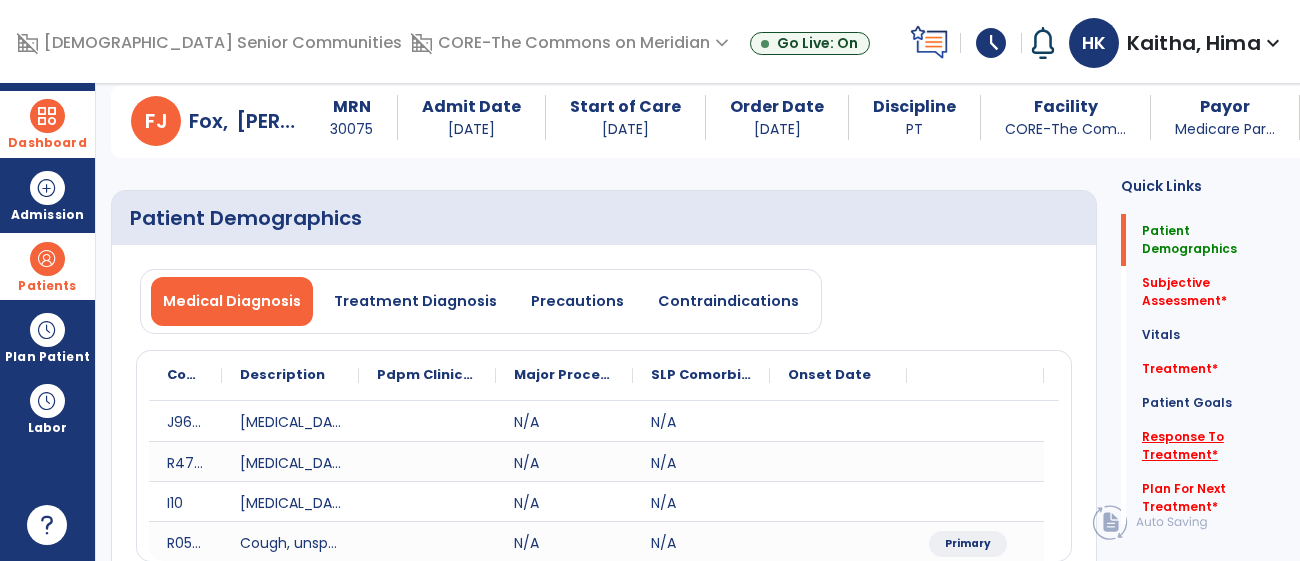 click on "Response To Treatment   *" 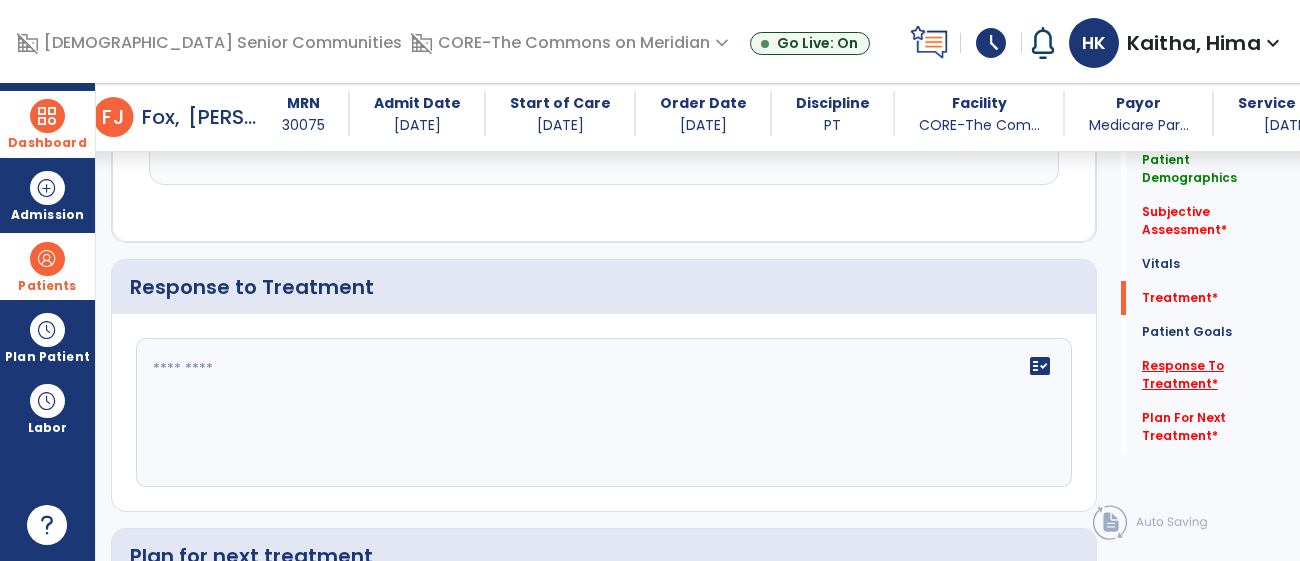 scroll, scrollTop: 2818, scrollLeft: 0, axis: vertical 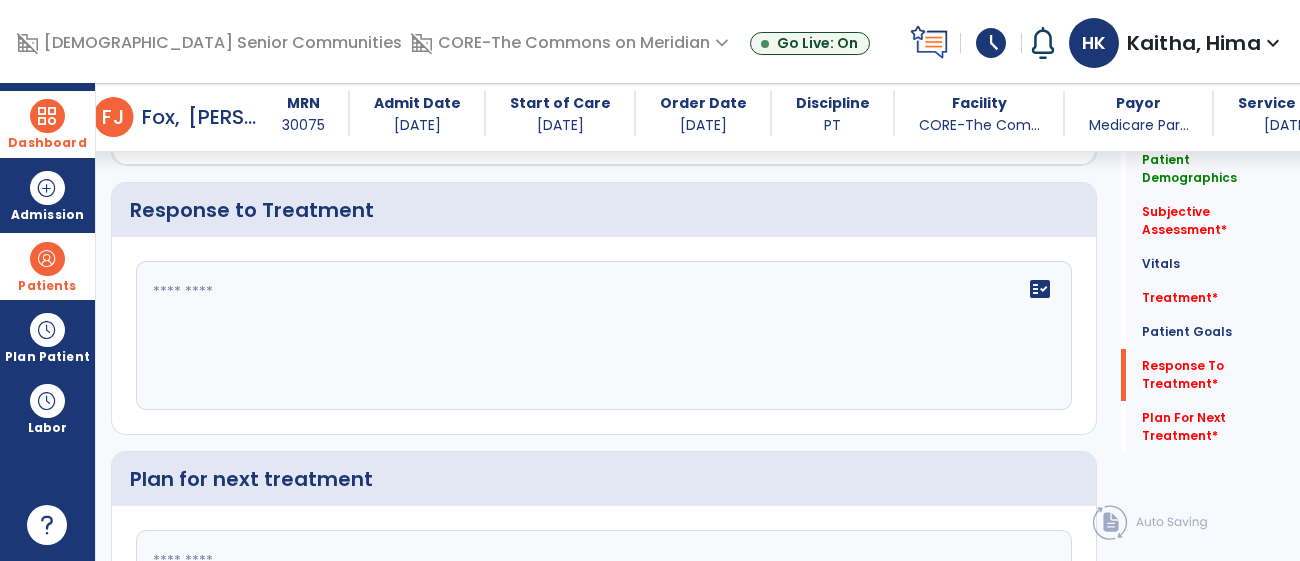 click on "fact_check" 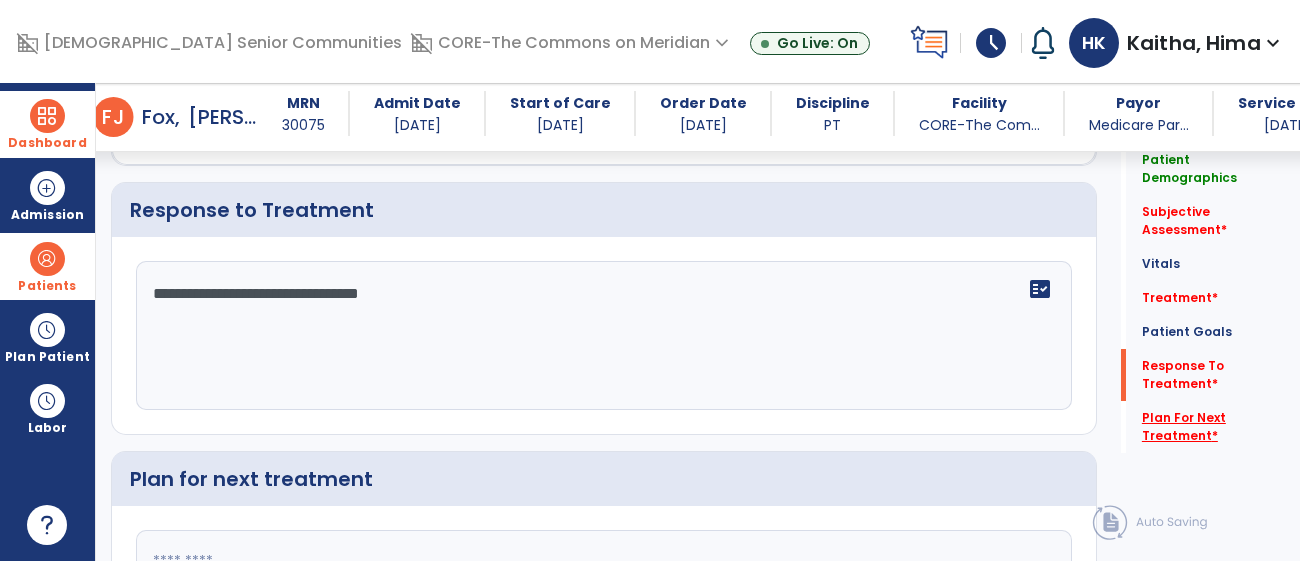 type on "**********" 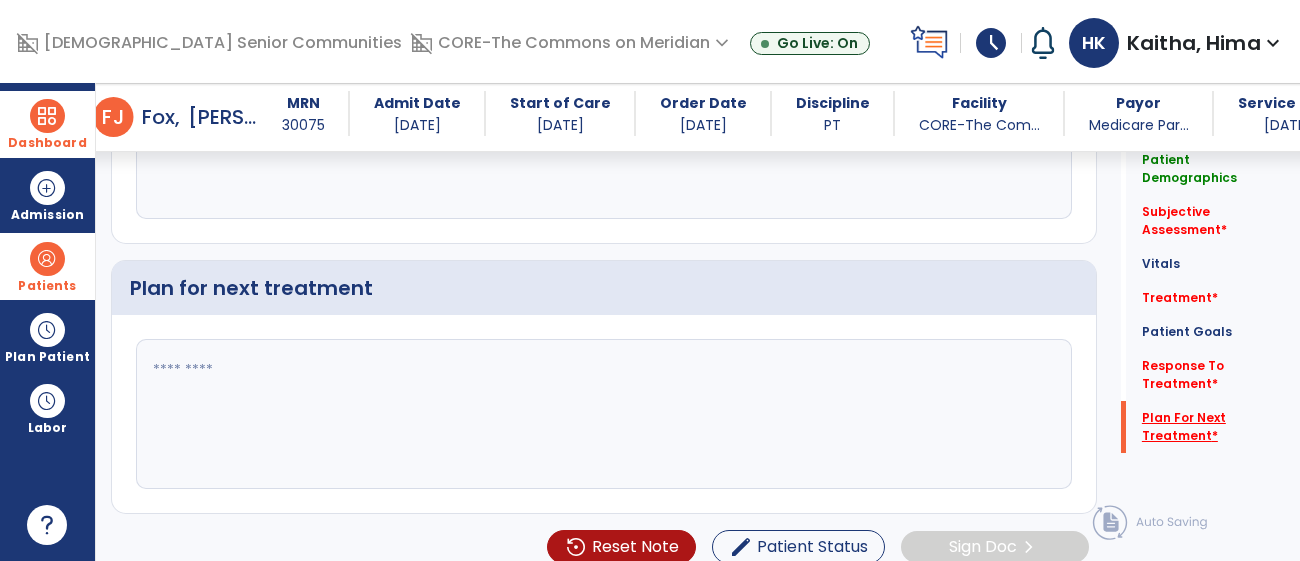 scroll, scrollTop: 3022, scrollLeft: 0, axis: vertical 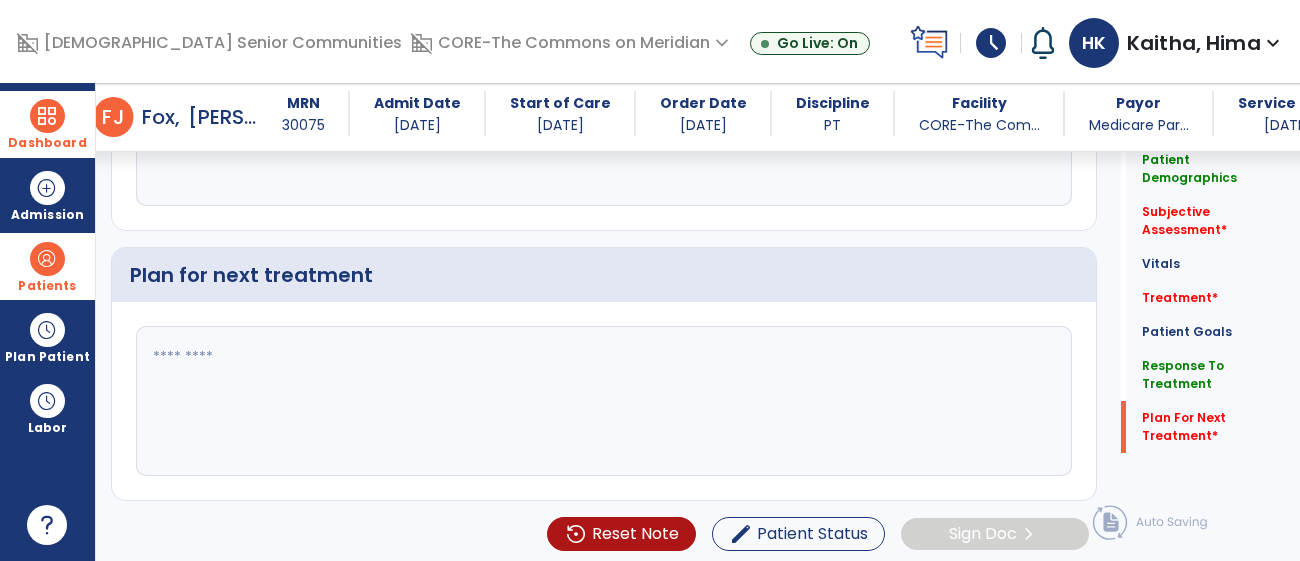 click 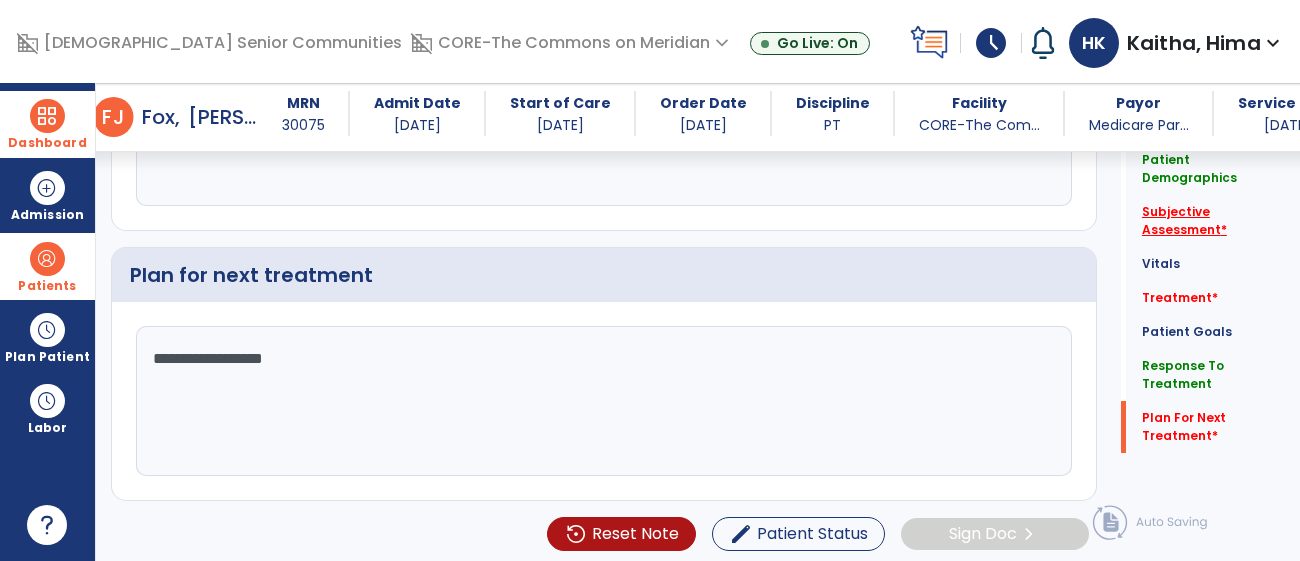 type on "**********" 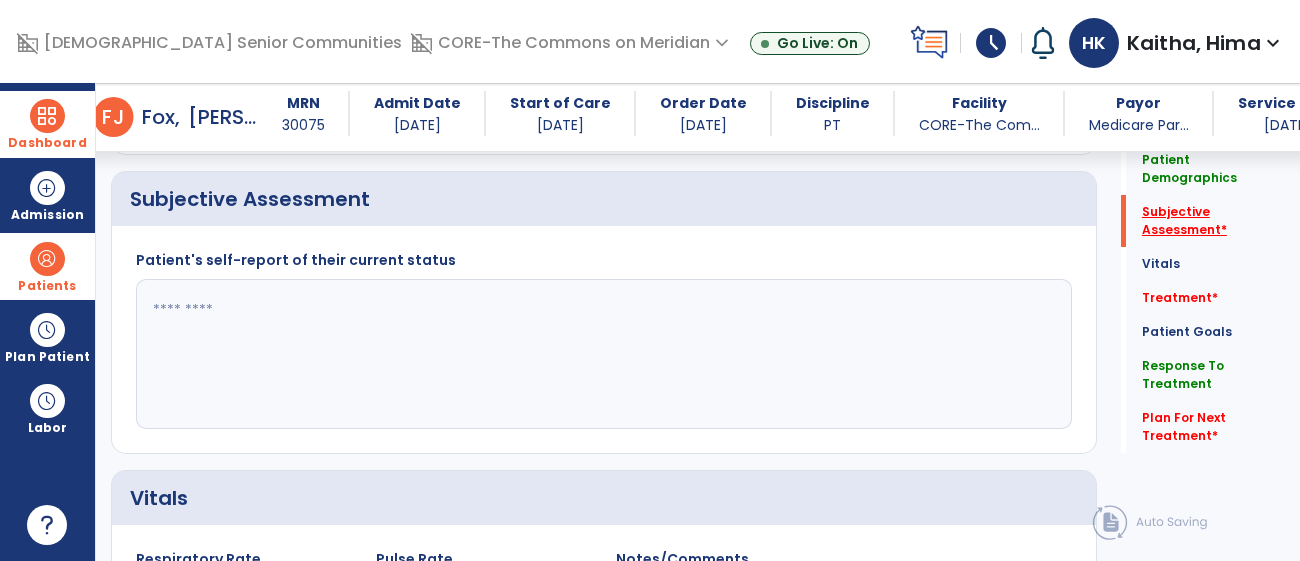 scroll, scrollTop: 466, scrollLeft: 0, axis: vertical 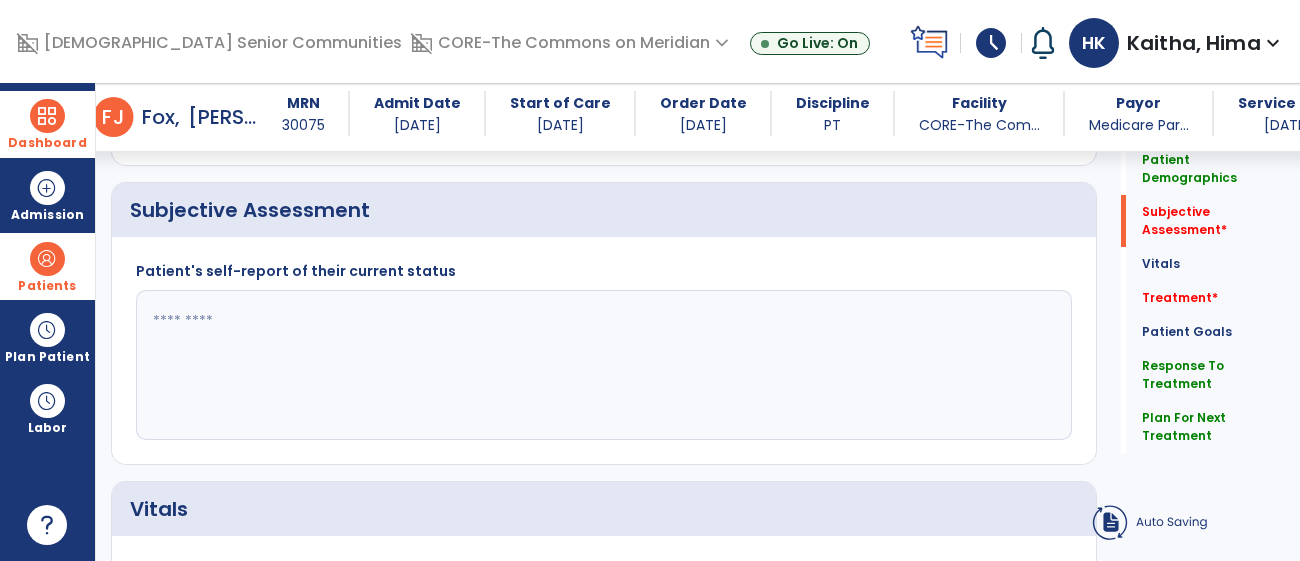 click 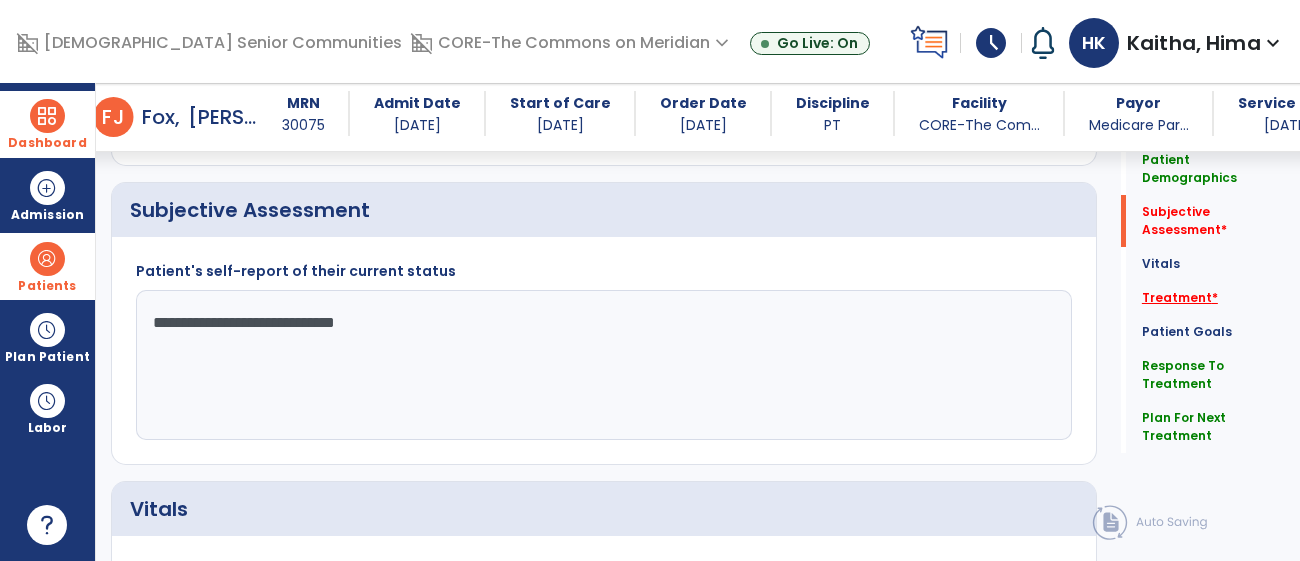 type on "**********" 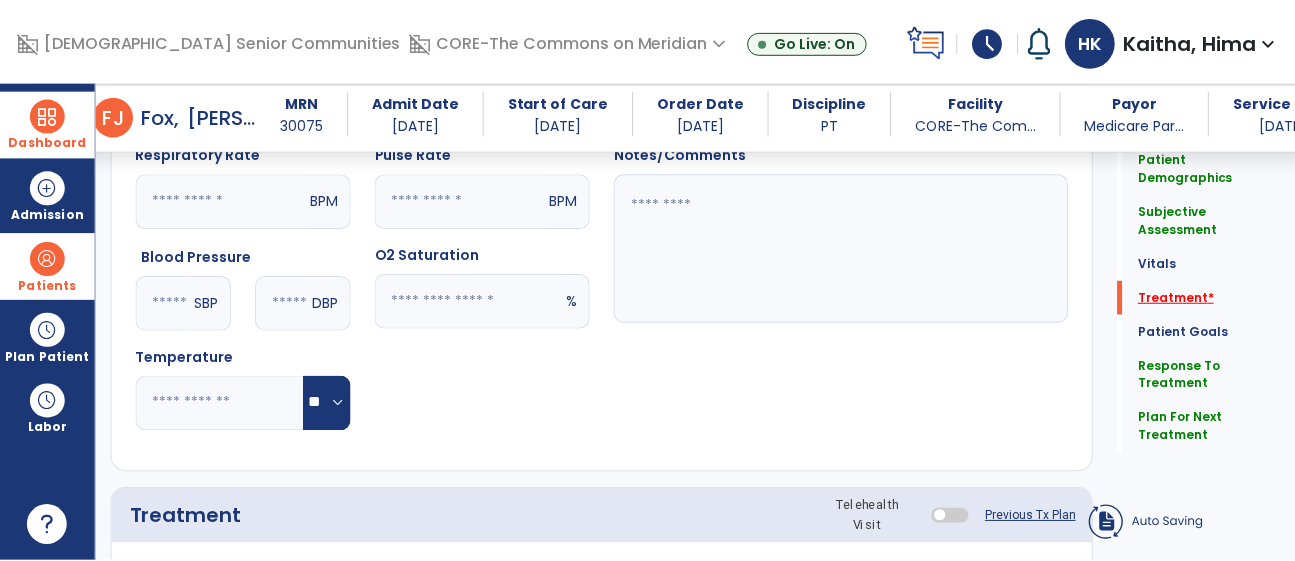 scroll, scrollTop: 1173, scrollLeft: 0, axis: vertical 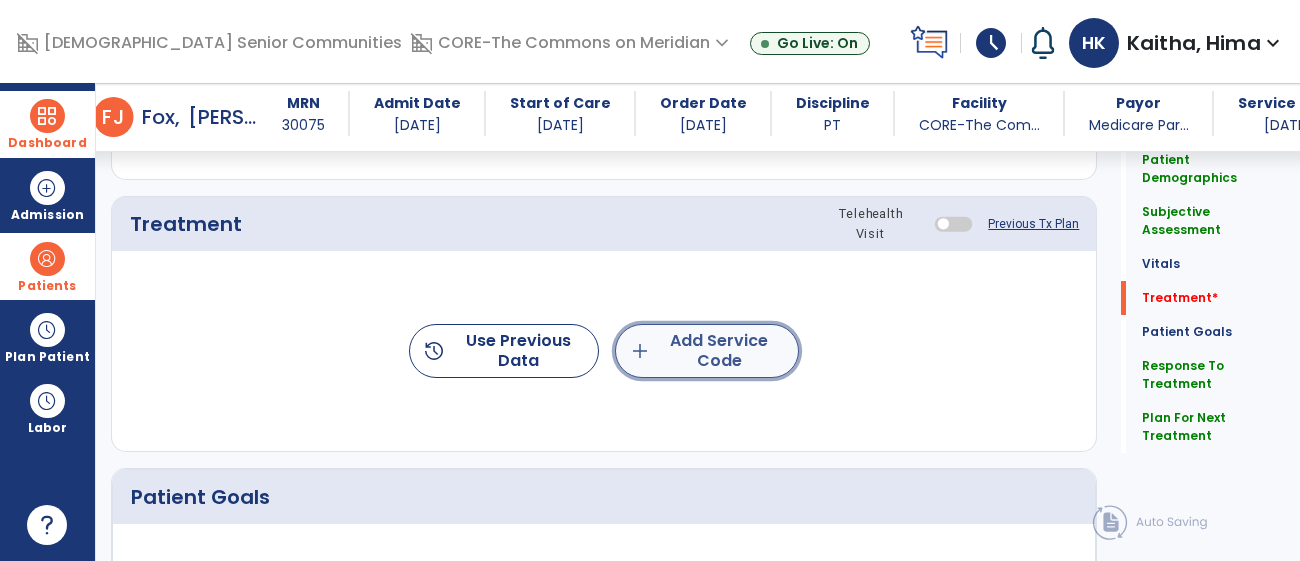 click on "add  Add Service Code" 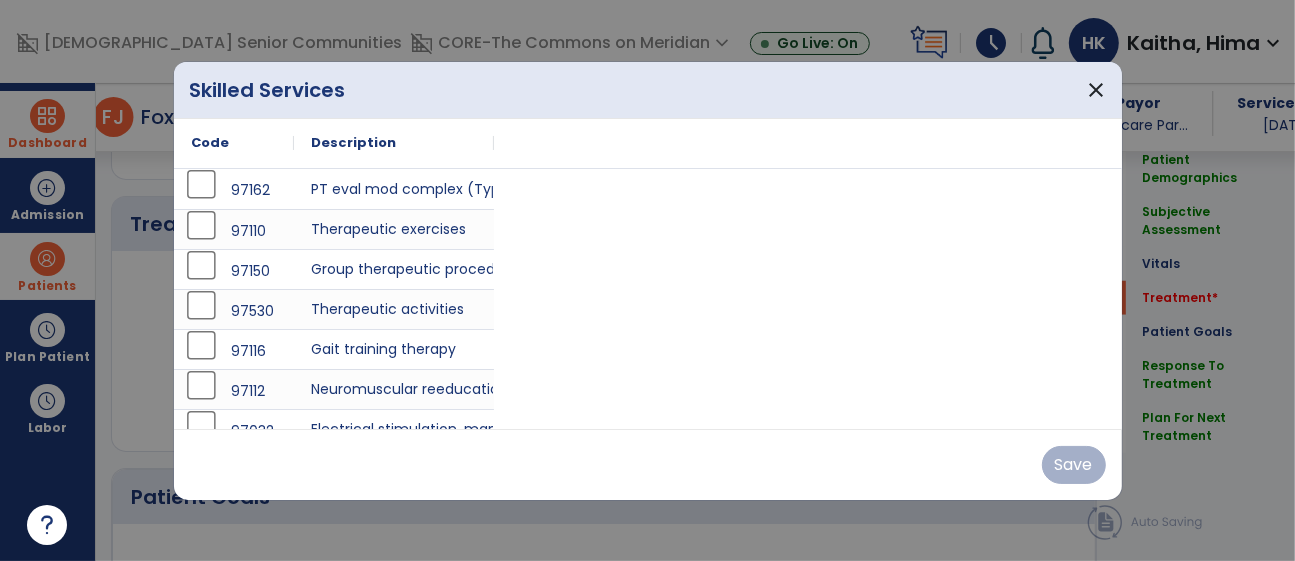 scroll, scrollTop: 1173, scrollLeft: 0, axis: vertical 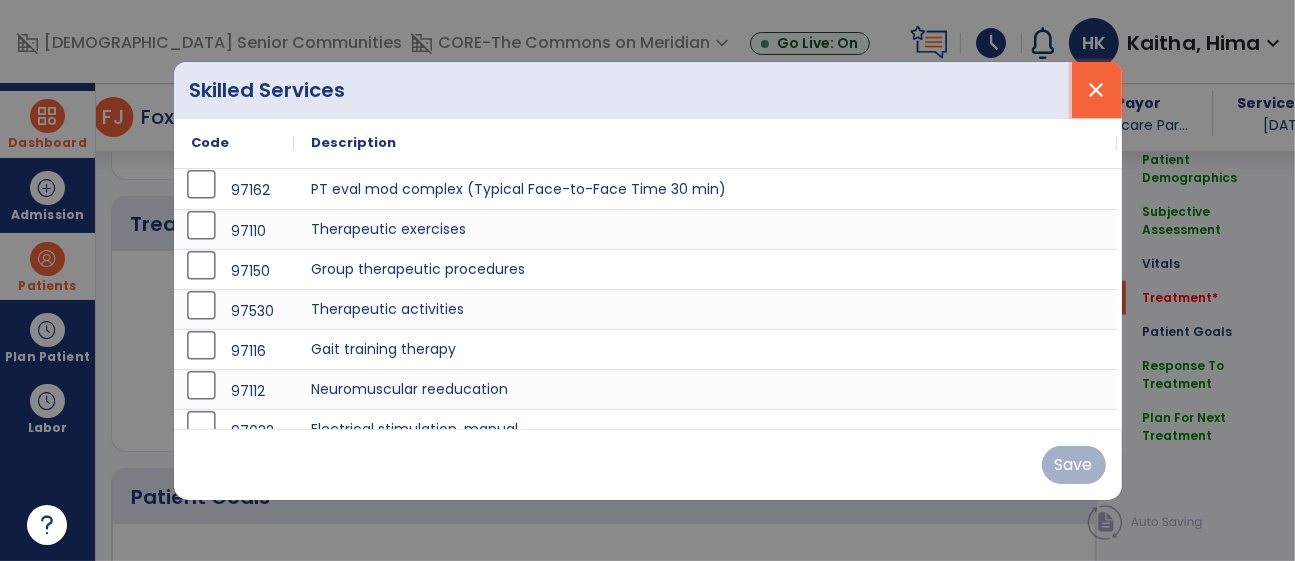 click on "close" at bounding box center (1097, 90) 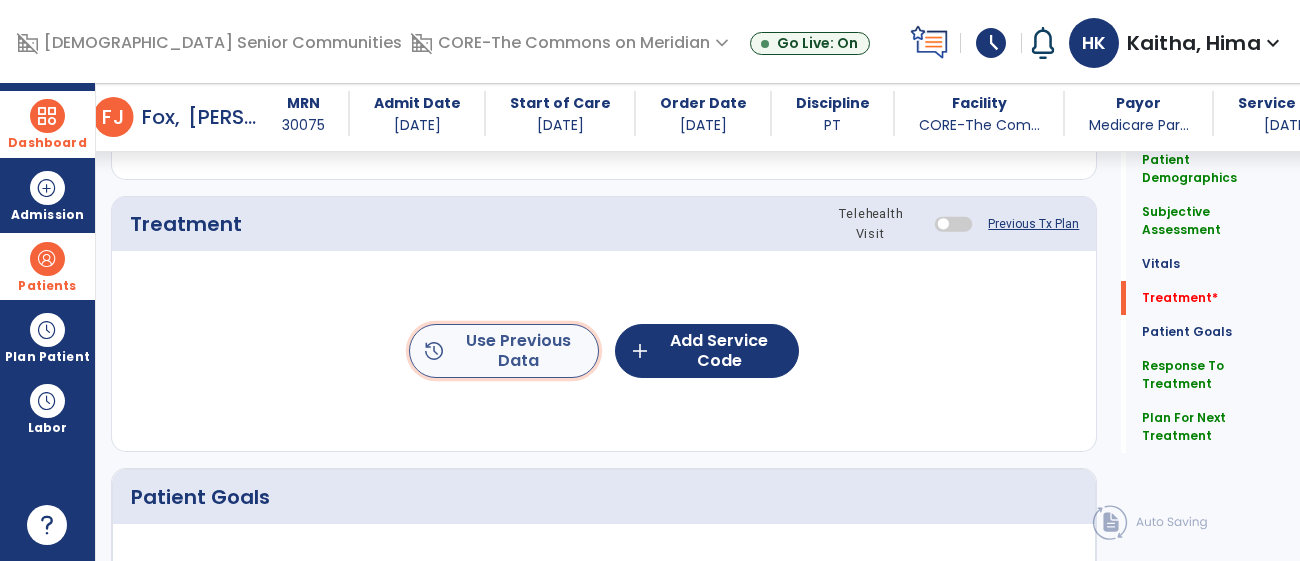 click on "history  Use Previous Data" 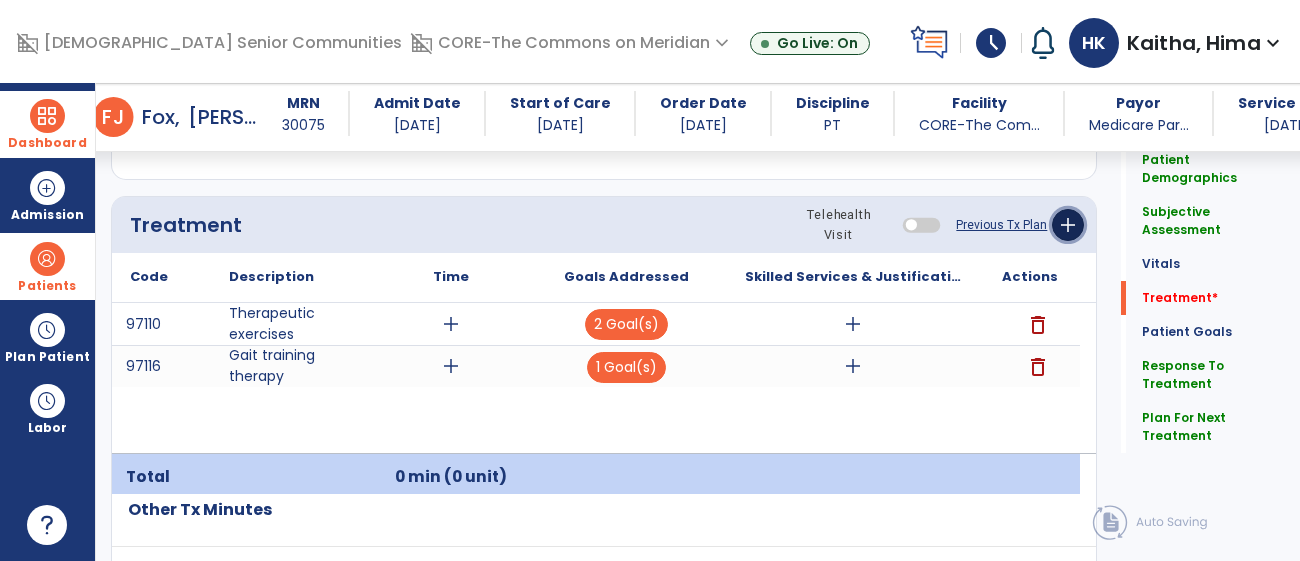 click on "add" 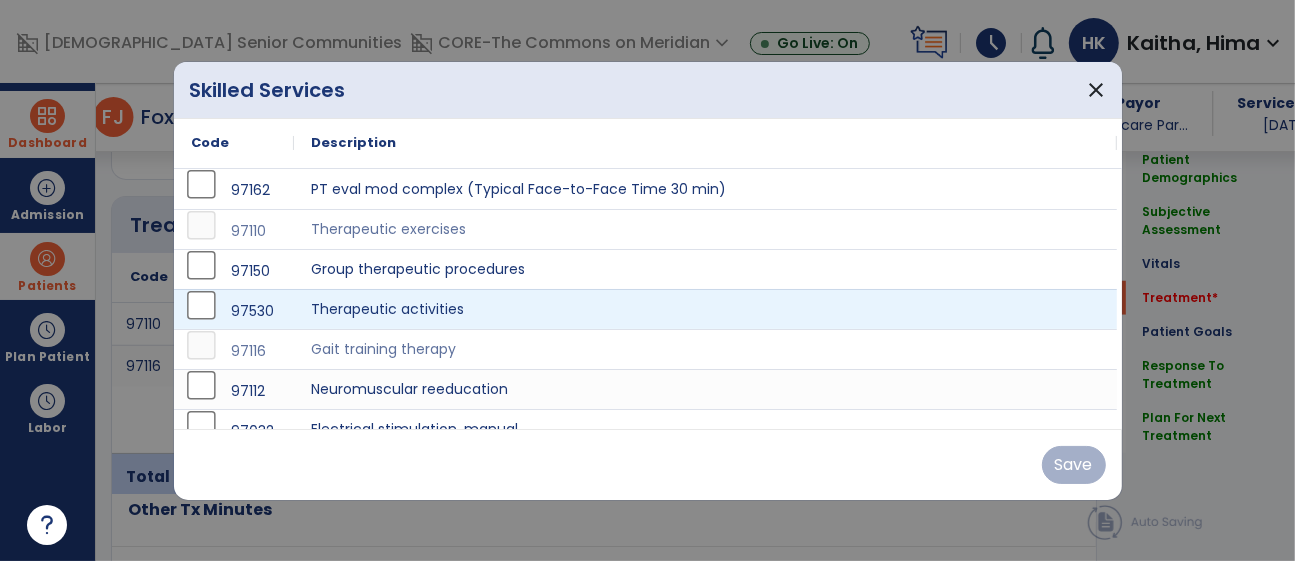 scroll, scrollTop: 1173, scrollLeft: 0, axis: vertical 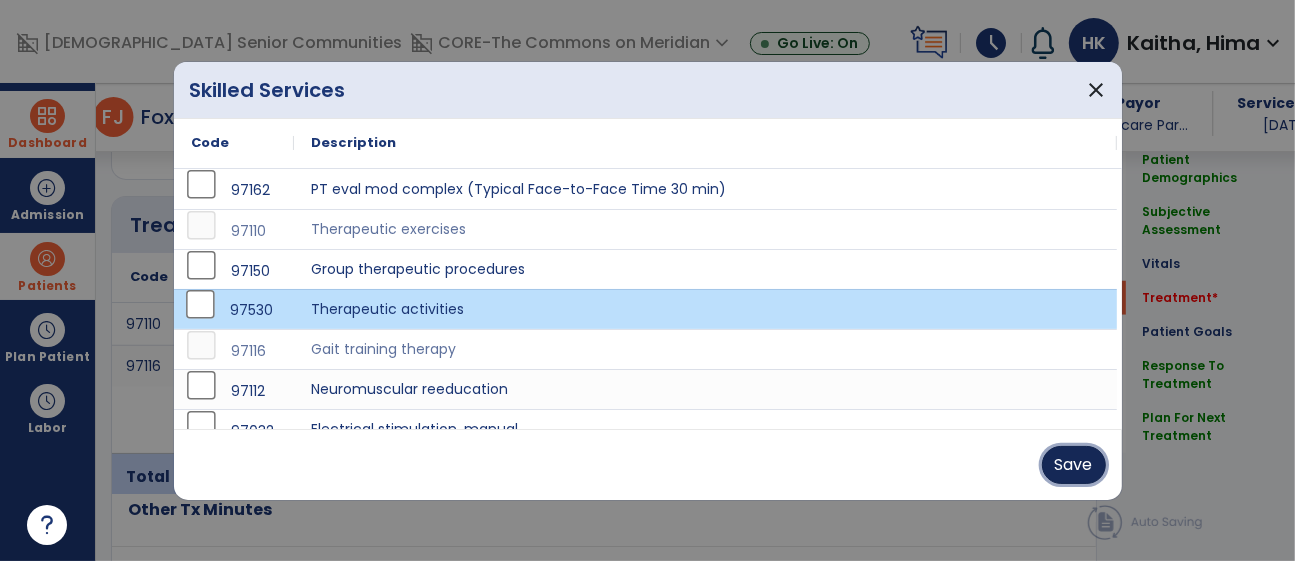 click on "Save" at bounding box center (1074, 465) 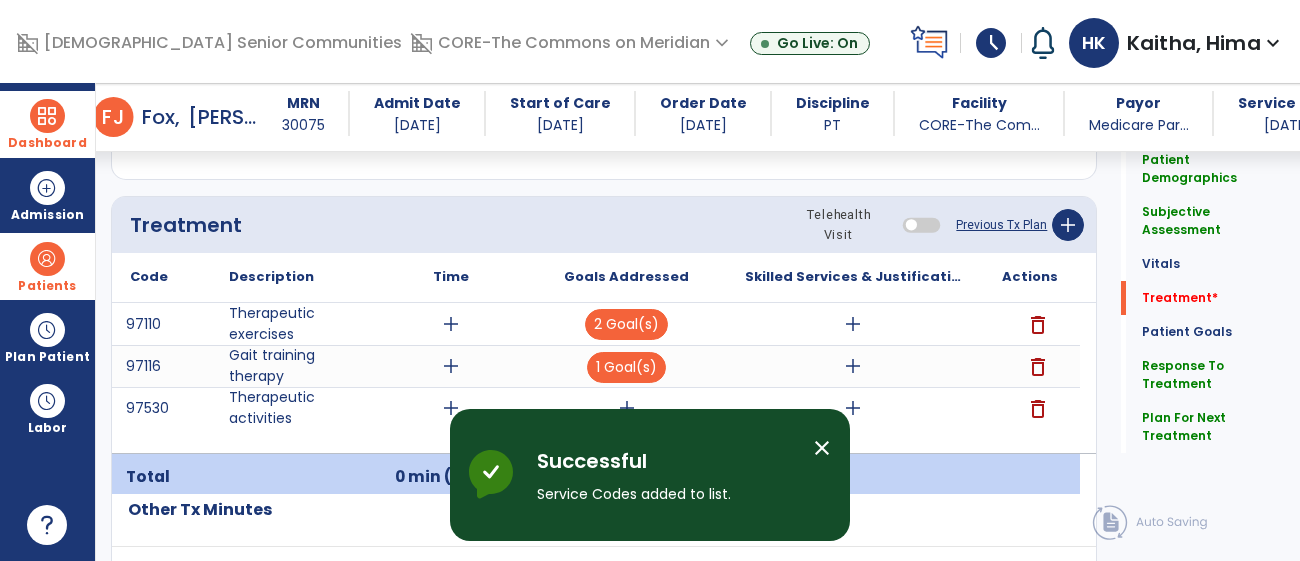 click on "close" at bounding box center (822, 448) 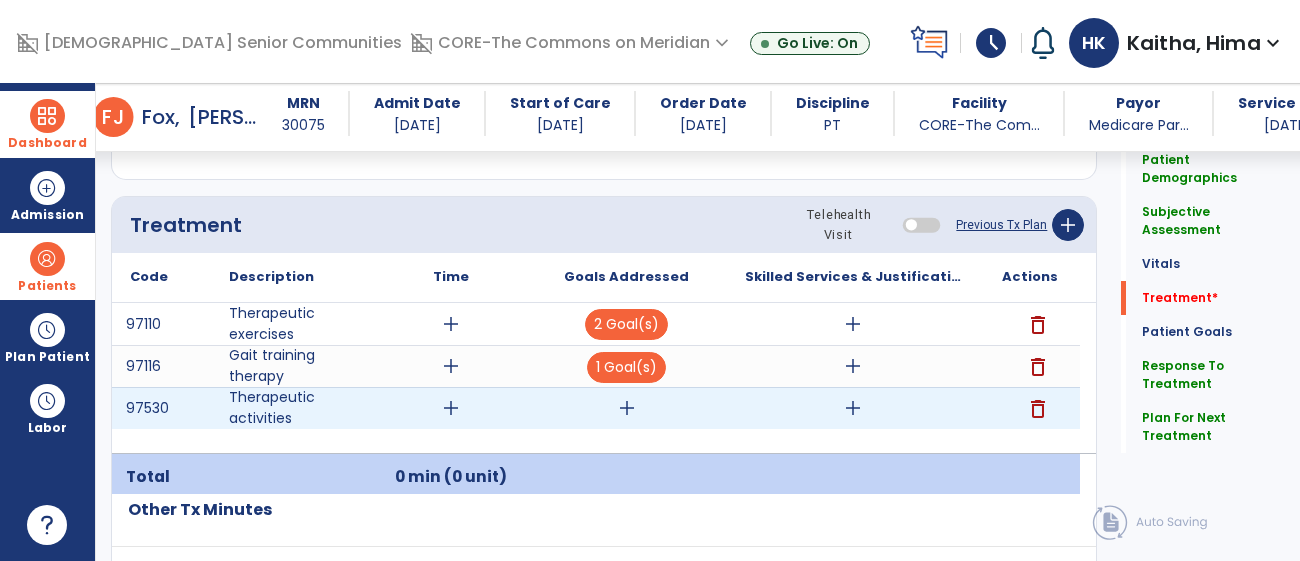click on "add" at bounding box center [627, 408] 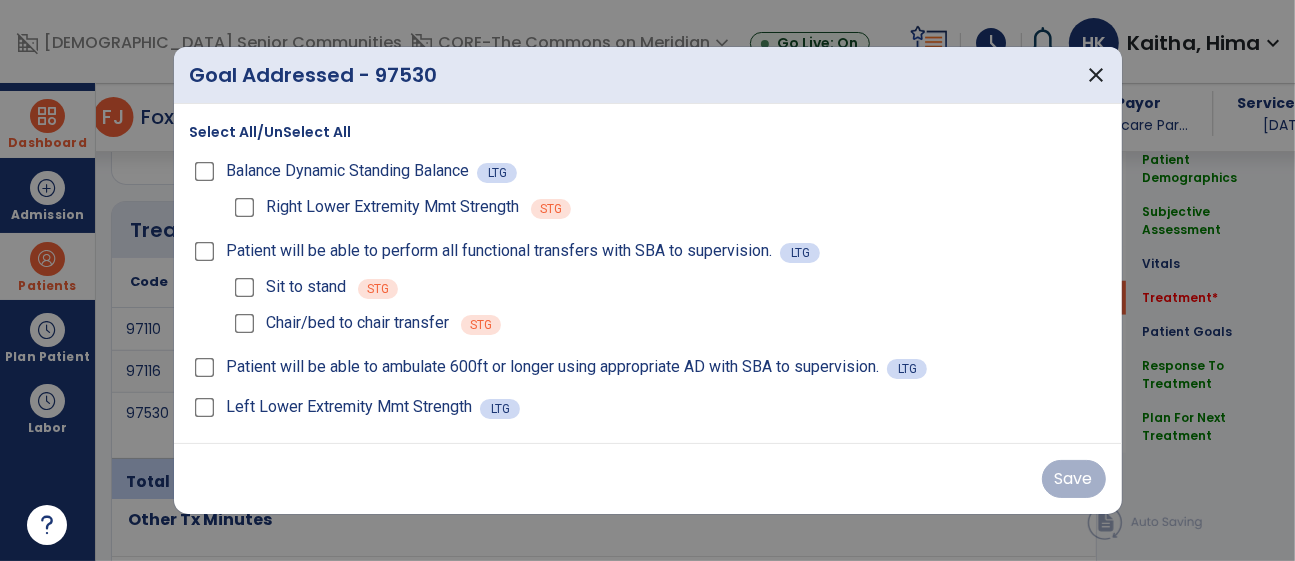 scroll, scrollTop: 1173, scrollLeft: 0, axis: vertical 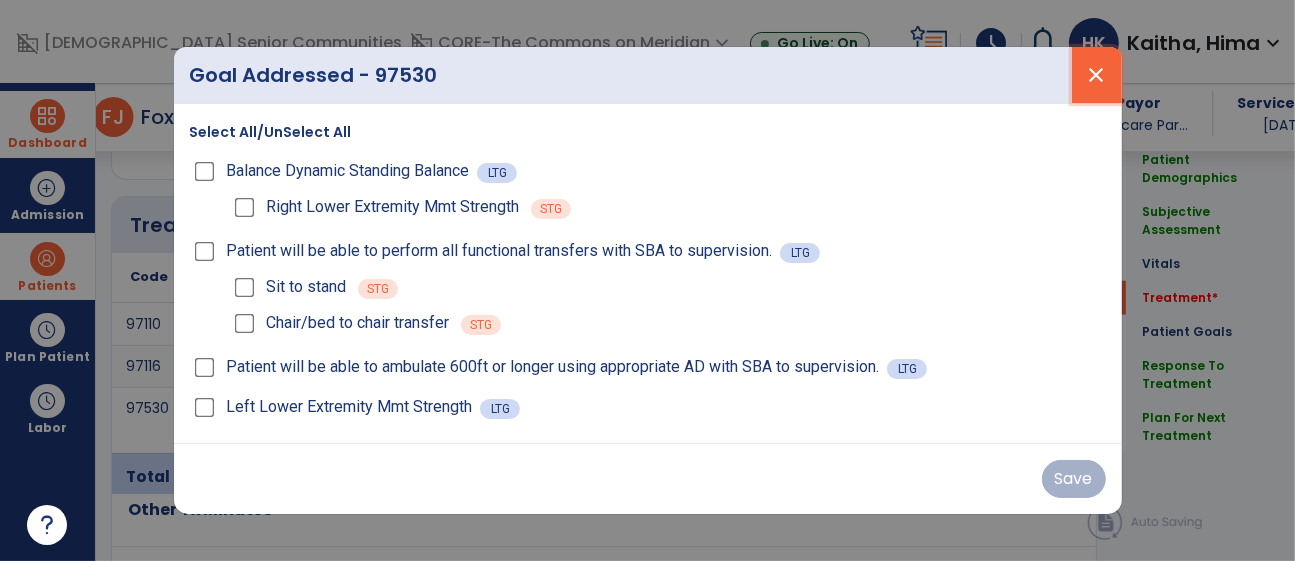 click on "close" at bounding box center (1097, 75) 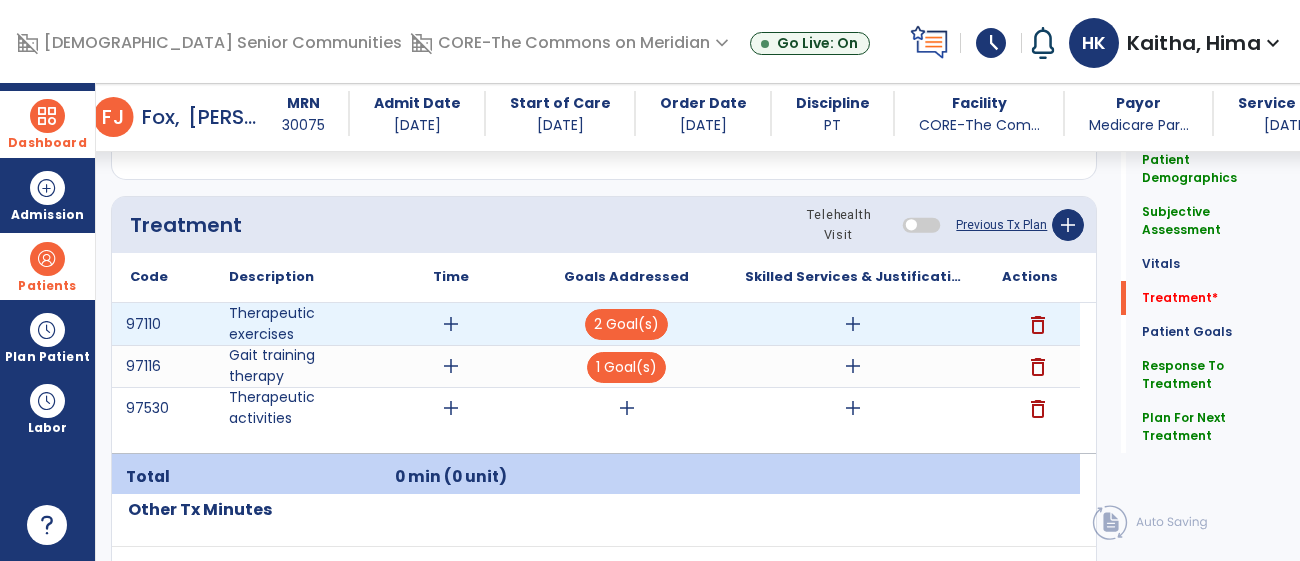 click on "add" at bounding box center (451, 324) 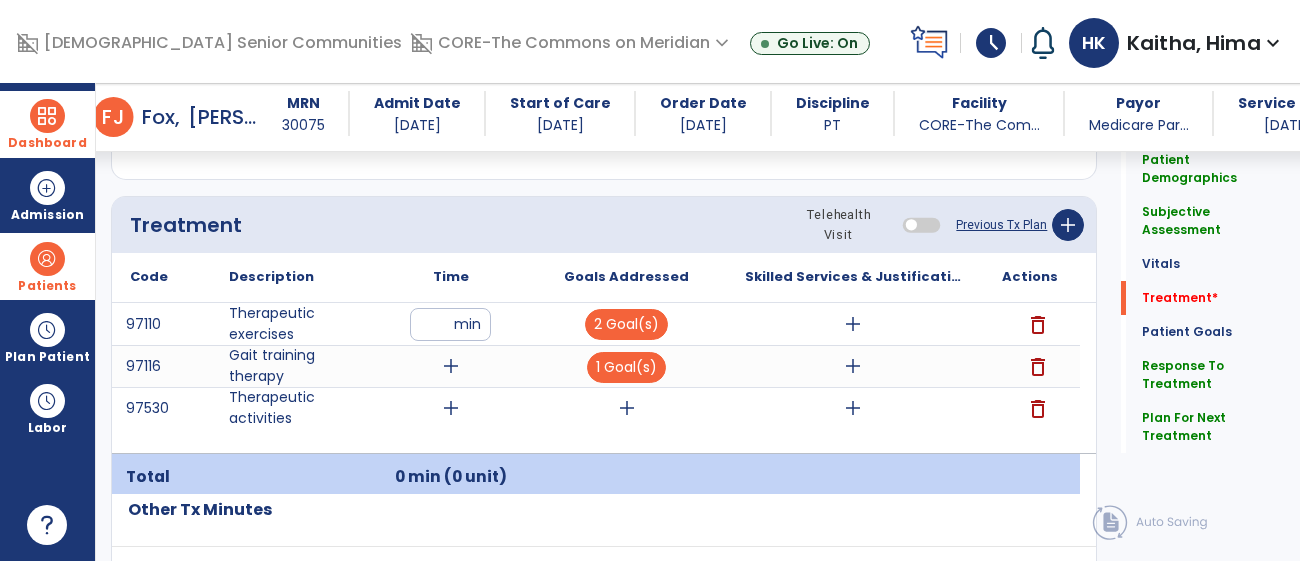 type on "**" 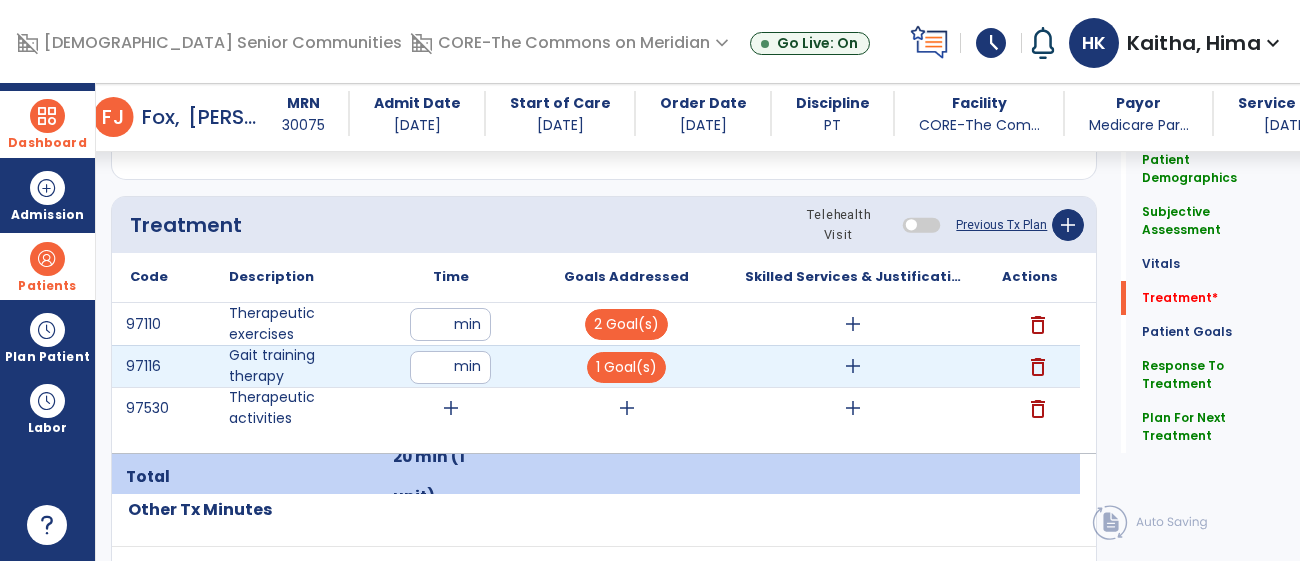 type on "**" 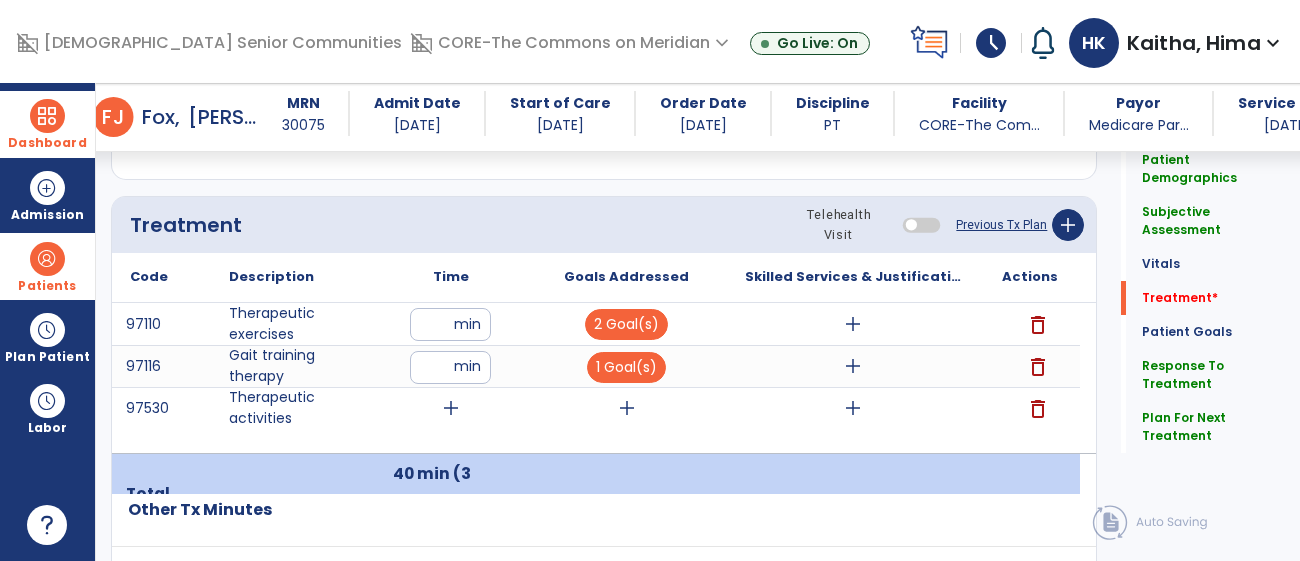 click on "add" at bounding box center [451, 408] 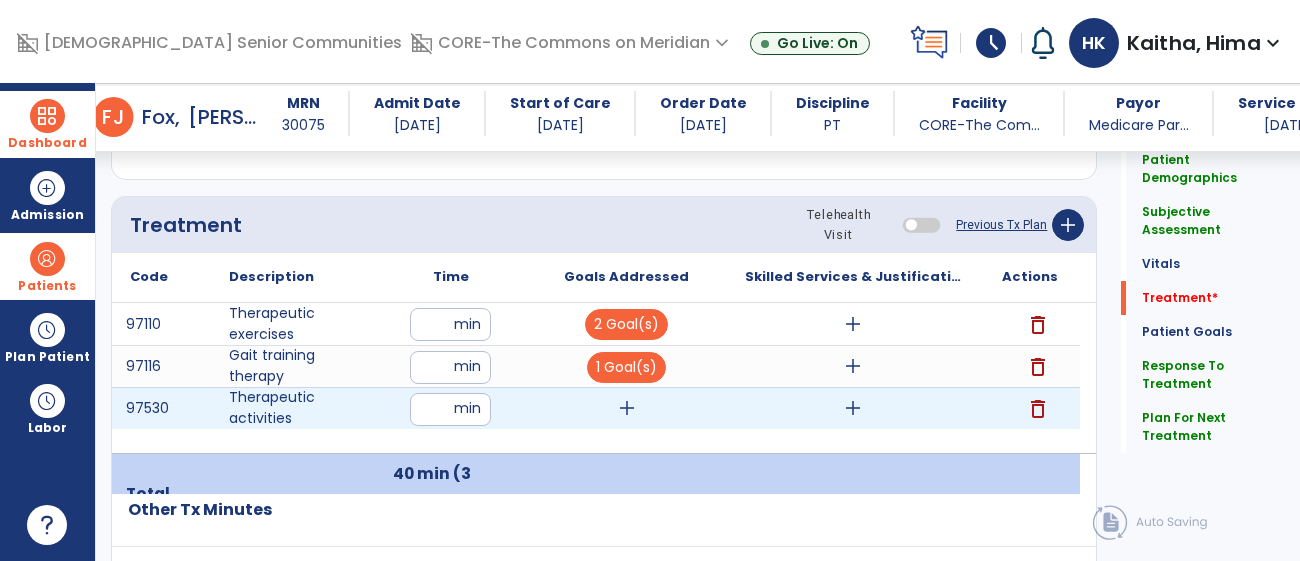 type on "**" 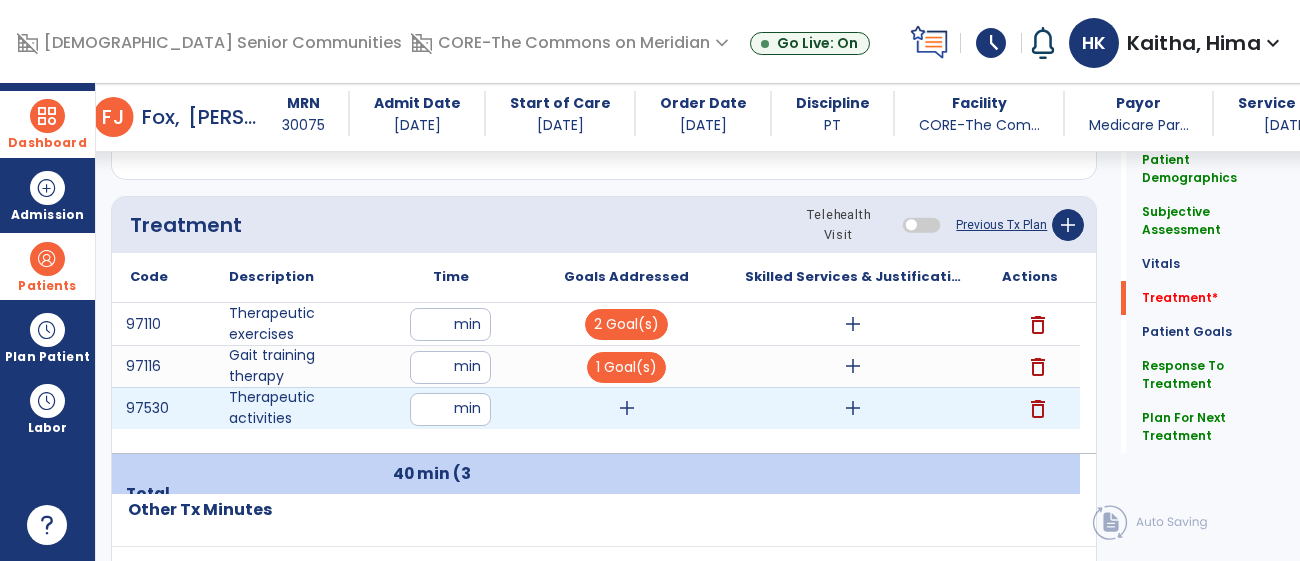 click on "Code
Description
Time" 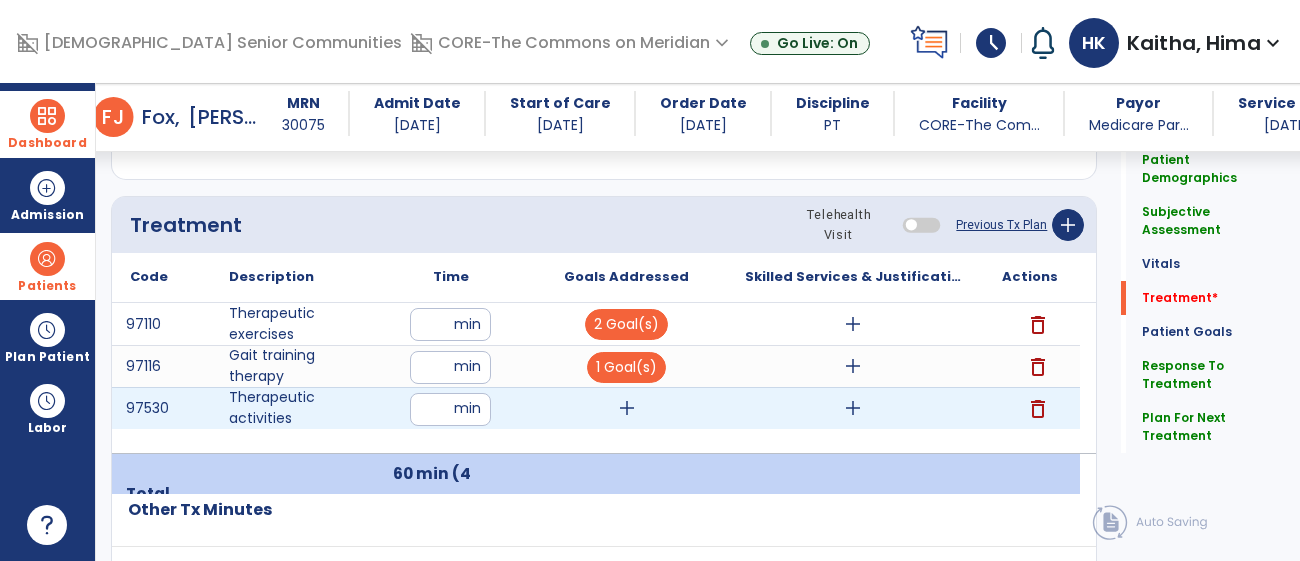 click on "add" at bounding box center (627, 408) 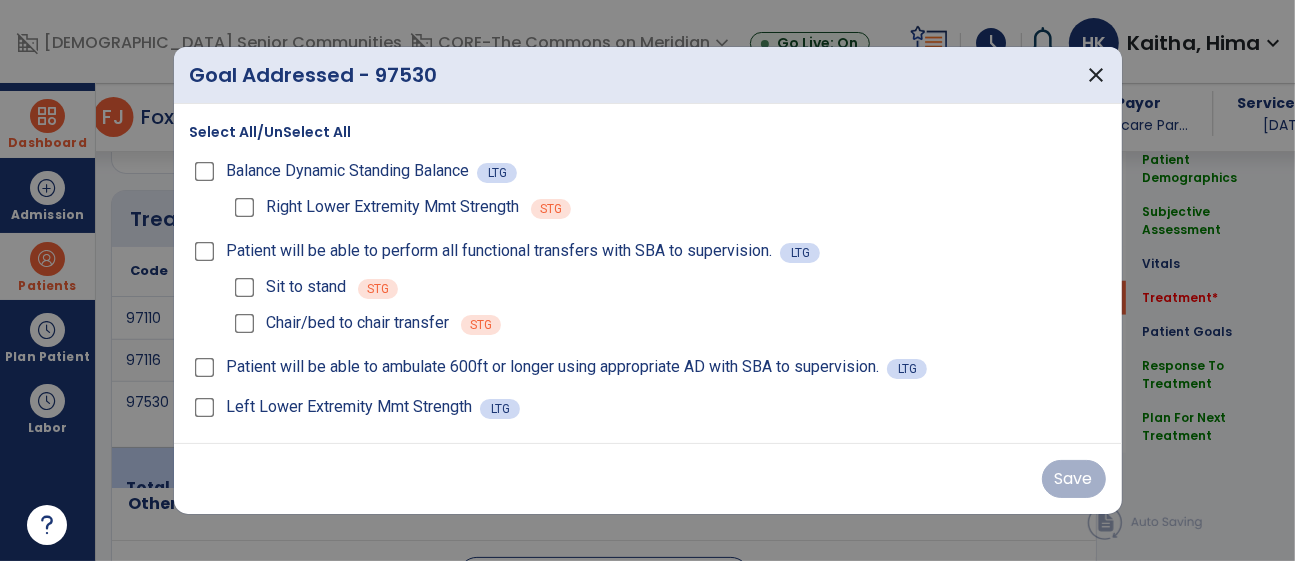 scroll, scrollTop: 1173, scrollLeft: 0, axis: vertical 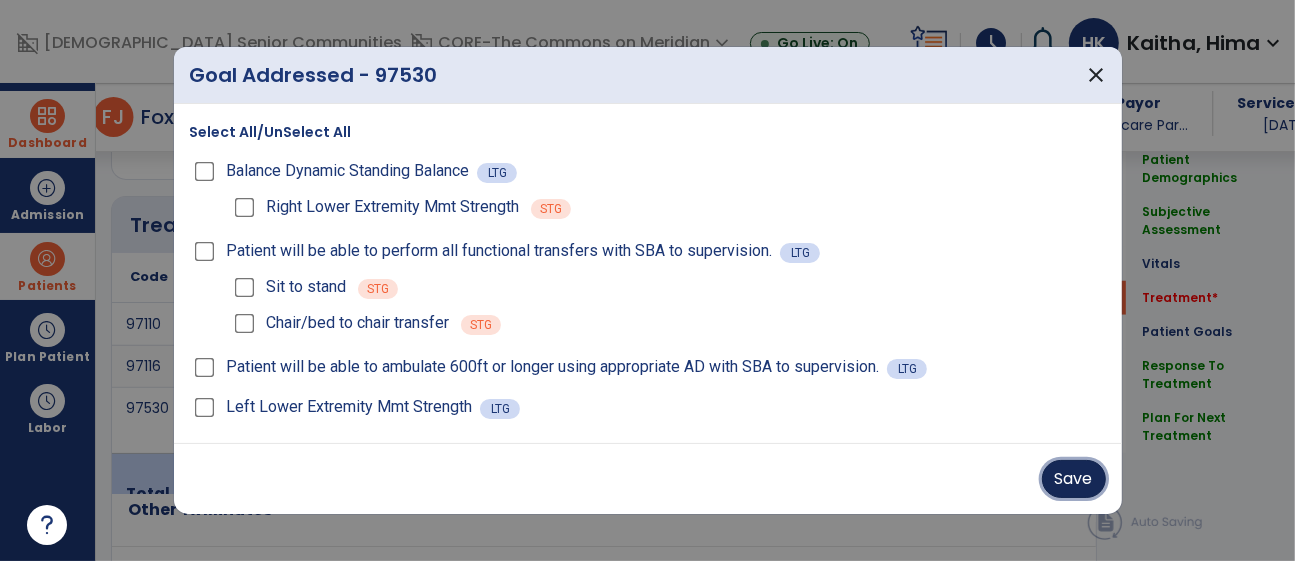 drag, startPoint x: 1070, startPoint y: 479, endPoint x: 1052, endPoint y: 474, distance: 18.681541 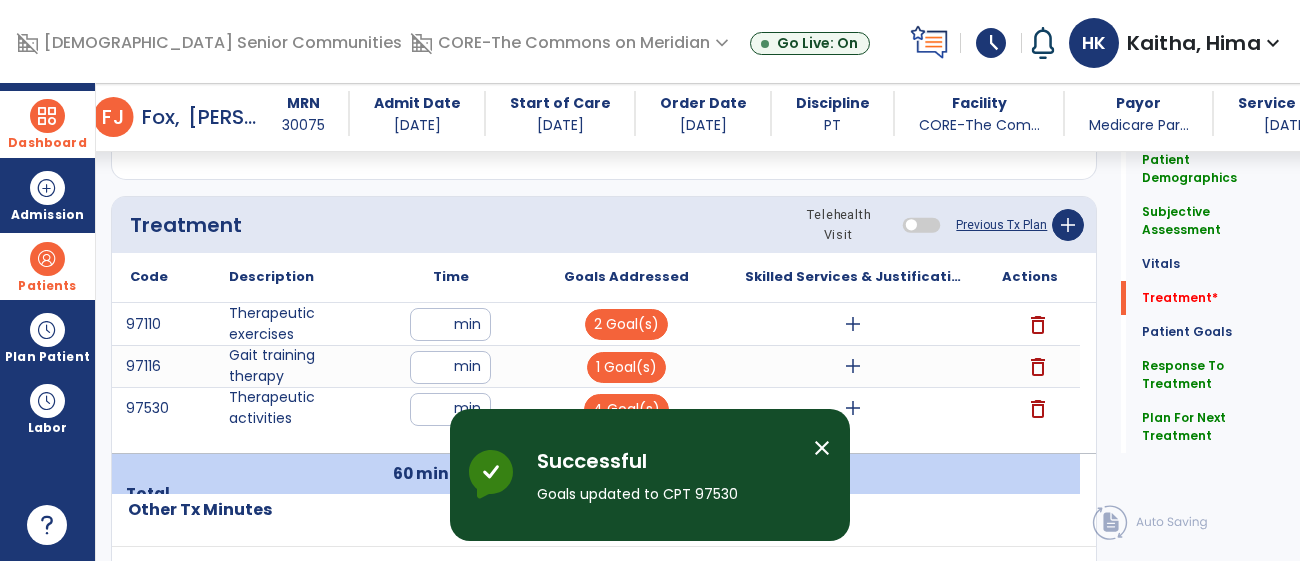 click on "close" at bounding box center (822, 448) 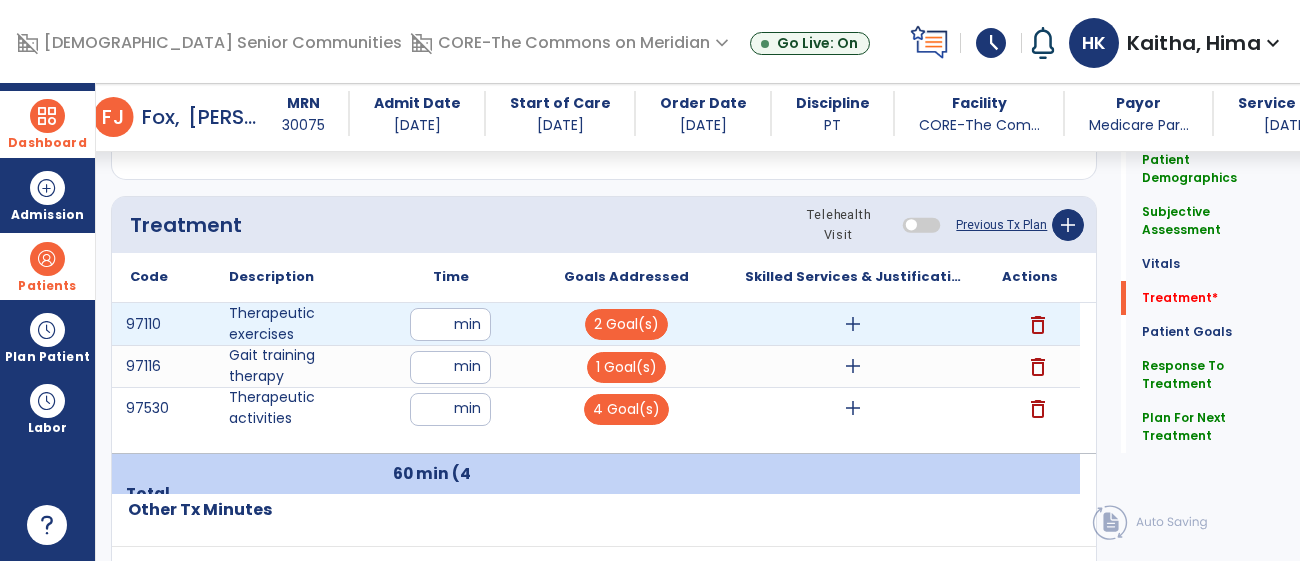 drag, startPoint x: 848, startPoint y: 320, endPoint x: 837, endPoint y: 324, distance: 11.7046995 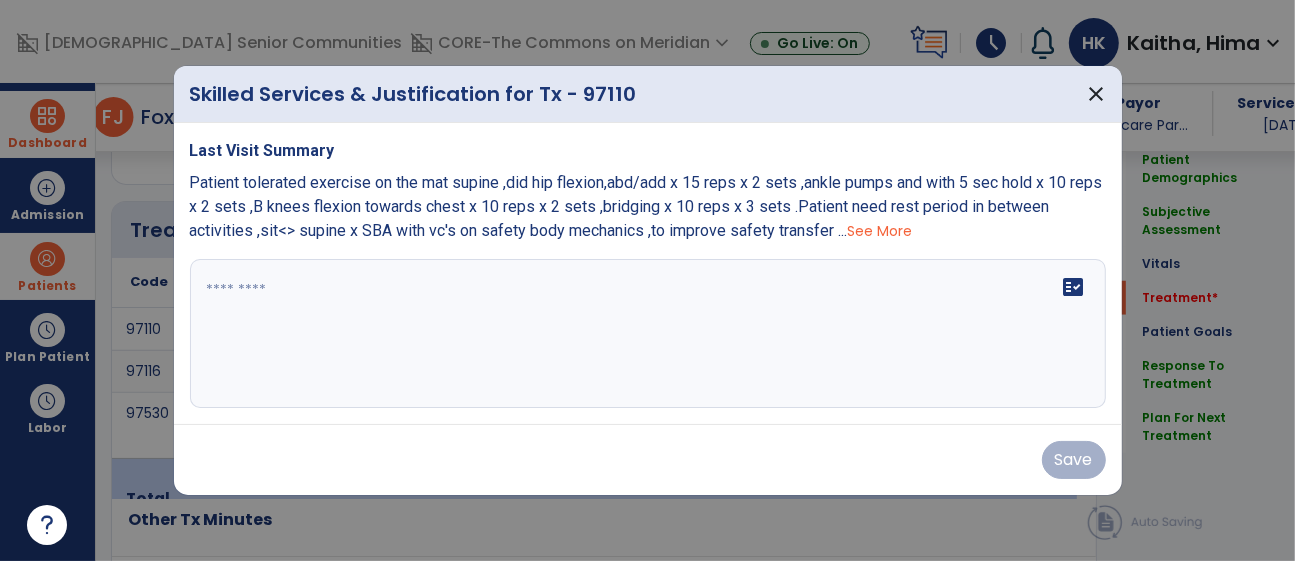scroll, scrollTop: 1173, scrollLeft: 0, axis: vertical 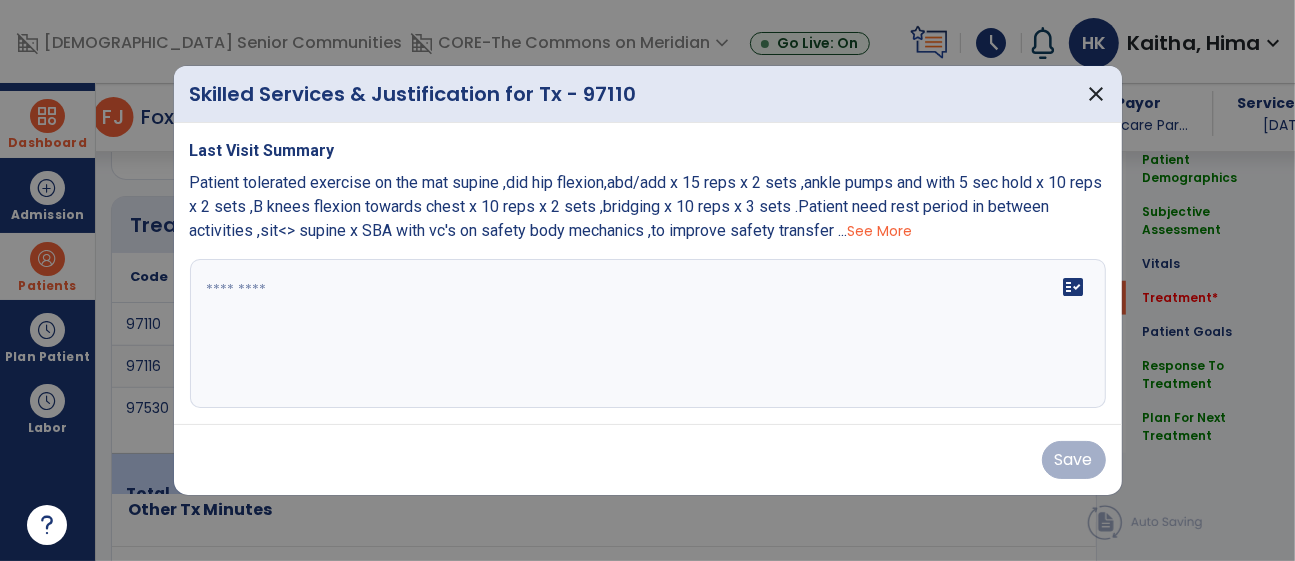 click on "See More" at bounding box center [880, 231] 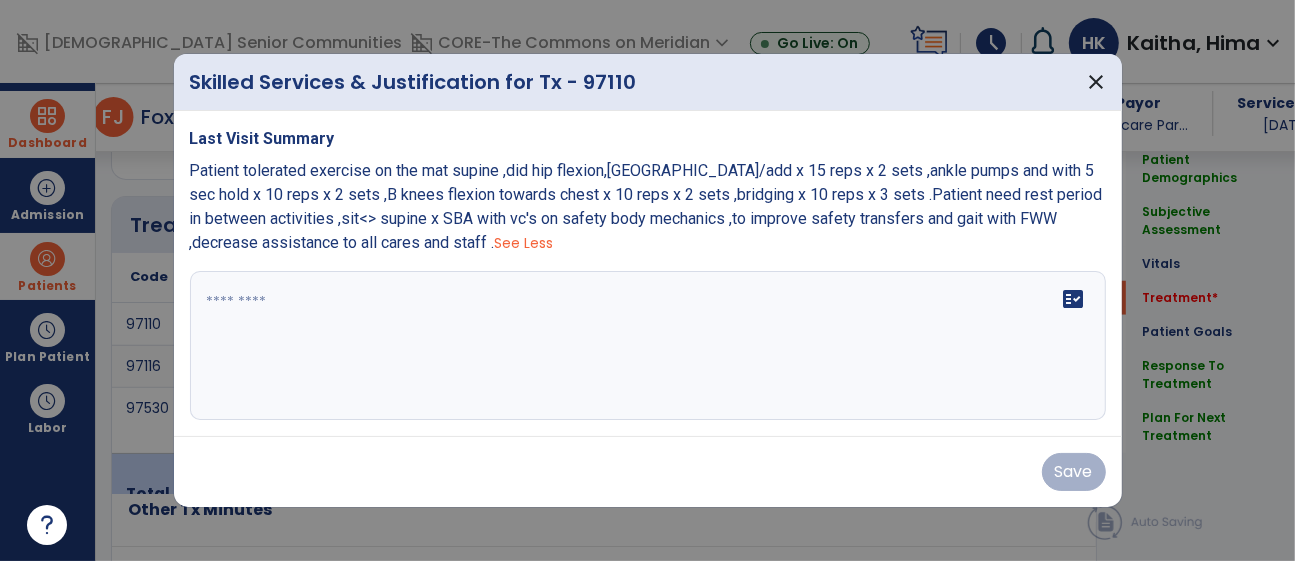drag, startPoint x: 417, startPoint y: 301, endPoint x: 425, endPoint y: 292, distance: 12.0415945 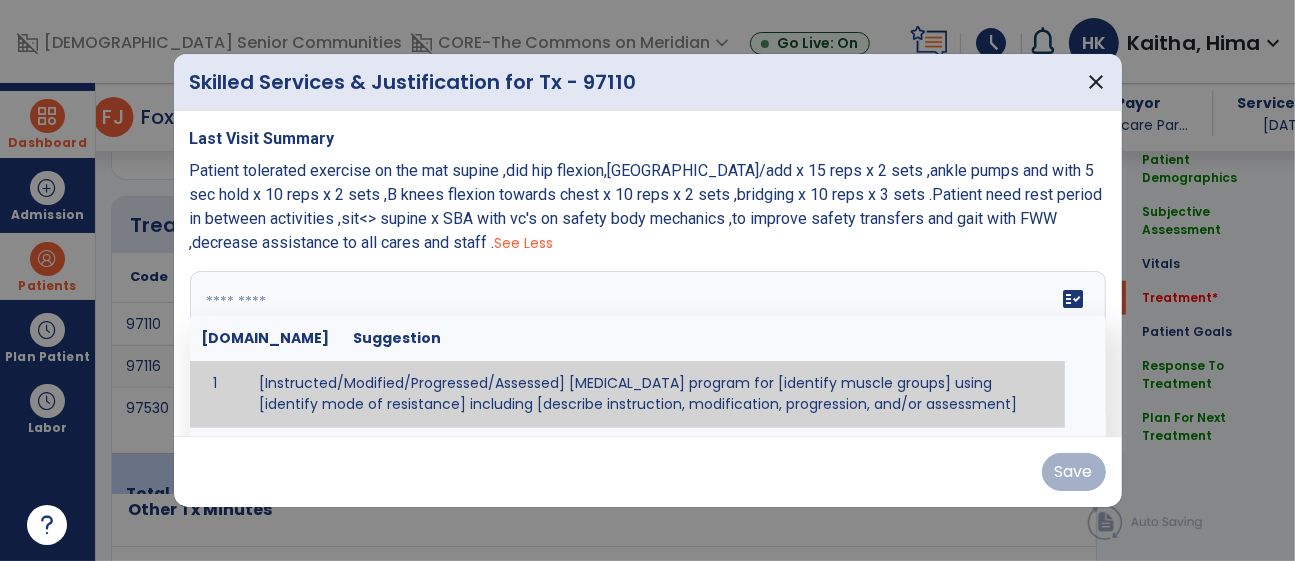 paste on "**********" 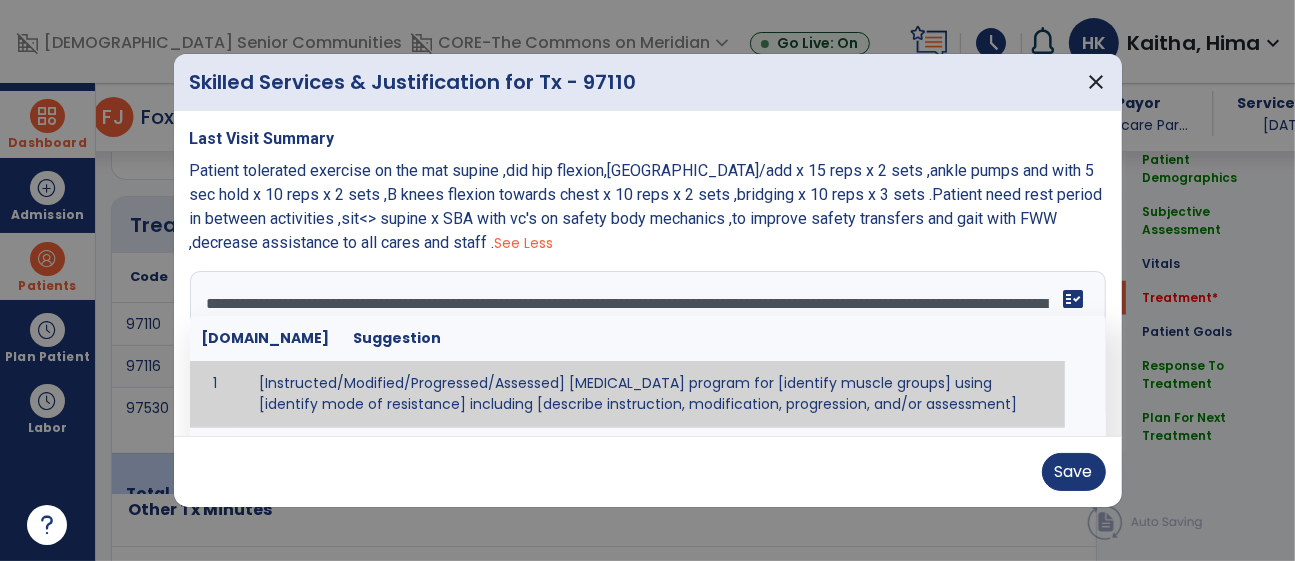 click on "Patient tolerated exercise on the mat supine ,did hip flexion,[GEOGRAPHIC_DATA]/add x 15 reps x 2 sets ,ankle pumps and with 5 sec hold x 10 reps x 2 sets ,B knees flexion towards chest x 10 reps x 2 sets ,bridging x 10 reps x 3 sets .Patient need rest period in between activities ,sit<> supine x SBA with vc's on safety body mechanics ,to improve safety transfers and gait with FWW ,decrease assistance to all cares and staff .  See Less" at bounding box center [648, 207] 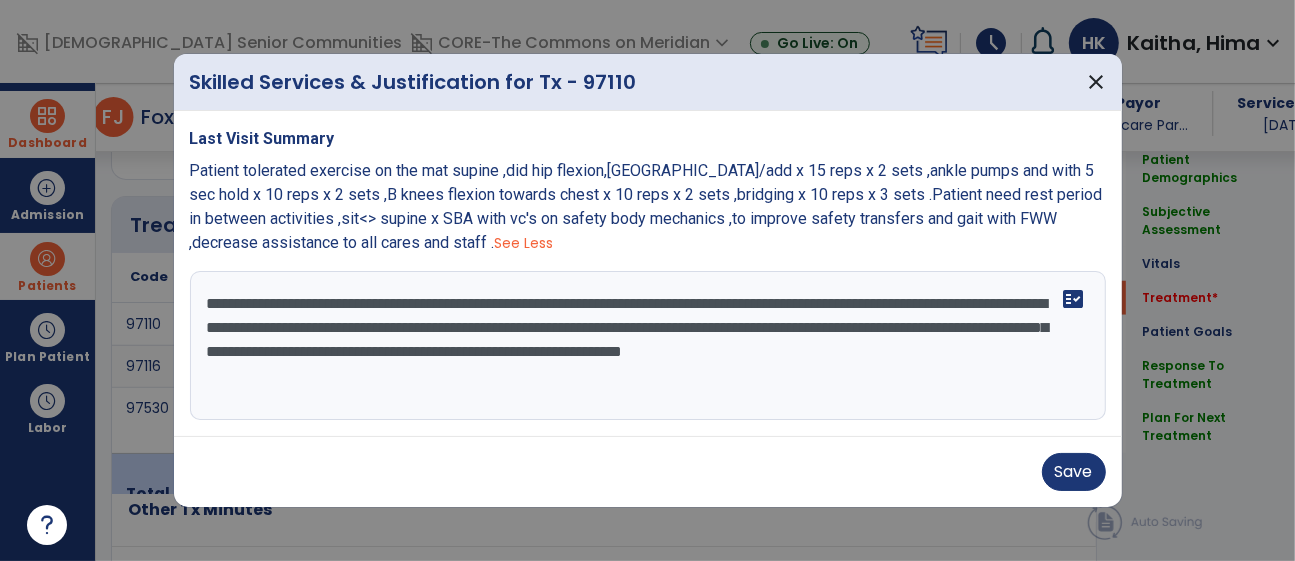 click on "**********" at bounding box center [648, 346] 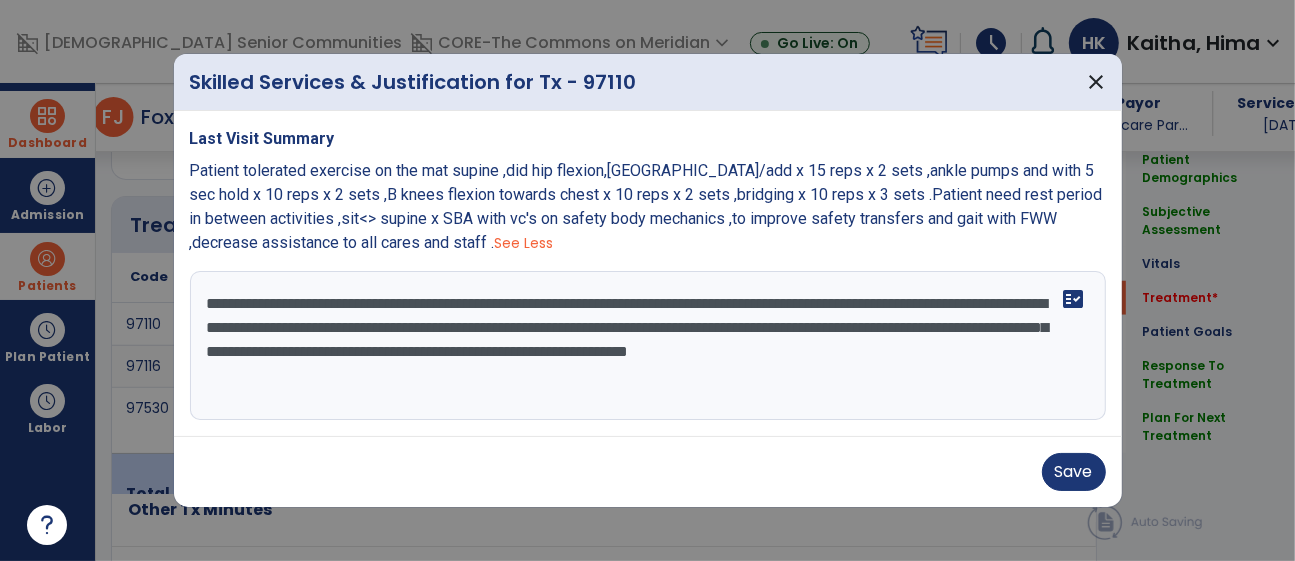 click on "**********" at bounding box center [648, 346] 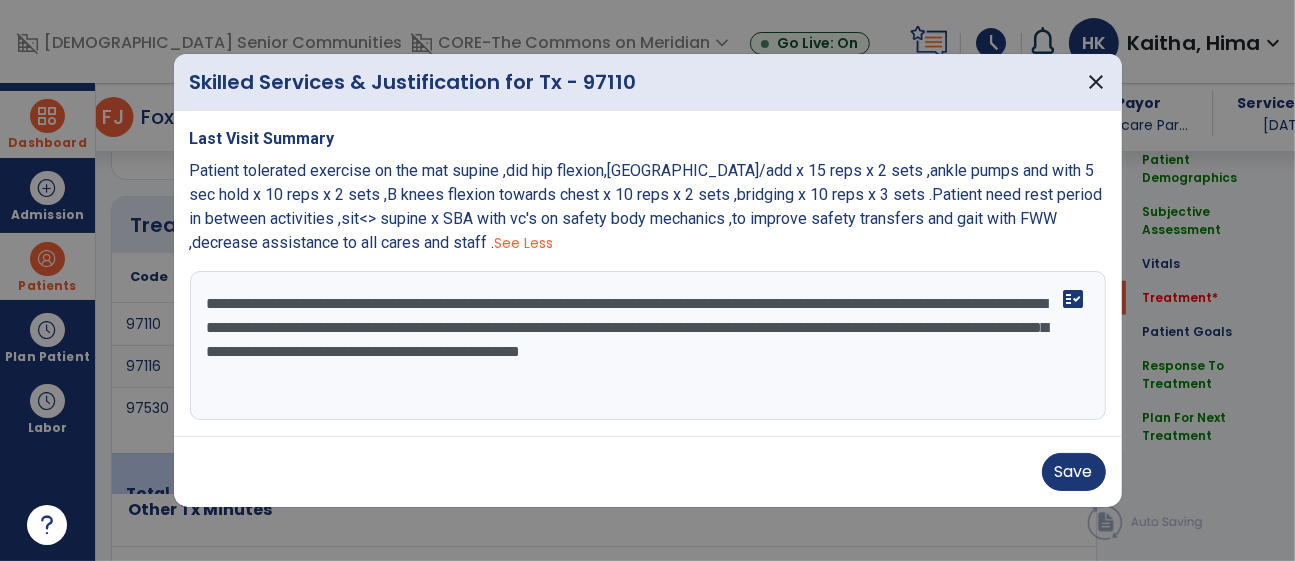click on "**********" at bounding box center [648, 346] 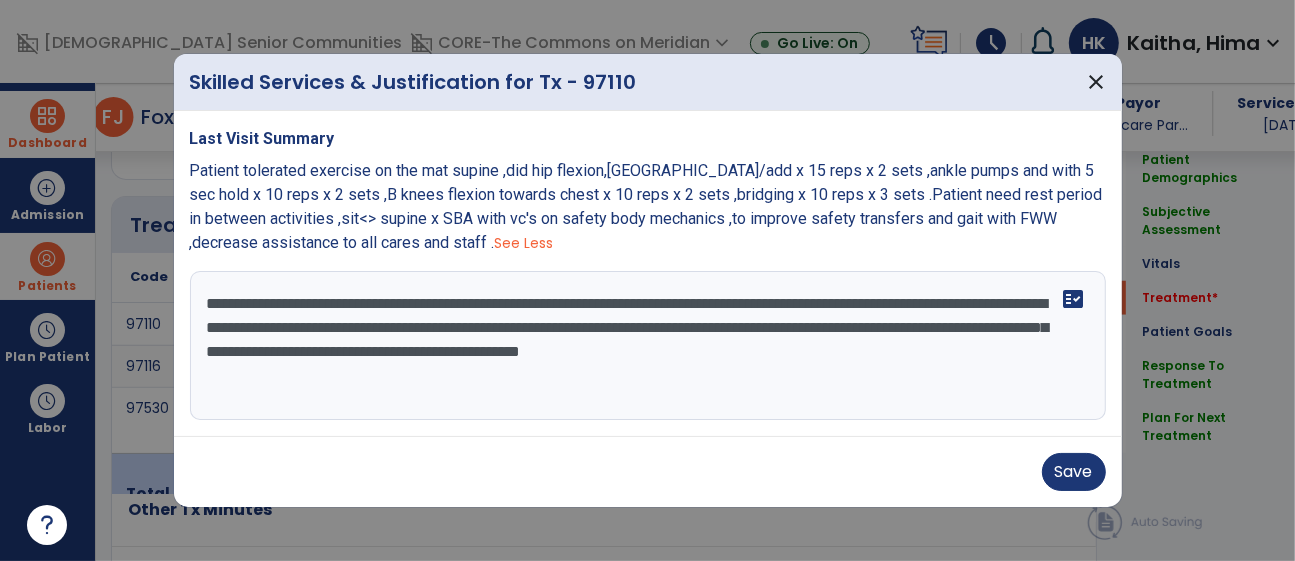 click on "**********" at bounding box center [648, 346] 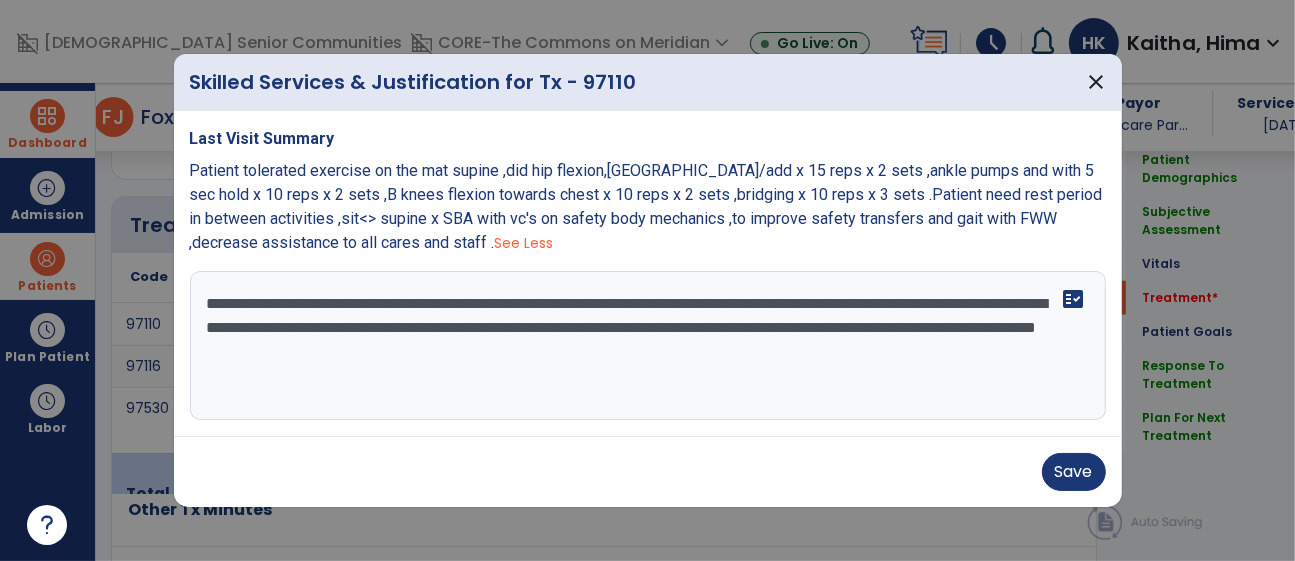 click on "**********" at bounding box center (648, 346) 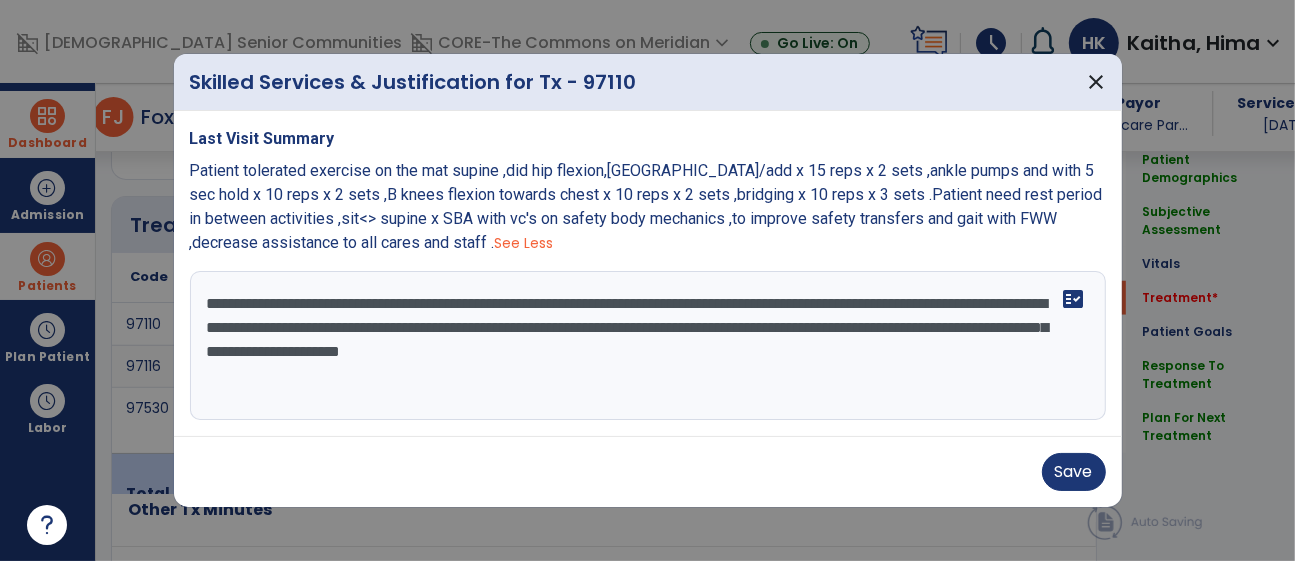 click on "**********" at bounding box center (648, 346) 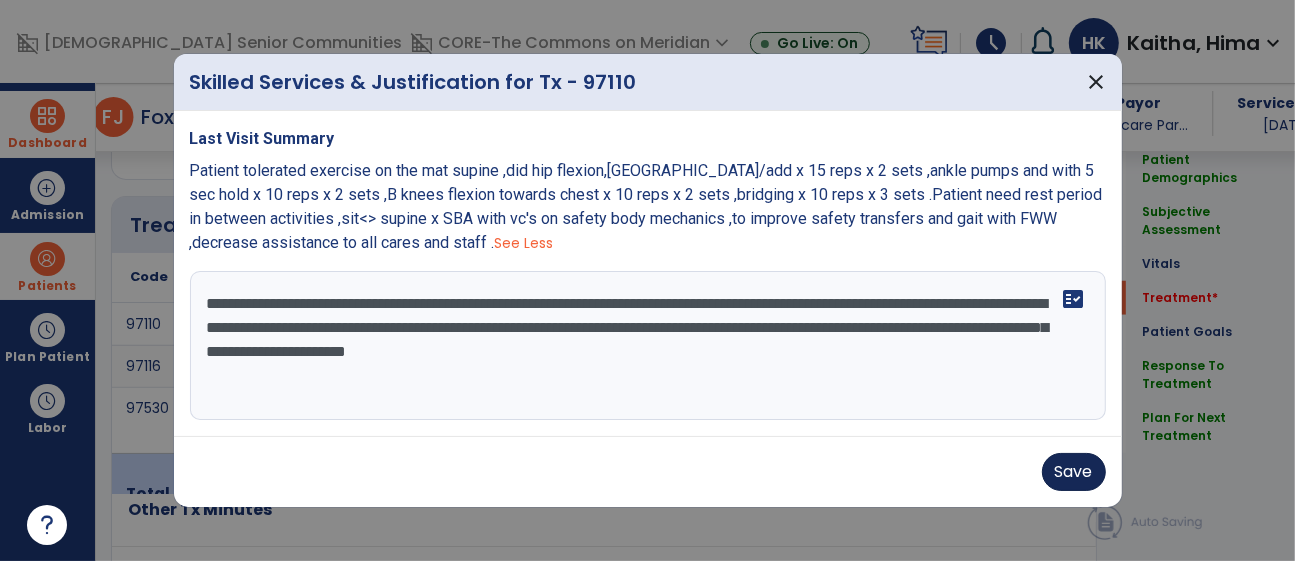 type on "**********" 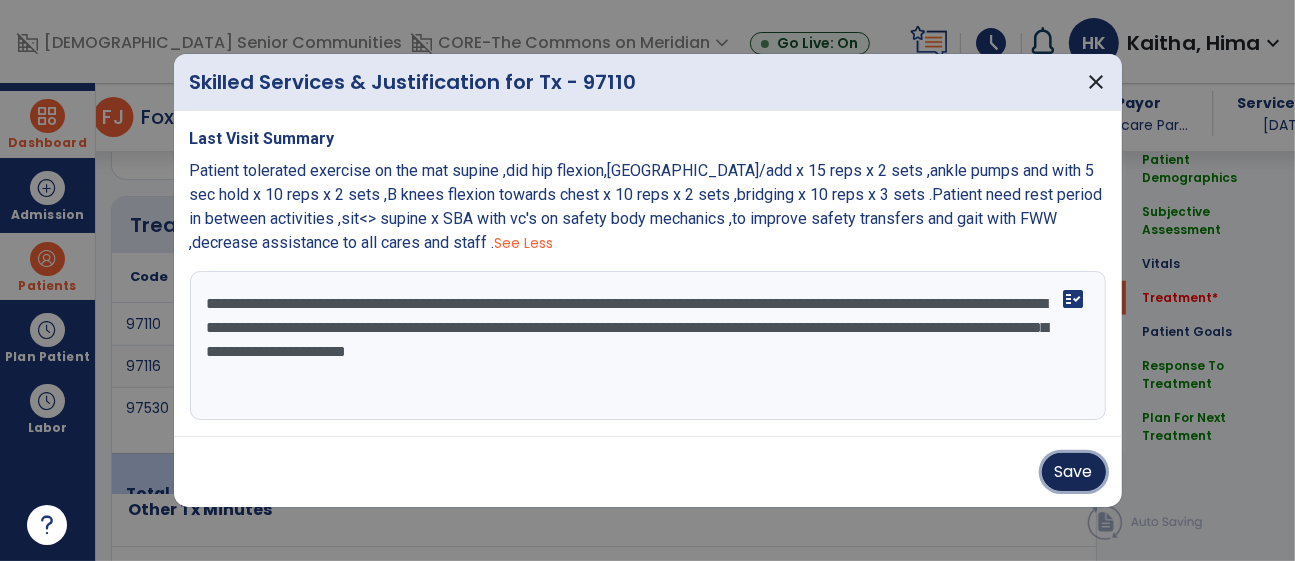 click on "Save" at bounding box center (1074, 472) 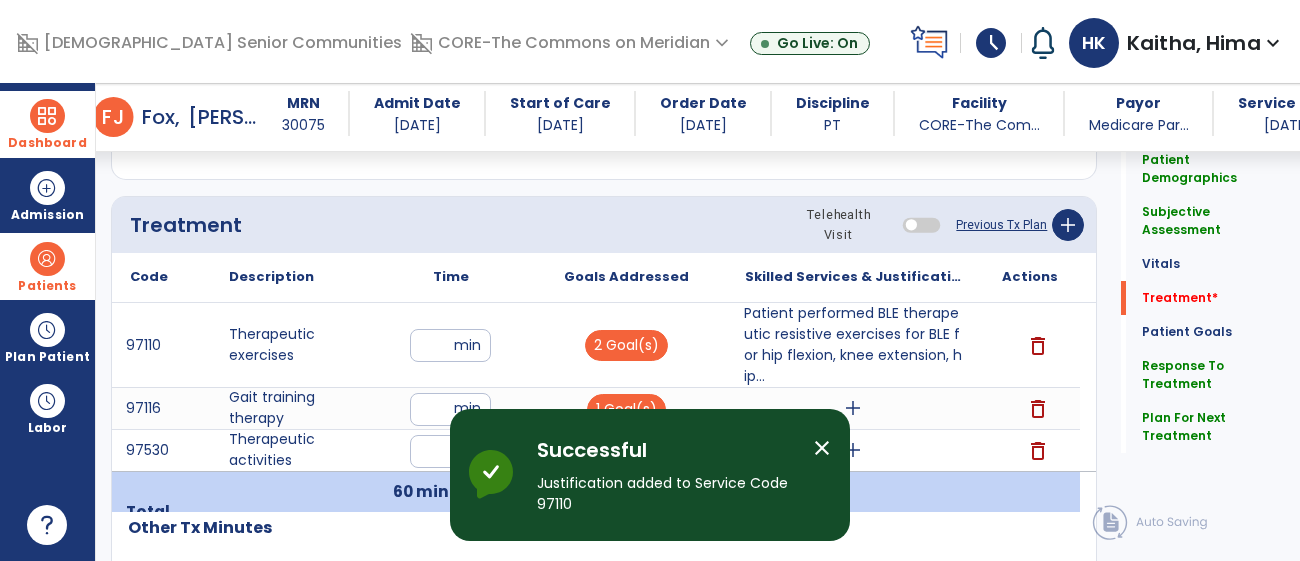click on "close" at bounding box center (822, 448) 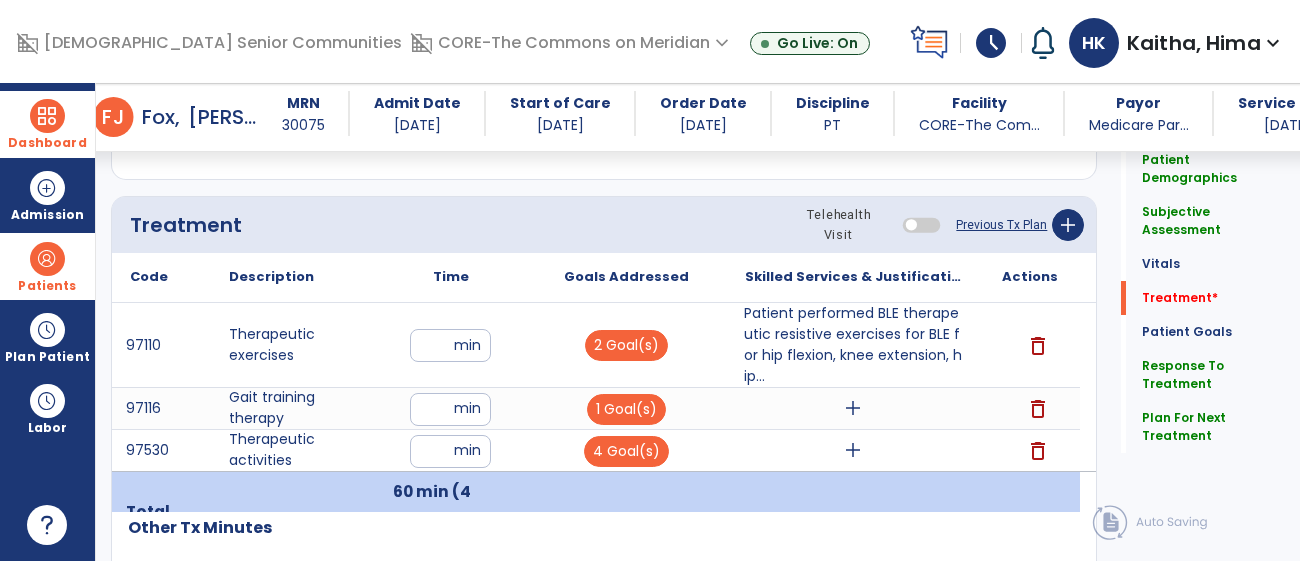 click on "add" at bounding box center (853, 408) 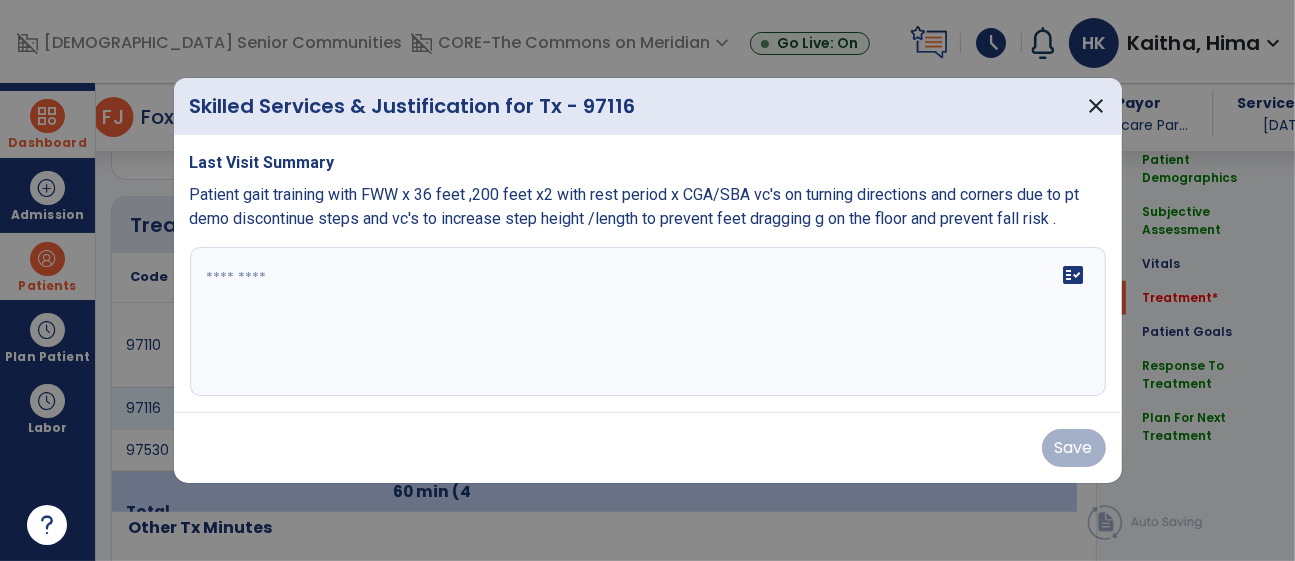 scroll, scrollTop: 1173, scrollLeft: 0, axis: vertical 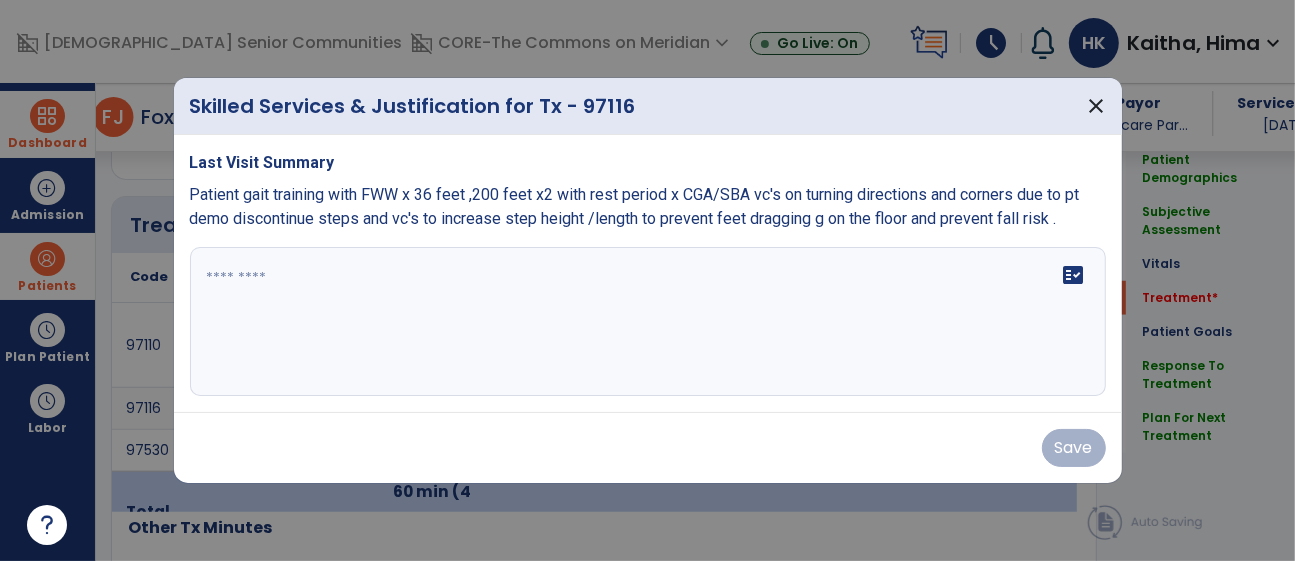 click on "fact_check" at bounding box center (648, 322) 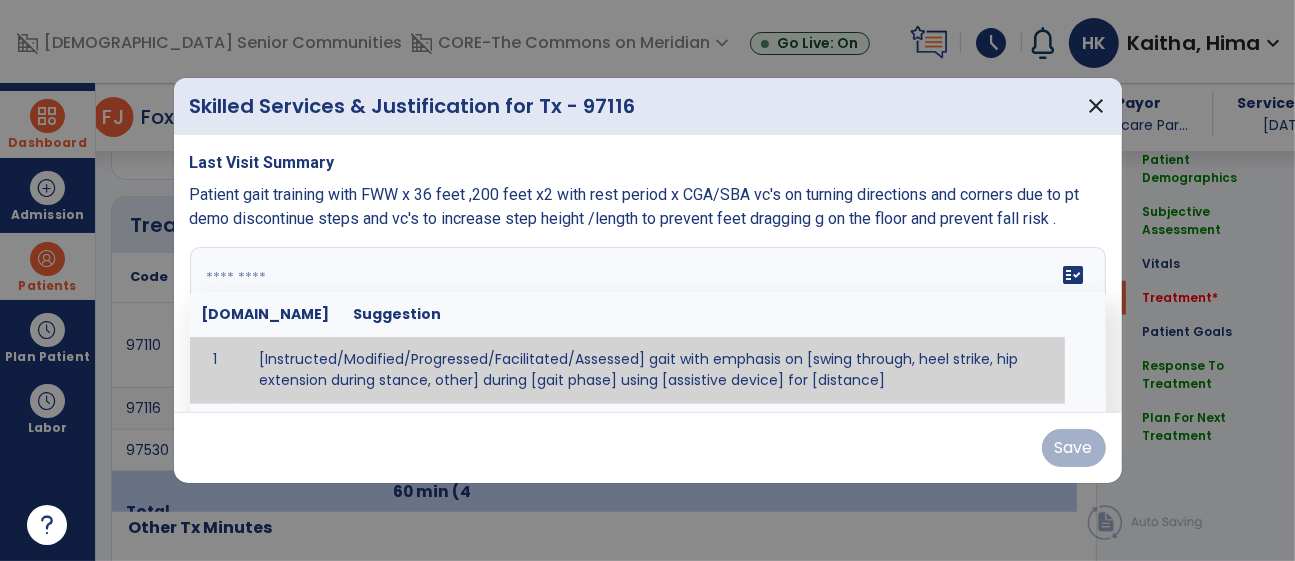 paste on "**********" 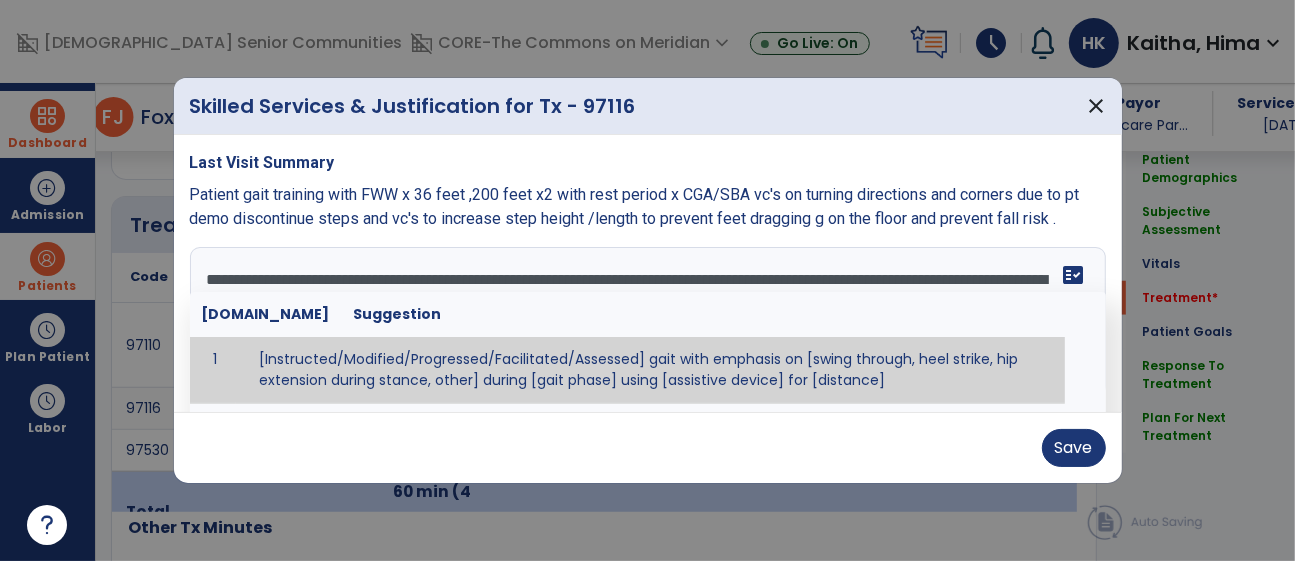 click on "**********" at bounding box center (645, 322) 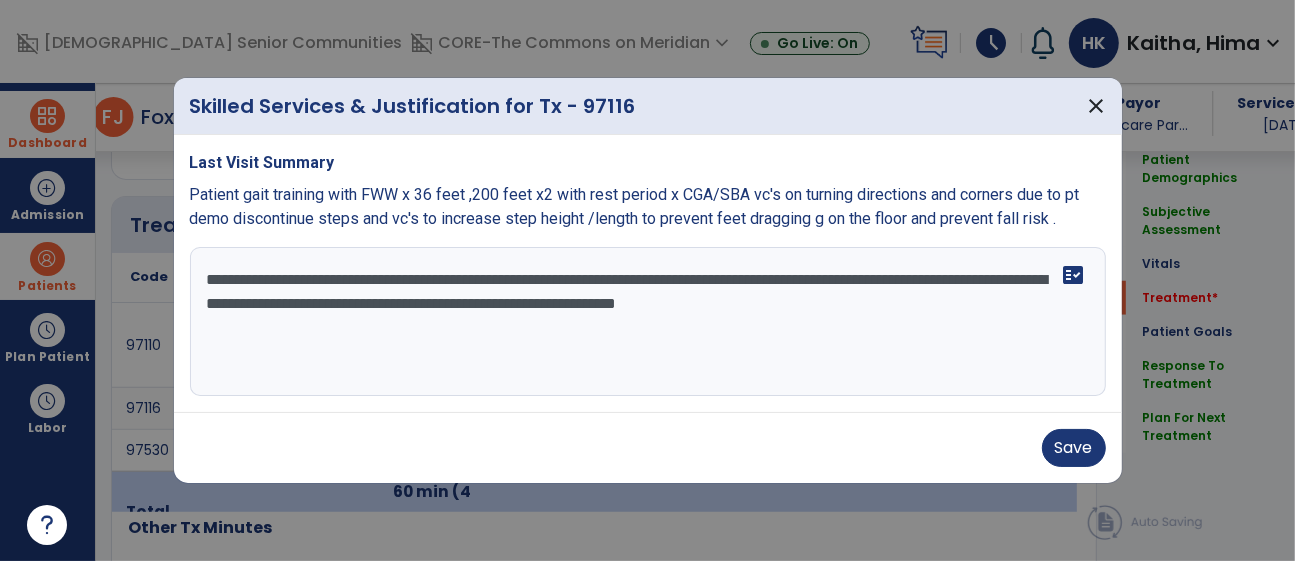 click on "**********" at bounding box center (648, 274) 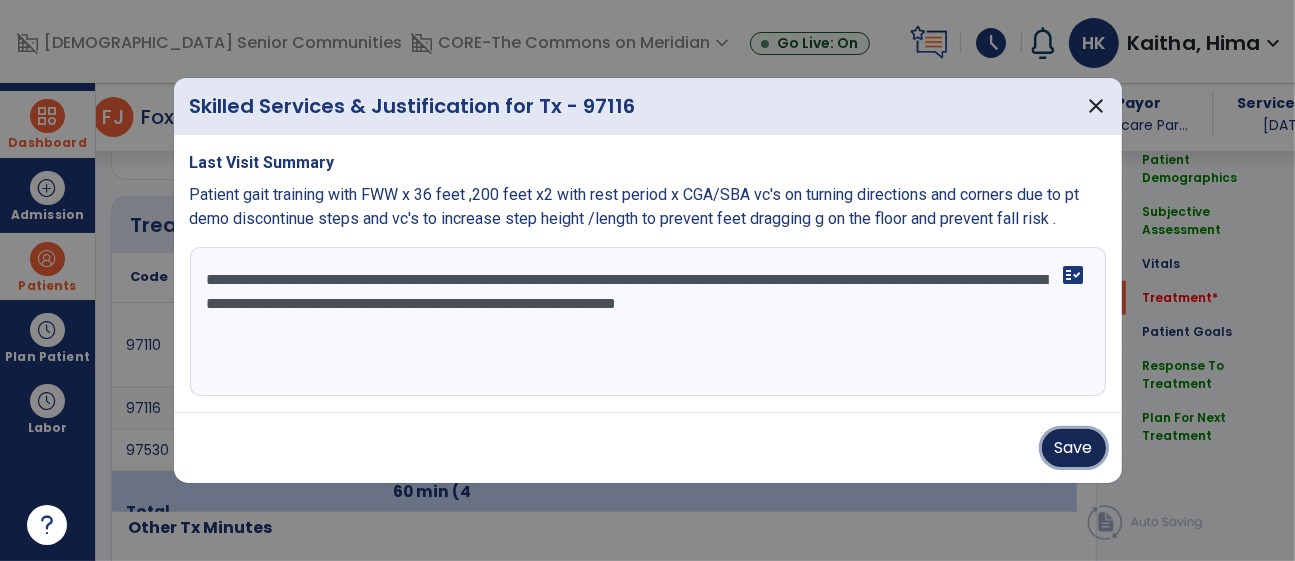 click on "Save" at bounding box center (1074, 448) 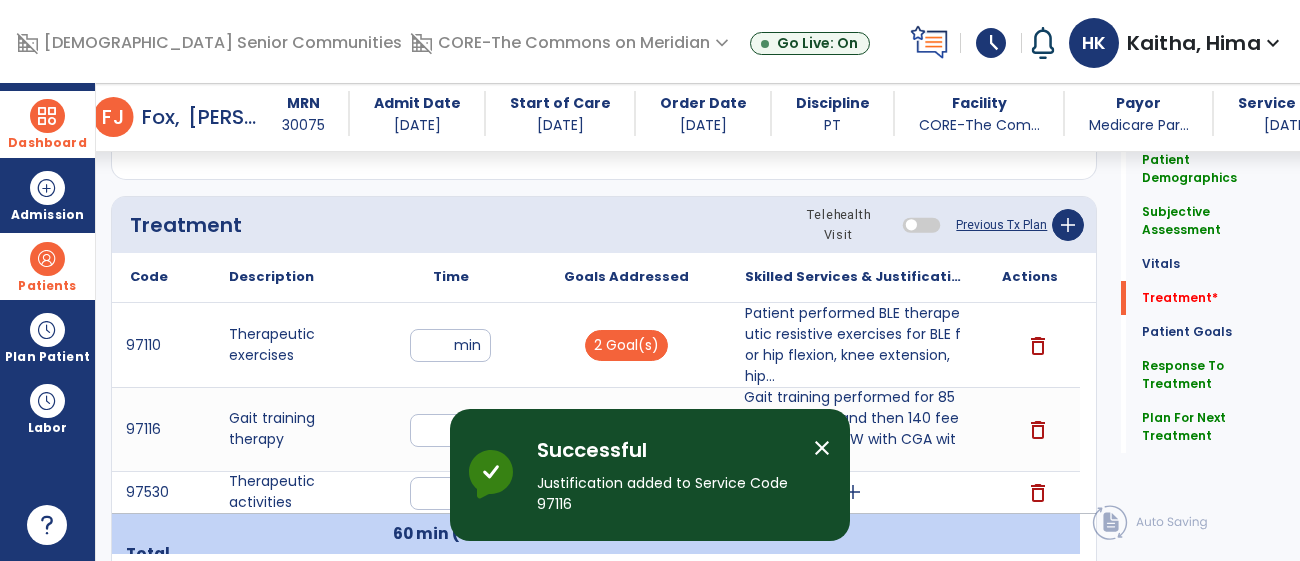 click on "close" at bounding box center [822, 448] 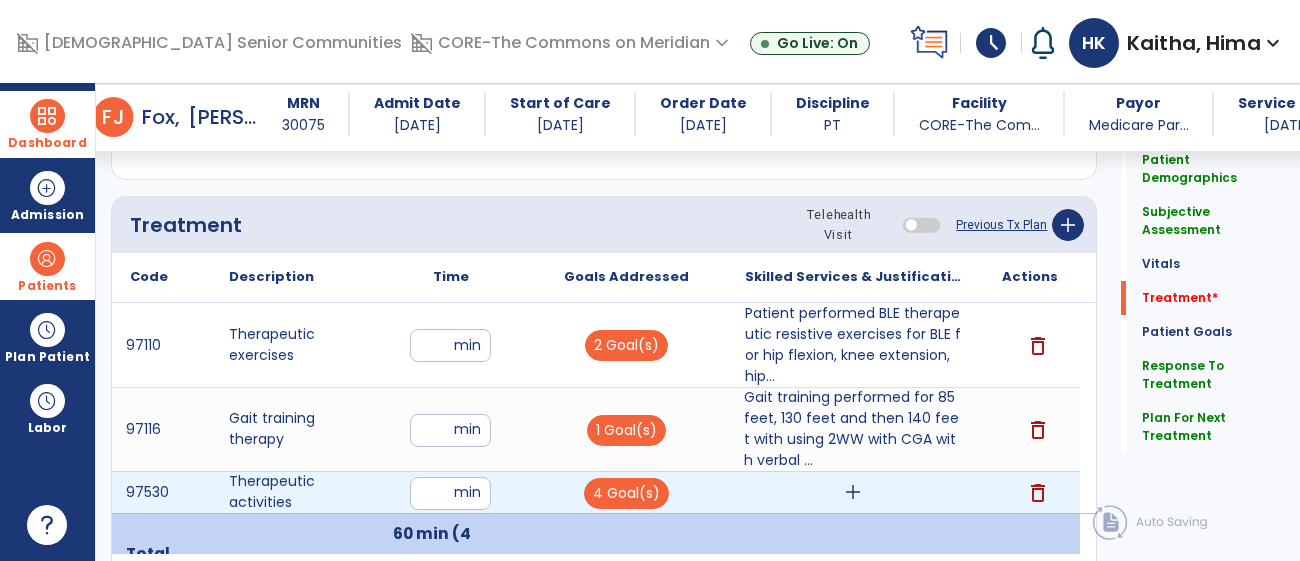 click on "add" at bounding box center [853, 492] 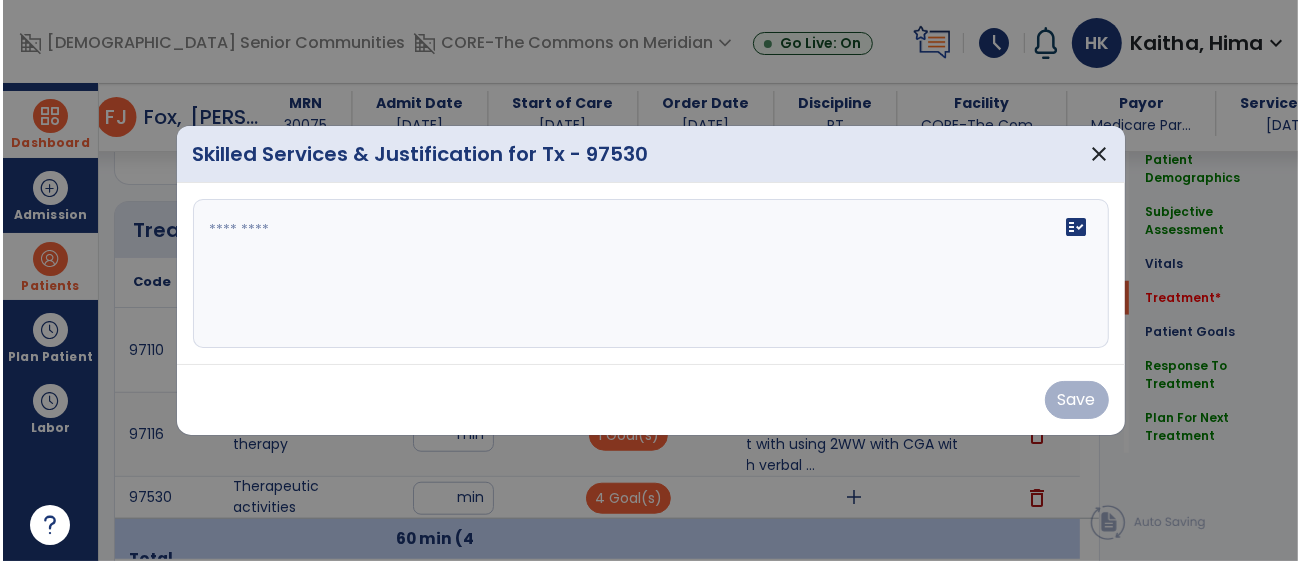 scroll, scrollTop: 1173, scrollLeft: 0, axis: vertical 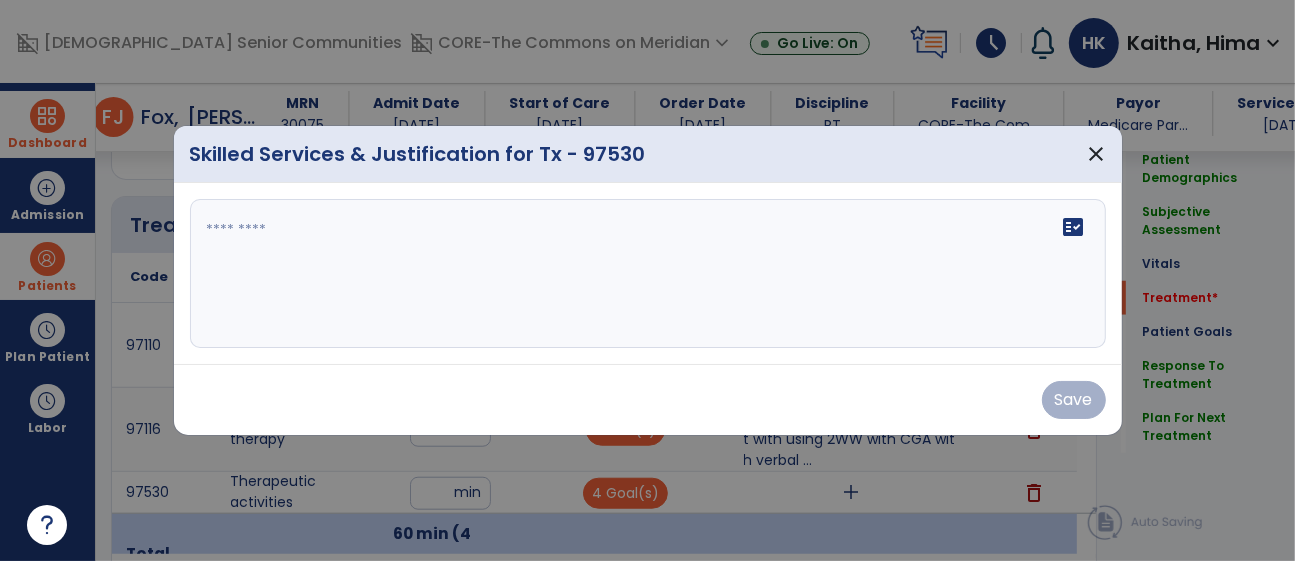 click on "fact_check" at bounding box center [648, 274] 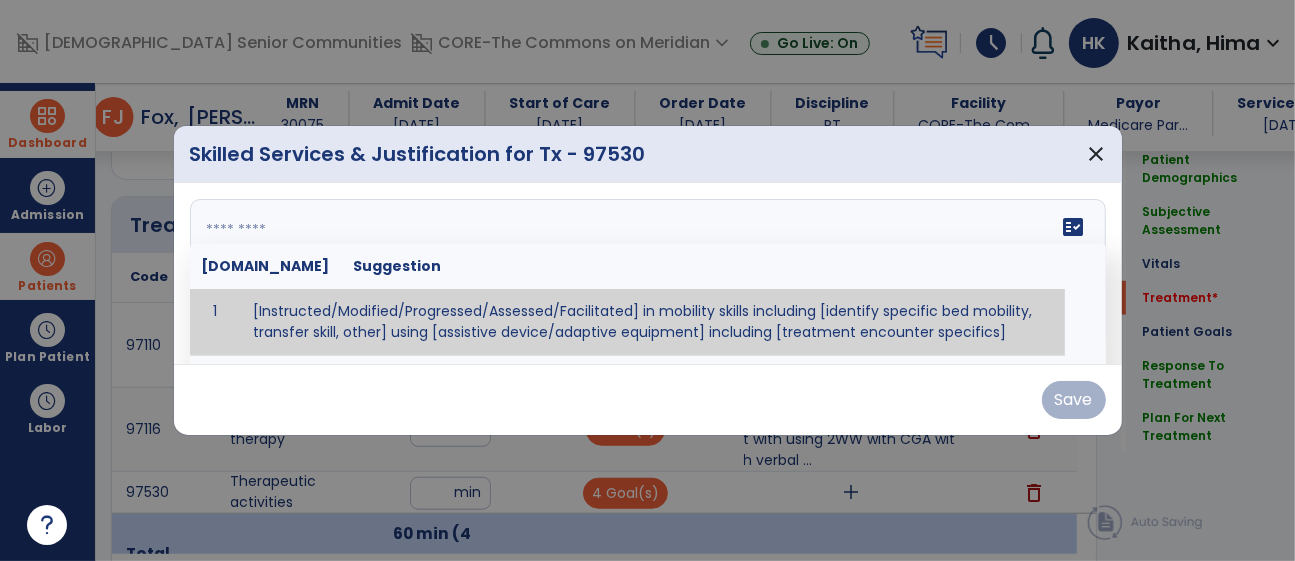 paste on "**********" 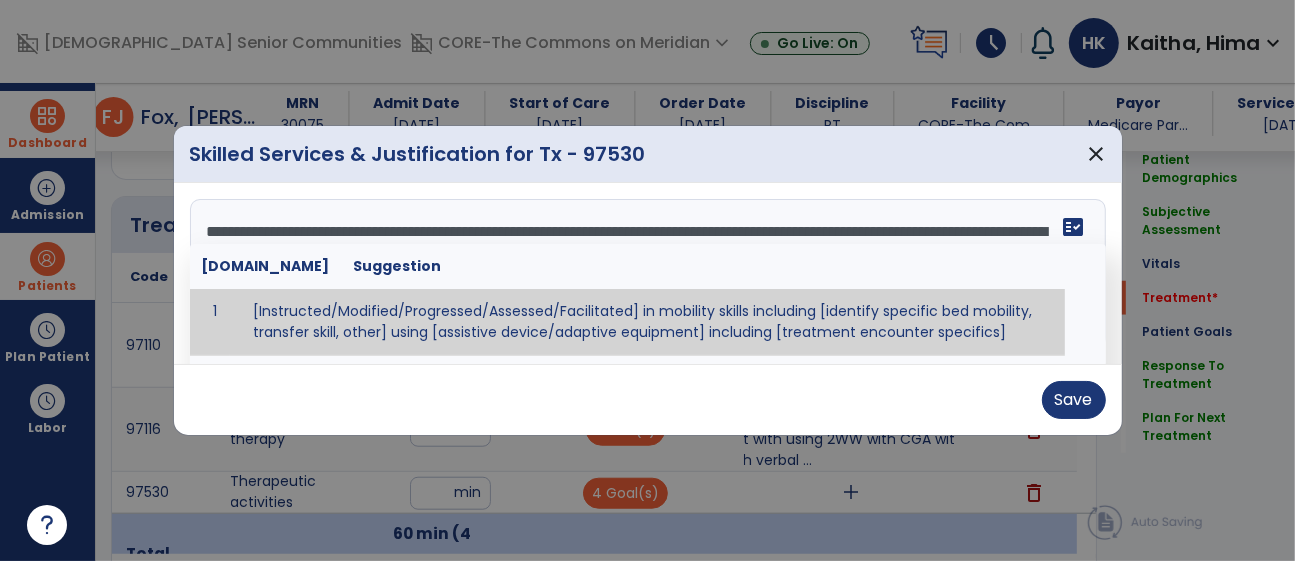 type on "**********" 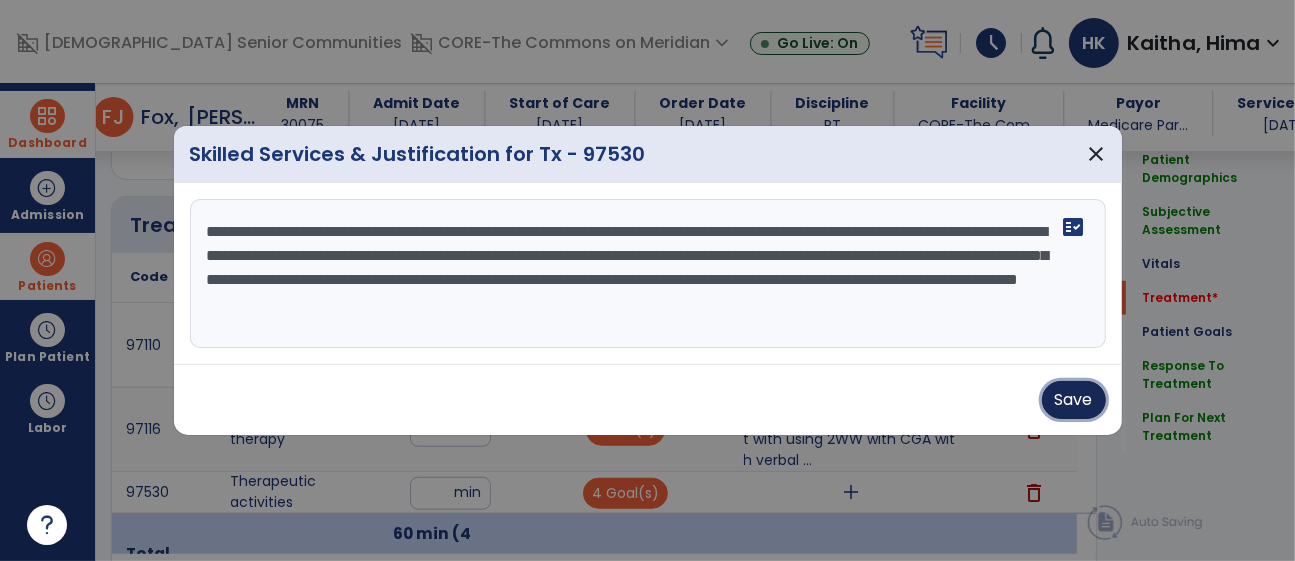 click on "Save" at bounding box center [1074, 400] 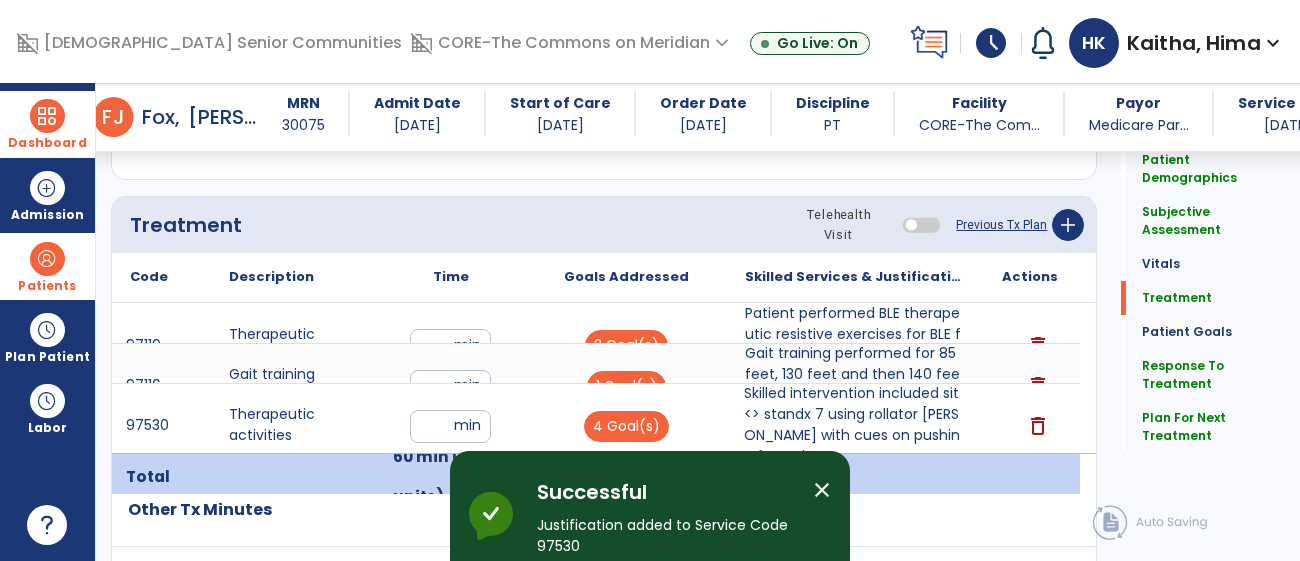 click at bounding box center (47, 116) 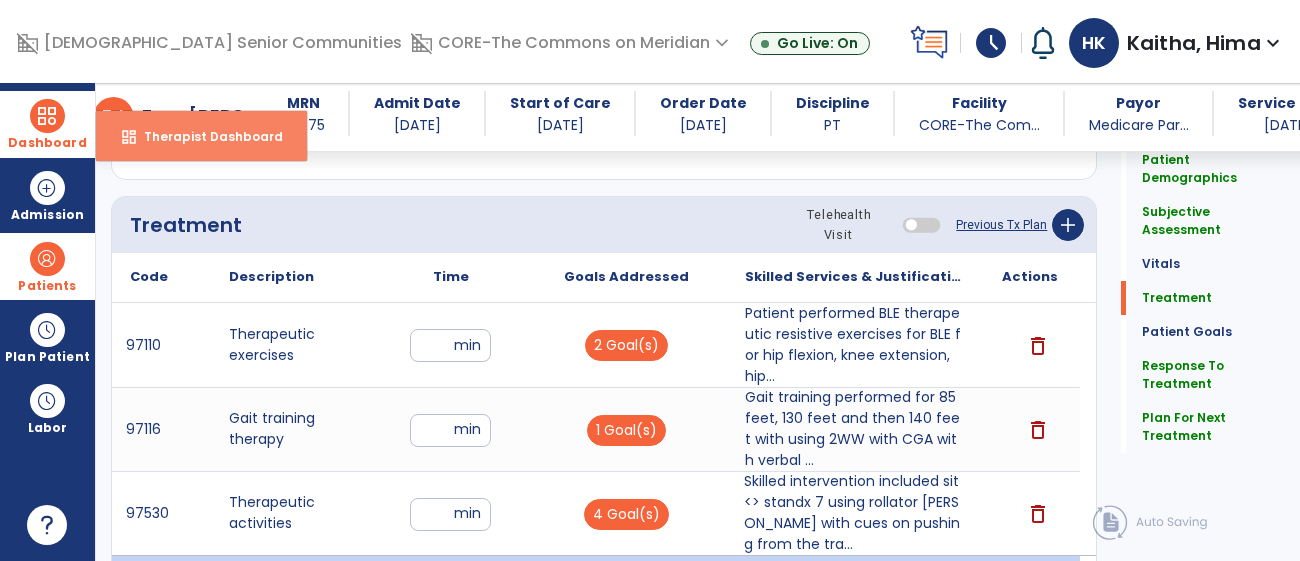 click on "Therapist Dashboard" at bounding box center [205, 136] 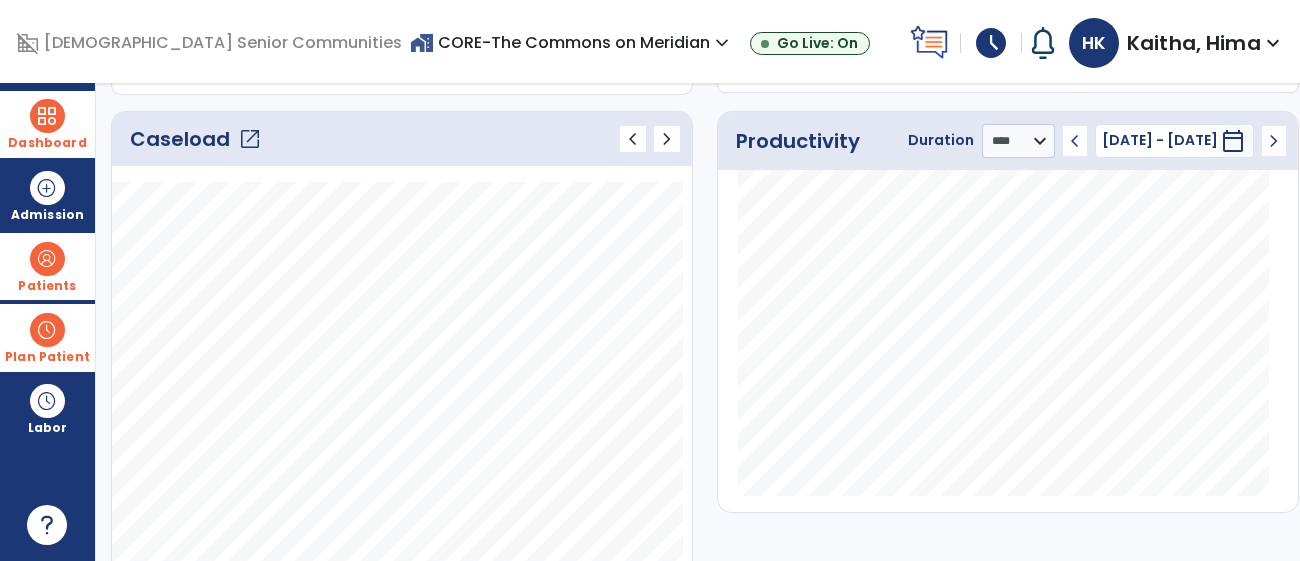 scroll, scrollTop: 240, scrollLeft: 0, axis: vertical 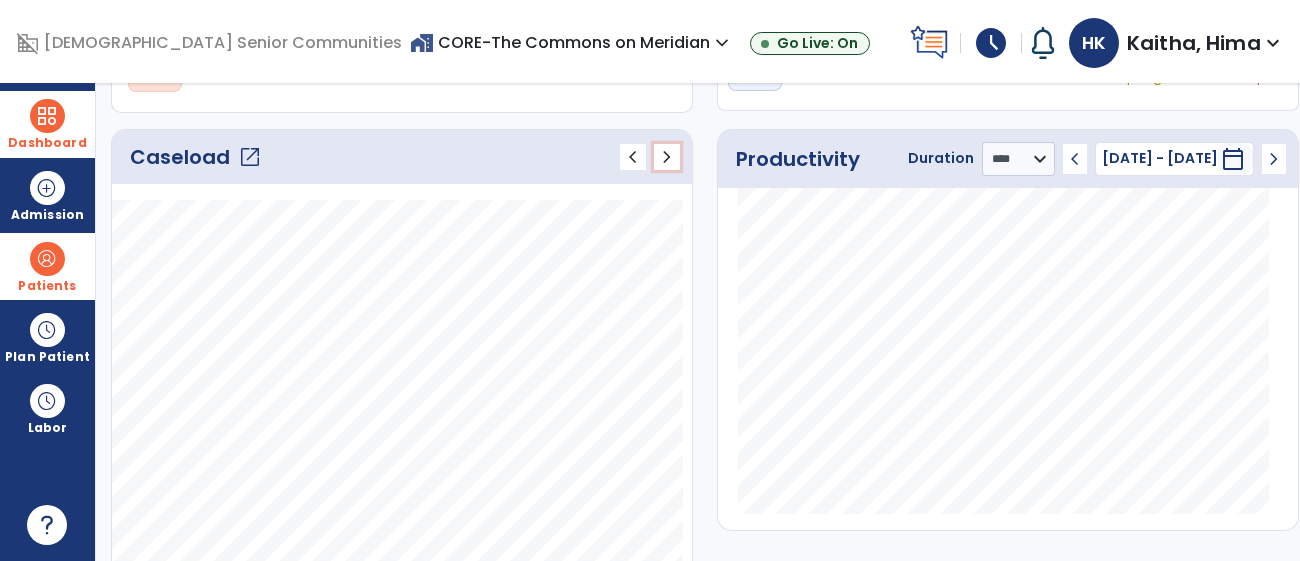 click on "chevron_right" 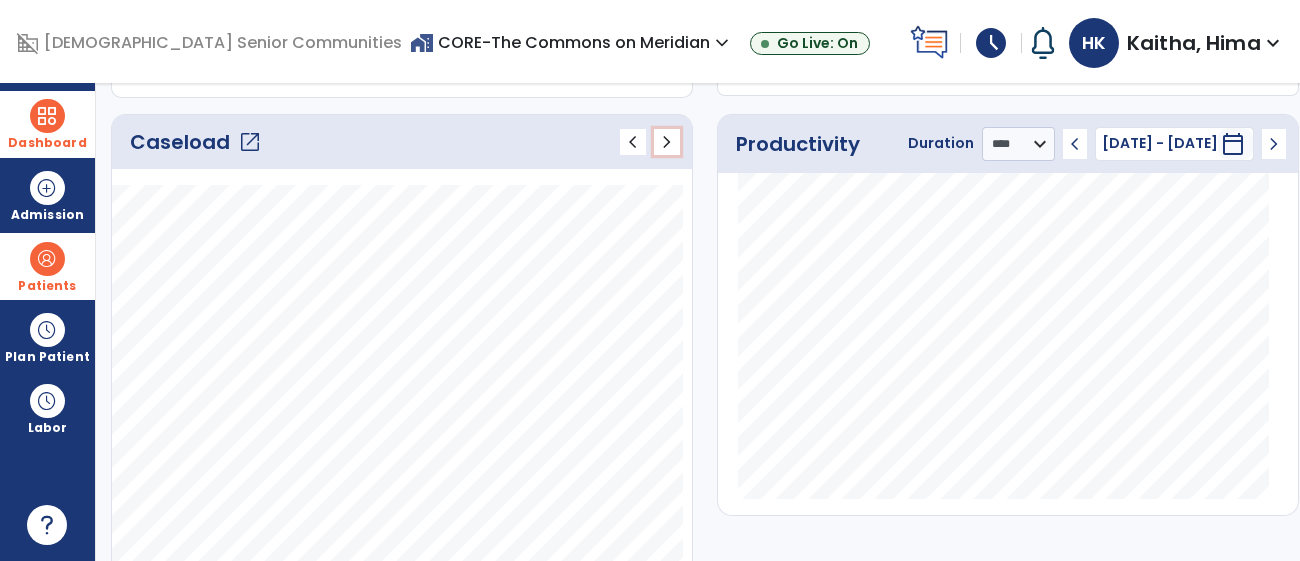 scroll, scrollTop: 238, scrollLeft: 0, axis: vertical 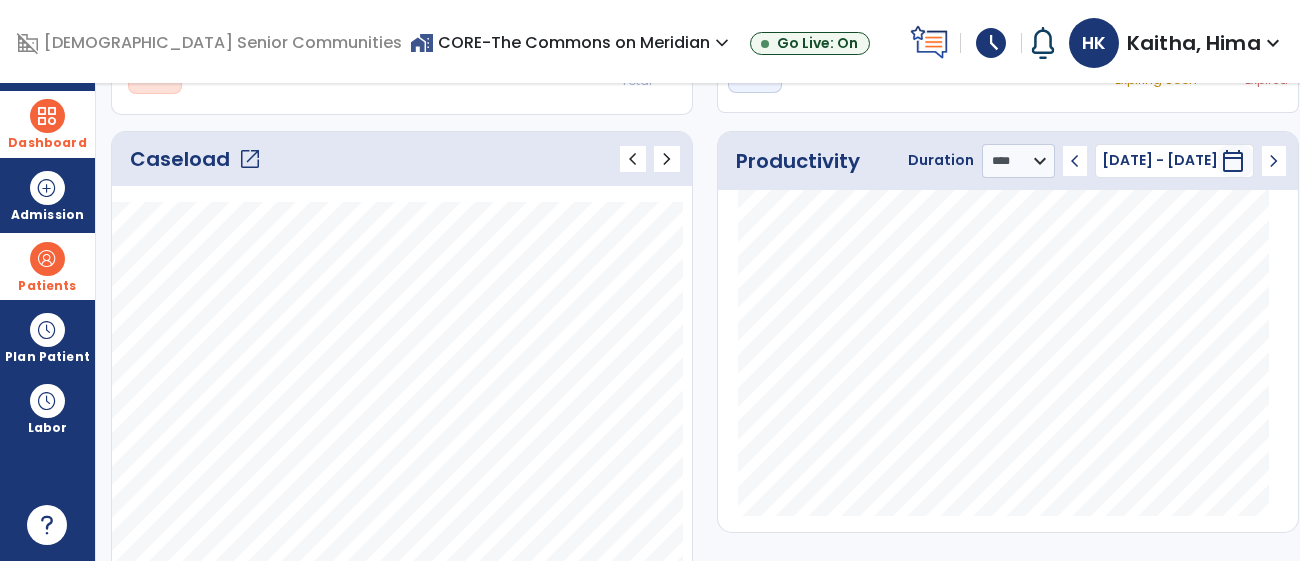 click on "open_in_new" 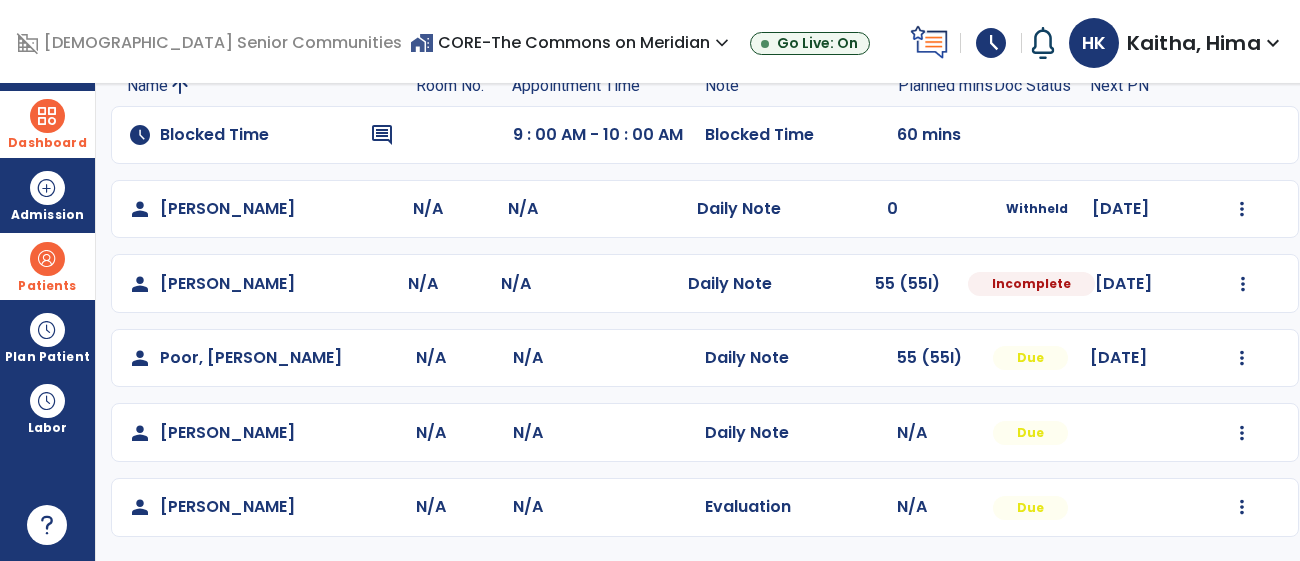 scroll, scrollTop: 176, scrollLeft: 0, axis: vertical 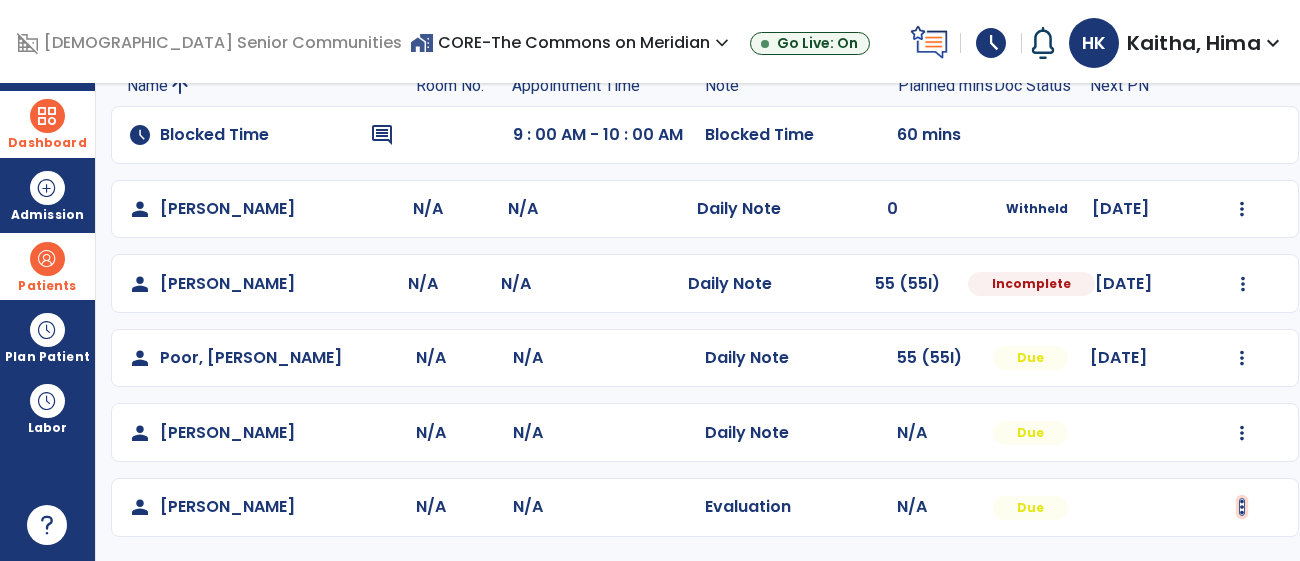 click at bounding box center [1242, 209] 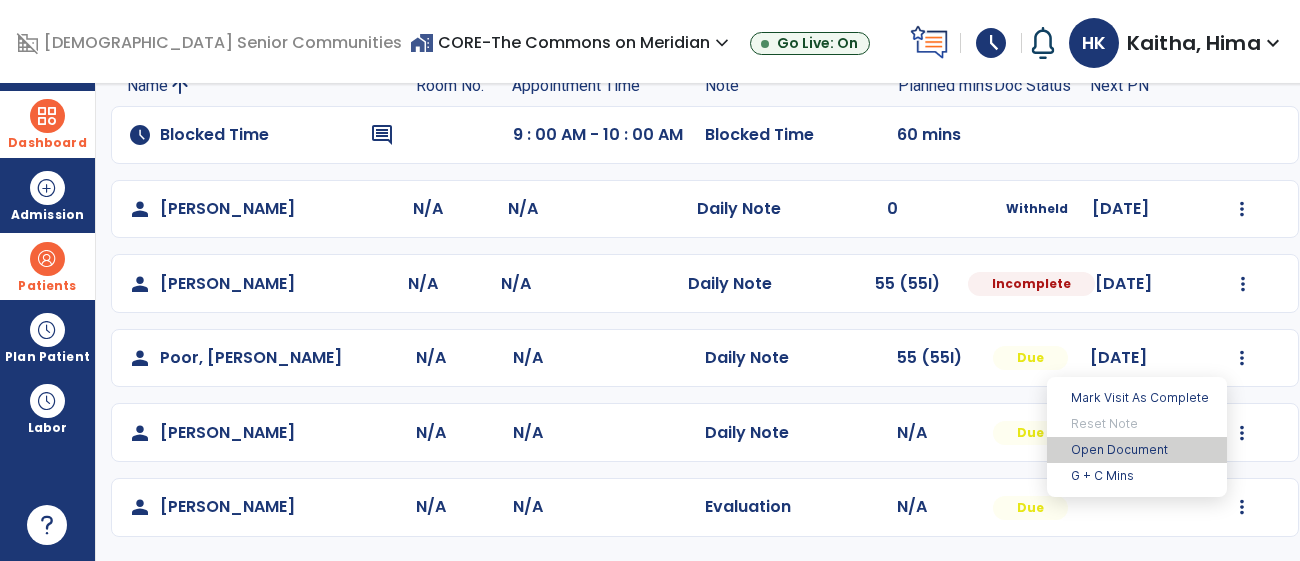 click on "Open Document" at bounding box center (1137, 450) 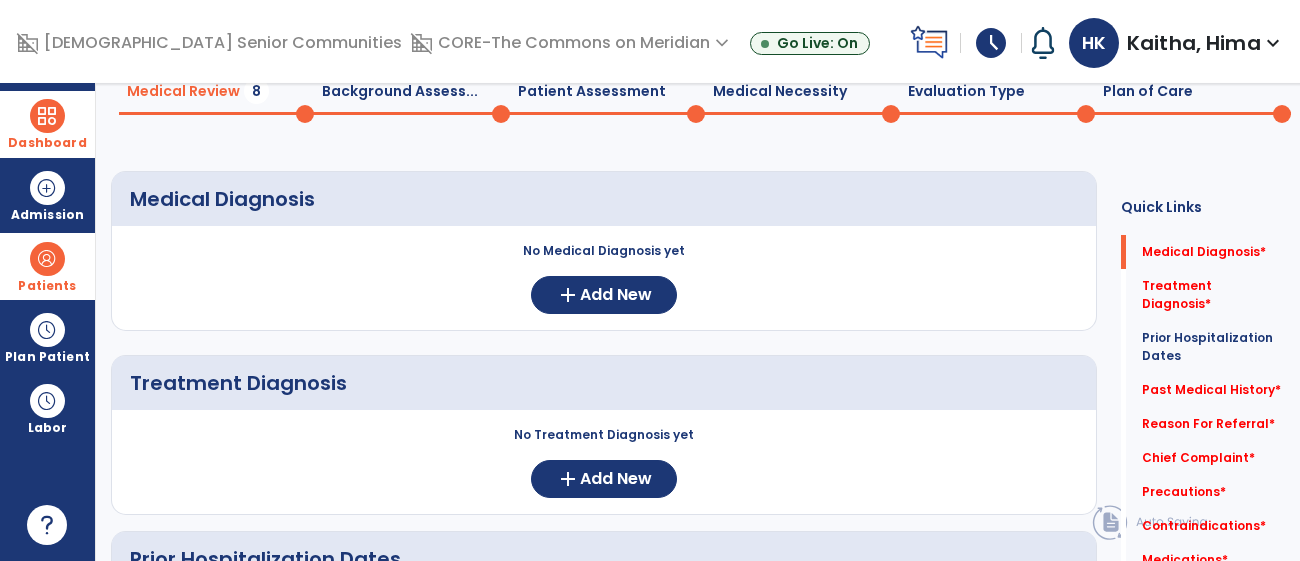 scroll, scrollTop: 0, scrollLeft: 0, axis: both 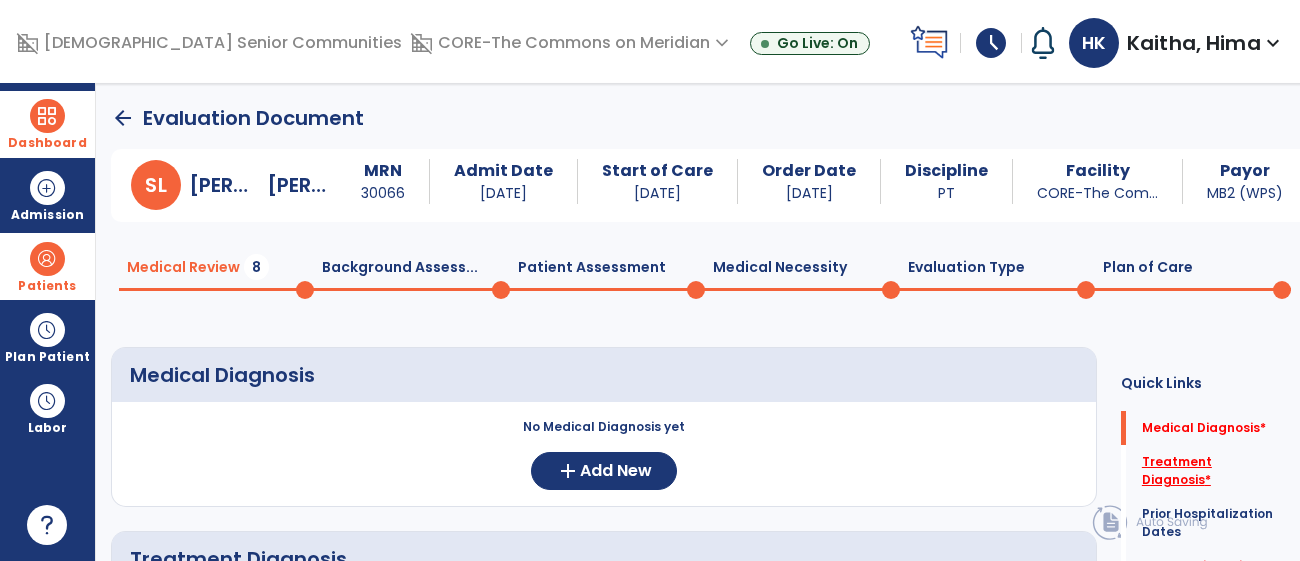 drag, startPoint x: 1194, startPoint y: 462, endPoint x: 1180, endPoint y: 460, distance: 14.142136 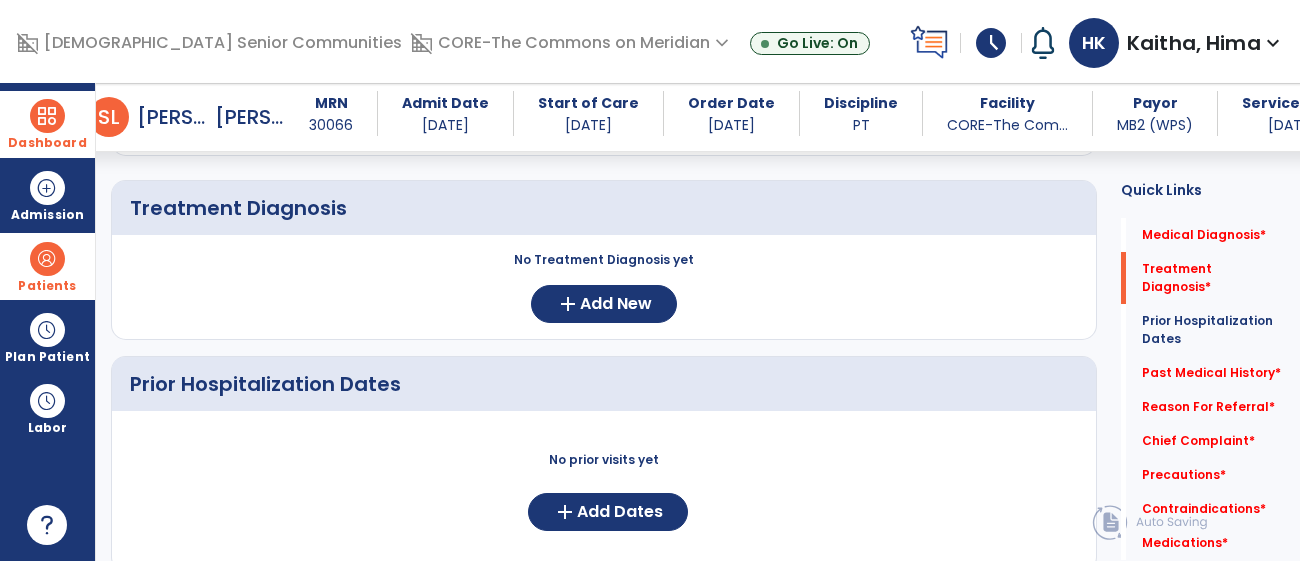 scroll, scrollTop: 255, scrollLeft: 0, axis: vertical 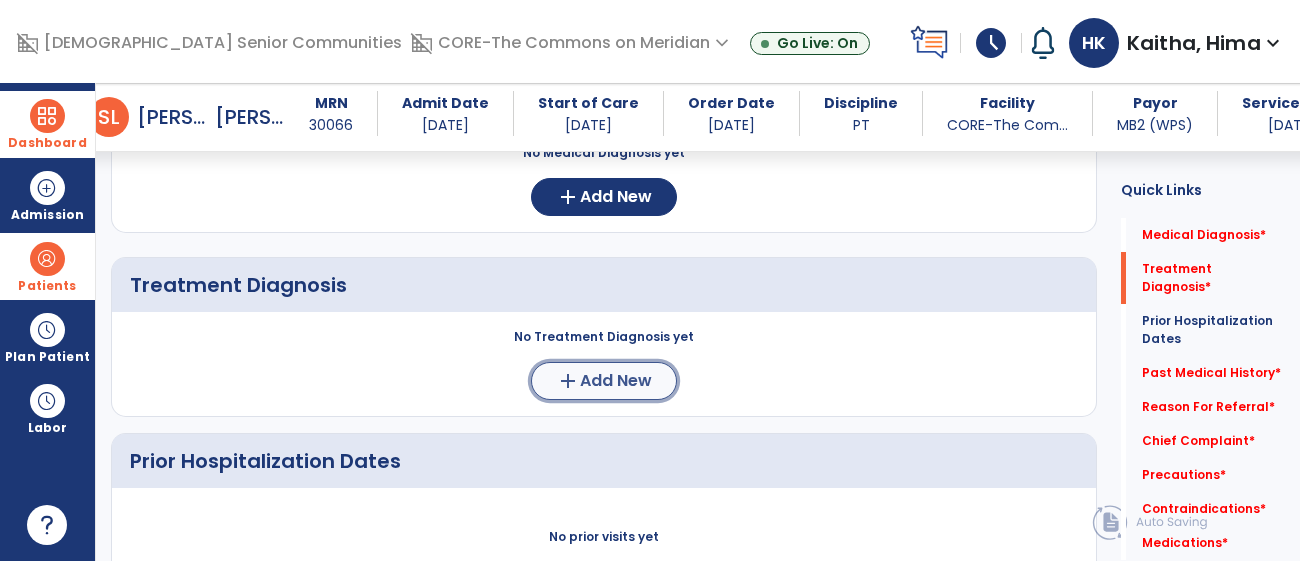 click on "Add New" 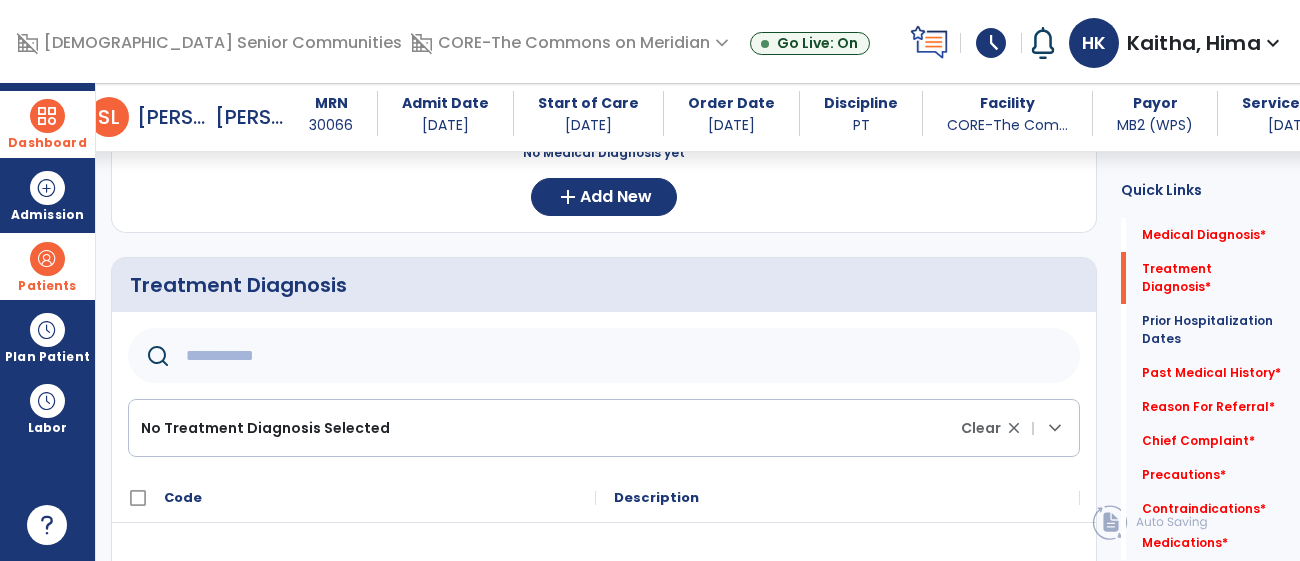 click 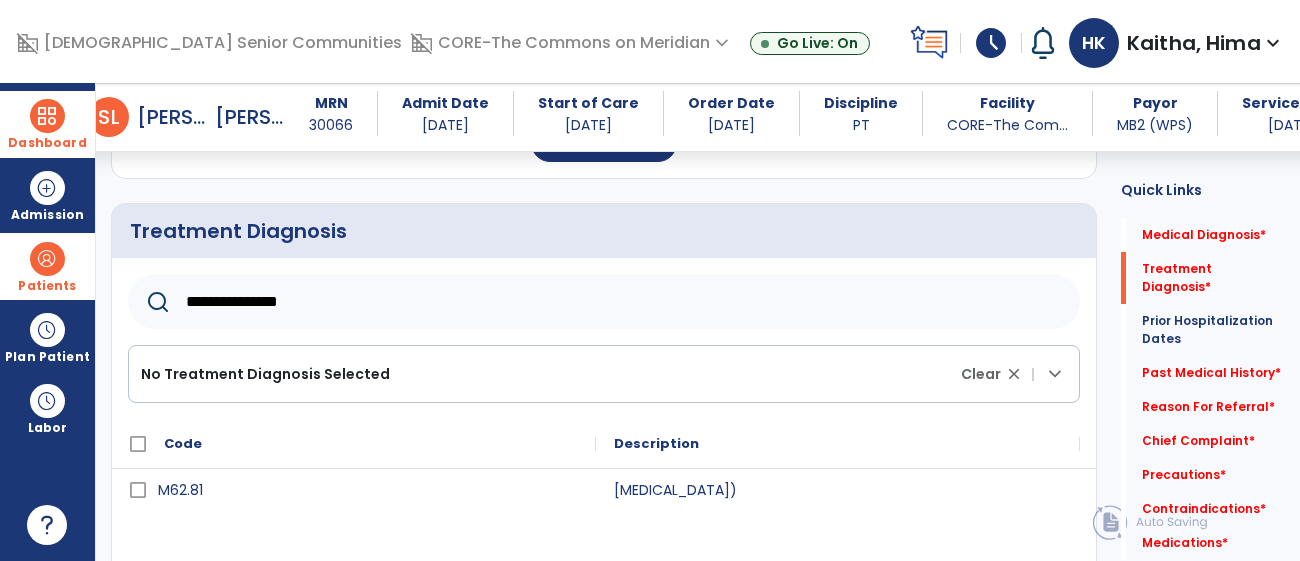 scroll, scrollTop: 337, scrollLeft: 0, axis: vertical 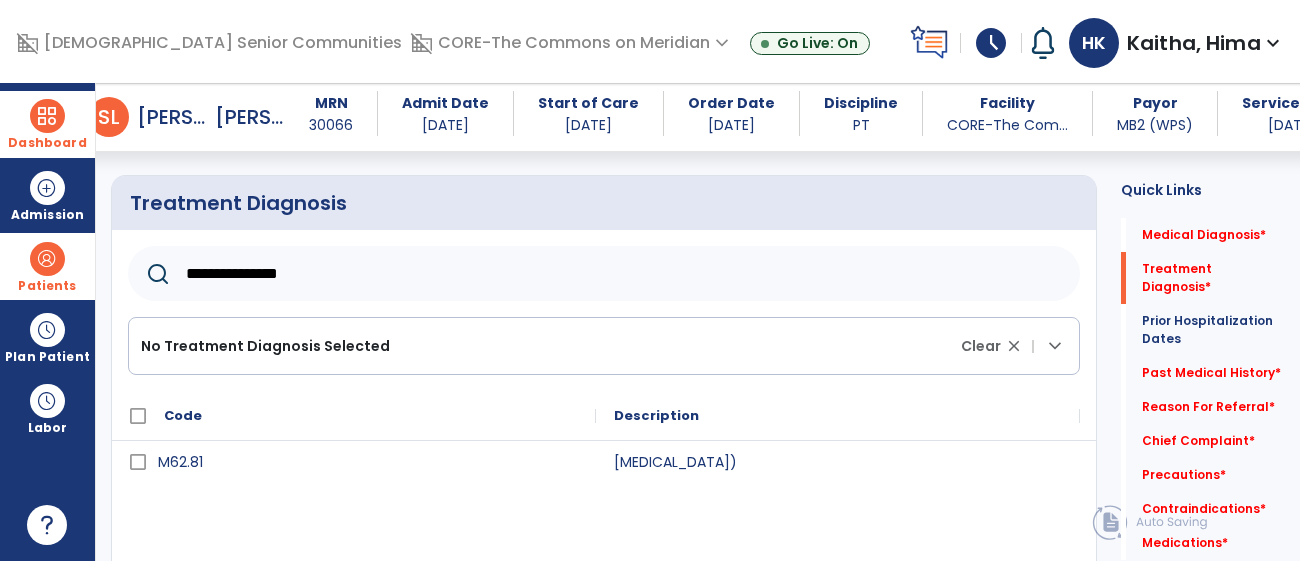 type on "**********" 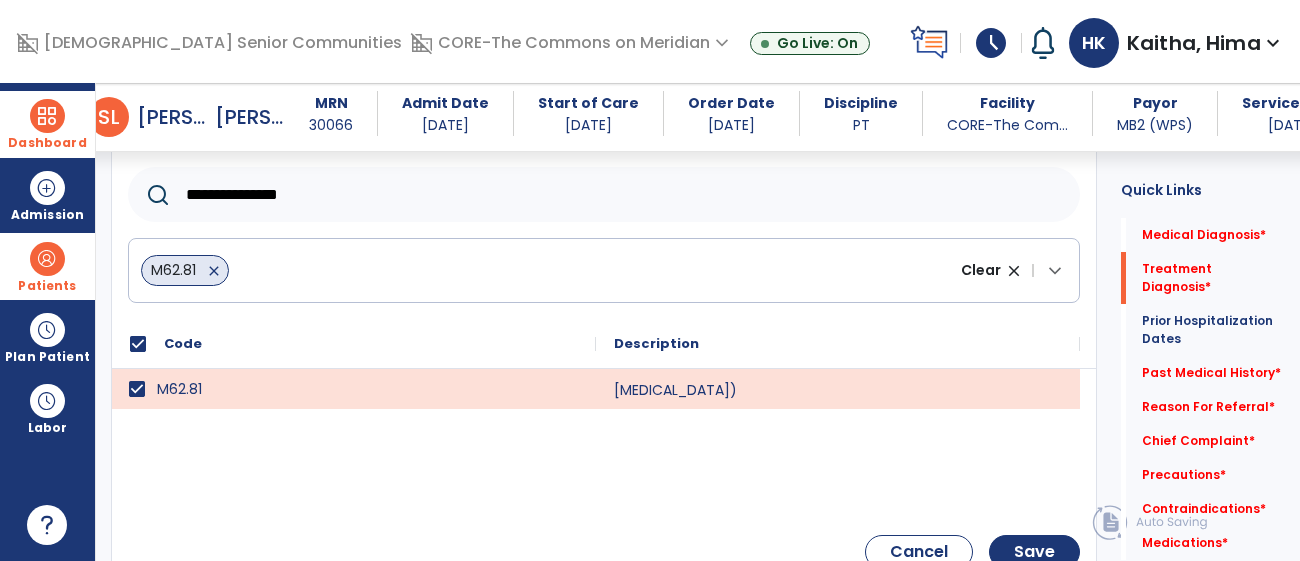 scroll, scrollTop: 440, scrollLeft: 0, axis: vertical 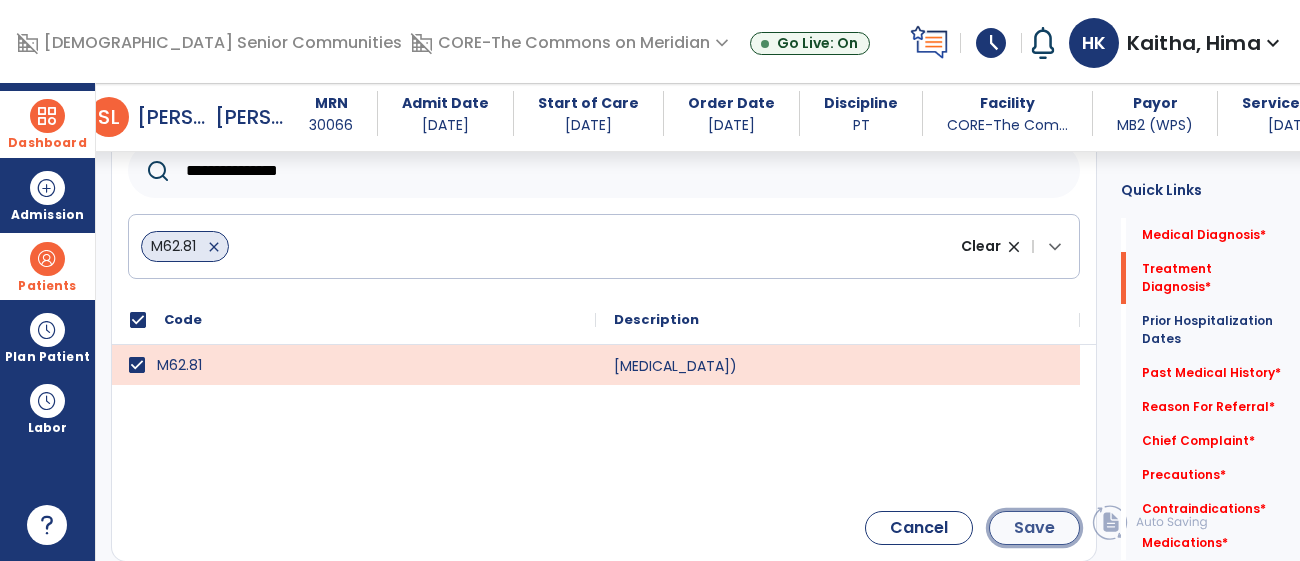 click on "Save" 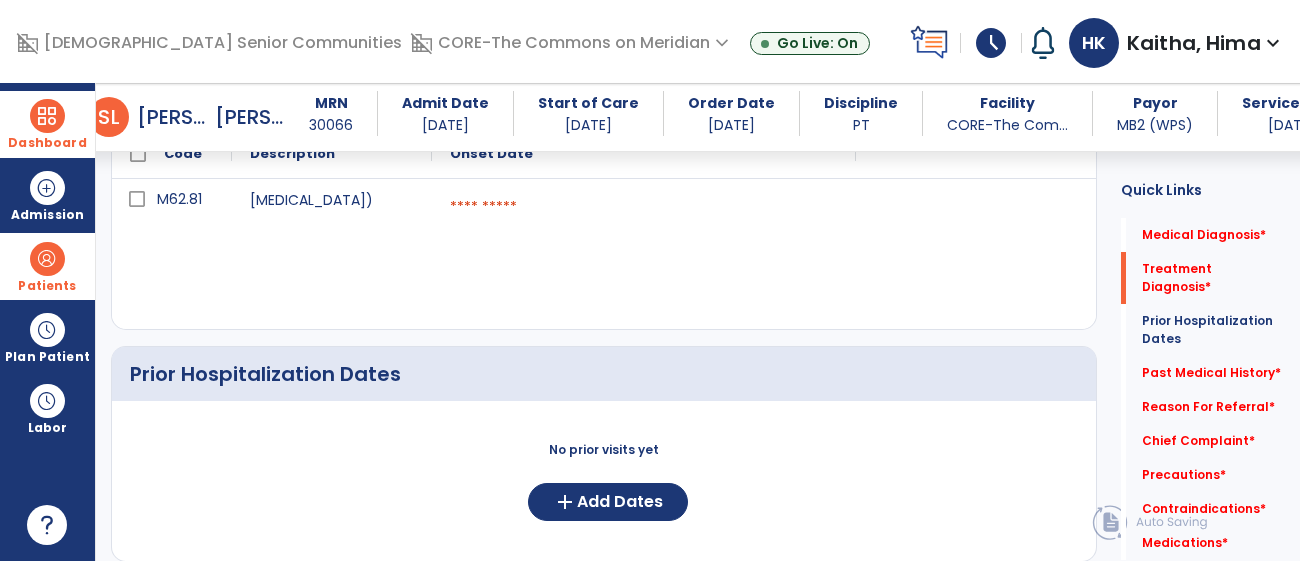 click at bounding box center [644, 207] 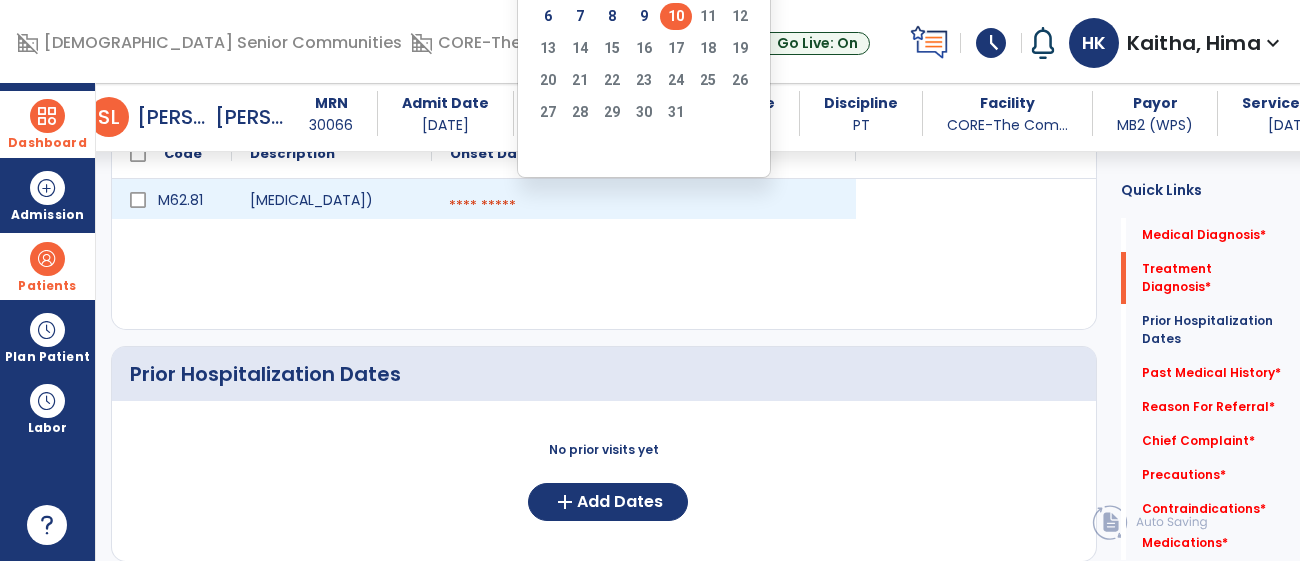 click on "10" 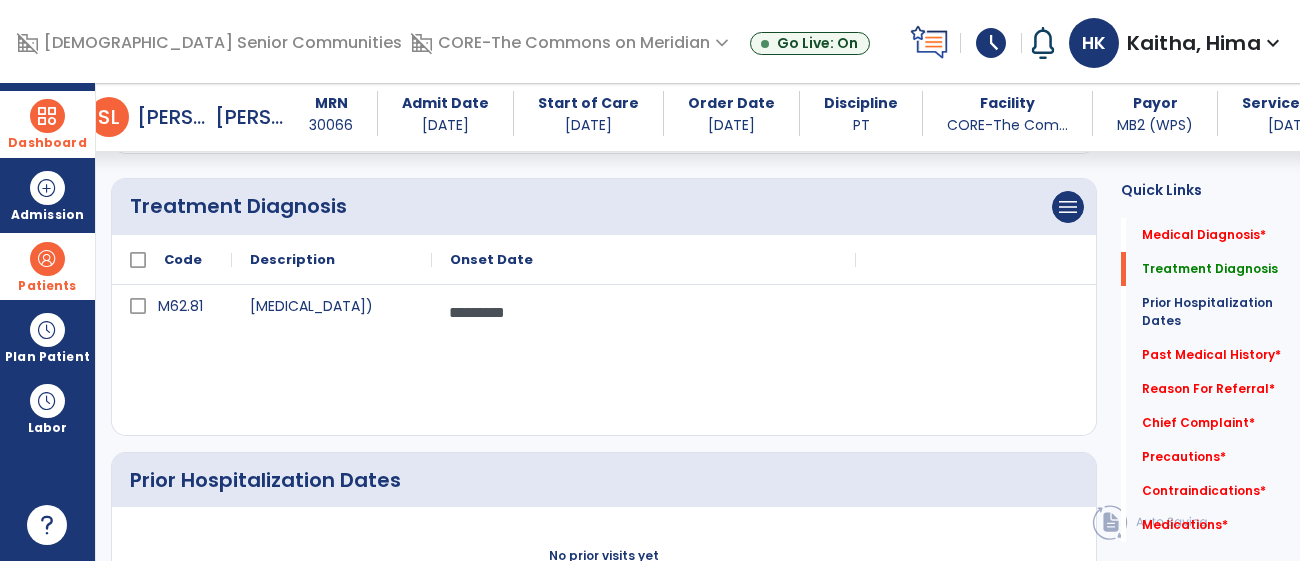scroll, scrollTop: 298, scrollLeft: 0, axis: vertical 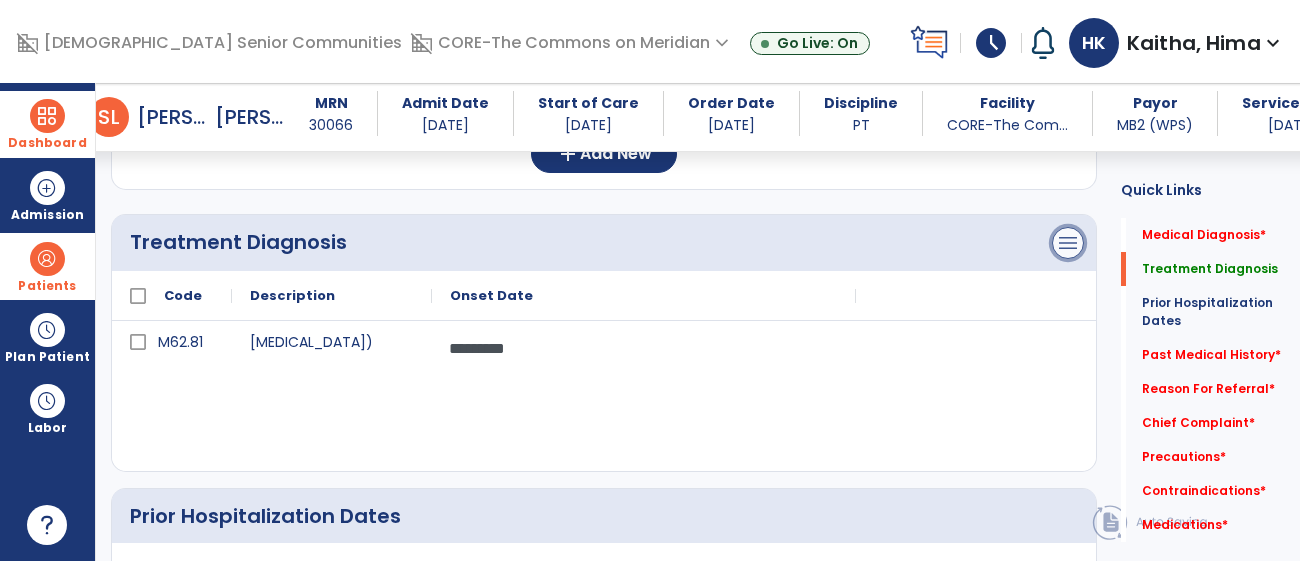 click on "menu" at bounding box center (1068, 243) 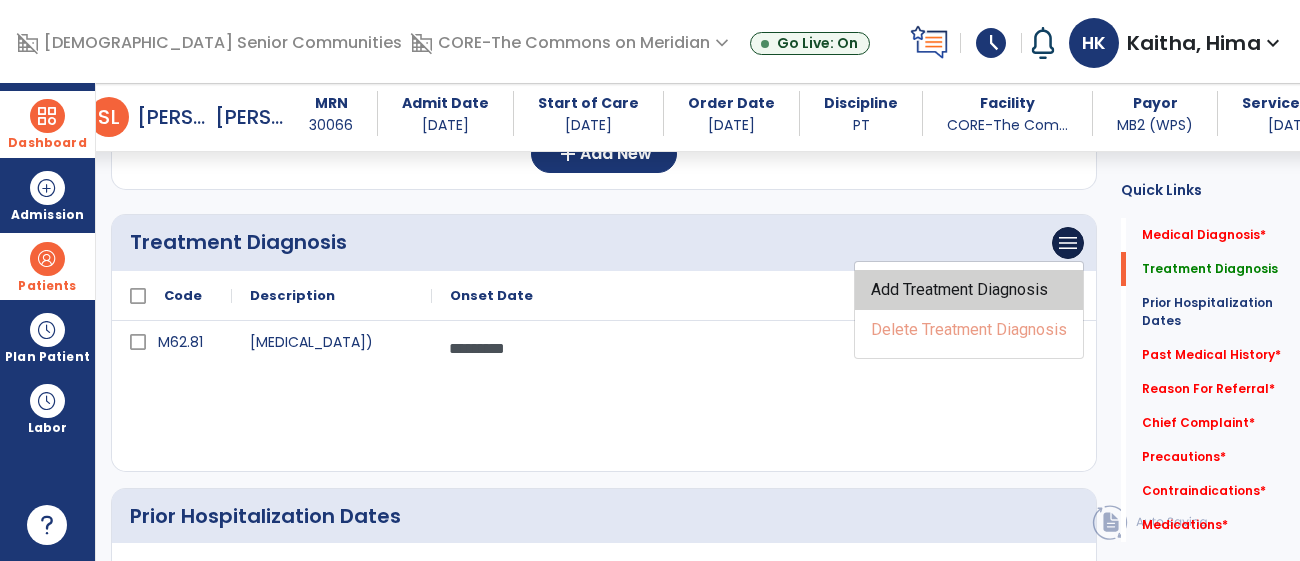 click on "Add Treatment Diagnosis" 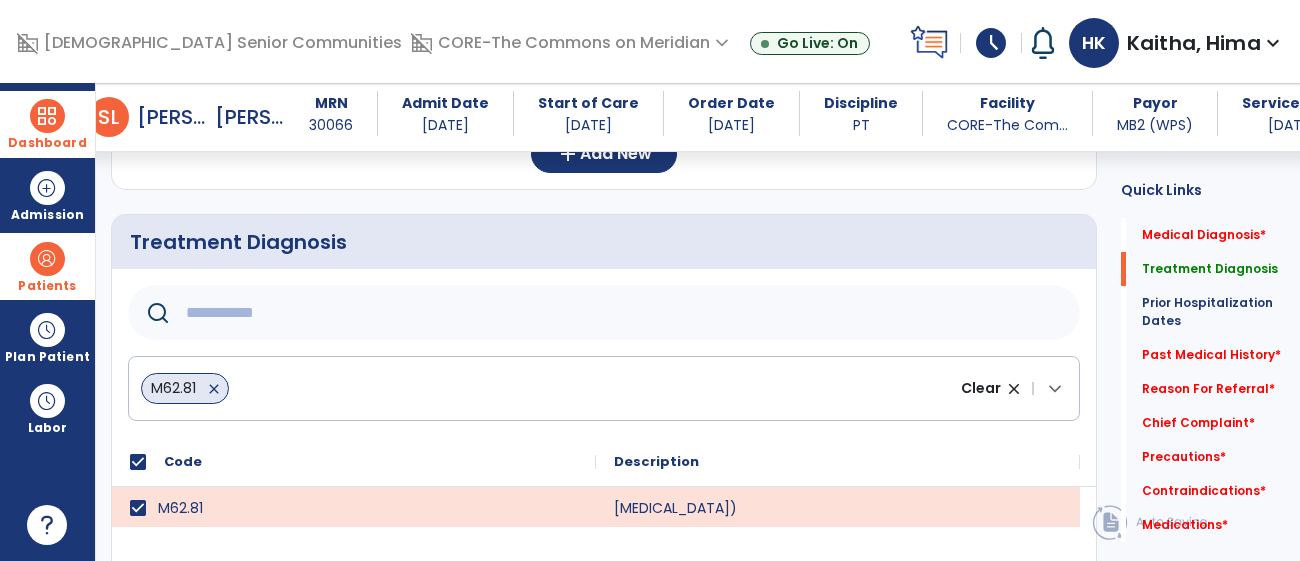 click 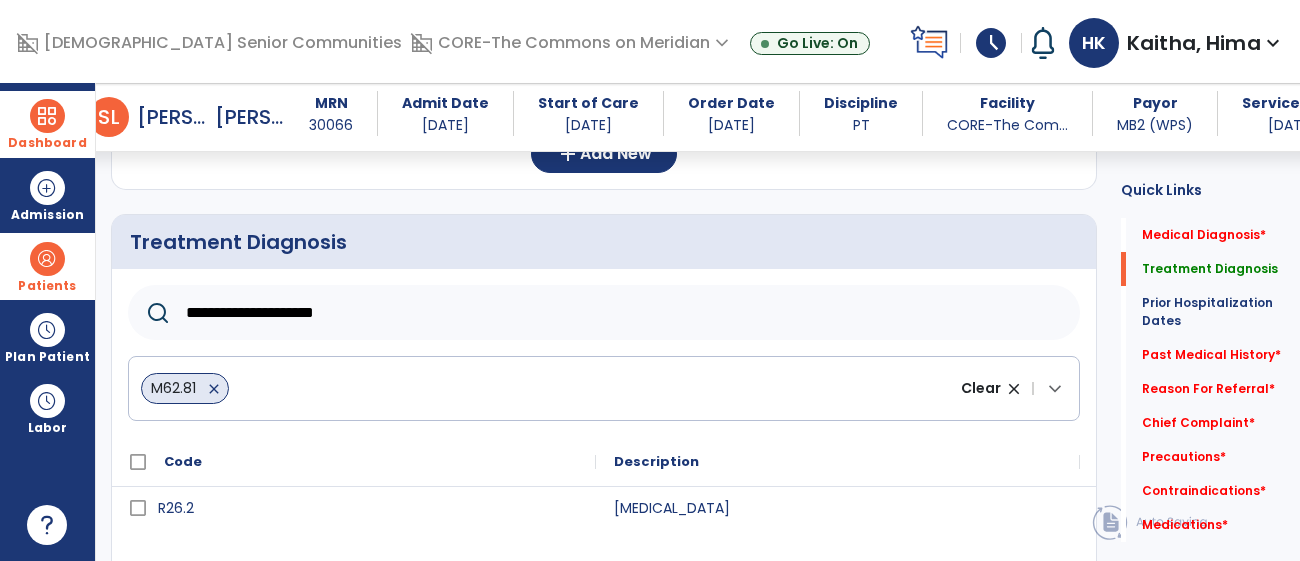 type on "**********" 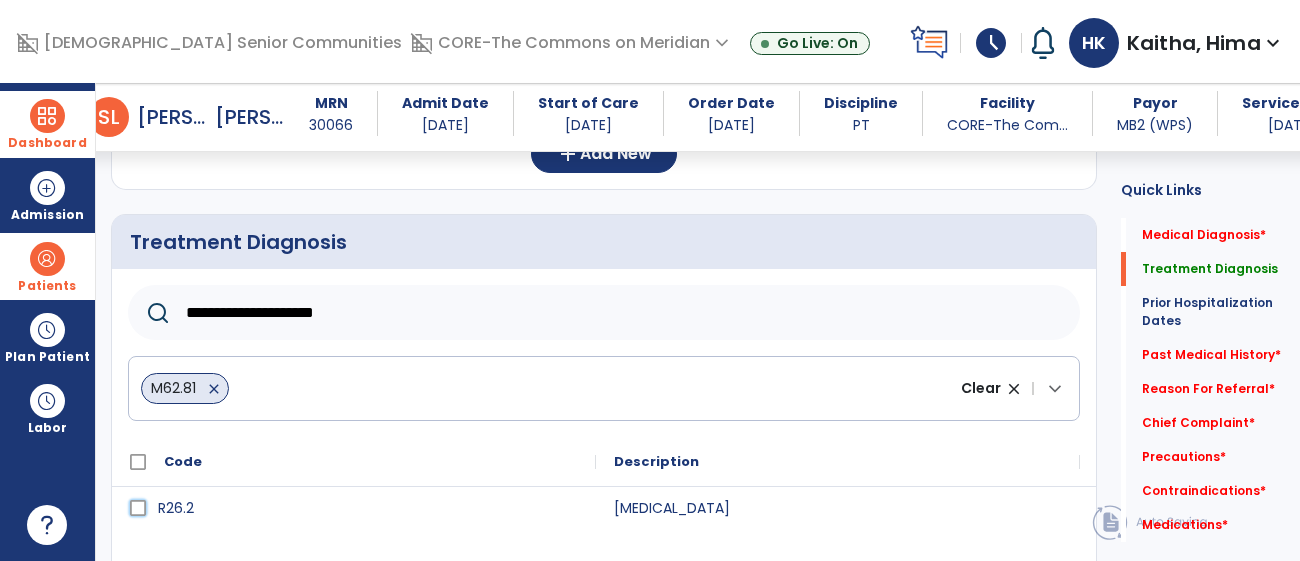 click on "R26.2" 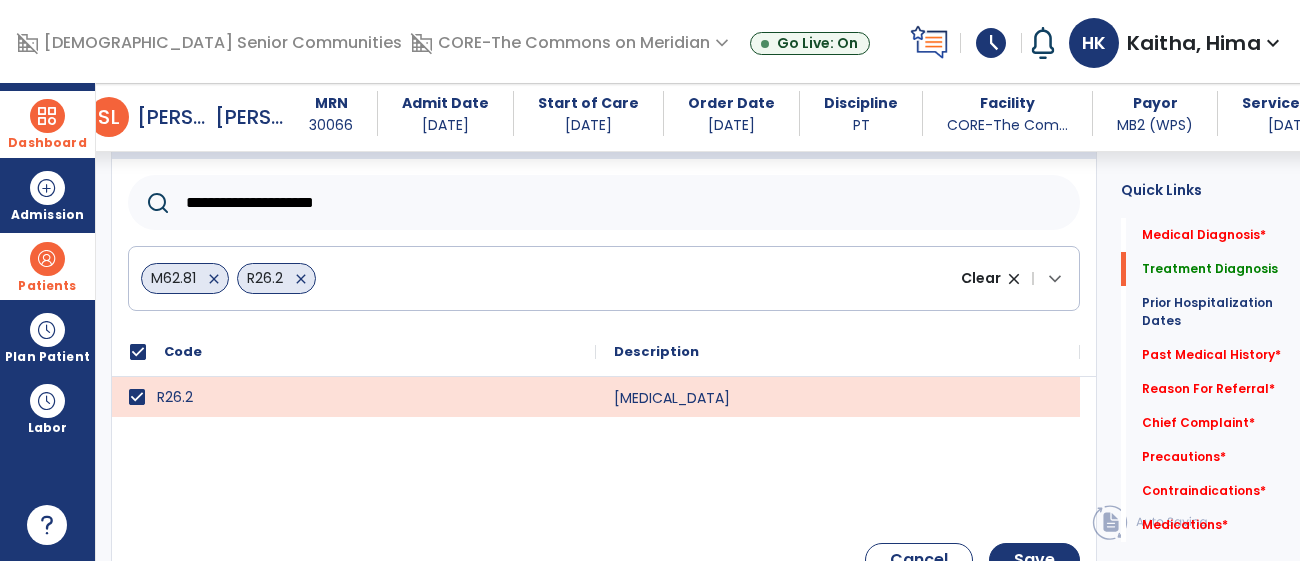 scroll, scrollTop: 444, scrollLeft: 0, axis: vertical 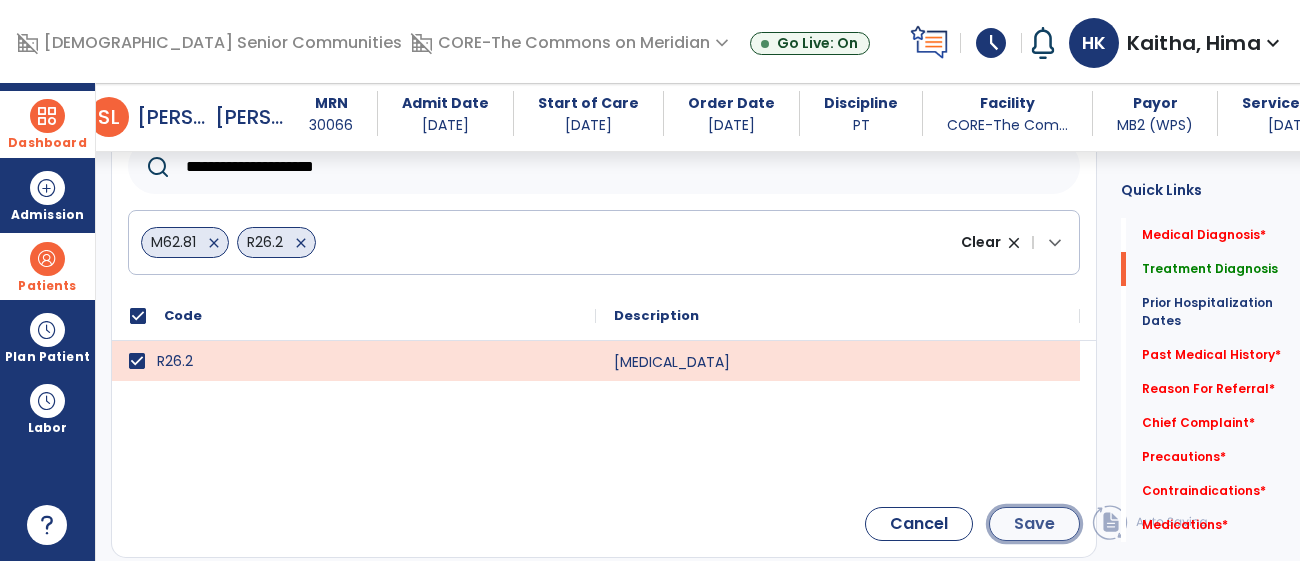 click on "Save" 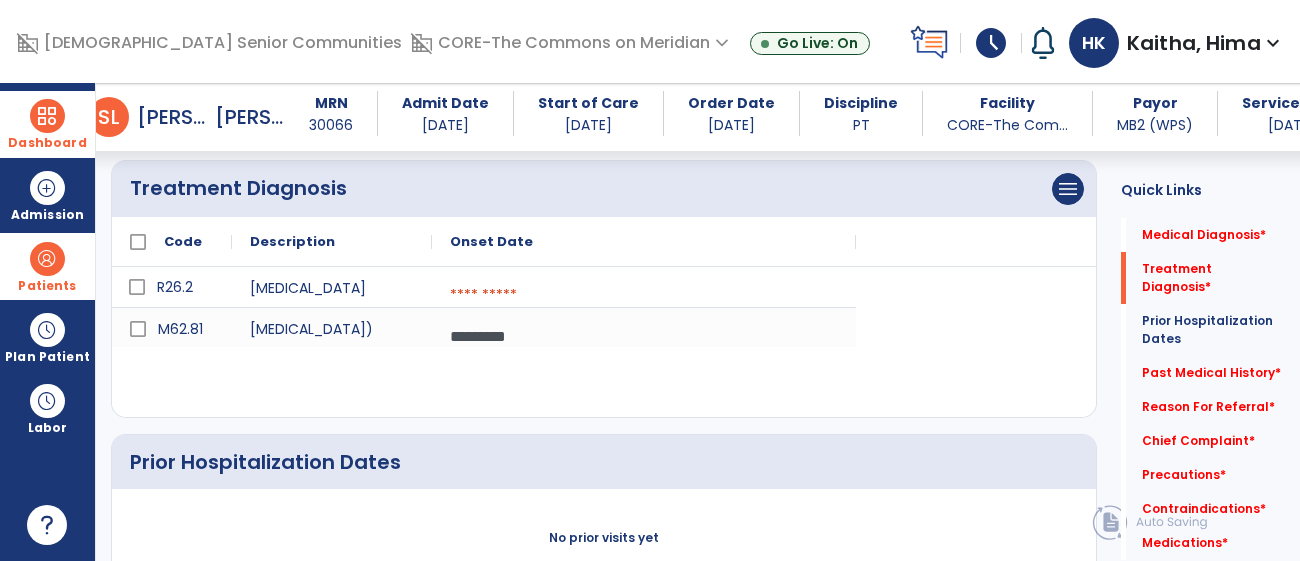 scroll, scrollTop: 342, scrollLeft: 0, axis: vertical 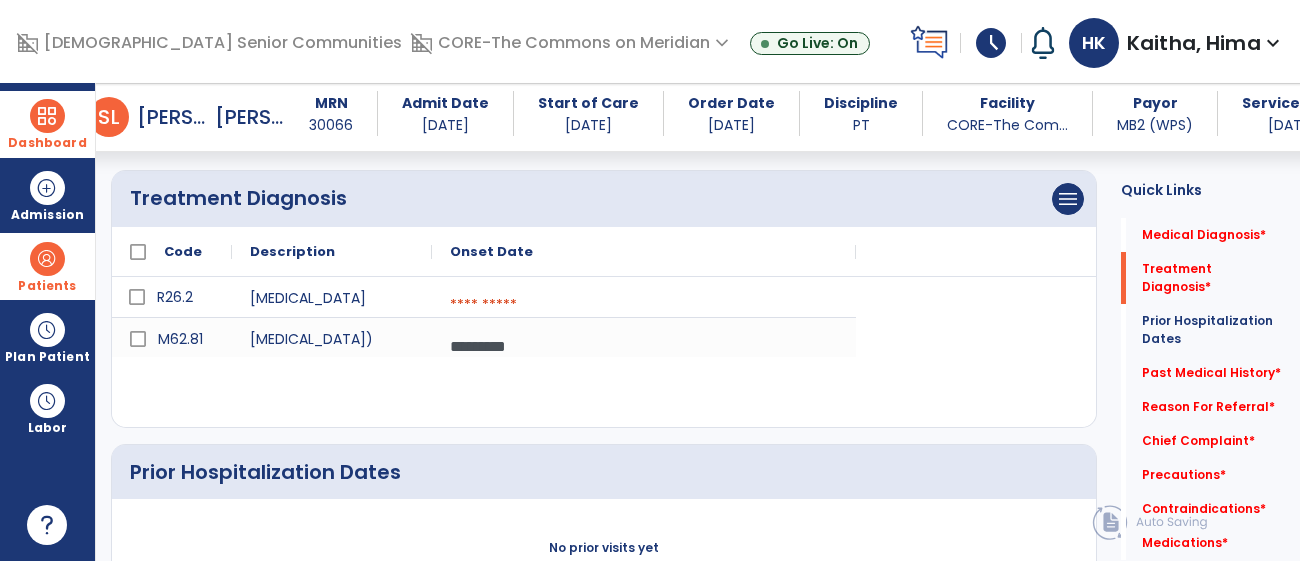 click at bounding box center (644, 305) 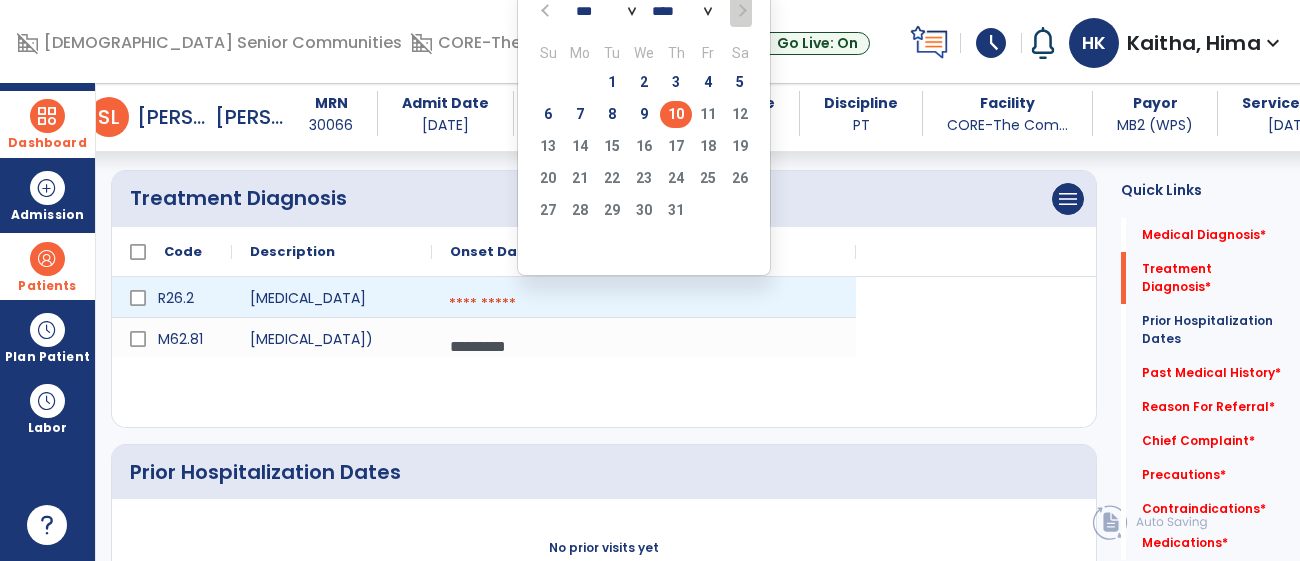 click on "10" 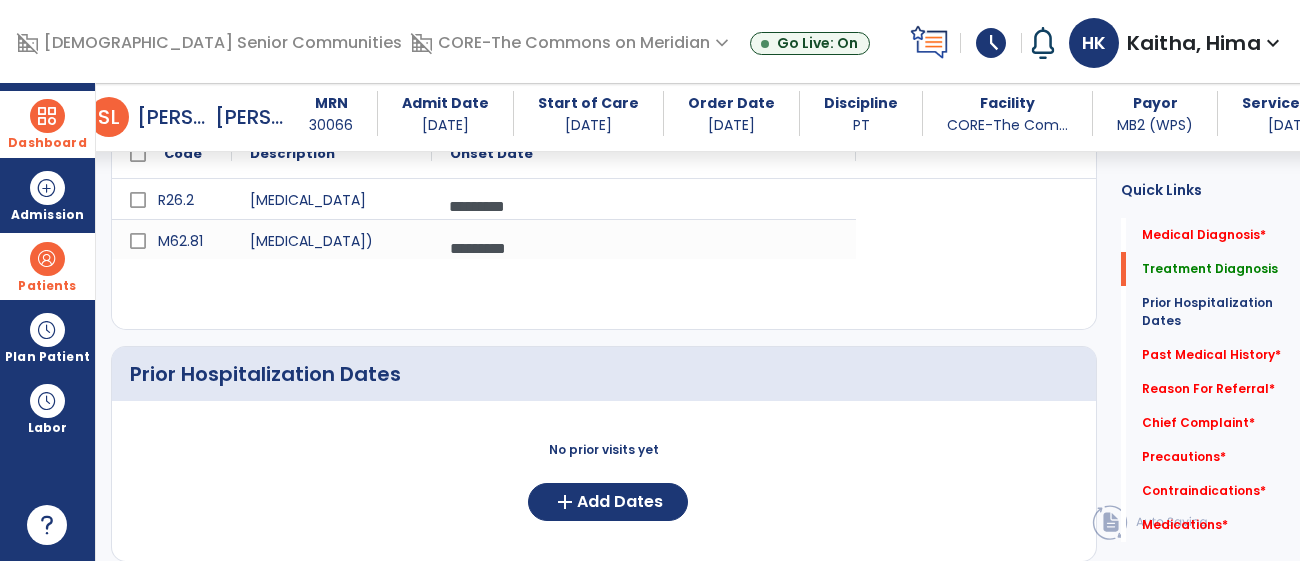 scroll, scrollTop: 450, scrollLeft: 0, axis: vertical 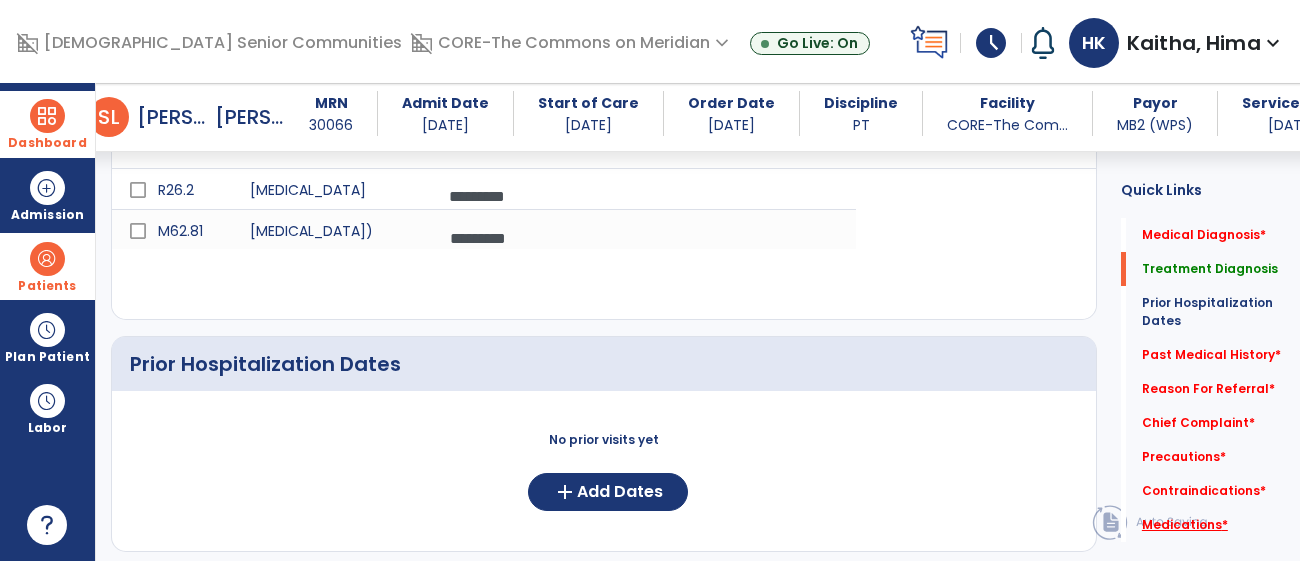click on "Medications   *" 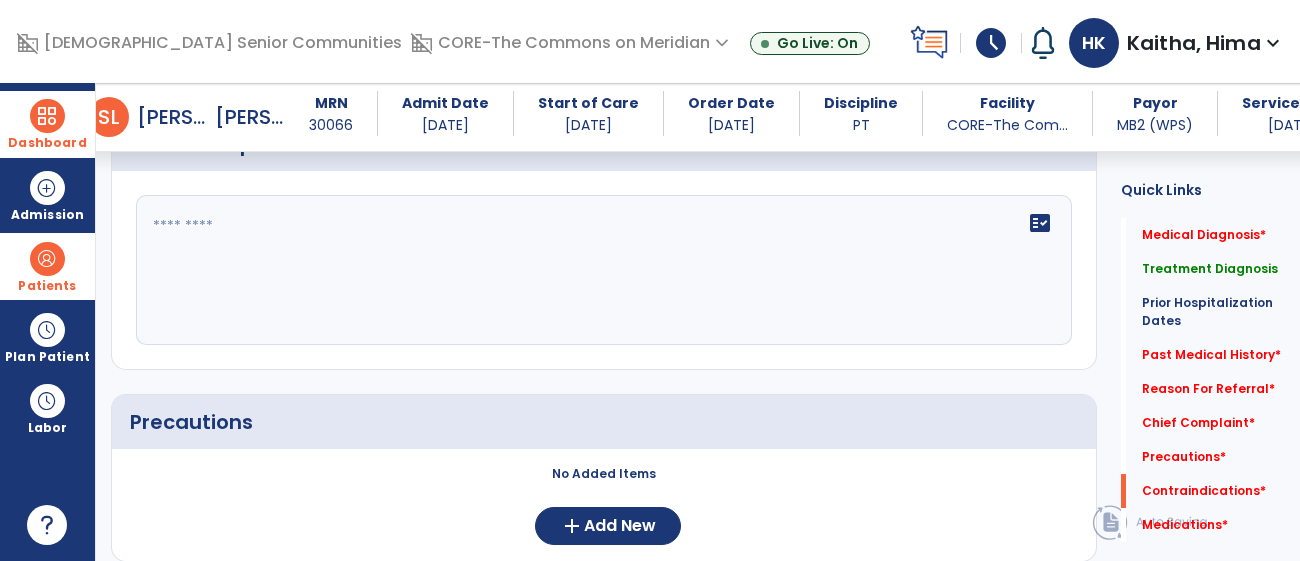 scroll, scrollTop: 1831, scrollLeft: 0, axis: vertical 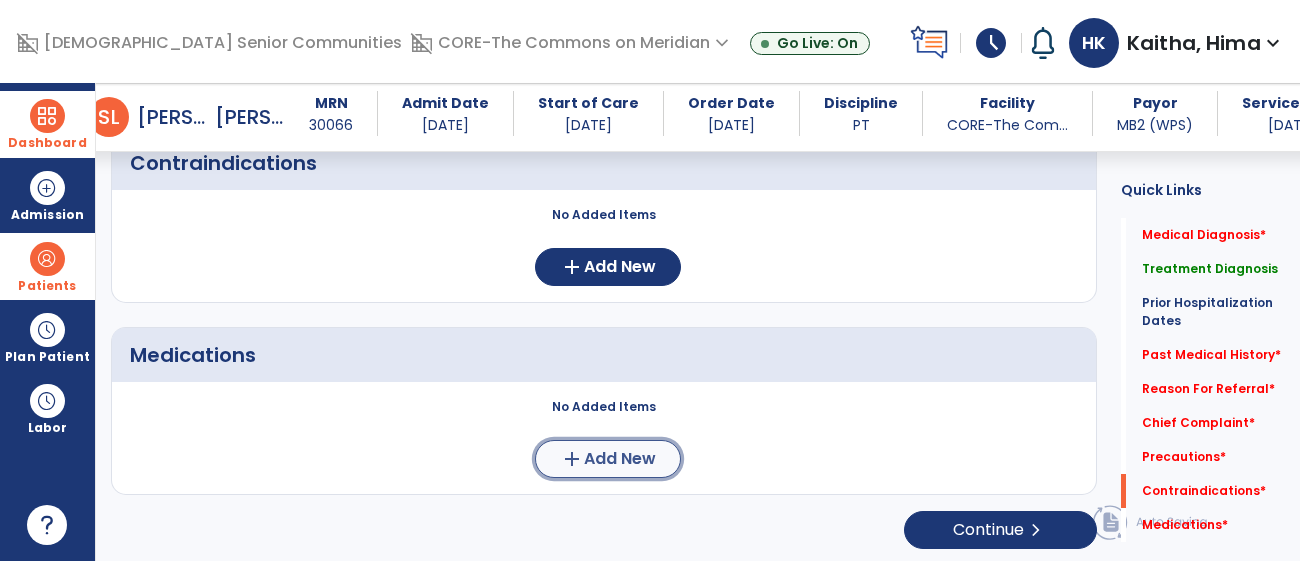 click on "Add New" 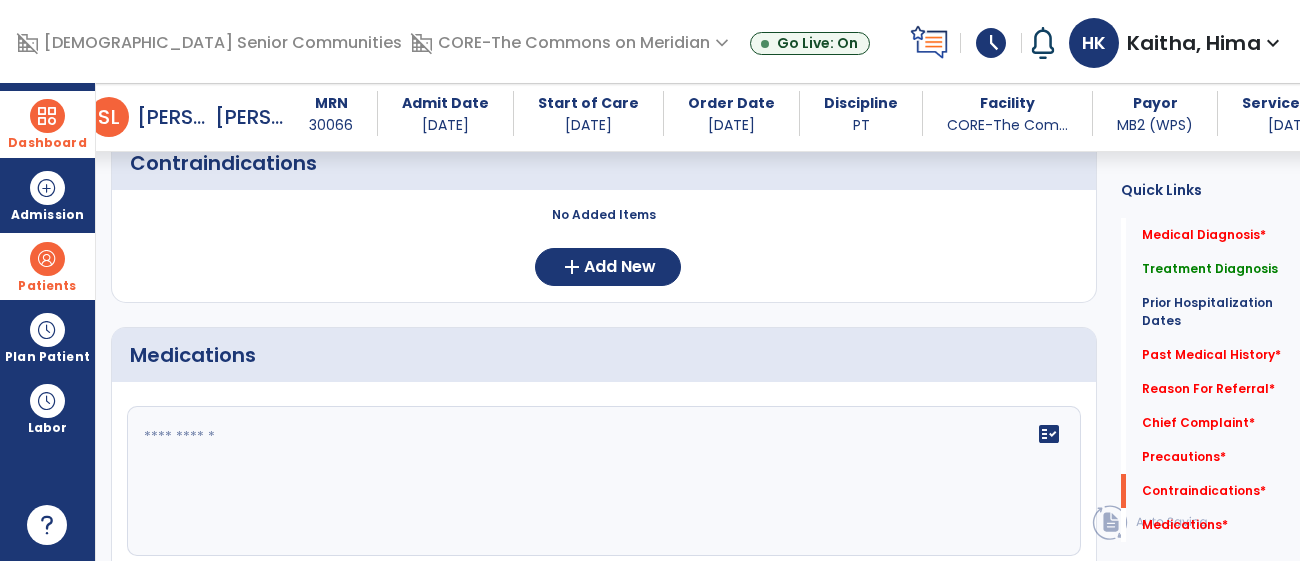 click 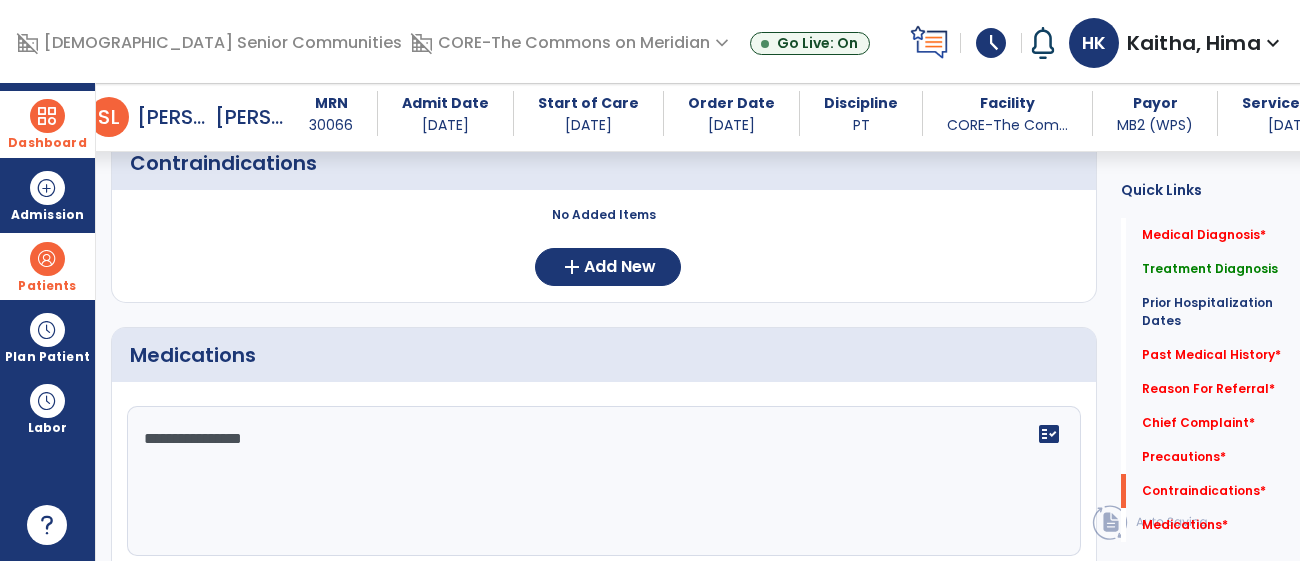 type on "**********" 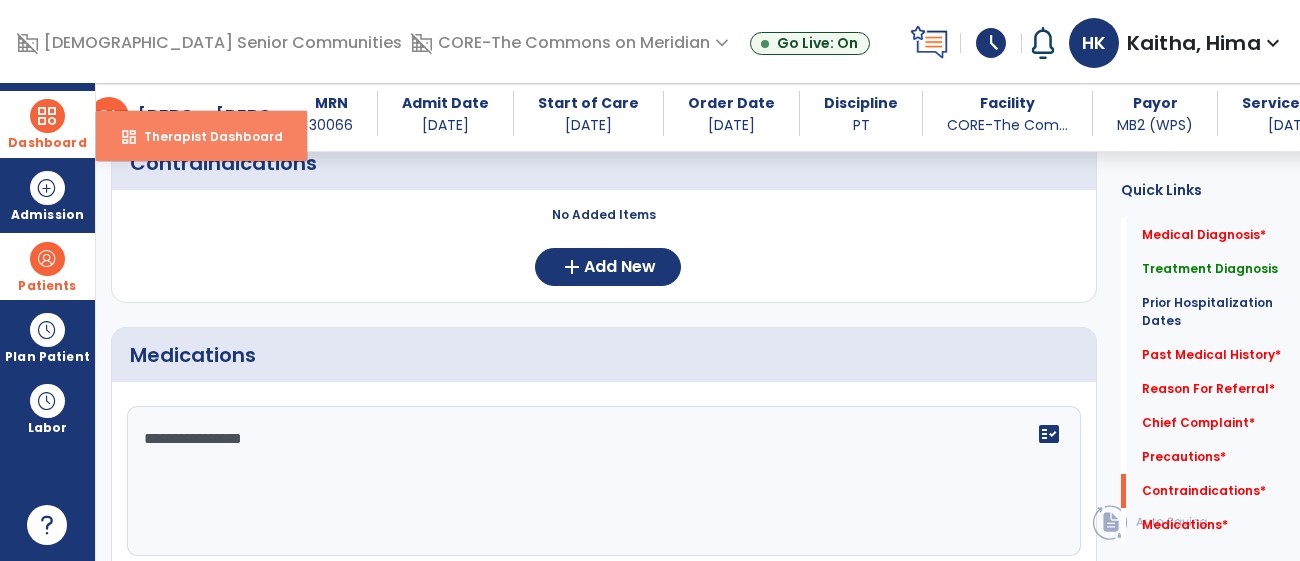 click on "Therapist Dashboard" at bounding box center [205, 136] 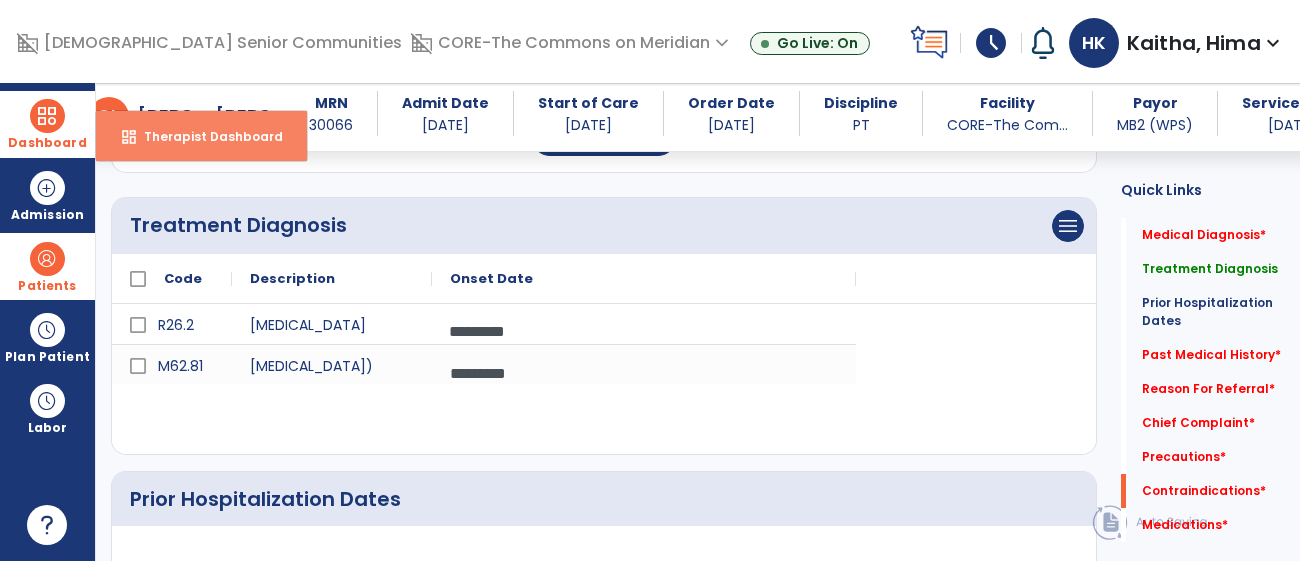 select on "****" 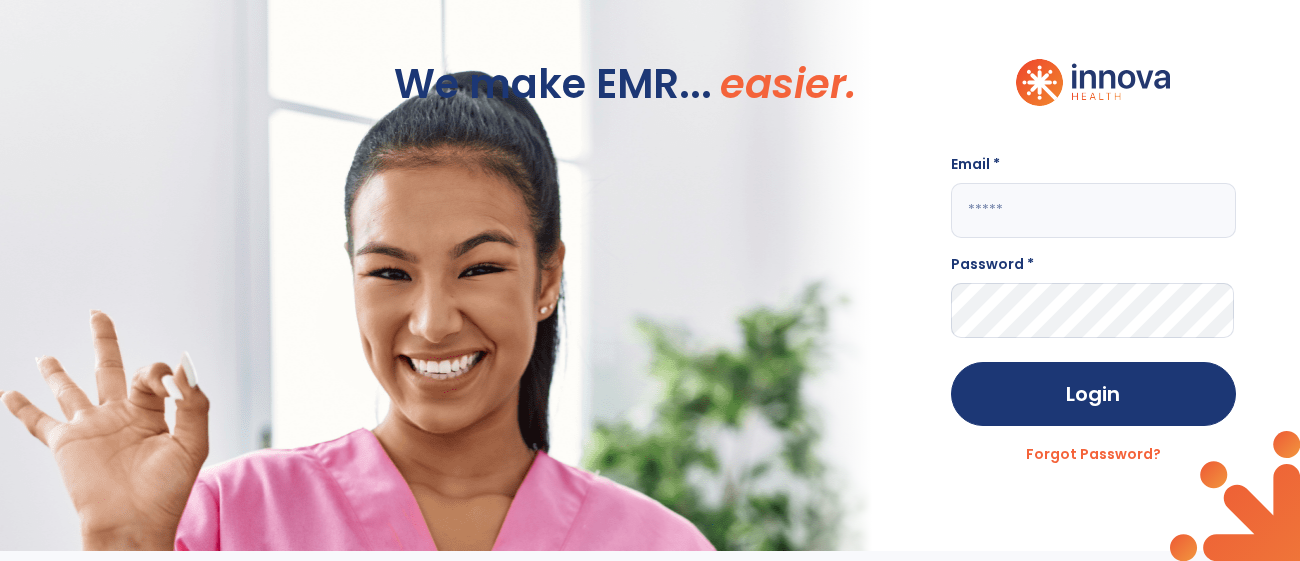 scroll, scrollTop: 0, scrollLeft: 0, axis: both 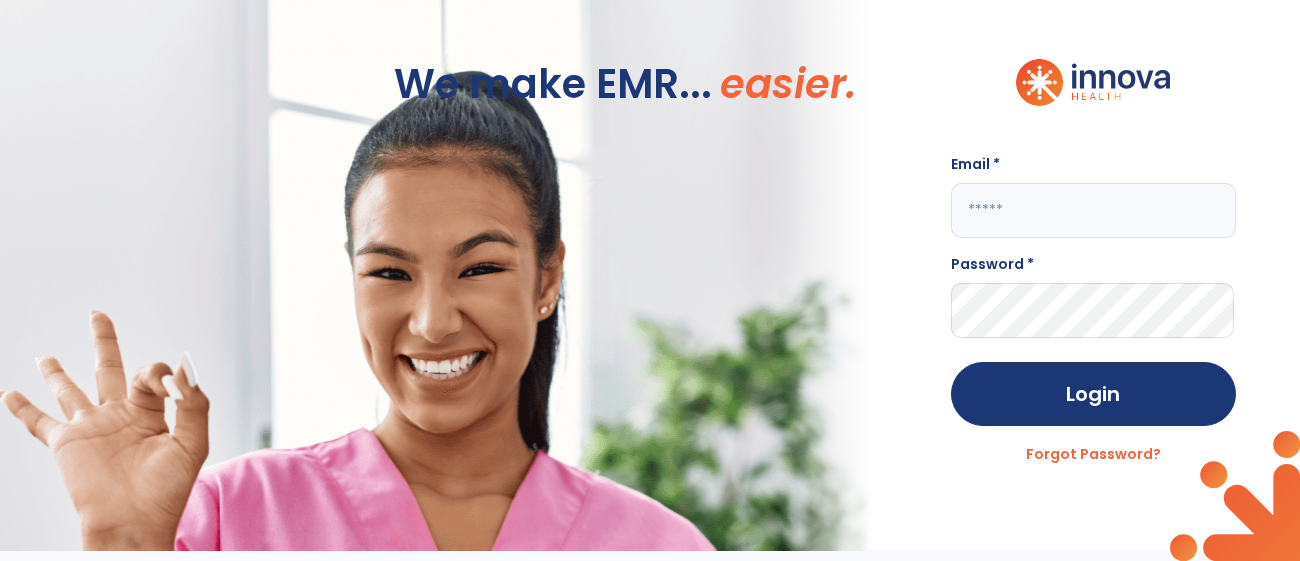 click 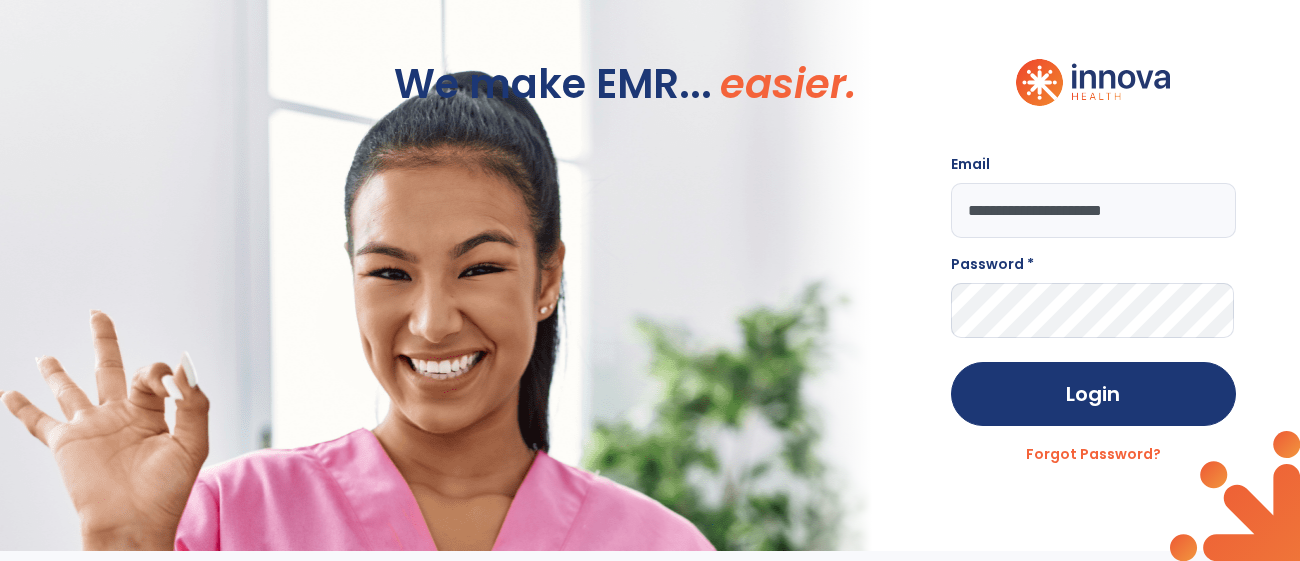 type on "**********" 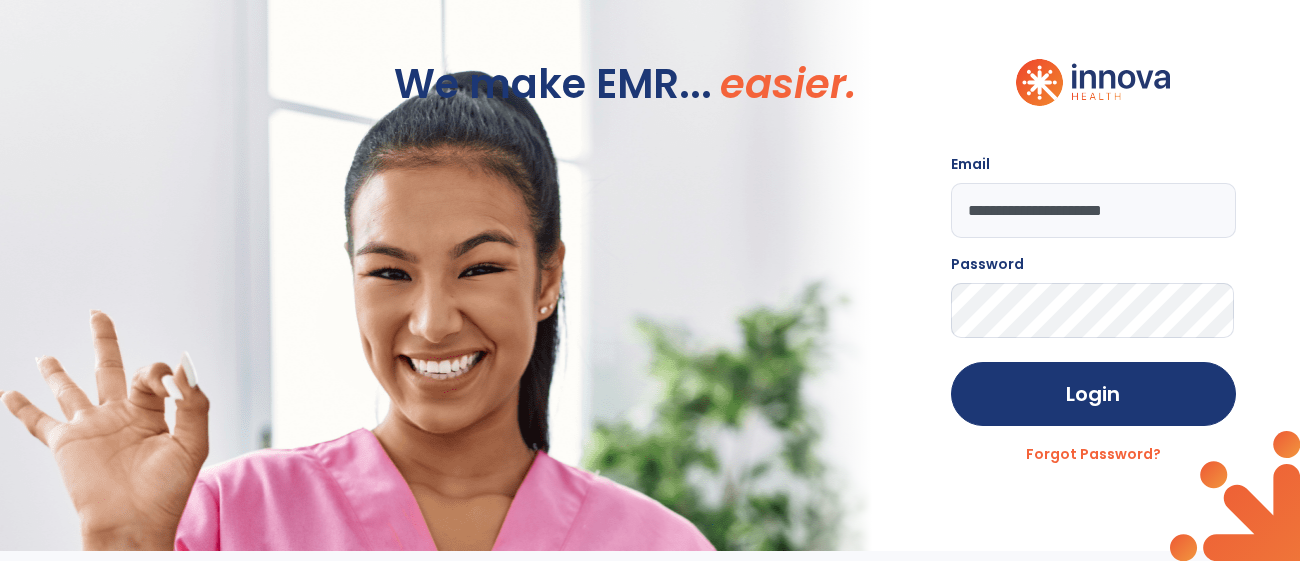 click on "Login" 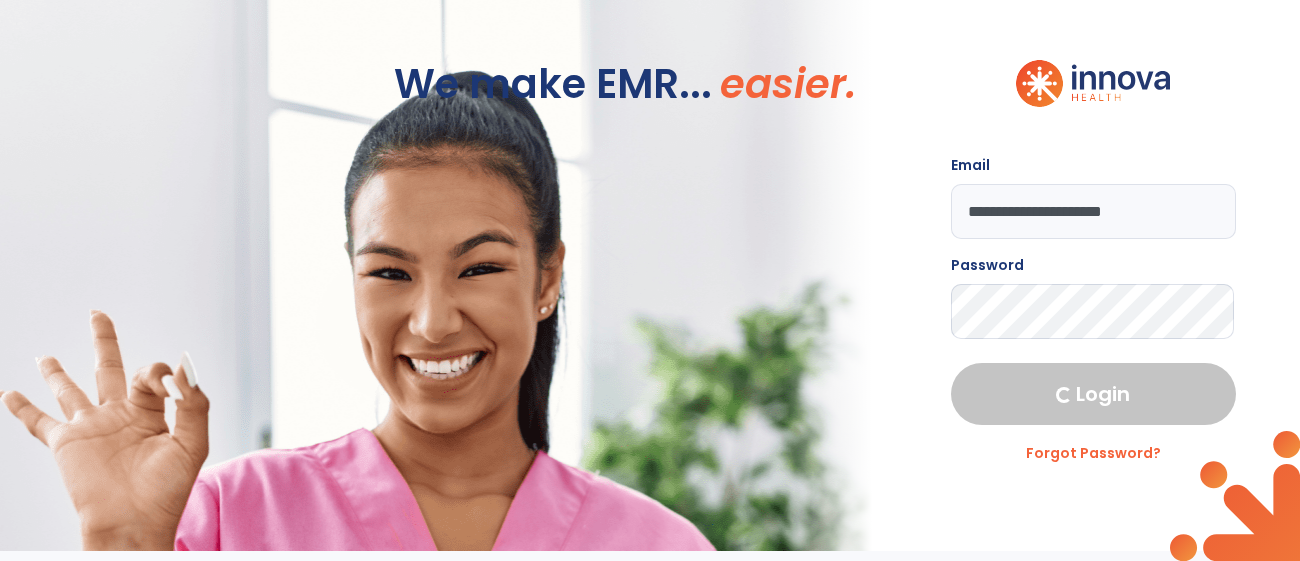 select on "****" 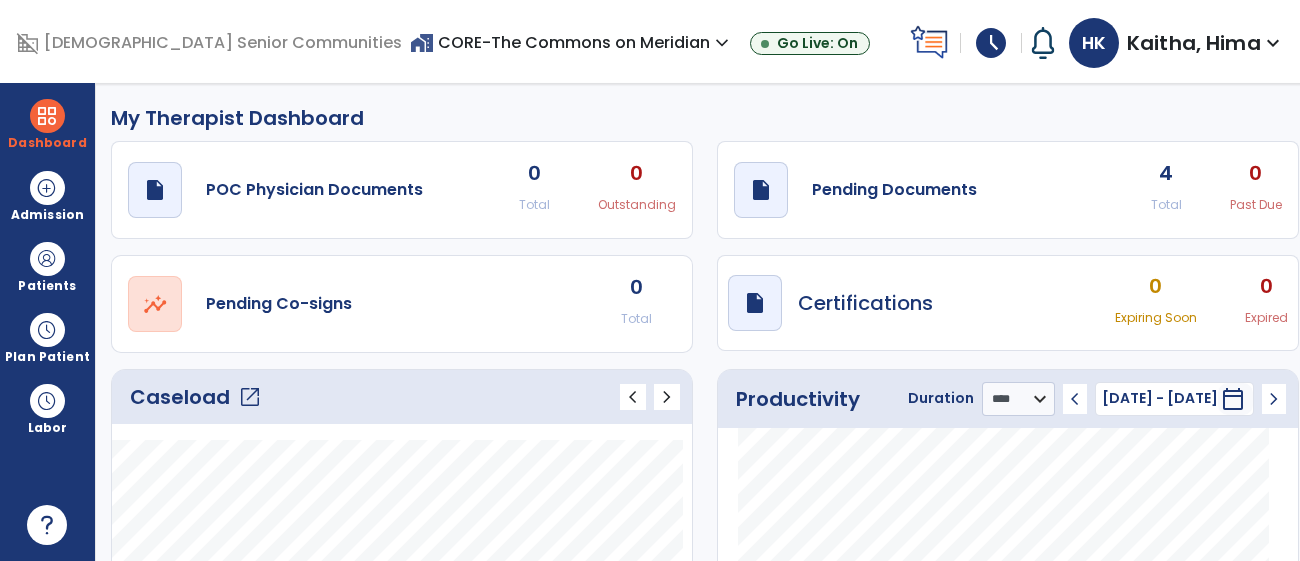 click on "Caseload   open_in_new" 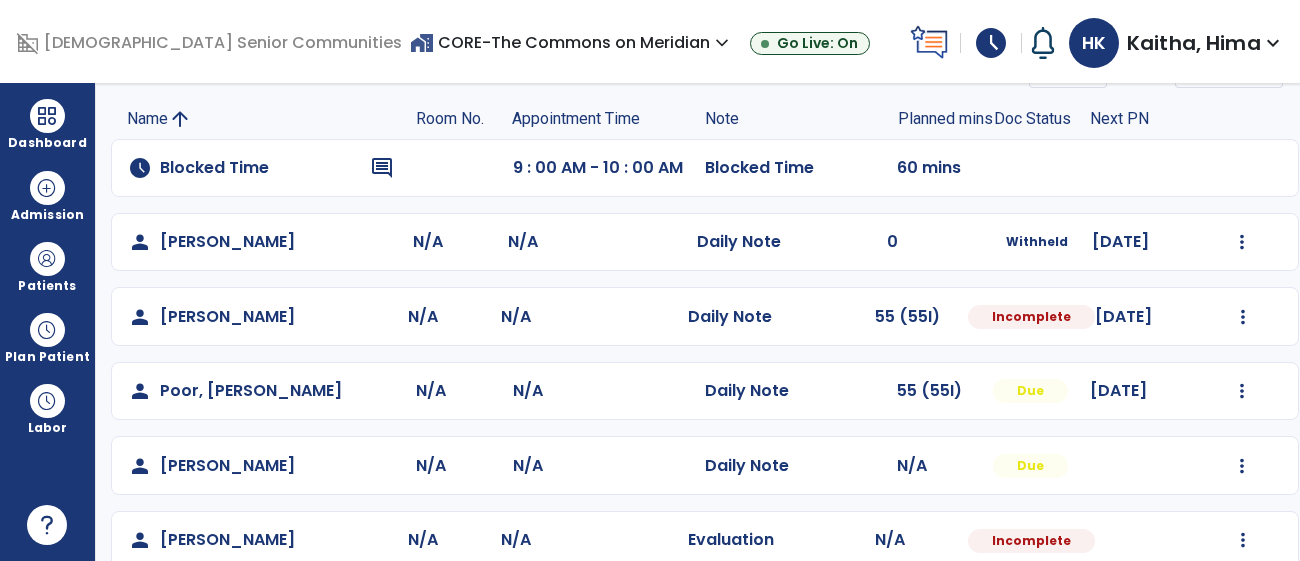 scroll, scrollTop: 119, scrollLeft: 0, axis: vertical 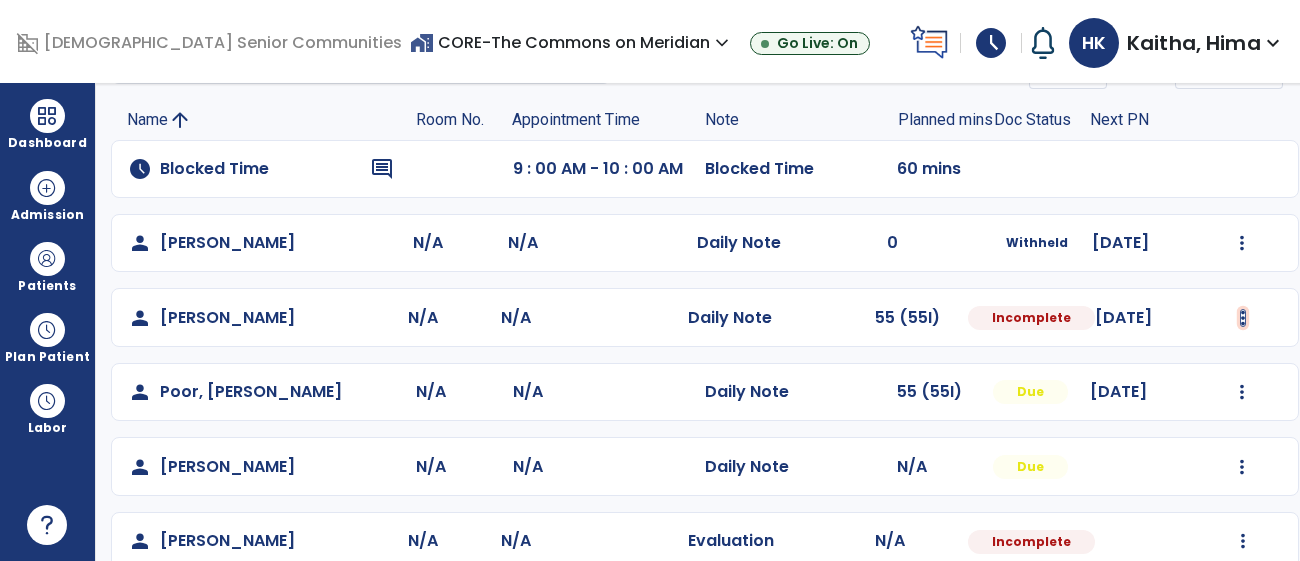 click at bounding box center [1242, 243] 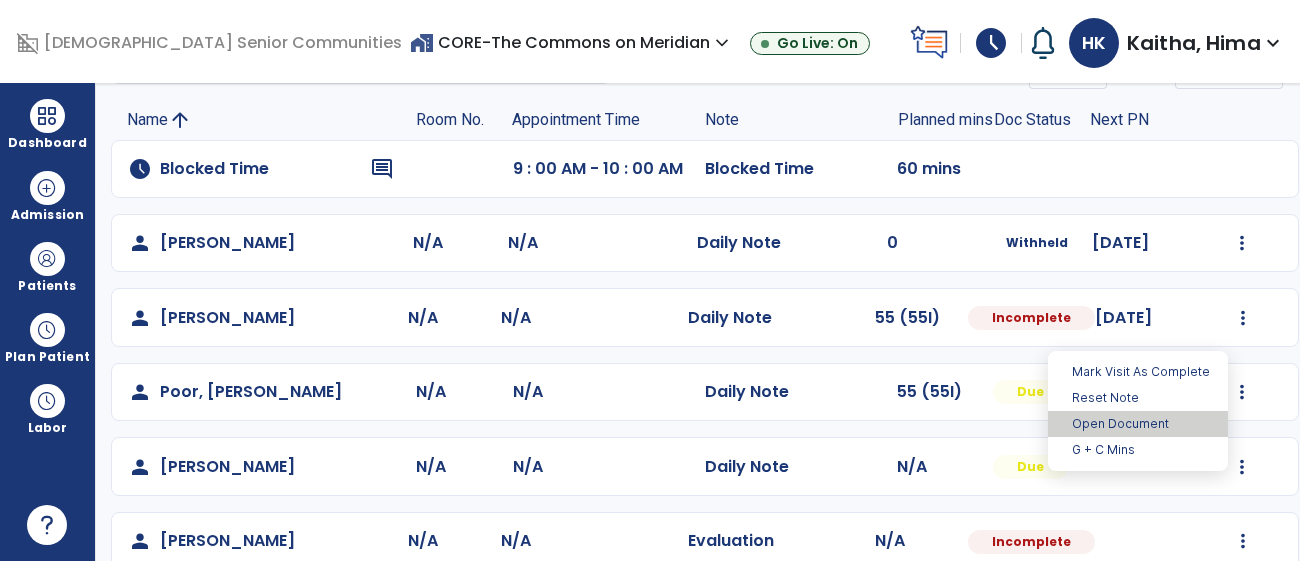 click on "Open Document" at bounding box center [1138, 424] 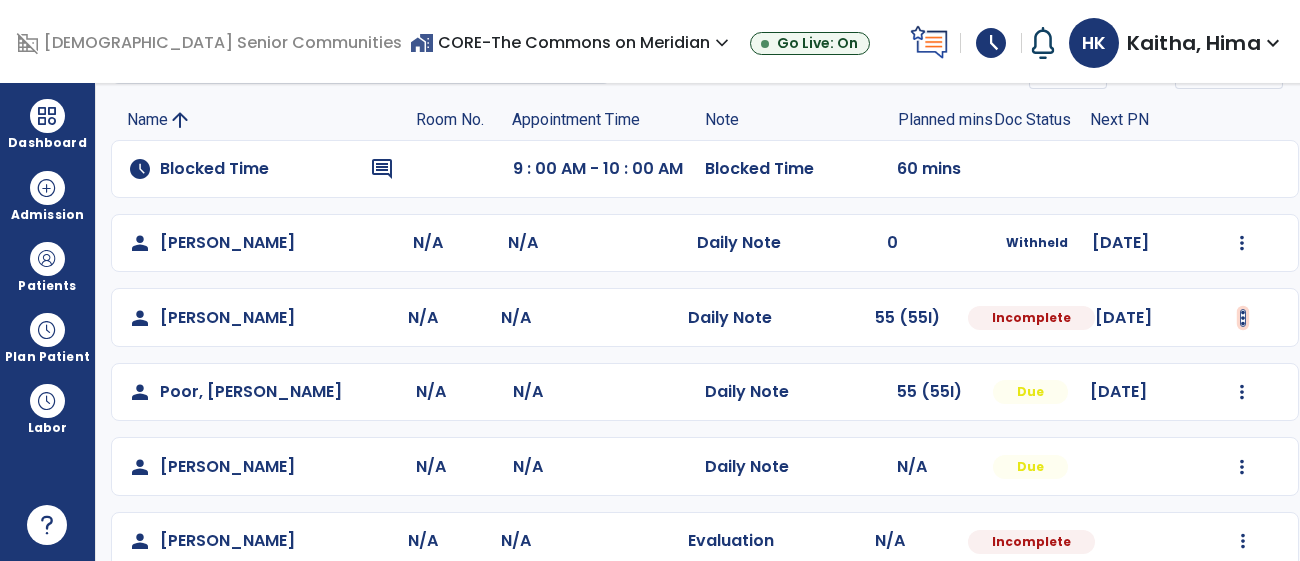 click at bounding box center [1242, 243] 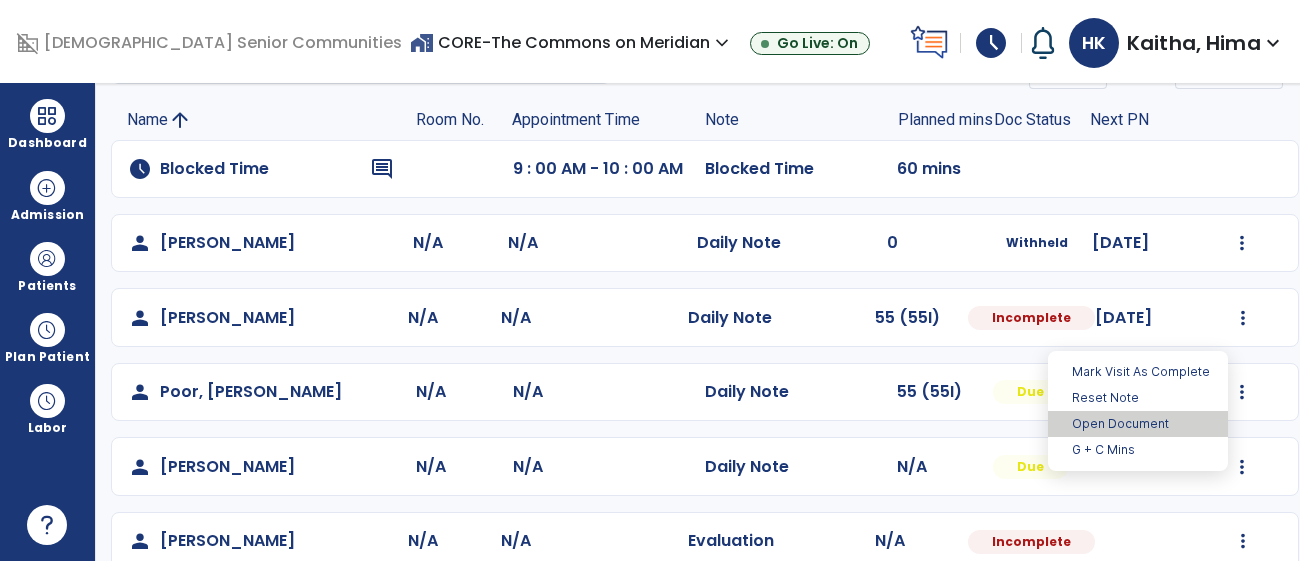 click on "Open Document" at bounding box center (1138, 424) 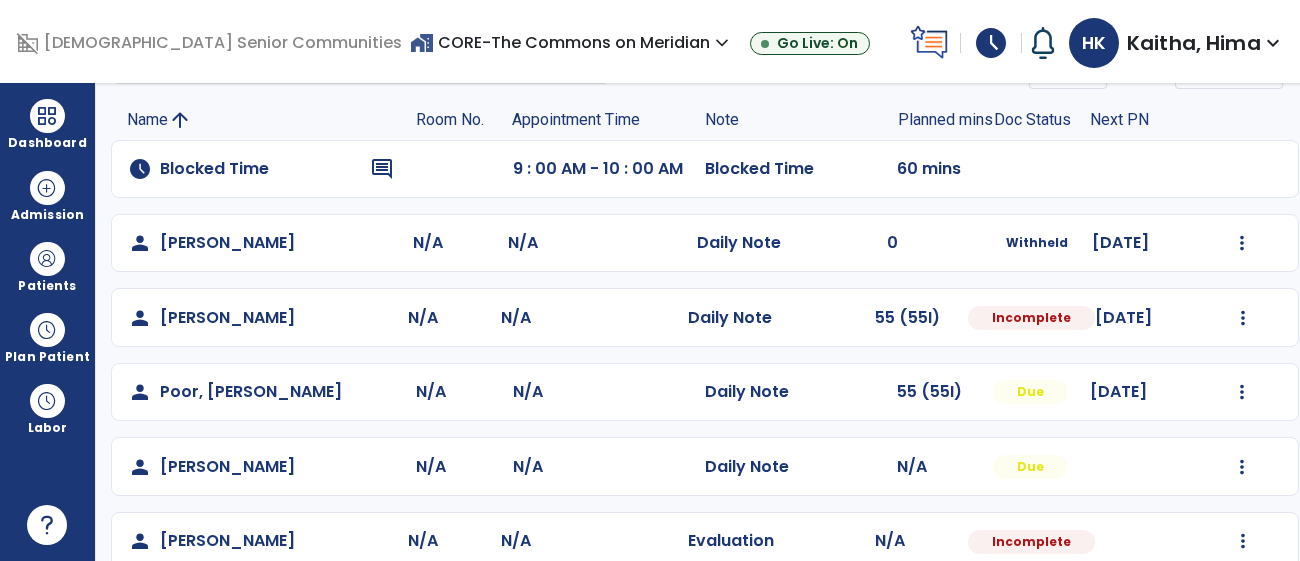 select on "*" 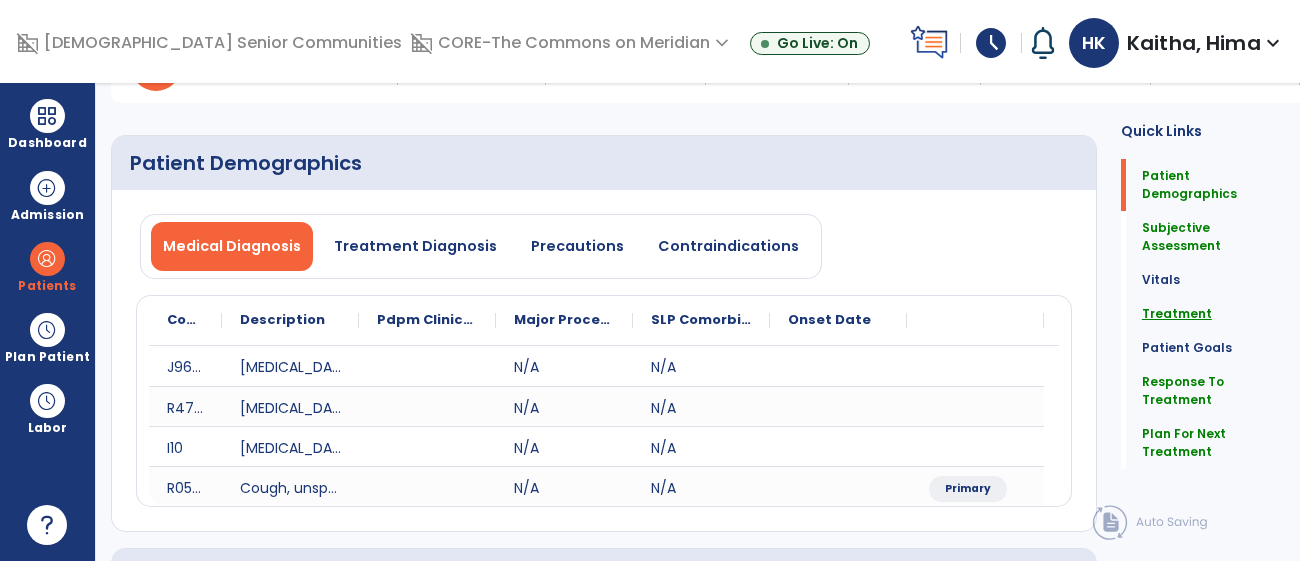 click on "Treatment" 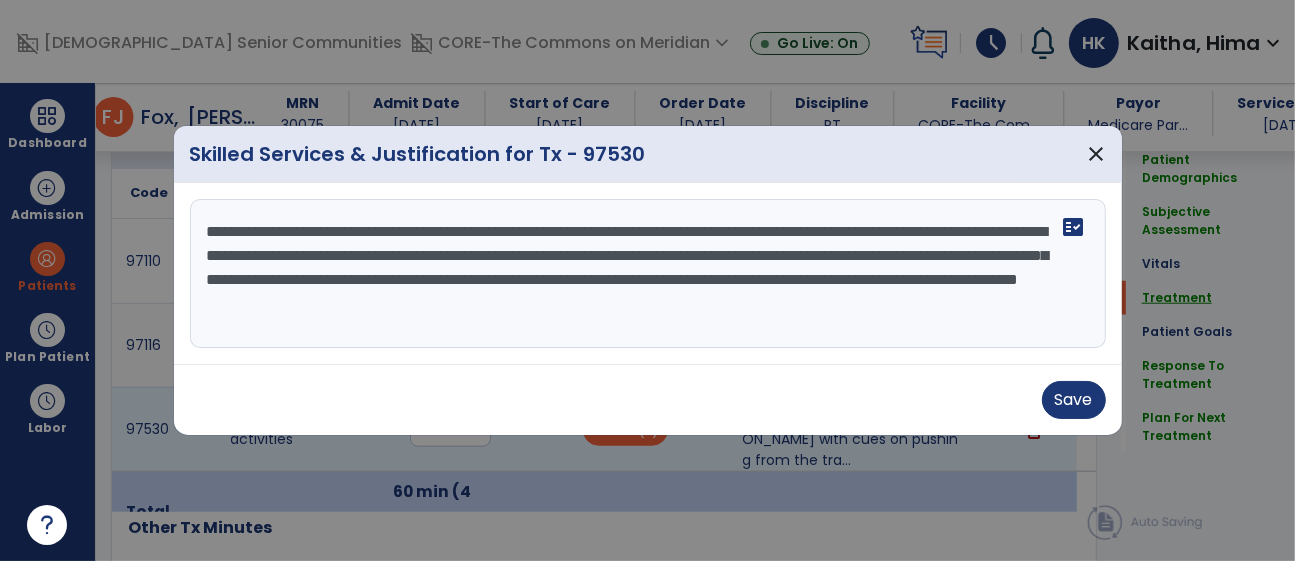 scroll, scrollTop: 1257, scrollLeft: 0, axis: vertical 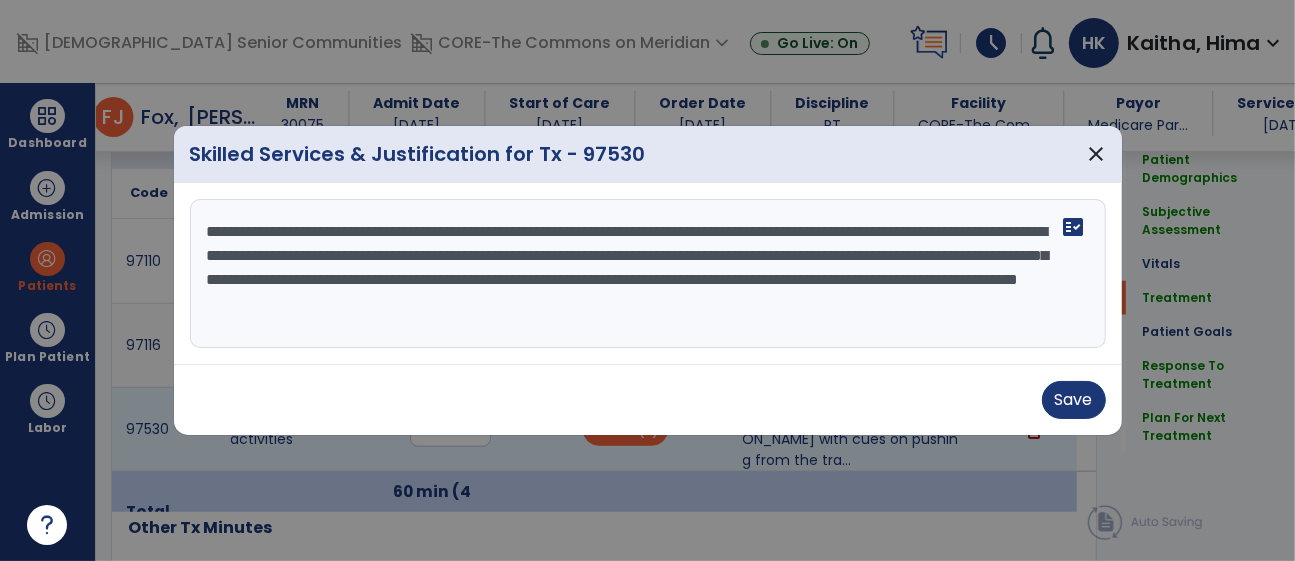 click on "**********" at bounding box center [648, 274] 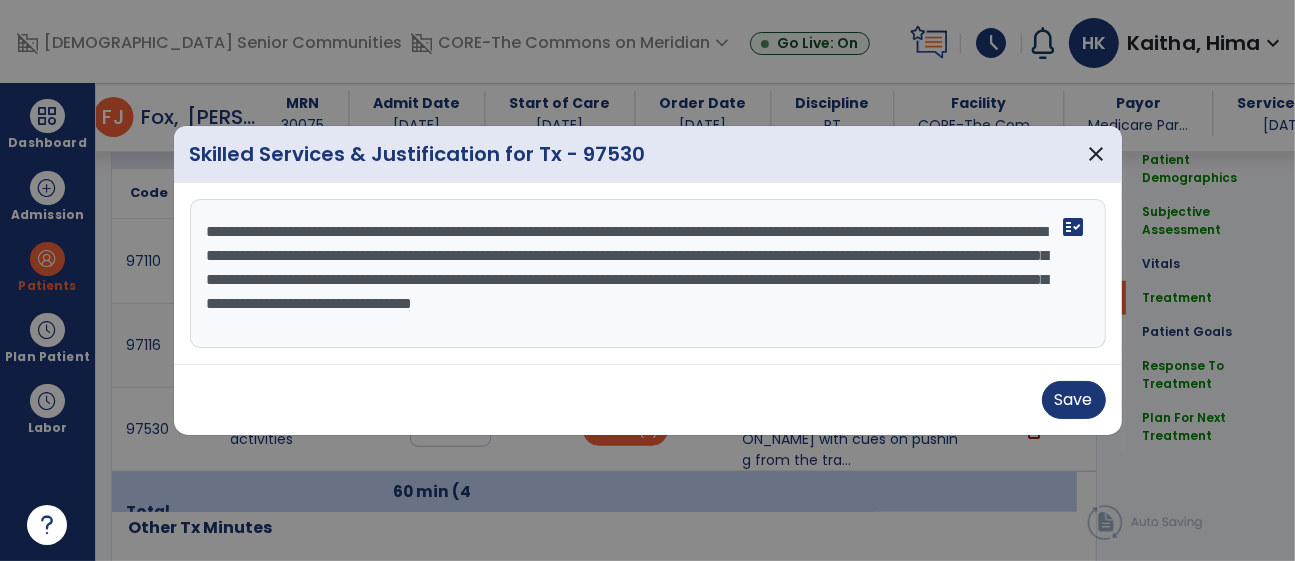 click on "**********" at bounding box center [648, 274] 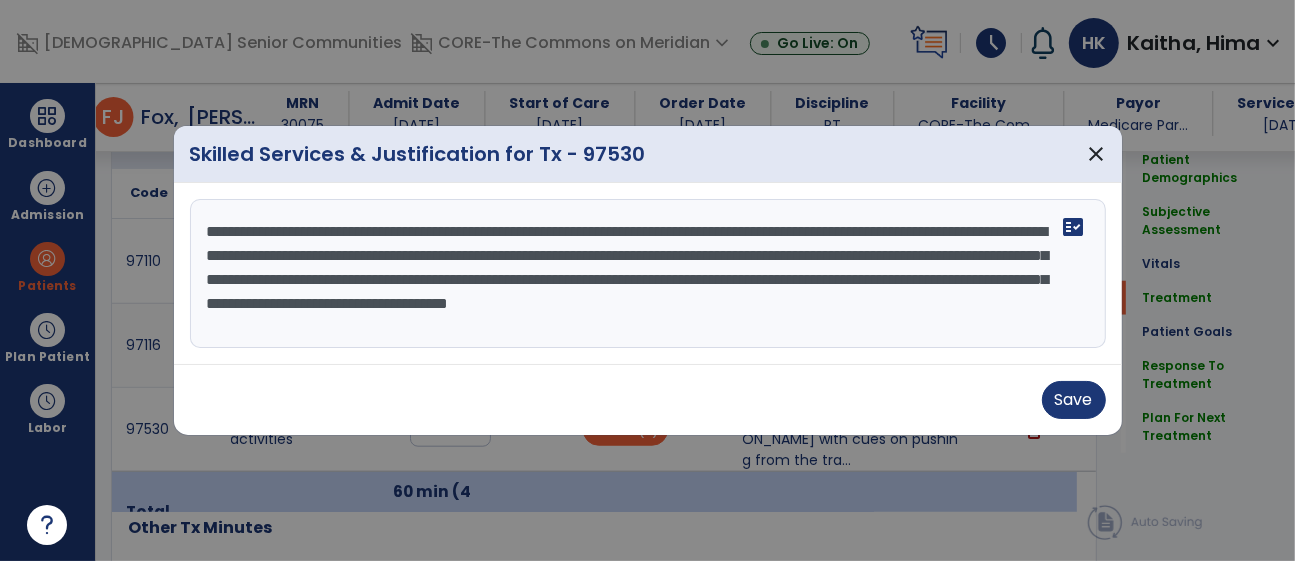 click on "**********" at bounding box center [648, 274] 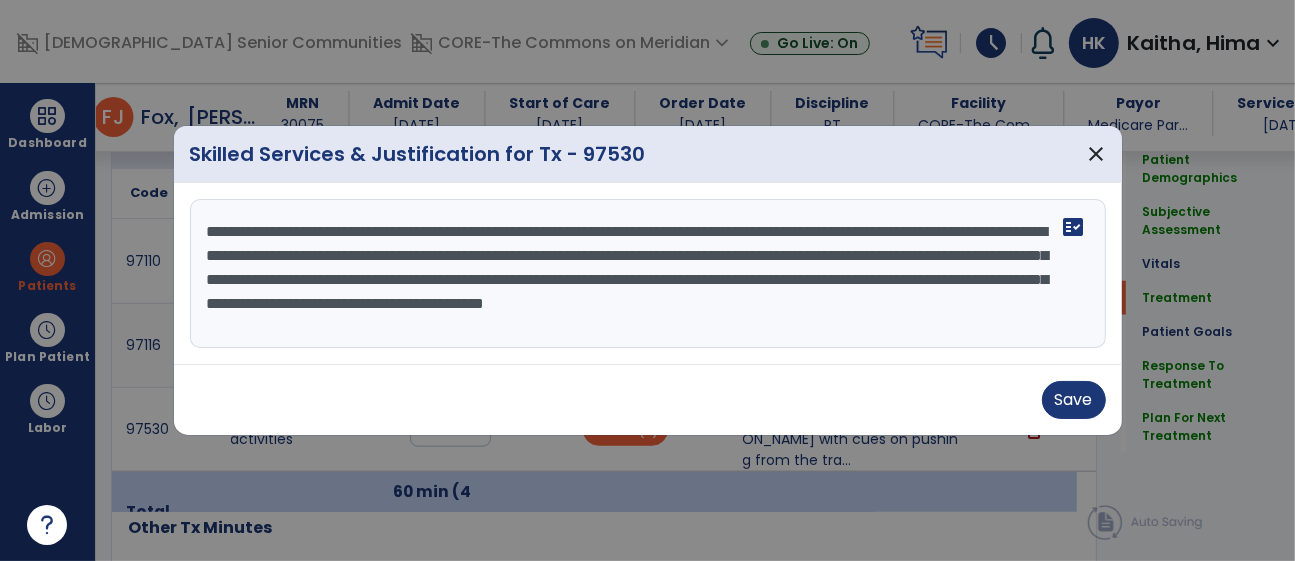 click on "**********" at bounding box center (648, 274) 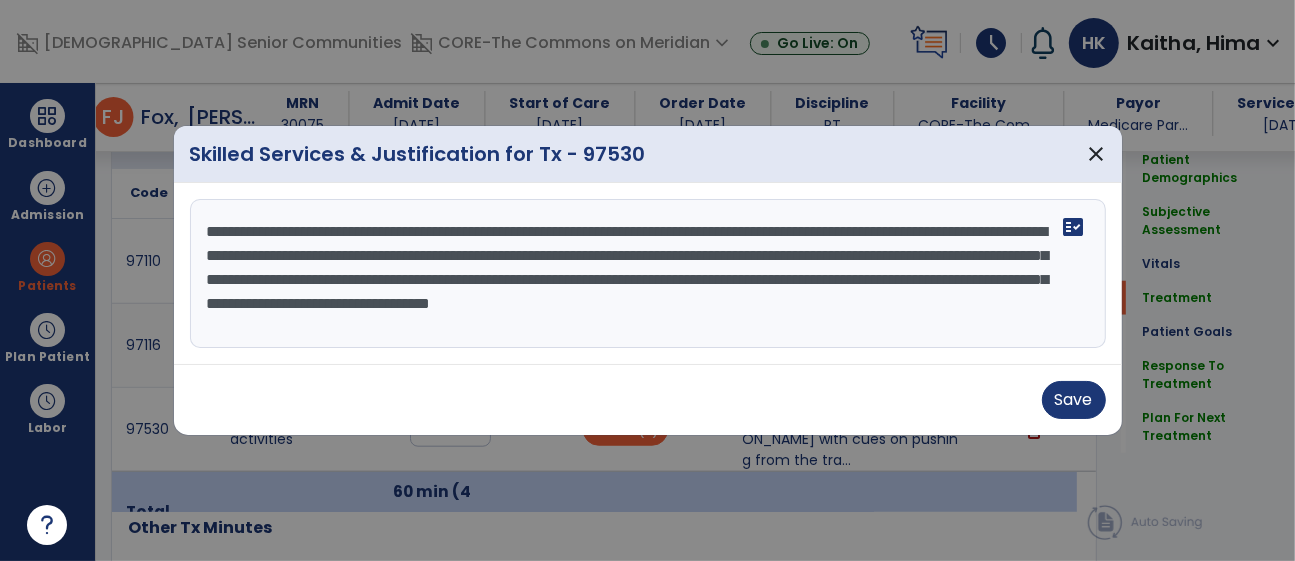 click on "**********" at bounding box center [648, 274] 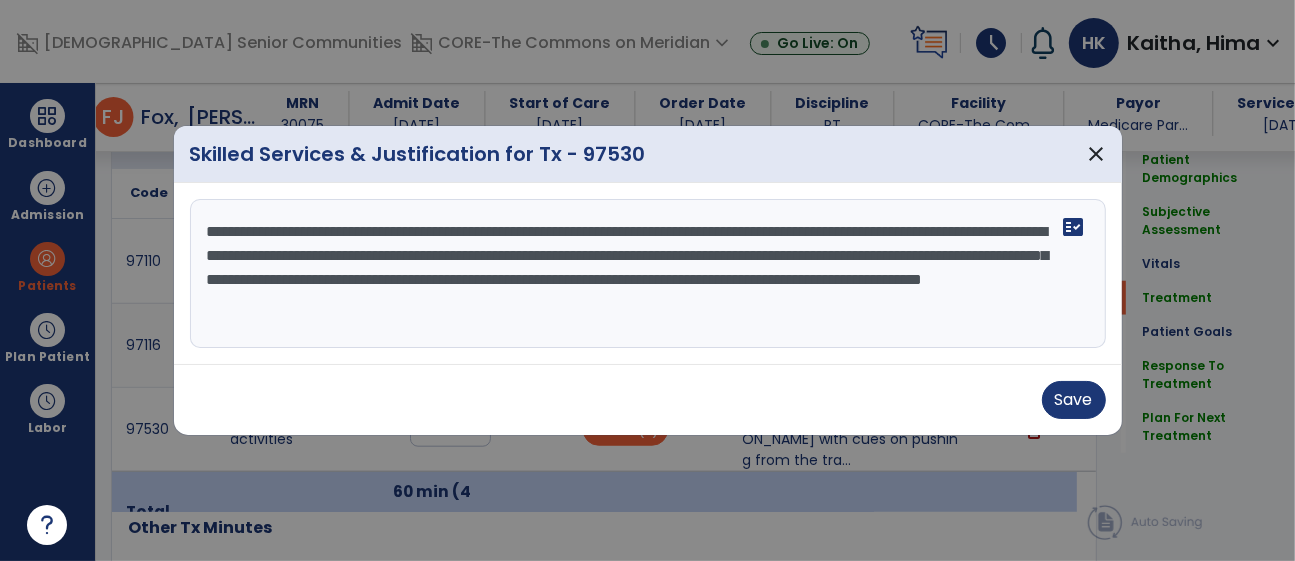 click on "**********" at bounding box center (648, 274) 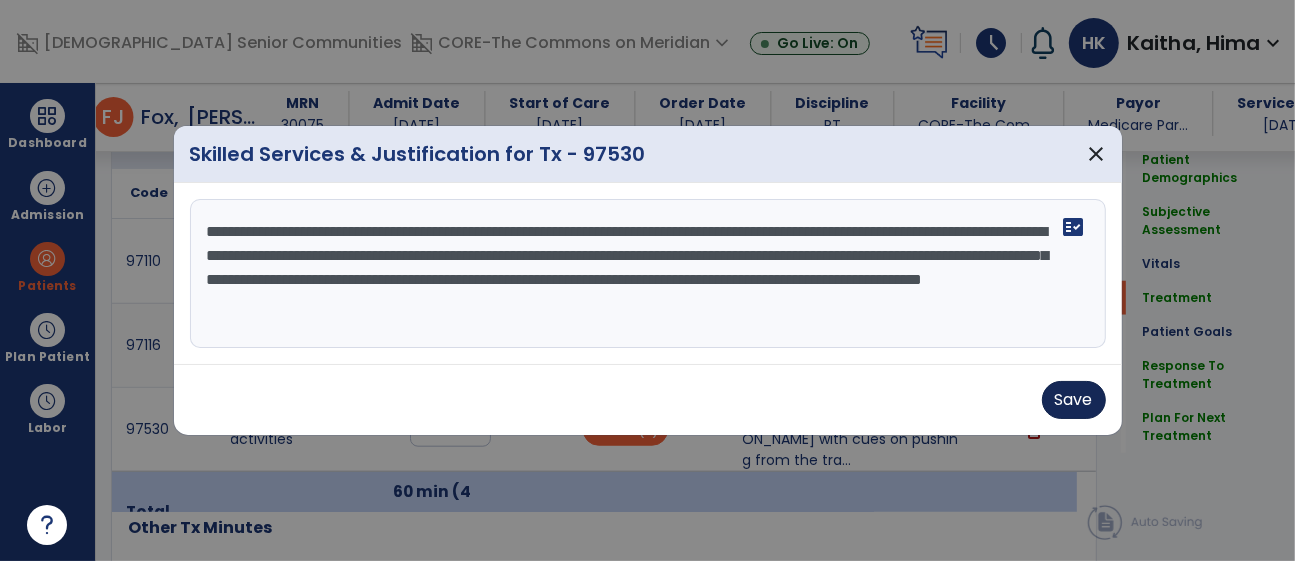 type on "**********" 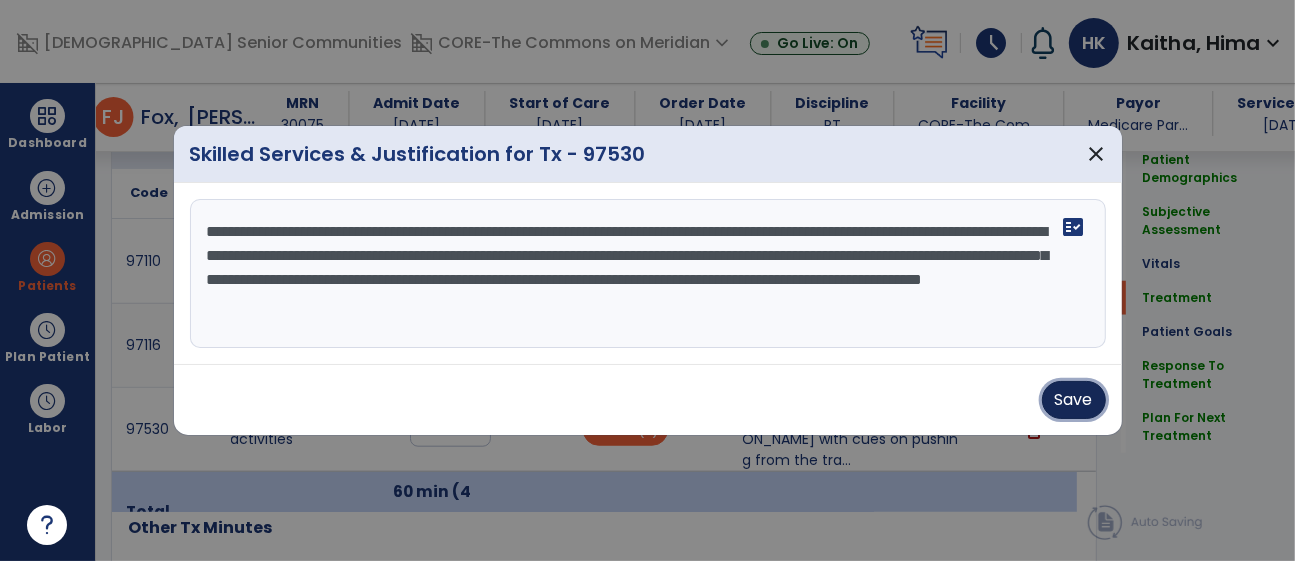 click on "Save" at bounding box center [1074, 400] 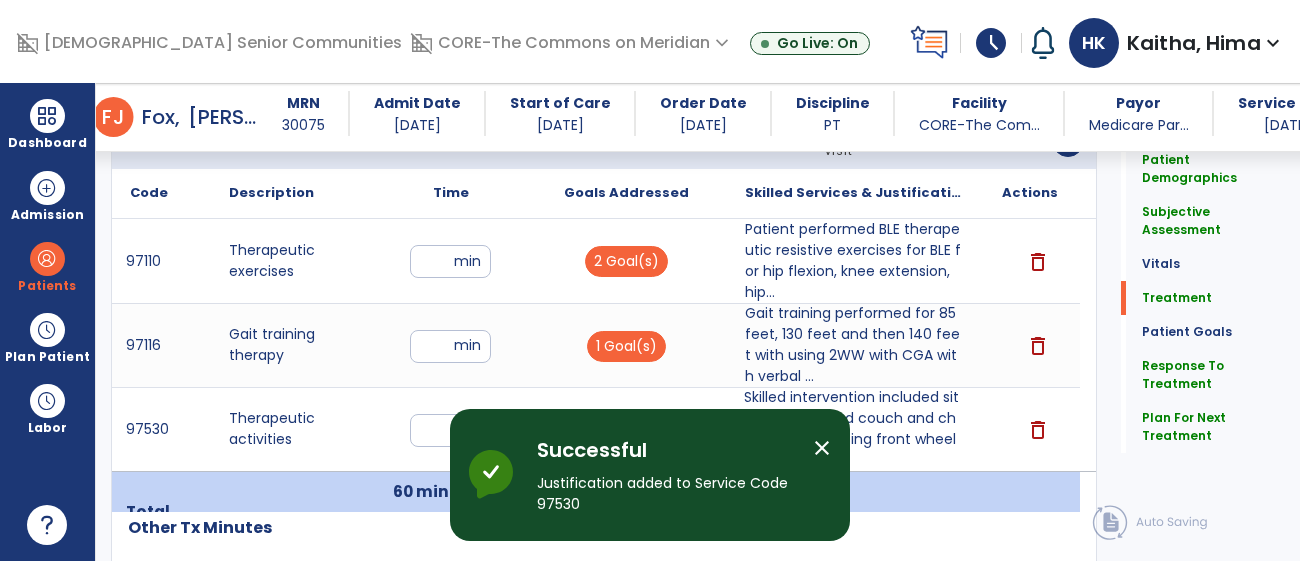 click on "close" at bounding box center [822, 448] 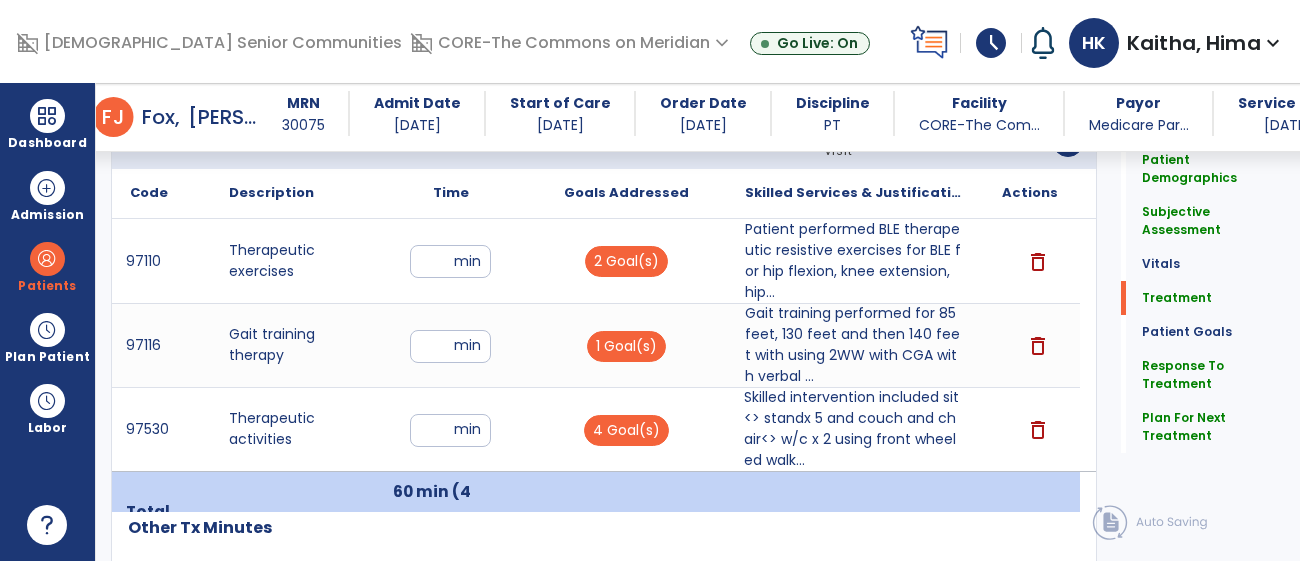 click on "Skilled intervention included sit<> standx 5 and couch and chair<> w/c x 2 using front wheeled  walk..." at bounding box center [853, 429] 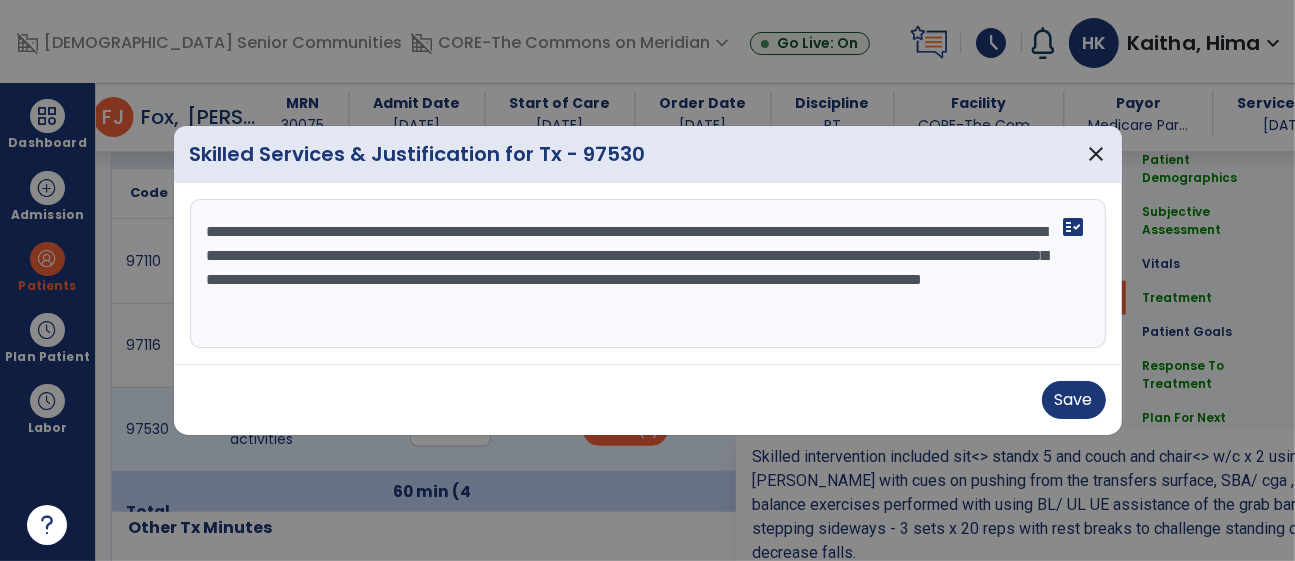scroll, scrollTop: 1257, scrollLeft: 0, axis: vertical 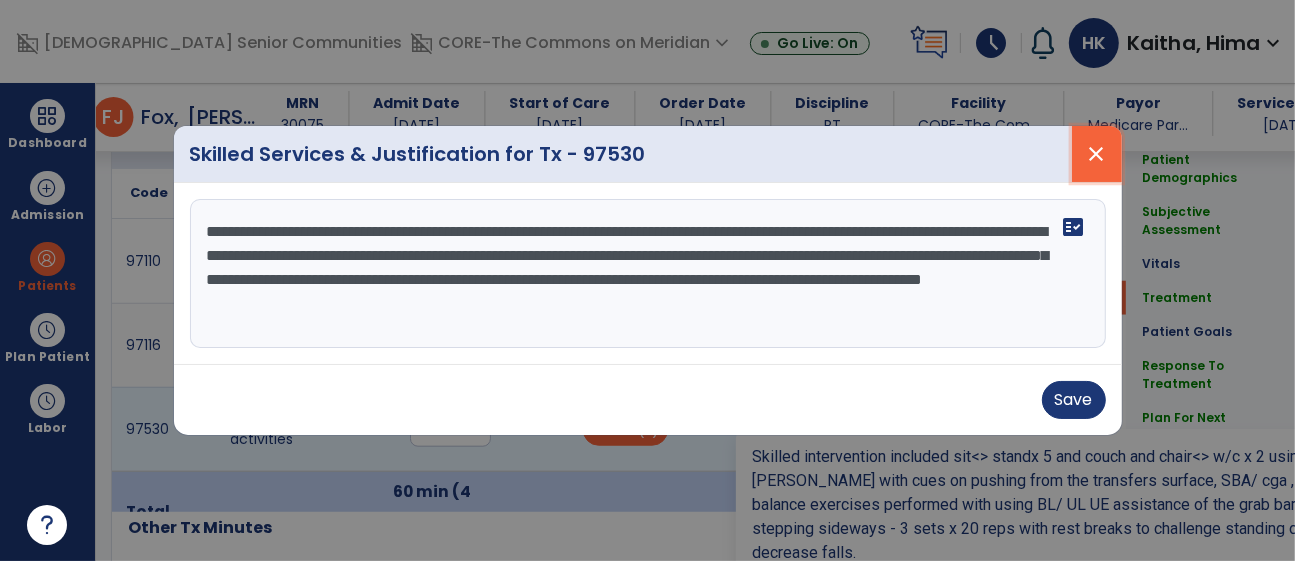 click on "close" at bounding box center [1097, 154] 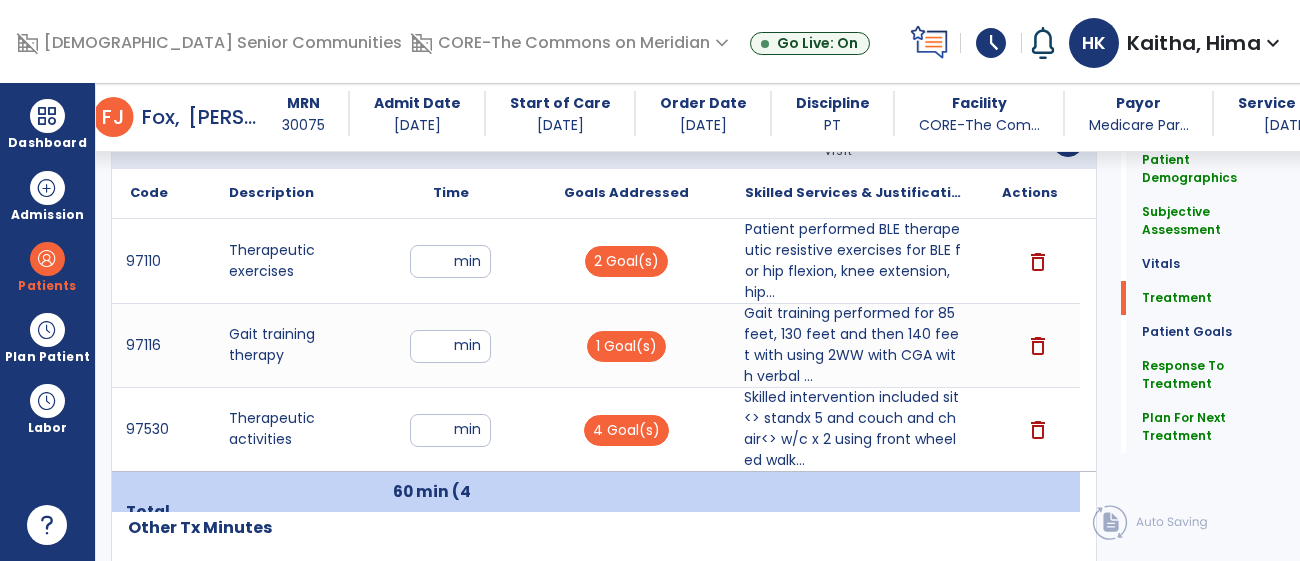 click on "Gait training performed for 85 feet, 130 feet and then 140 feet with using 2WW with CGA with verbal ..." at bounding box center [853, 345] 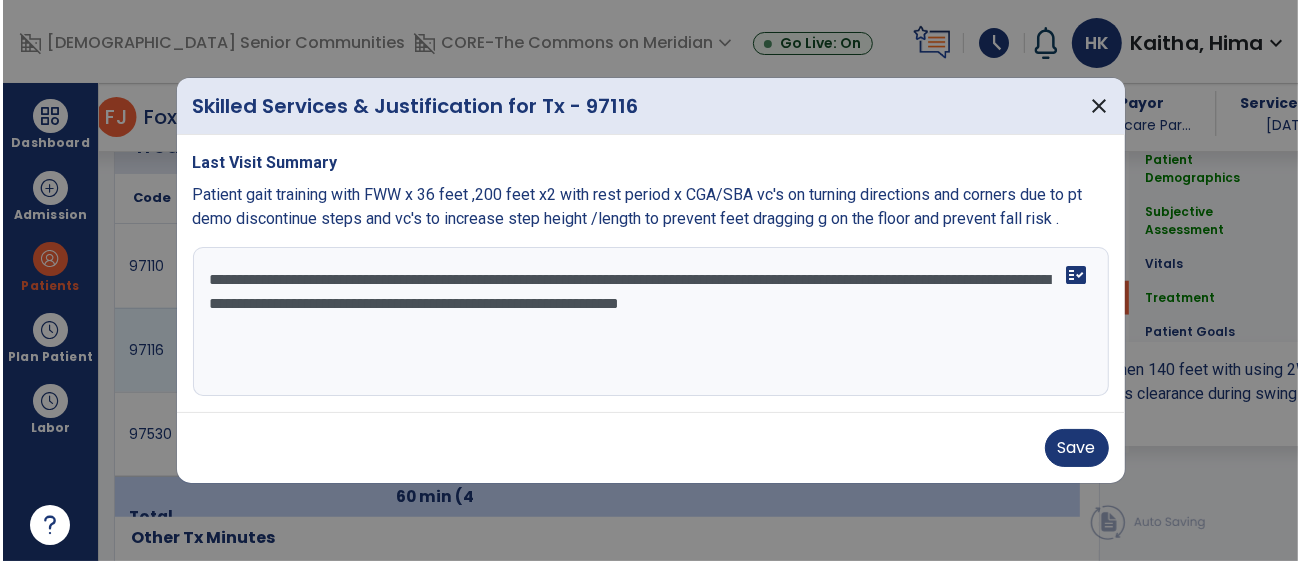 scroll, scrollTop: 1257, scrollLeft: 0, axis: vertical 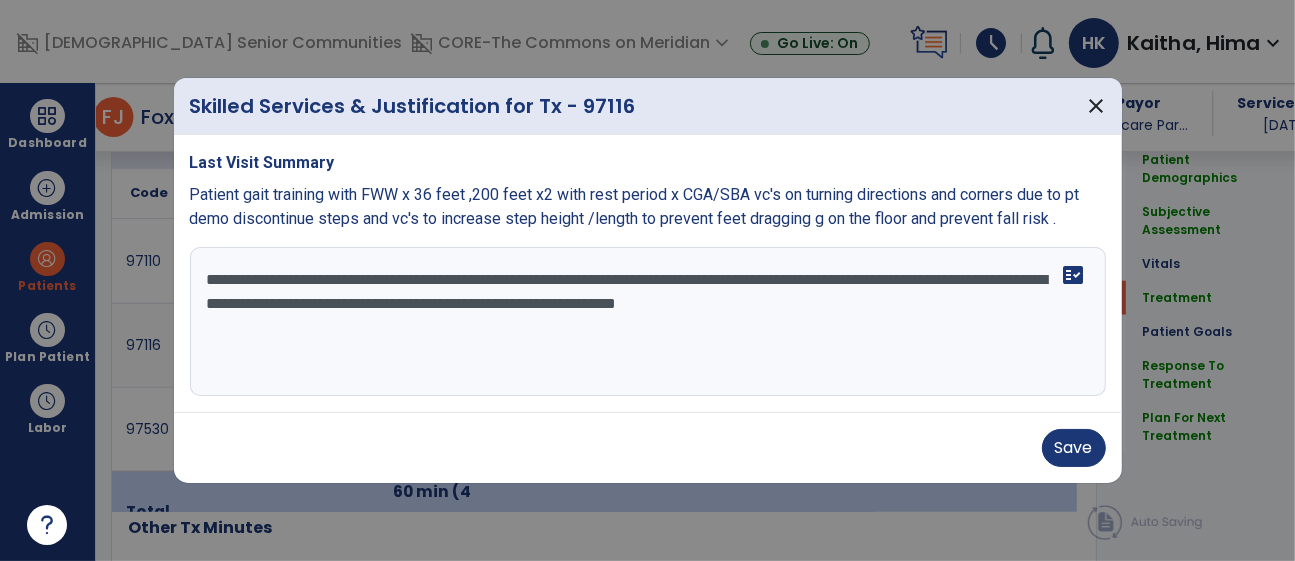 click on "**********" at bounding box center [648, 322] 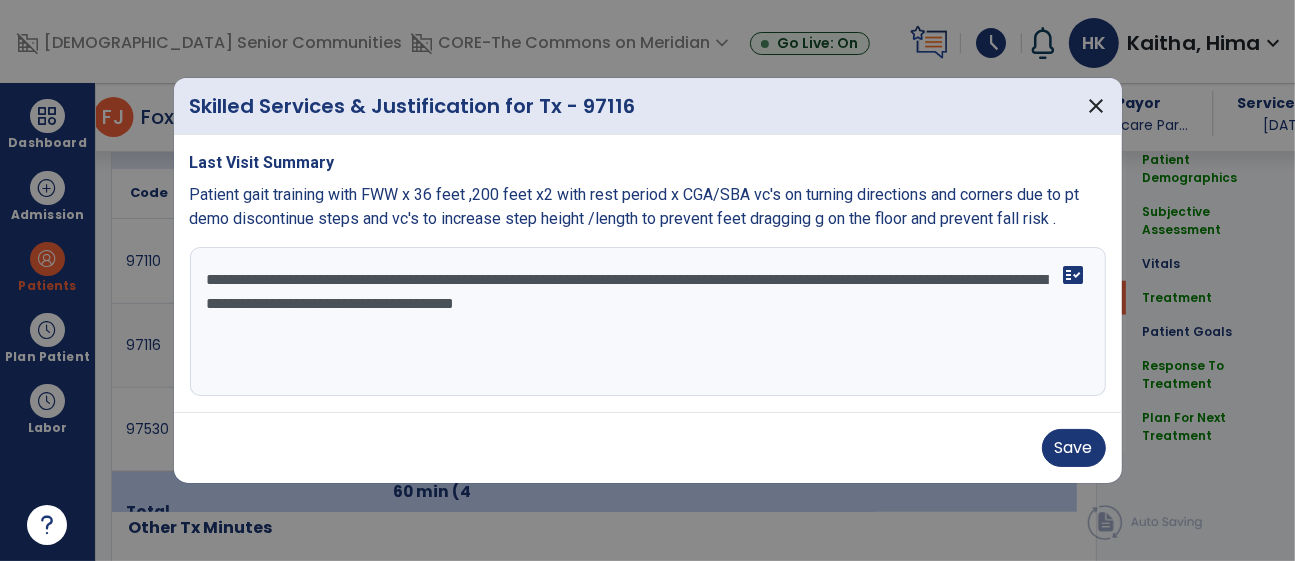 click on "**********" at bounding box center (648, 322) 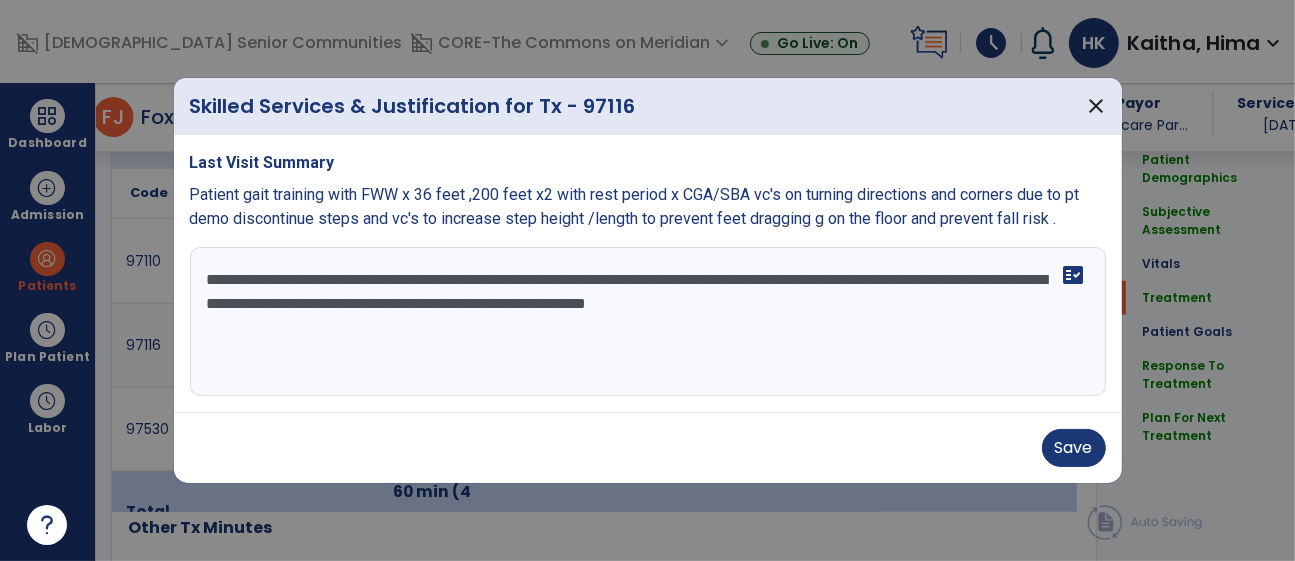 click on "**********" at bounding box center (648, 322) 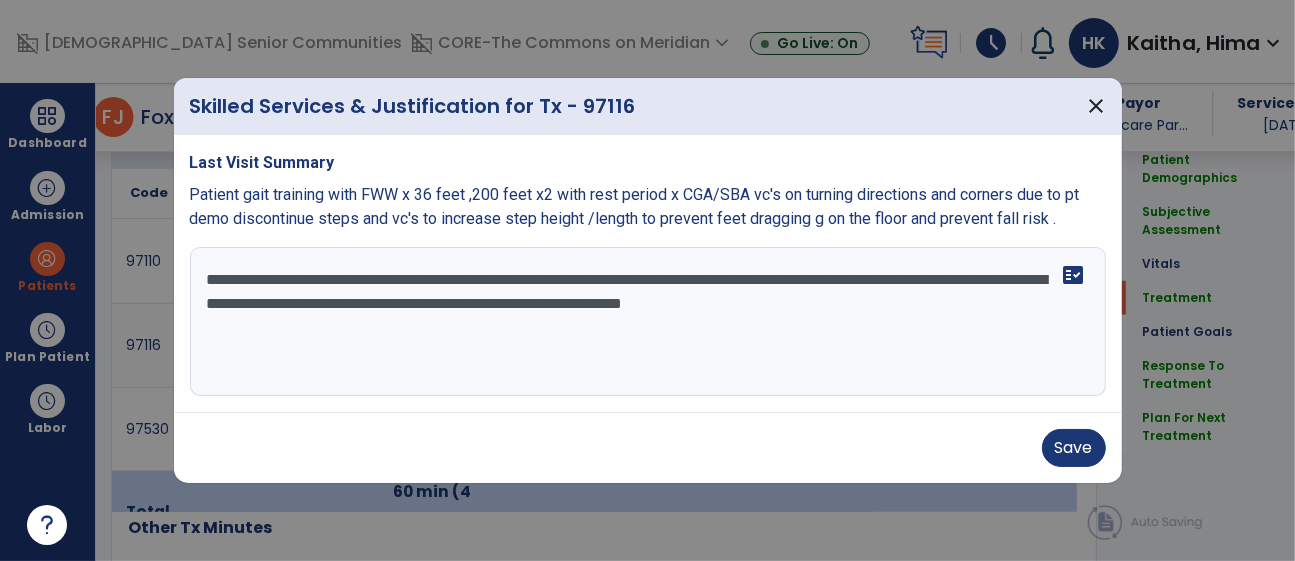 click on "**********" at bounding box center [648, 322] 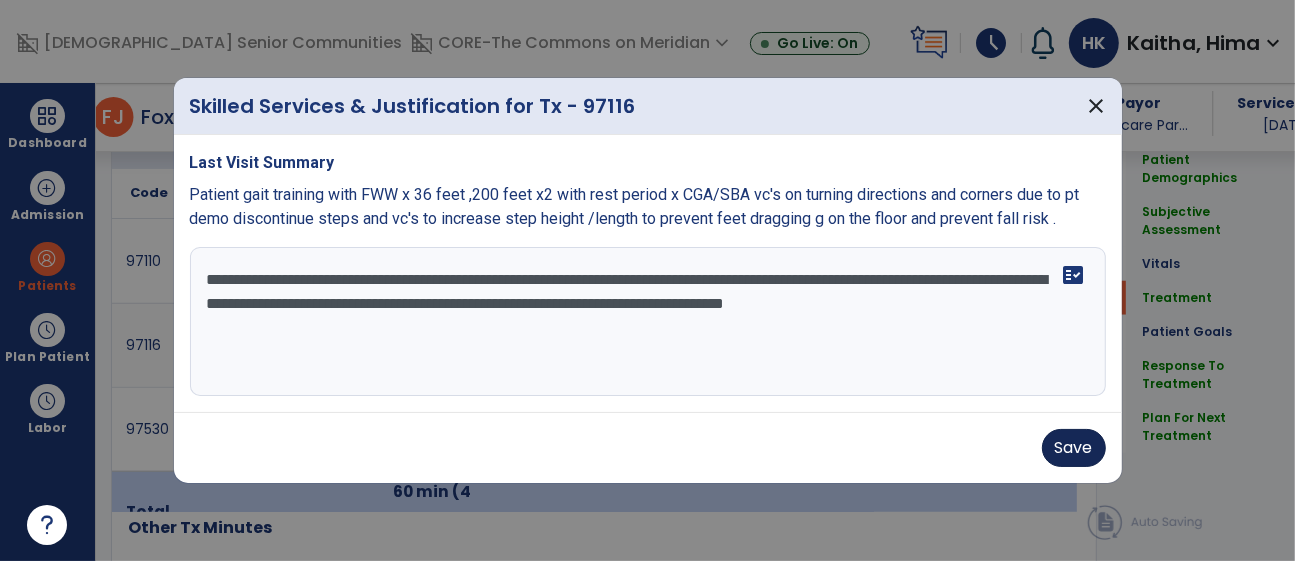type on "**********" 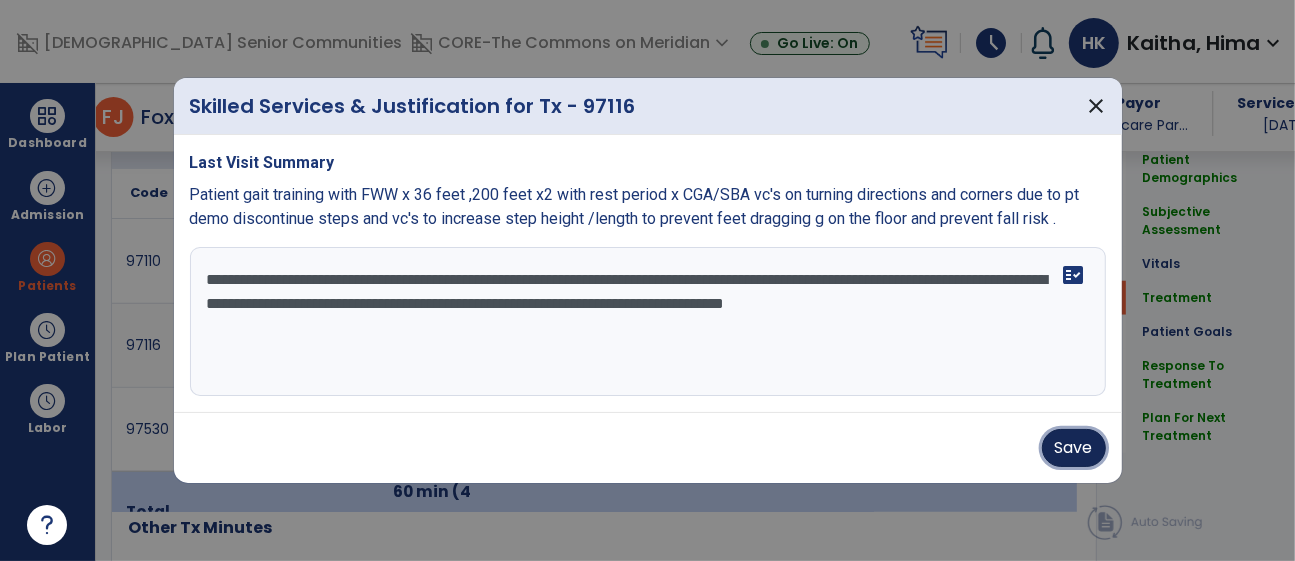 click on "Save" at bounding box center [1074, 448] 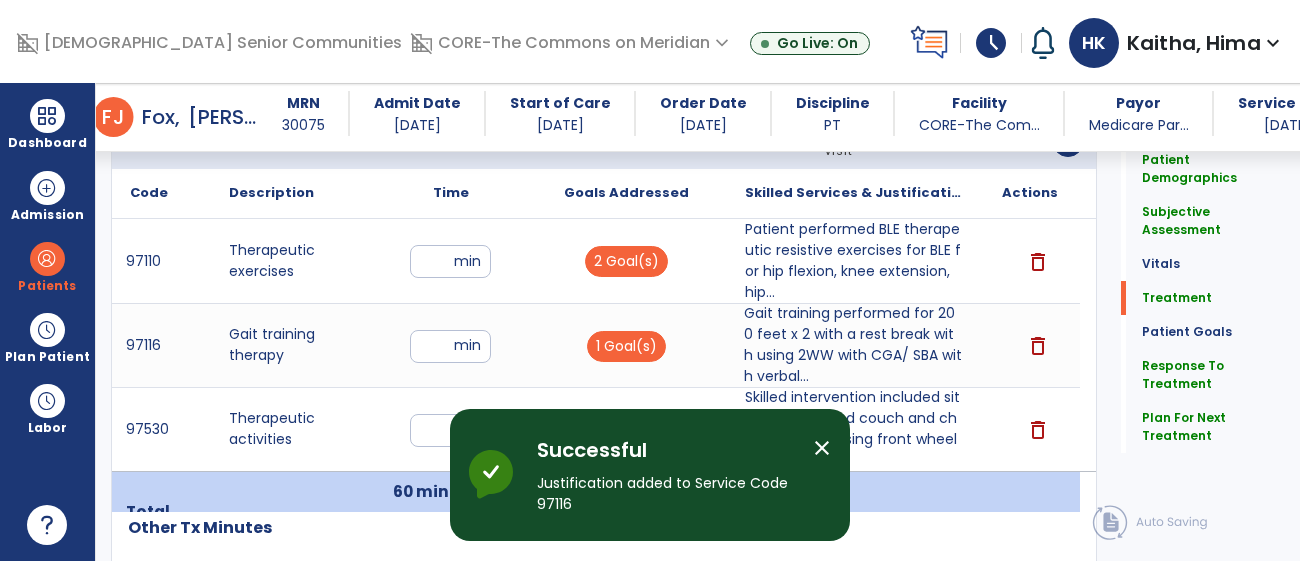 click on "close" at bounding box center (822, 448) 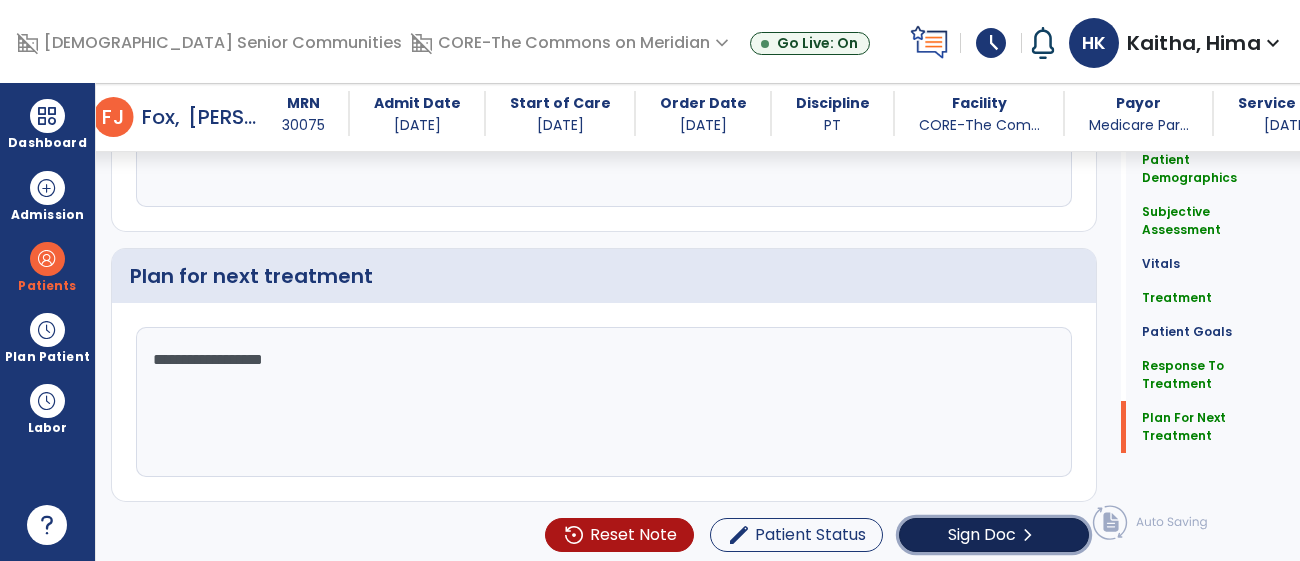 click on "Sign Doc" 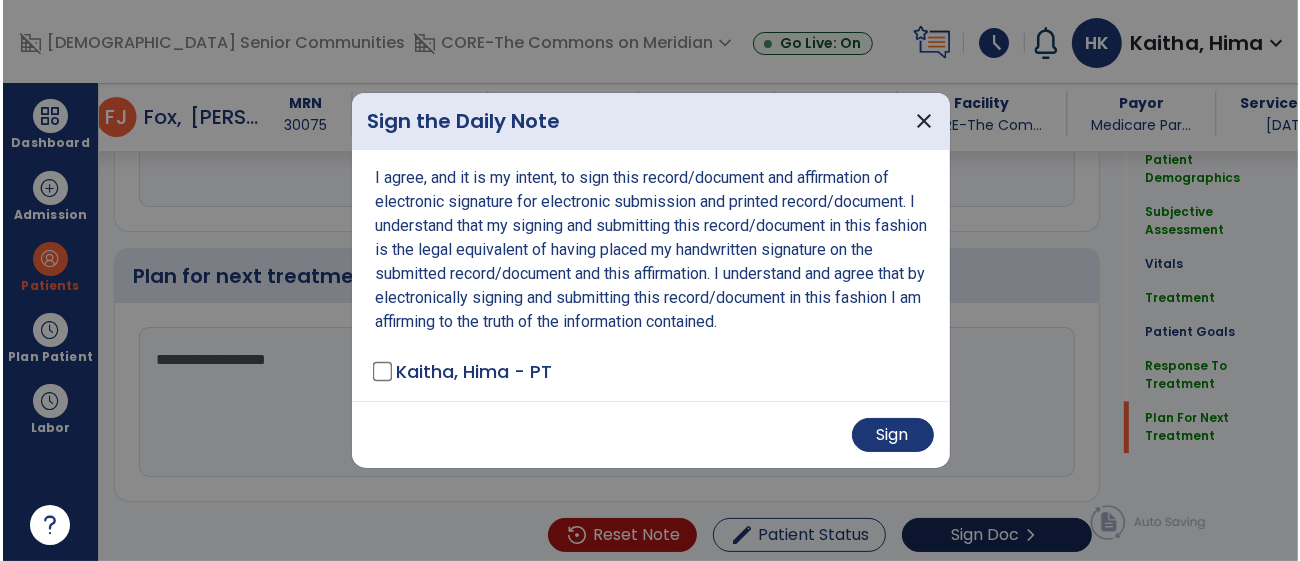 scroll, scrollTop: 3289, scrollLeft: 0, axis: vertical 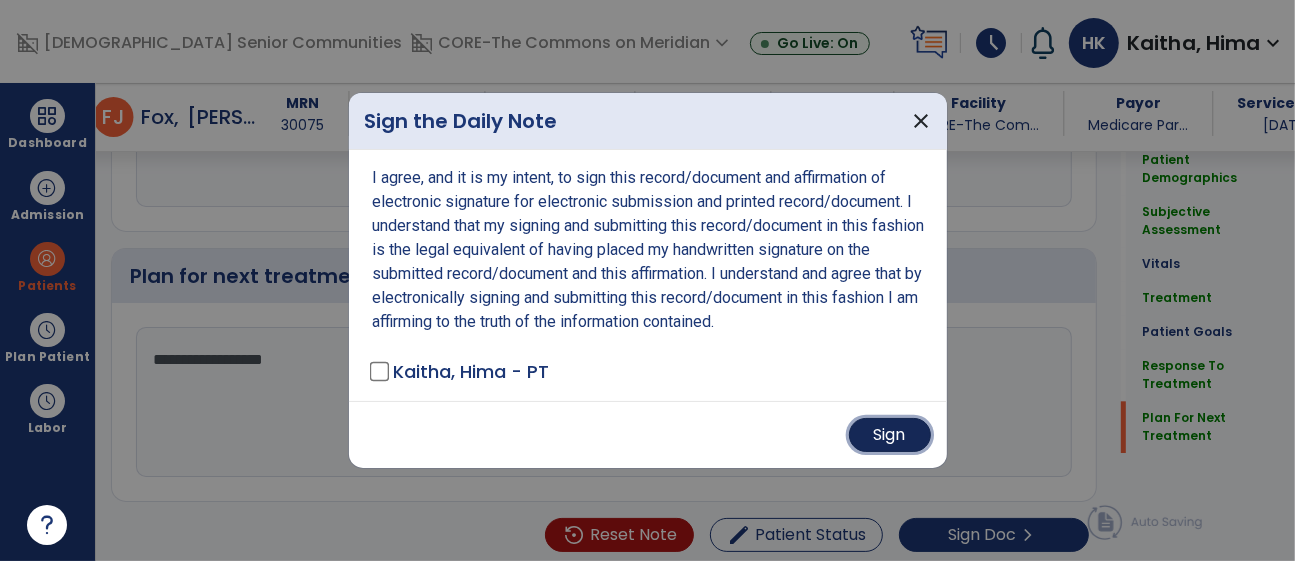 click on "Sign" at bounding box center (890, 435) 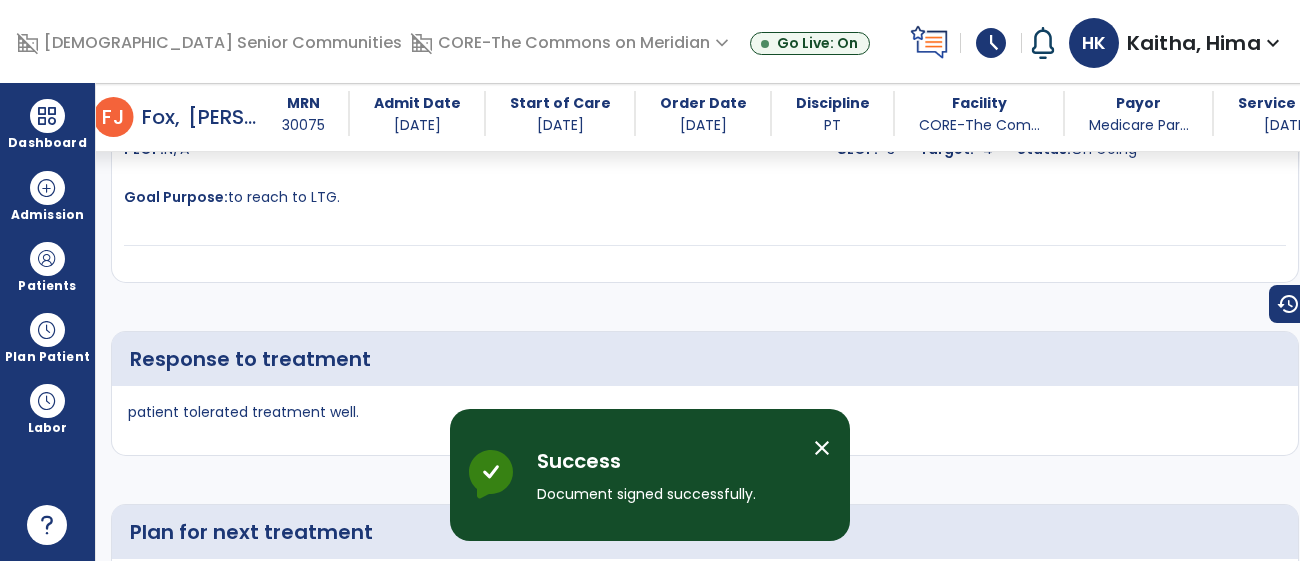 scroll, scrollTop: 4010, scrollLeft: 0, axis: vertical 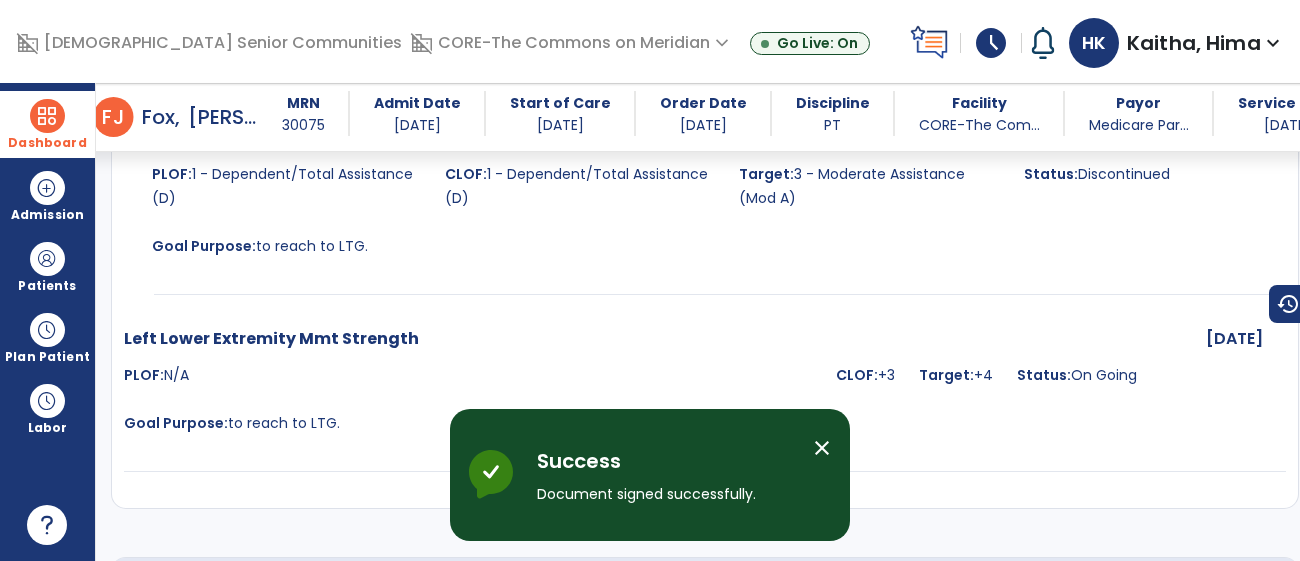click at bounding box center [47, 116] 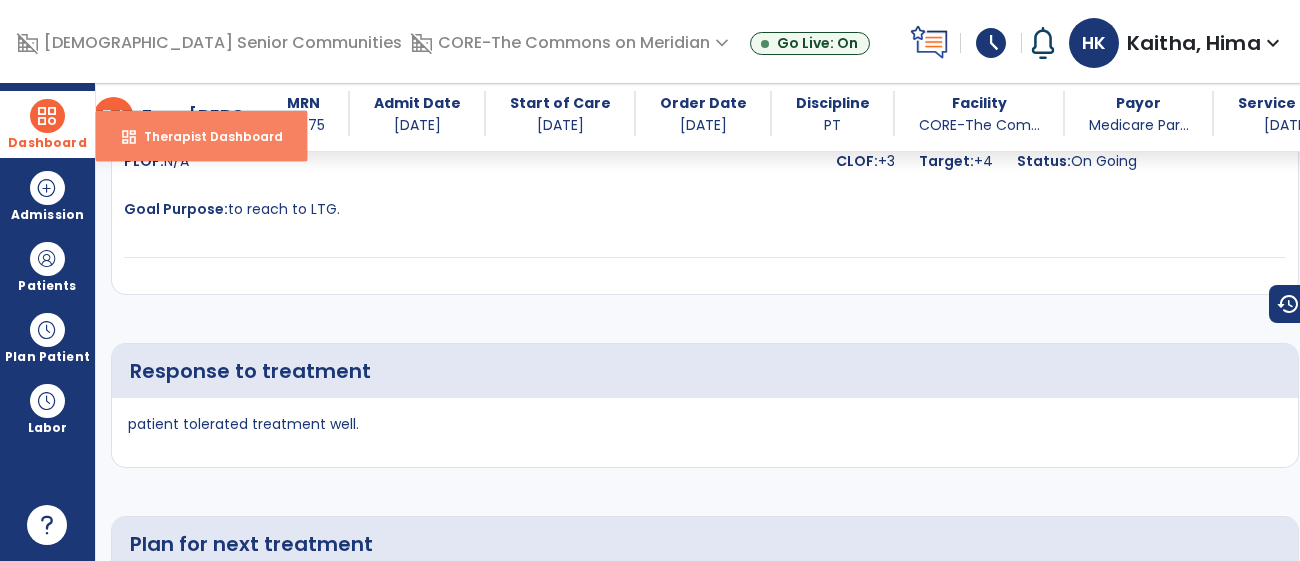 click on "Therapist Dashboard" at bounding box center (205, 136) 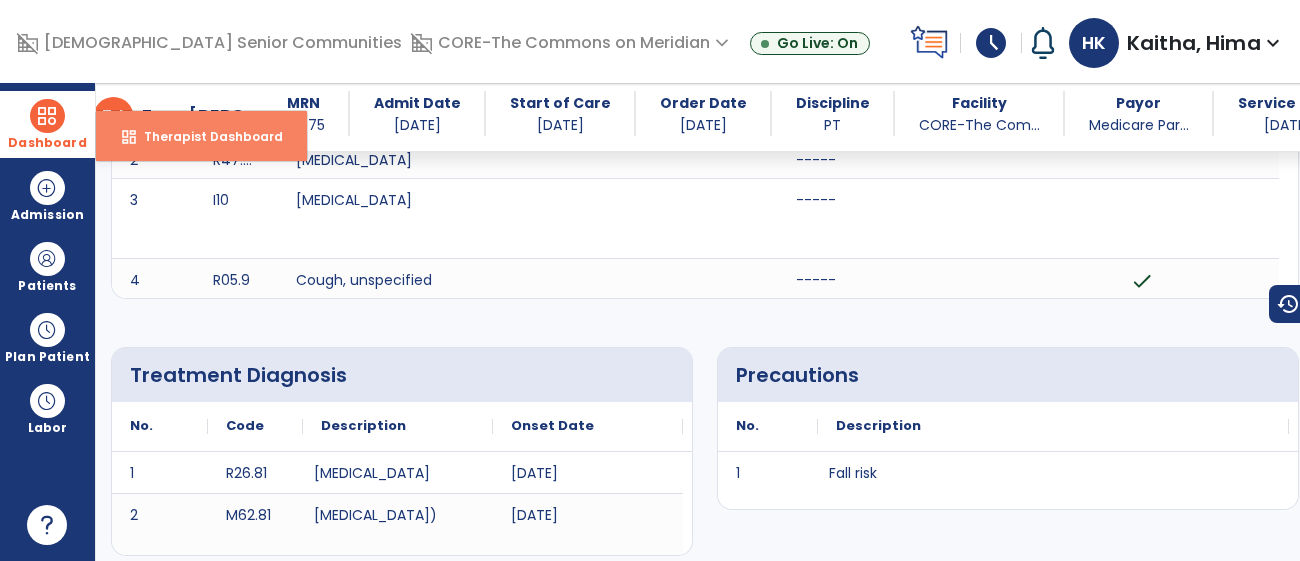 select on "****" 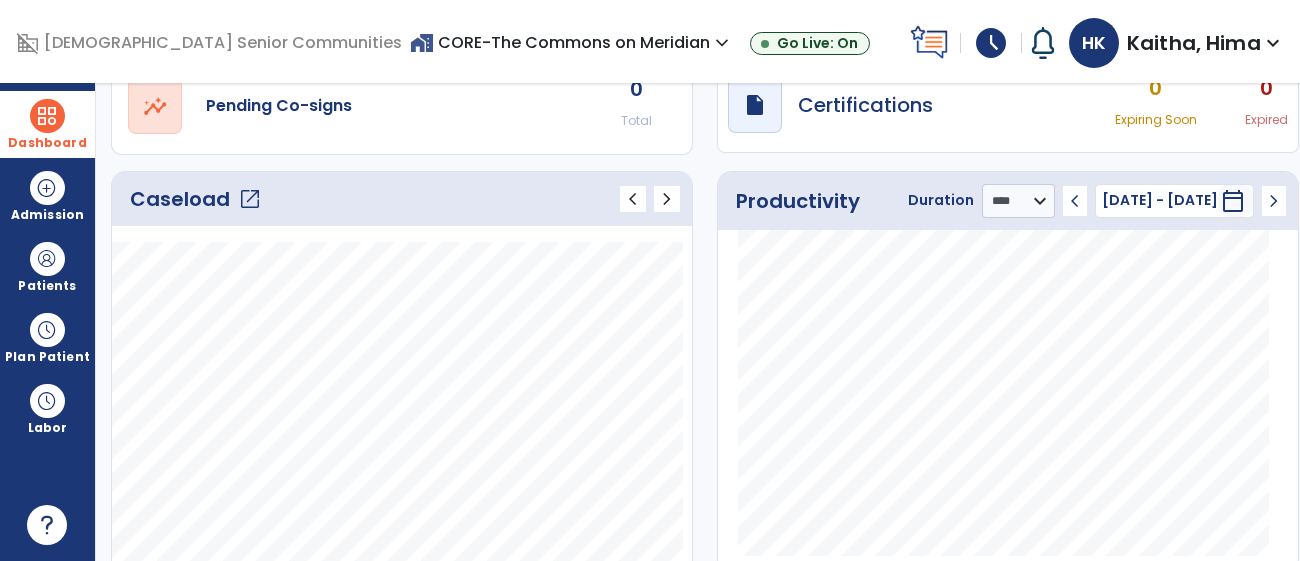 click on "open_in_new" 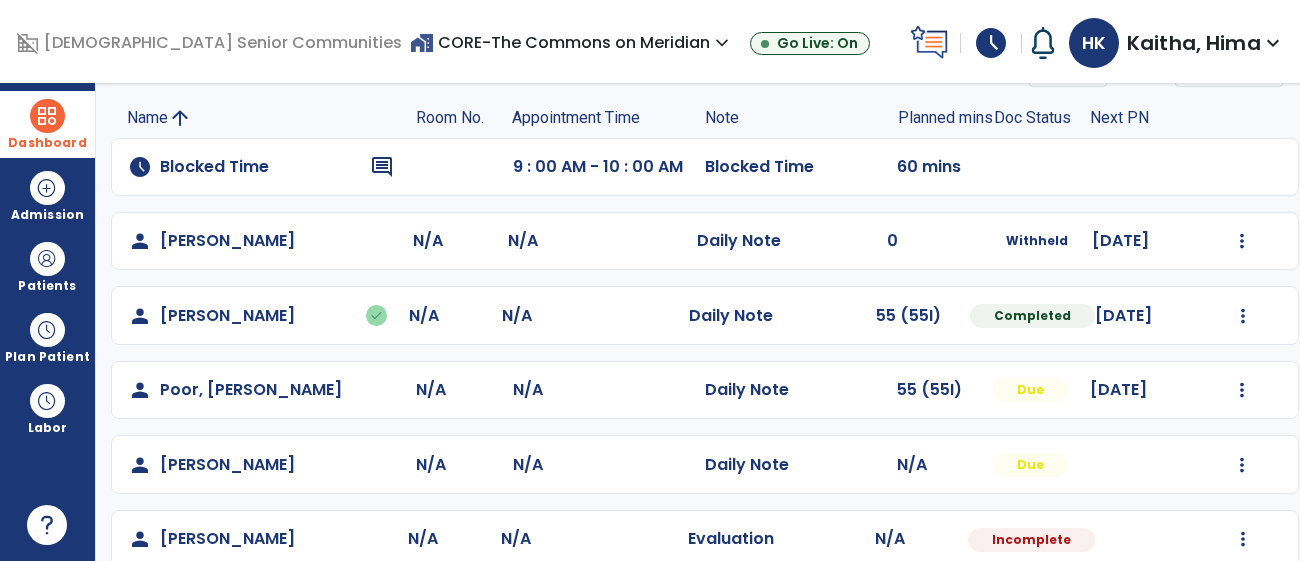 scroll, scrollTop: 176, scrollLeft: 0, axis: vertical 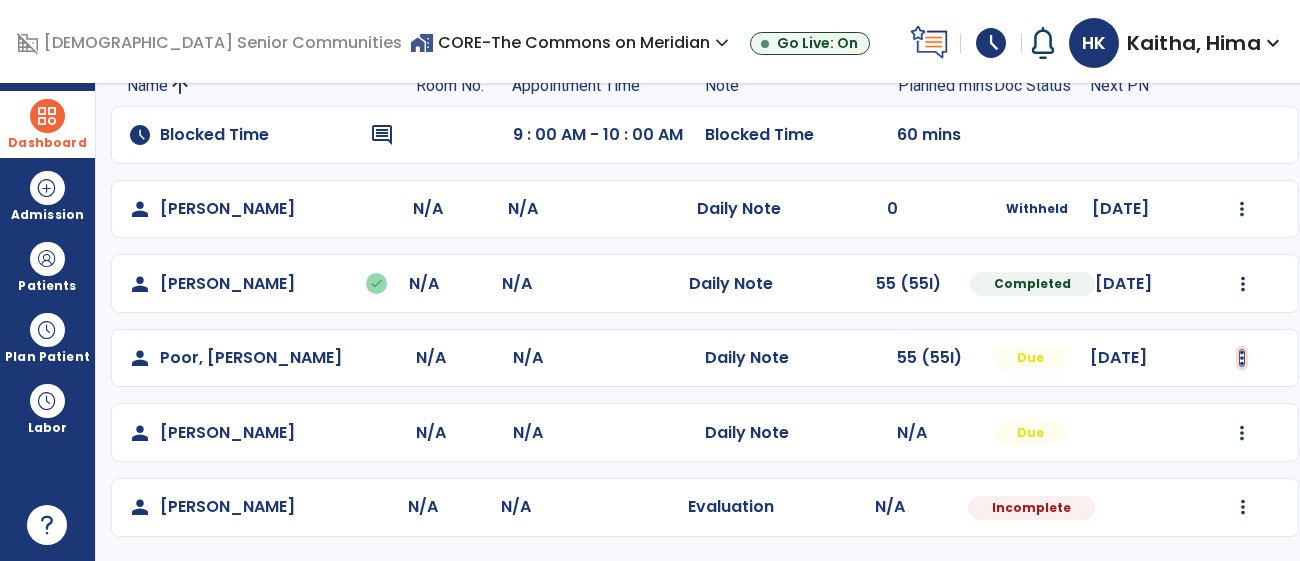 click at bounding box center [1242, 209] 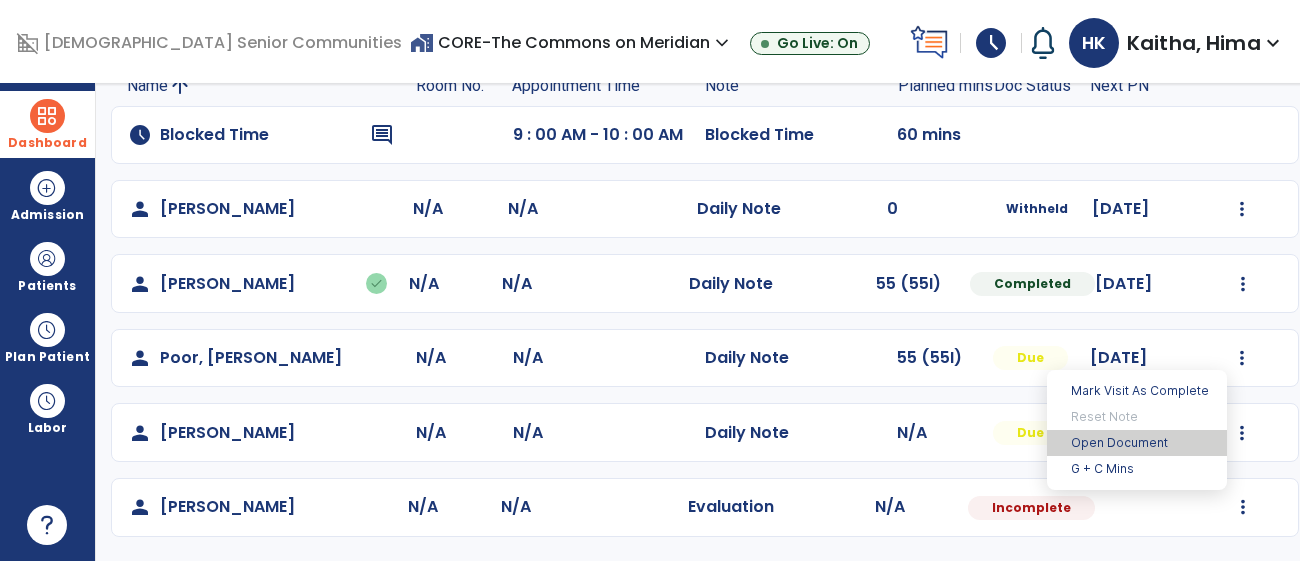 click on "Open Document" at bounding box center [1137, 443] 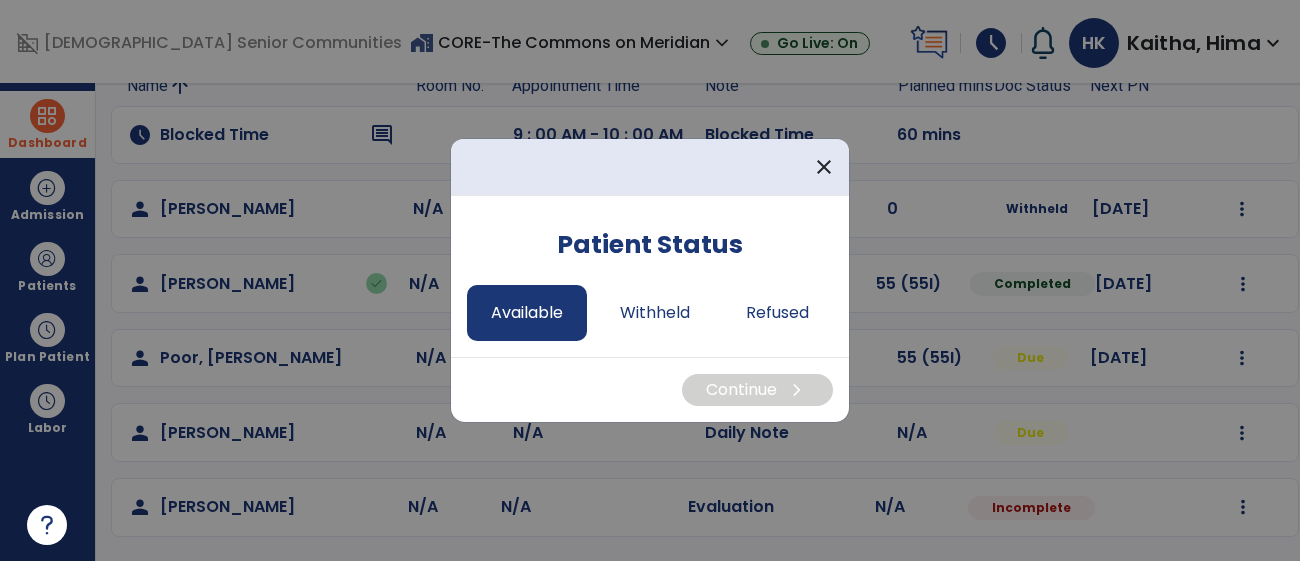 click on "Available" at bounding box center [527, 313] 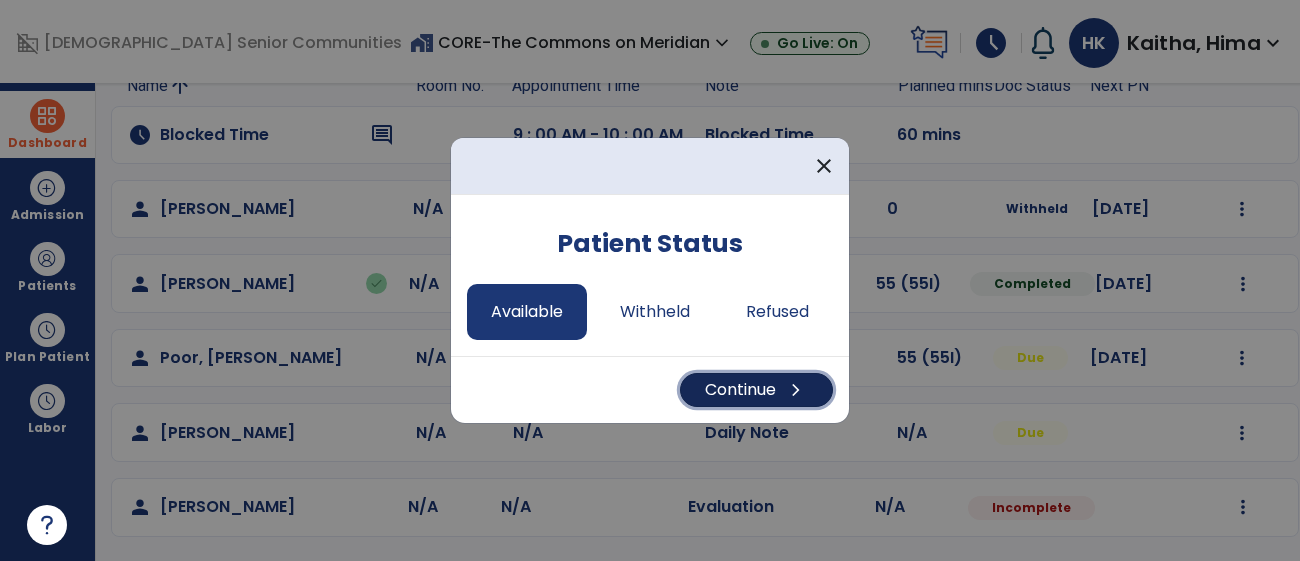 click on "Continue   chevron_right" at bounding box center [756, 390] 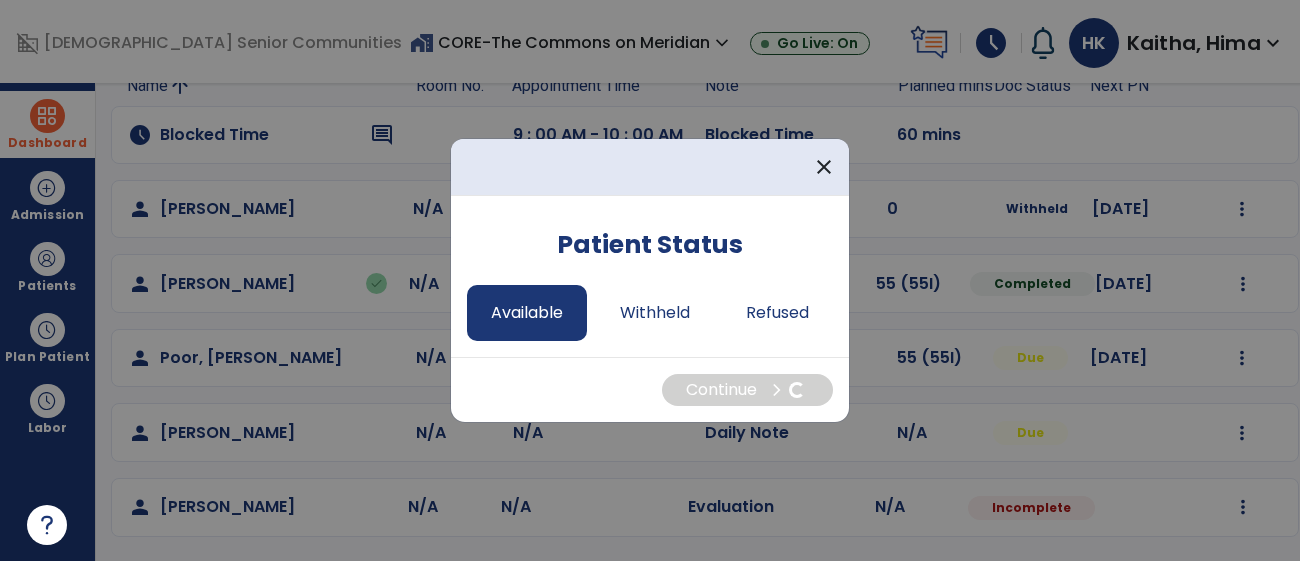select on "*" 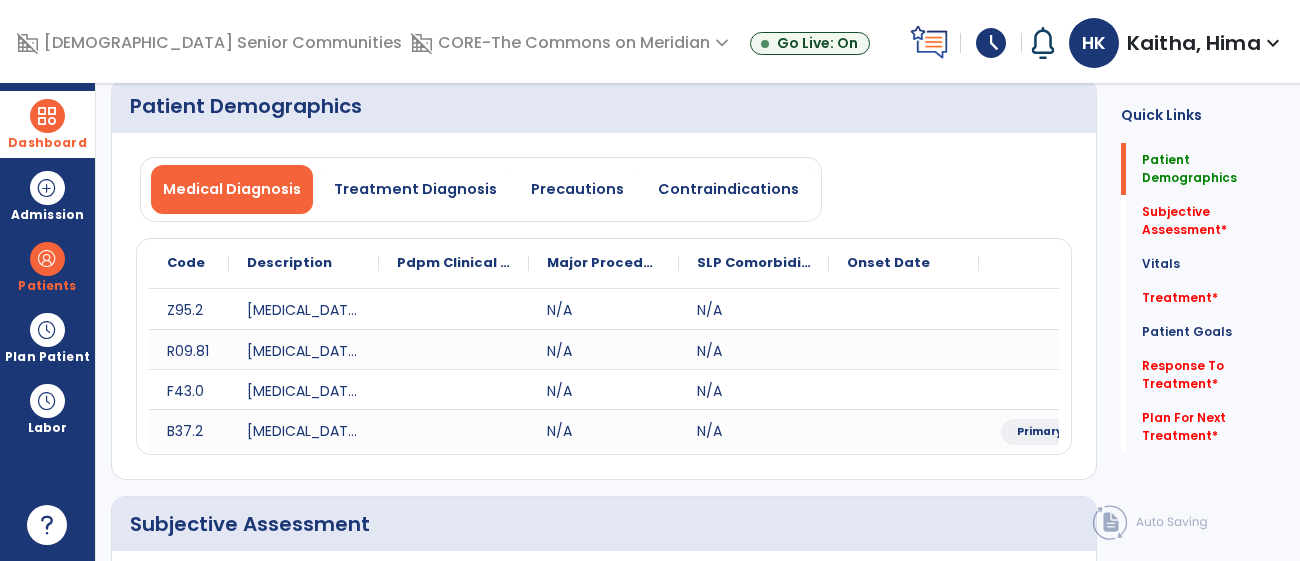 scroll, scrollTop: 0, scrollLeft: 0, axis: both 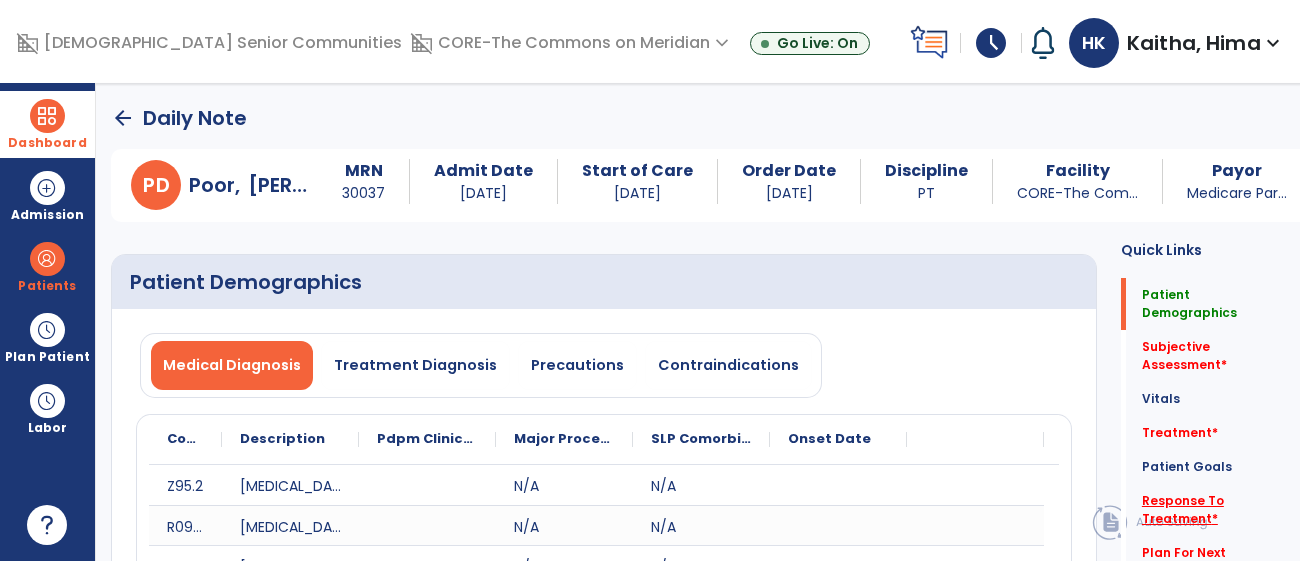 click on "Response To Treatment   *" 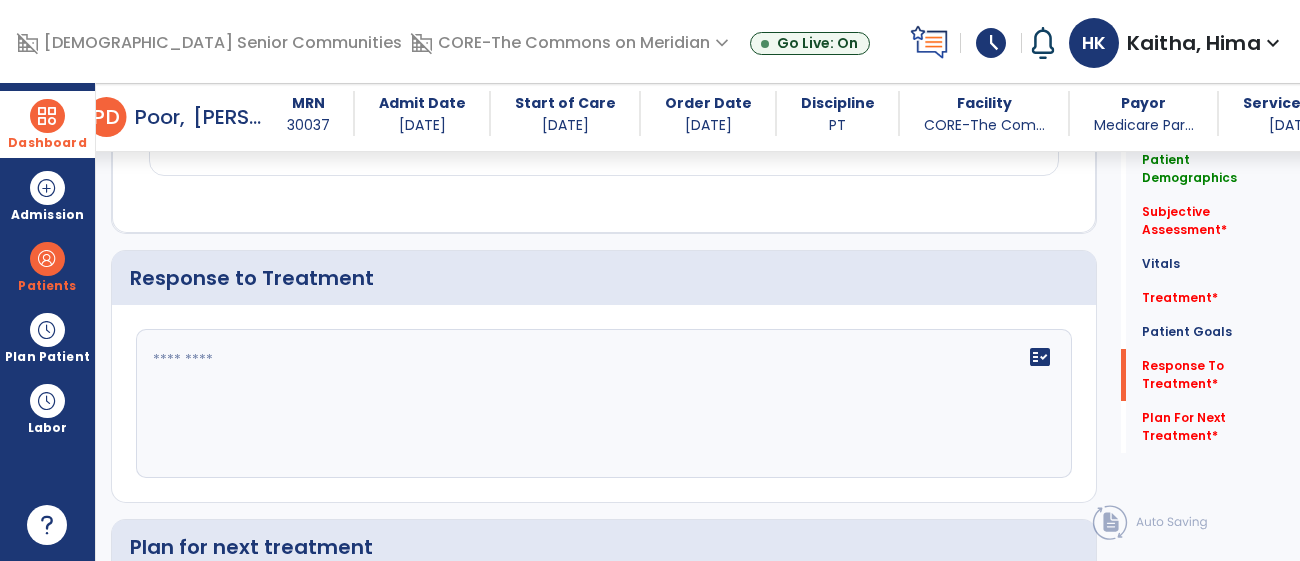 scroll, scrollTop: 2502, scrollLeft: 0, axis: vertical 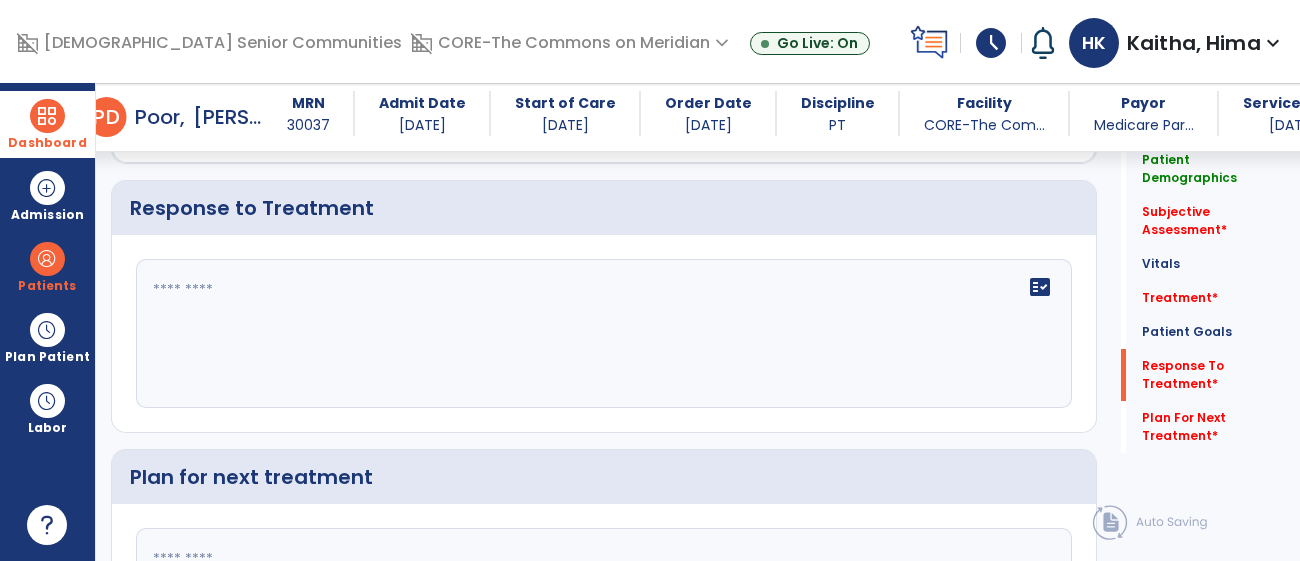 click on "fact_check" 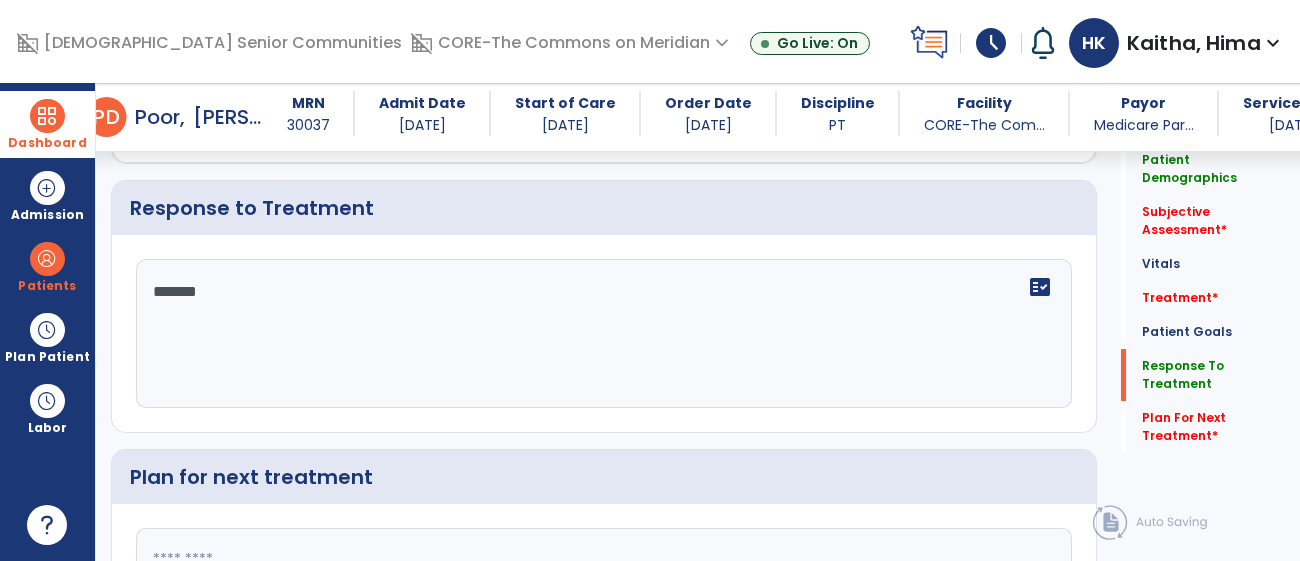 click on "*******" 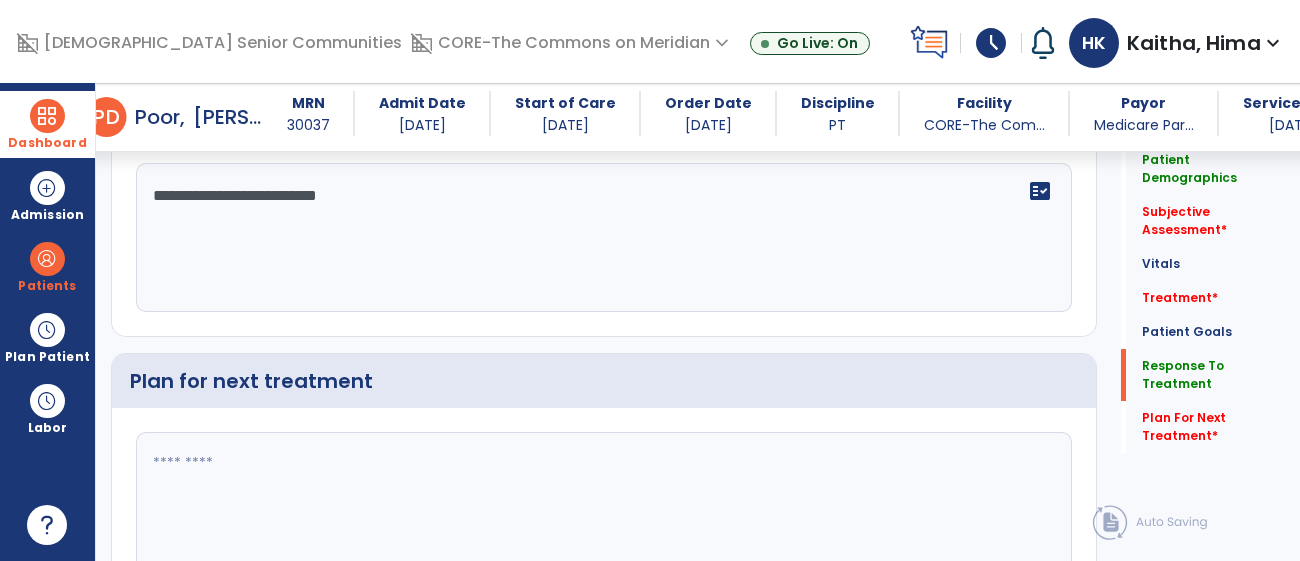 scroll, scrollTop: 2630, scrollLeft: 0, axis: vertical 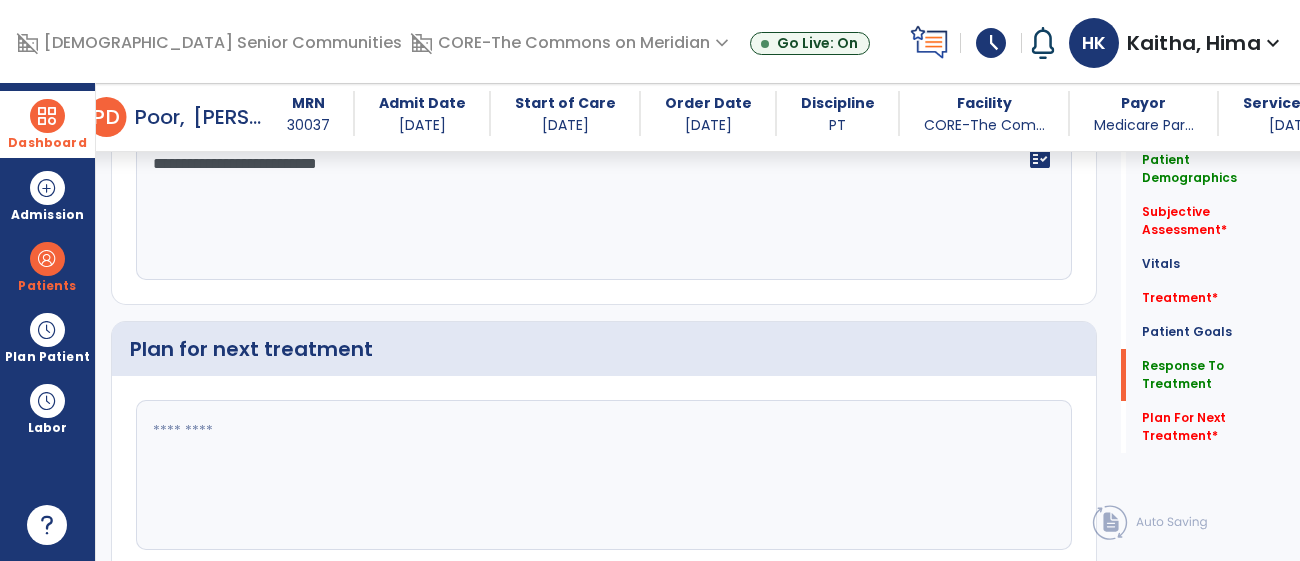 type on "**********" 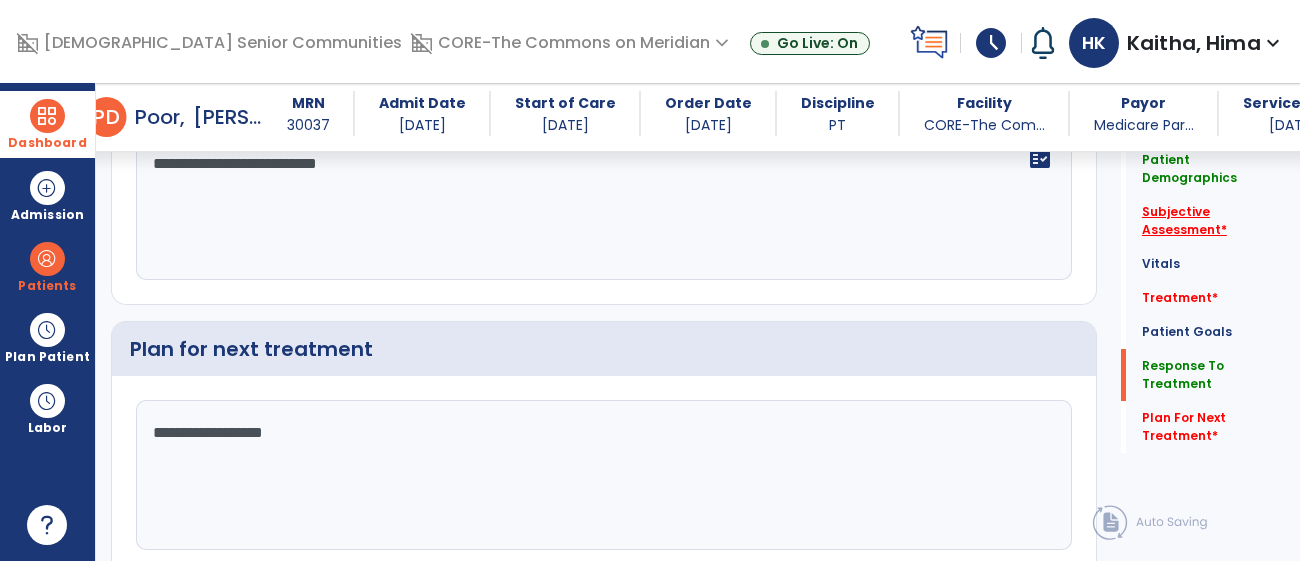 type on "**********" 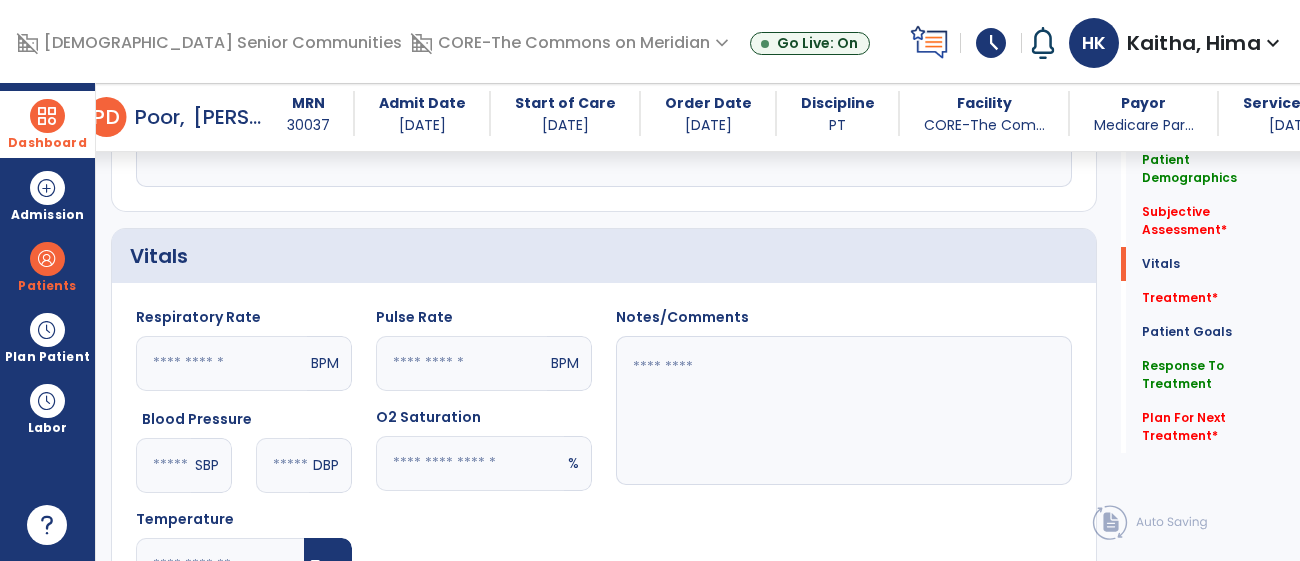 click on "Pulse Rate" 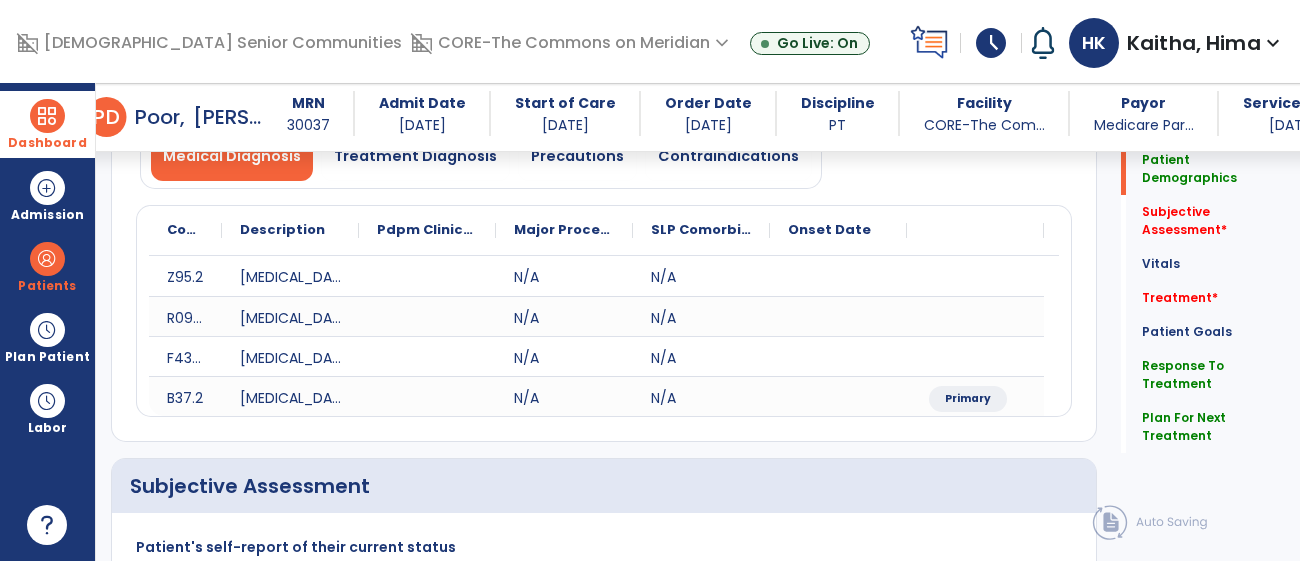 scroll, scrollTop: 0, scrollLeft: 0, axis: both 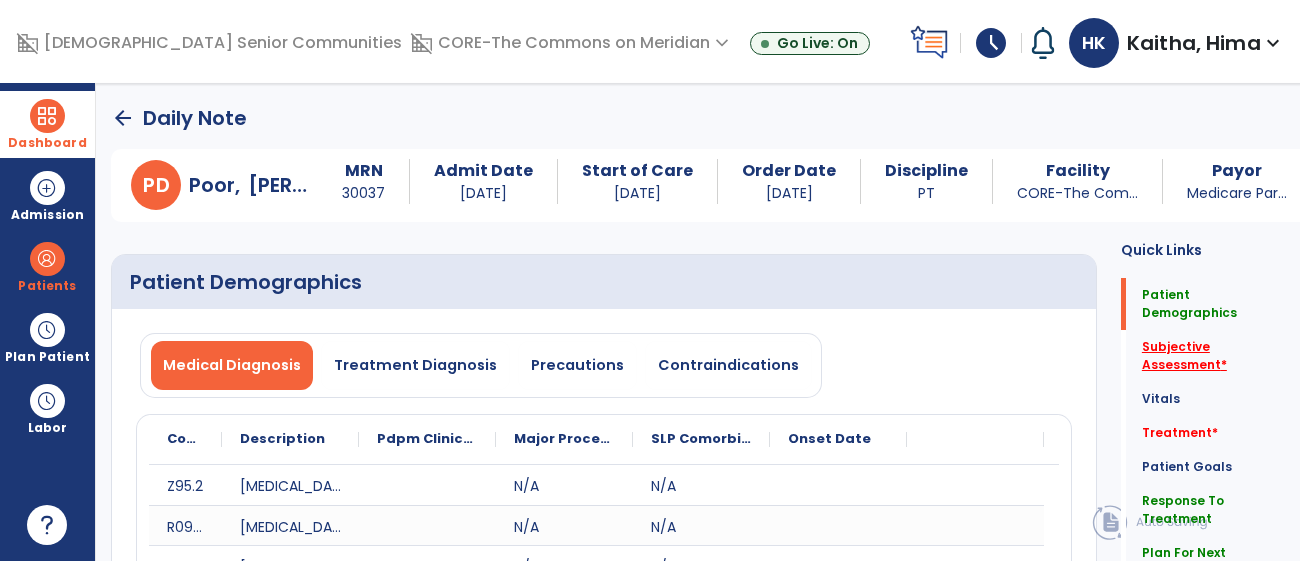 click on "Subjective Assessment   *" 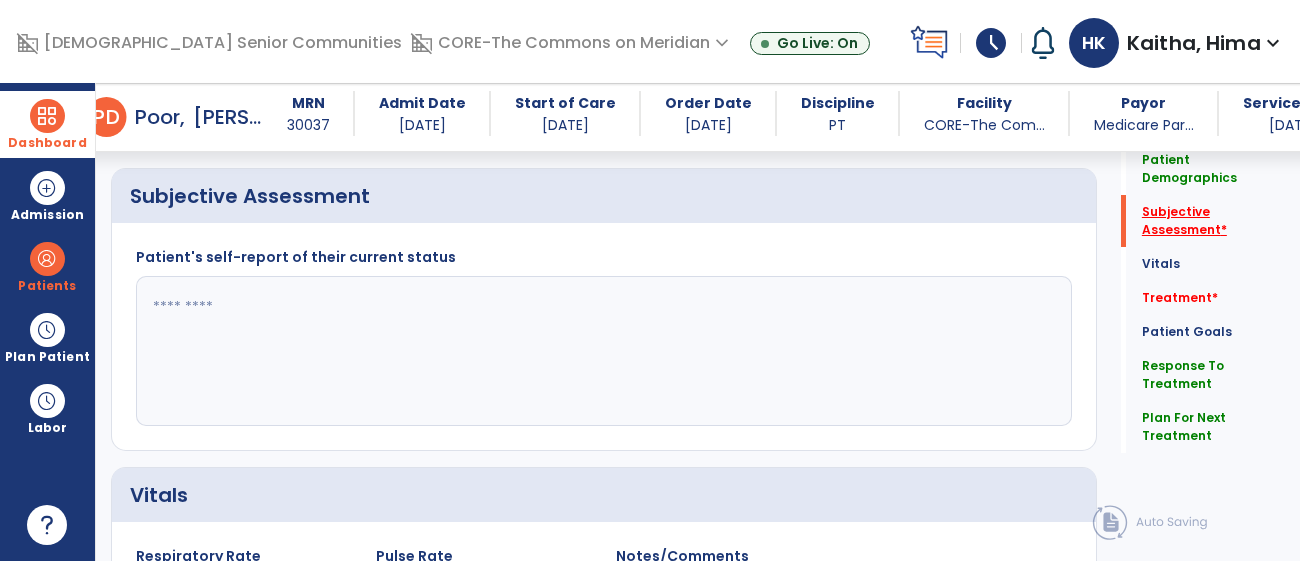 scroll, scrollTop: 485, scrollLeft: 0, axis: vertical 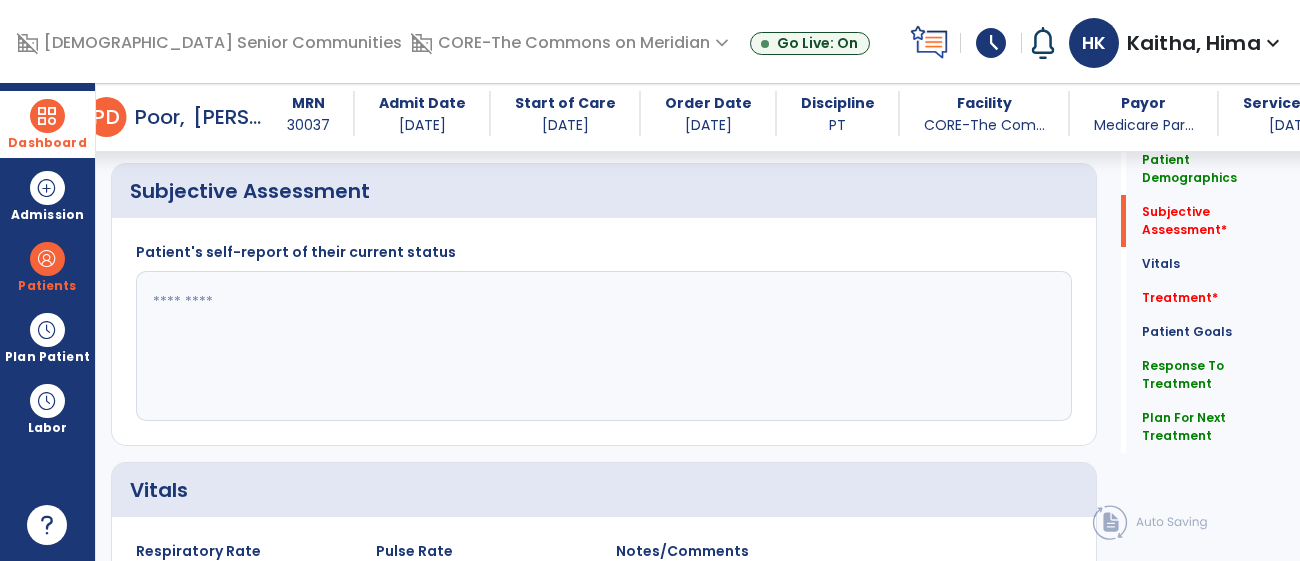 click 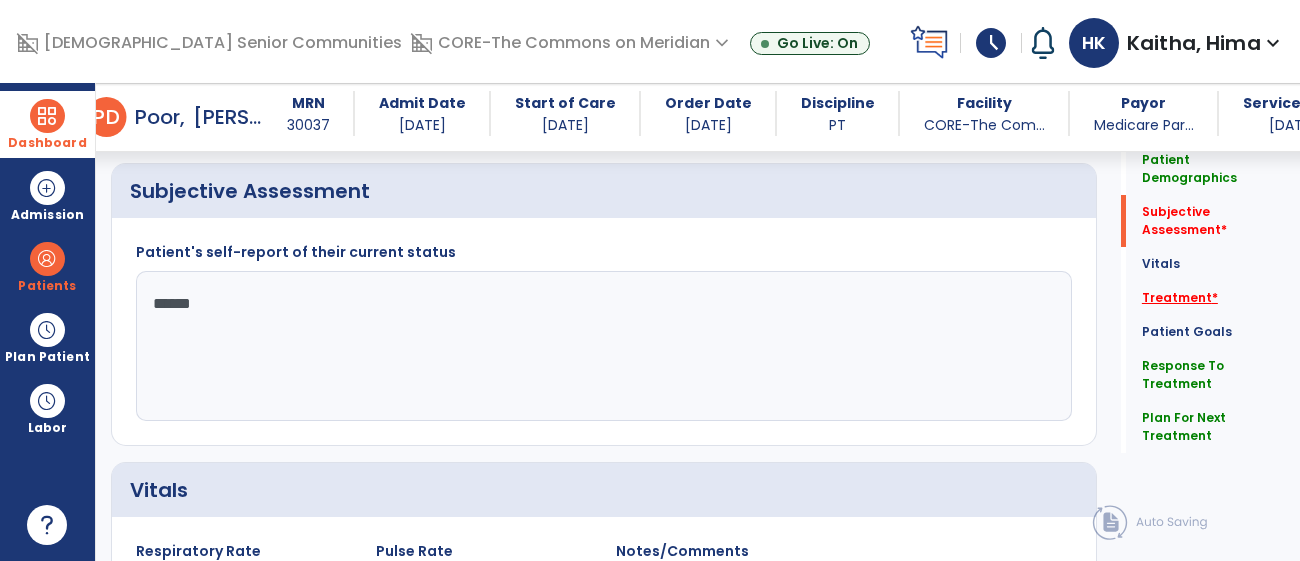 type on "*****" 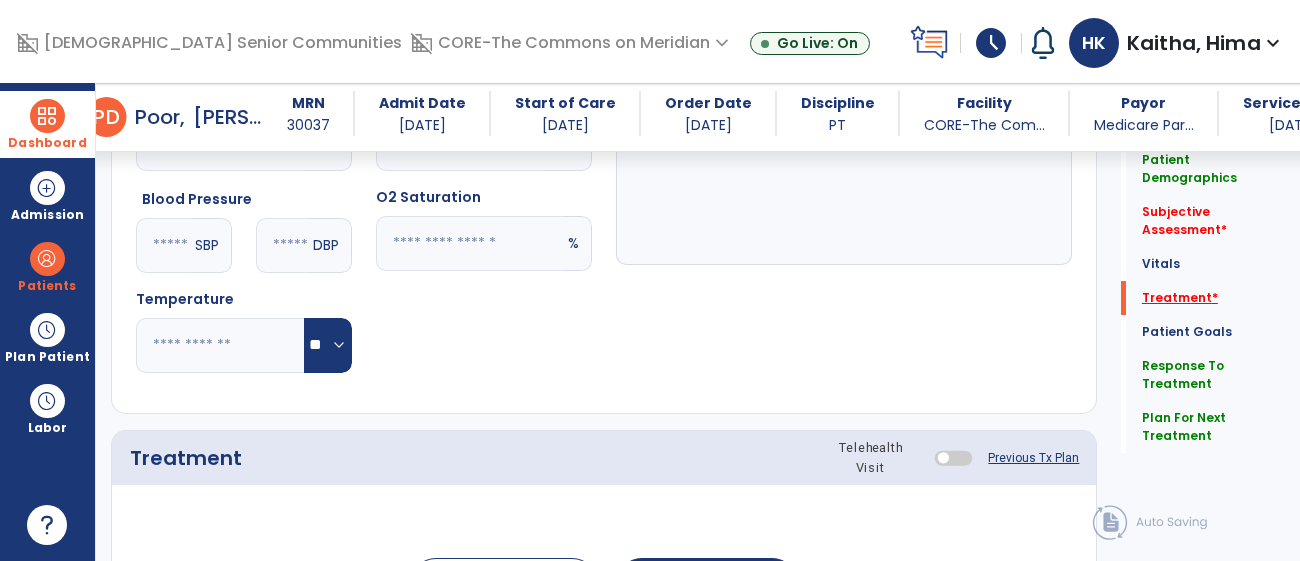 scroll, scrollTop: 1173, scrollLeft: 0, axis: vertical 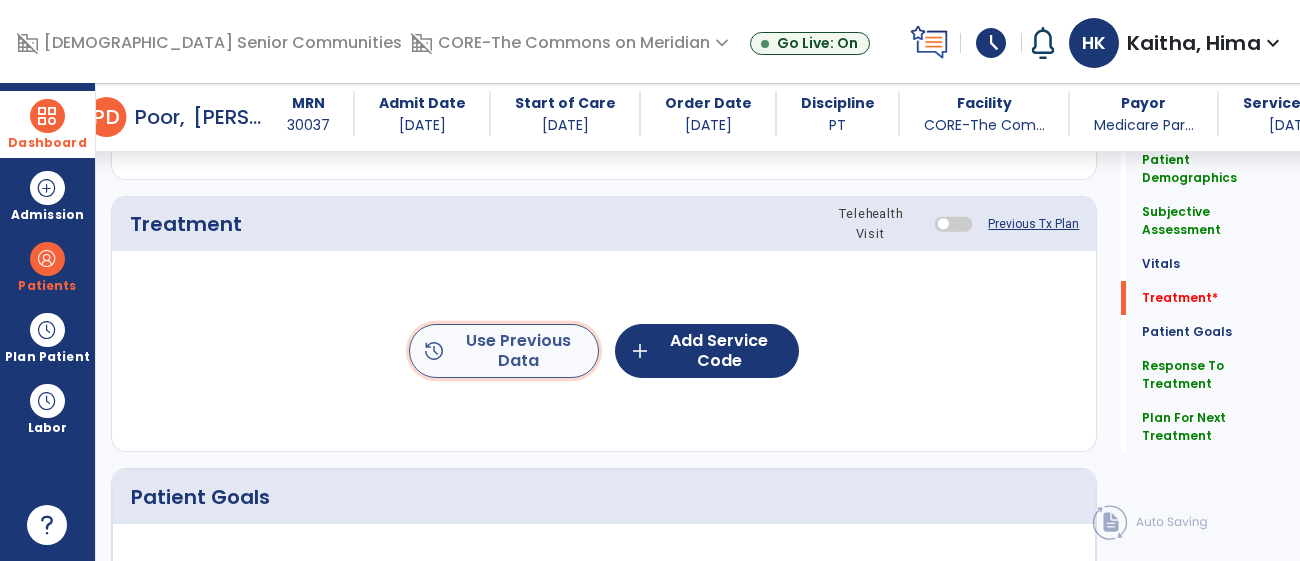 click on "history  Use Previous Data" 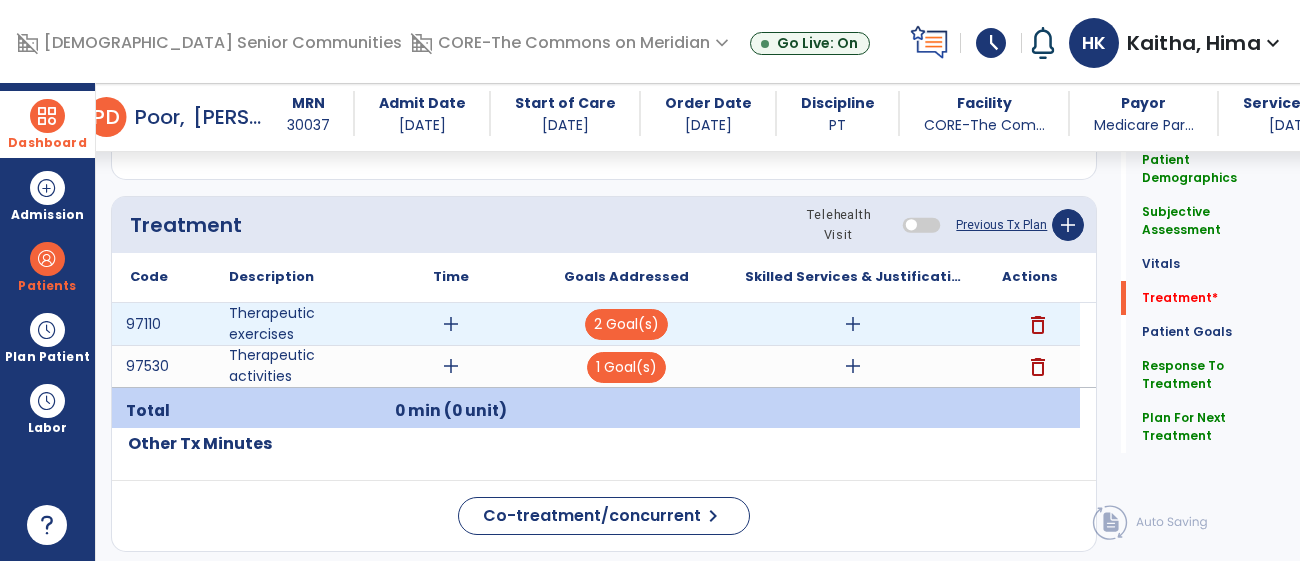 click on "add" at bounding box center [451, 324] 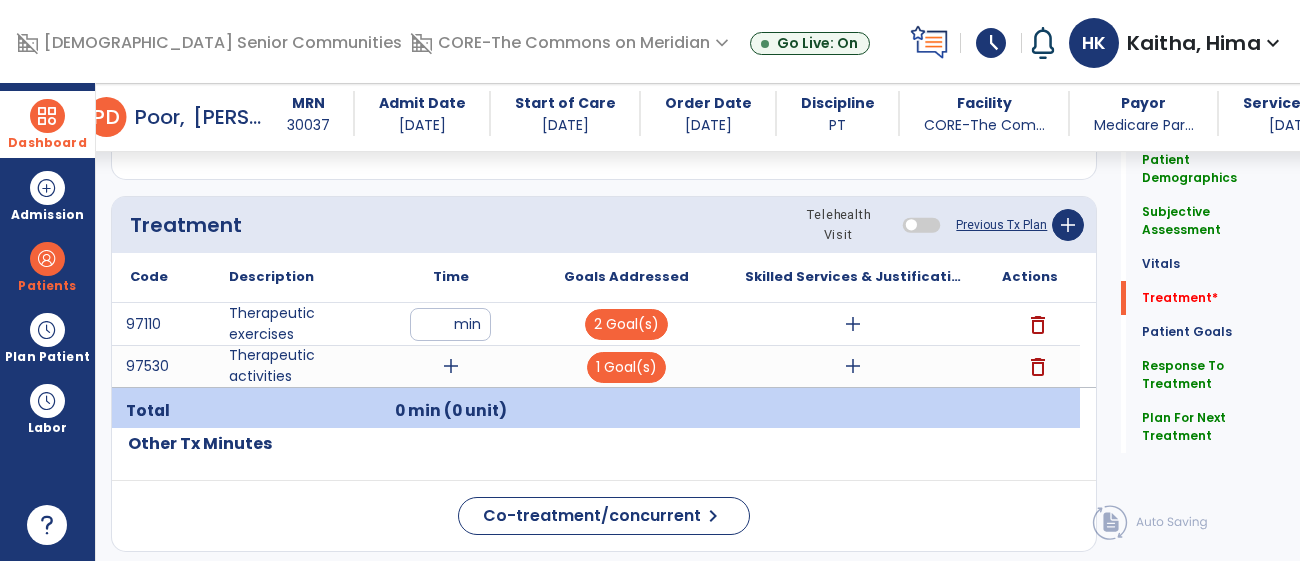 type on "**" 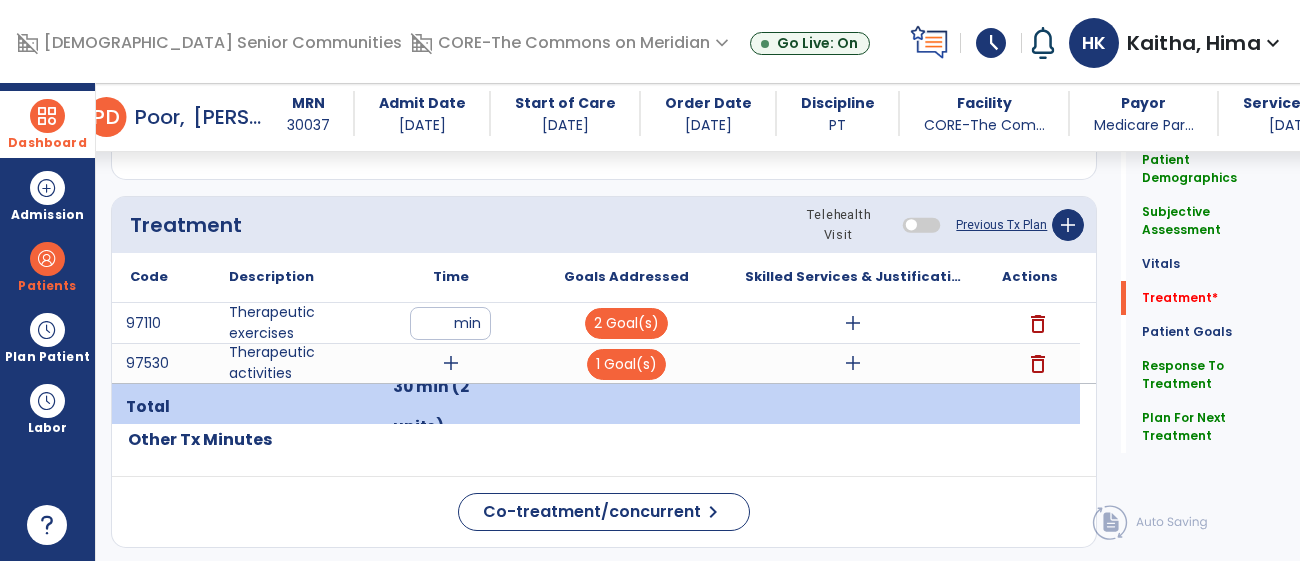 click on "add" at bounding box center [451, 363] 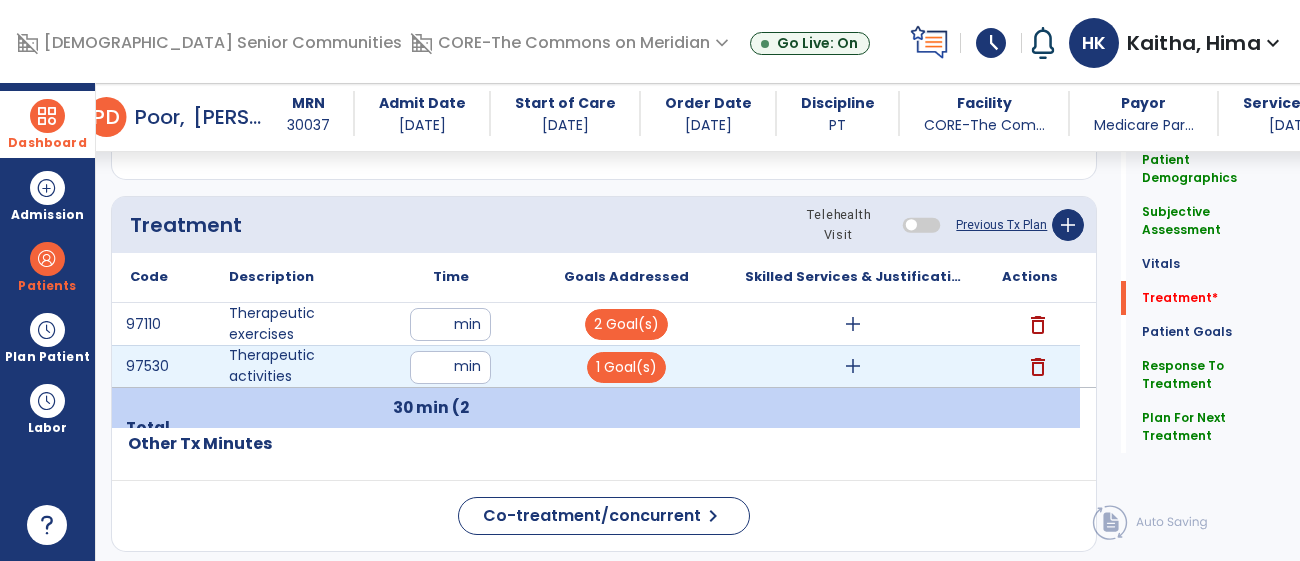 type on "**" 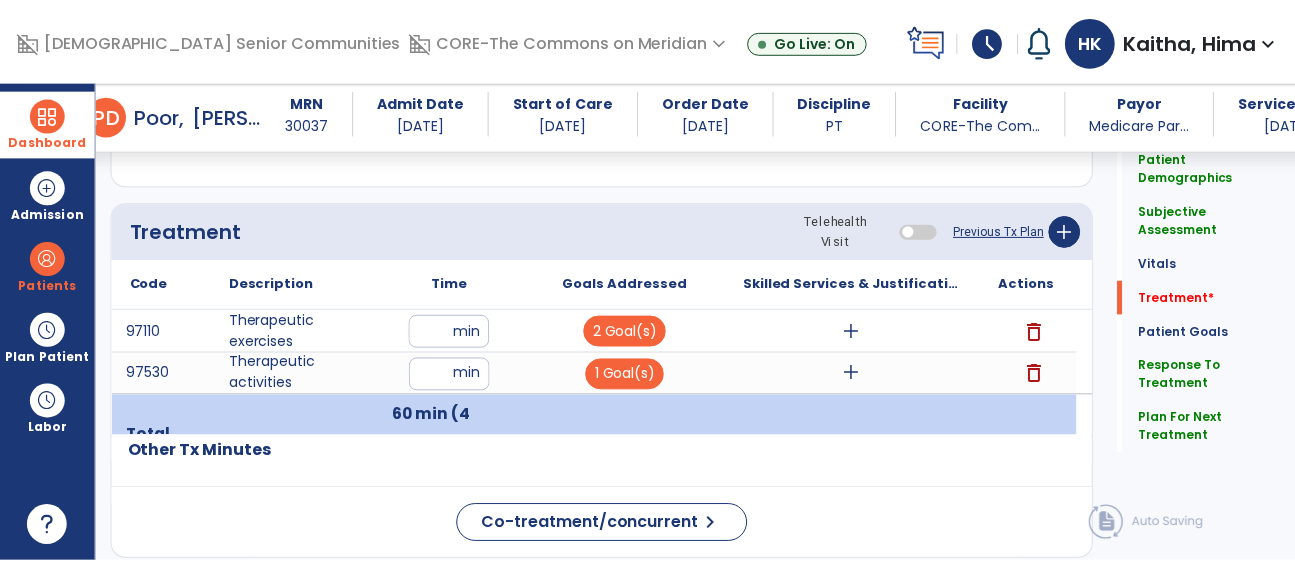 scroll, scrollTop: 1163, scrollLeft: 0, axis: vertical 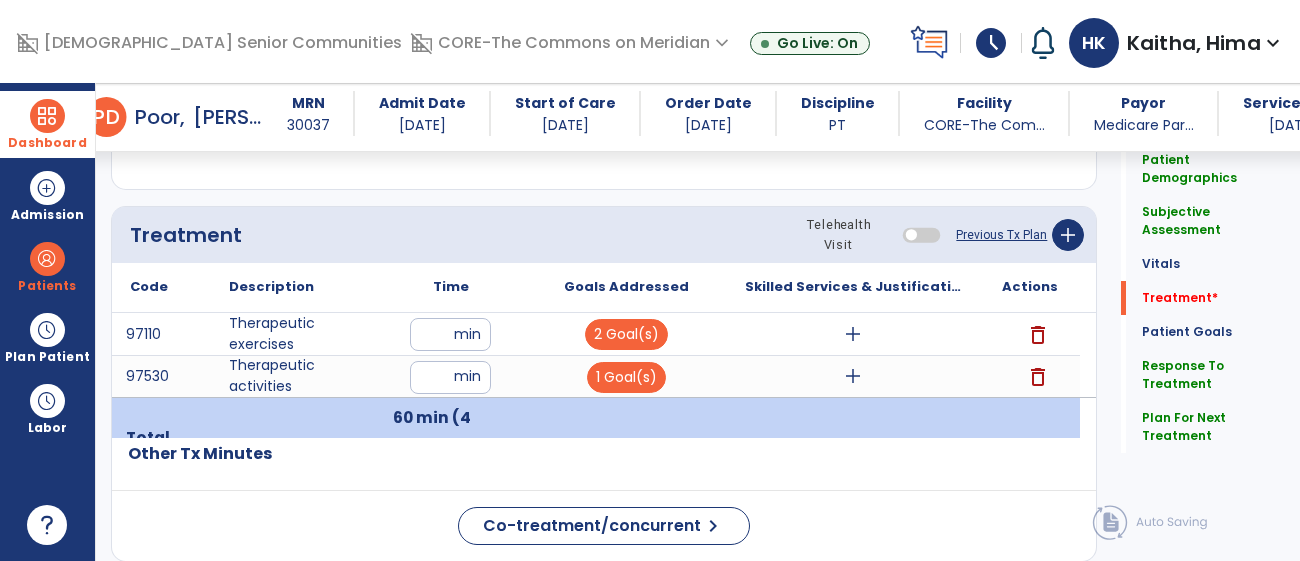 click on "add" at bounding box center (853, 334) 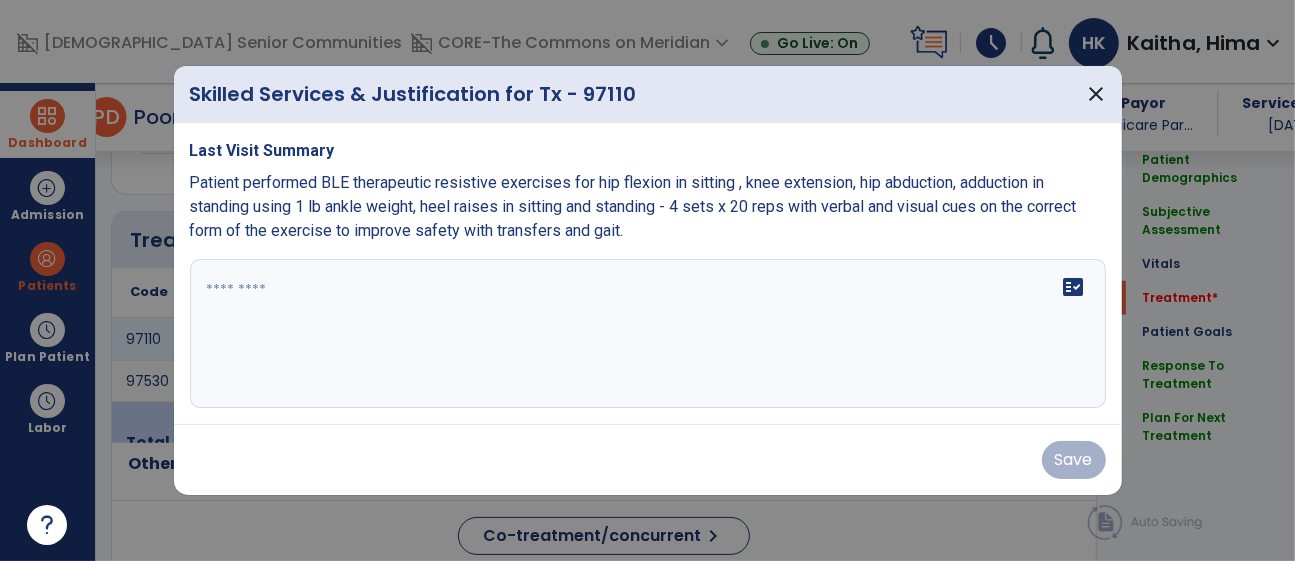 scroll, scrollTop: 1163, scrollLeft: 0, axis: vertical 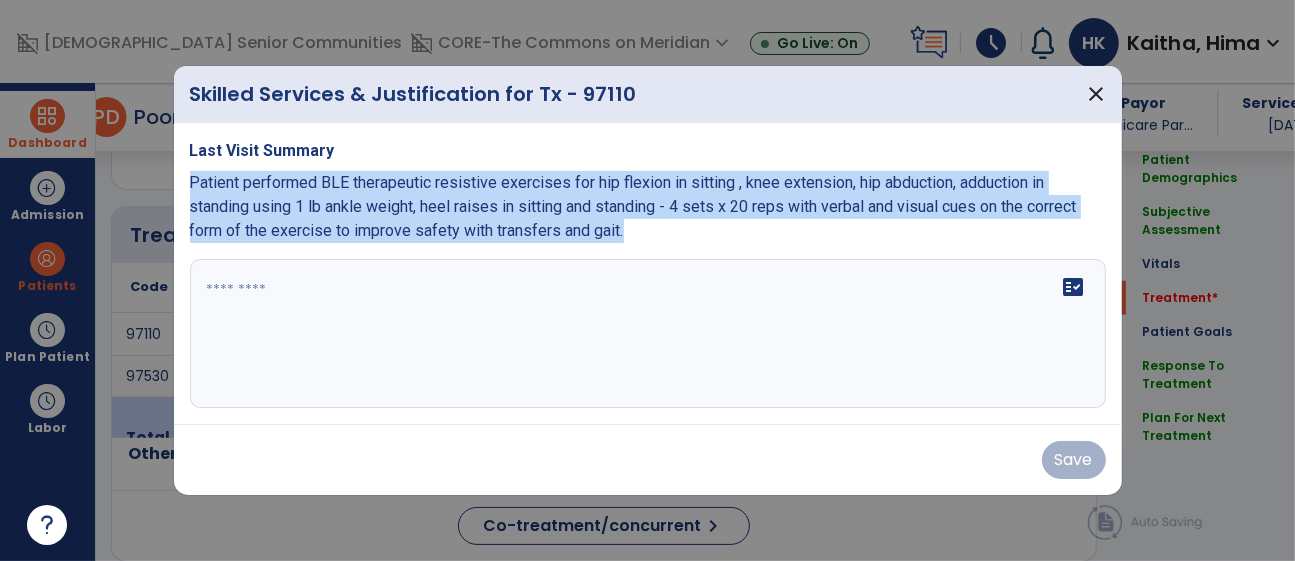 drag, startPoint x: 638, startPoint y: 227, endPoint x: 189, endPoint y: 186, distance: 450.86804 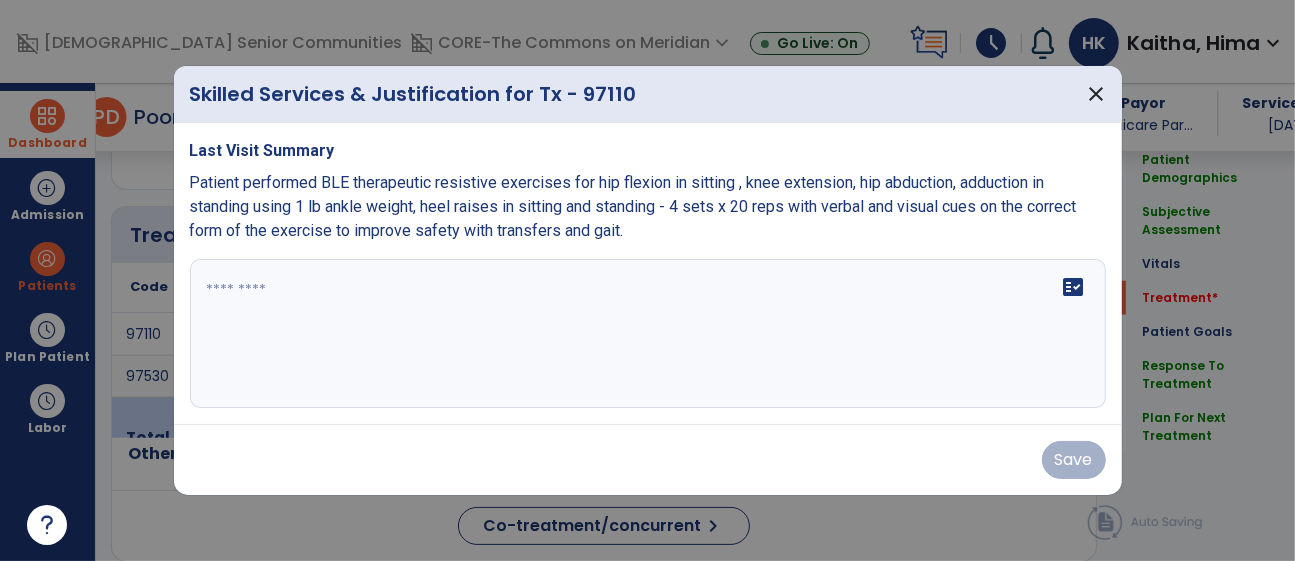click at bounding box center [648, 334] 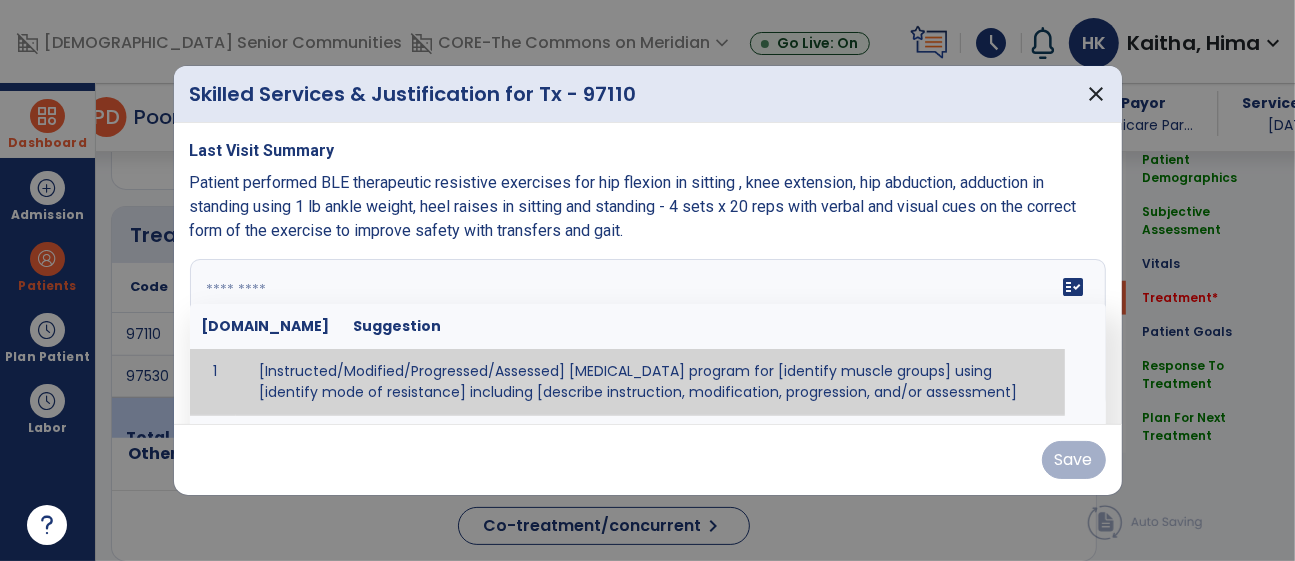 paste on "**********" 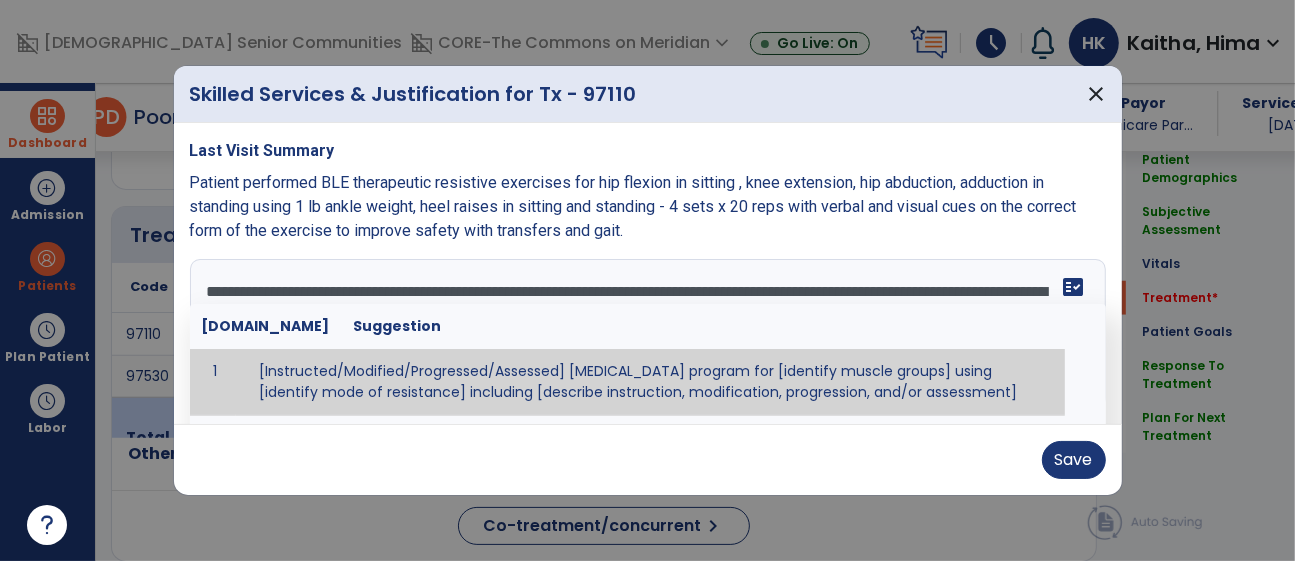 click on "**********" at bounding box center [648, 274] 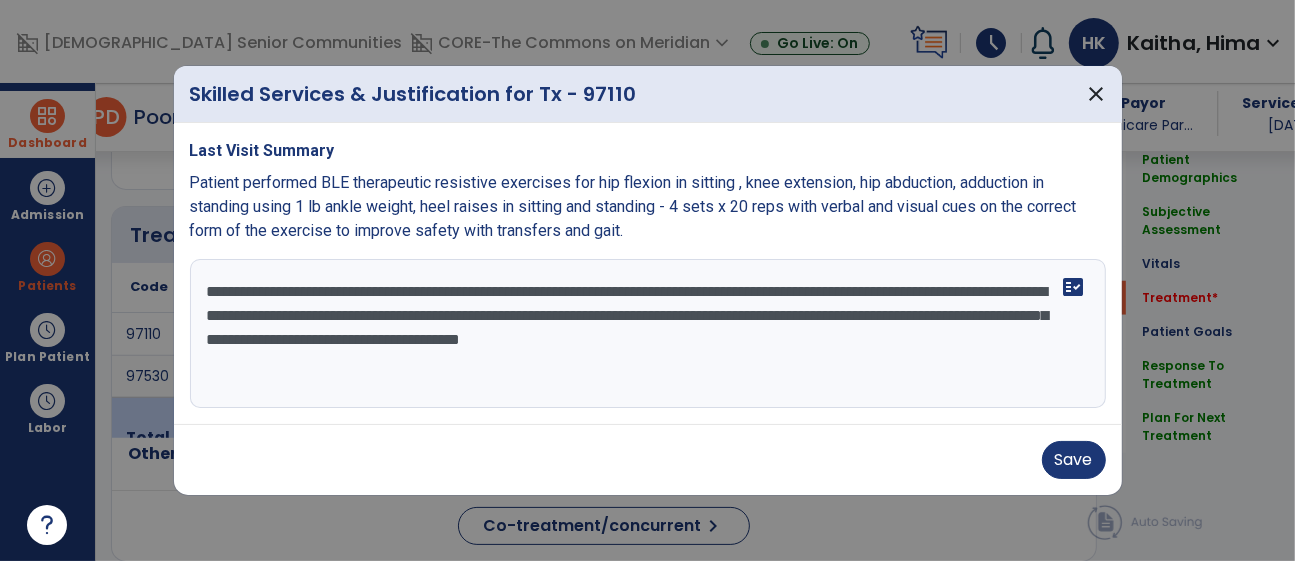 drag, startPoint x: 812, startPoint y: 286, endPoint x: 830, endPoint y: 270, distance: 24.083189 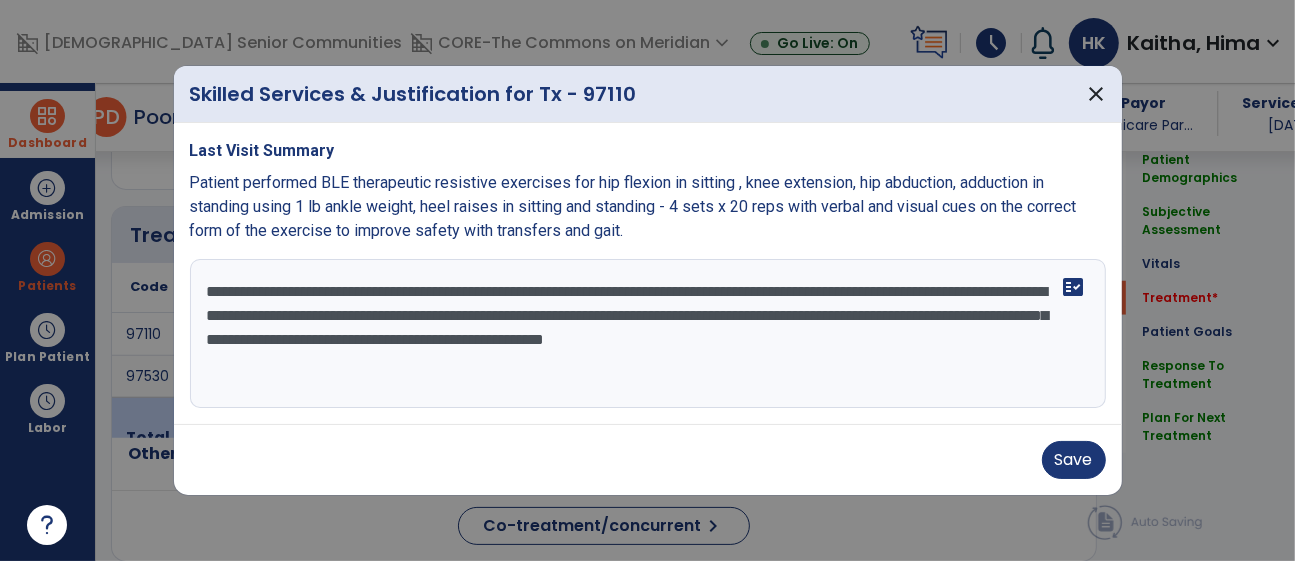 click on "**********" at bounding box center [648, 334] 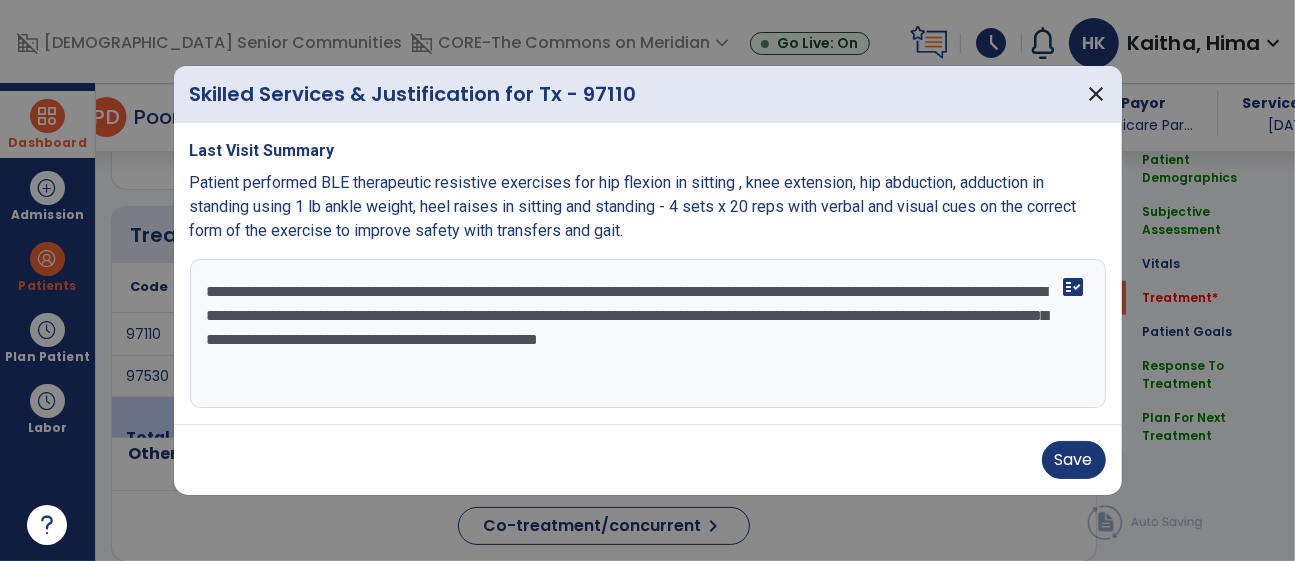 click on "**********" at bounding box center (648, 334) 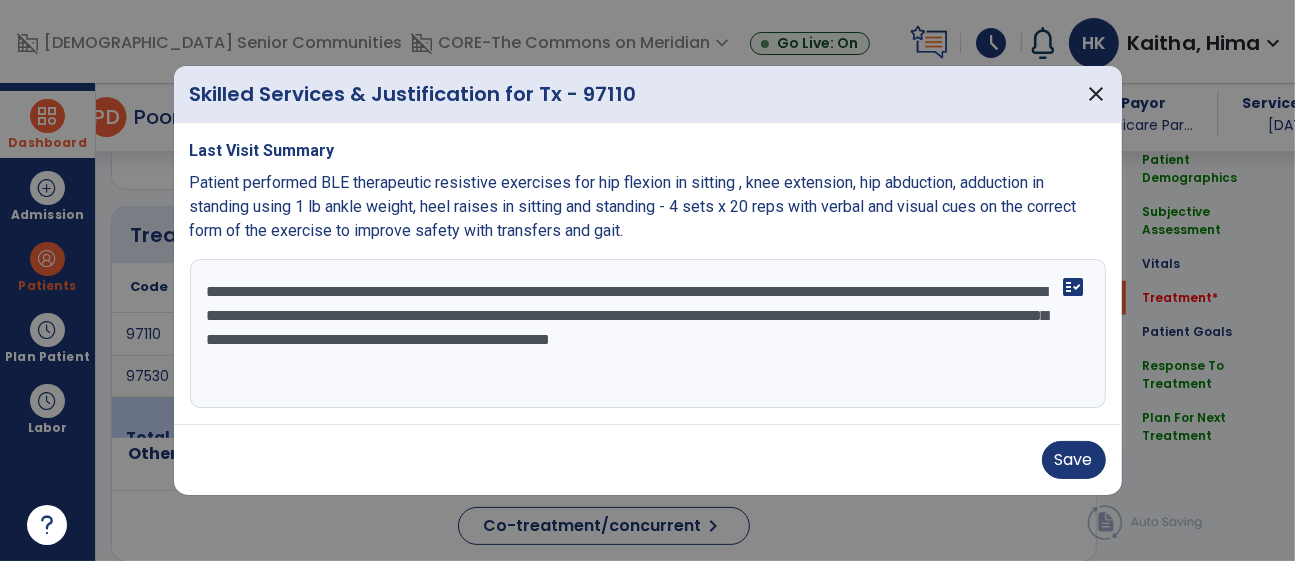 click on "**********" at bounding box center (648, 334) 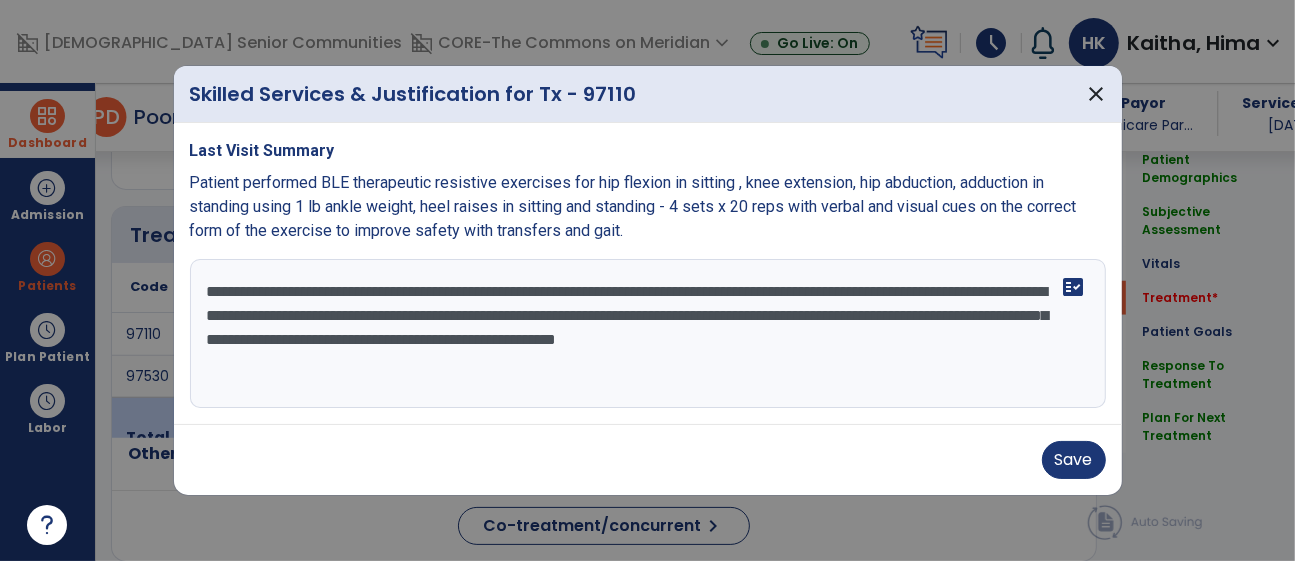 click on "**********" at bounding box center [648, 334] 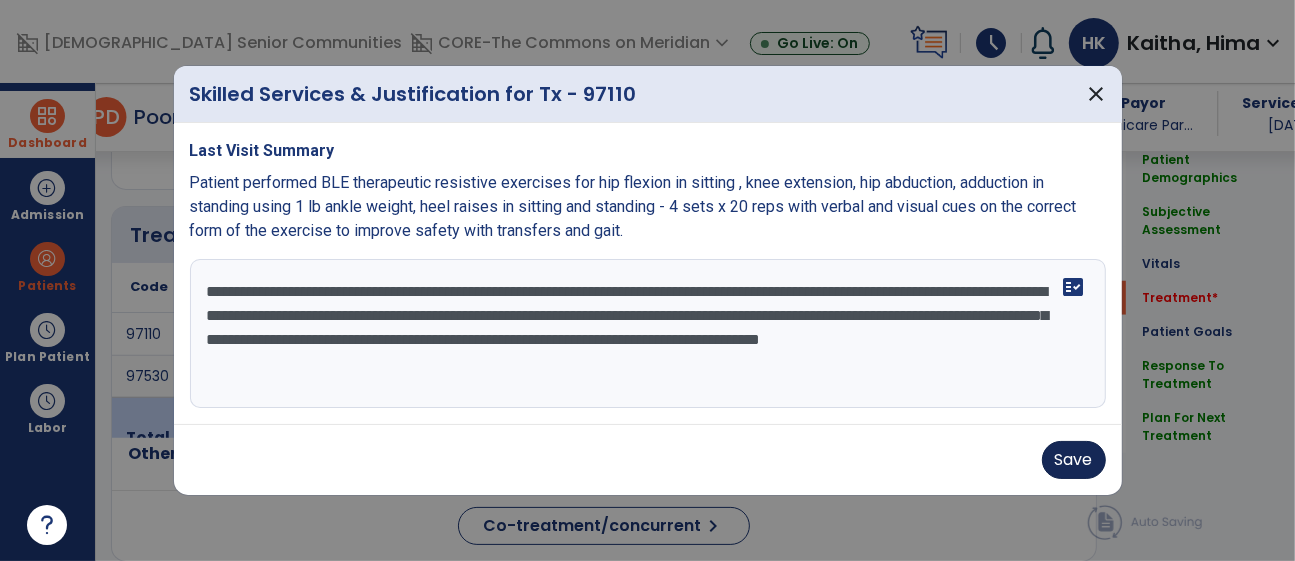 type on "**********" 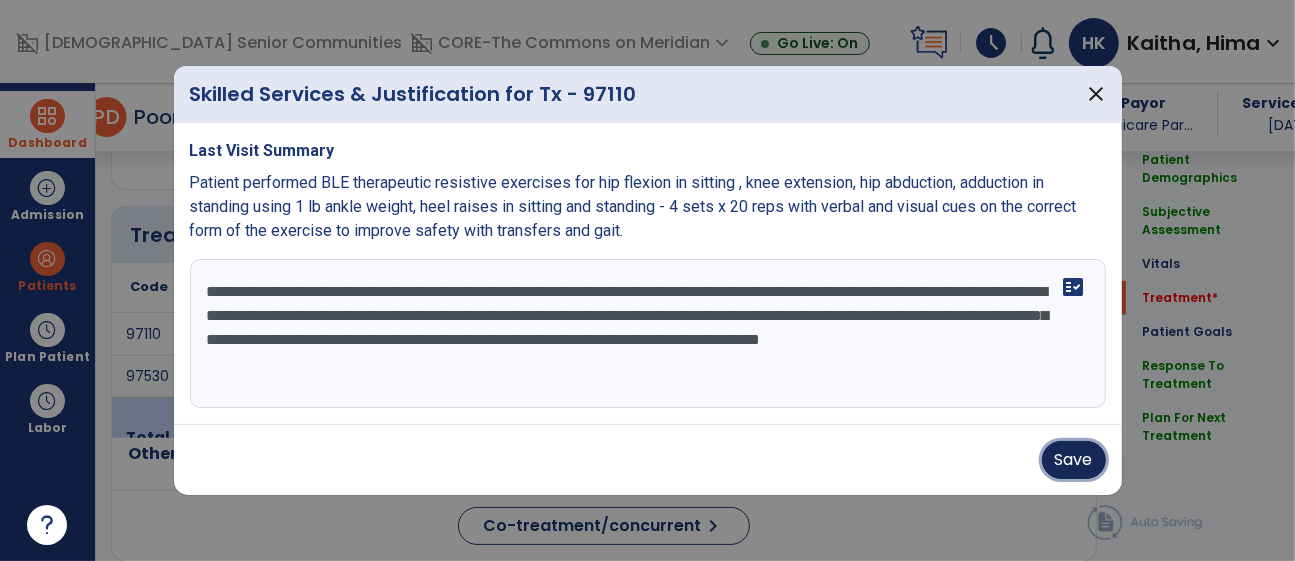 click on "Save" at bounding box center [1074, 460] 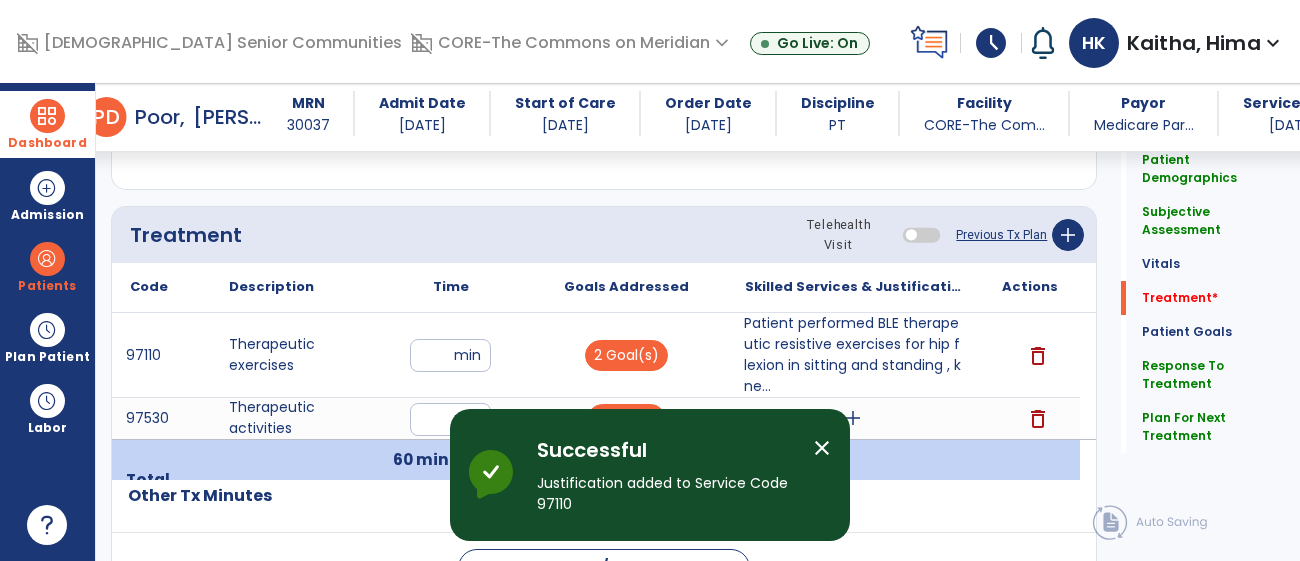 click on "close" at bounding box center (822, 448) 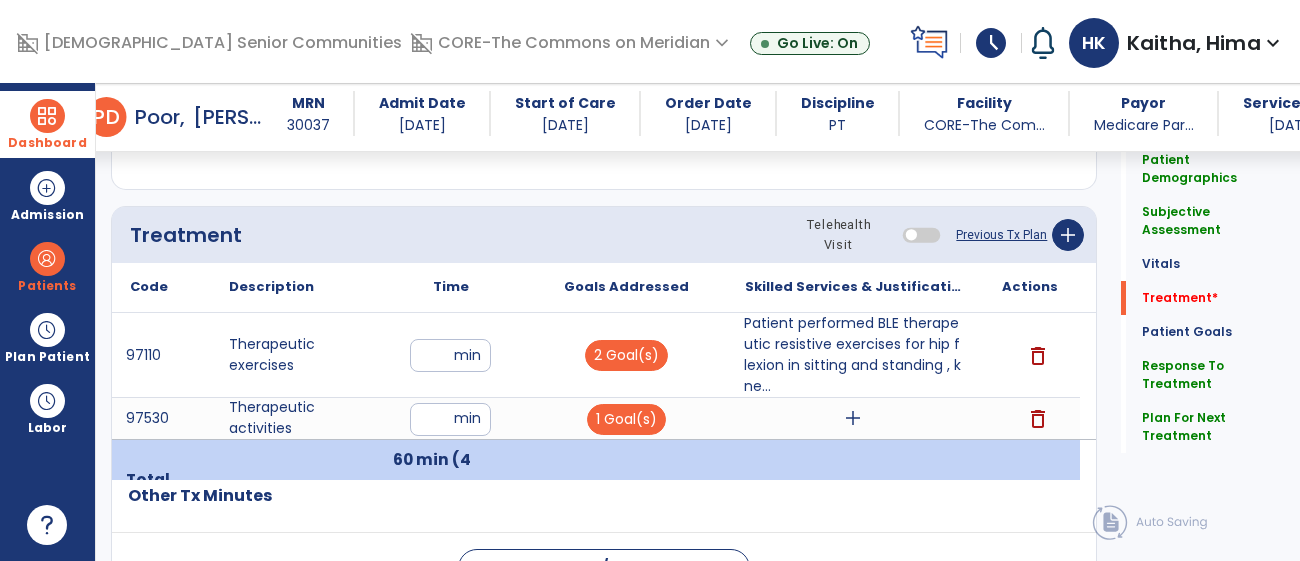 click on "add" at bounding box center [853, 418] 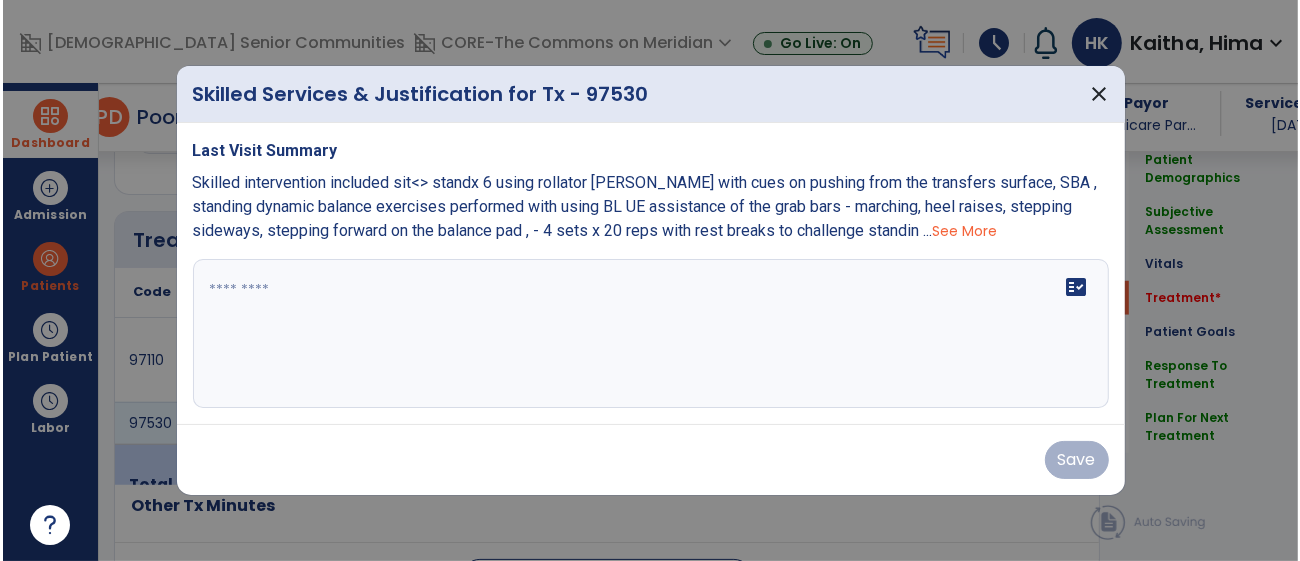 scroll, scrollTop: 1163, scrollLeft: 0, axis: vertical 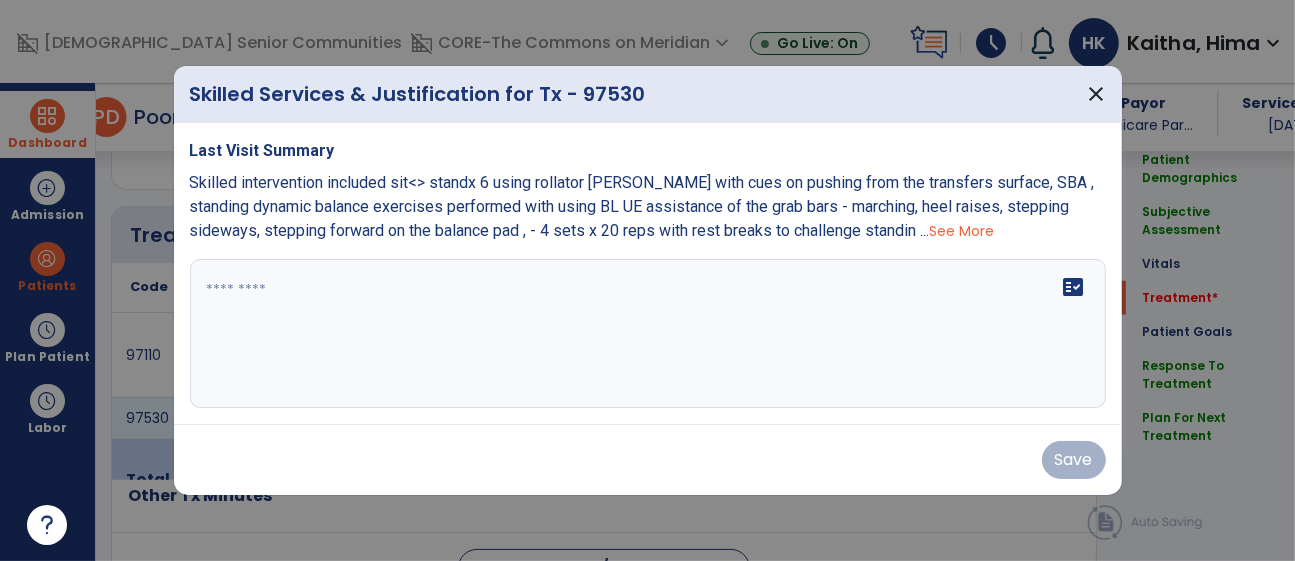 click on "See More" at bounding box center [962, 231] 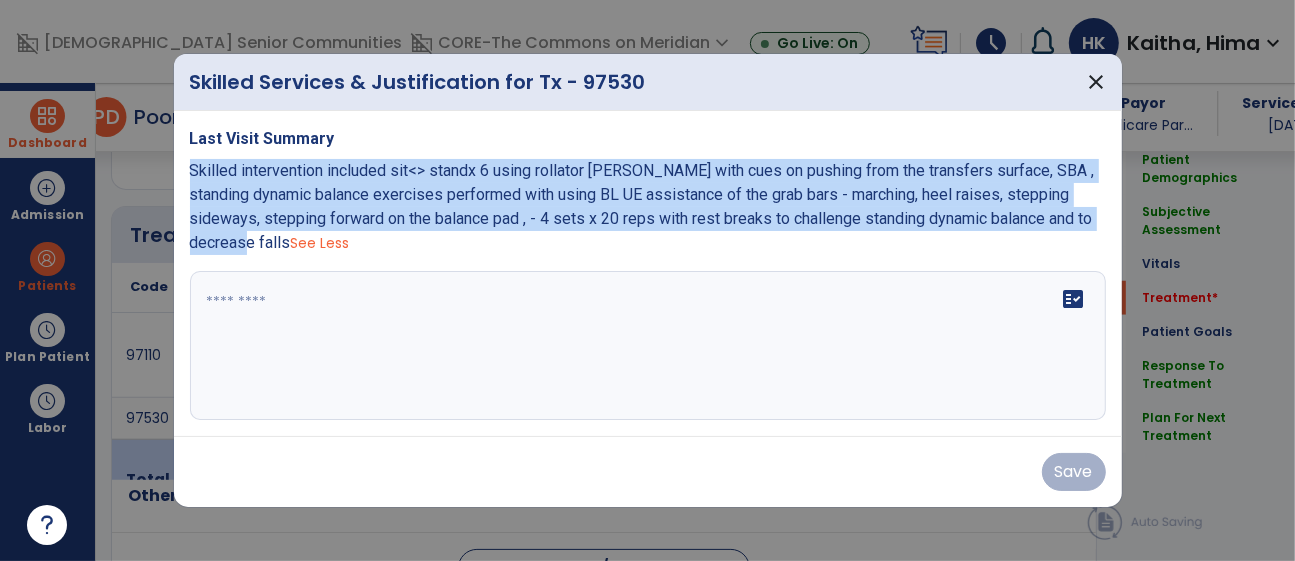 drag, startPoint x: 218, startPoint y: 247, endPoint x: 187, endPoint y: 165, distance: 87.66413 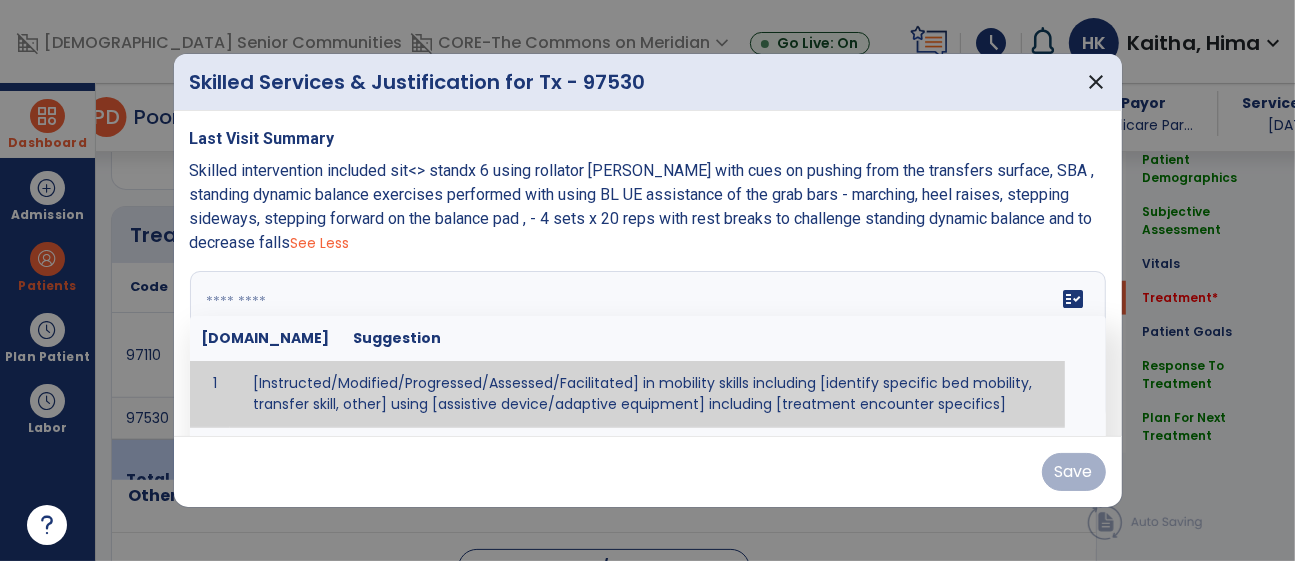 click at bounding box center [645, 346] 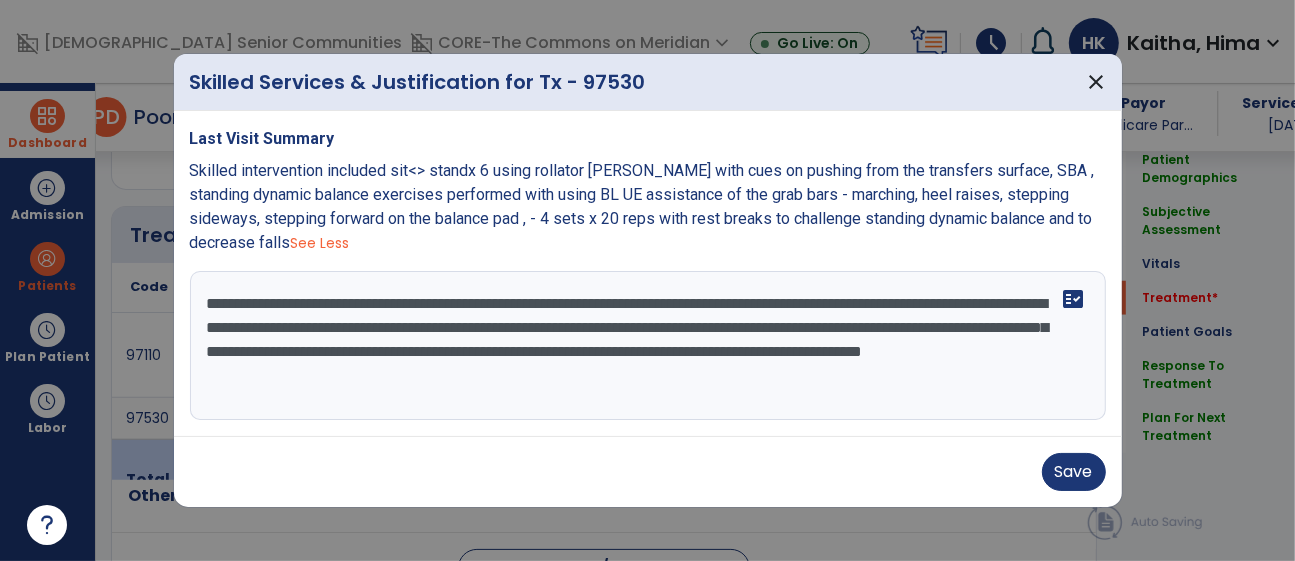 click on "Skilled intervention included sit<> standx 6 using rollator [PERSON_NAME] with cues on pushing from the transfers surface, SBA , standing dynamic balance exercises performed with using BL UE assistance of the grab bars - marching, heel raises, stepping sideways, stepping forward on the balance pad , - 4 sets x 20 reps with rest breaks to challenge standing dynamic balance and to decrease falls  See Less" at bounding box center (648, 207) 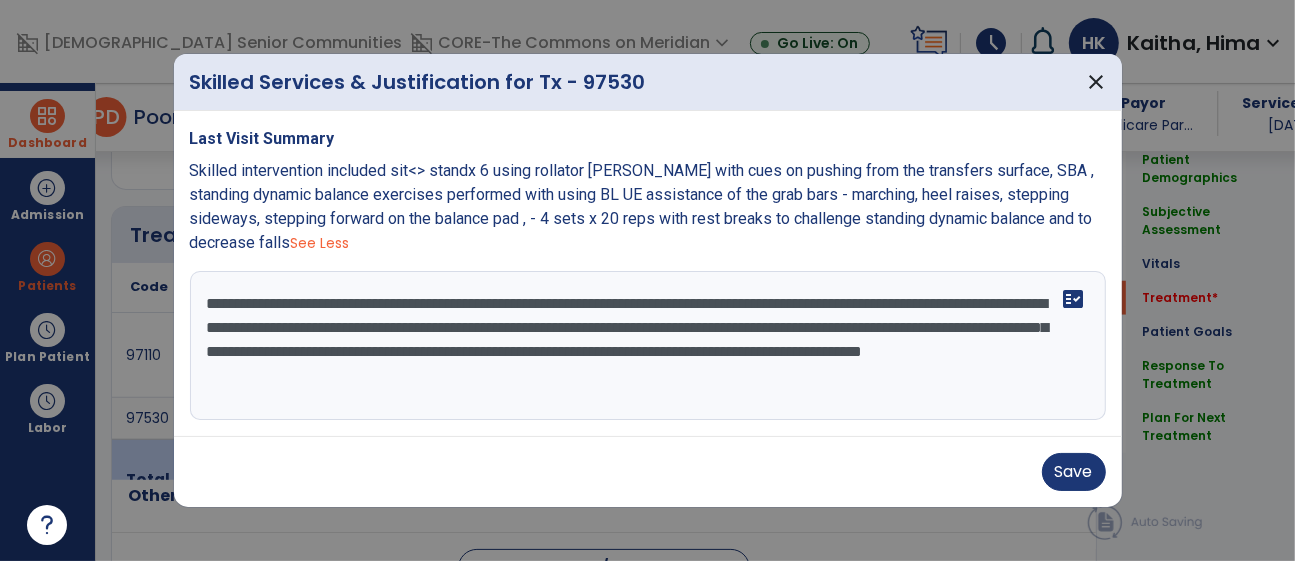 click on "**********" at bounding box center [648, 346] 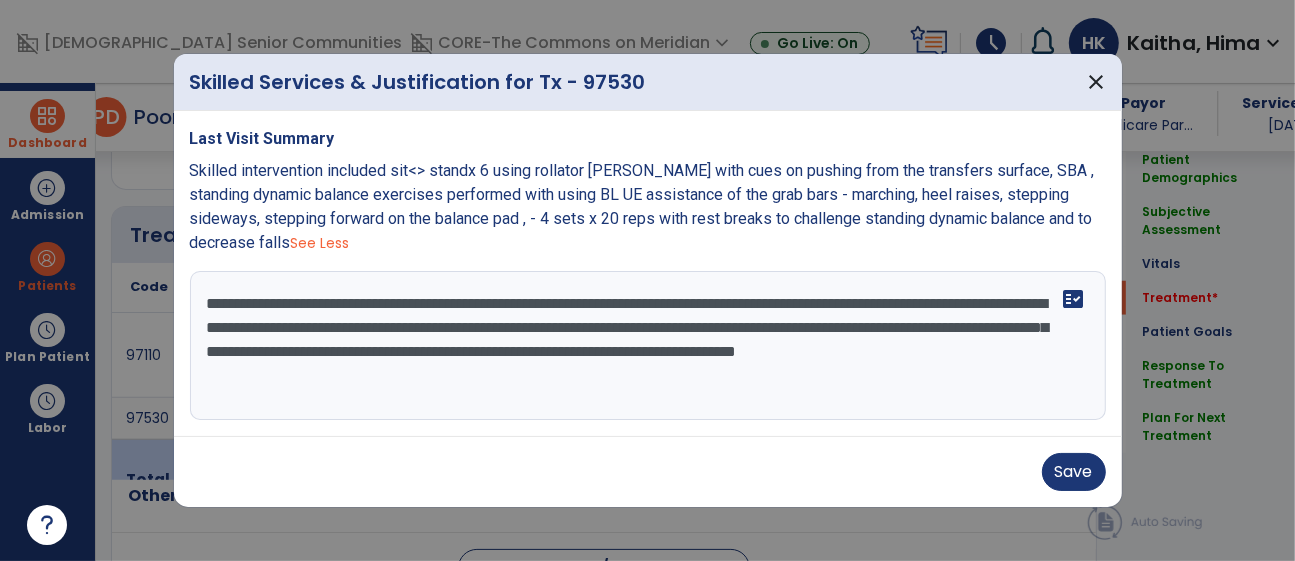 click on "**********" at bounding box center (648, 346) 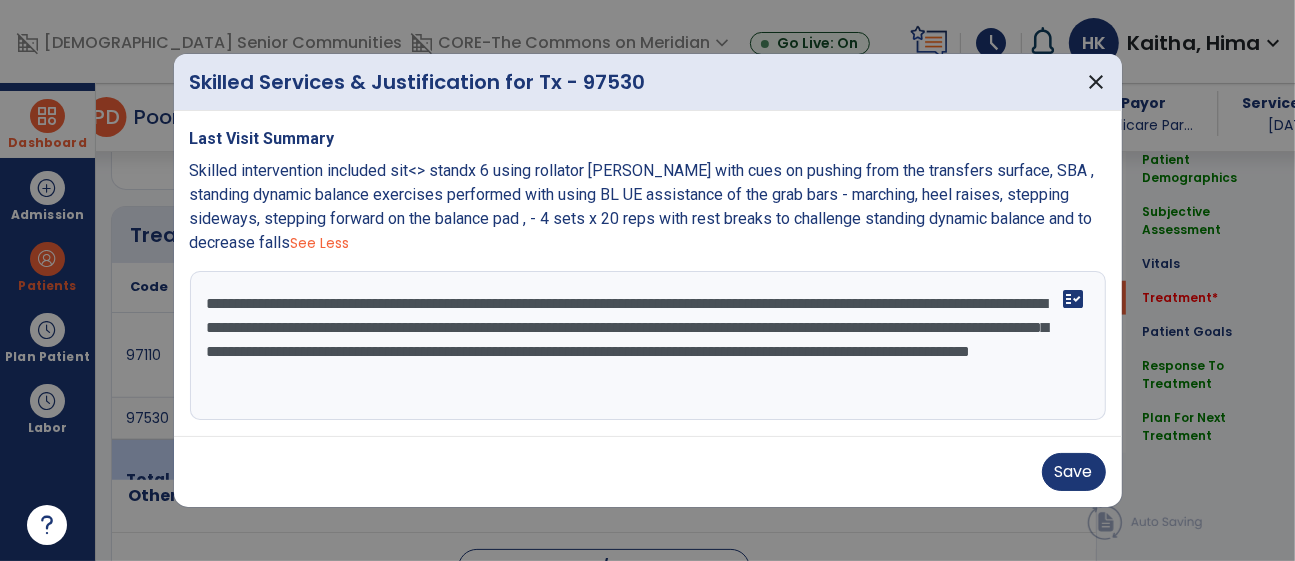 type on "**********" 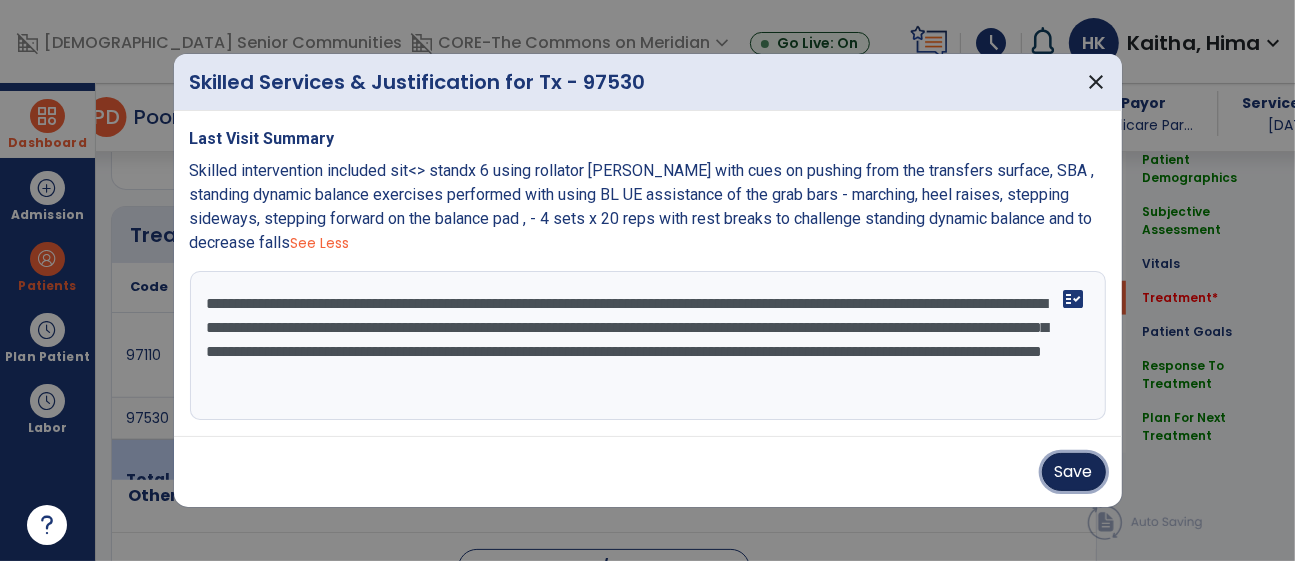 click on "Save" at bounding box center [1074, 472] 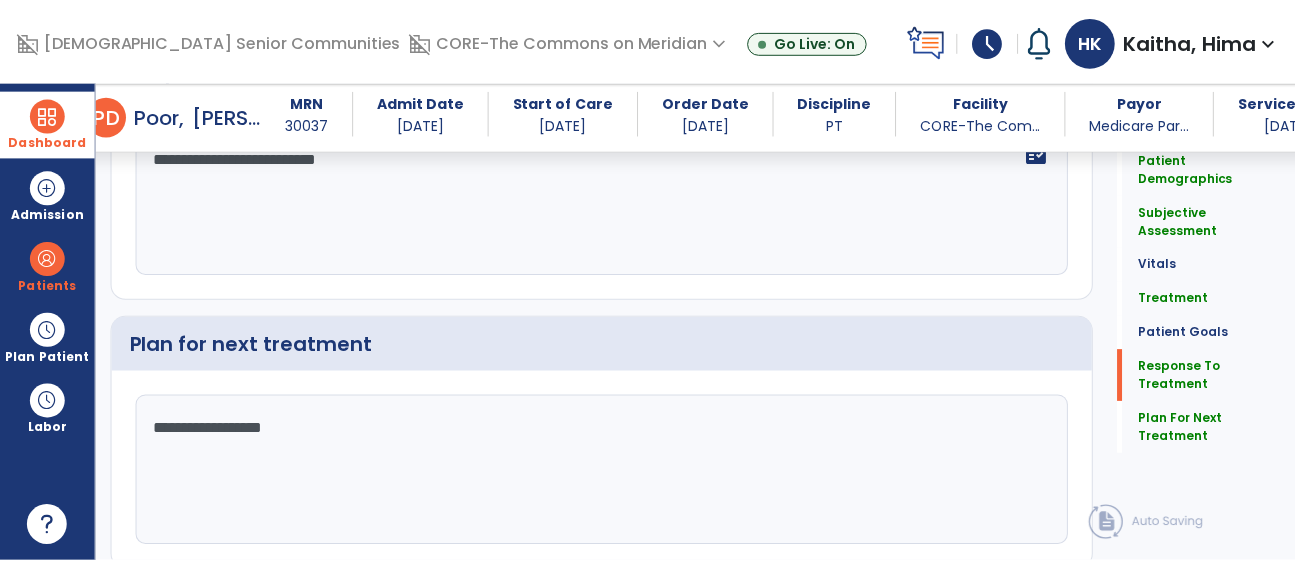 scroll, scrollTop: 2890, scrollLeft: 0, axis: vertical 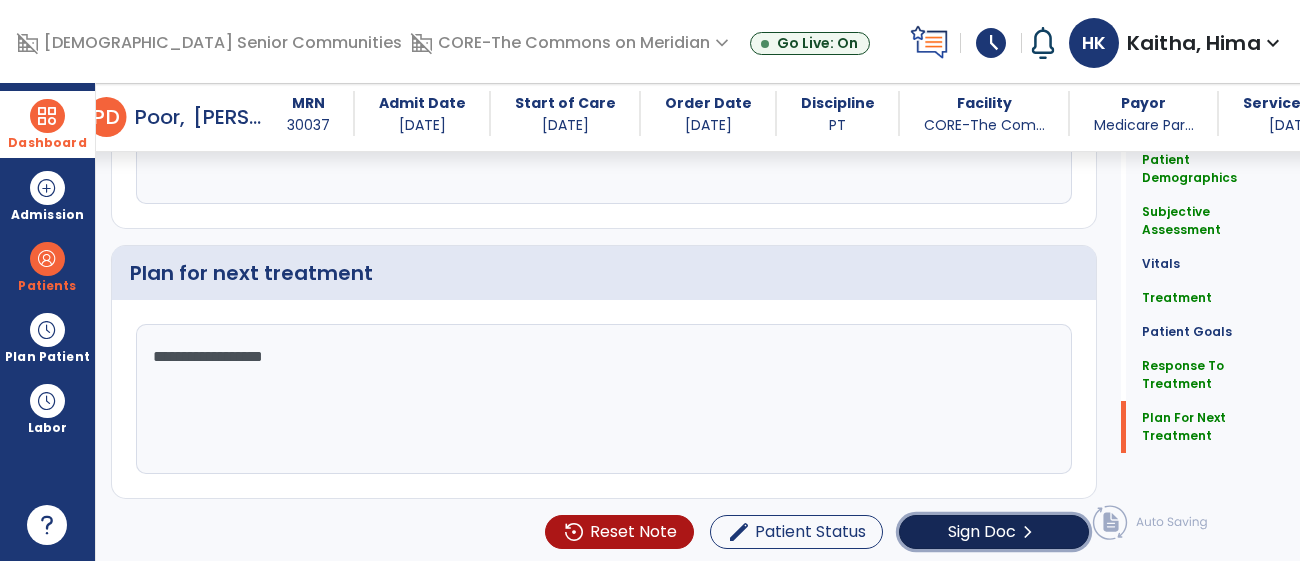 click on "Sign Doc" 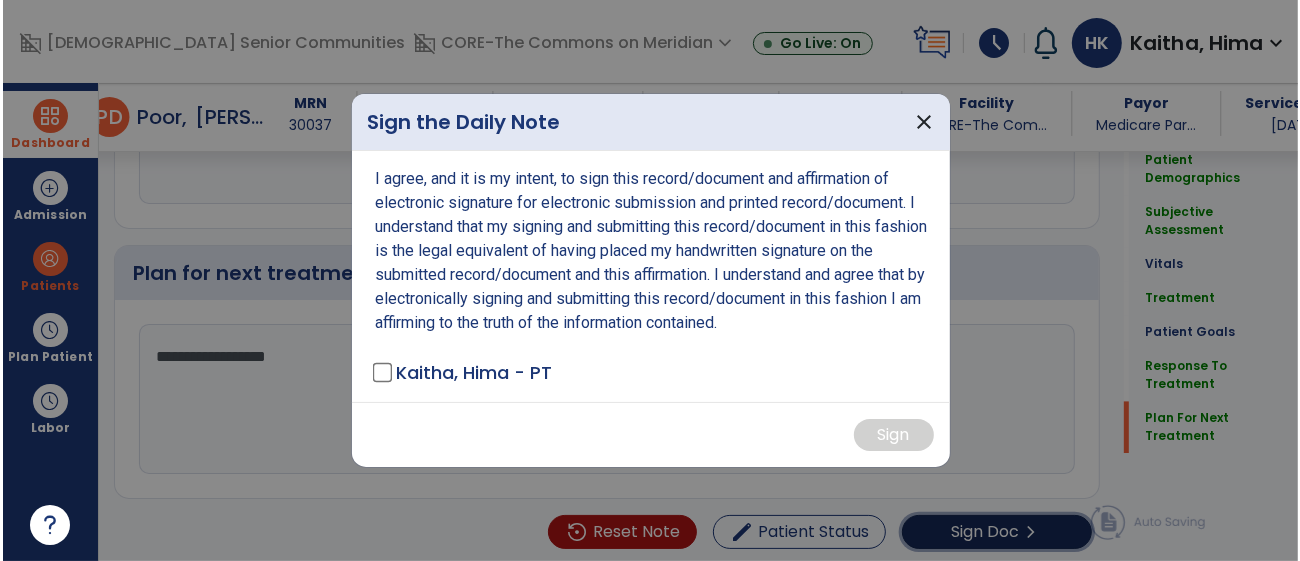 scroll, scrollTop: 2890, scrollLeft: 0, axis: vertical 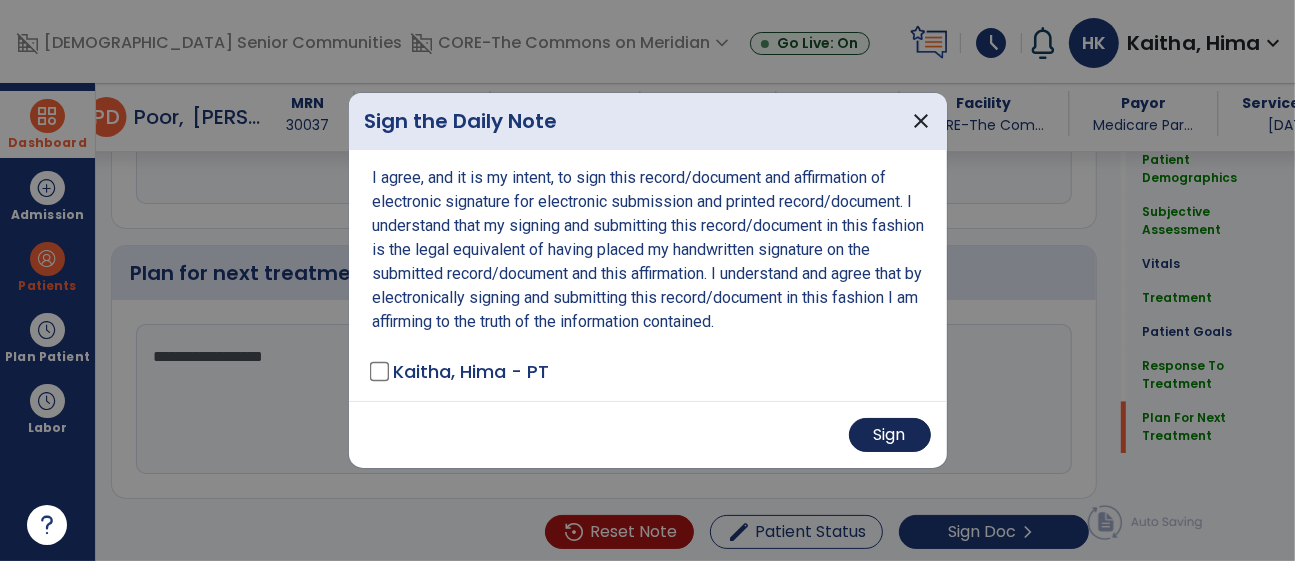click on "Sign" at bounding box center (890, 435) 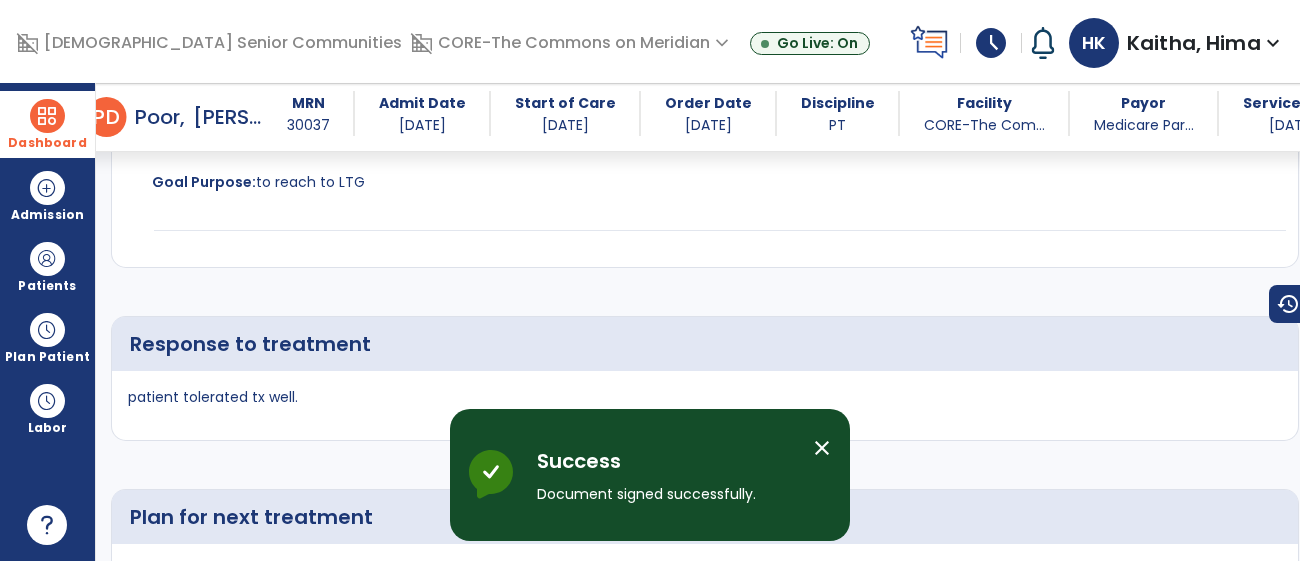 scroll, scrollTop: 3565, scrollLeft: 0, axis: vertical 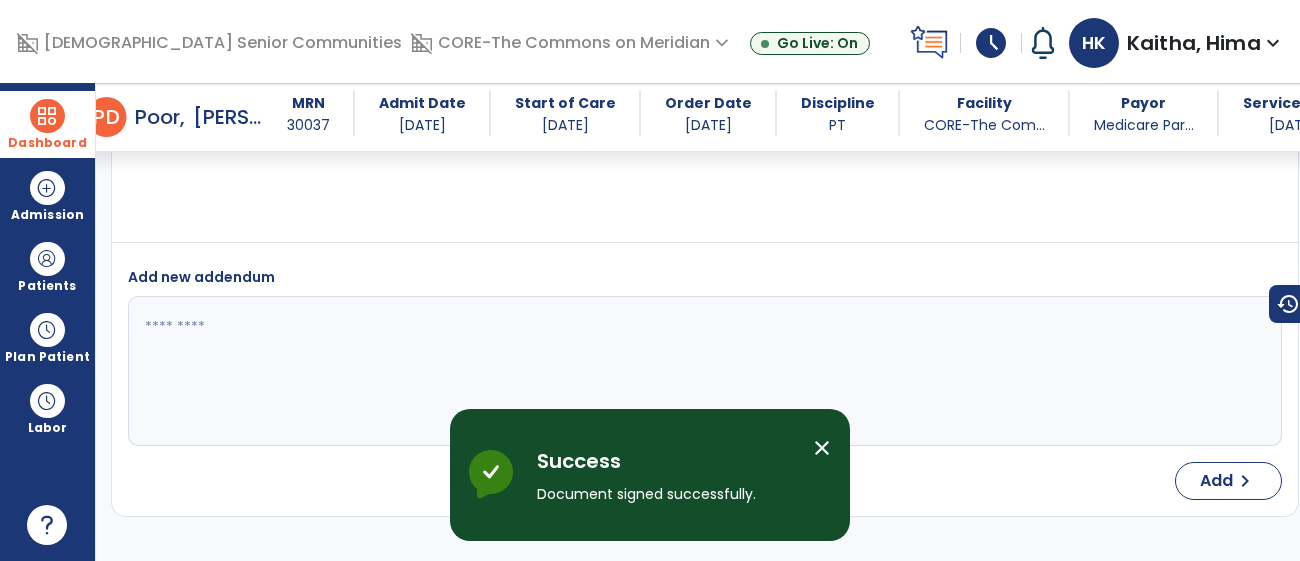 click at bounding box center (47, 116) 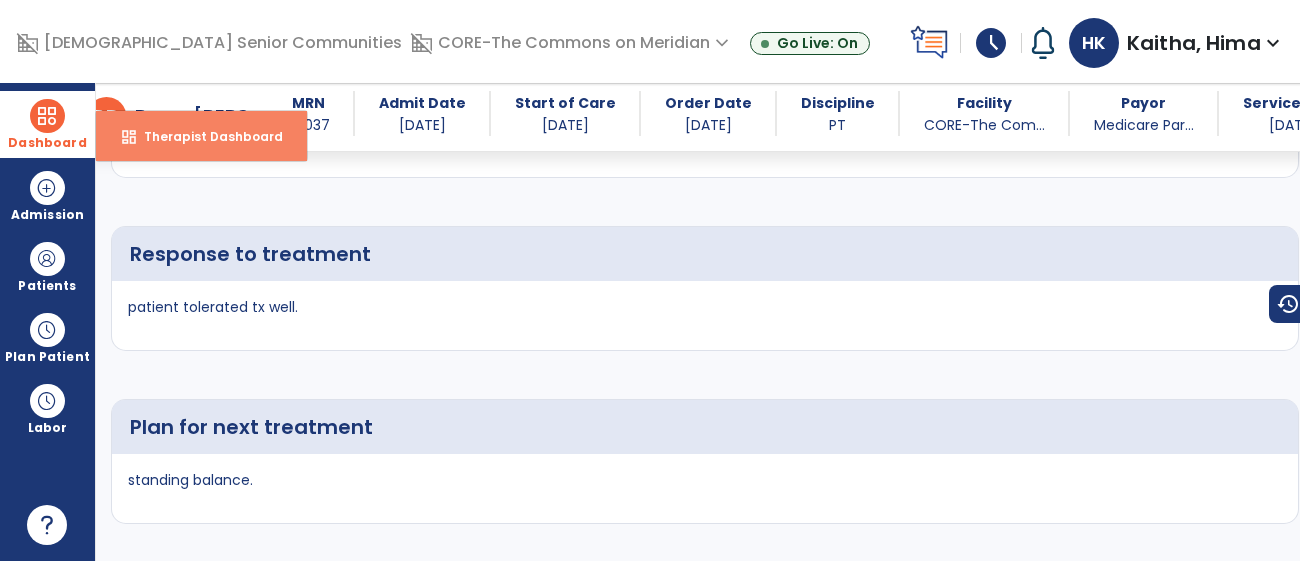 click on "Therapist Dashboard" at bounding box center (205, 136) 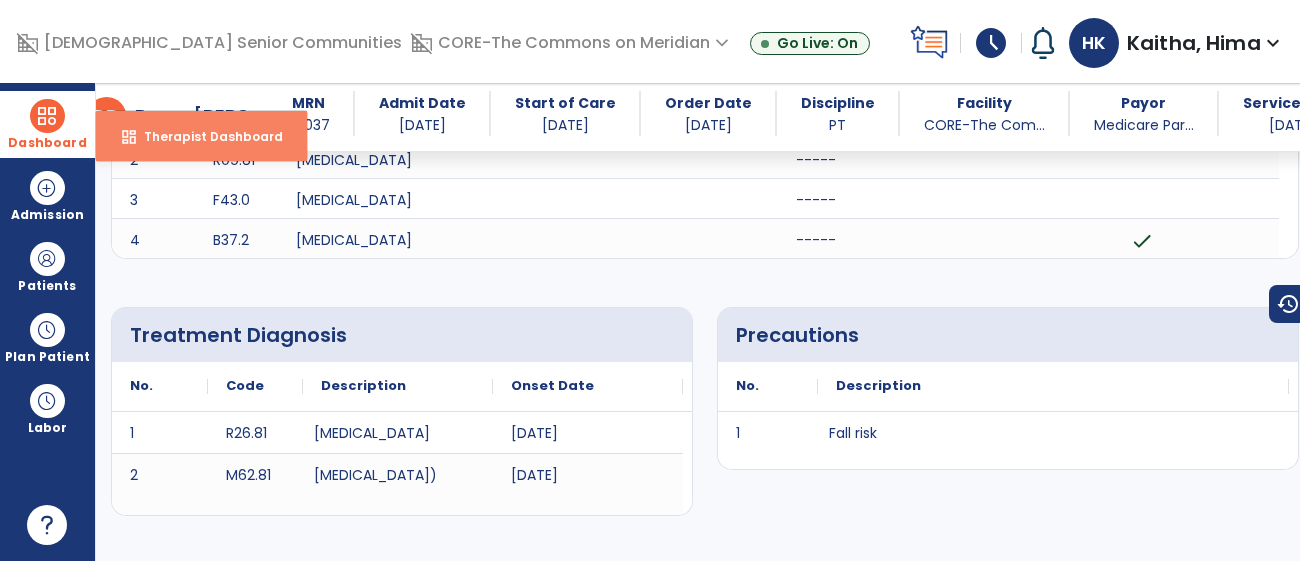 select on "****" 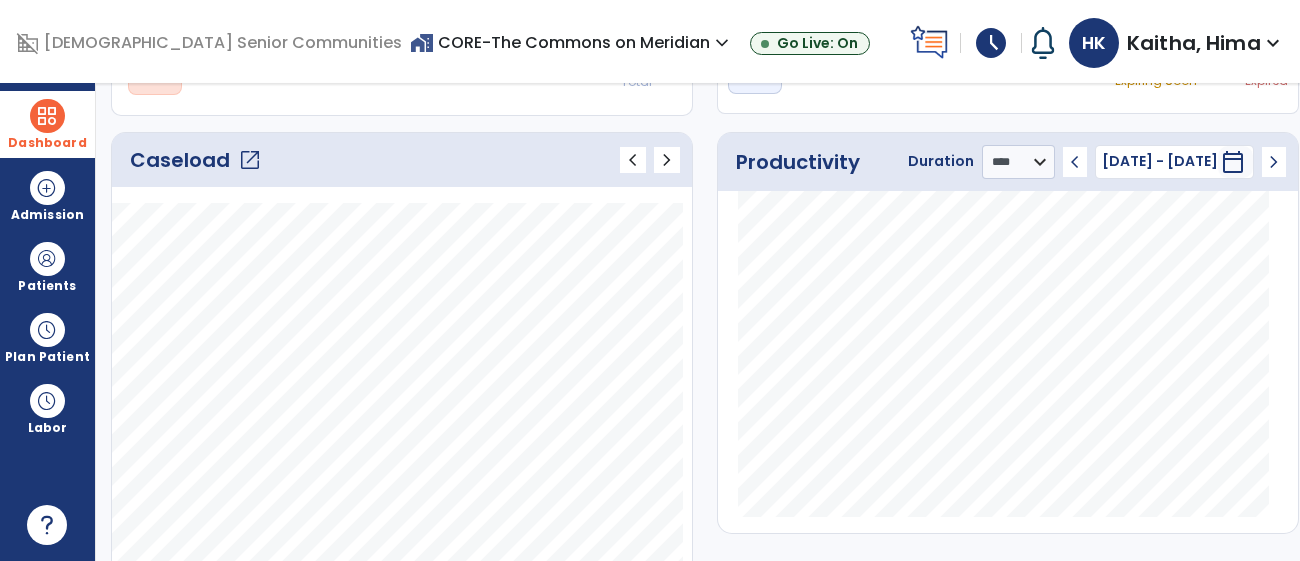 click on "open_in_new" 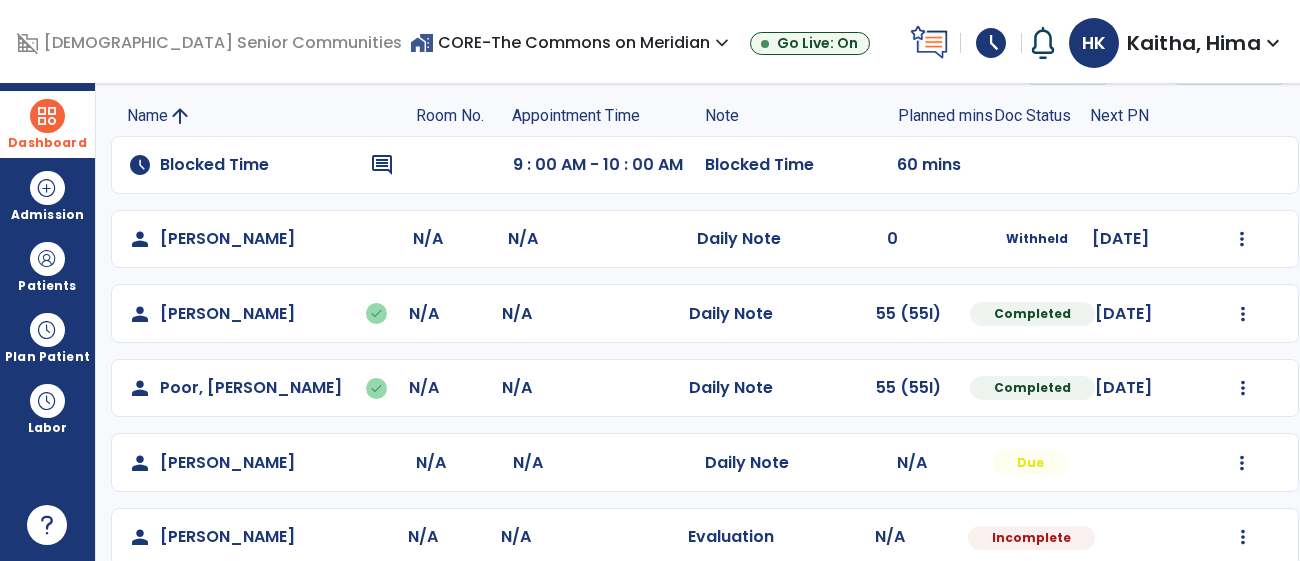 scroll, scrollTop: 176, scrollLeft: 0, axis: vertical 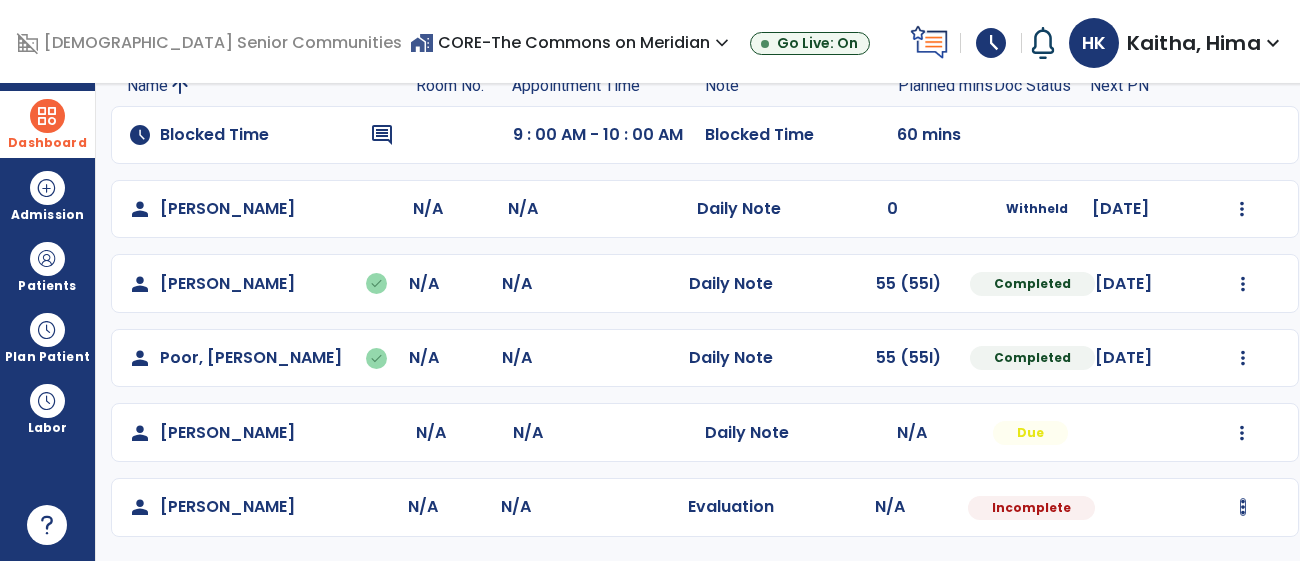 click at bounding box center [1242, 209] 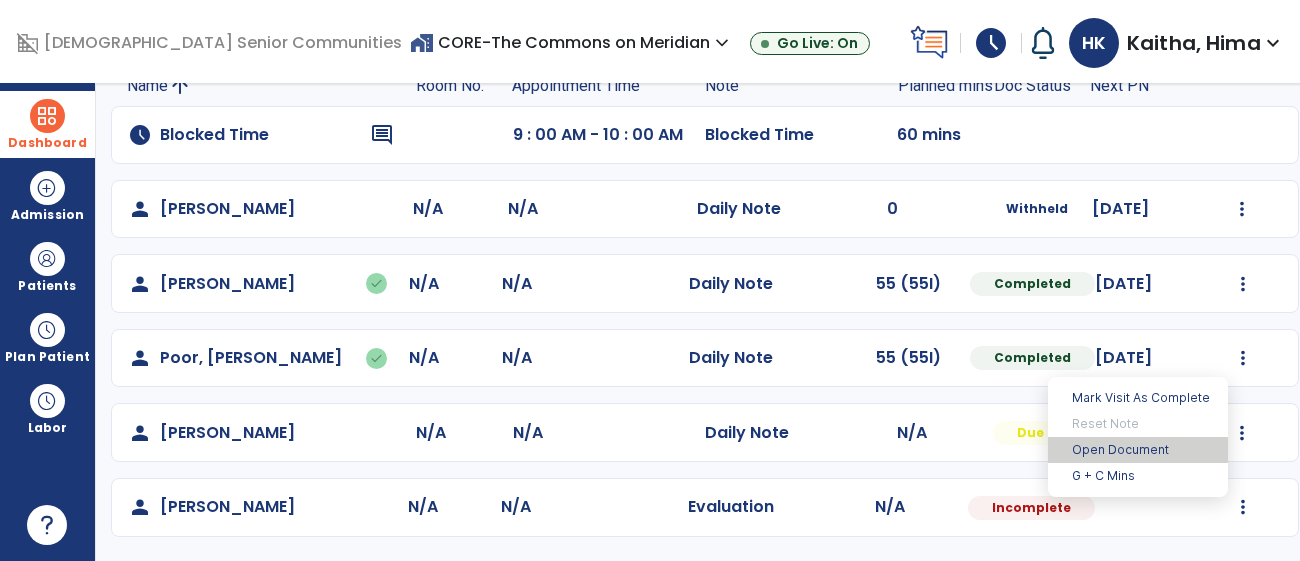 click on "Open Document" at bounding box center (1138, 450) 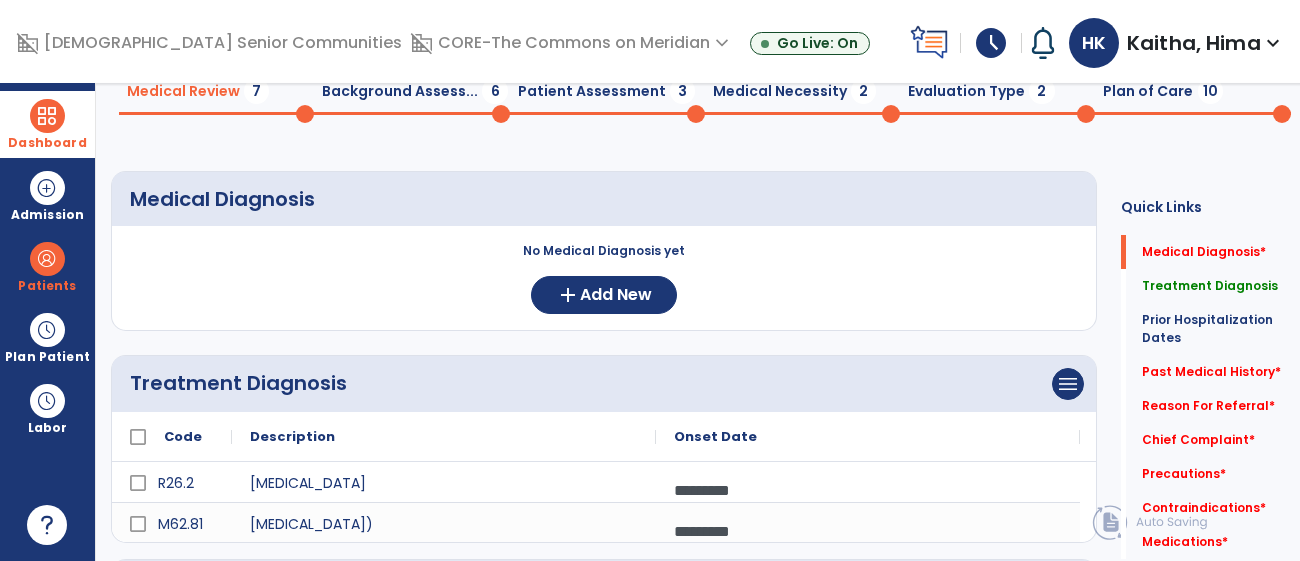 scroll, scrollTop: 0, scrollLeft: 0, axis: both 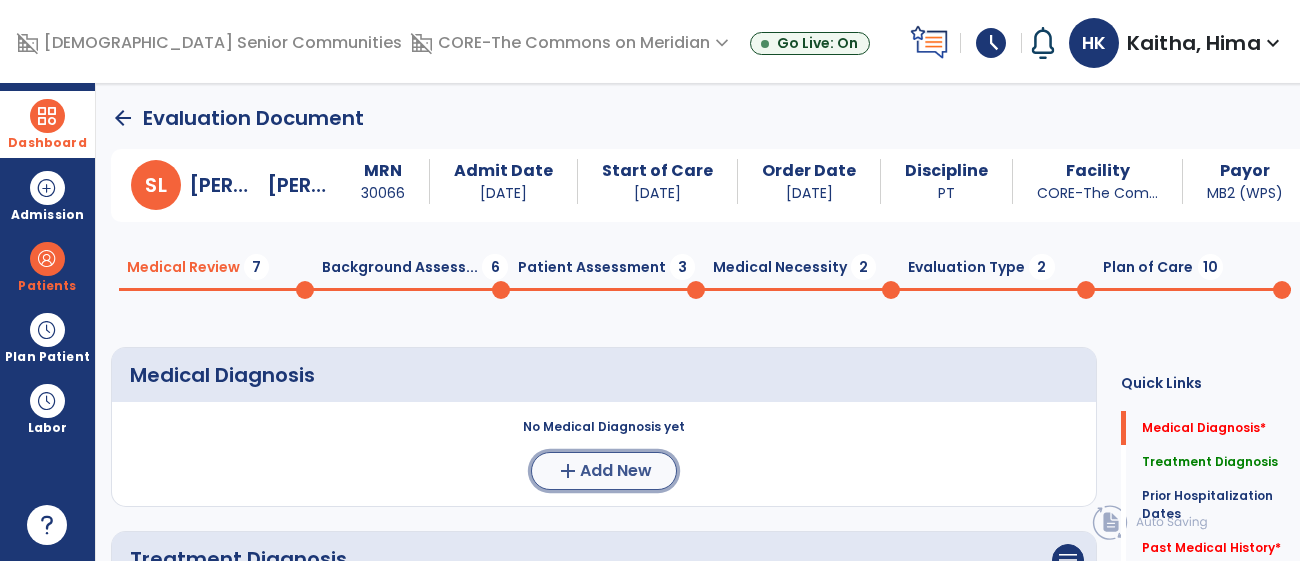 click on "Add New" 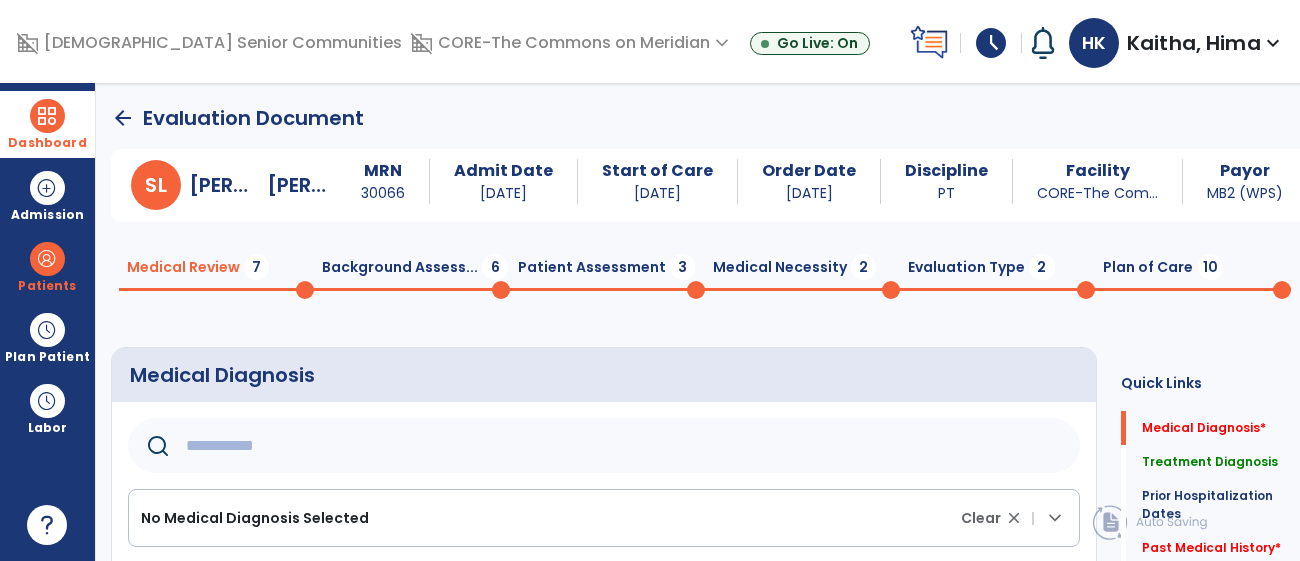 click 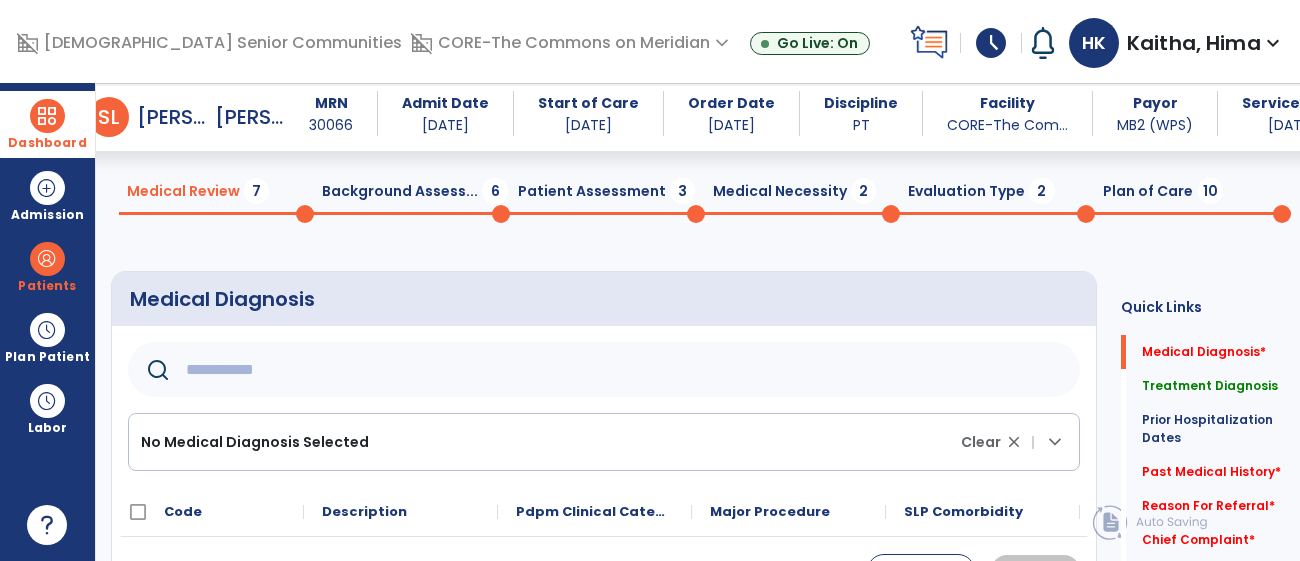 scroll, scrollTop: 71, scrollLeft: 0, axis: vertical 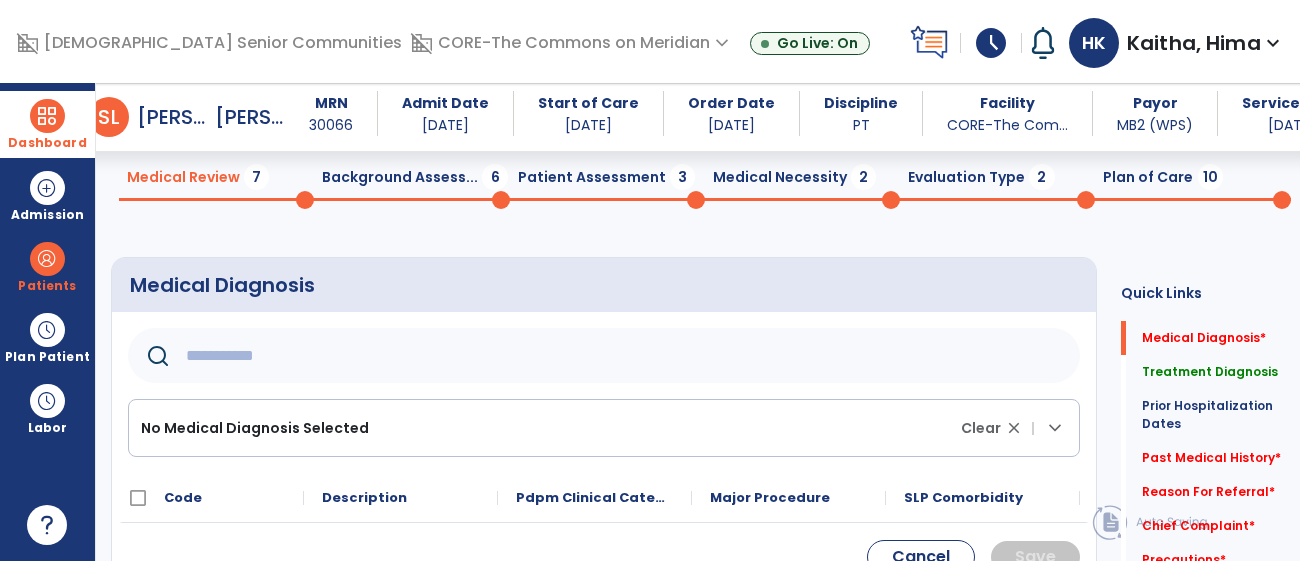 click on "No Medical Diagnosis Selected" 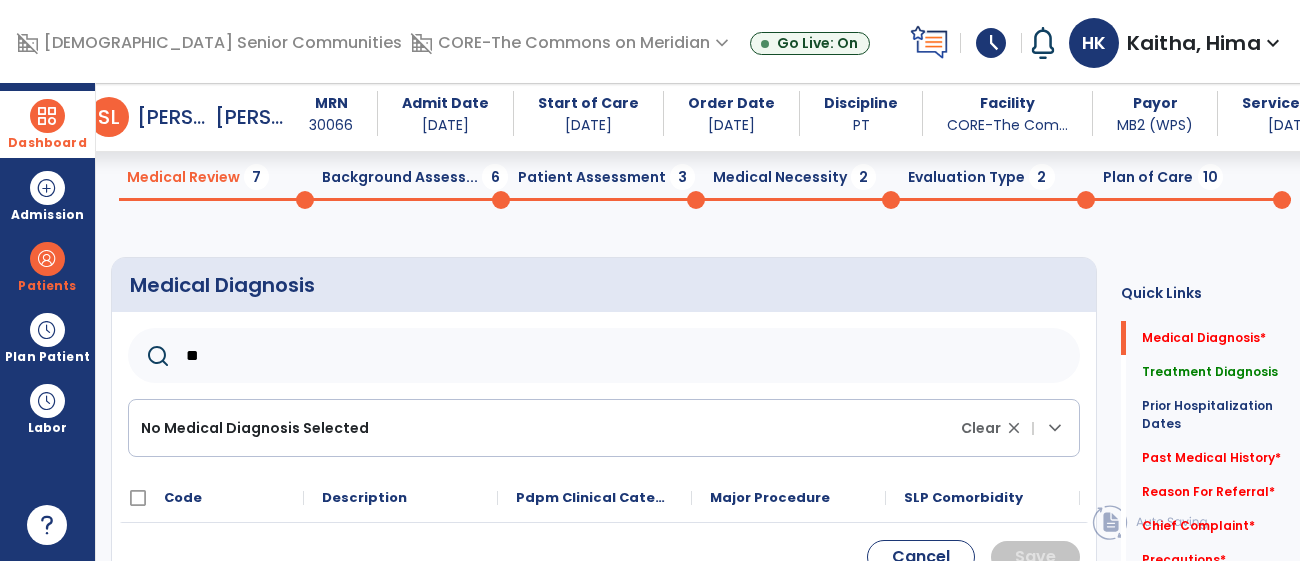 type on "***" 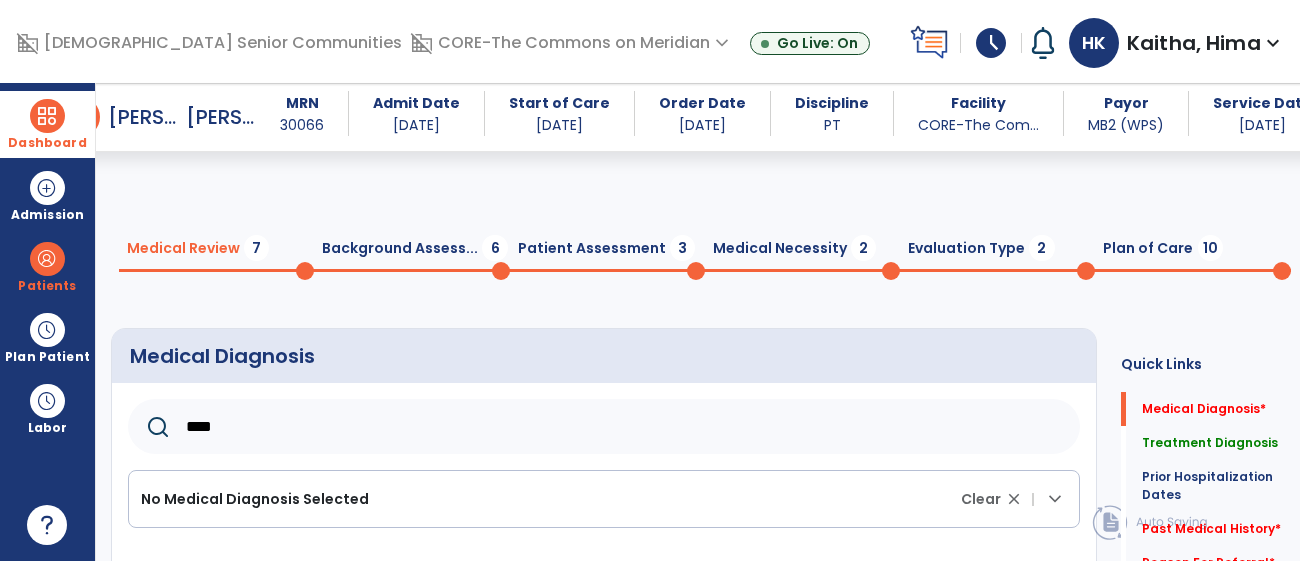 scroll, scrollTop: 77, scrollLeft: 0, axis: vertical 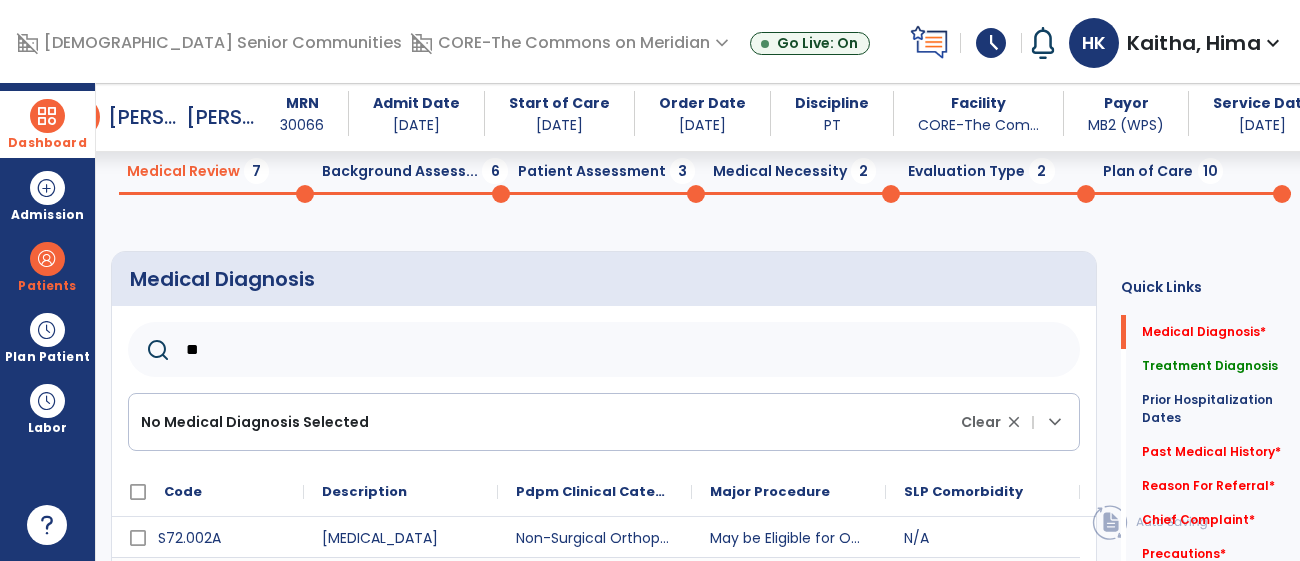 type on "*" 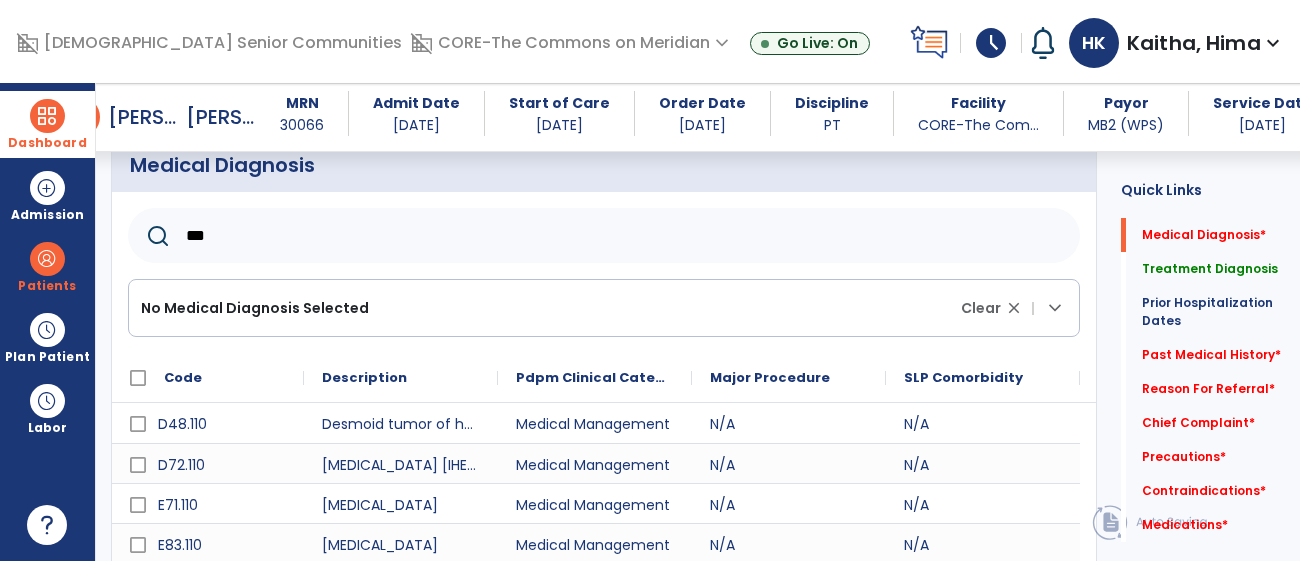 scroll, scrollTop: 178, scrollLeft: 0, axis: vertical 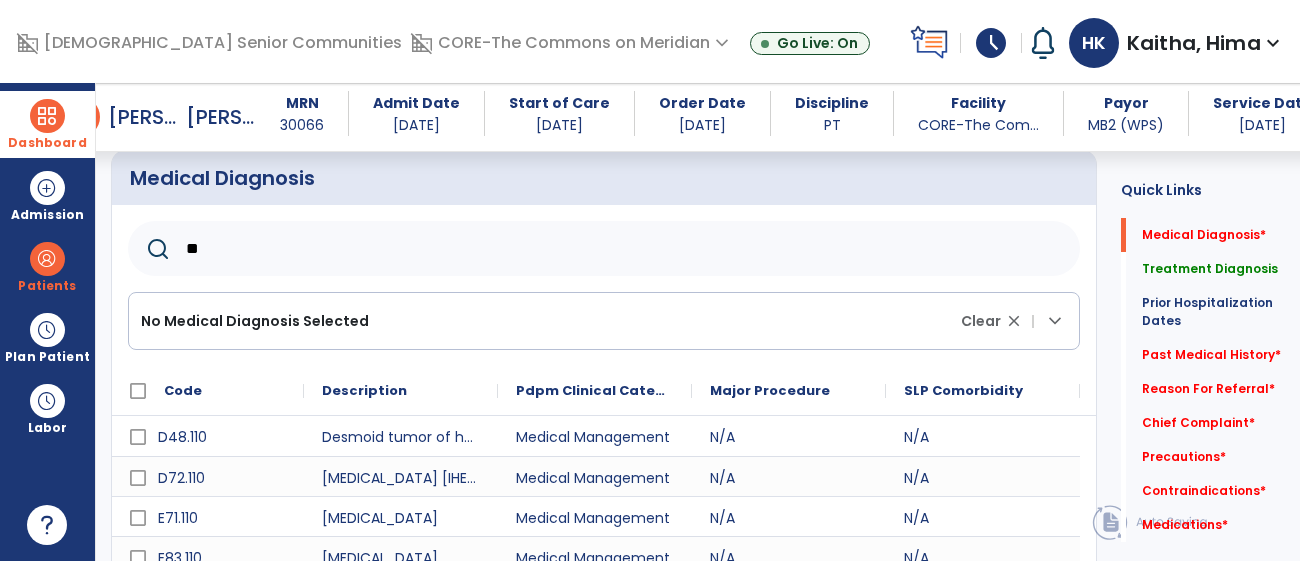 type on "*" 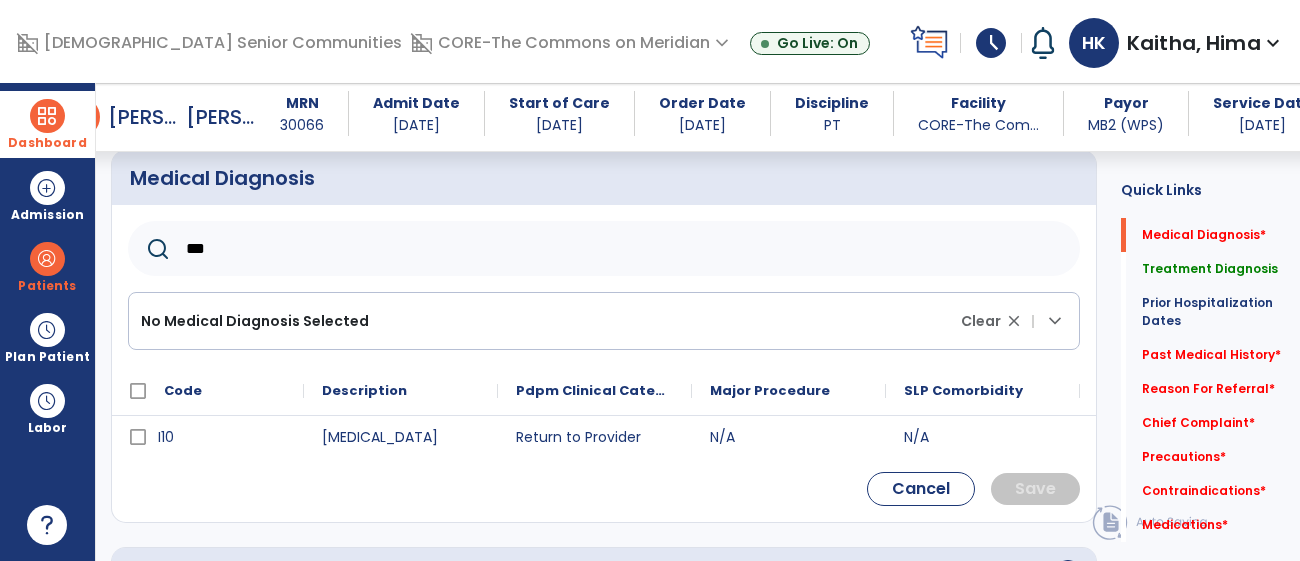 type on "***" 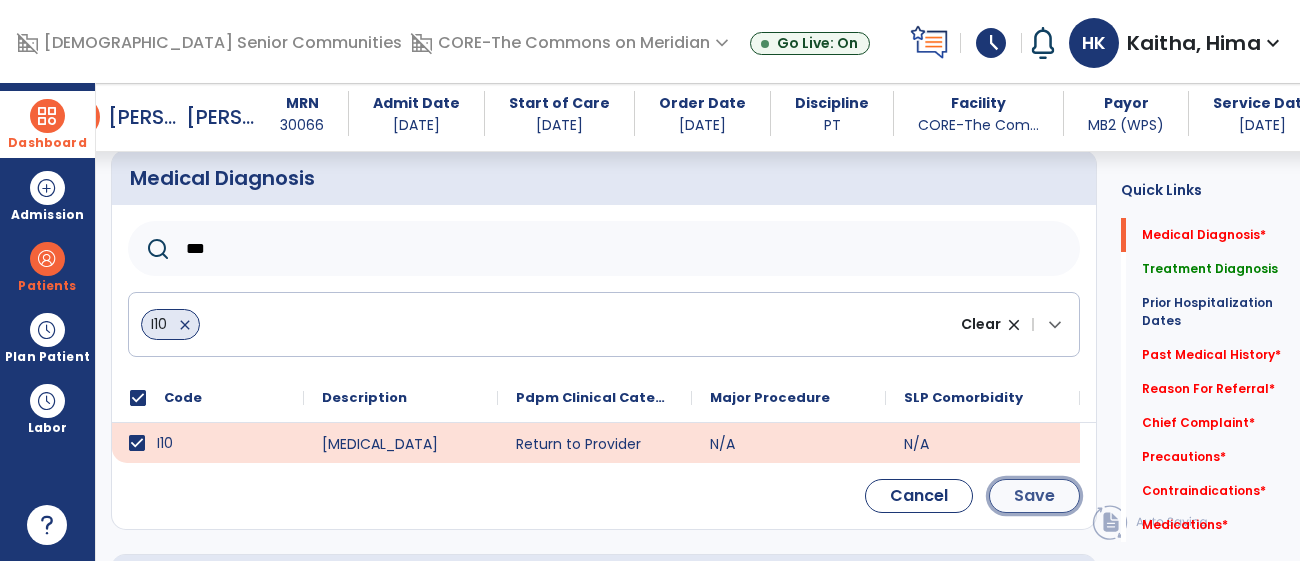 click on "Save" 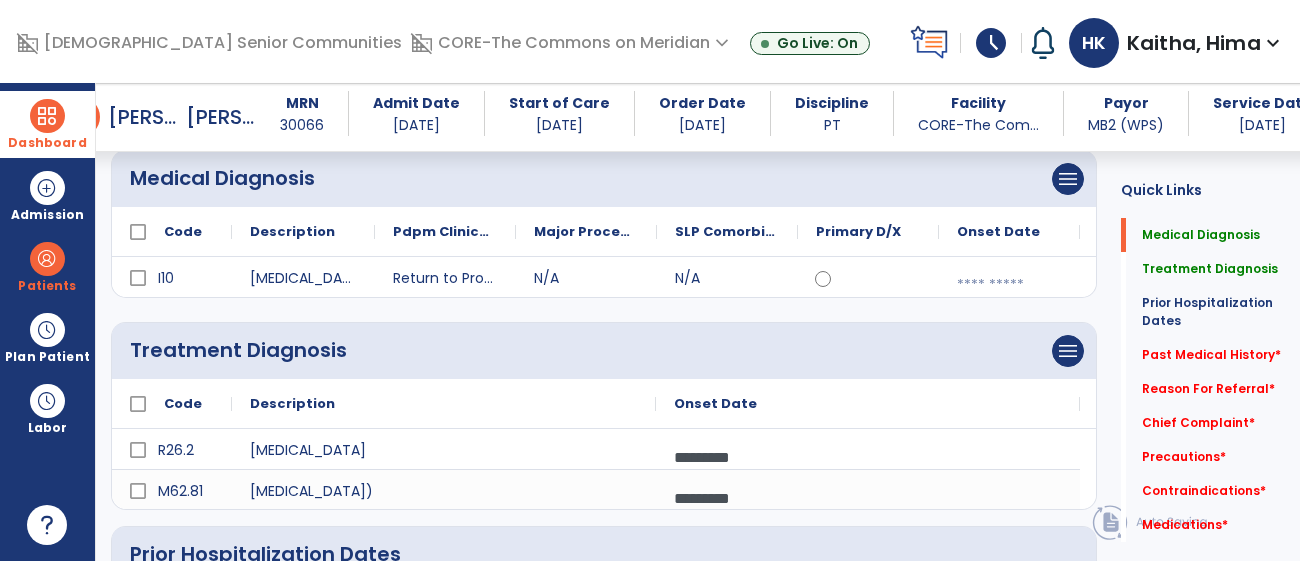 click at bounding box center (1009, 285) 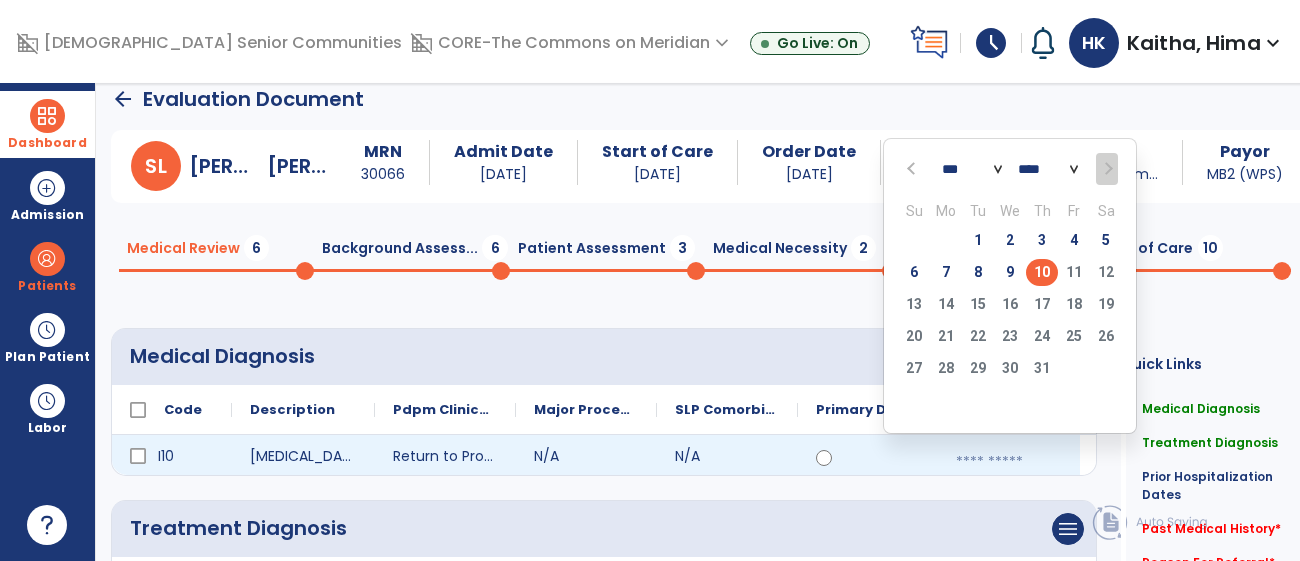 scroll, scrollTop: 0, scrollLeft: 0, axis: both 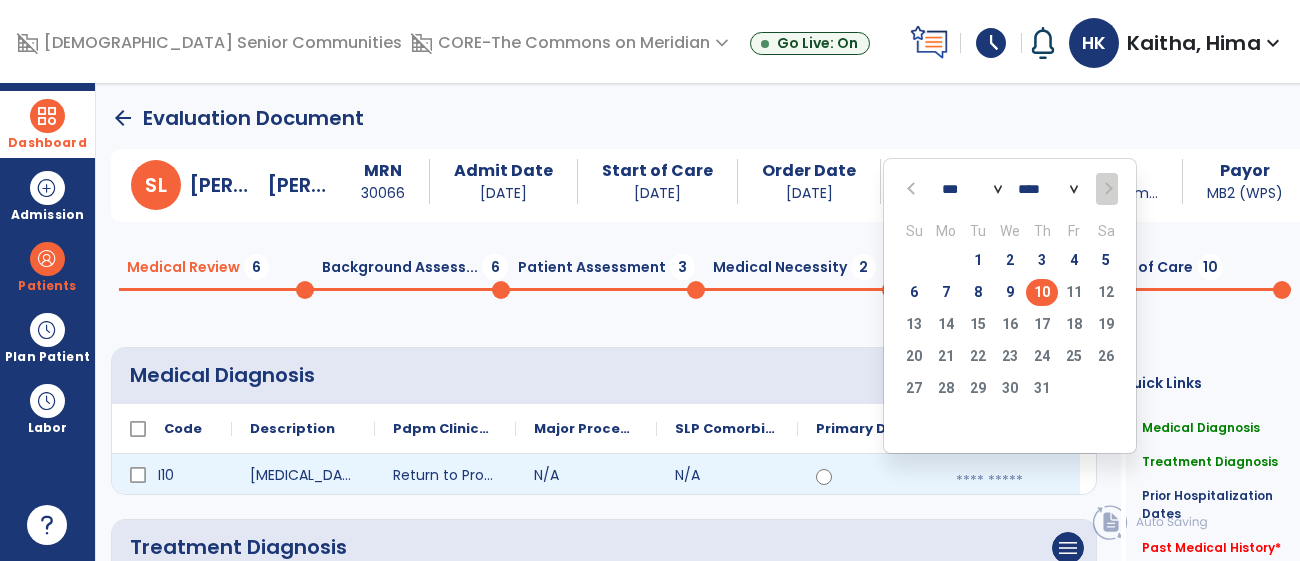 click on "Medical Diagnosis      menu   Add Medical Diagnosis   Delete Medical Diagnosis
Code
Description
Pdpm Clinical Category" 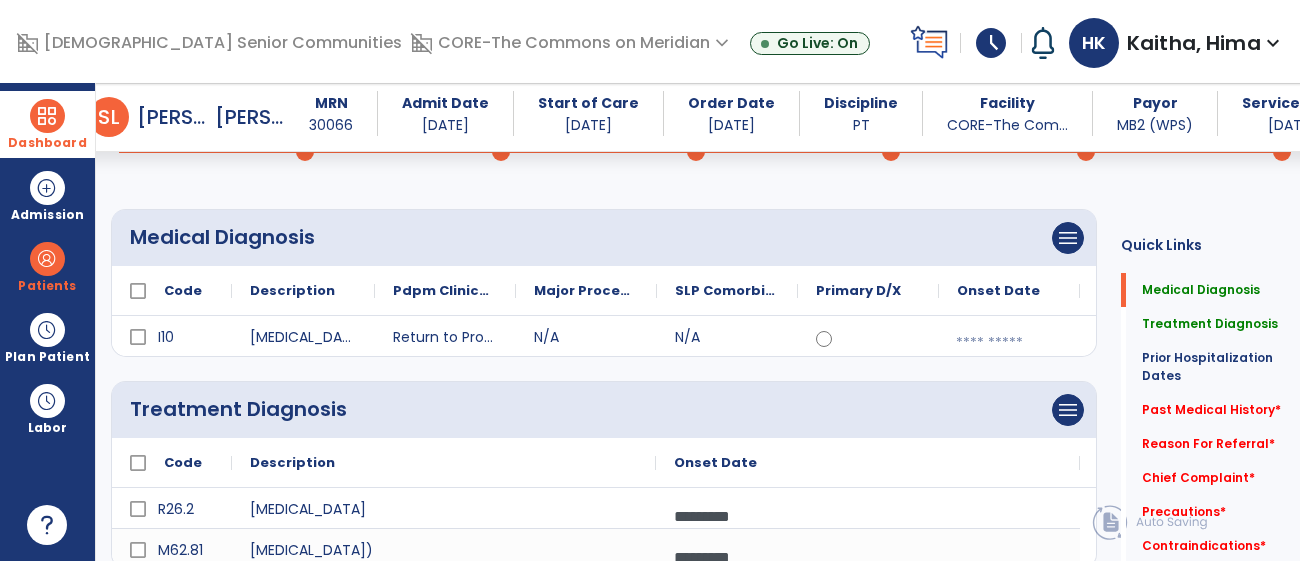 scroll, scrollTop: 122, scrollLeft: 0, axis: vertical 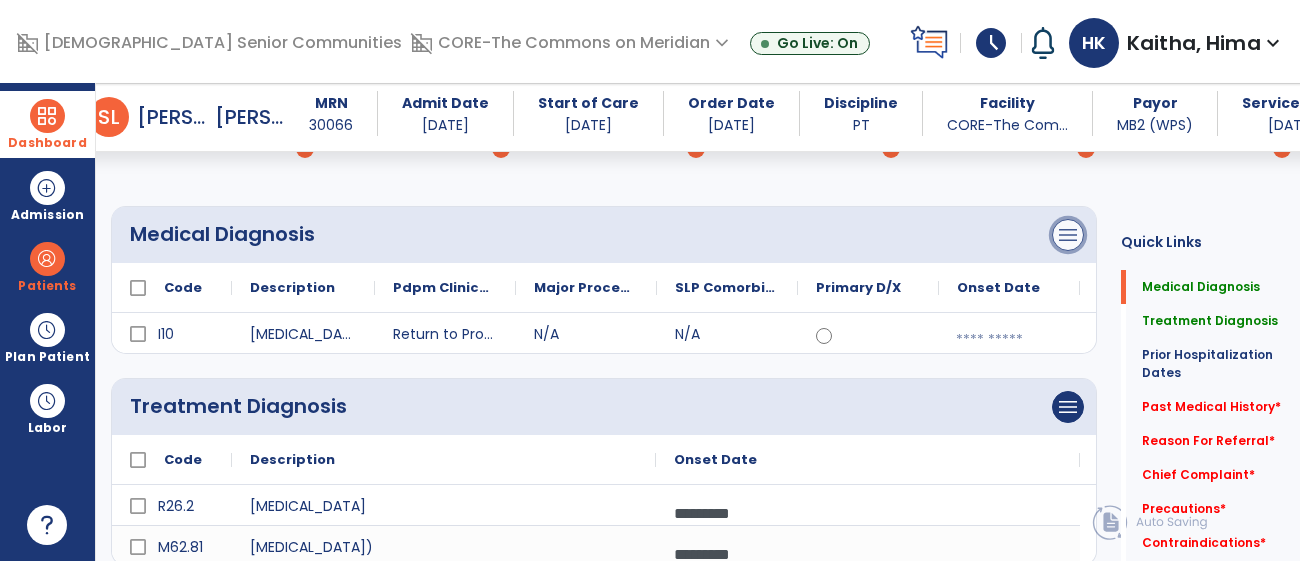 click on "menu" at bounding box center (1068, 235) 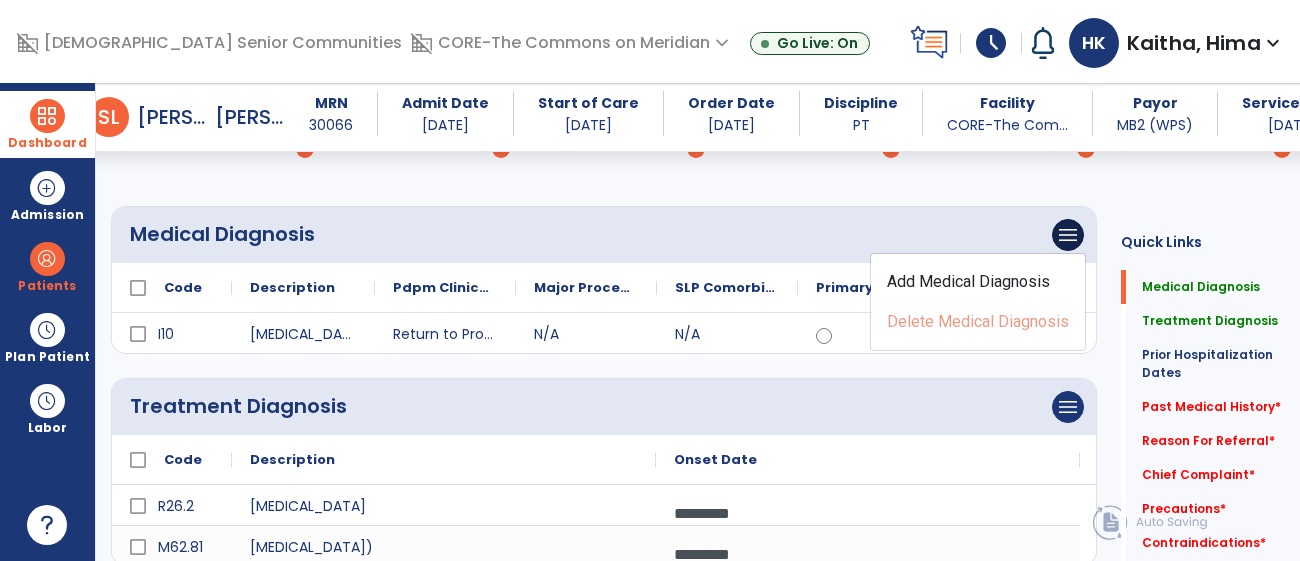 click on "menu   Add Treatment Diagnosis   Delete Treatment Diagnosis" 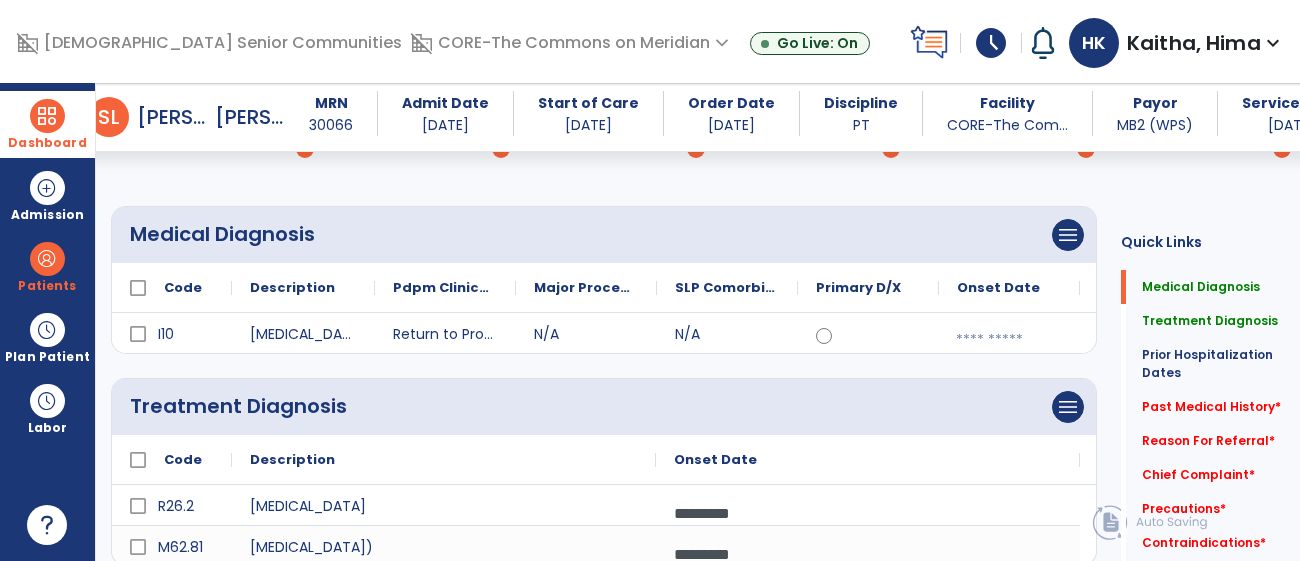 click at bounding box center [1009, 340] 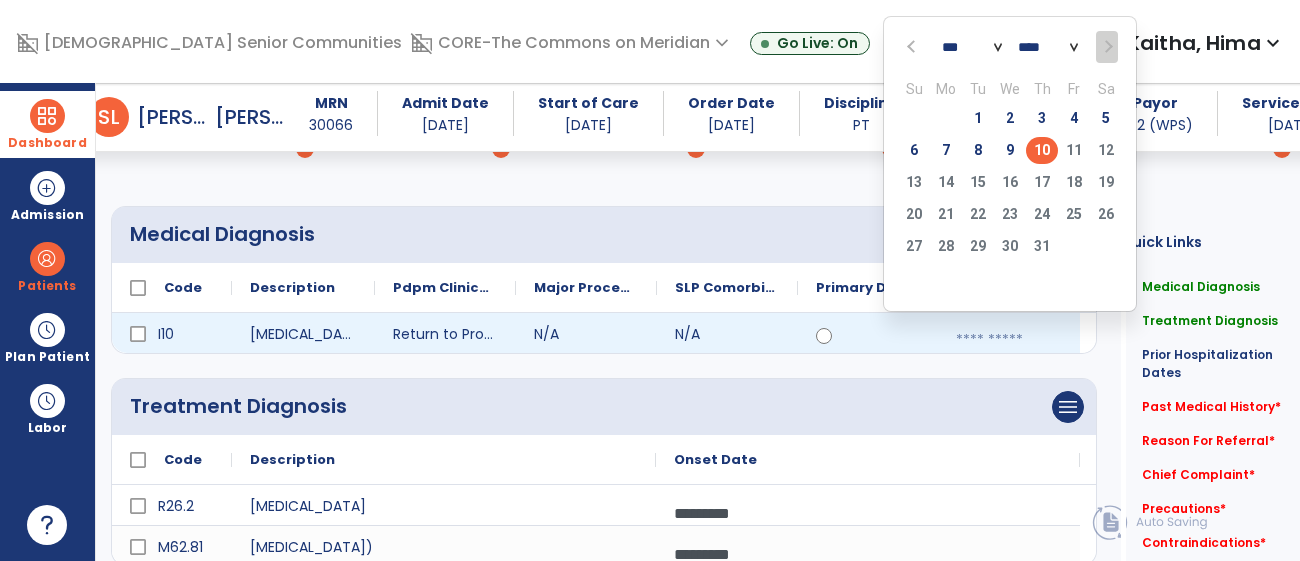 click on "**** **** **** **** **** **** **** **** **** **** **** **** **** **** **** **** **** **** **** **** **** **** **** **** **** **** **** **** **** **** **** **** **** **** **** **** **** **** **** **** **** **** **** **** **** **** **** **** **** **** **** **** **** **** **** **** **** **** **** **** **** **** **** **** **** **** **** **** **** **** **** **** **** **** **** **** **** **** **** **** **** **** **** **** **** **** **** **** **** **** **** **** **** **** **** **** **** **** **** **** **** **** **** **** **** **** **** **** **** **** **** **** **** **** **** **** **** **** **** **** **** **** **** **** **** ****" 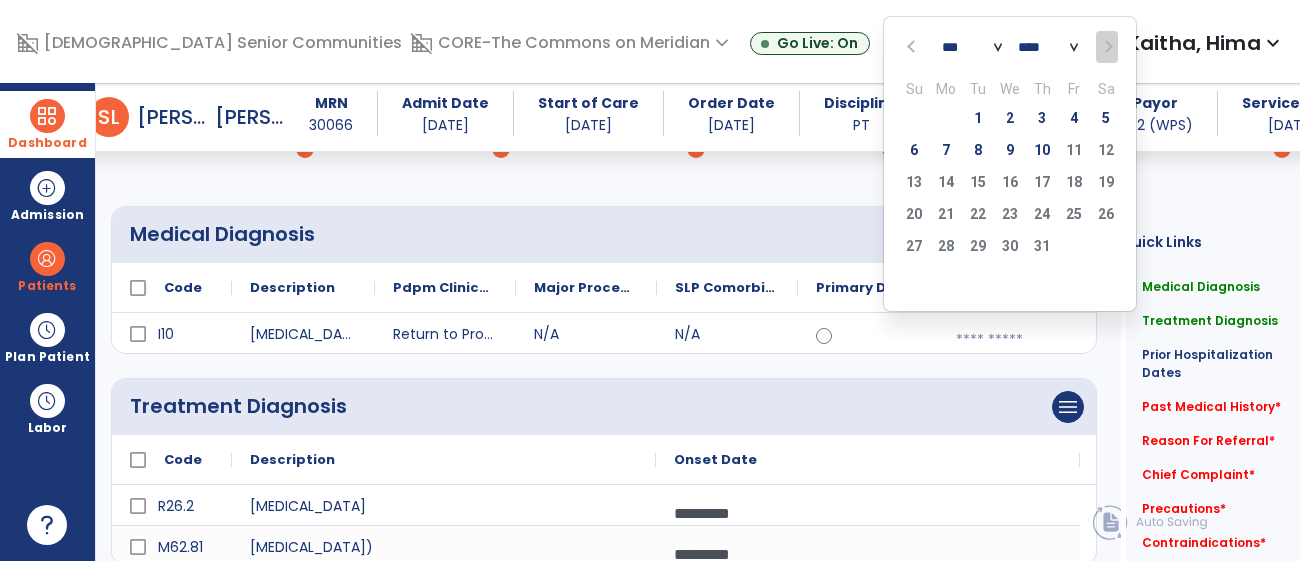 select on "****" 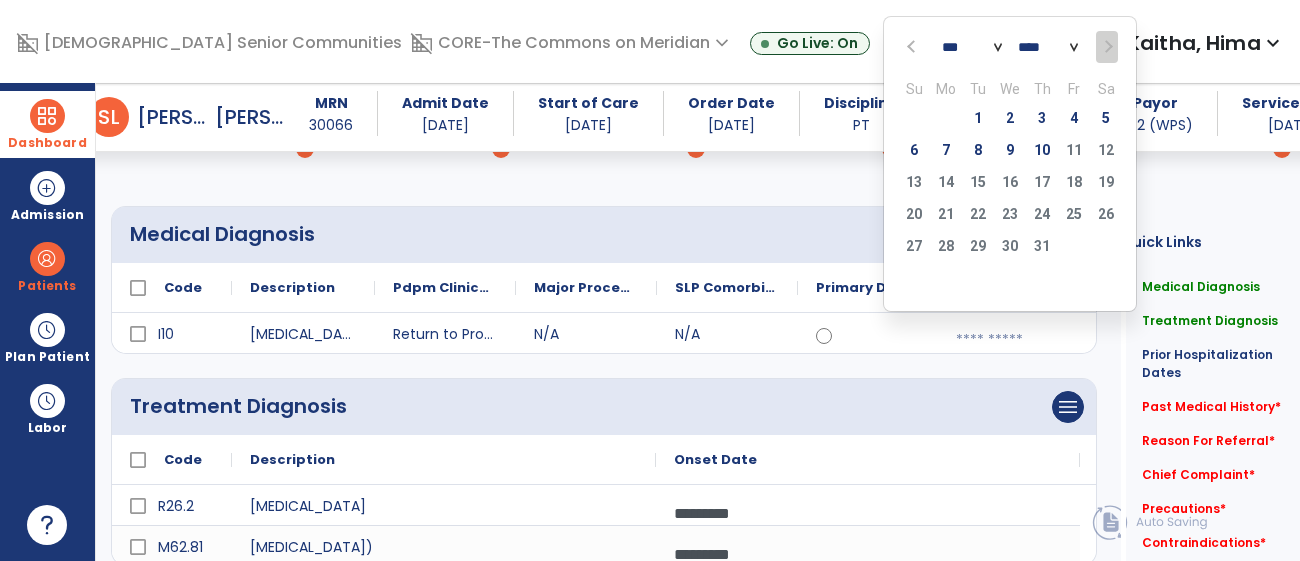 click on "**** **** **** **** **** **** **** **** **** **** **** **** **** **** **** **** **** **** **** **** **** **** **** **** **** **** **** **** **** **** **** **** **** **** **** **** **** **** **** **** **** **** **** **** **** **** **** **** **** **** **** **** **** **** **** **** **** **** **** **** **** **** **** **** **** **** **** **** **** **** **** **** **** **** **** **** **** **** **** **** **** **** **** **** **** **** **** **** **** **** **** **** **** **** **** **** **** **** **** **** **** **** **** **** **** **** **** **** **** **** **** **** **** **** **** **** **** **** **** **** **** **** **** **** **** ****" 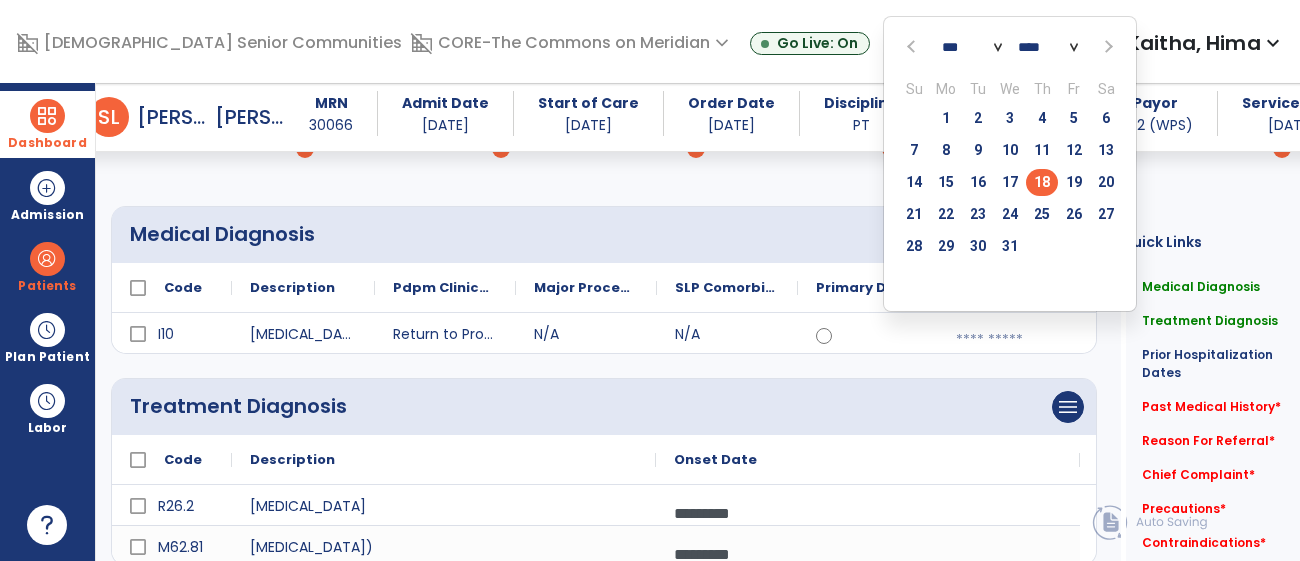 click on "18" 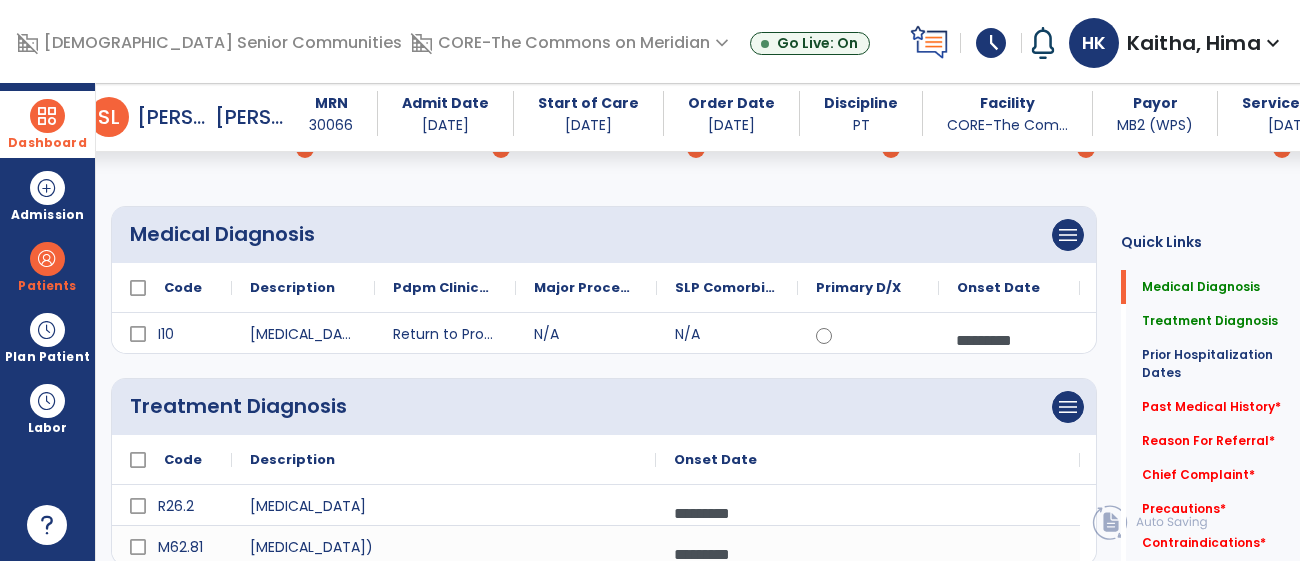 click on "*********" at bounding box center (1009, 340) 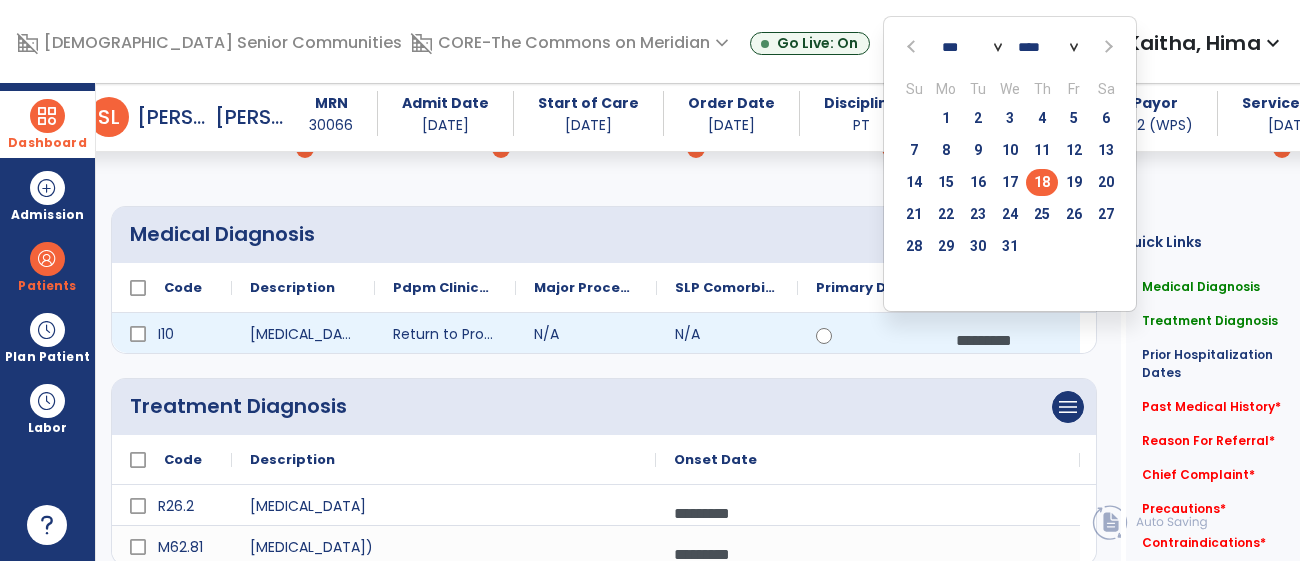 click on "*** *** *** *** *** *** *** *** *** *** *** ***" 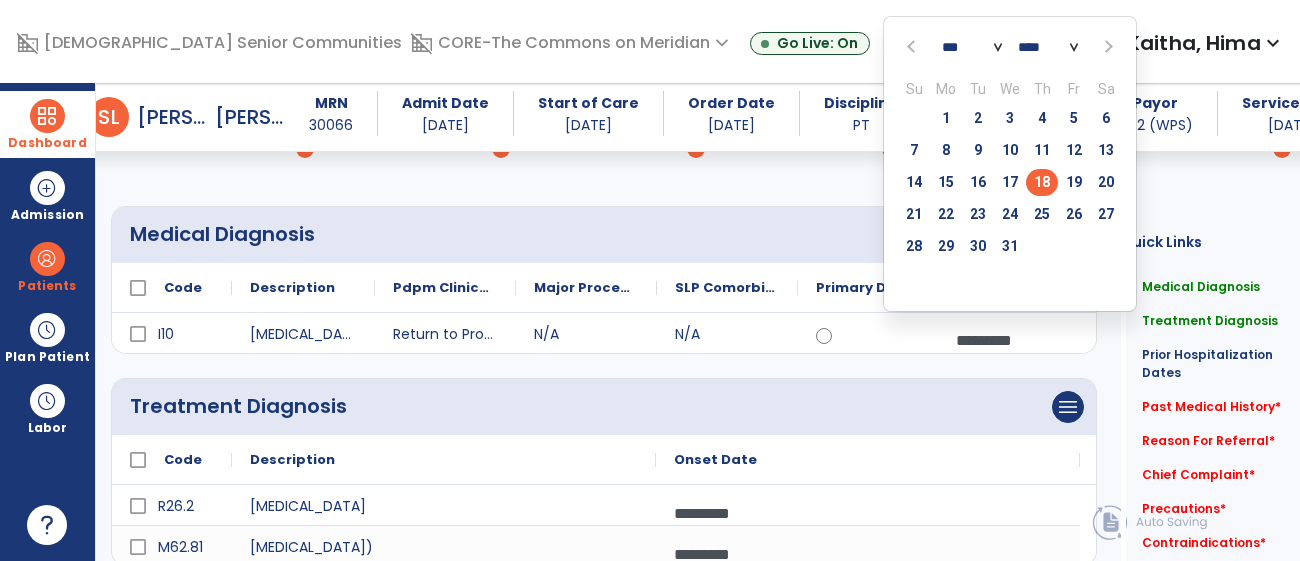 select on "*" 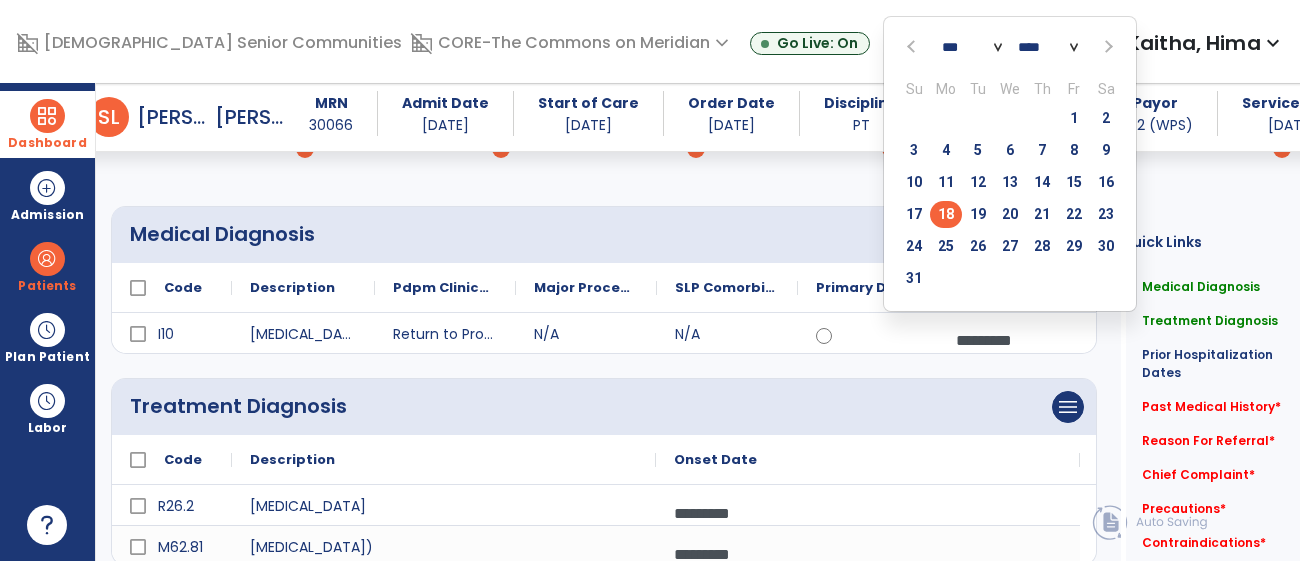 click on "18" 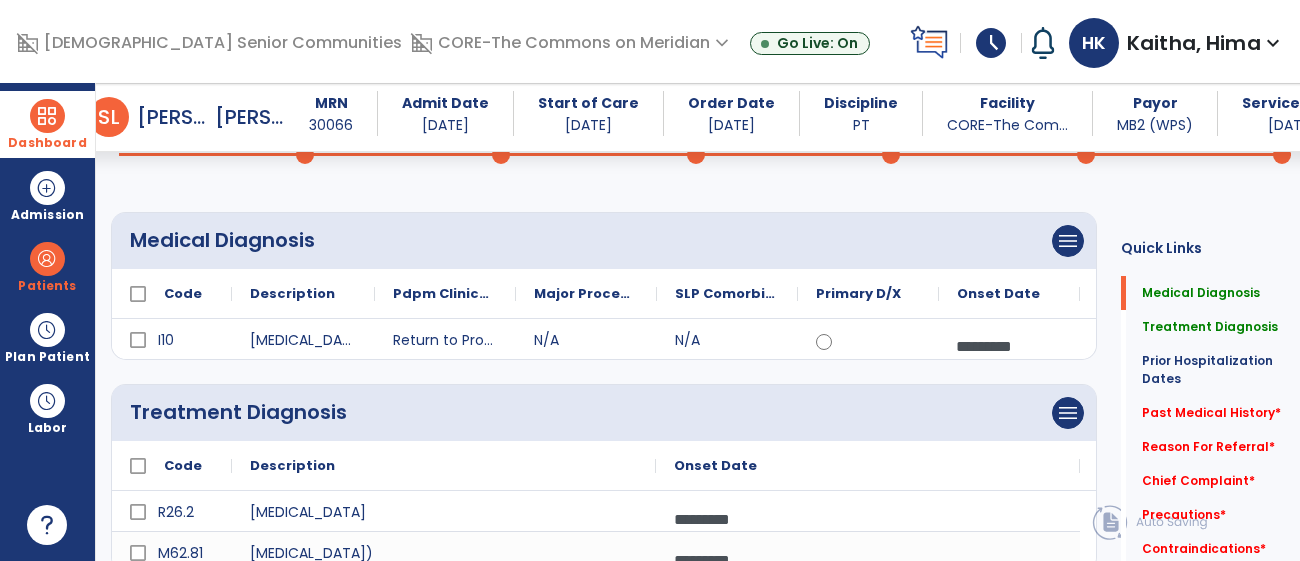 scroll, scrollTop: 115, scrollLeft: 0, axis: vertical 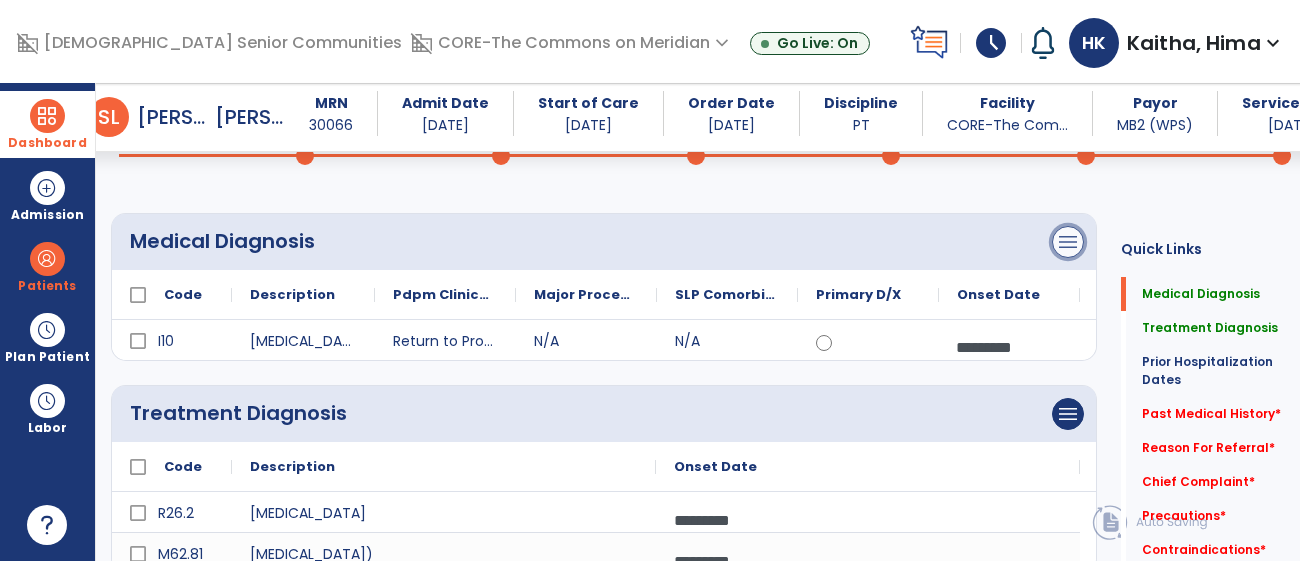click on "menu" at bounding box center [1068, 242] 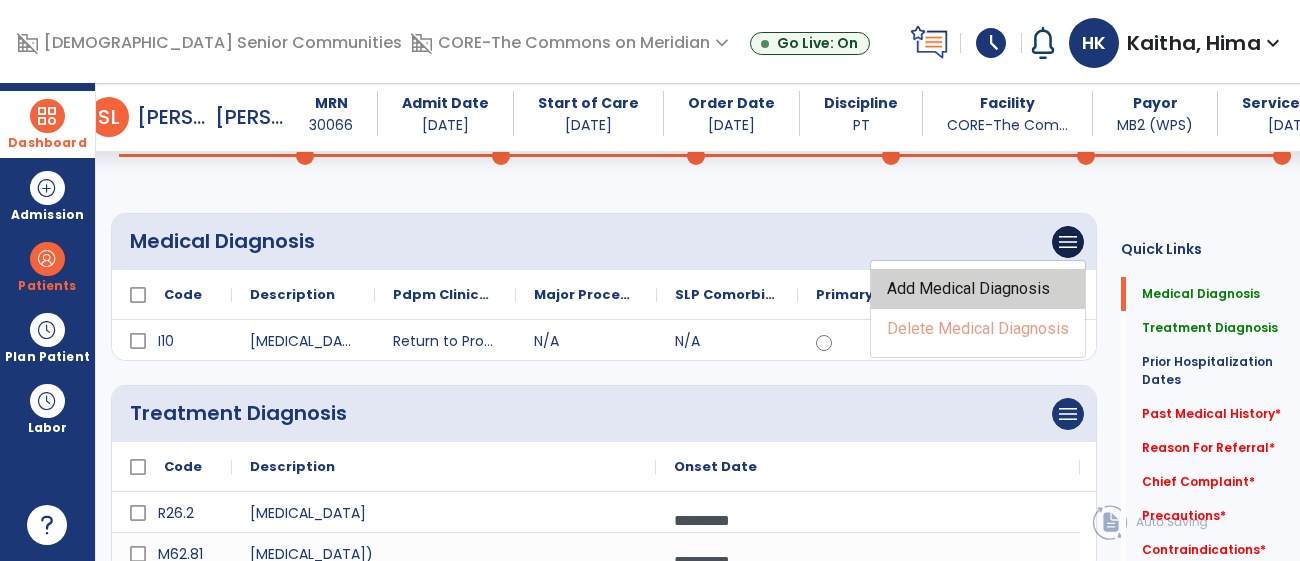 click on "Add Medical Diagnosis" 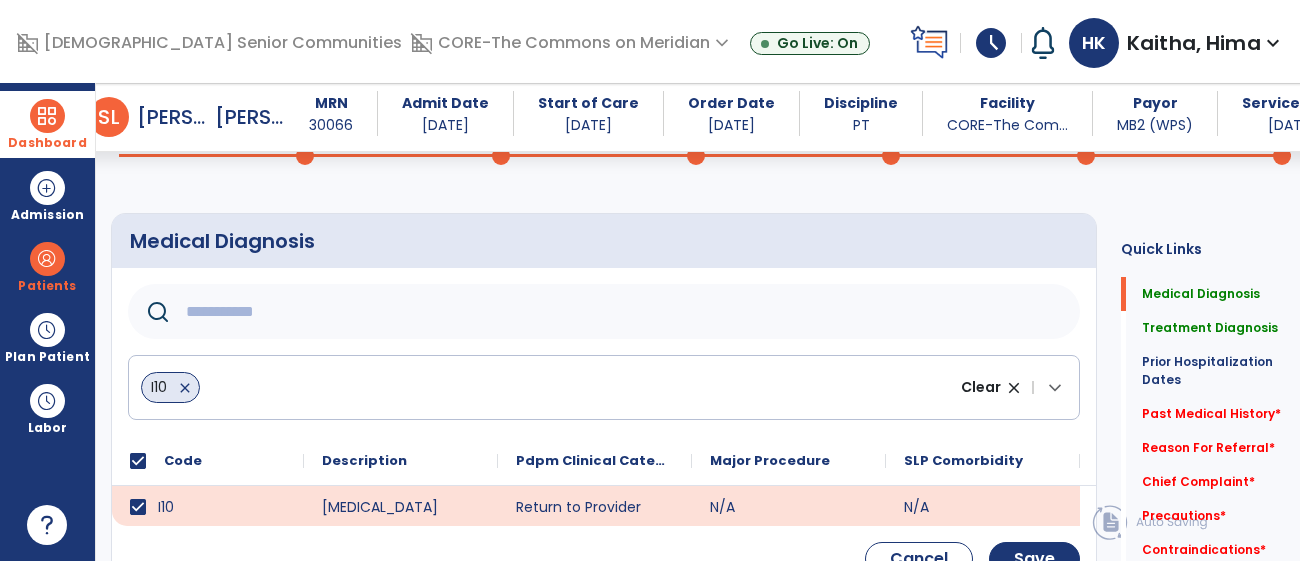 click 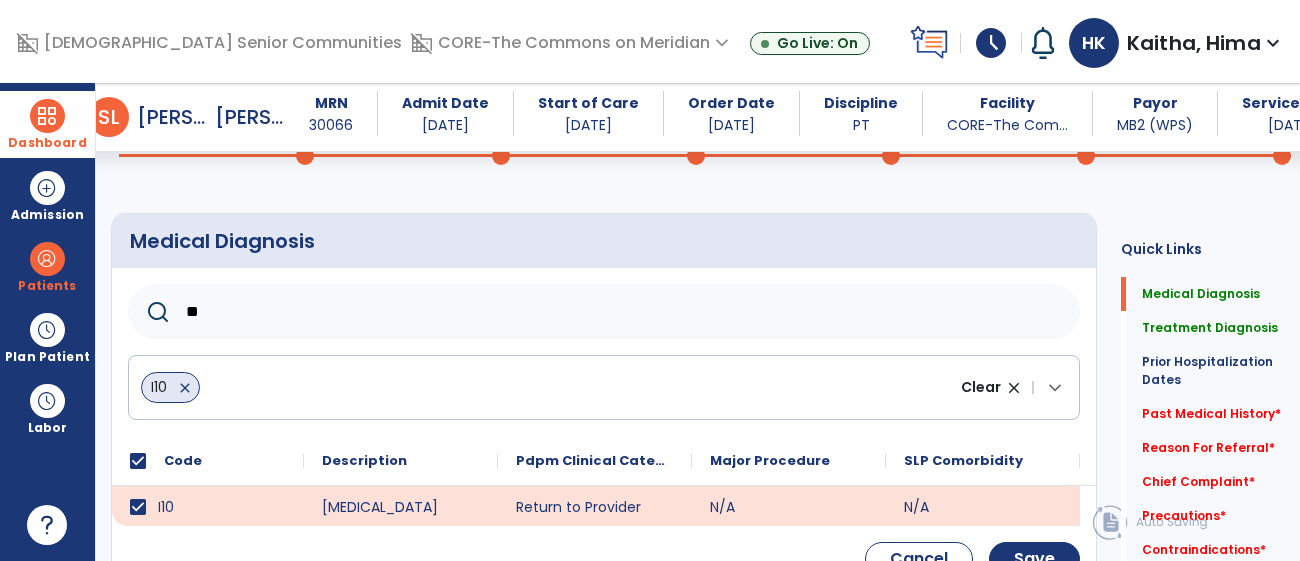 type on "***" 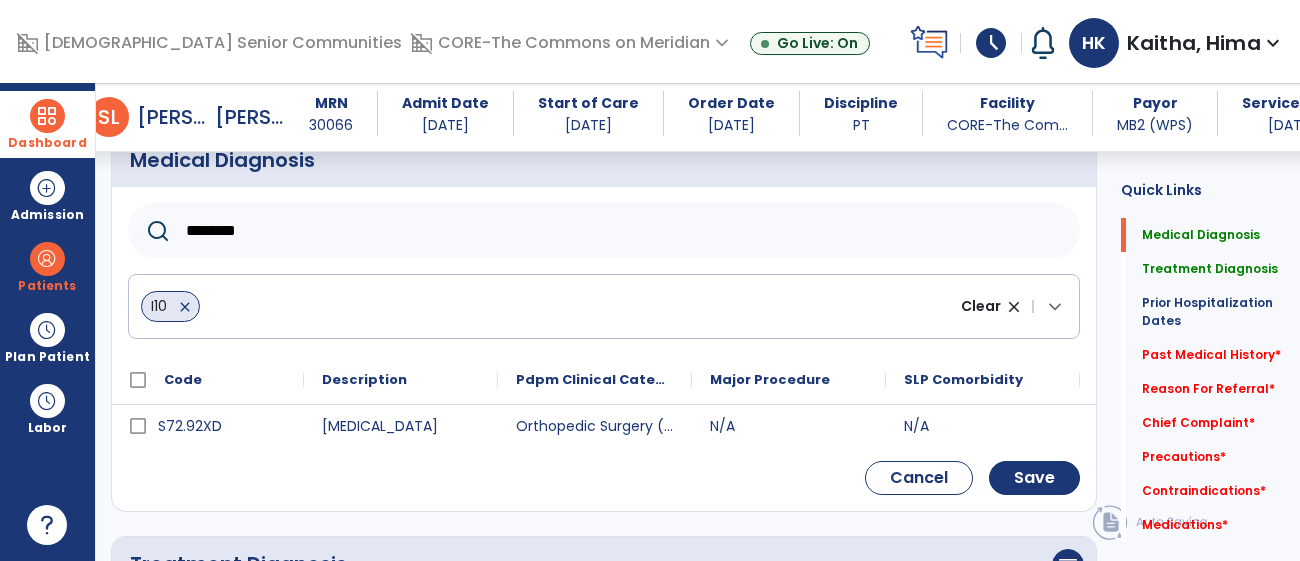 scroll, scrollTop: 198, scrollLeft: 0, axis: vertical 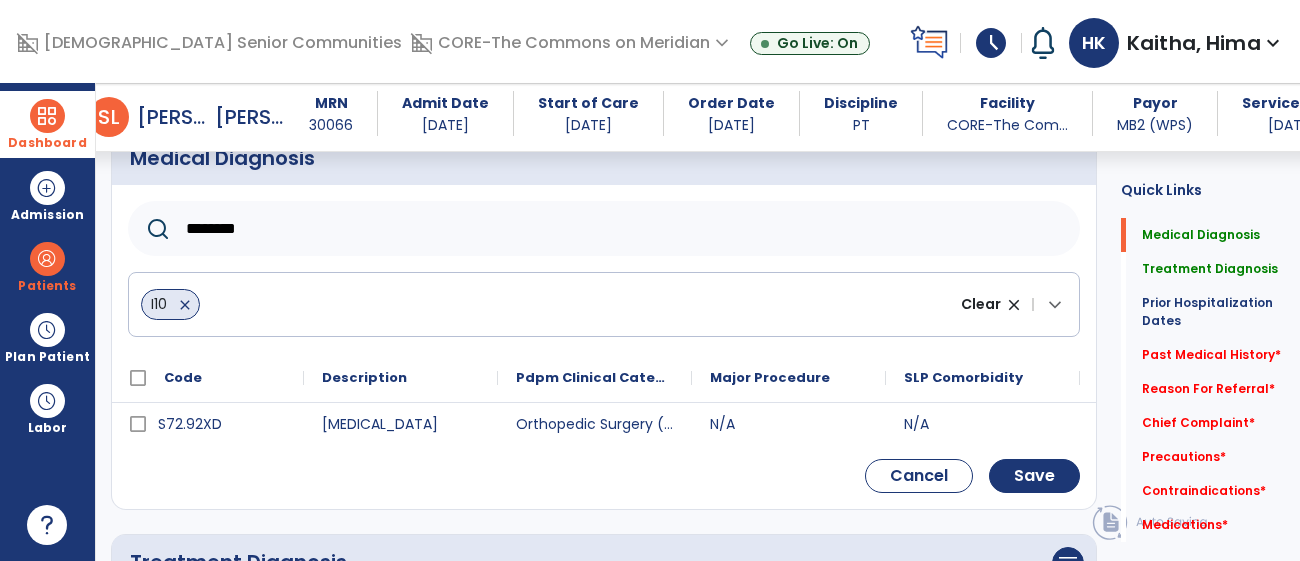 type on "********" 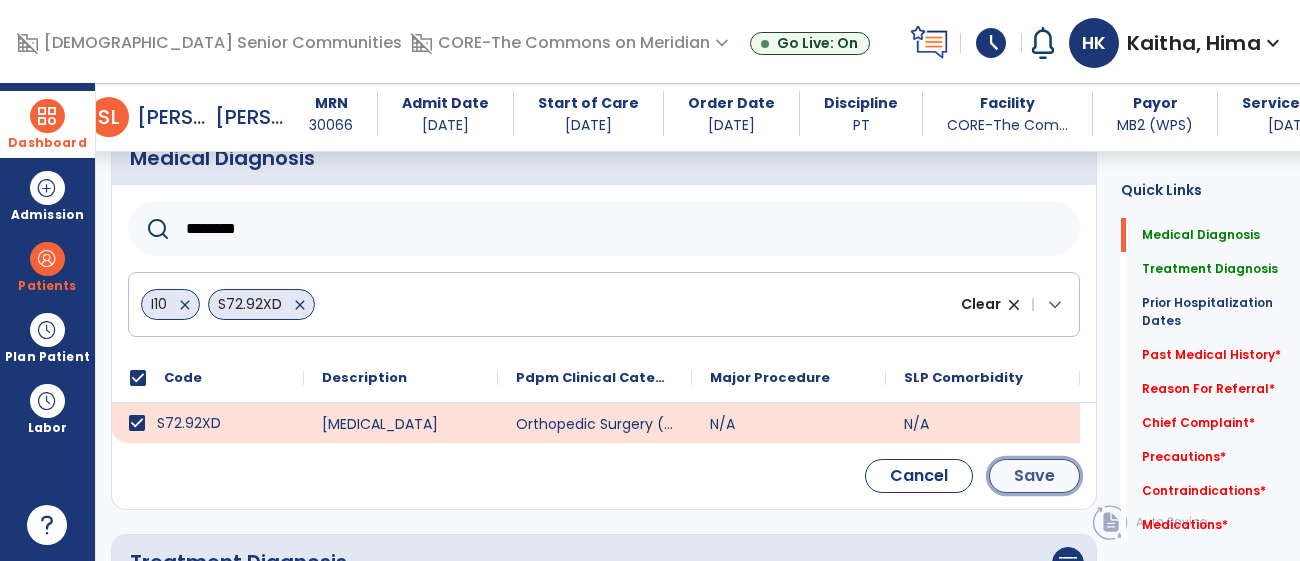 click on "Save" 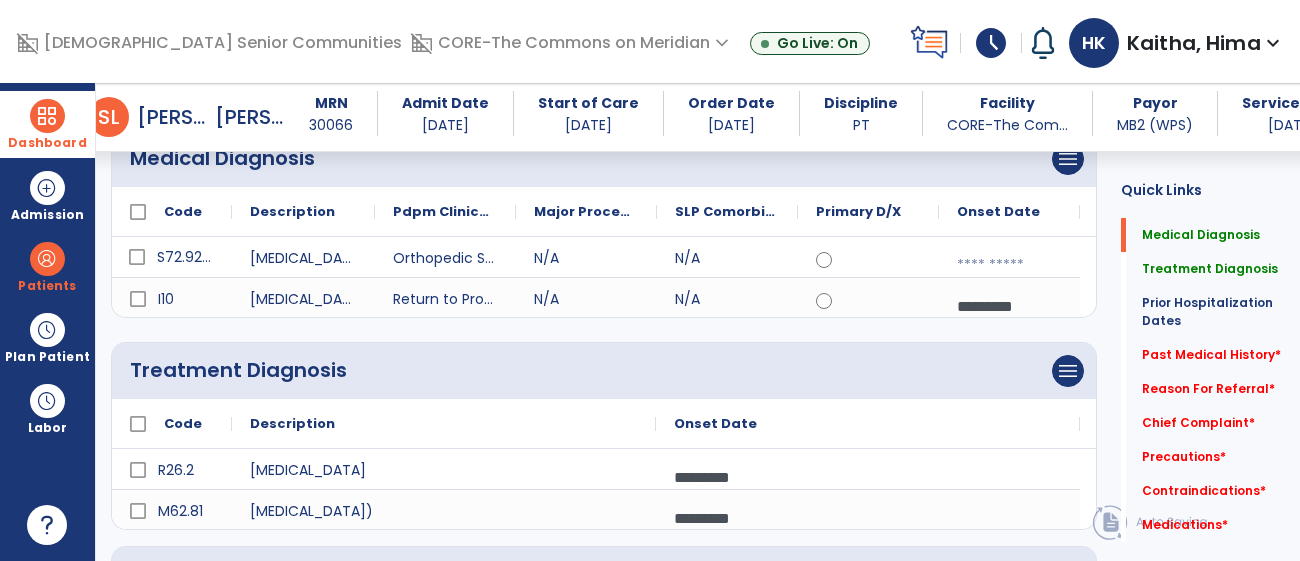 click at bounding box center [1009, 265] 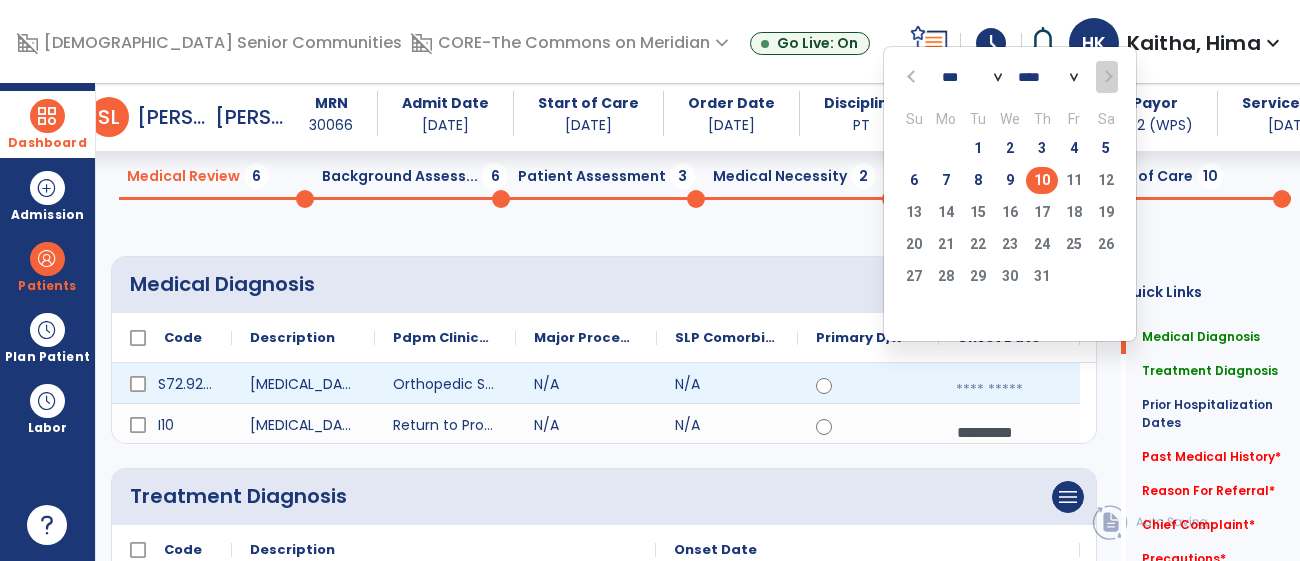 scroll, scrollTop: 52, scrollLeft: 0, axis: vertical 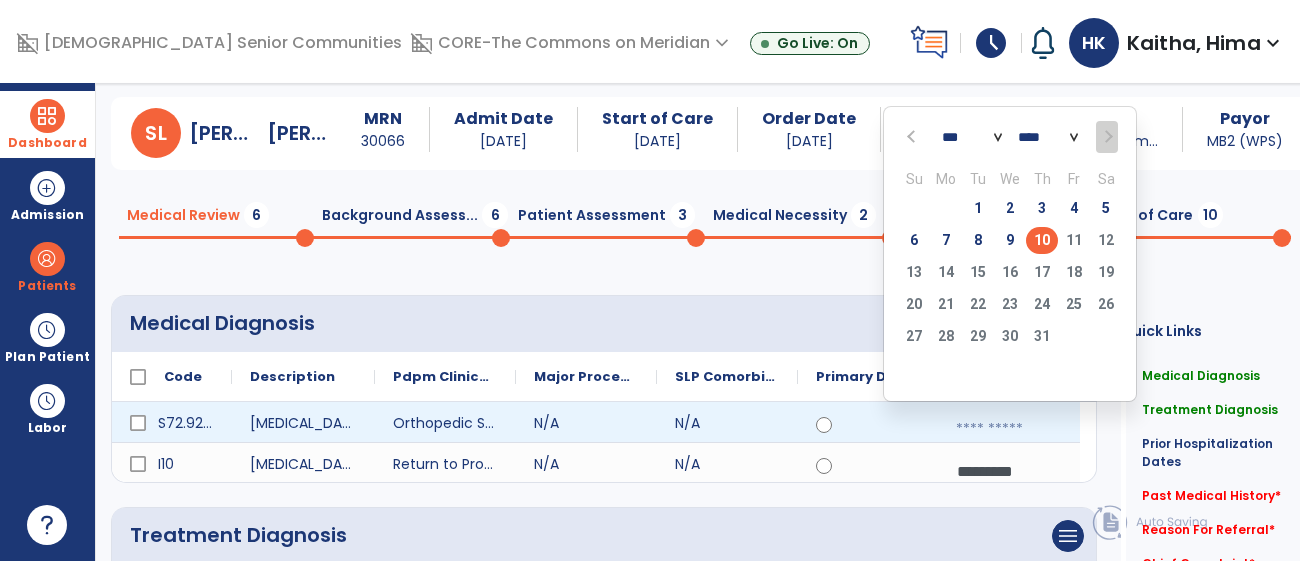 click on "**** **** **** **** **** **** **** **** **** **** **** **** **** **** **** **** **** **** **** **** **** **** **** **** **** **** **** **** **** **** **** **** **** **** **** **** **** **** **** **** **** **** **** **** **** **** **** **** **** **** **** **** **** **** **** **** **** **** **** **** **** **** **** **** **** **** **** **** **** **** **** **** **** **** **** **** **** **** **** **** **** **** **** **** **** **** **** **** **** **** **** **** **** **** **** **** **** **** **** **** **** **** **** **** **** **** **** **** **** **** **** **** **** **** **** **** **** **** **** **** **** **** **** **** **** ****" 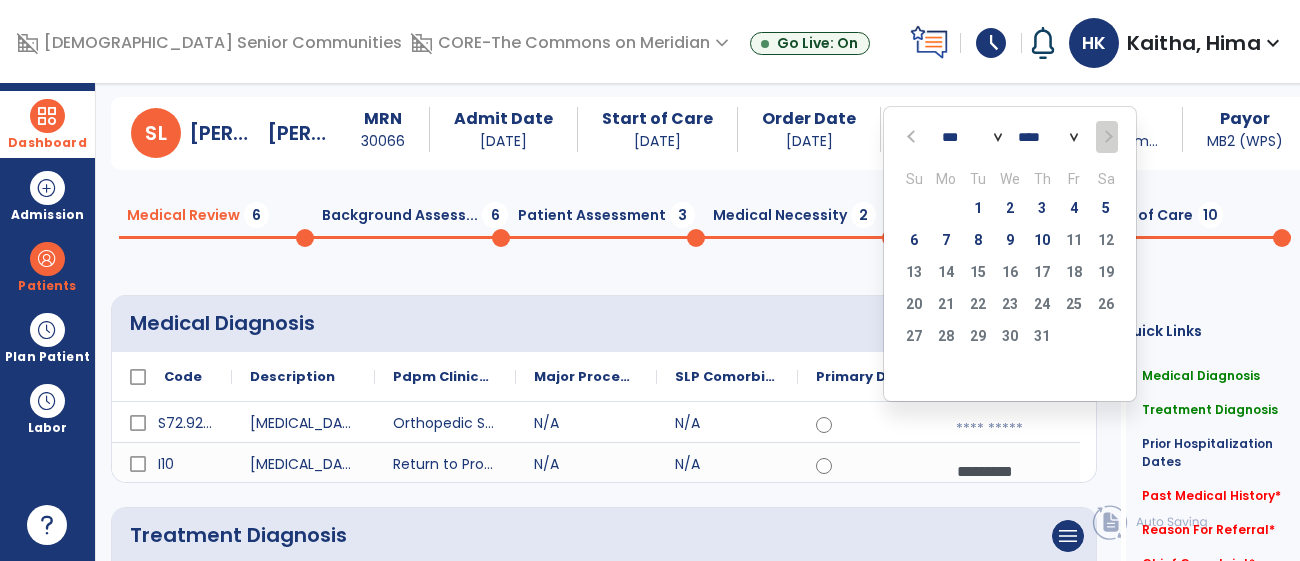 select on "****" 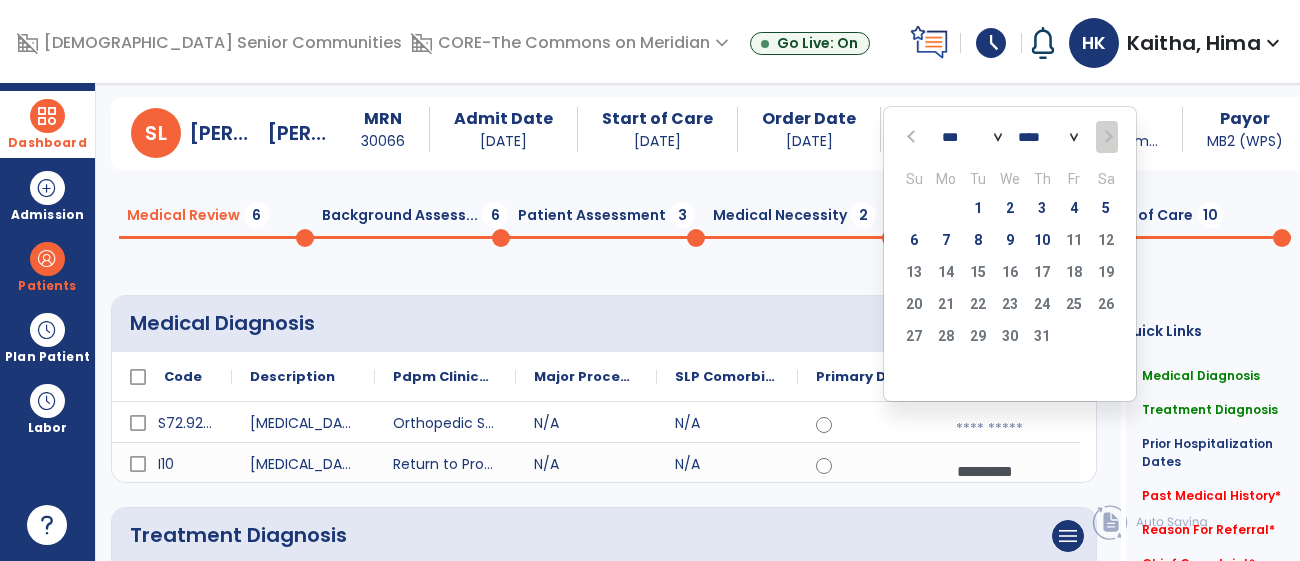 click on "**** **** **** **** **** **** **** **** **** **** **** **** **** **** **** **** **** **** **** **** **** **** **** **** **** **** **** **** **** **** **** **** **** **** **** **** **** **** **** **** **** **** **** **** **** **** **** **** **** **** **** **** **** **** **** **** **** **** **** **** **** **** **** **** **** **** **** **** **** **** **** **** **** **** **** **** **** **** **** **** **** **** **** **** **** **** **** **** **** **** **** **** **** **** **** **** **** **** **** **** **** **** **** **** **** **** **** **** **** **** **** **** **** **** **** **** **** **** **** **** **** **** **** **** **** ****" 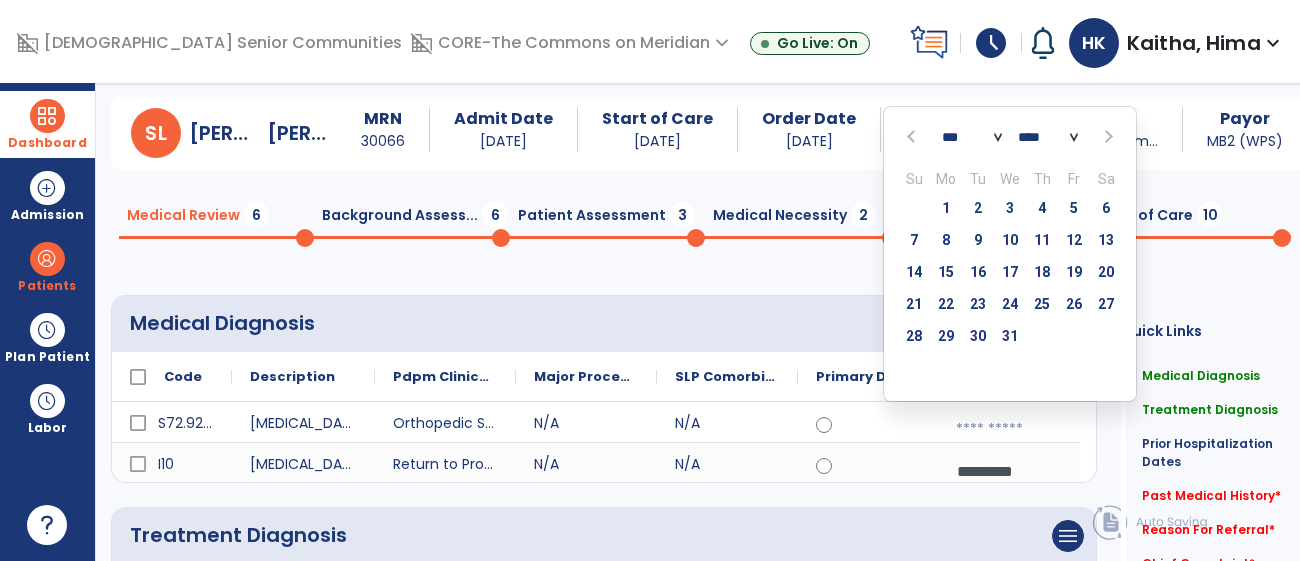 click on "*** *** *** *** *** *** *** *** *** *** *** ***" 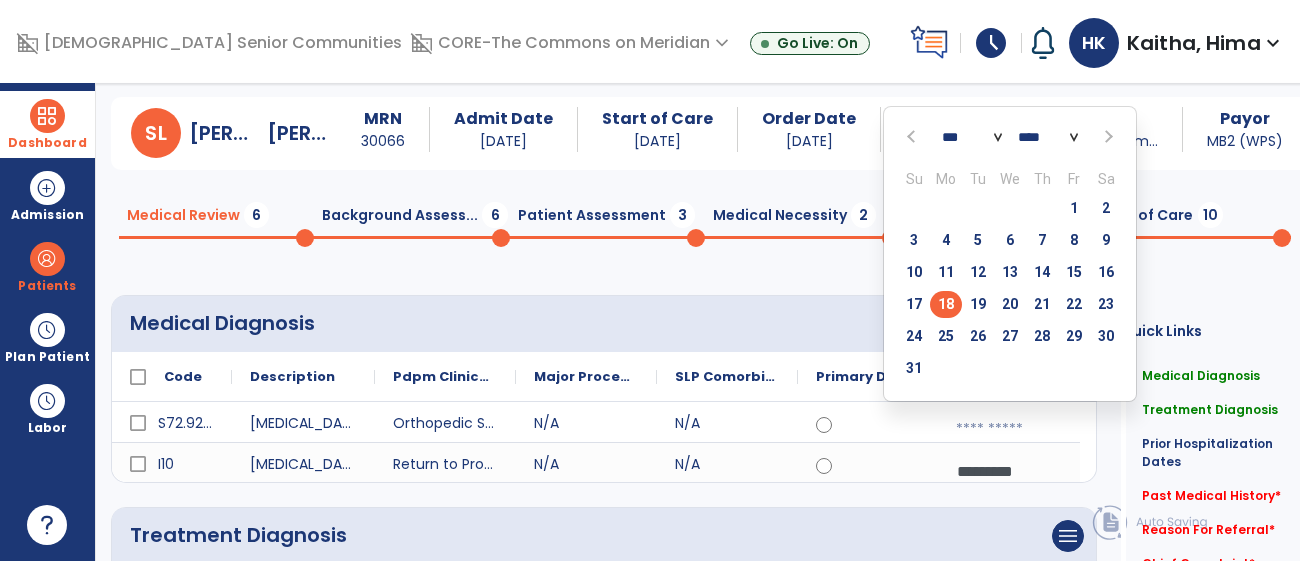 click on "18" 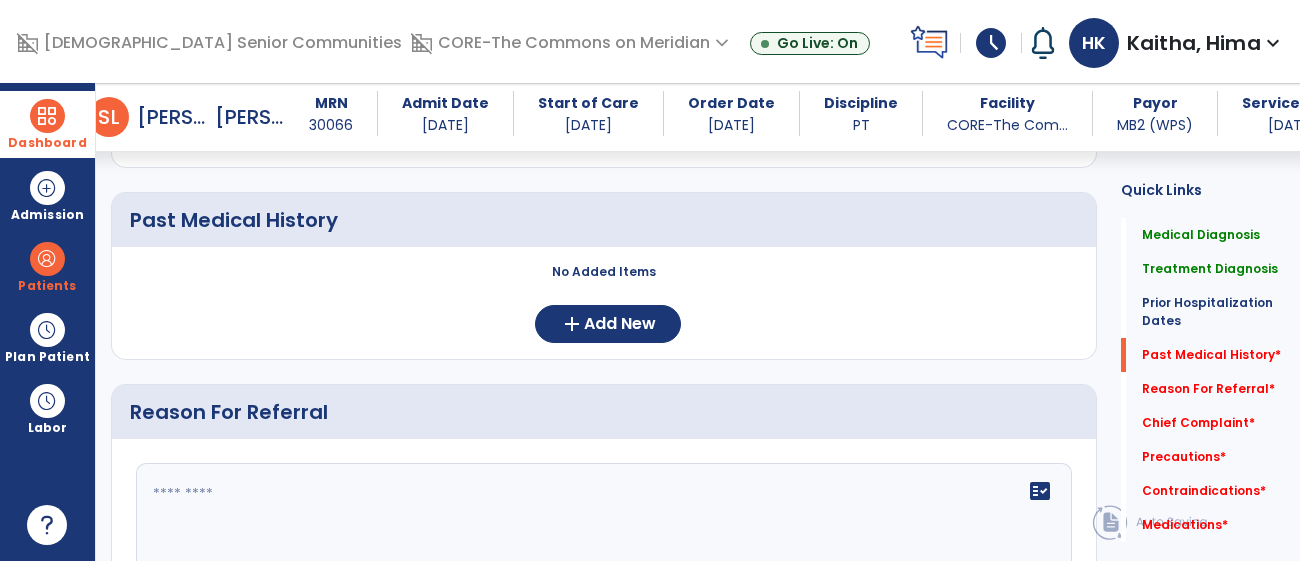 scroll, scrollTop: 793, scrollLeft: 0, axis: vertical 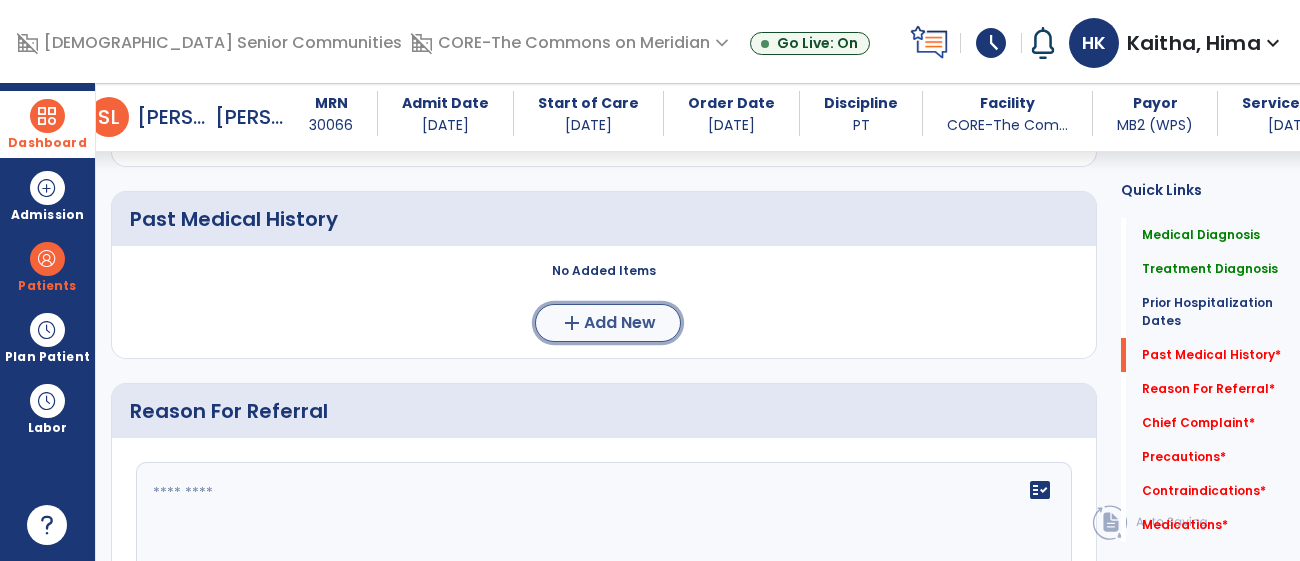 click on "Add New" 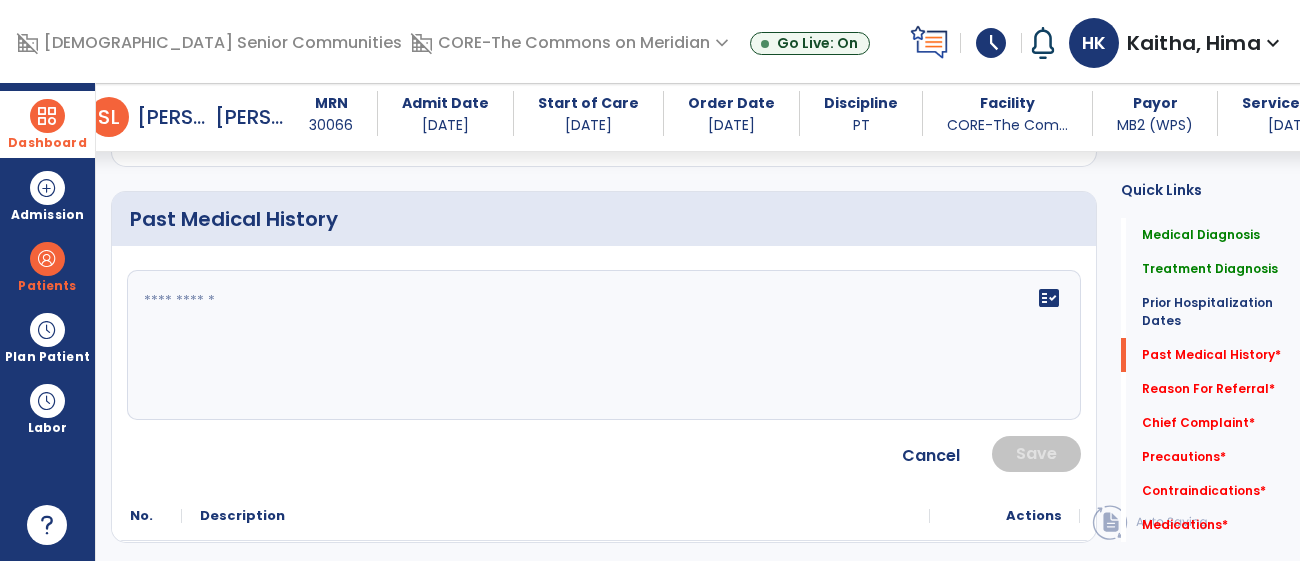 click on "fact_check" 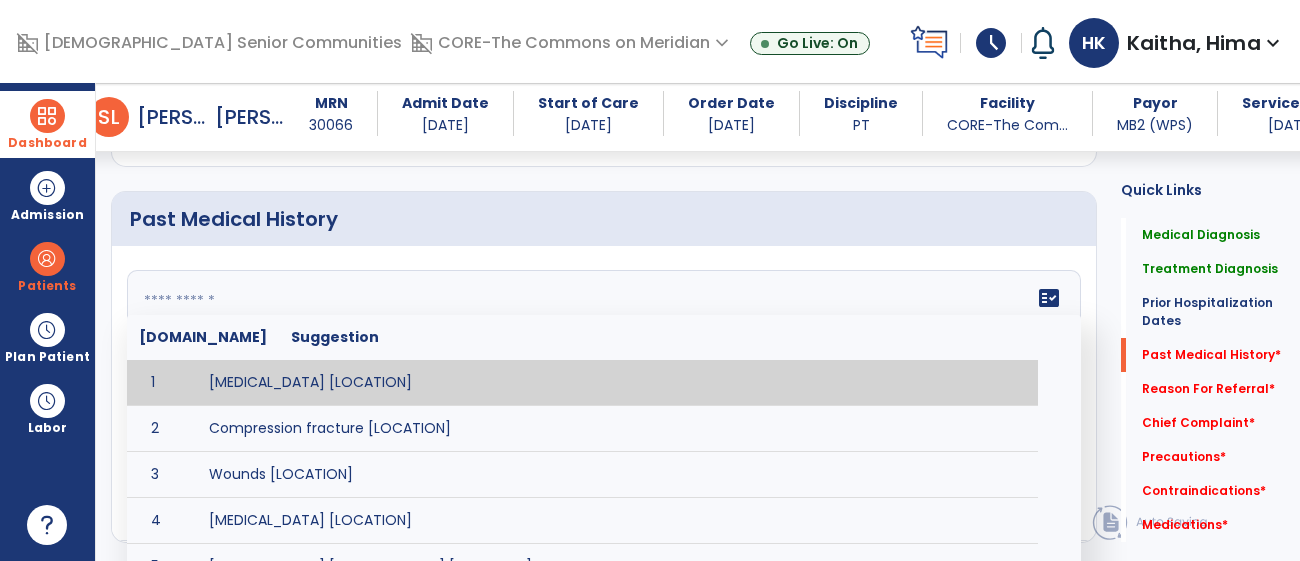 click 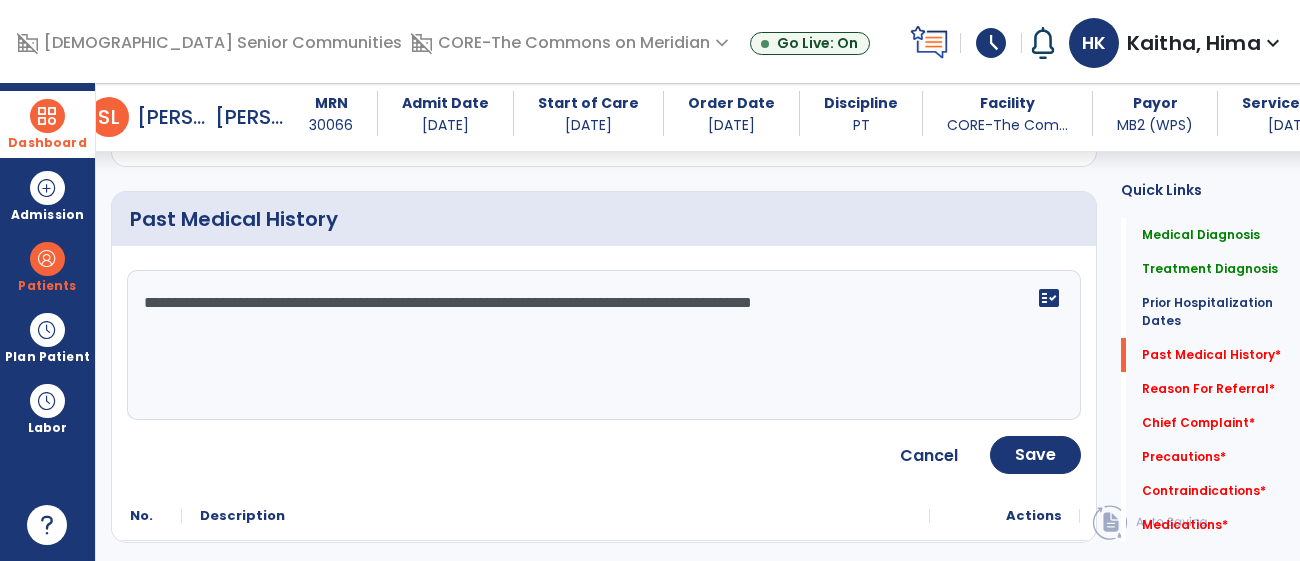 paste on "**********" 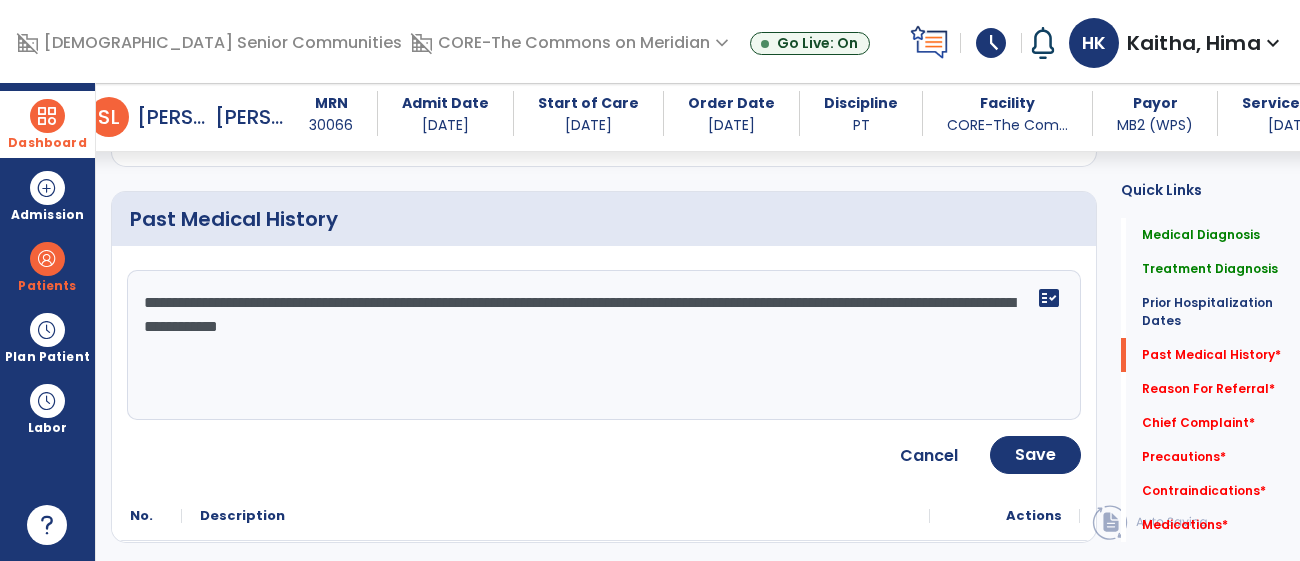type on "**********" 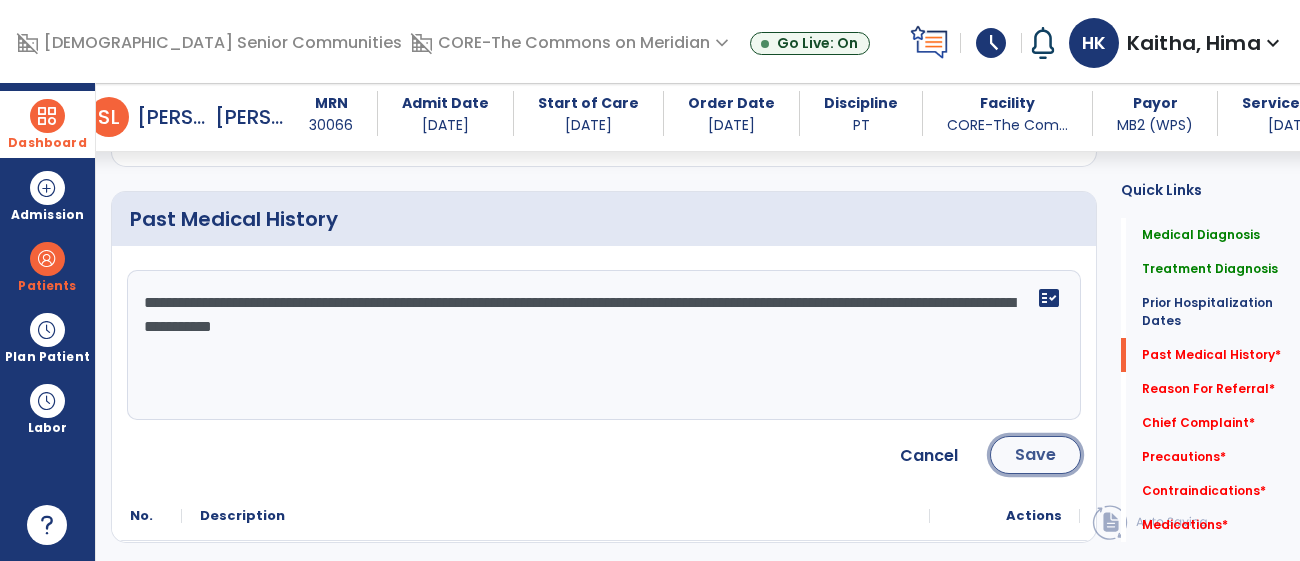 click on "Save" 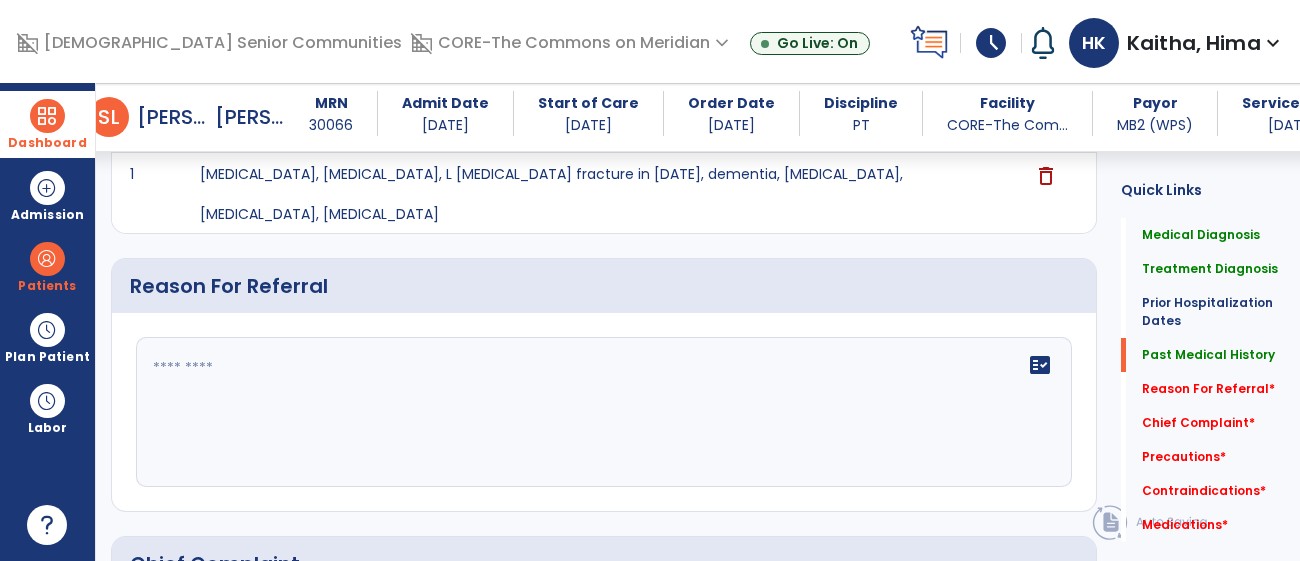 scroll, scrollTop: 961, scrollLeft: 0, axis: vertical 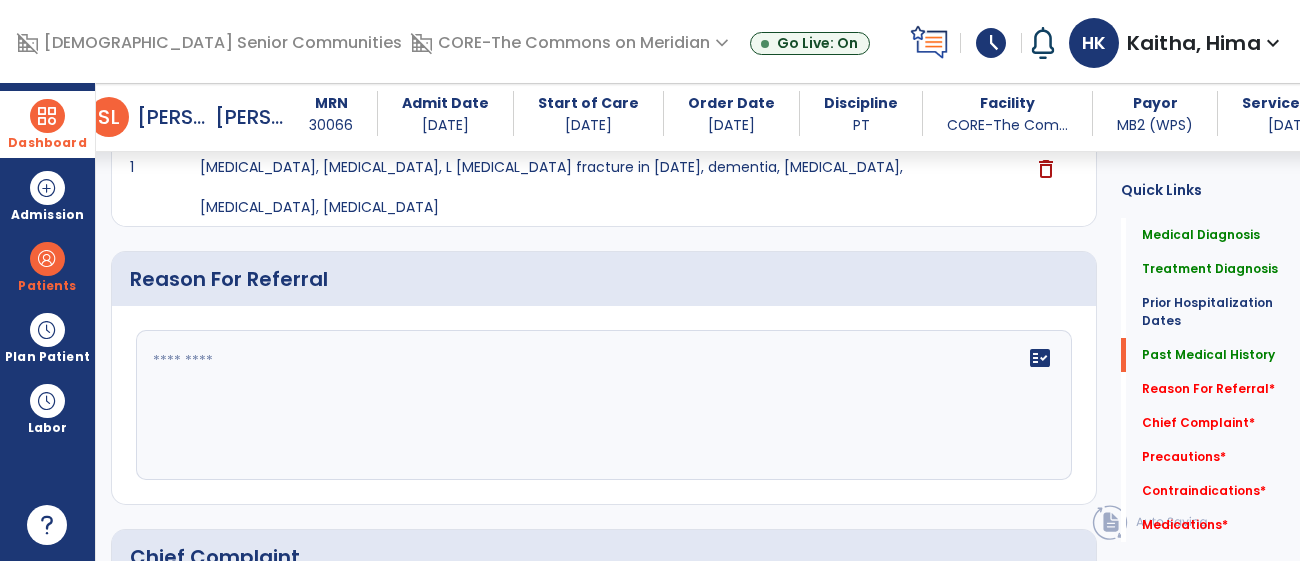 click on "fact_check" 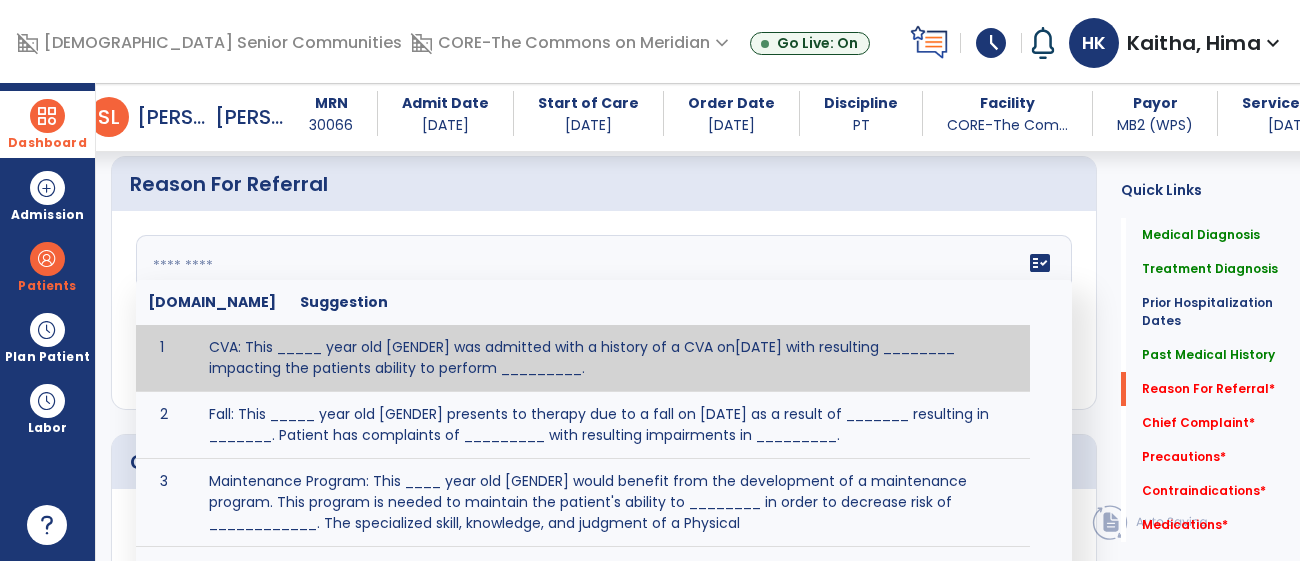 scroll, scrollTop: 1056, scrollLeft: 0, axis: vertical 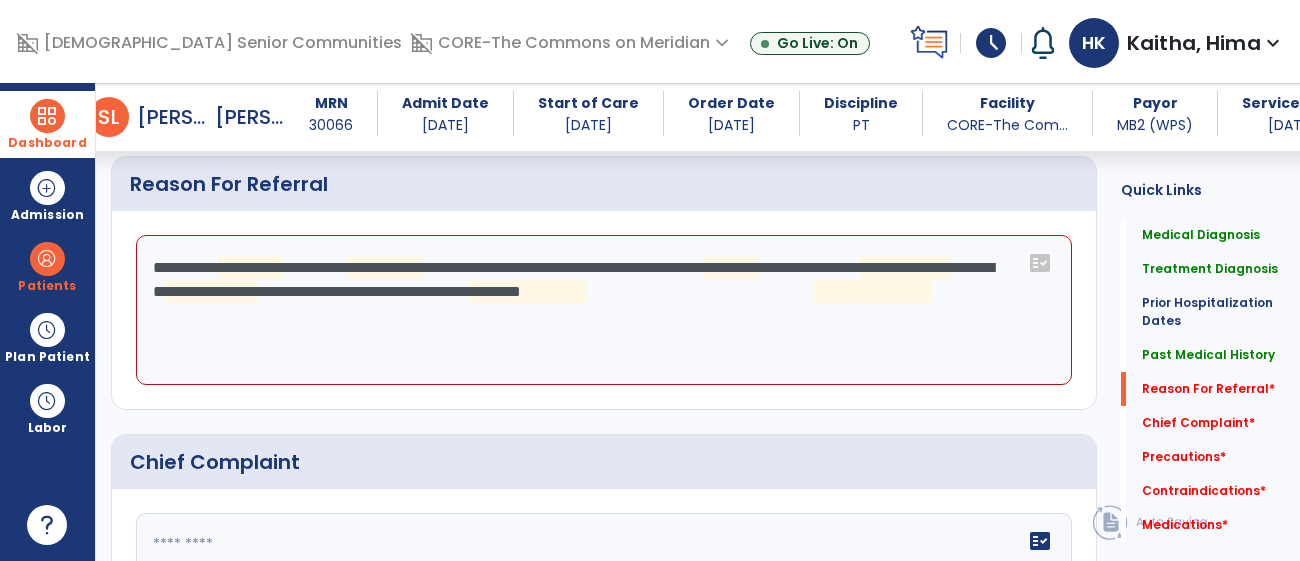click on "**********" 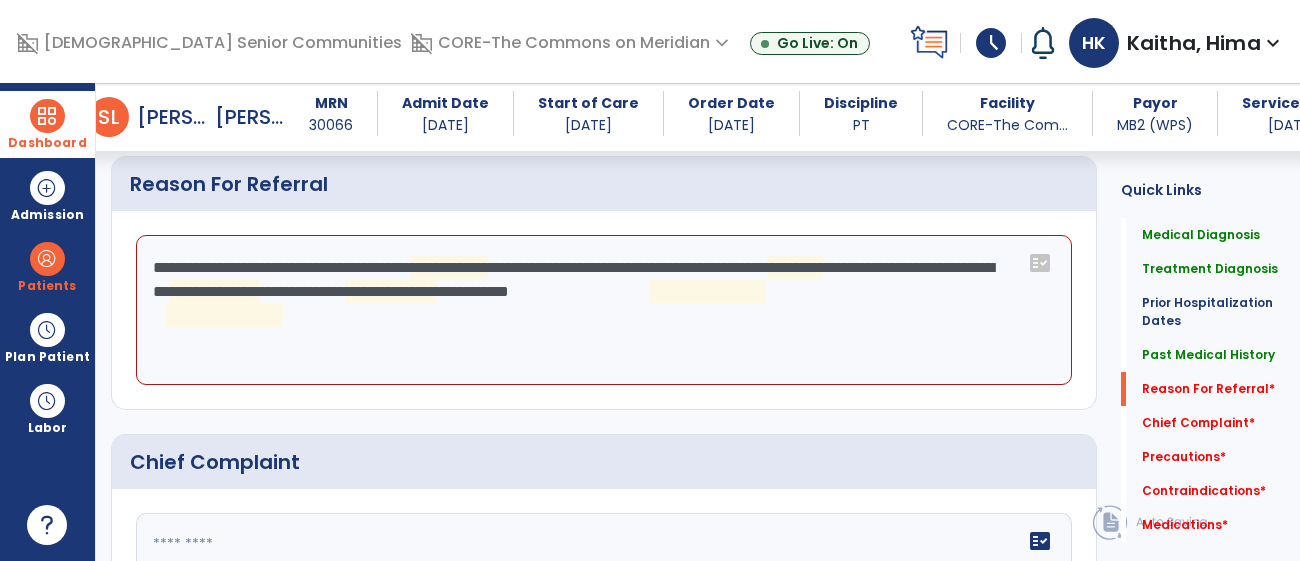 click on "**********" 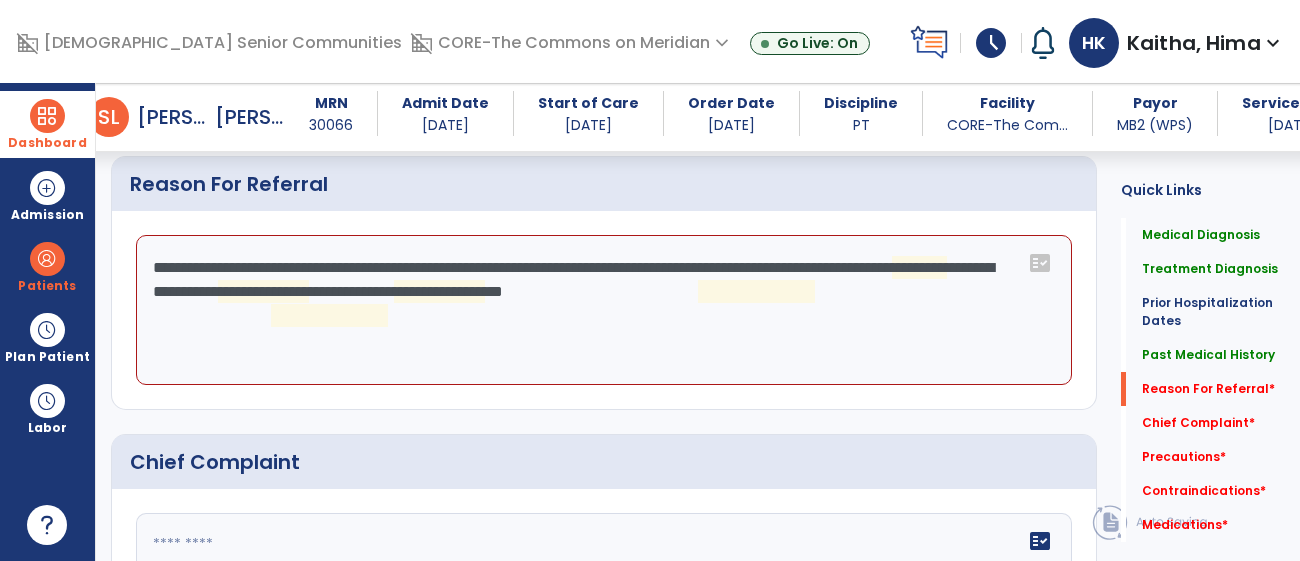 click on "**********" 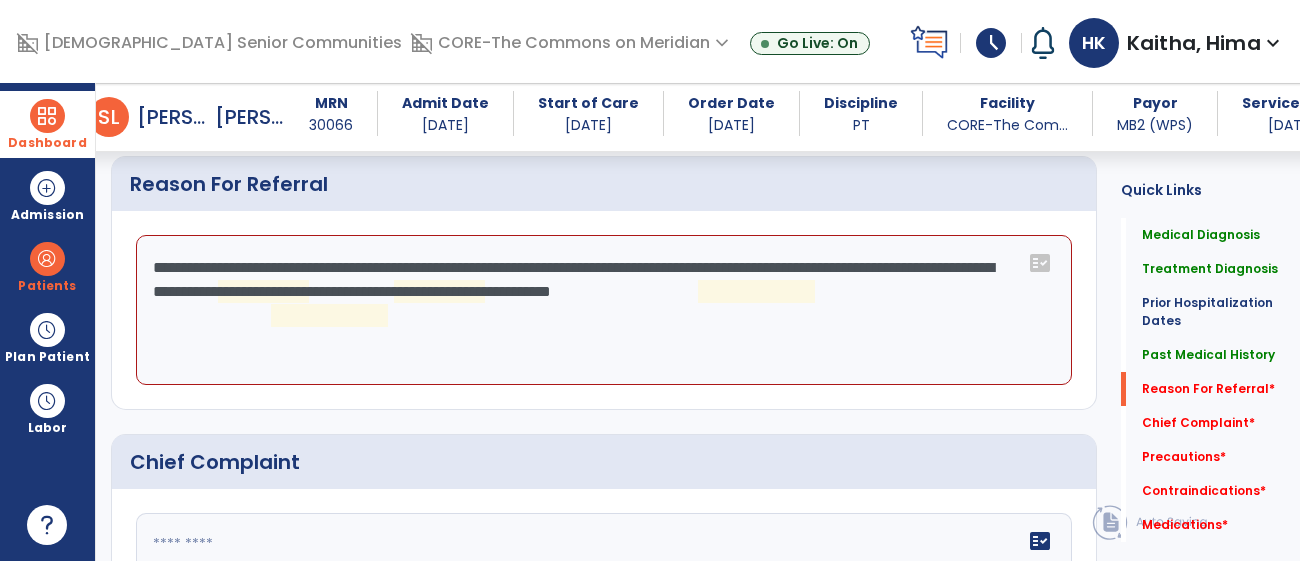 click on "**********" 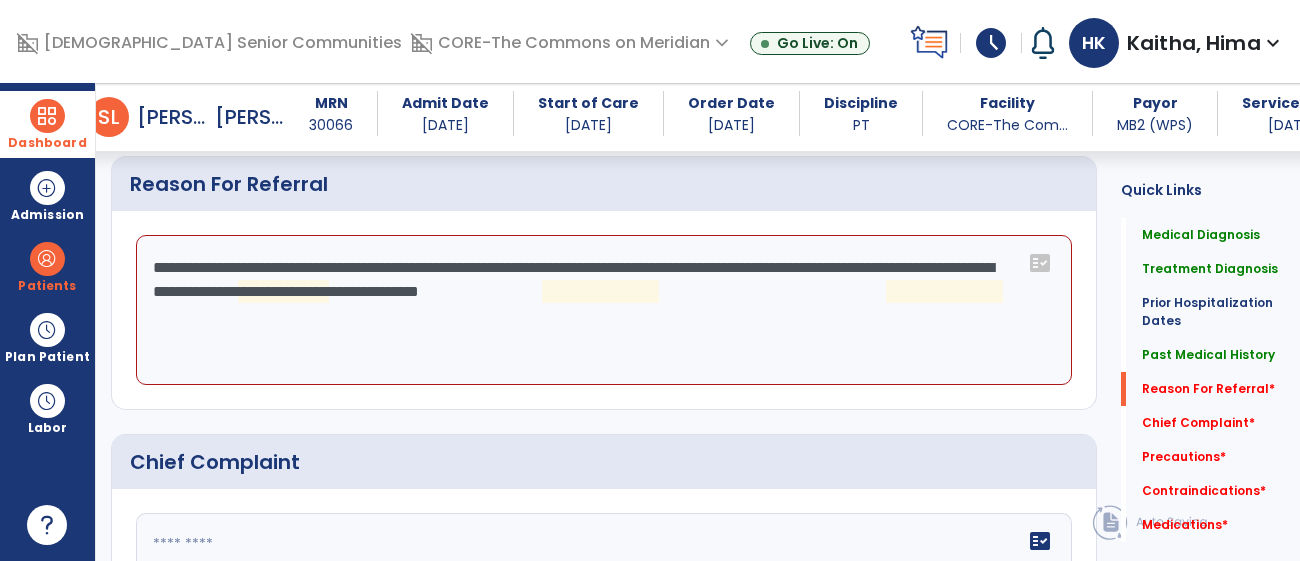 click on "**********" 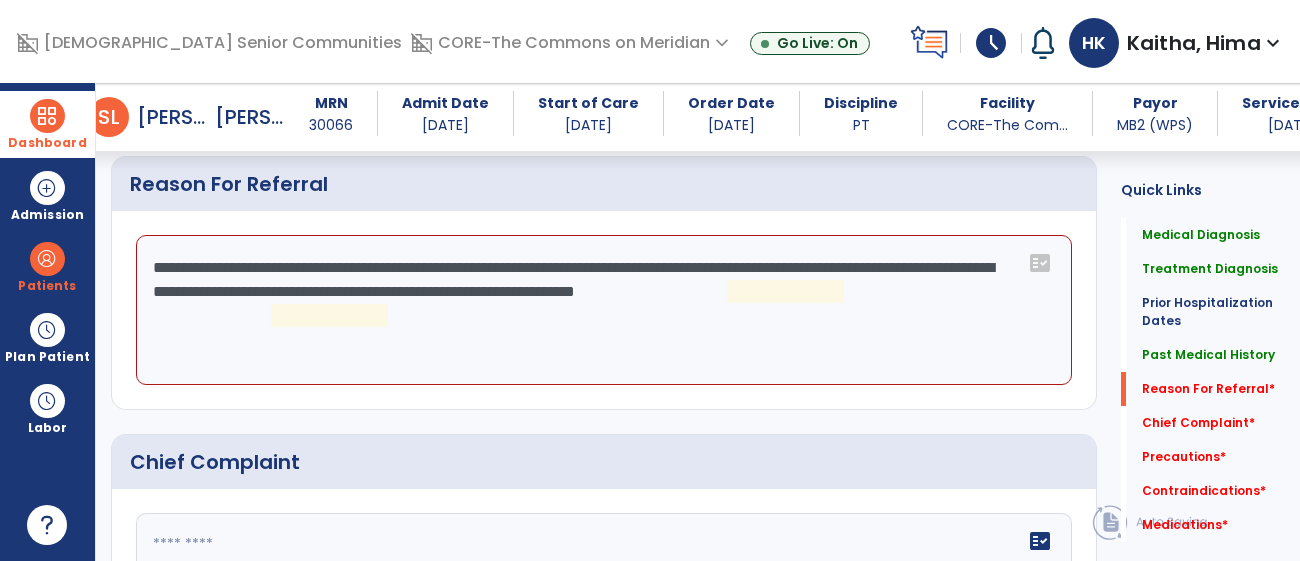 click on "**********" 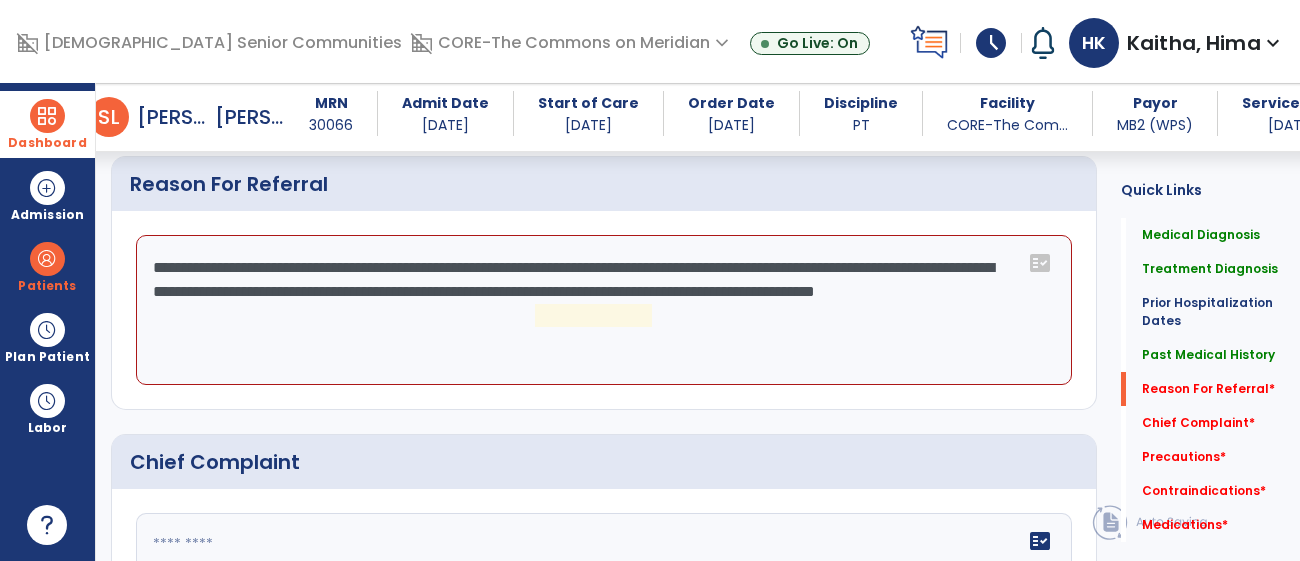 click on "**********" 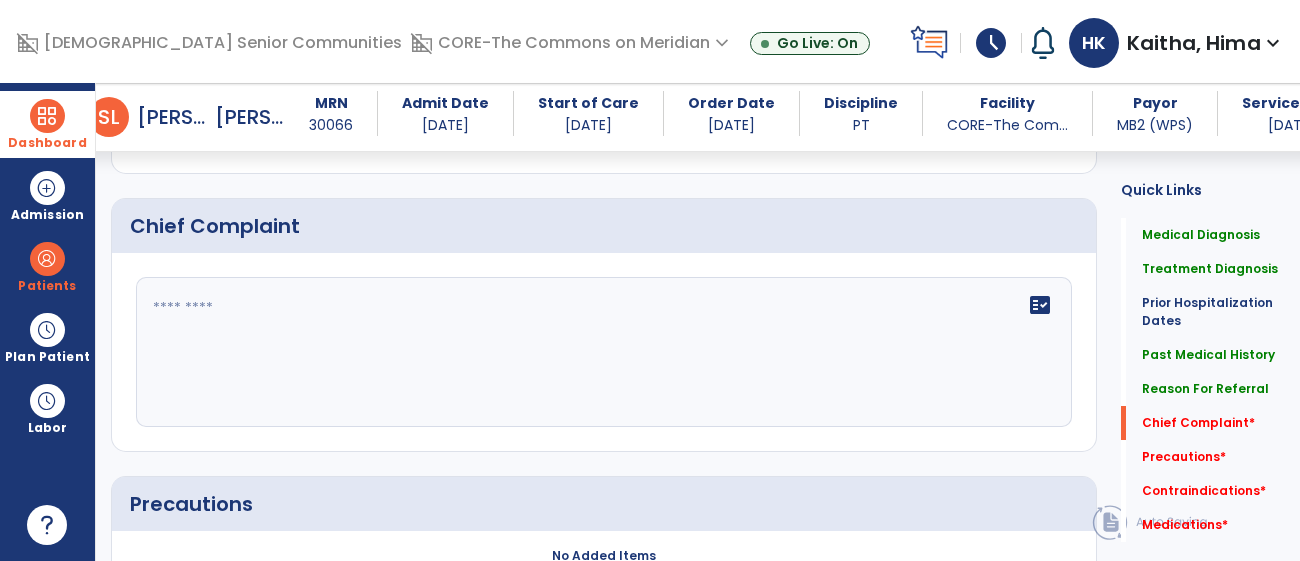 scroll, scrollTop: 1304, scrollLeft: 0, axis: vertical 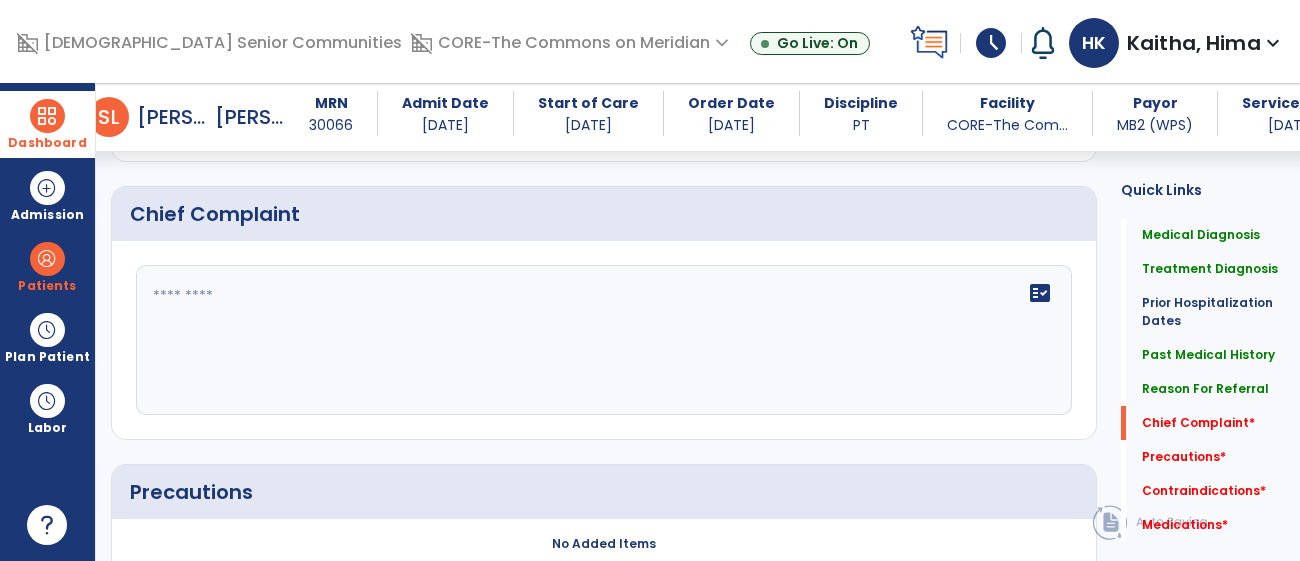 type on "**********" 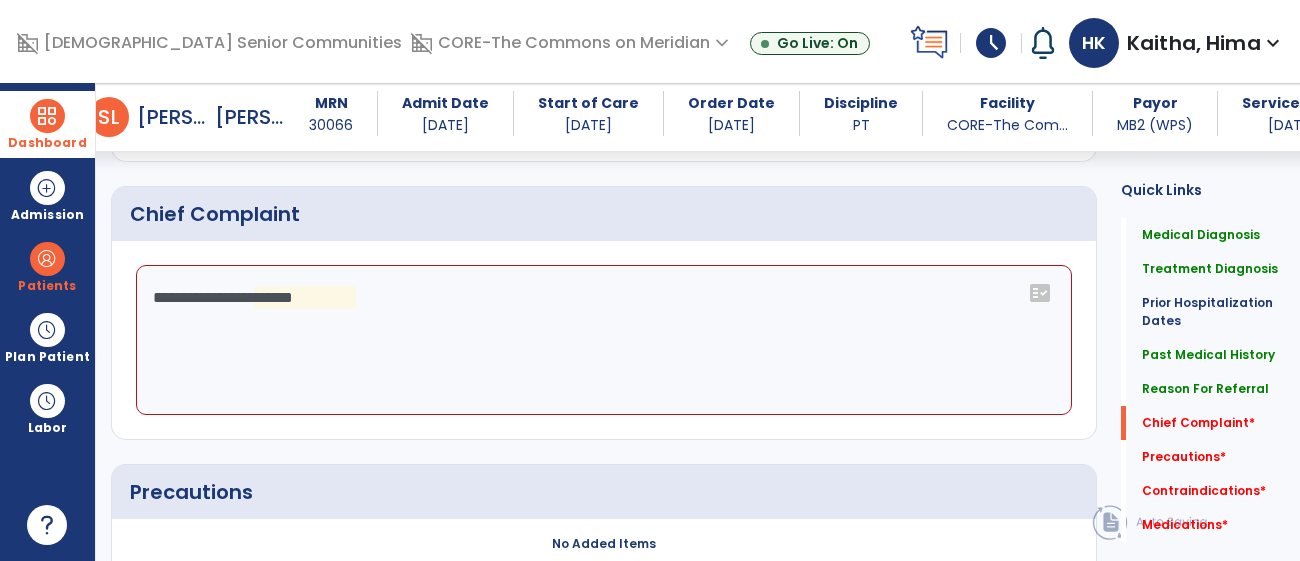 click on "**********" 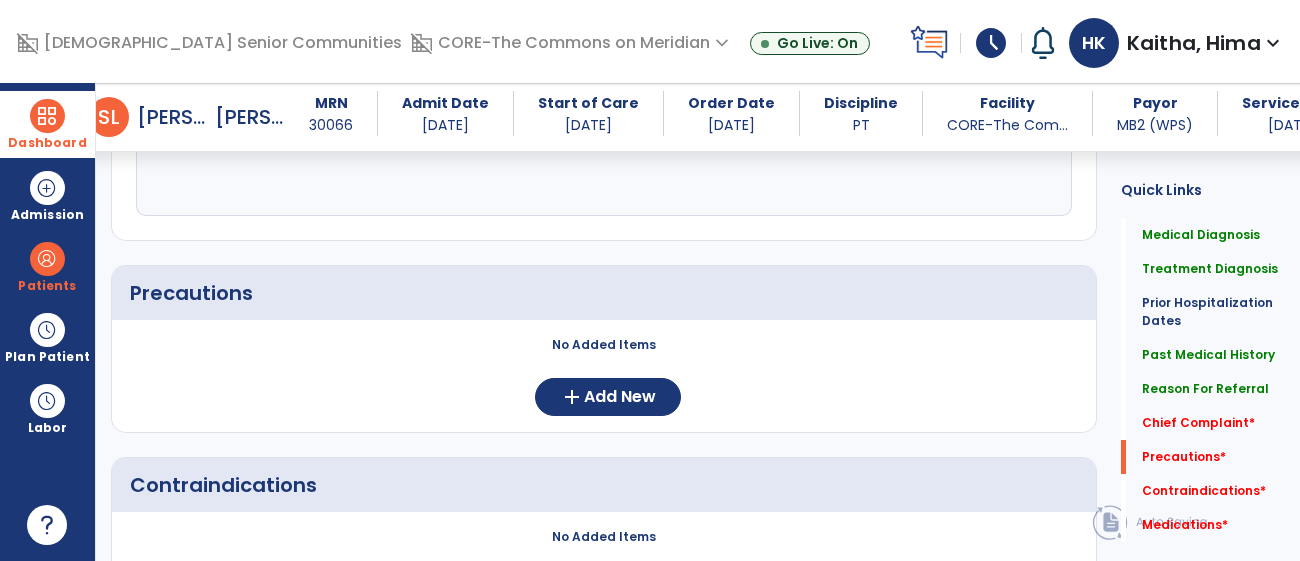 scroll, scrollTop: 1519, scrollLeft: 0, axis: vertical 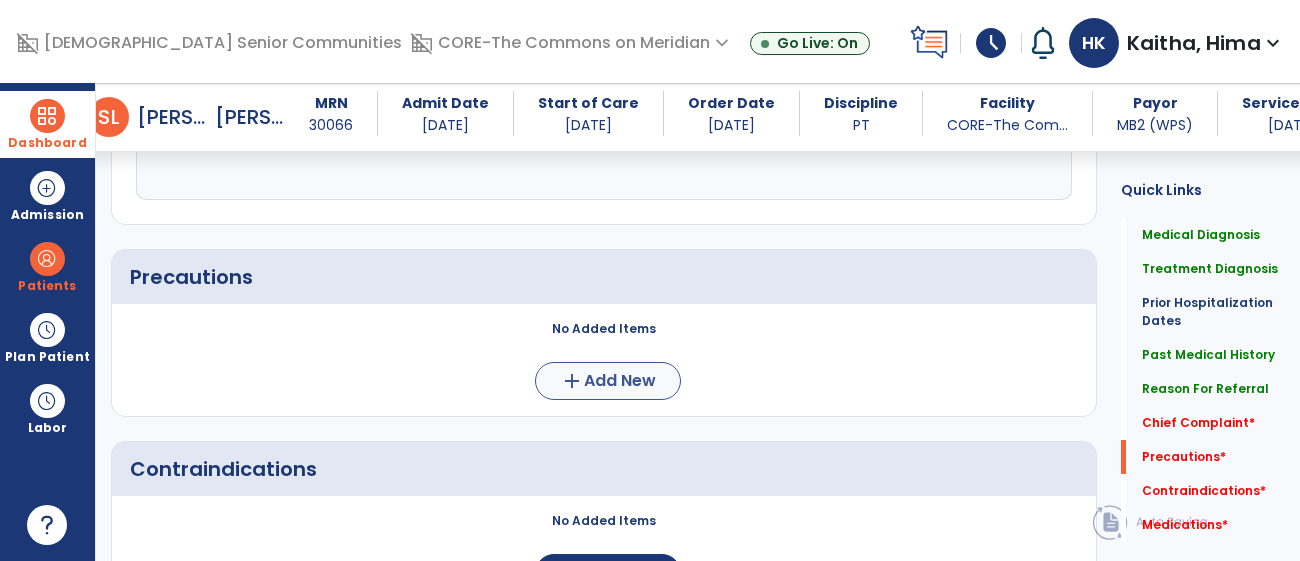 type on "**********" 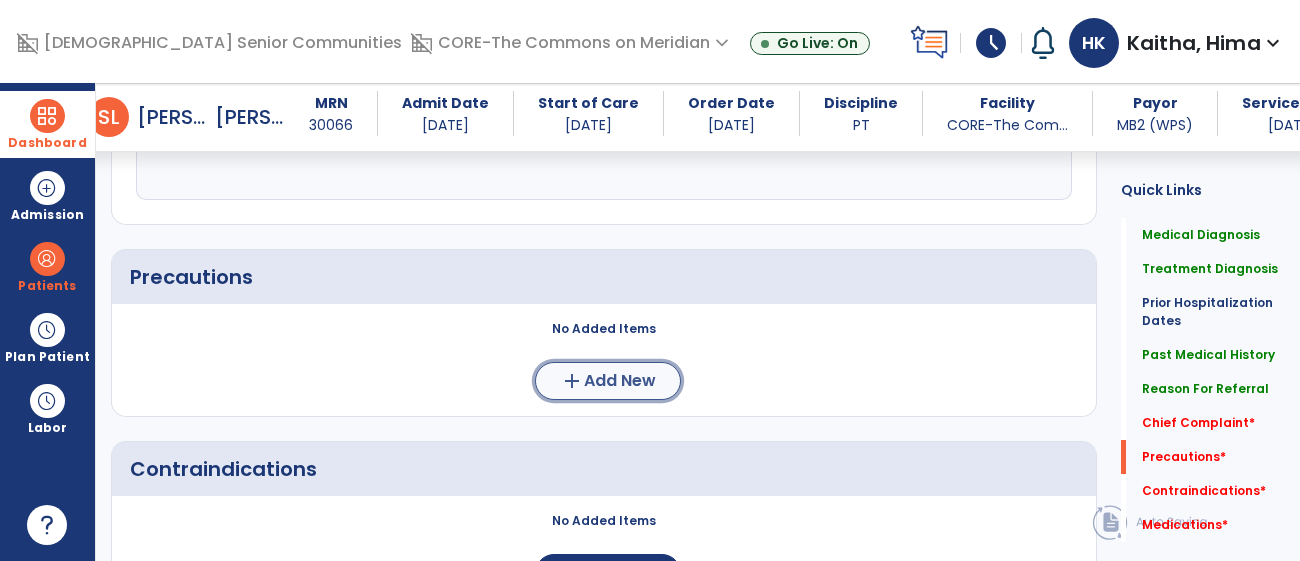 click on "Add New" 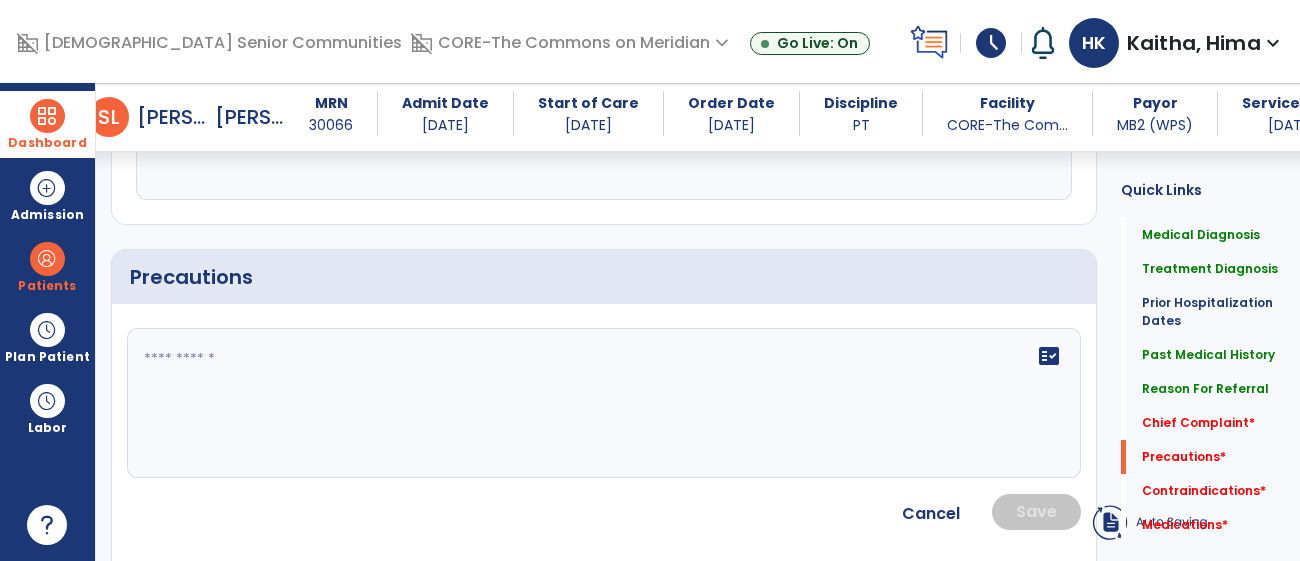 click on "fact_check" 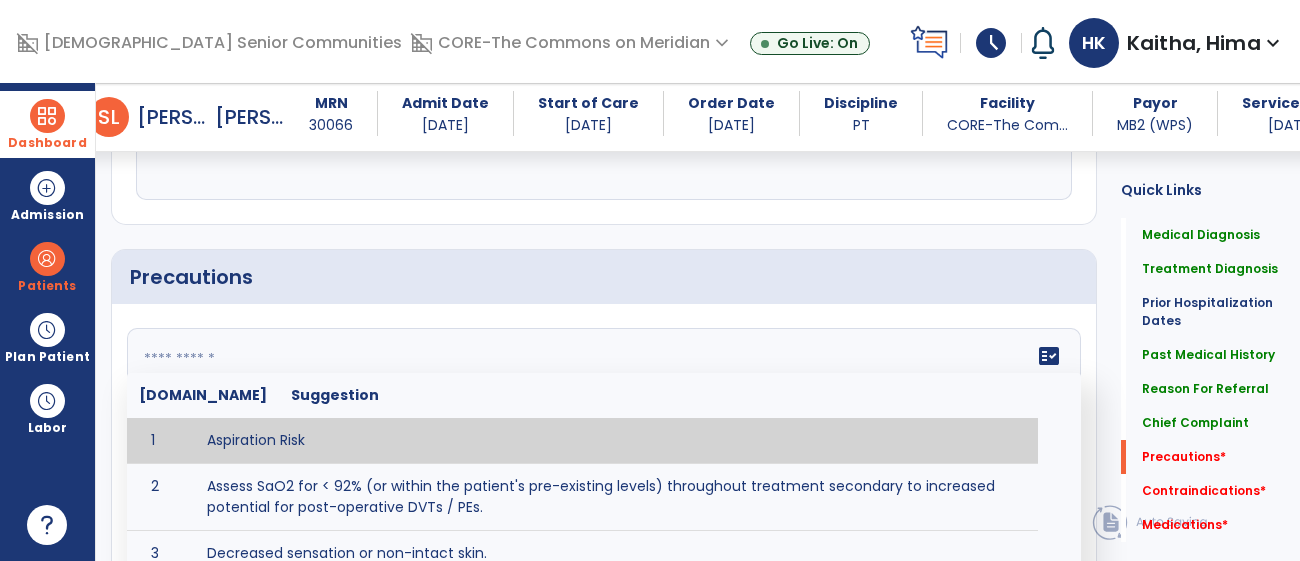 scroll, scrollTop: 1519, scrollLeft: 0, axis: vertical 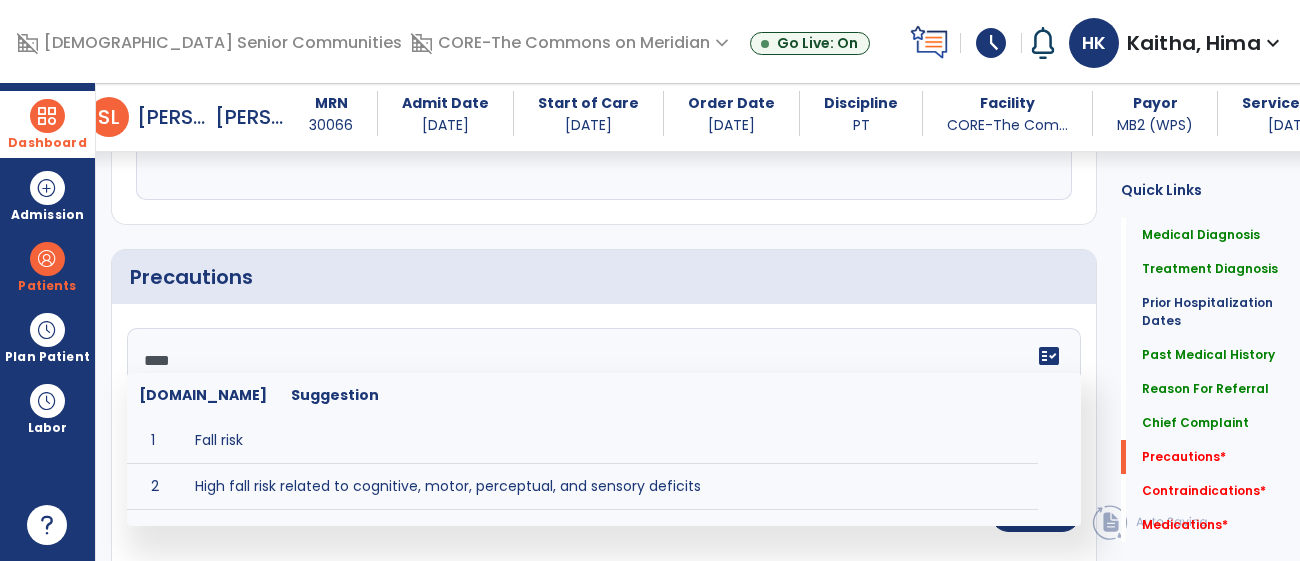 type on "*****" 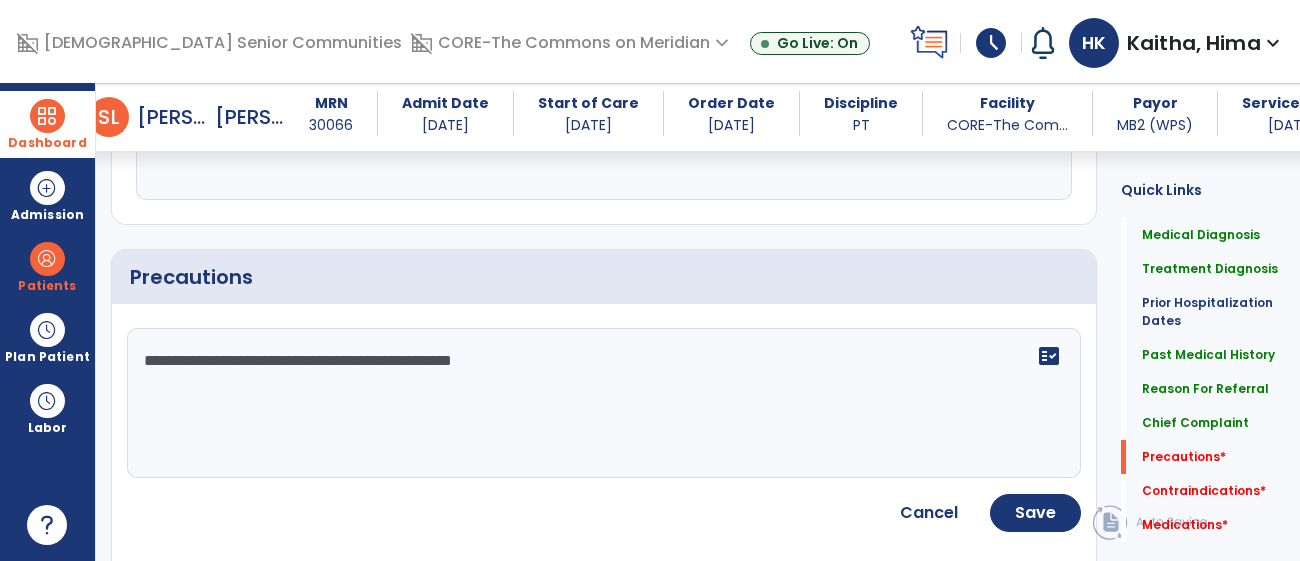 click on "**********" 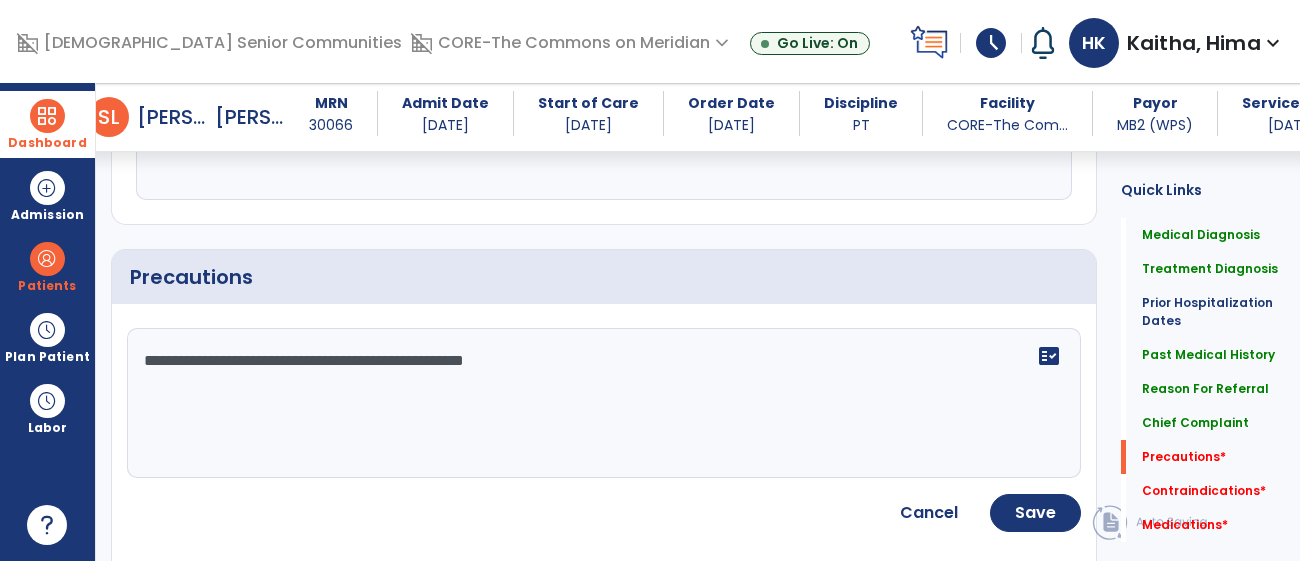 type on "**********" 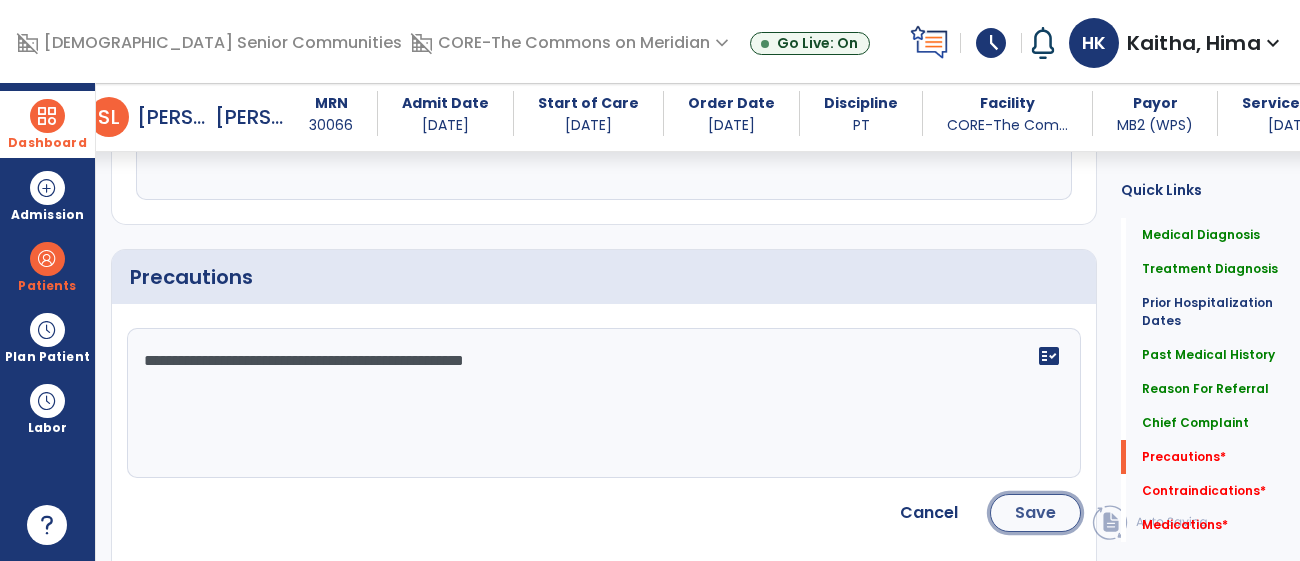 click on "Save" 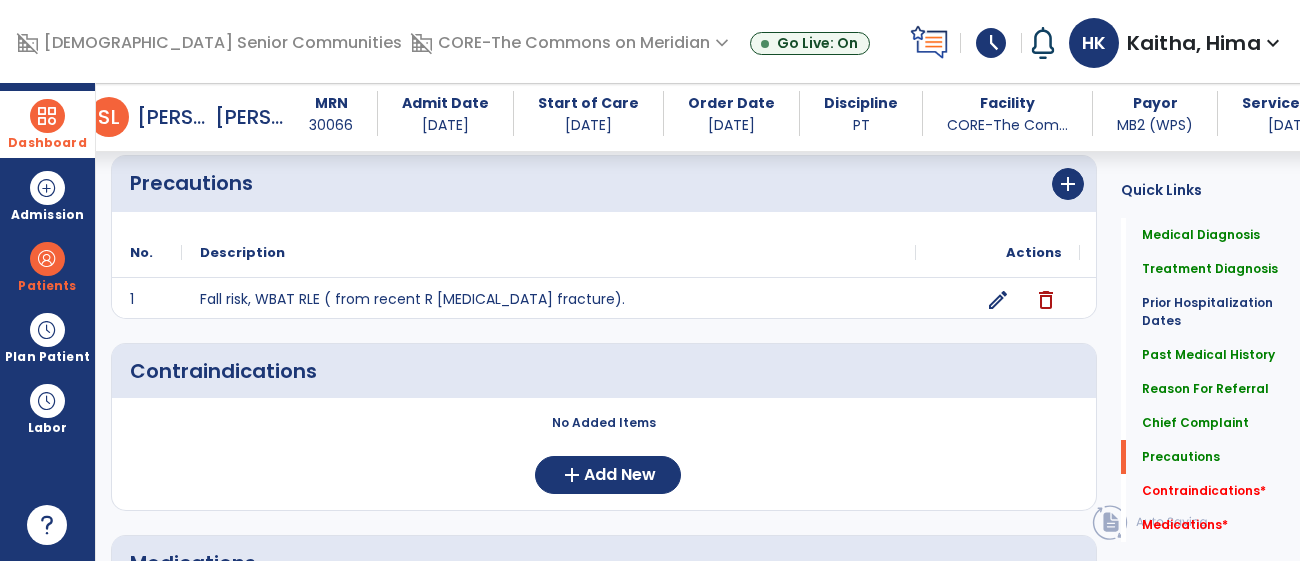 scroll, scrollTop: 1640, scrollLeft: 0, axis: vertical 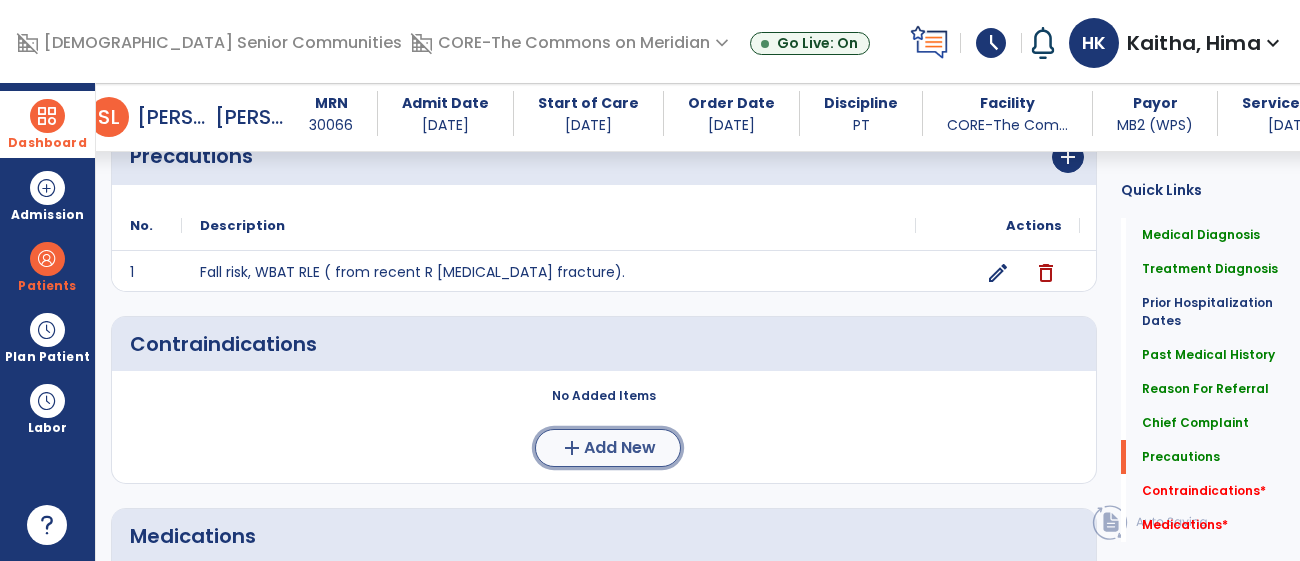 click on "add  Add New" 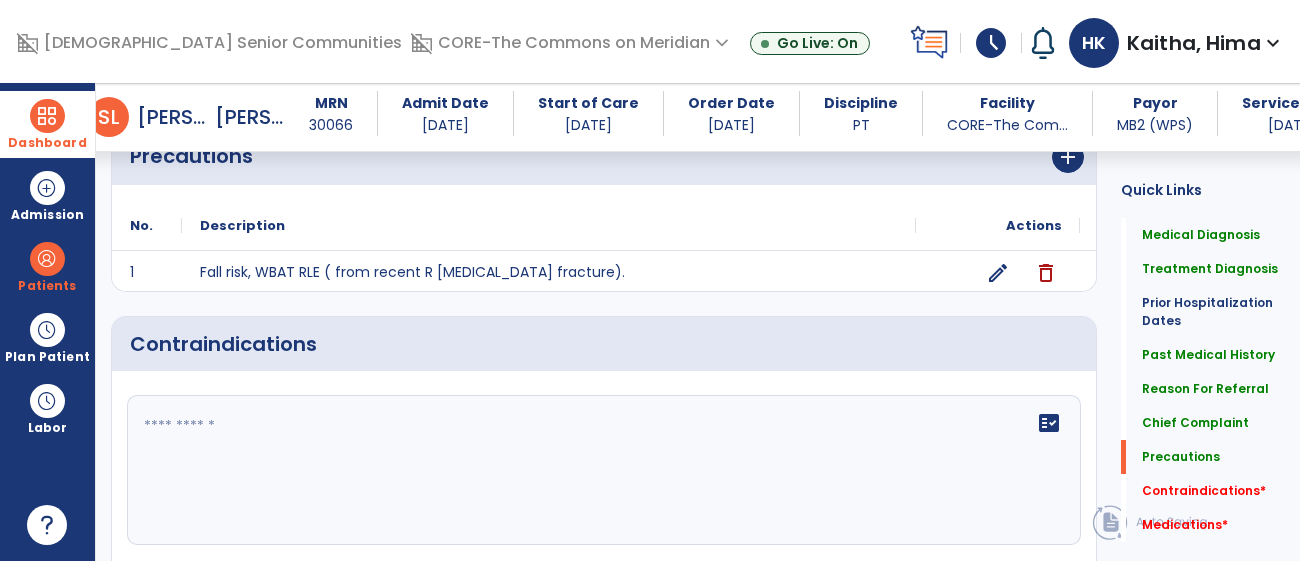 click on "fact_check" 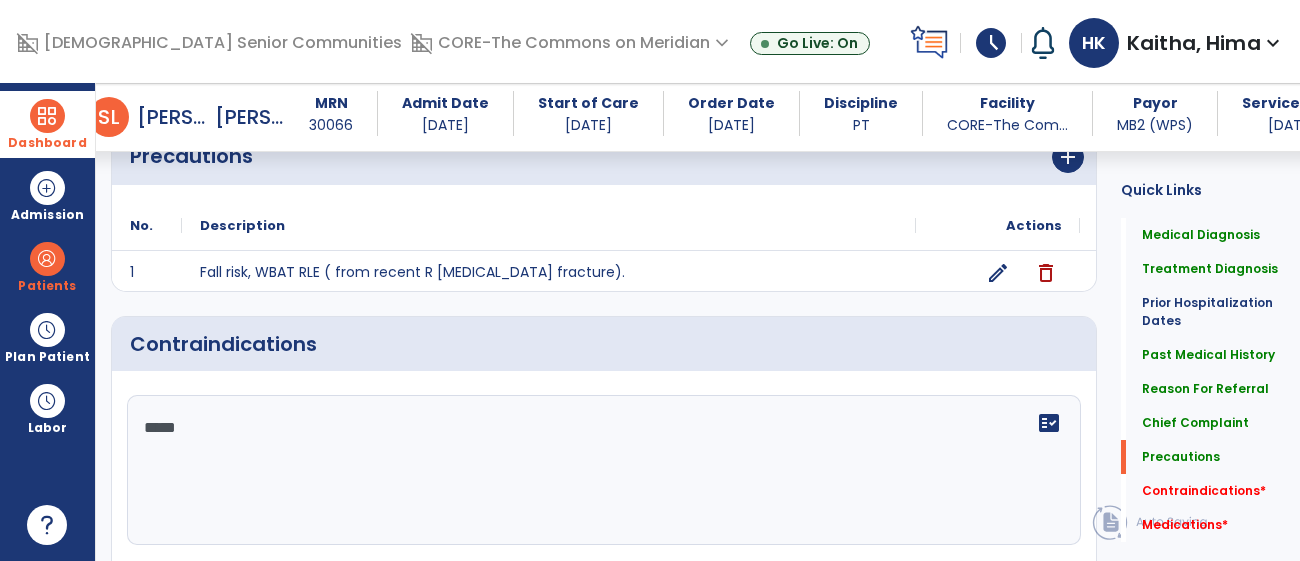 type on "*****" 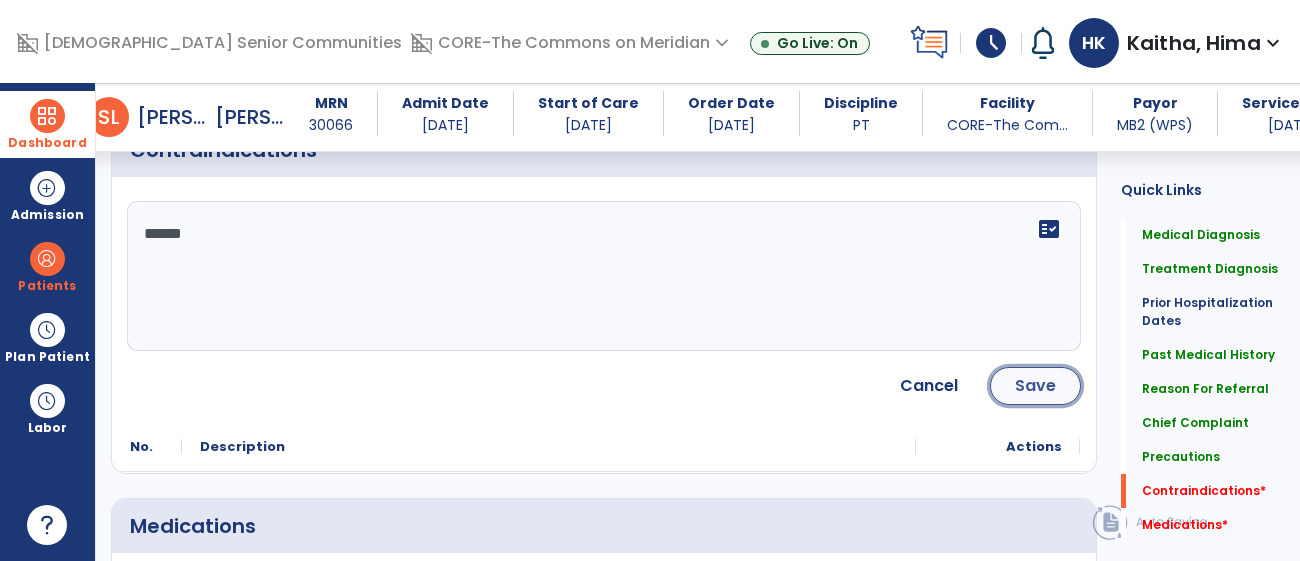 click on "Save" 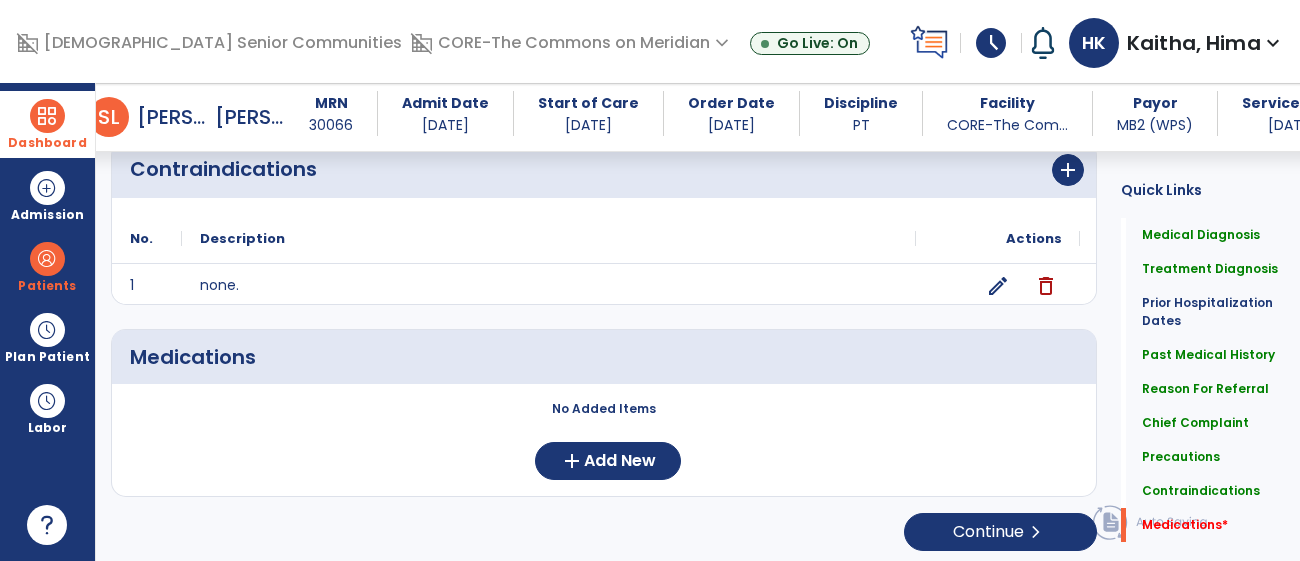 scroll, scrollTop: 1817, scrollLeft: 0, axis: vertical 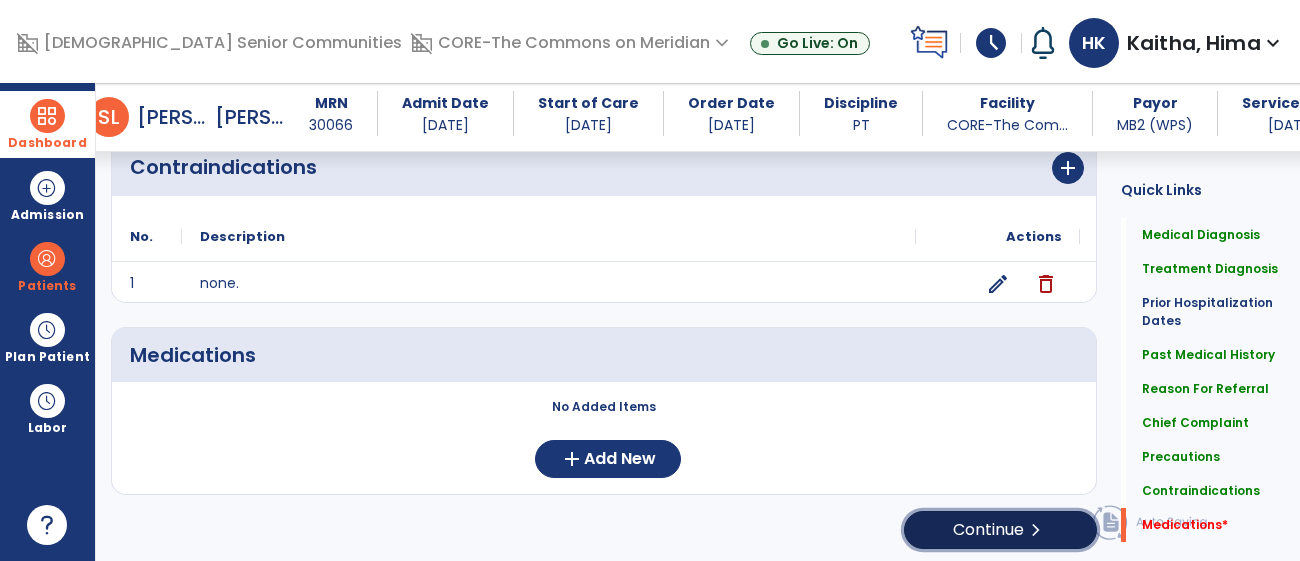 click on "Continue  chevron_right" 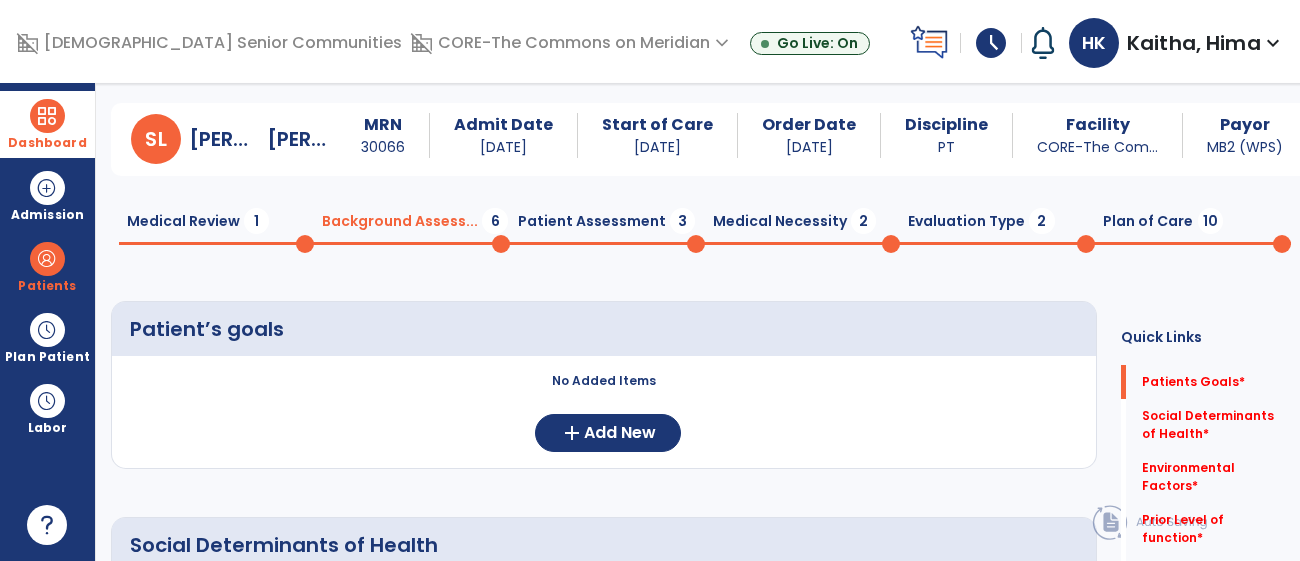 scroll, scrollTop: 45, scrollLeft: 0, axis: vertical 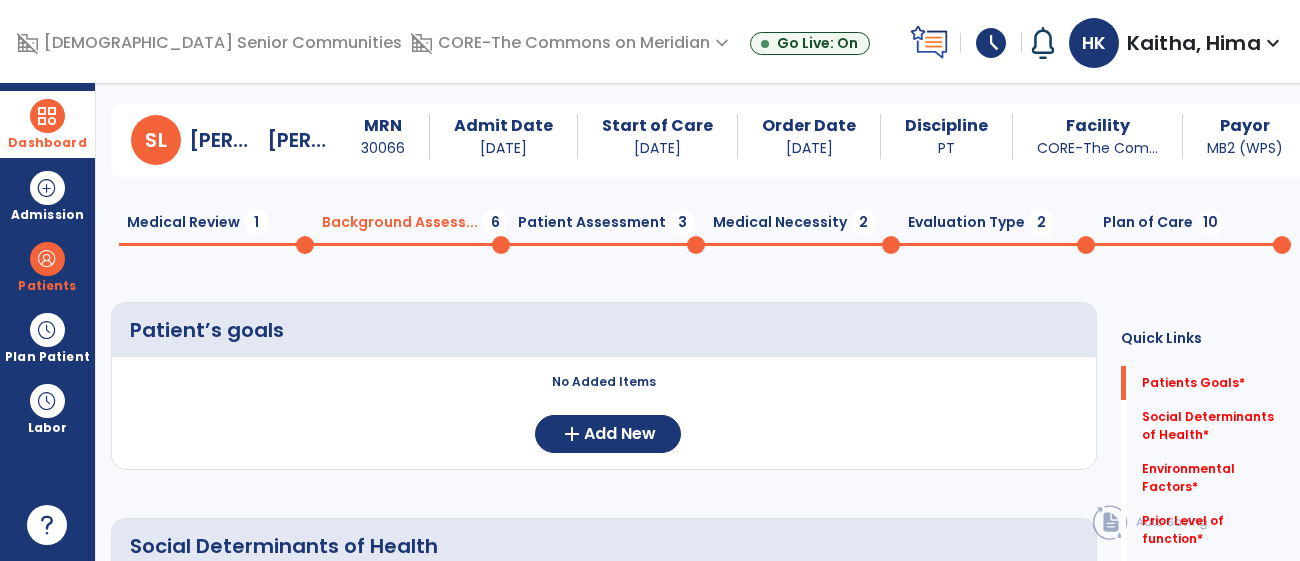 click on "Medical Review  1" 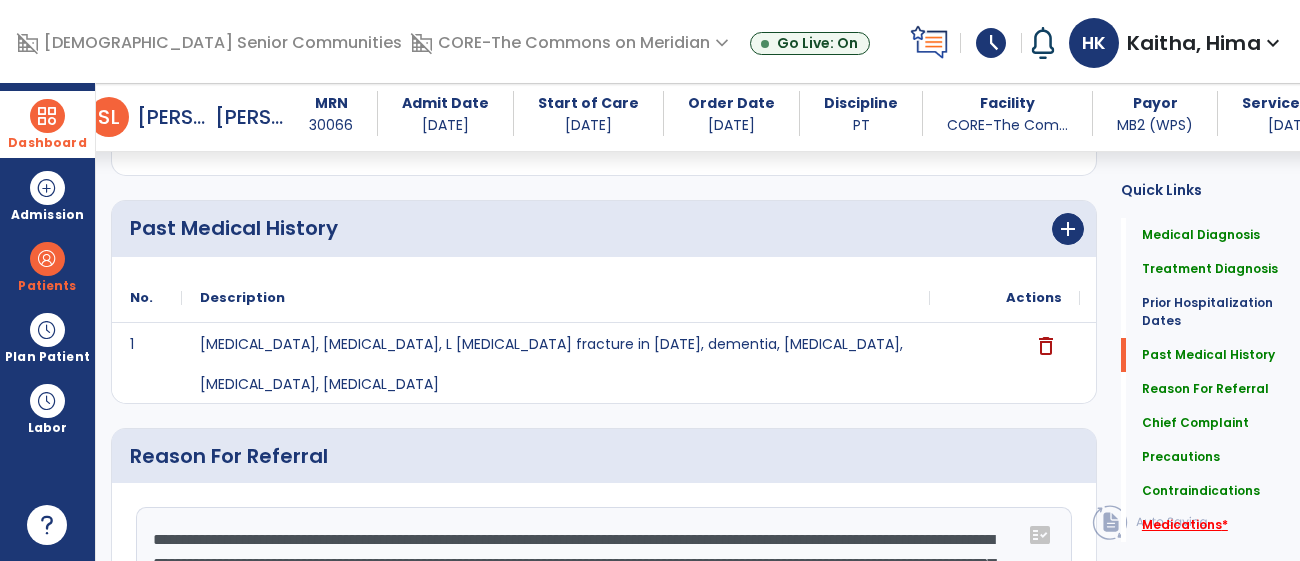 click on "Medications   *" 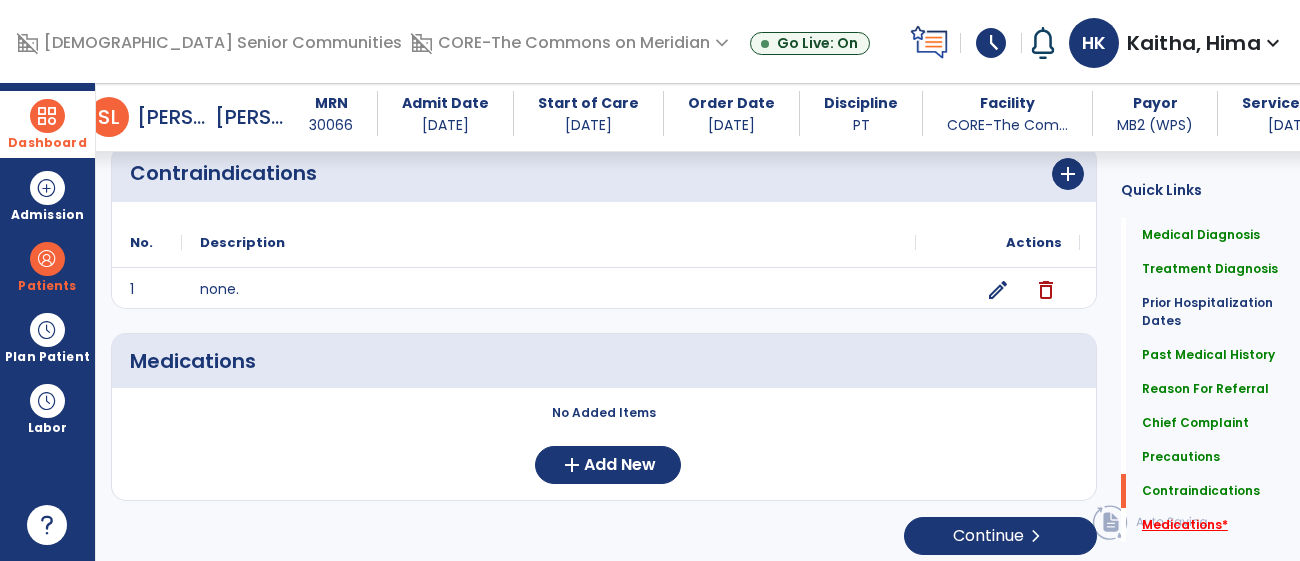 scroll, scrollTop: 1817, scrollLeft: 0, axis: vertical 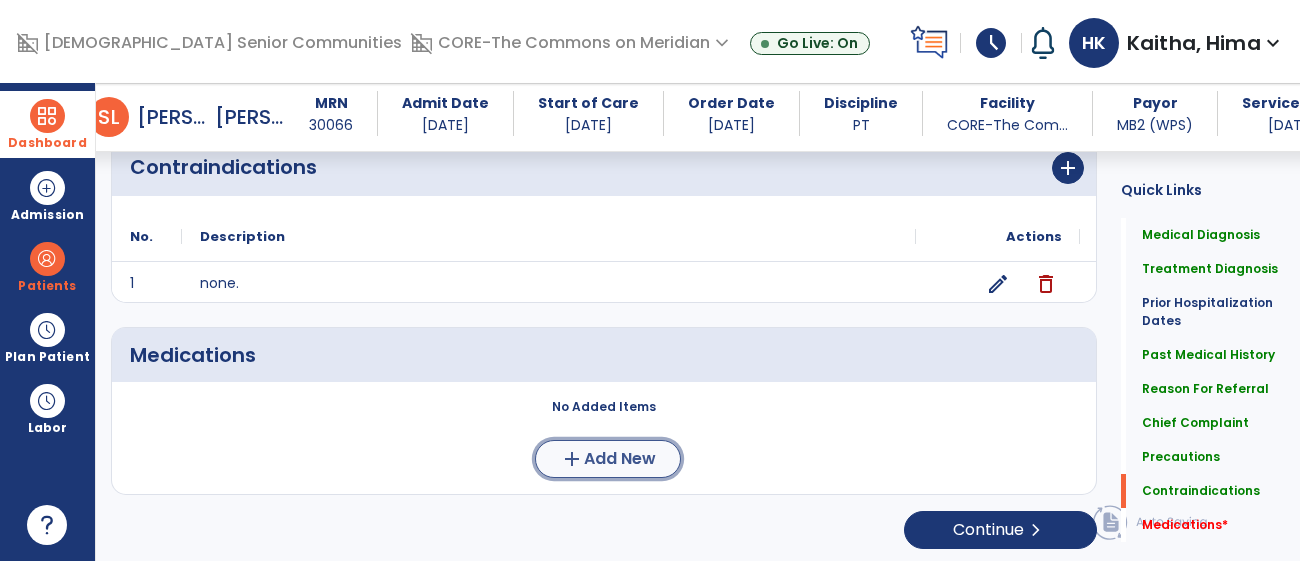 click on "Add New" 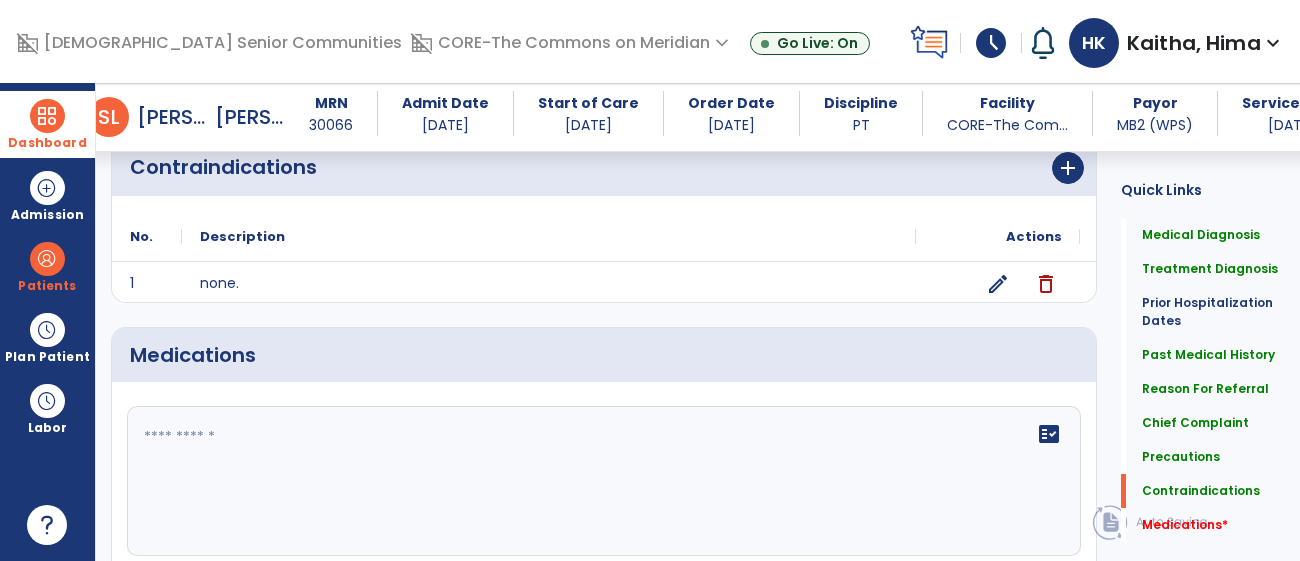 click on "fact_check" 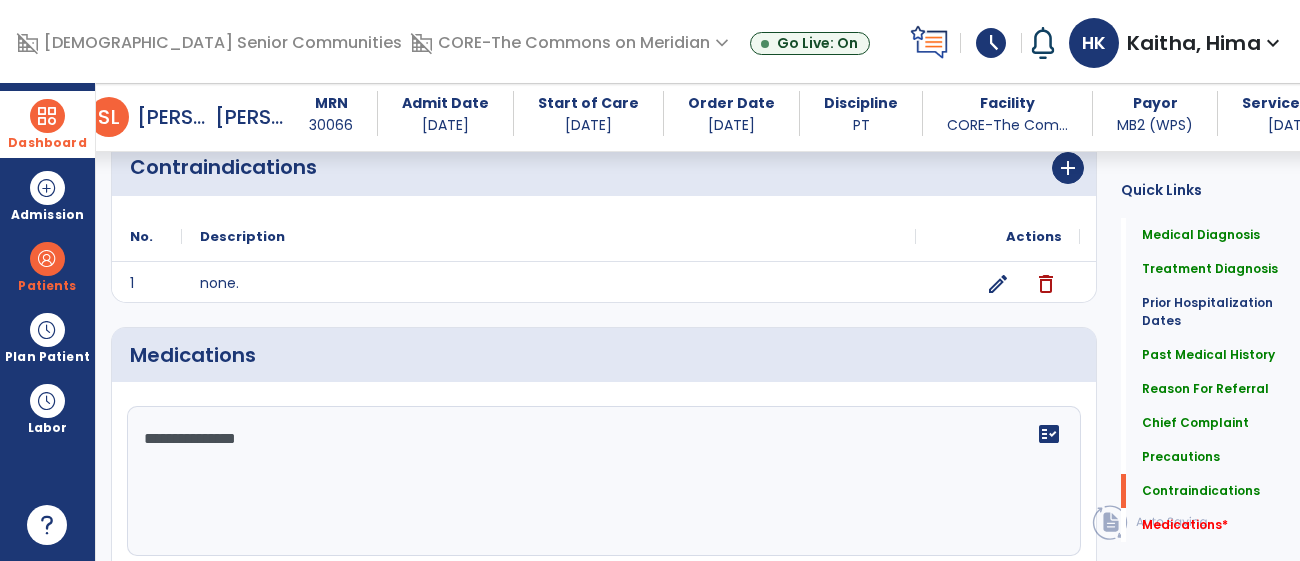 type on "**********" 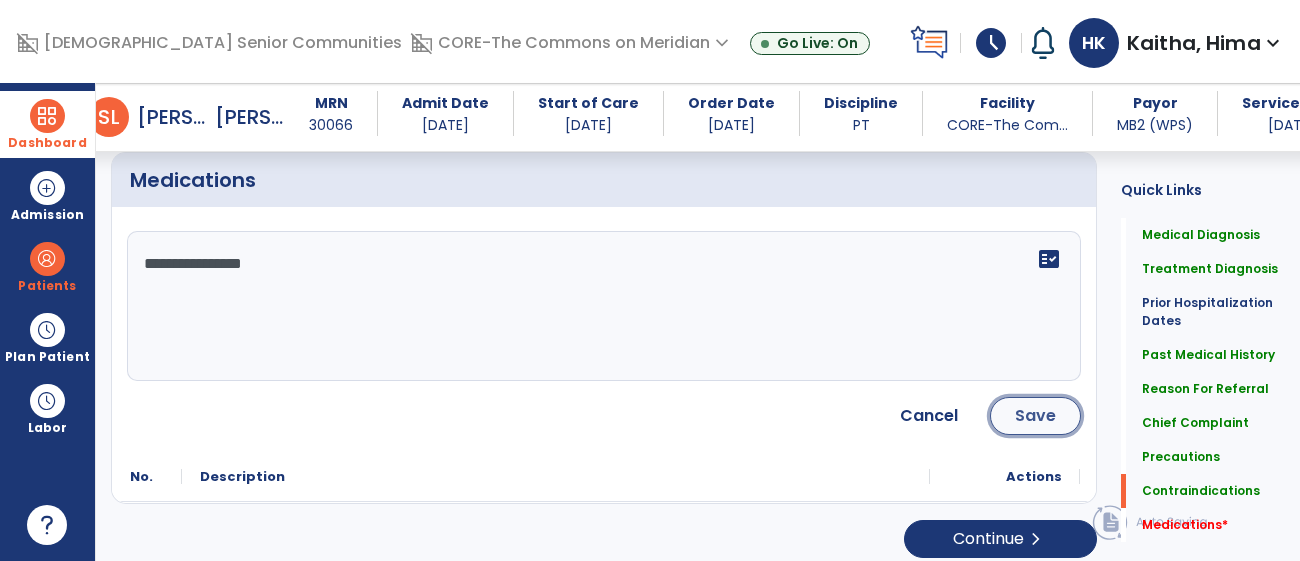 click on "Save" 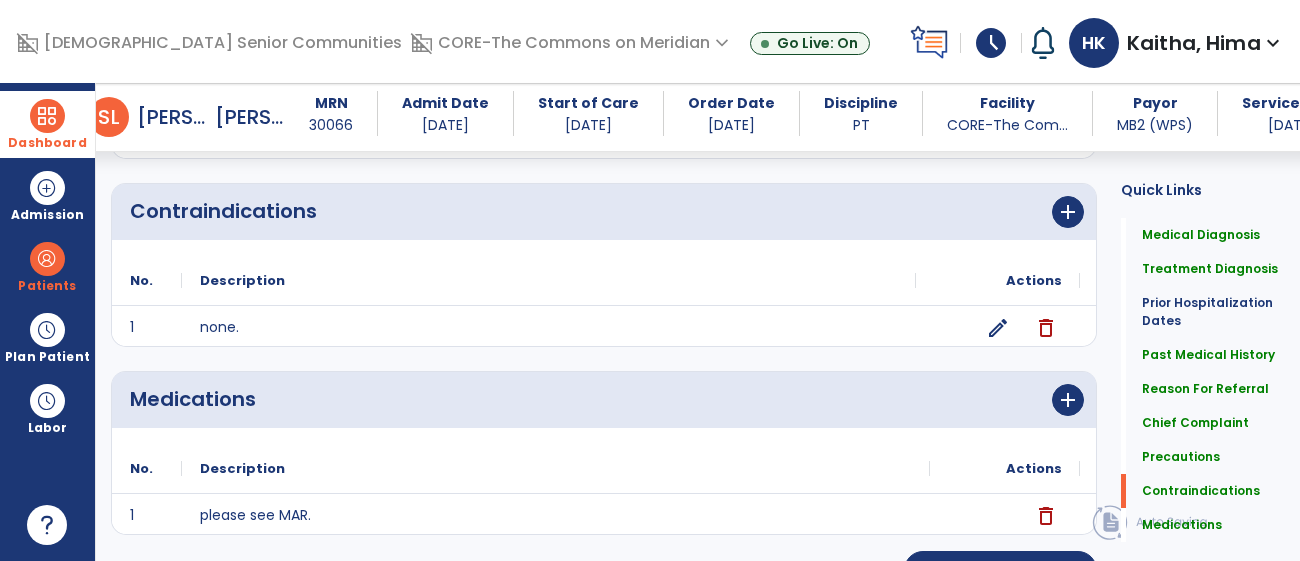scroll, scrollTop: 1813, scrollLeft: 0, axis: vertical 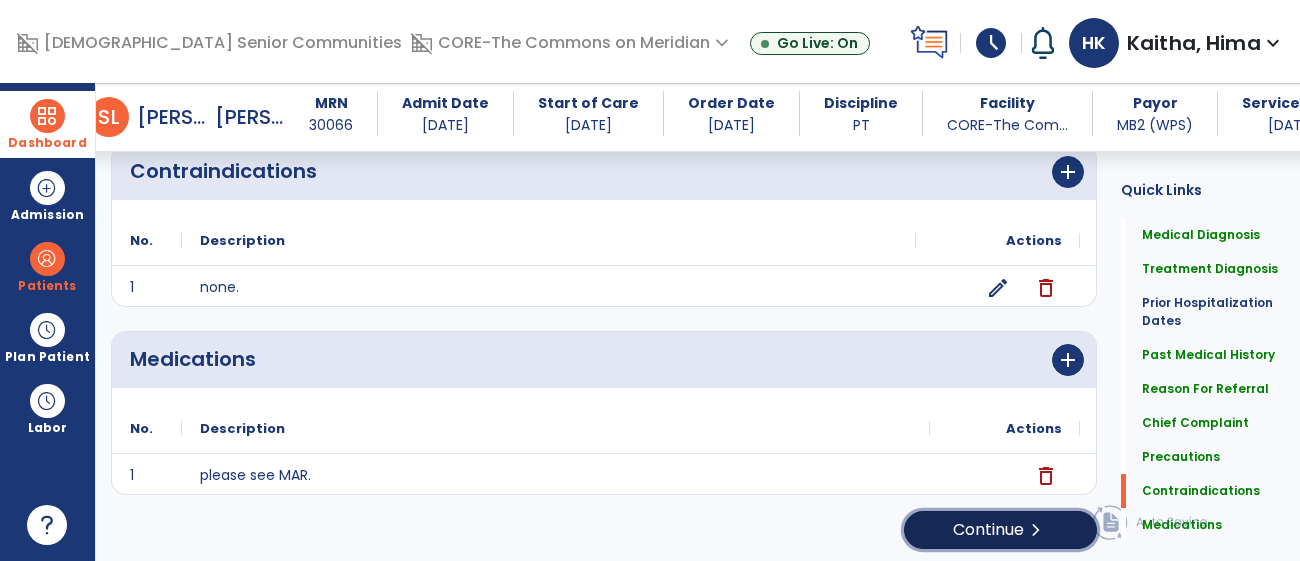 click on "Continue  chevron_right" 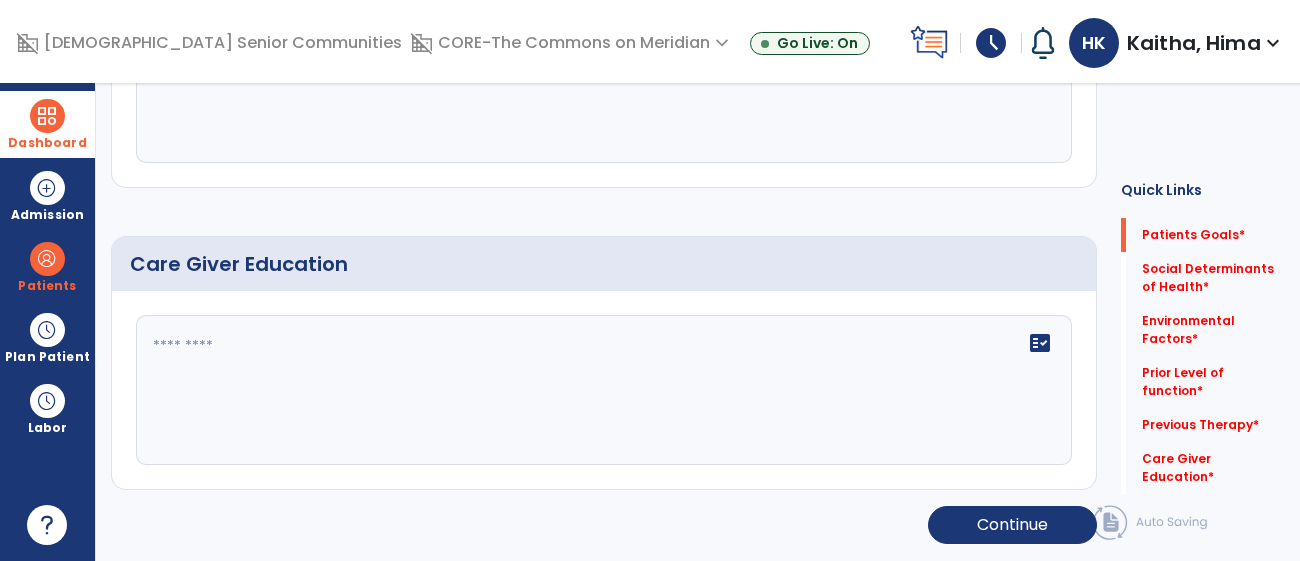 scroll, scrollTop: 12, scrollLeft: 0, axis: vertical 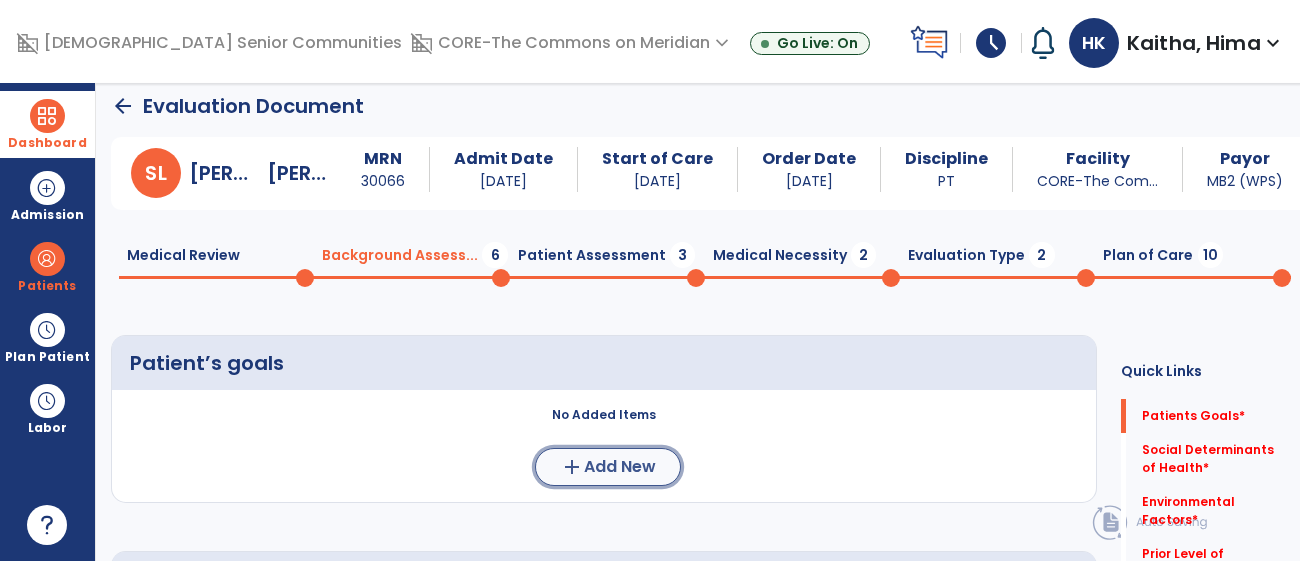click on "Add New" 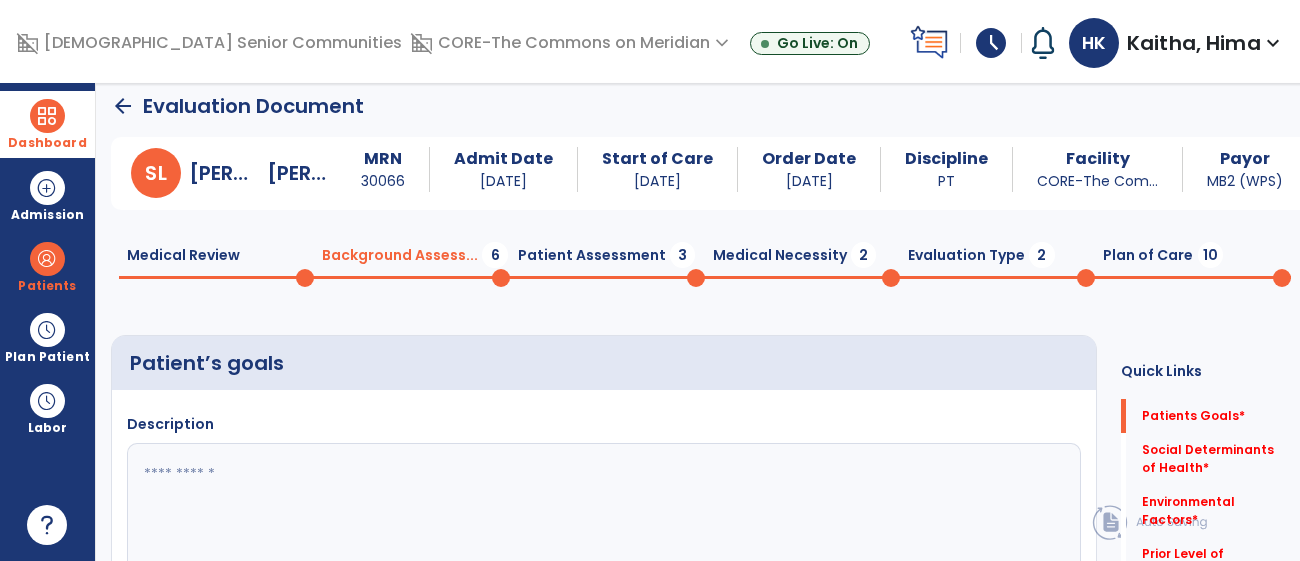 click 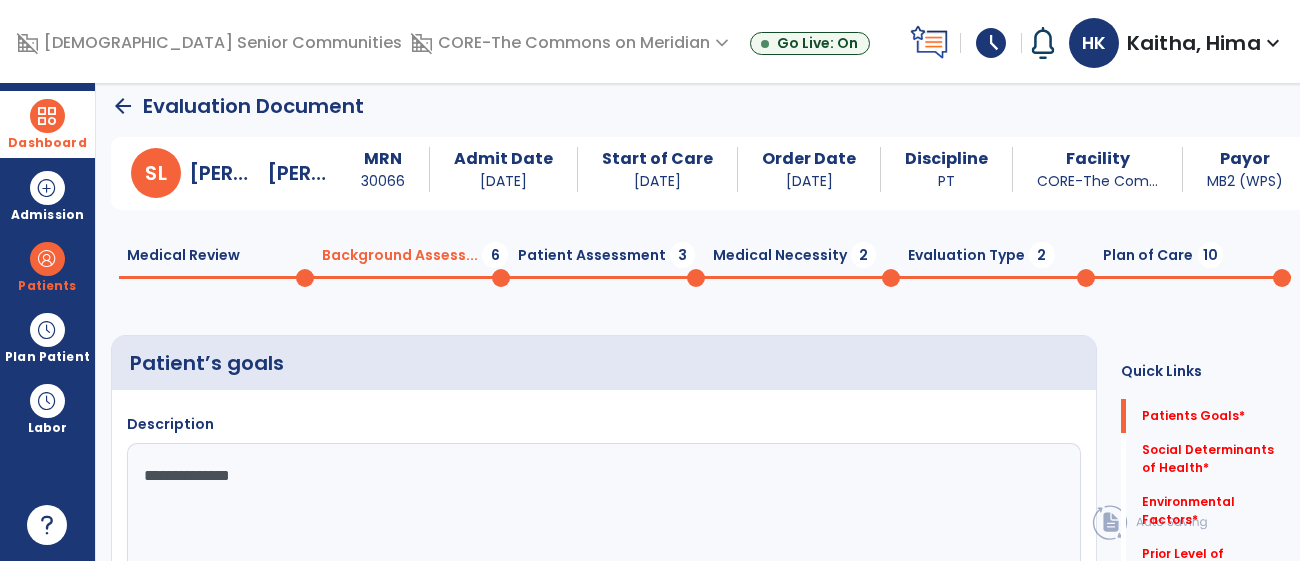type on "**********" 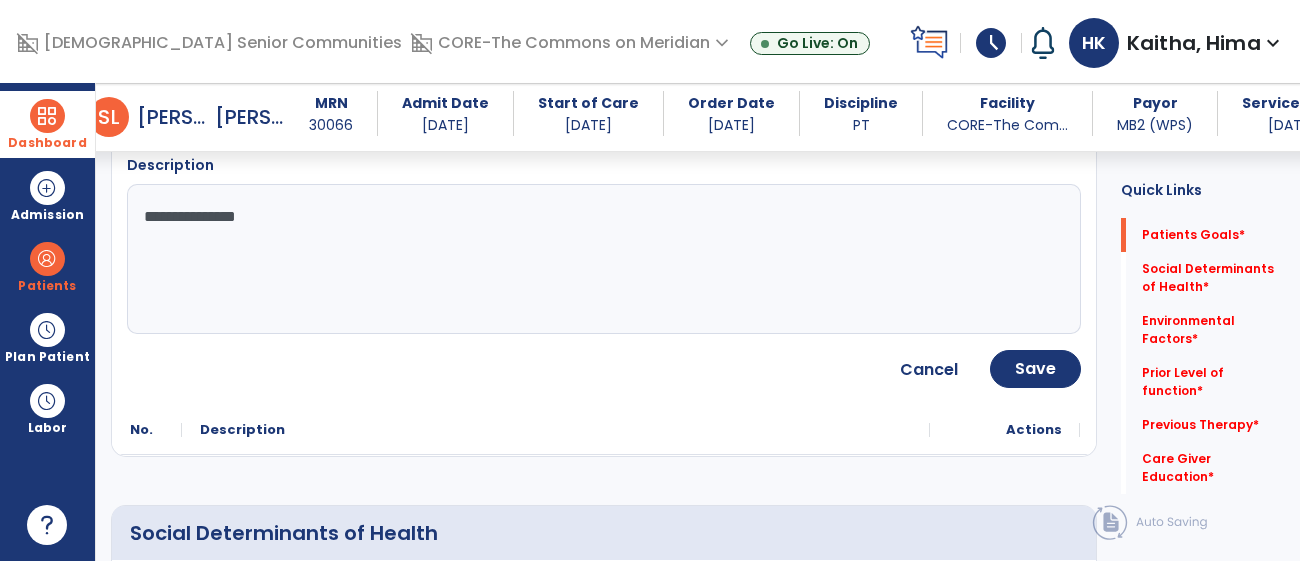 scroll, scrollTop: 253, scrollLeft: 0, axis: vertical 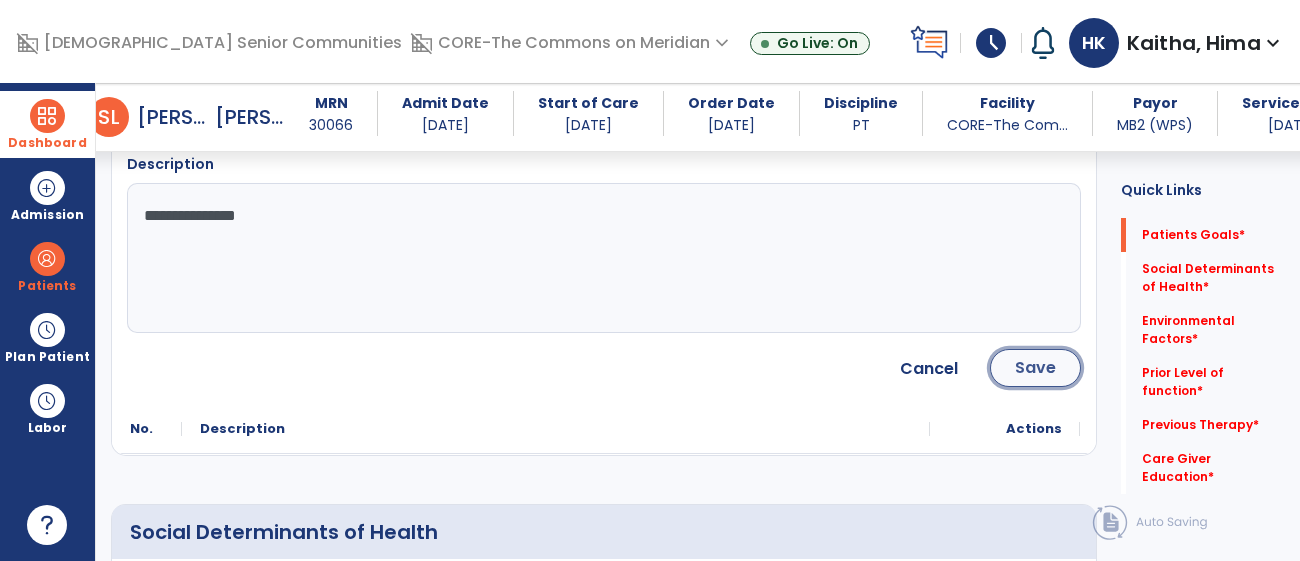 click on "Save" 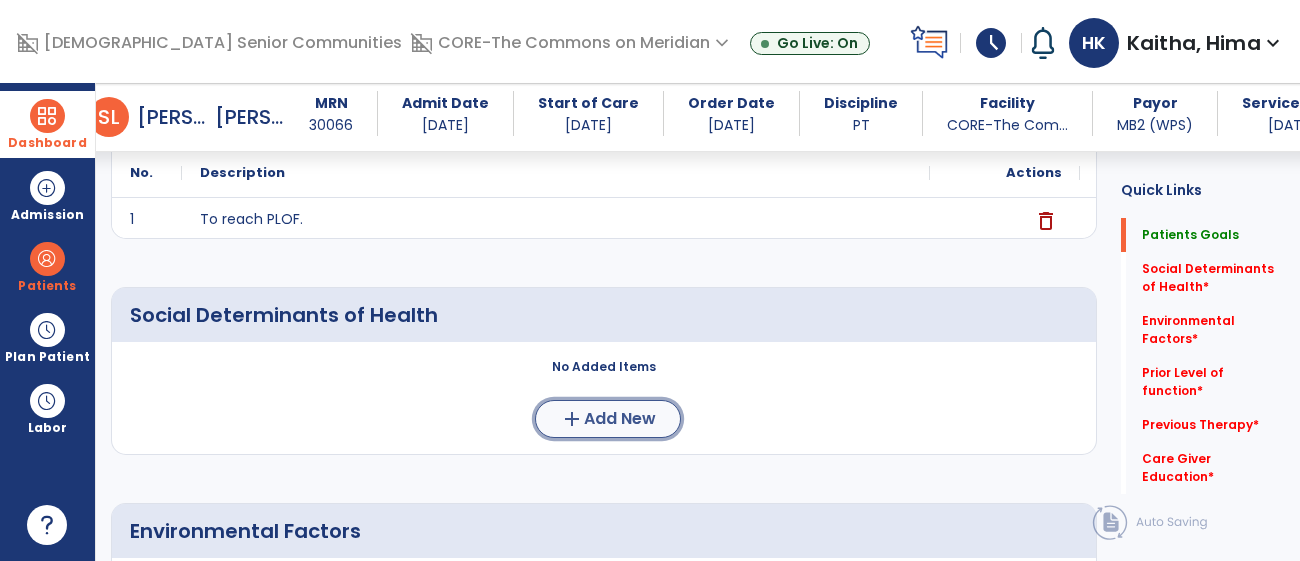 click on "Add New" 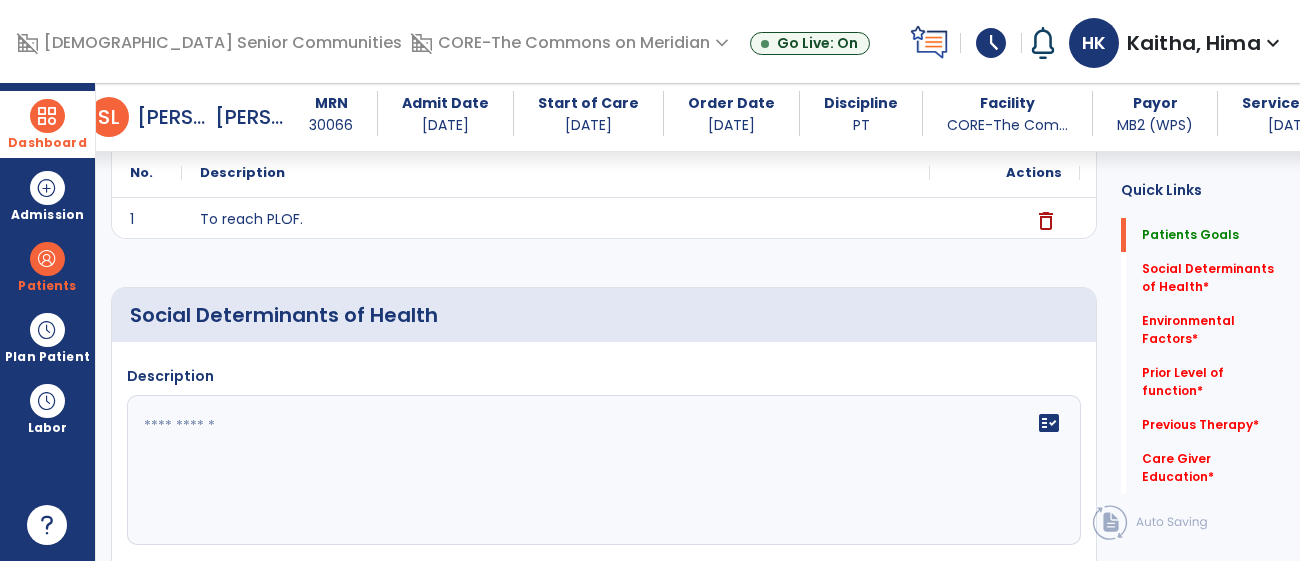 click on "fact_check" 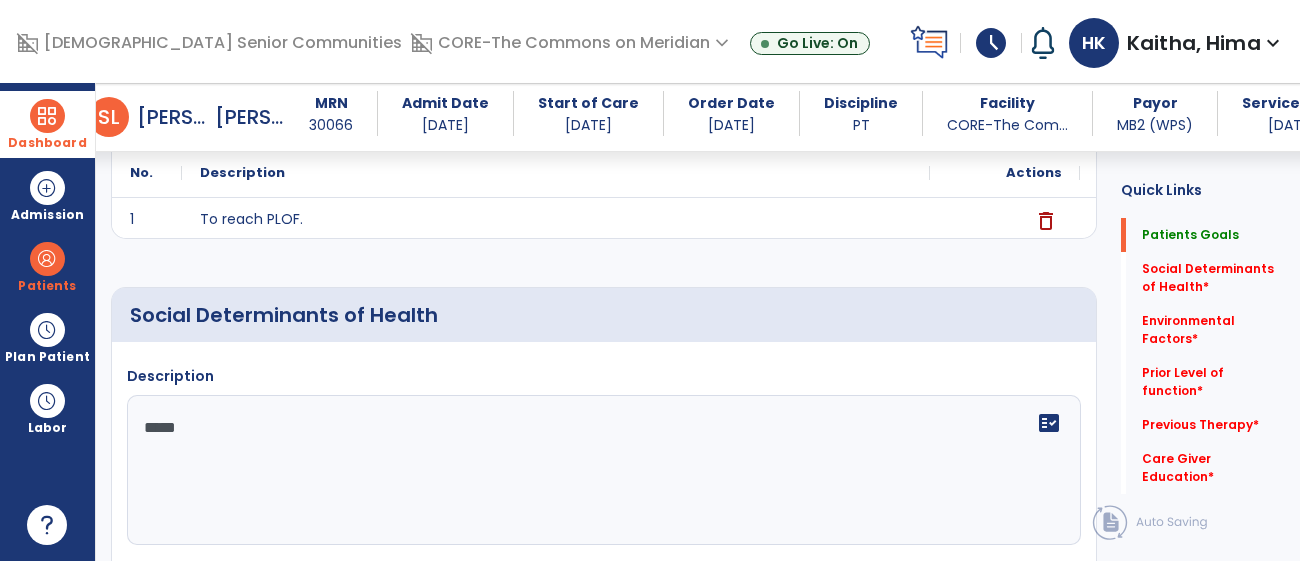 type on "*****" 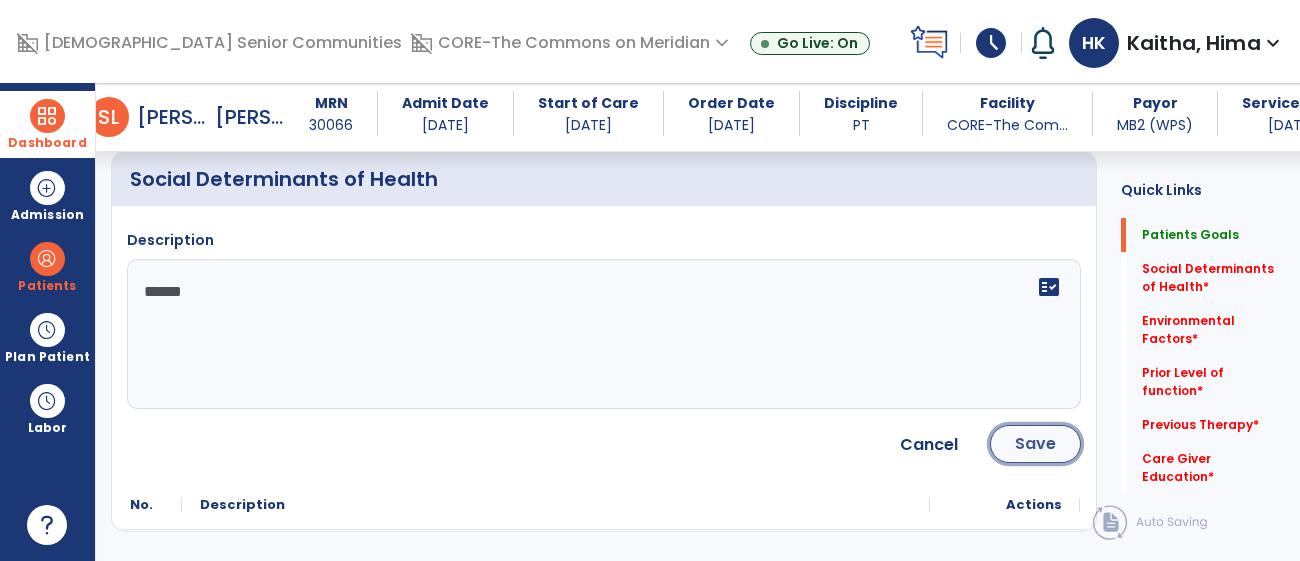 click on "Save" 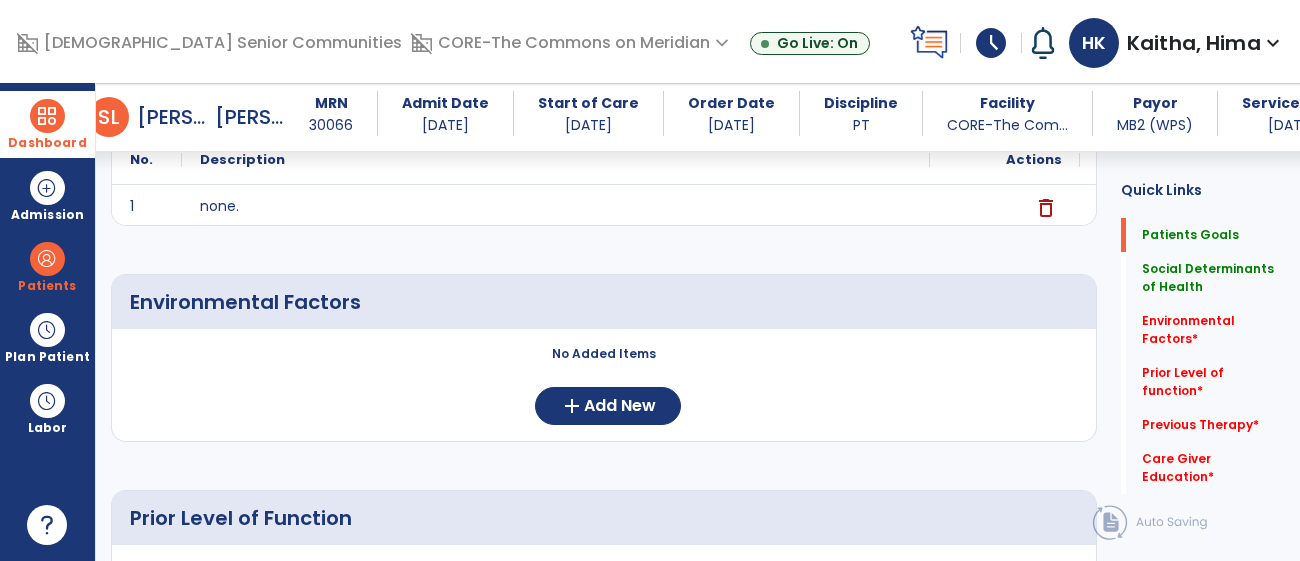 scroll, scrollTop: 471, scrollLeft: 0, axis: vertical 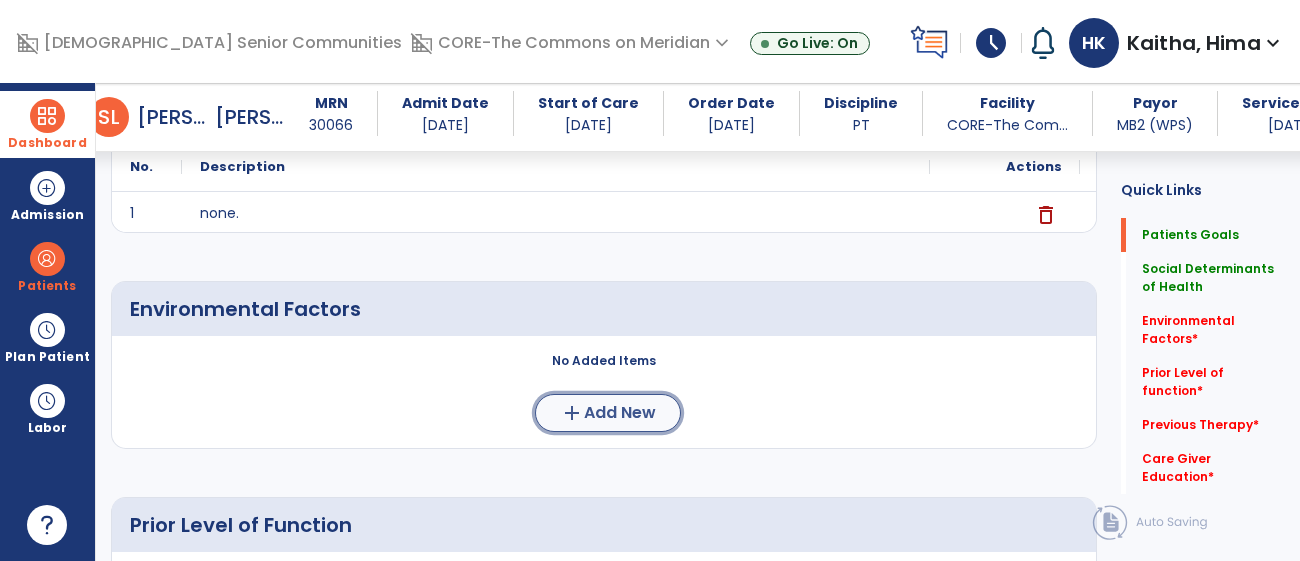 click on "add  Add New" 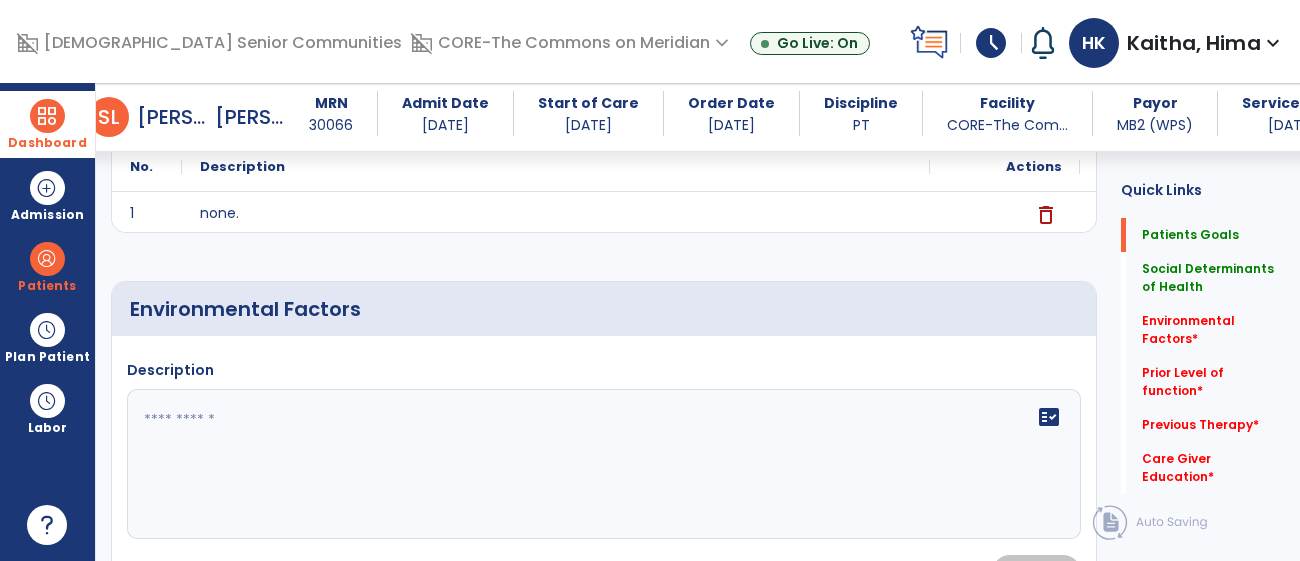click on "fact_check" 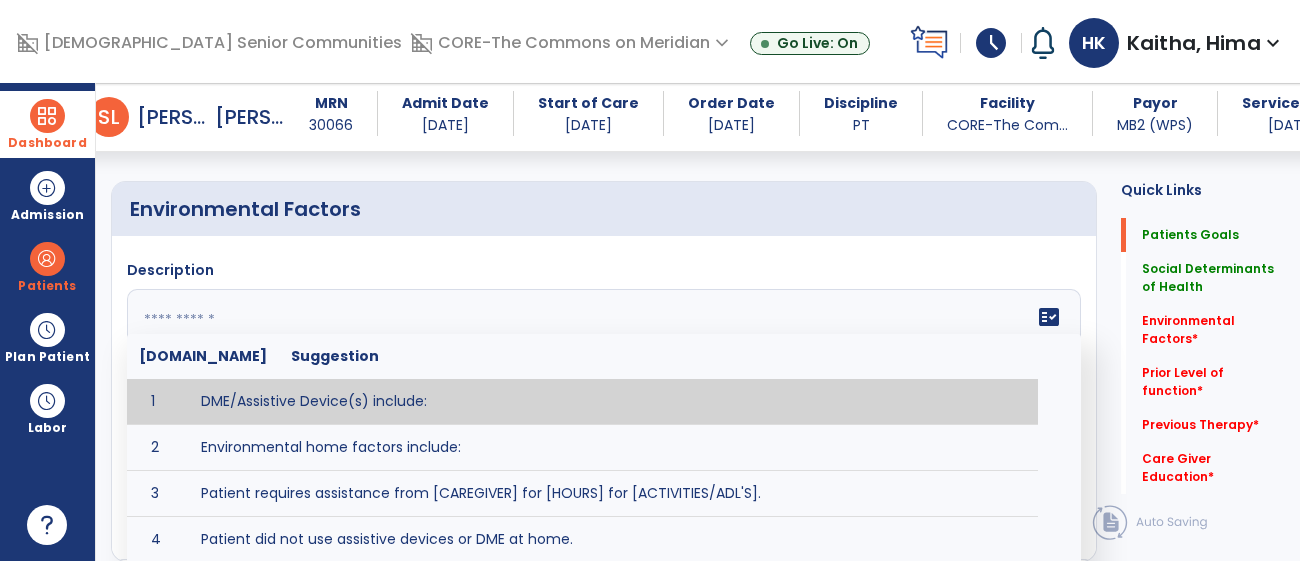 scroll, scrollTop: 579, scrollLeft: 0, axis: vertical 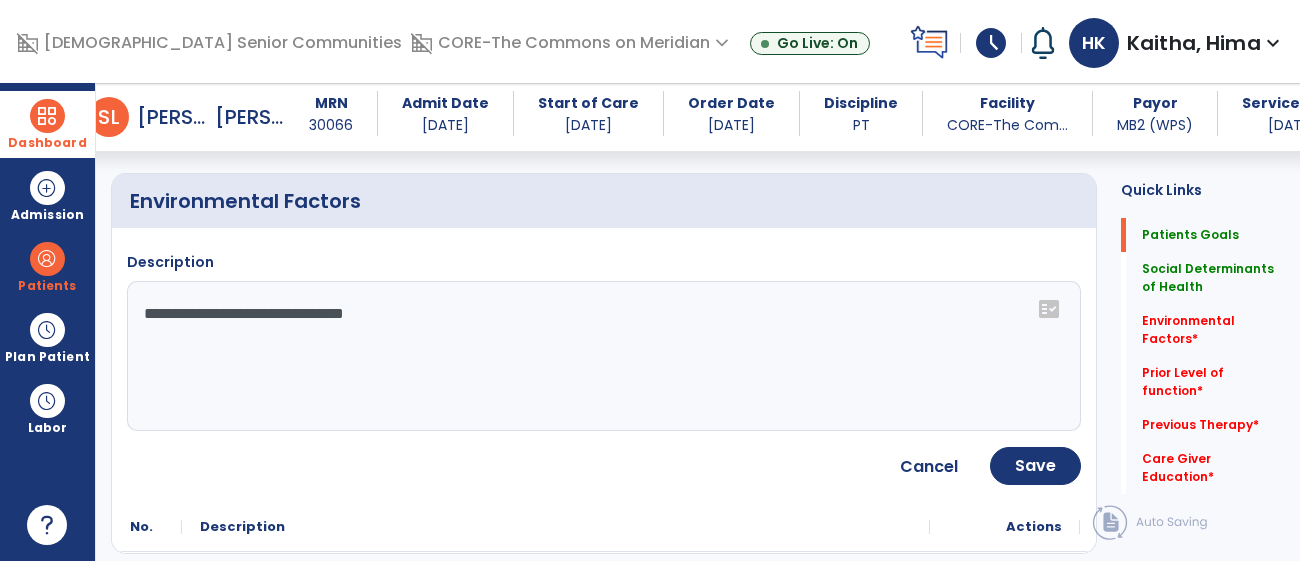 click on "**********" 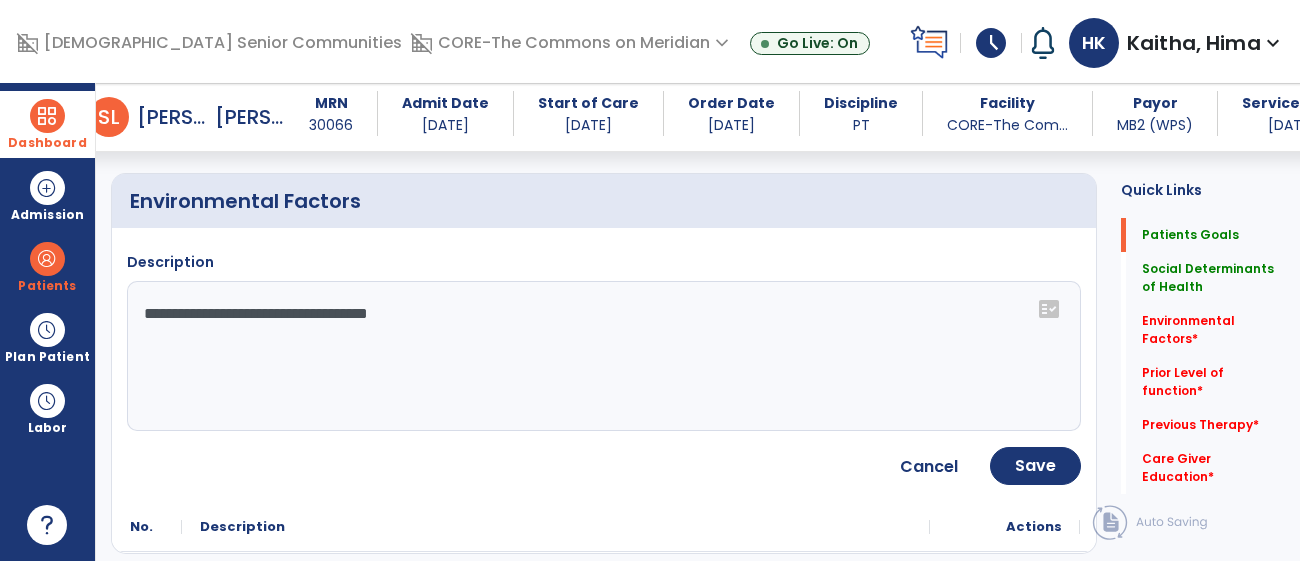 type on "**********" 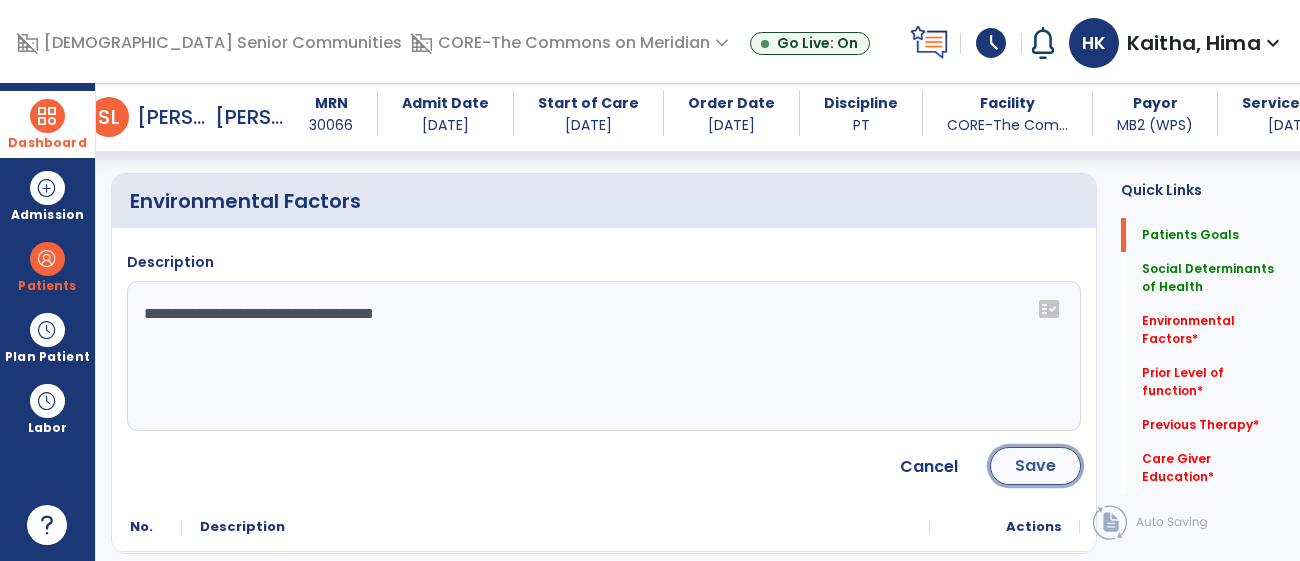 click on "Save" 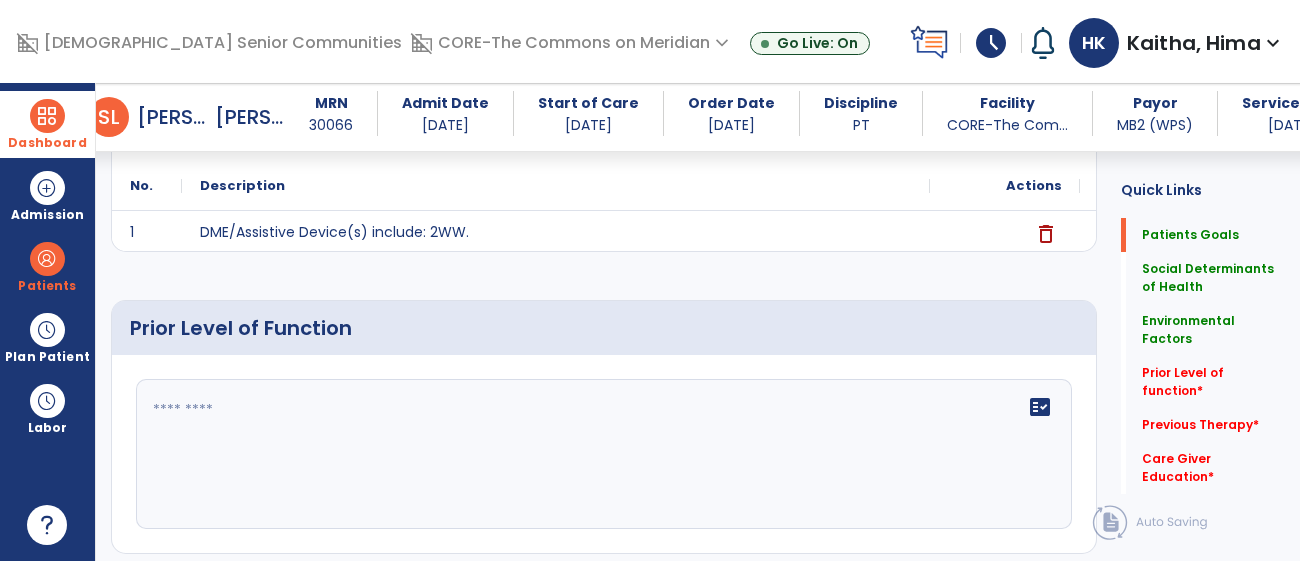 scroll, scrollTop: 743, scrollLeft: 0, axis: vertical 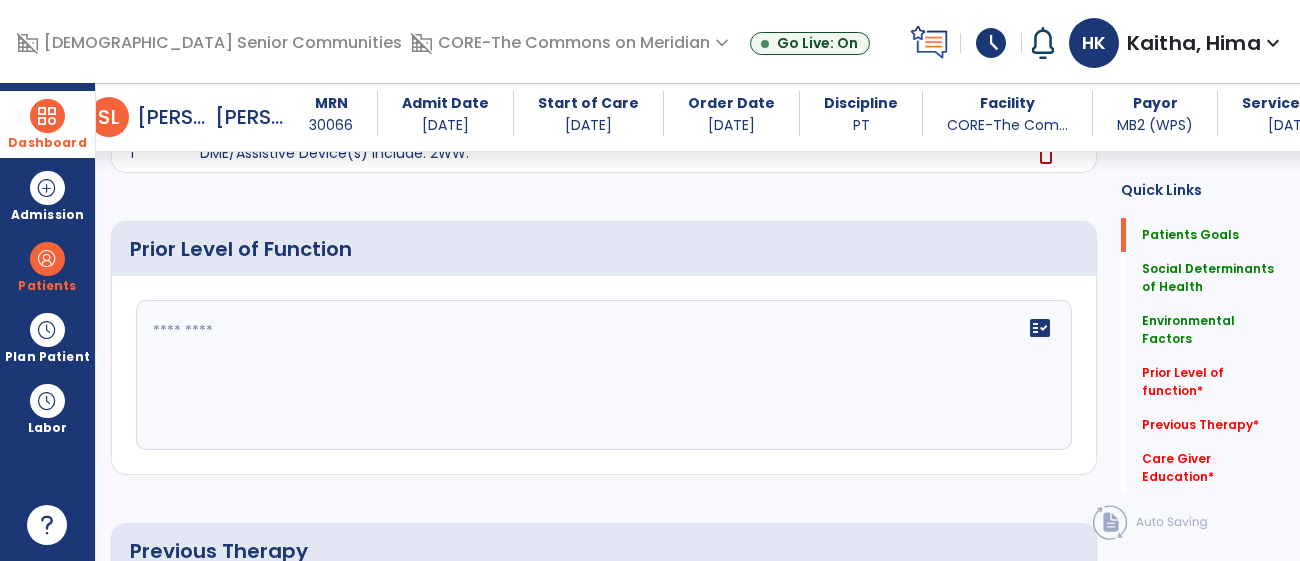 click on "fact_check" 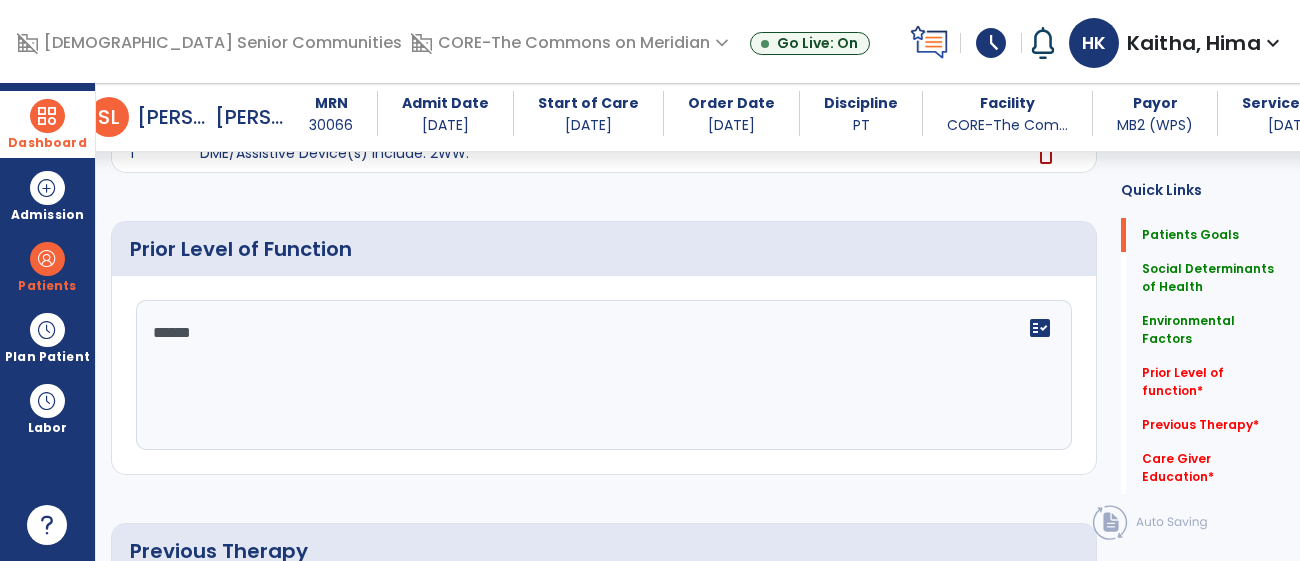 type on "*******" 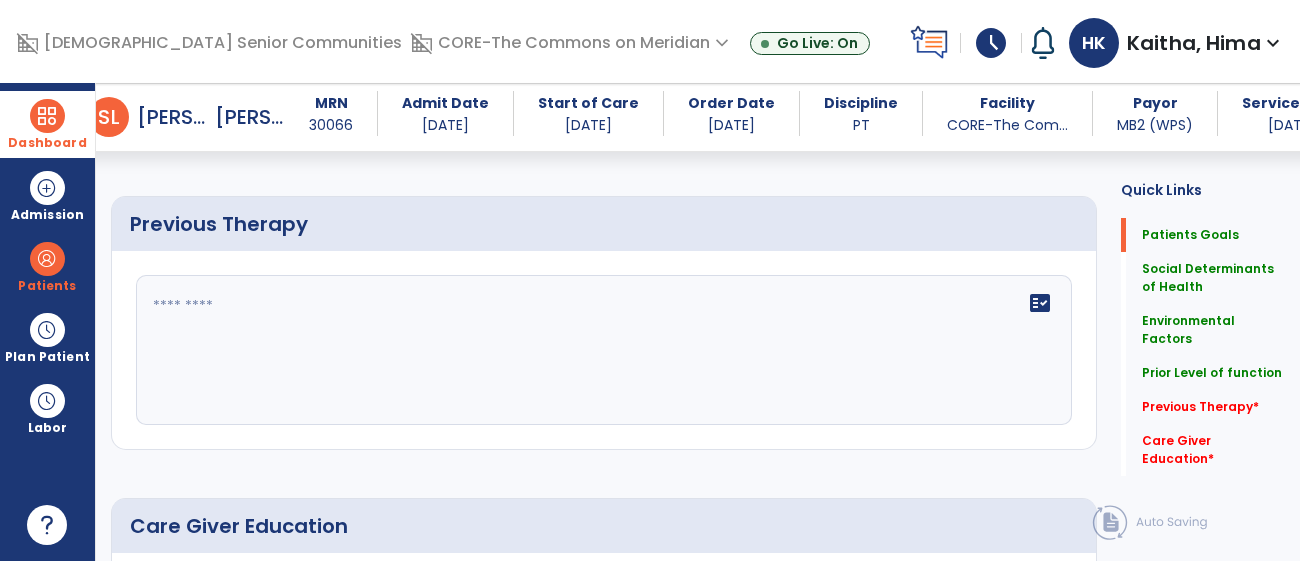 scroll, scrollTop: 1071, scrollLeft: 0, axis: vertical 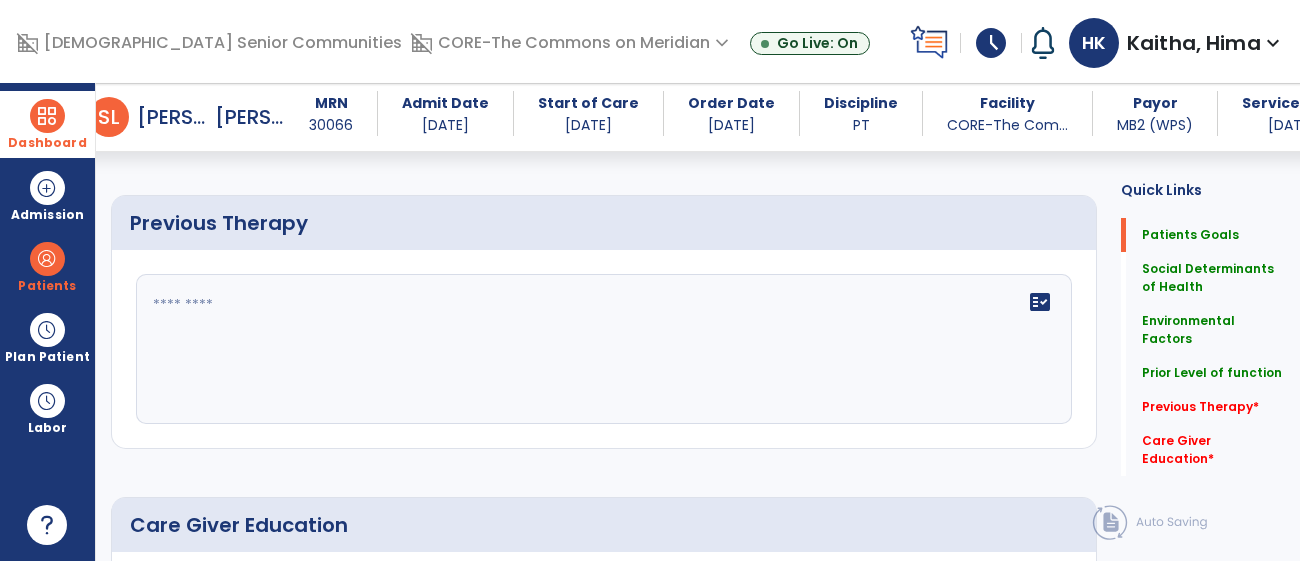 type on "**********" 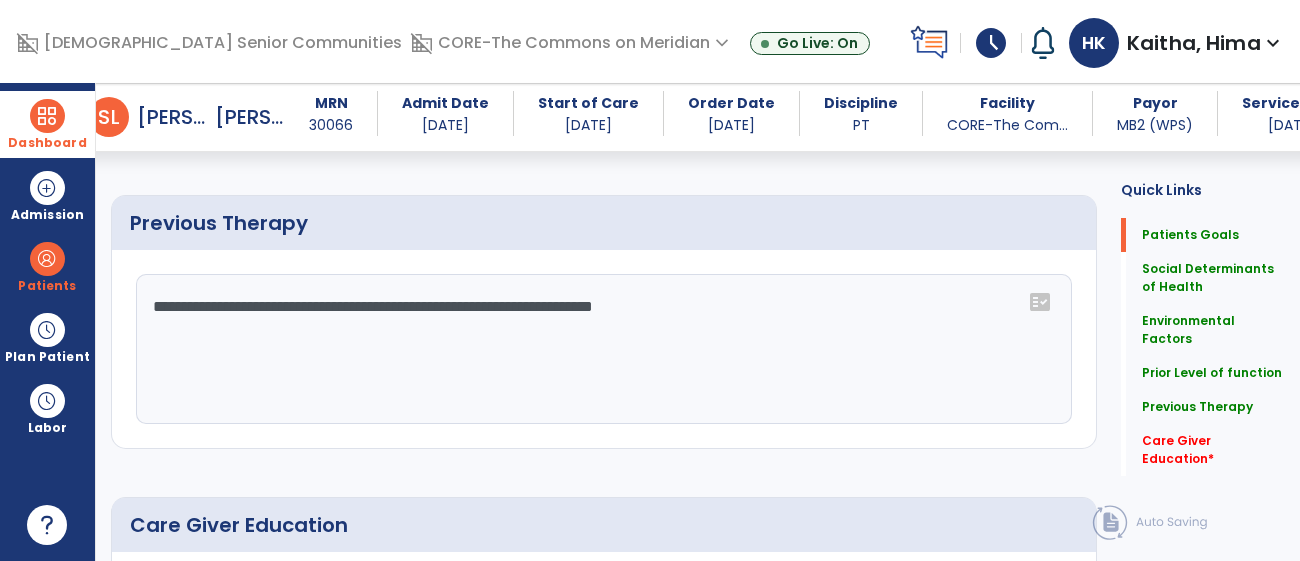 click on "**********" 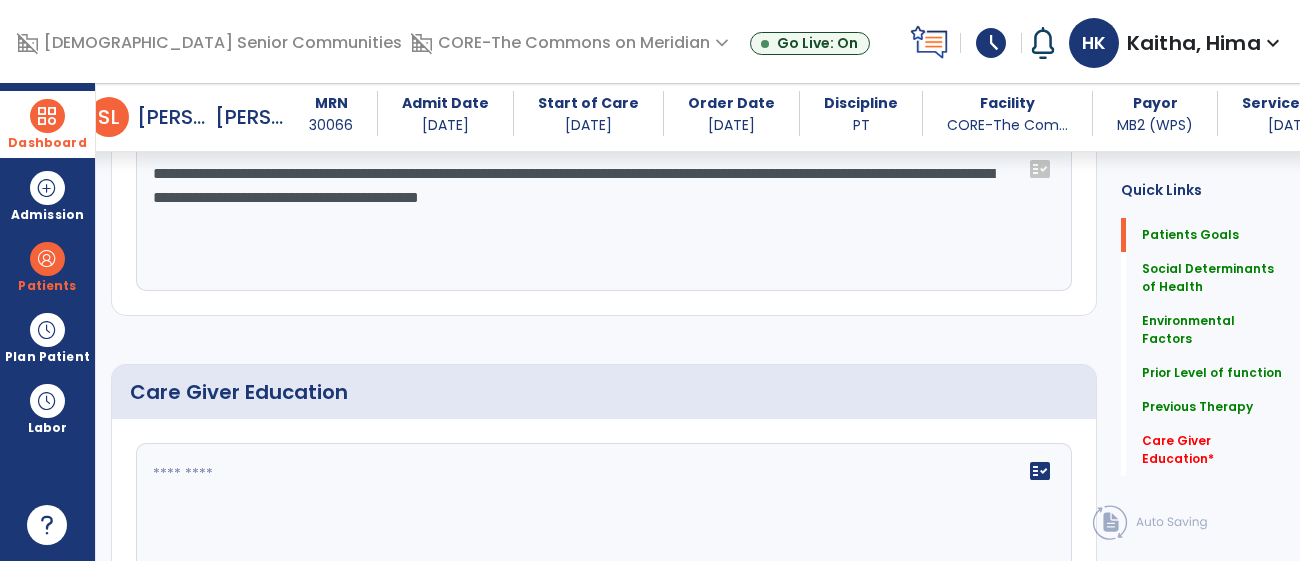 scroll, scrollTop: 1327, scrollLeft: 0, axis: vertical 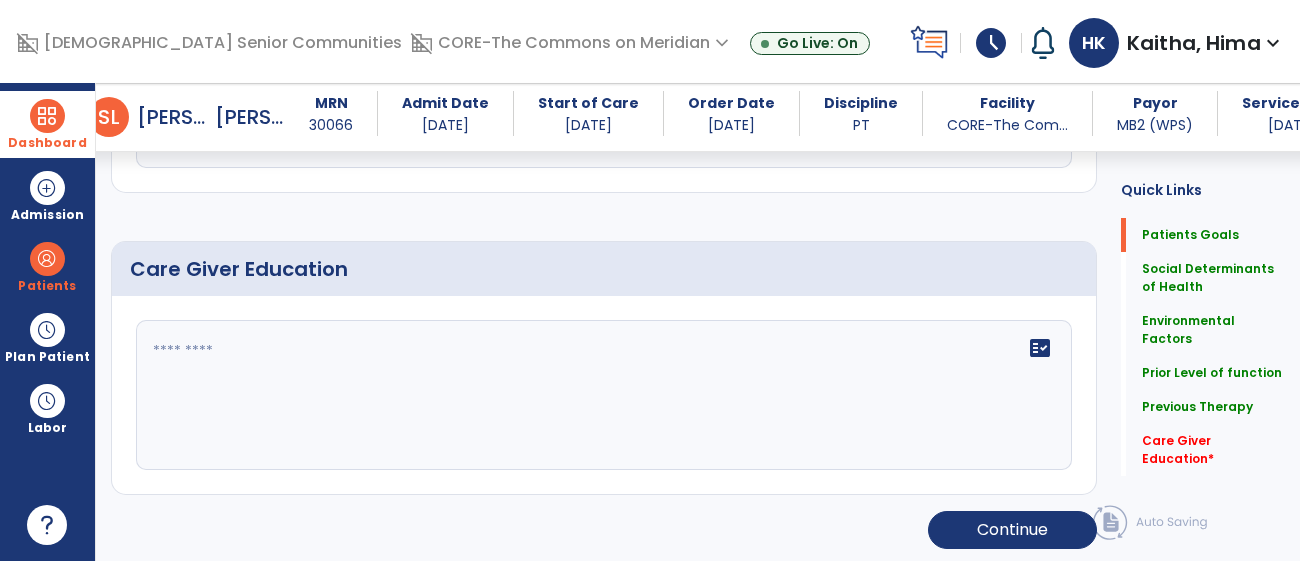type on "**********" 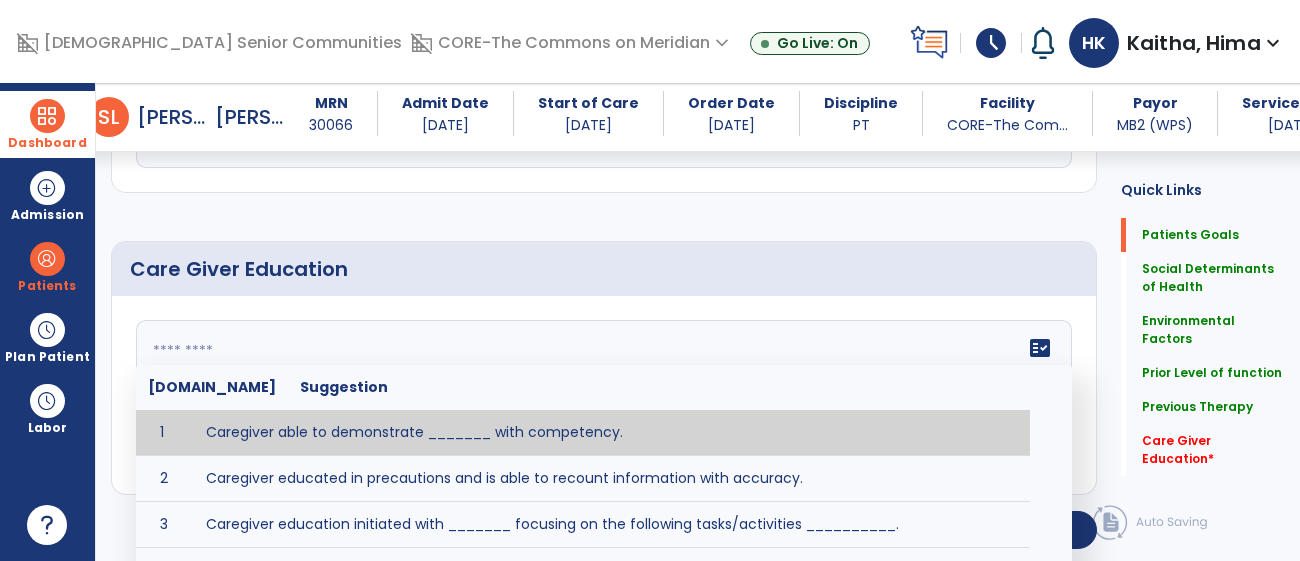 scroll, scrollTop: 1419, scrollLeft: 0, axis: vertical 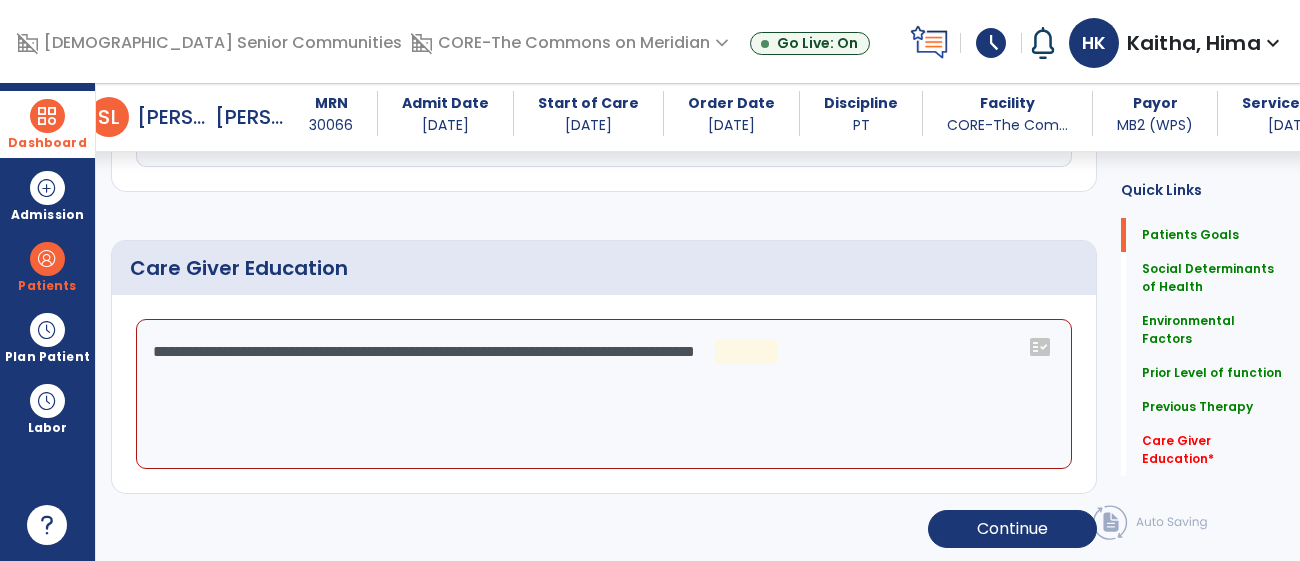 click on "**********" 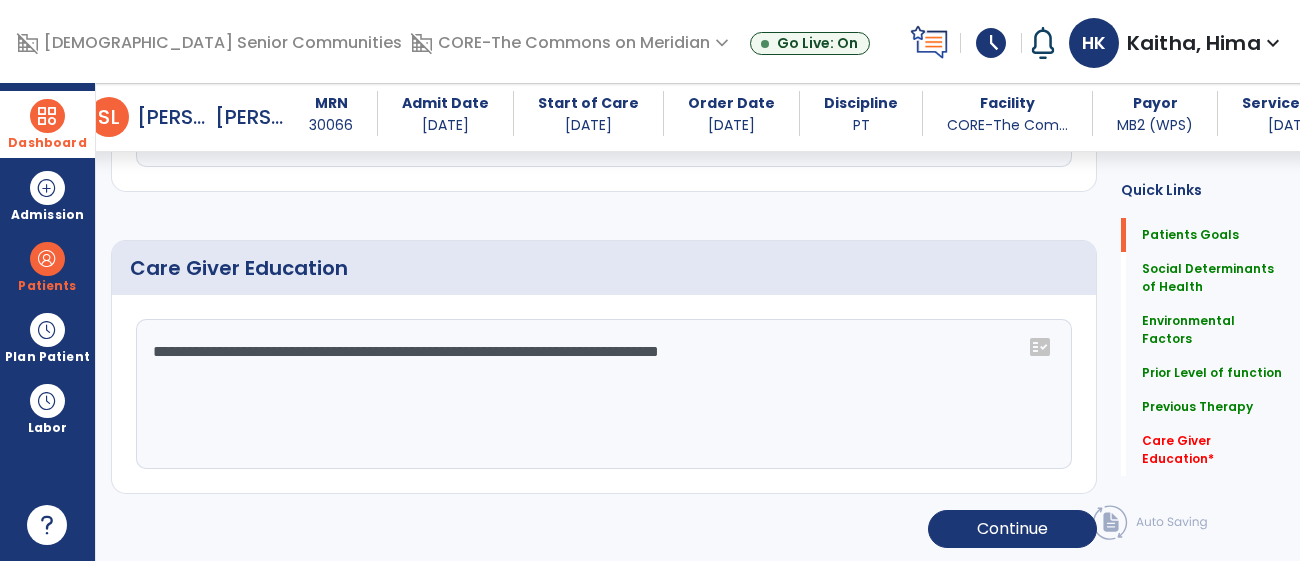 type on "**********" 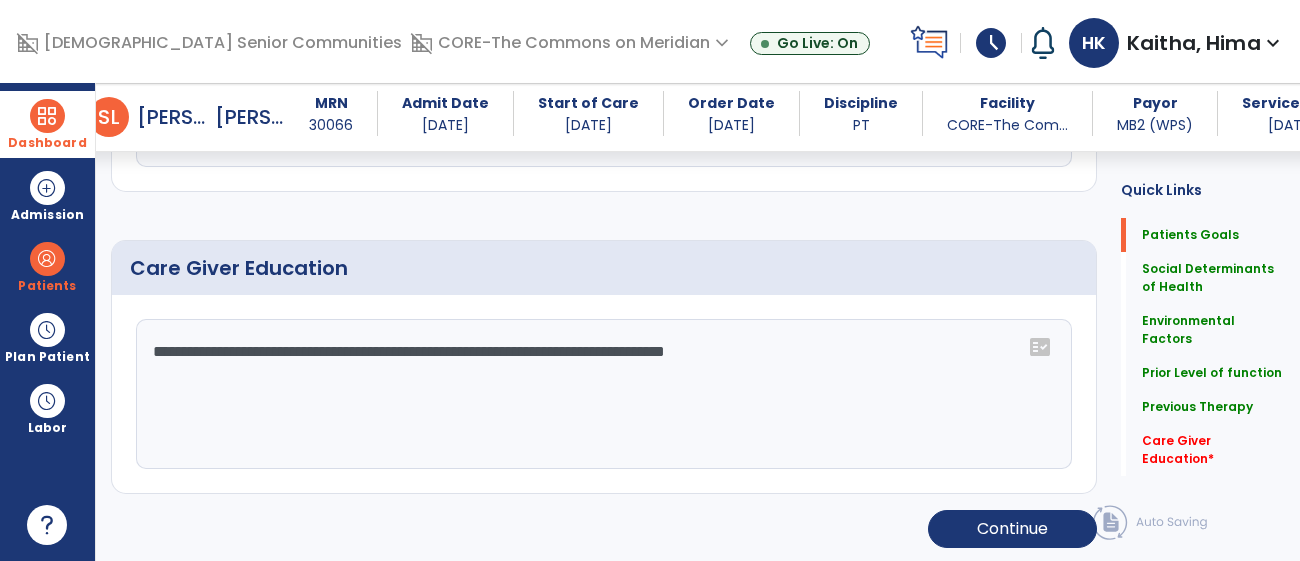 click on "**********" 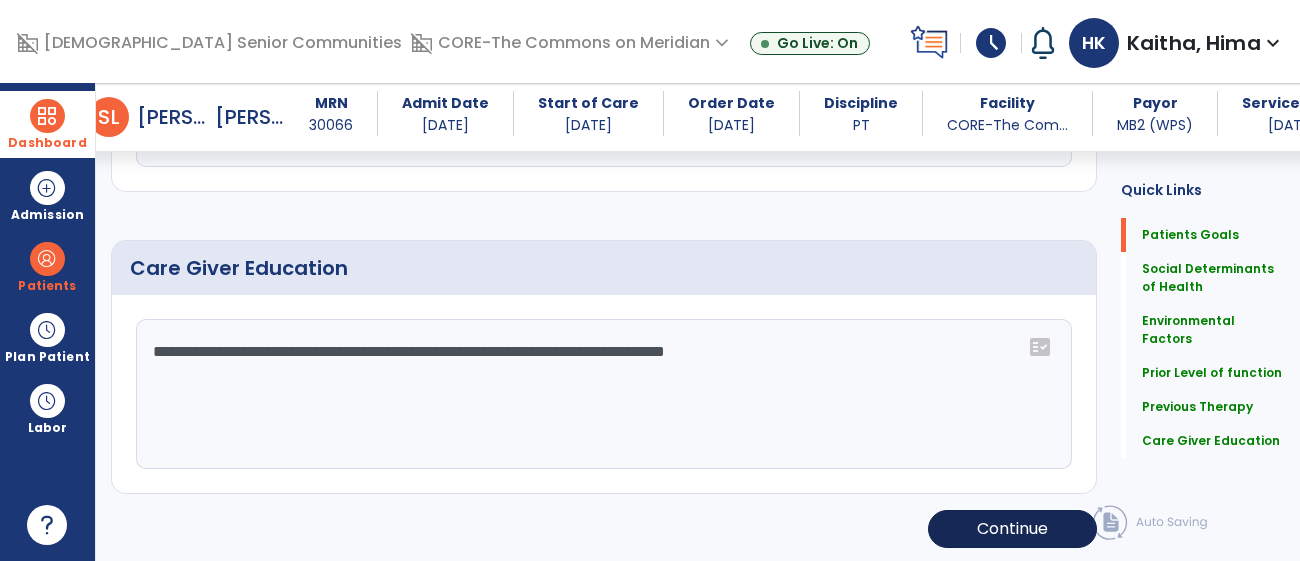 click on "Continue" 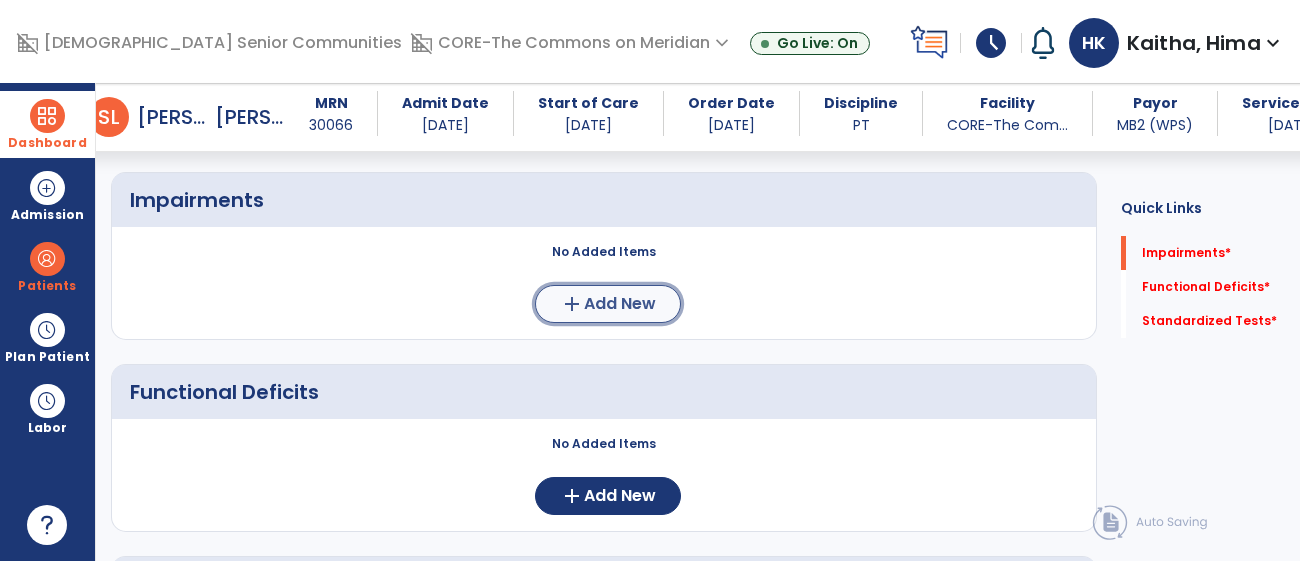 click on "Add New" 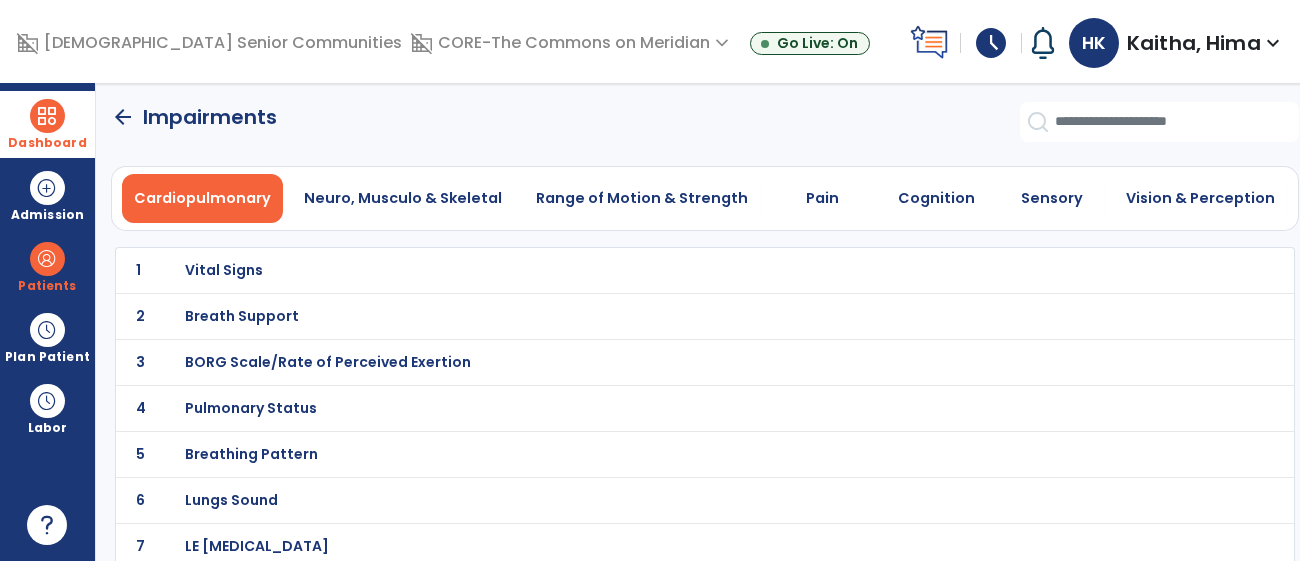 scroll, scrollTop: 0, scrollLeft: 0, axis: both 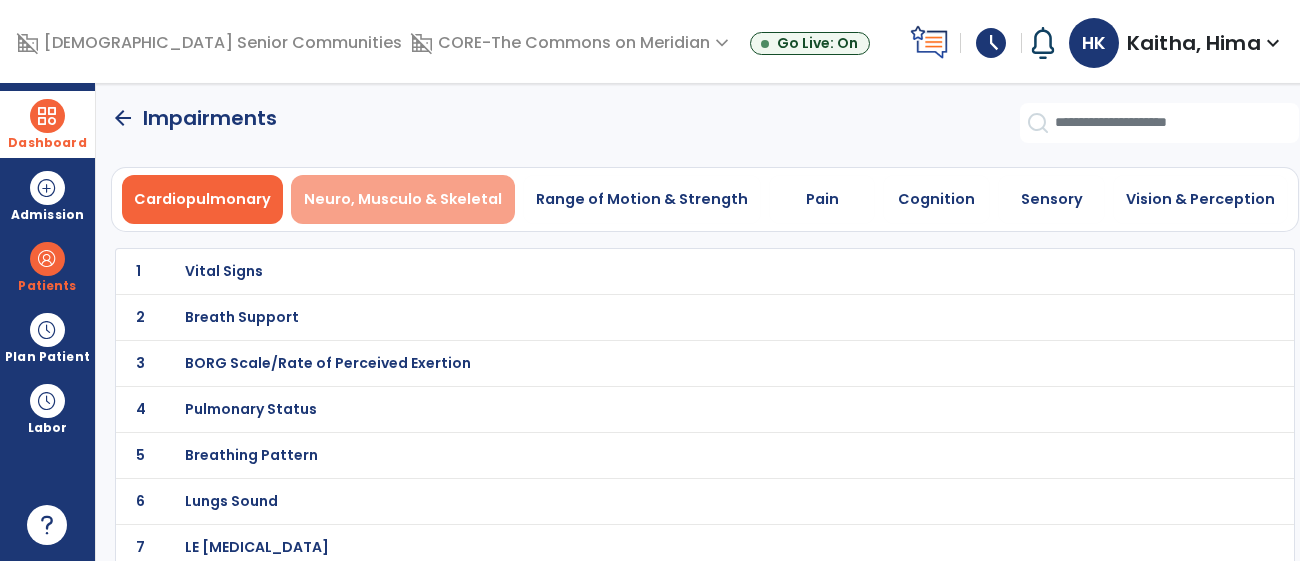 click on "Neuro, Musculo & Skeletal" at bounding box center (403, 199) 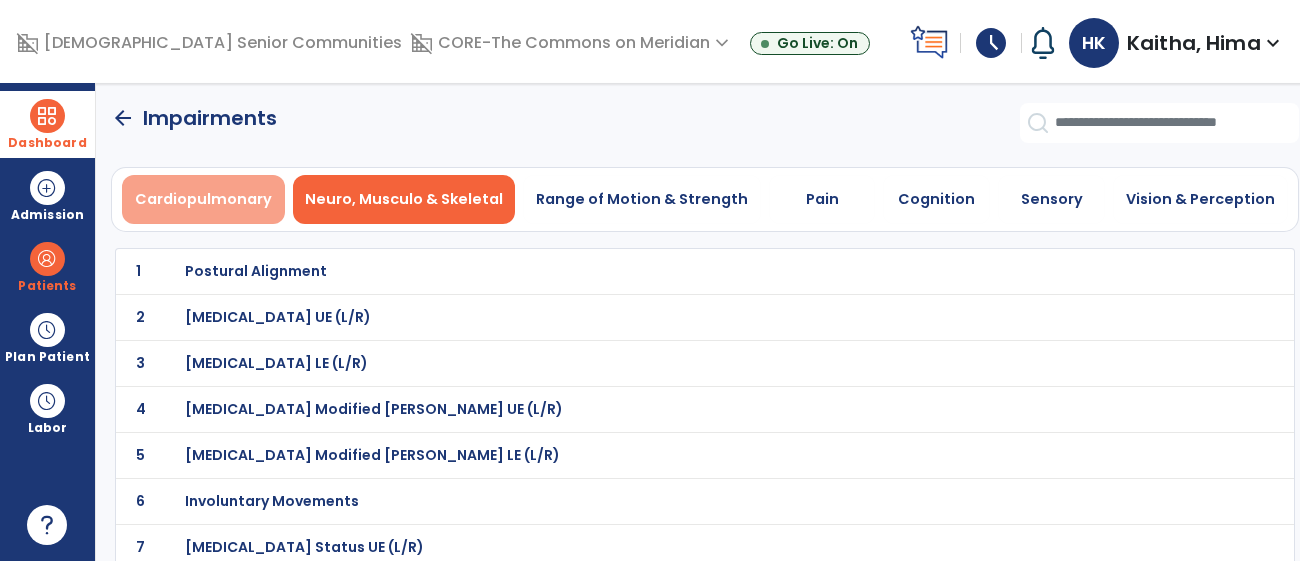 click on "Cardiopulmonary" at bounding box center [203, 199] 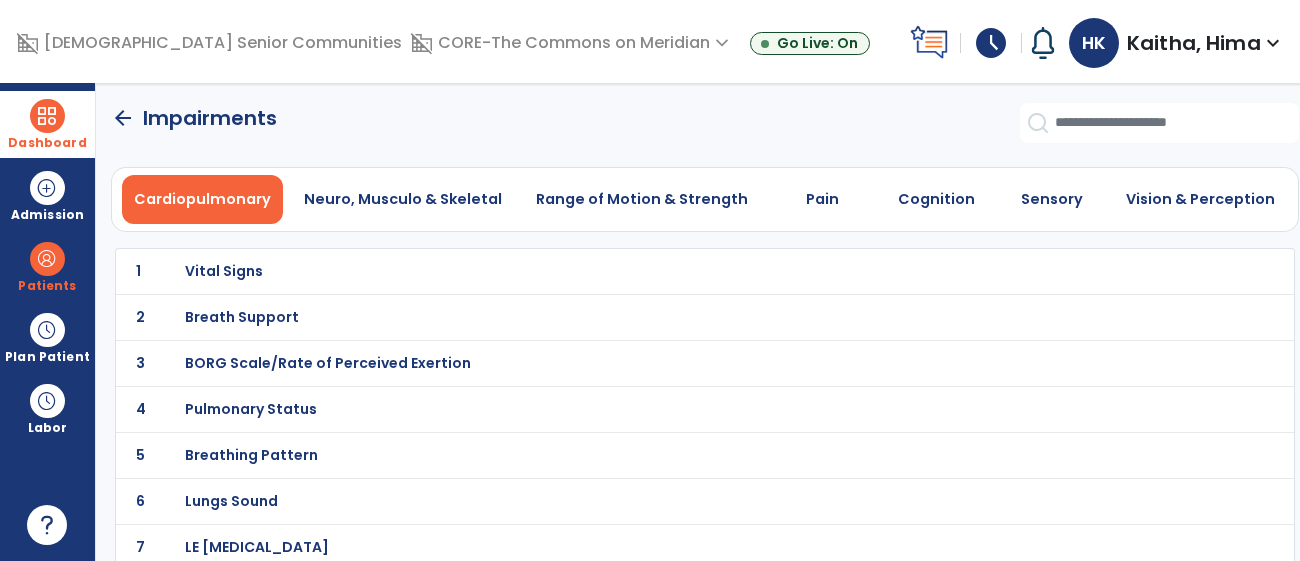 scroll, scrollTop: 8, scrollLeft: 0, axis: vertical 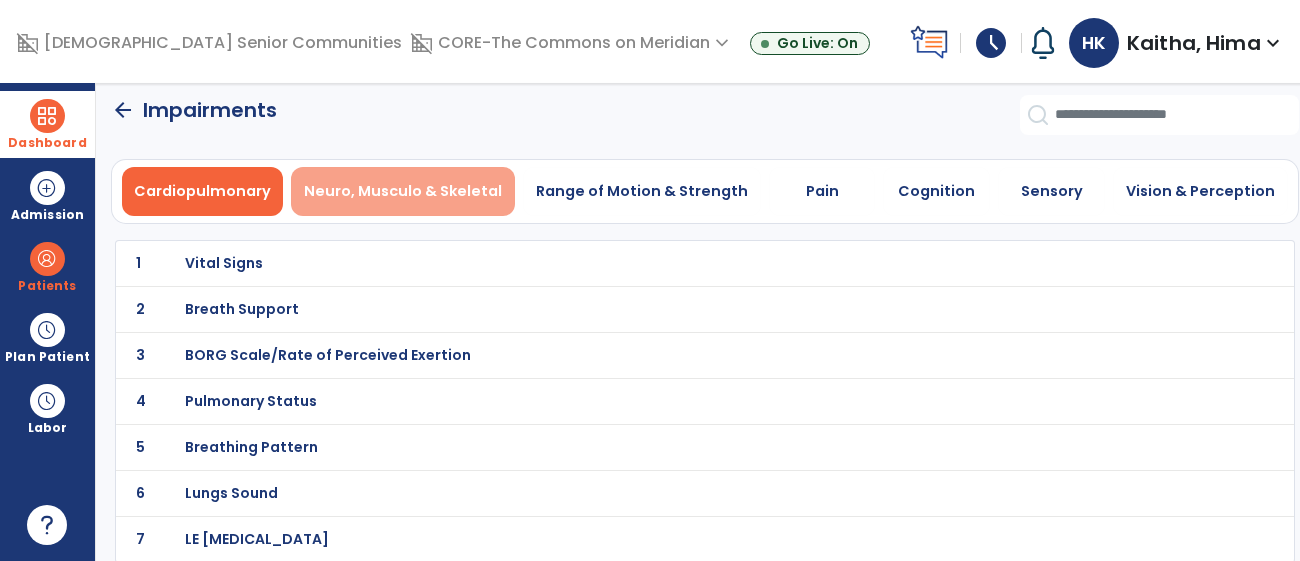 click on "Neuro, Musculo & Skeletal" at bounding box center [403, 191] 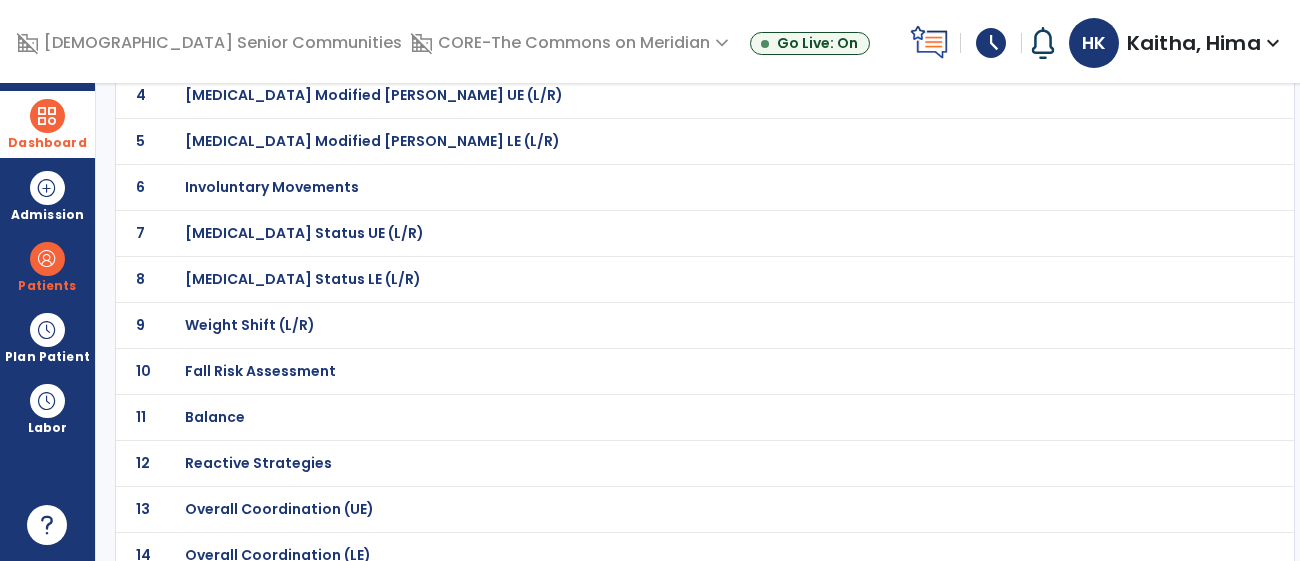 scroll, scrollTop: 320, scrollLeft: 0, axis: vertical 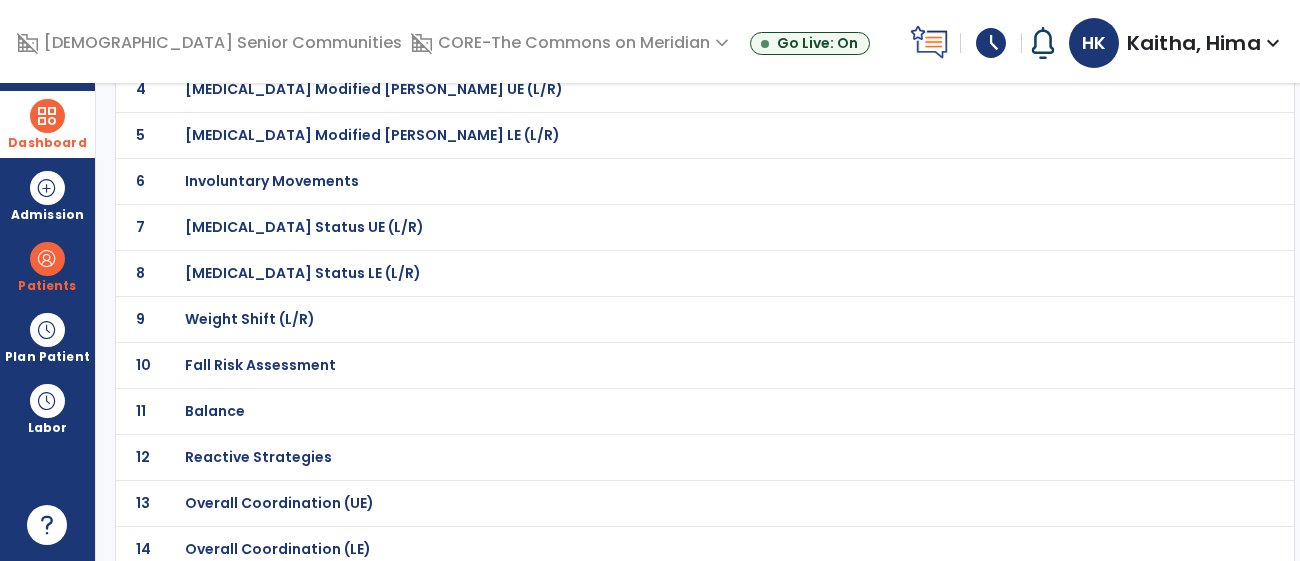click on "Fall Risk Assessment" at bounding box center (256, -49) 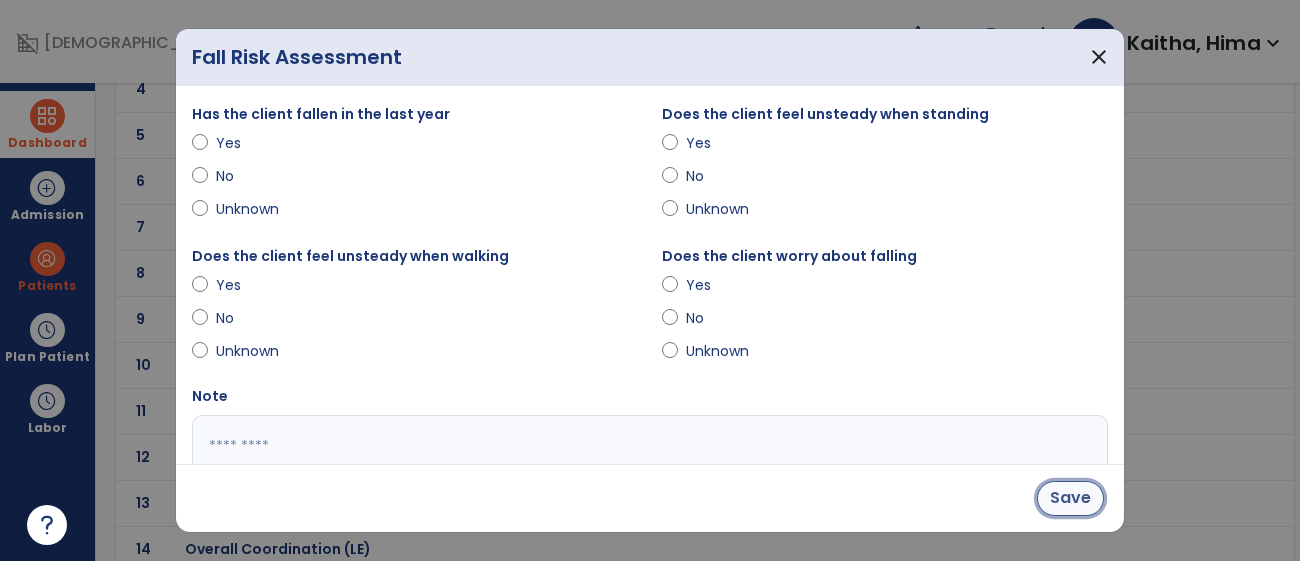 click on "Save" at bounding box center (1070, 498) 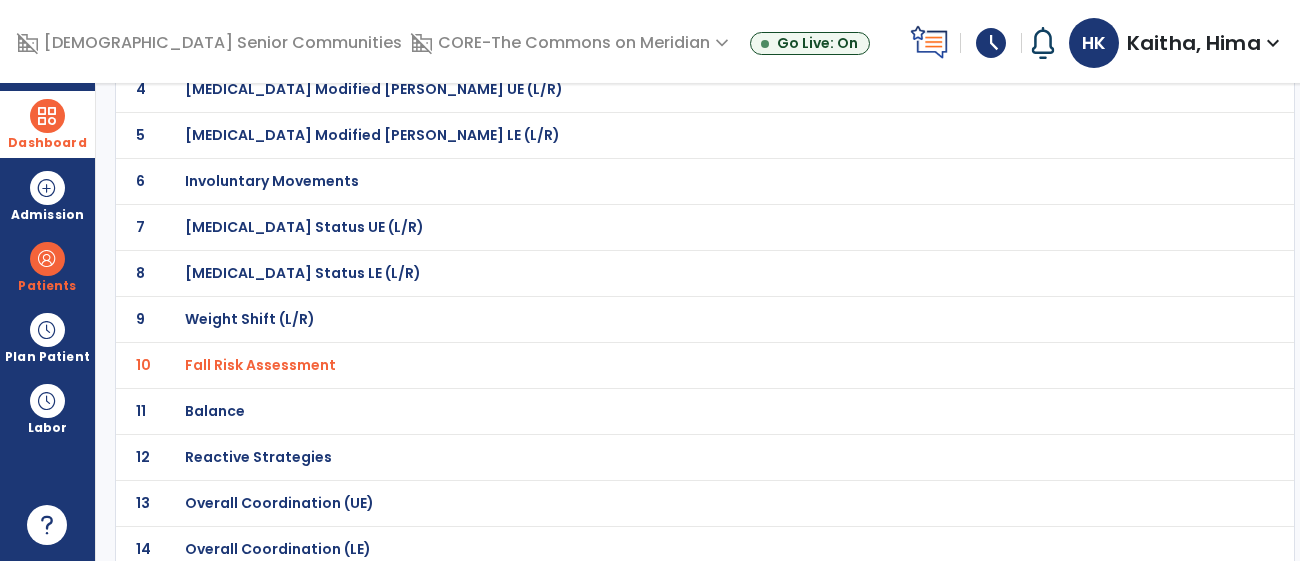 click on "Balance" at bounding box center [660, -49] 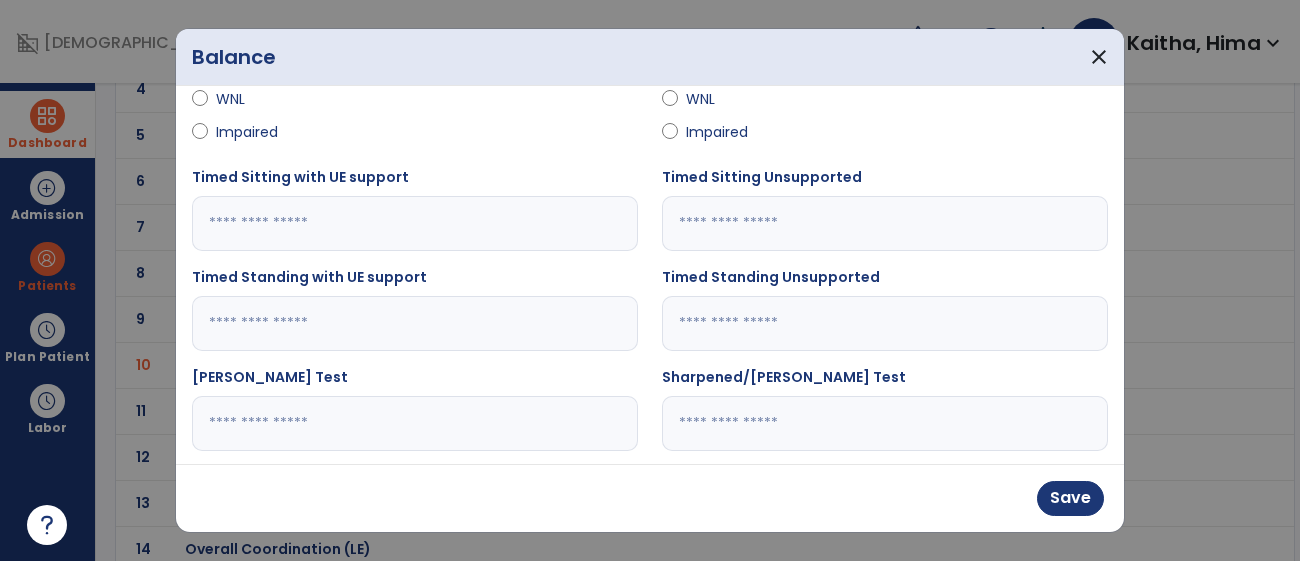 scroll, scrollTop: 222, scrollLeft: 0, axis: vertical 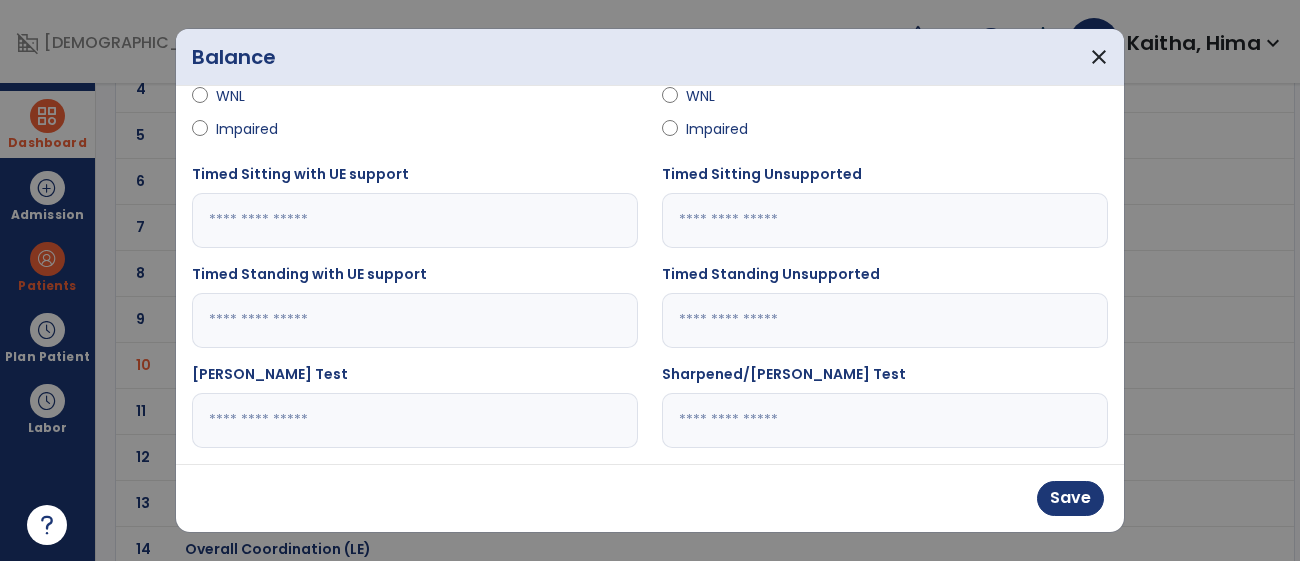 click at bounding box center [415, 320] 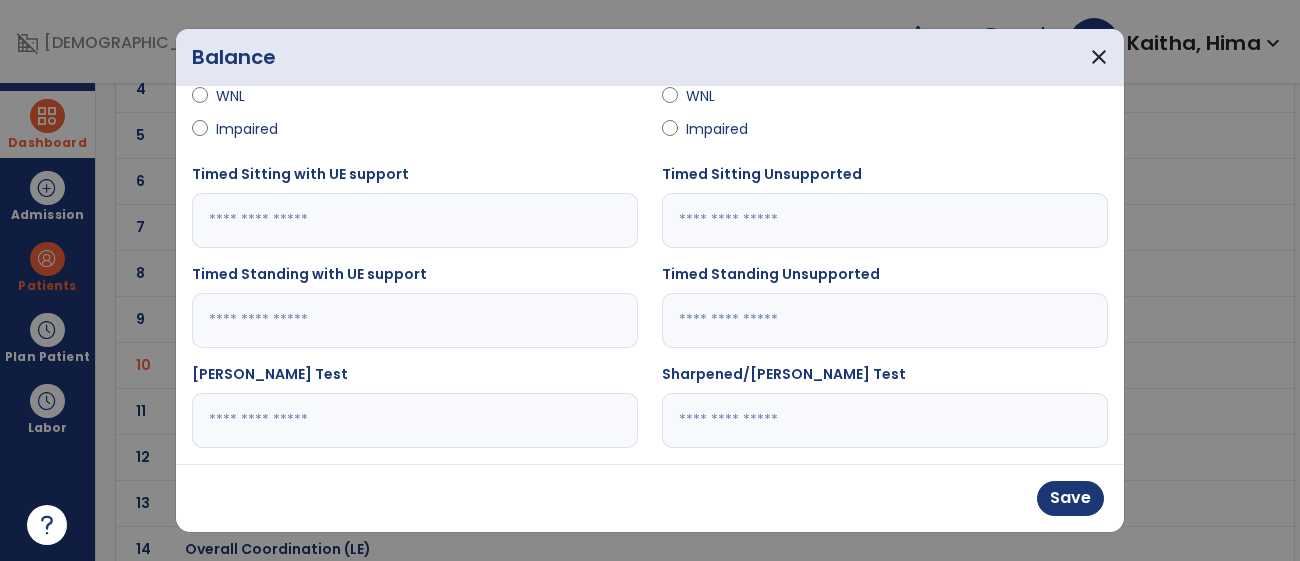 type on "*" 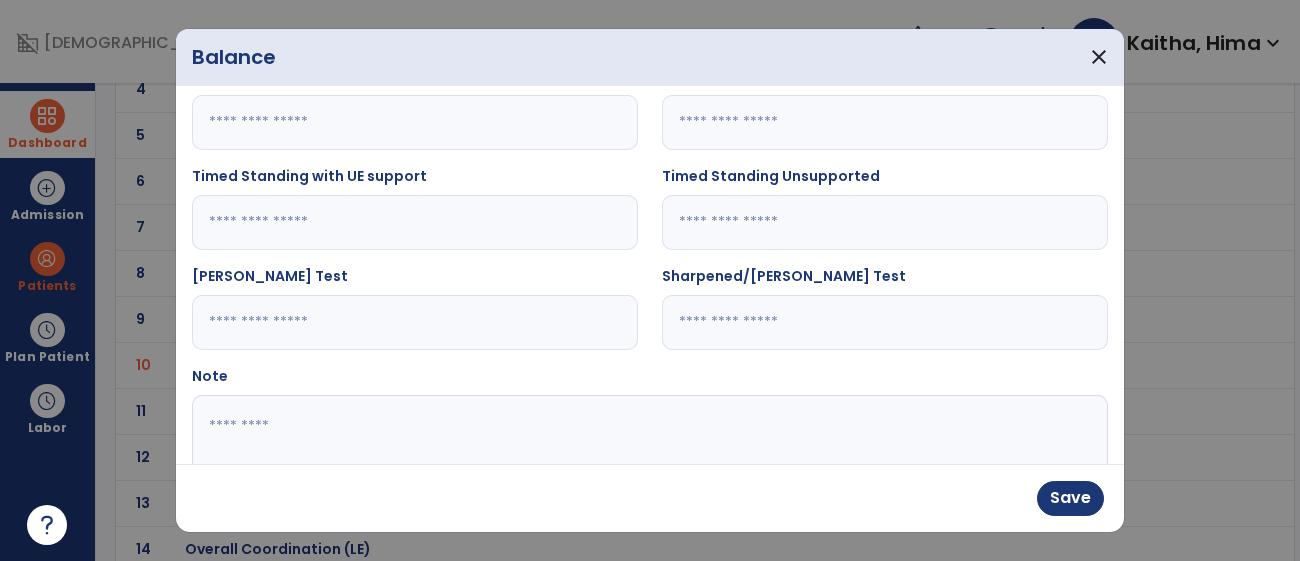 scroll, scrollTop: 329, scrollLeft: 0, axis: vertical 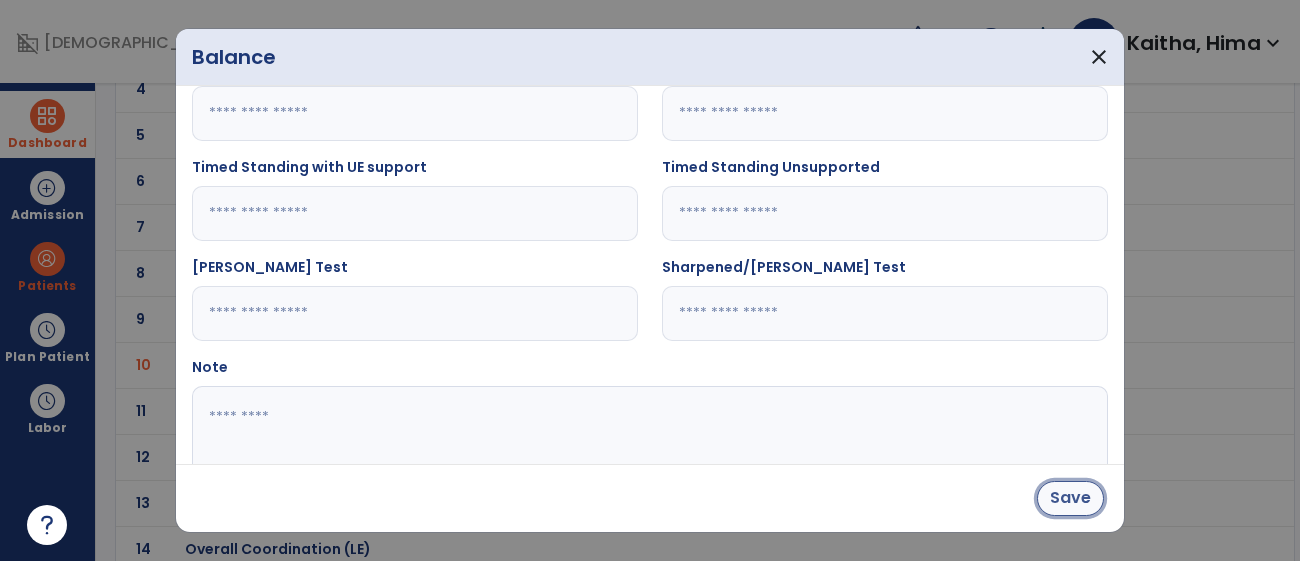 click on "Save" at bounding box center [1070, 498] 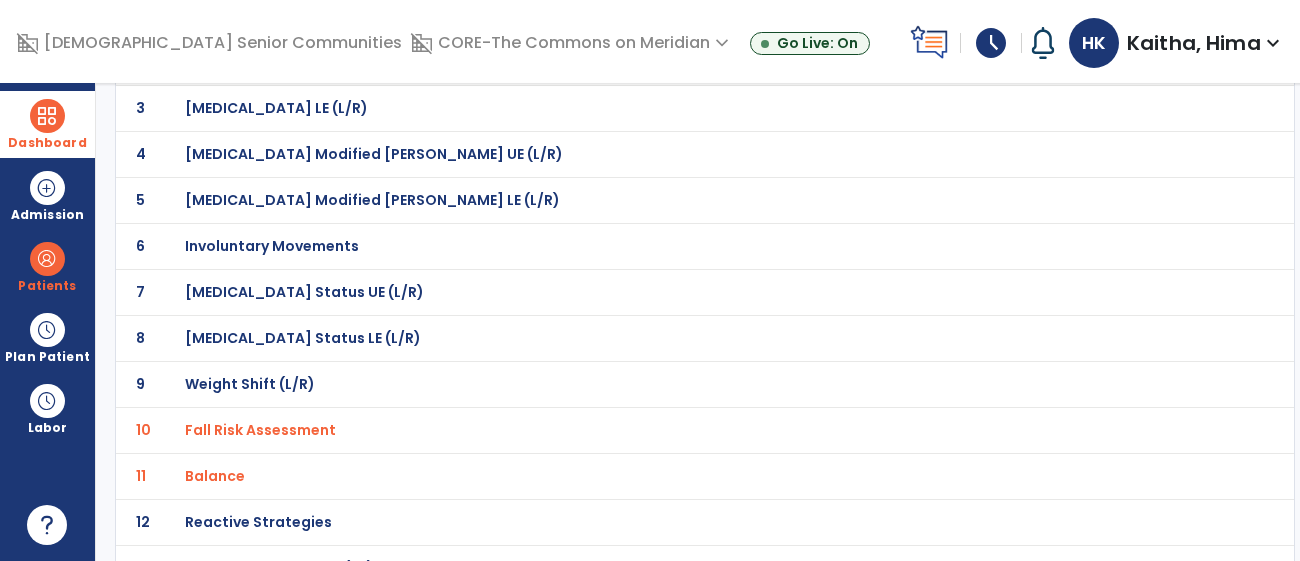 scroll, scrollTop: 0, scrollLeft: 0, axis: both 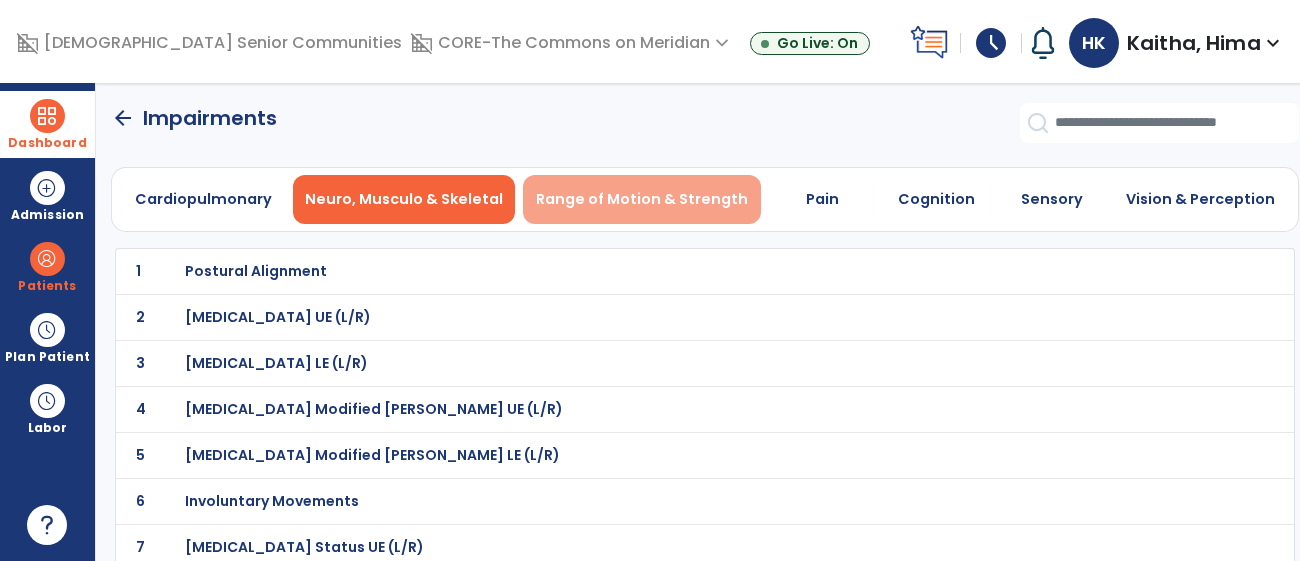 click on "Range of Motion & Strength" at bounding box center [642, 199] 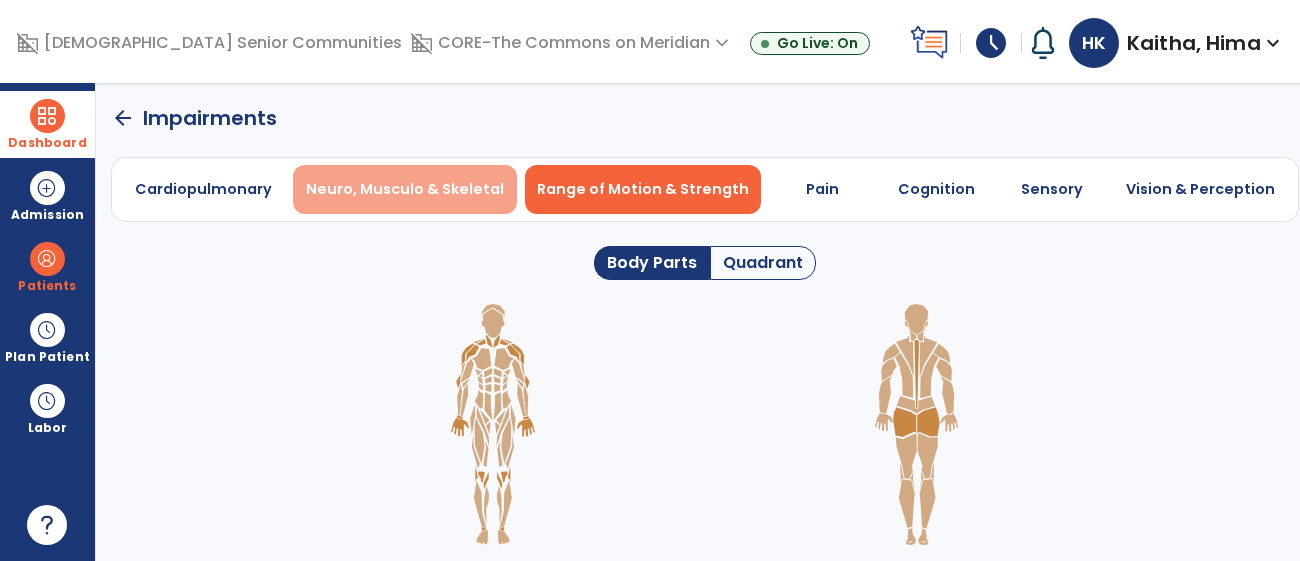 click on "Neuro, Musculo & Skeletal" at bounding box center [405, 189] 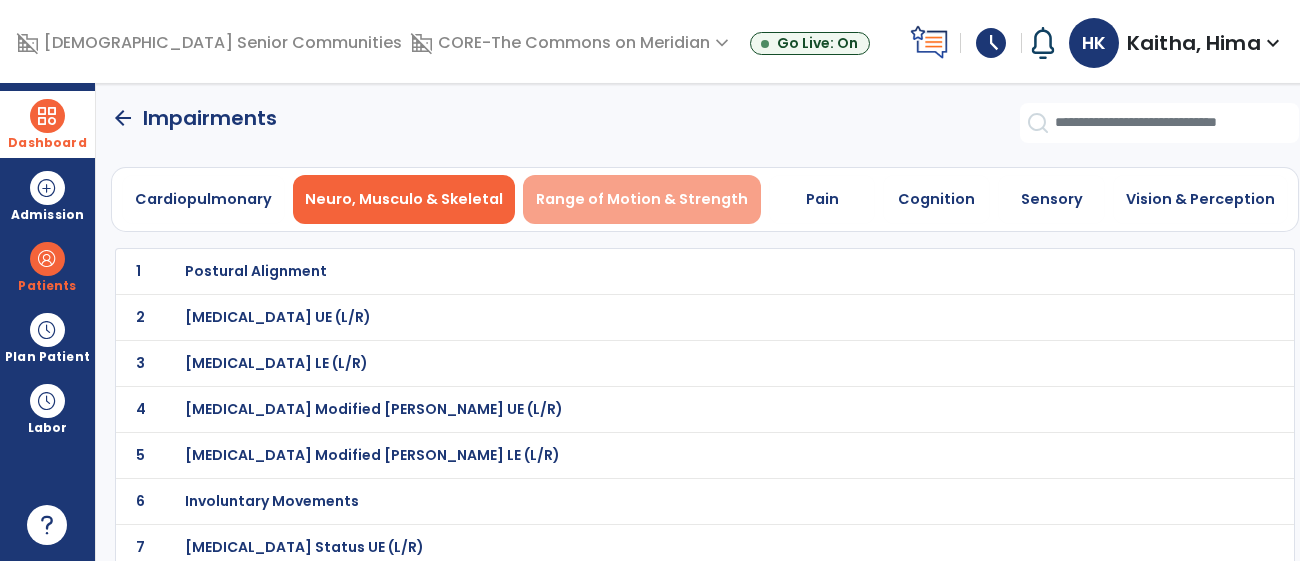 click on "Range of Motion & Strength" at bounding box center [642, 199] 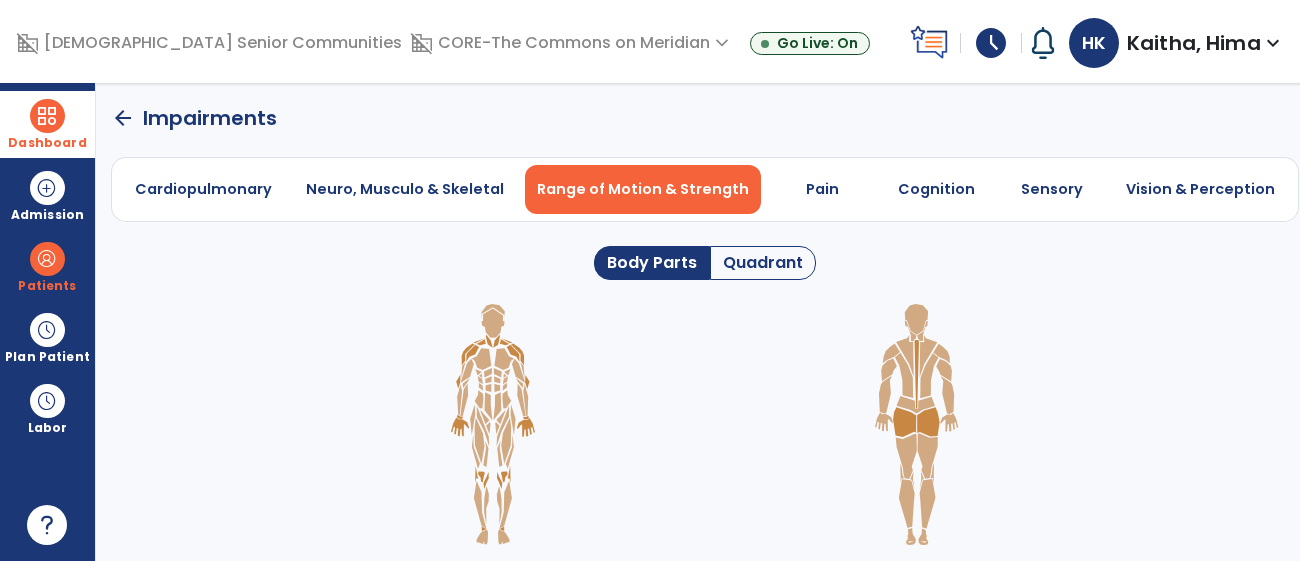 click 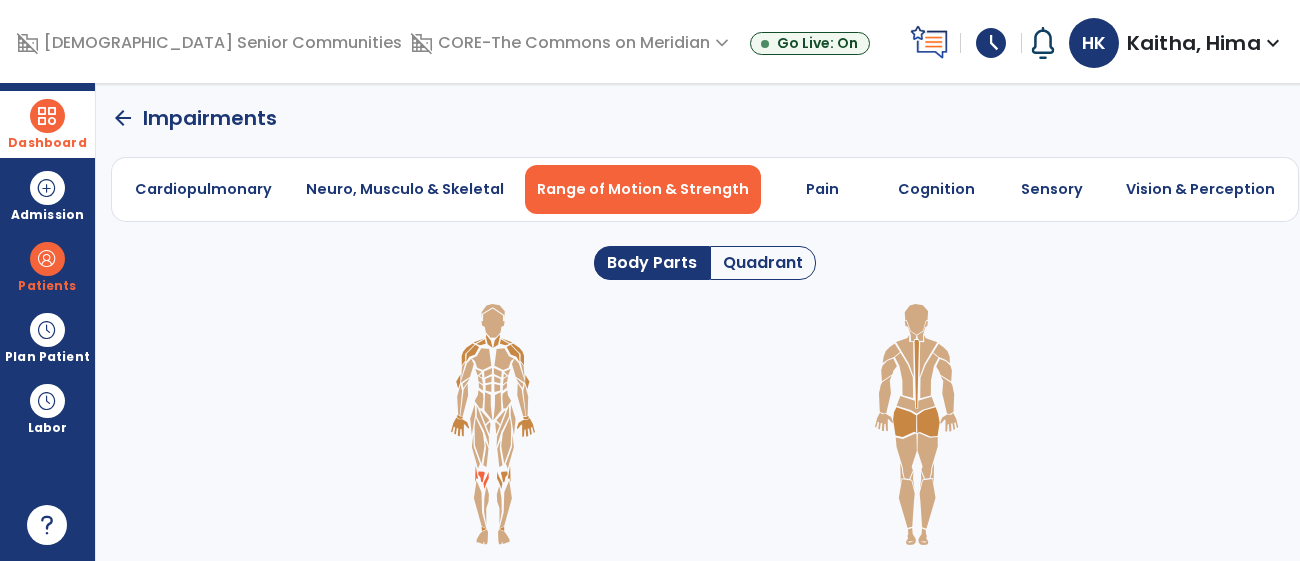click 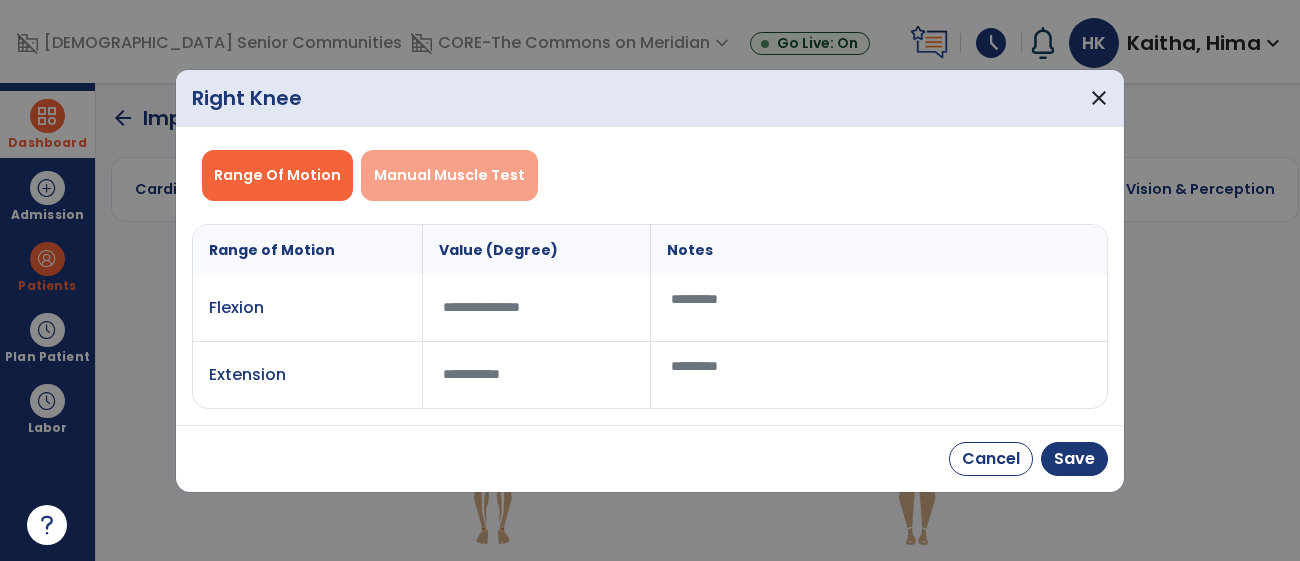 click on "Manual Muscle Test" at bounding box center (449, 175) 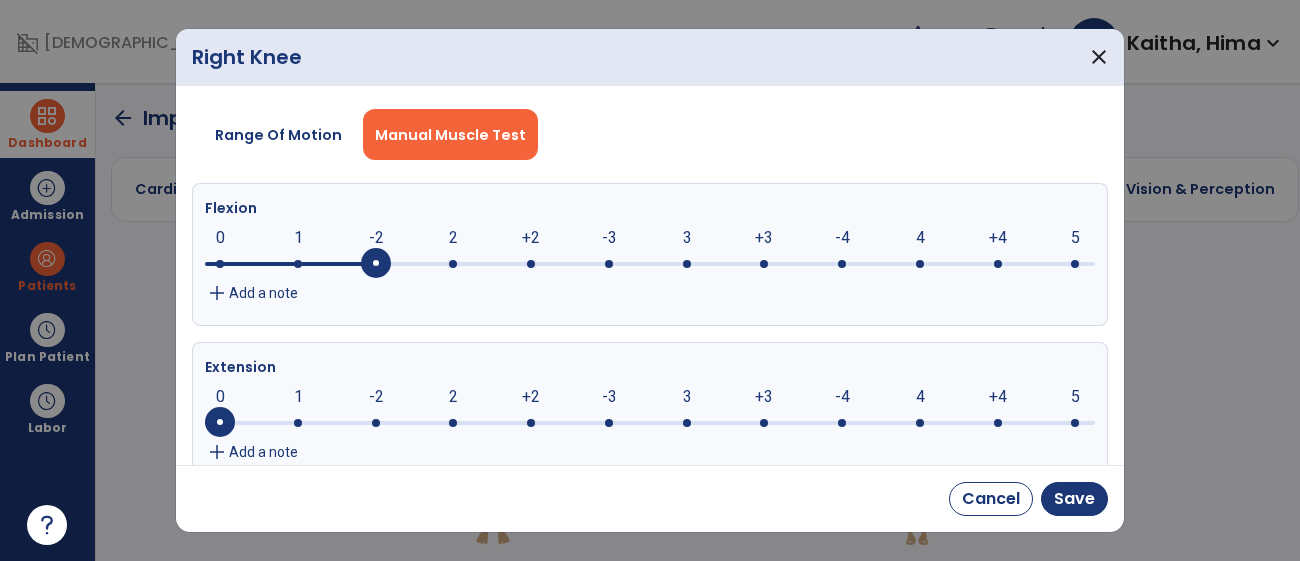 click on "-2" 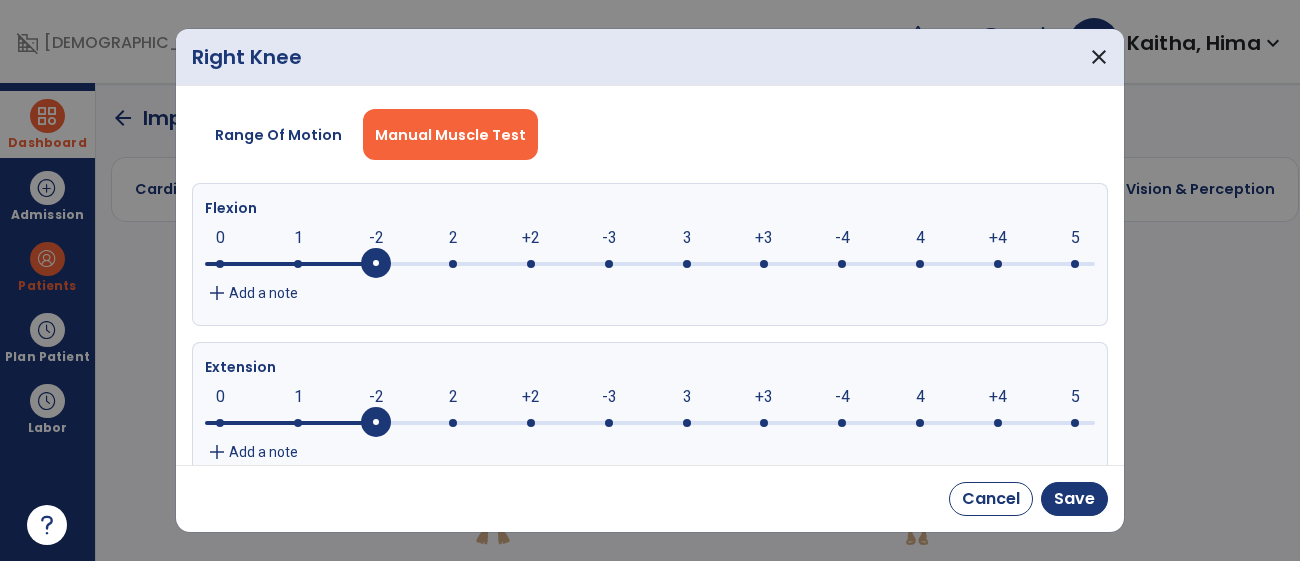 click on "-2" 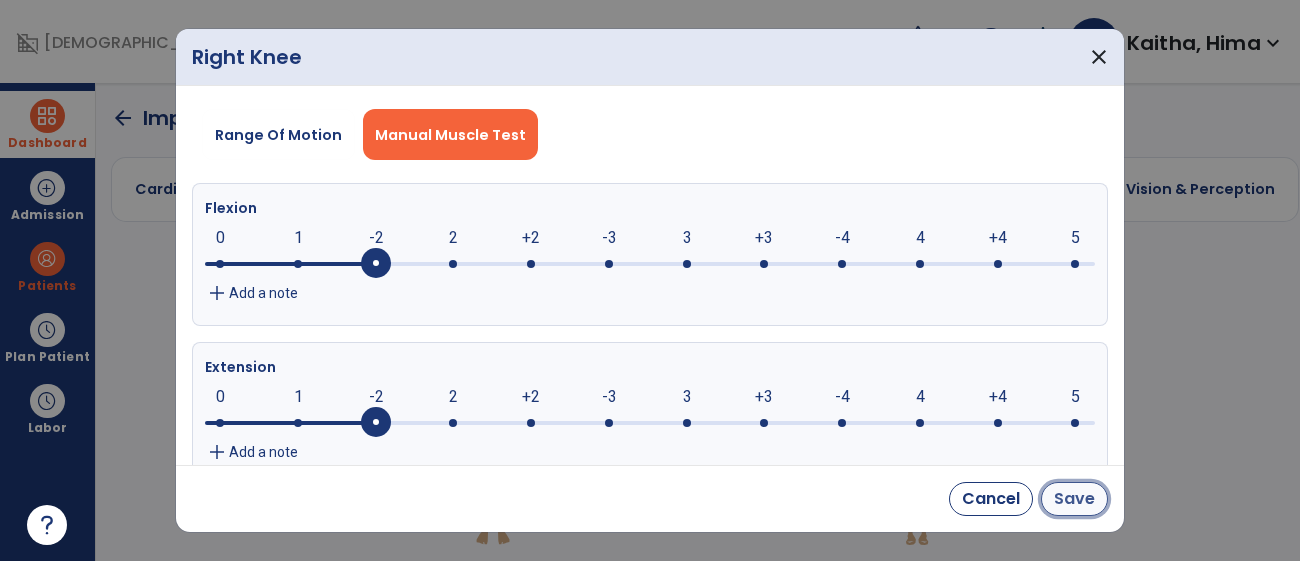 click on "Save" at bounding box center [1074, 499] 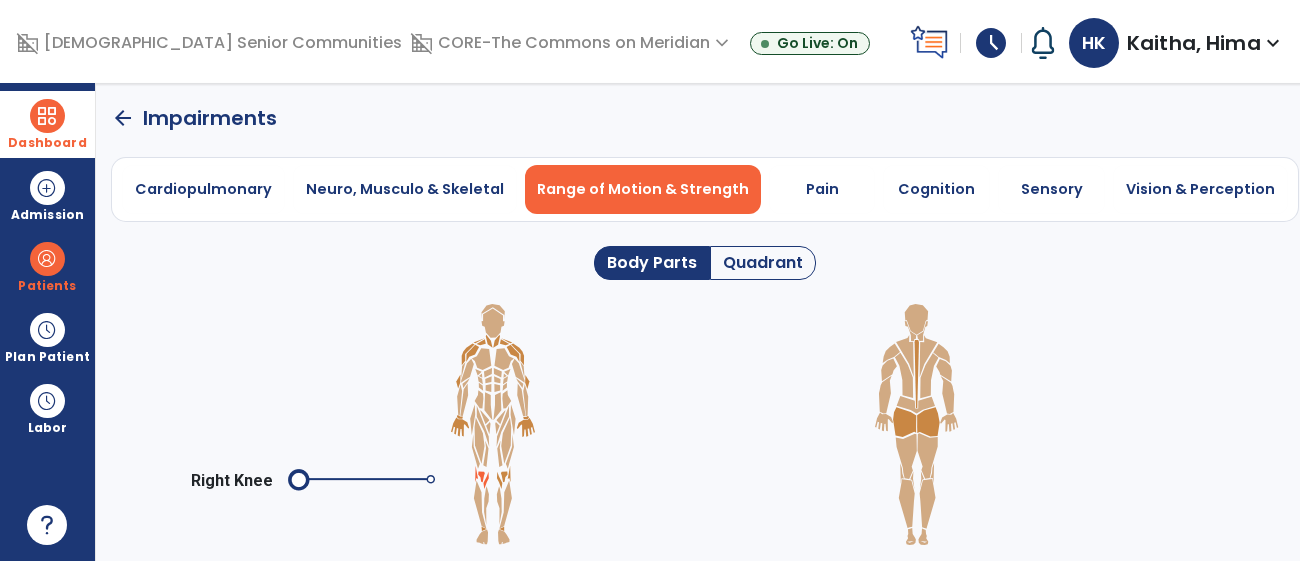 click 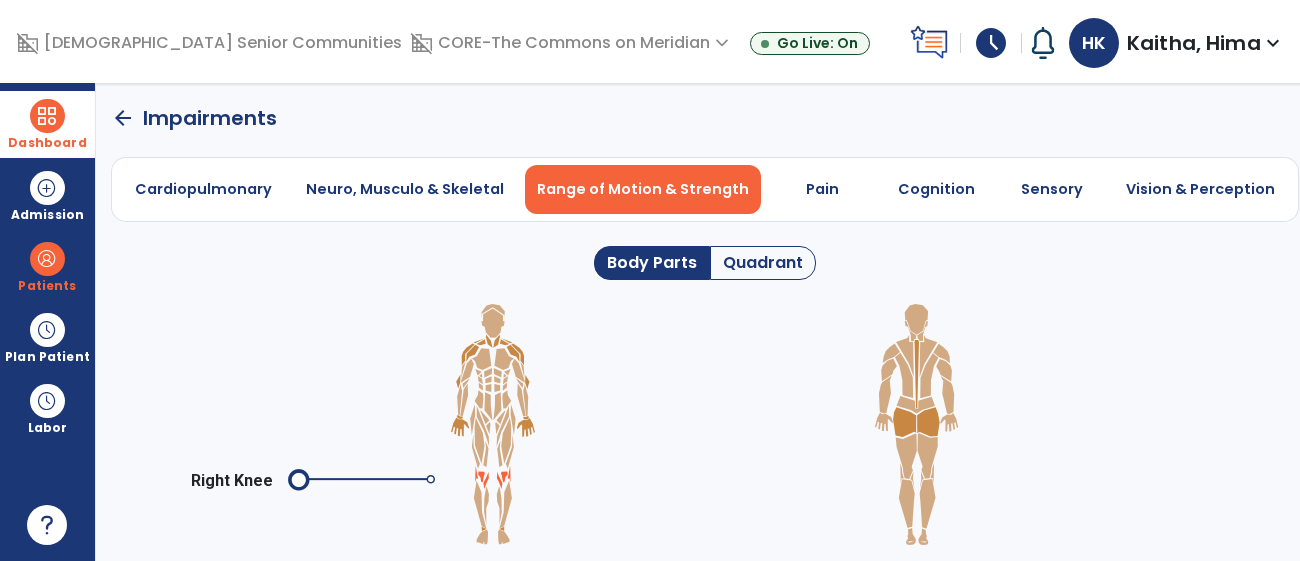 click 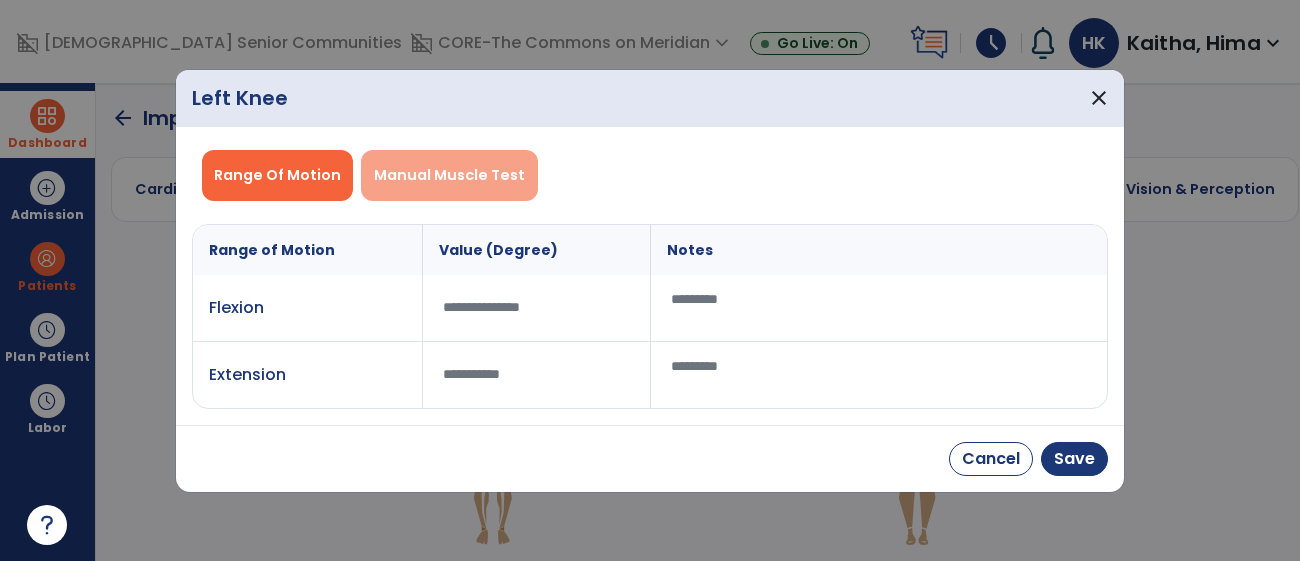 click on "Manual Muscle Test" at bounding box center (449, 175) 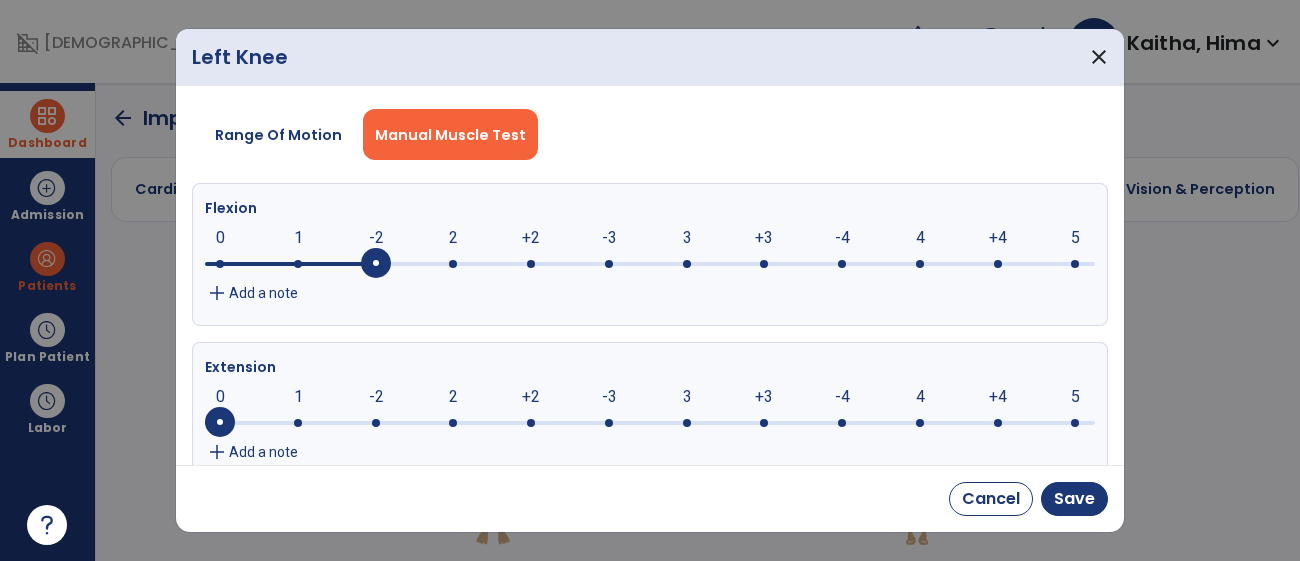 click on "-2" 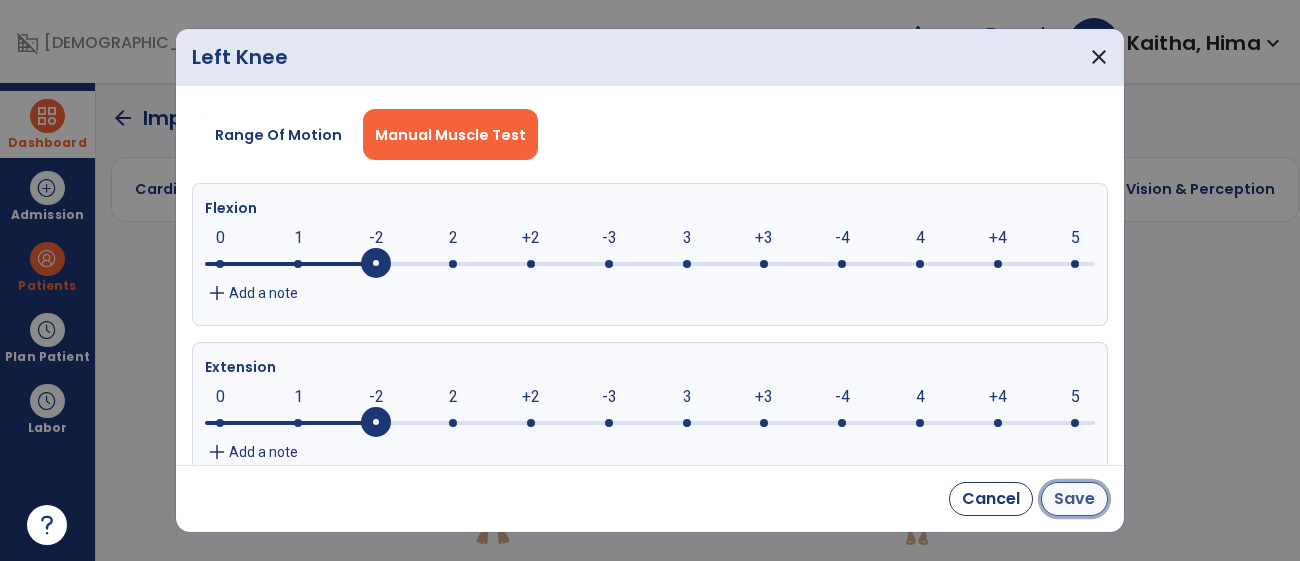 click on "Save" at bounding box center (1074, 499) 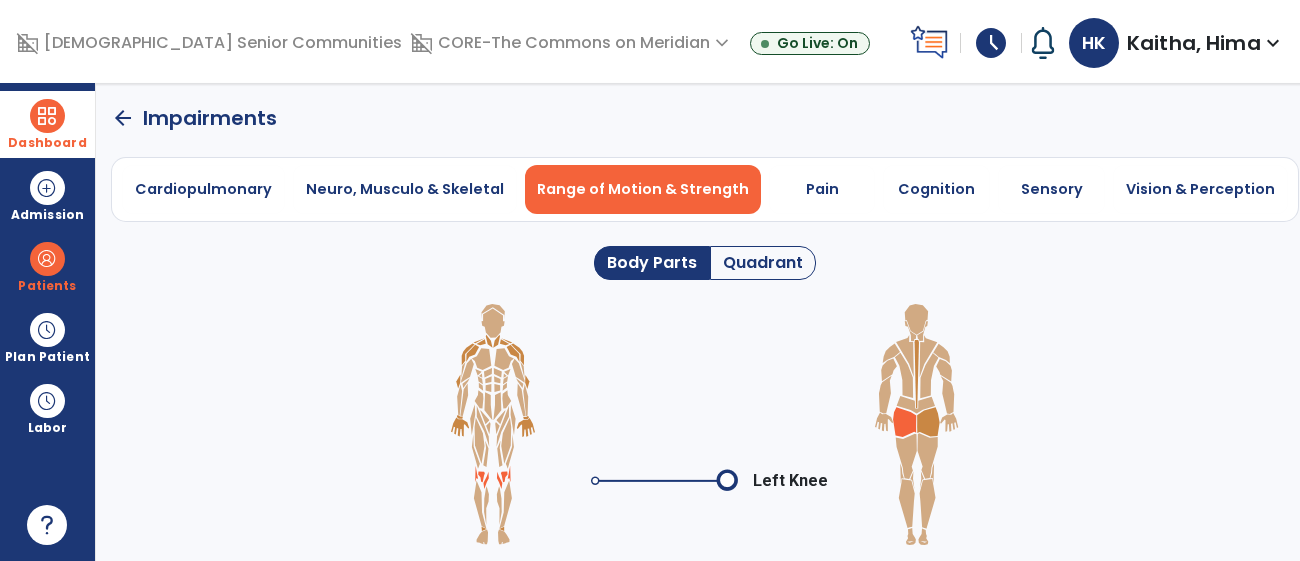 click 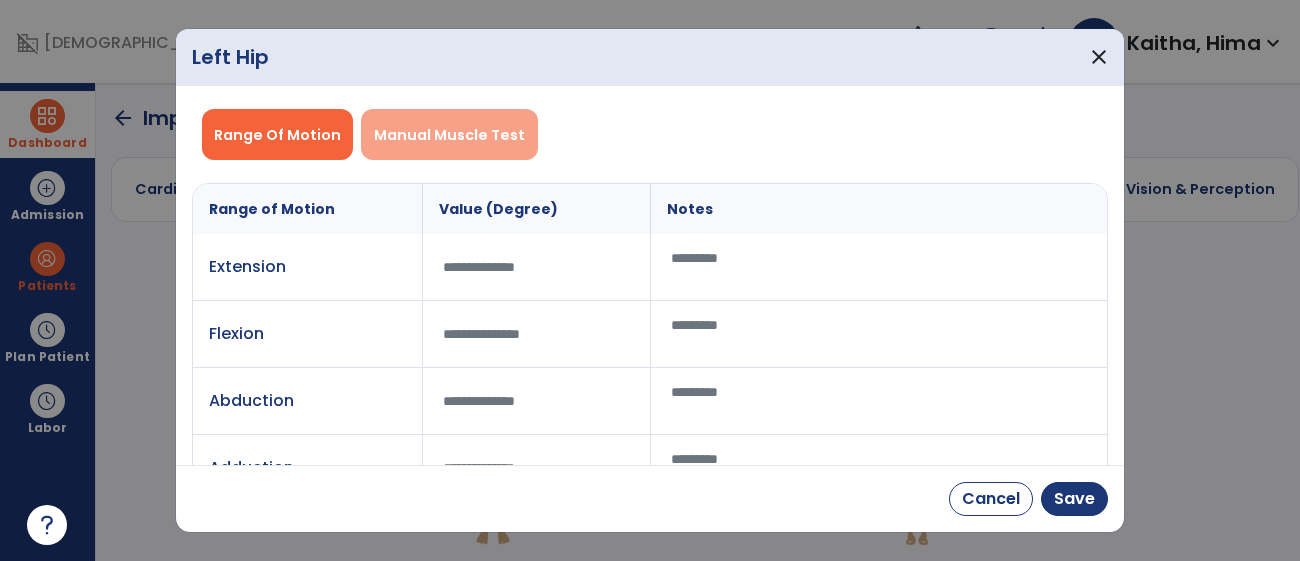 click on "Manual Muscle Test" at bounding box center [449, 134] 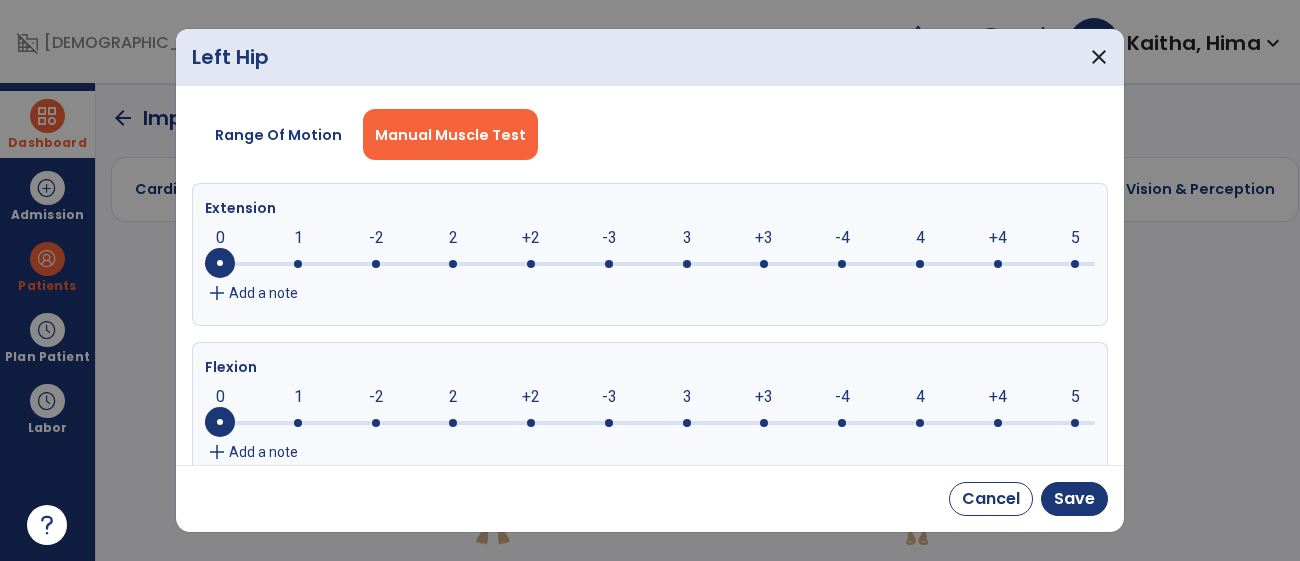 click 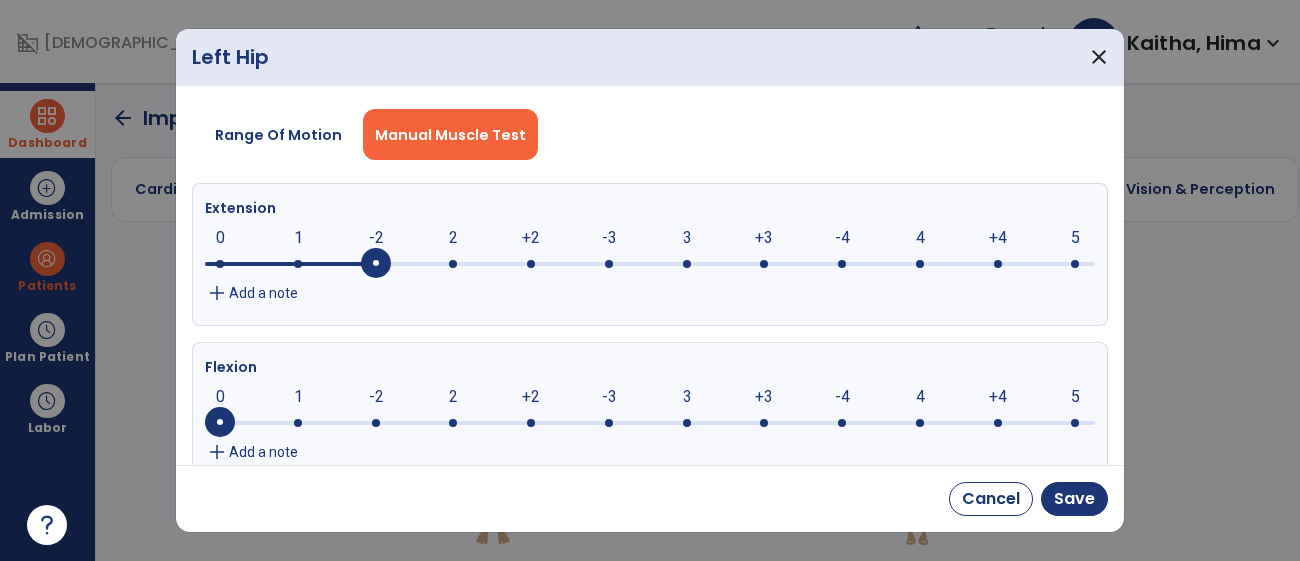 click on "-2" 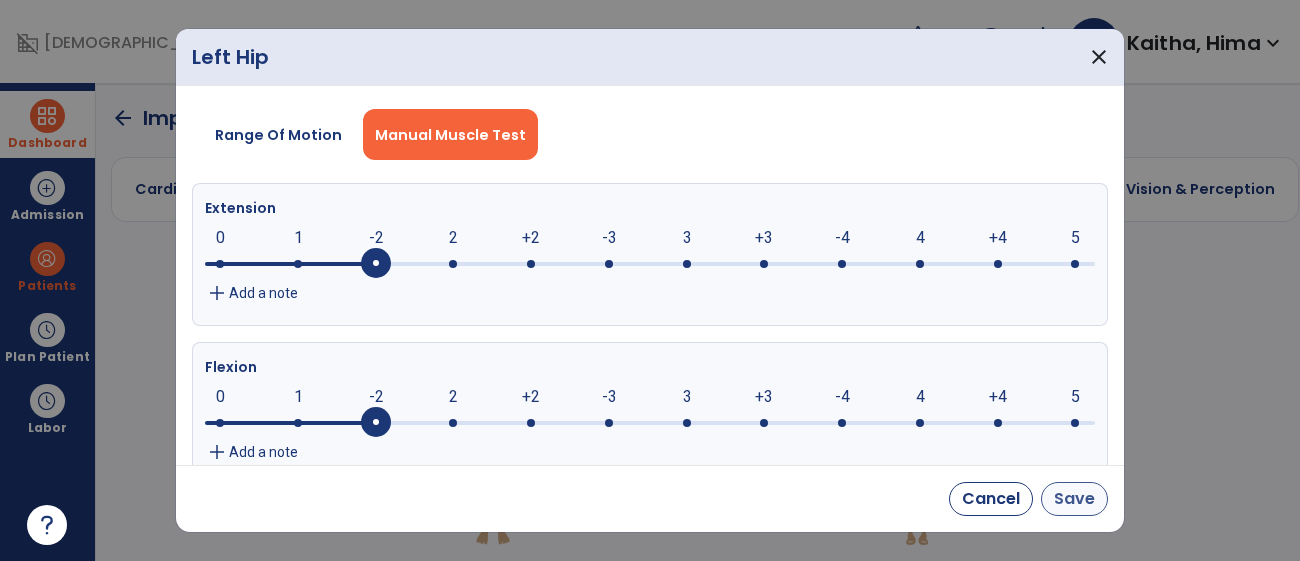 click on "Save" at bounding box center [1074, 499] 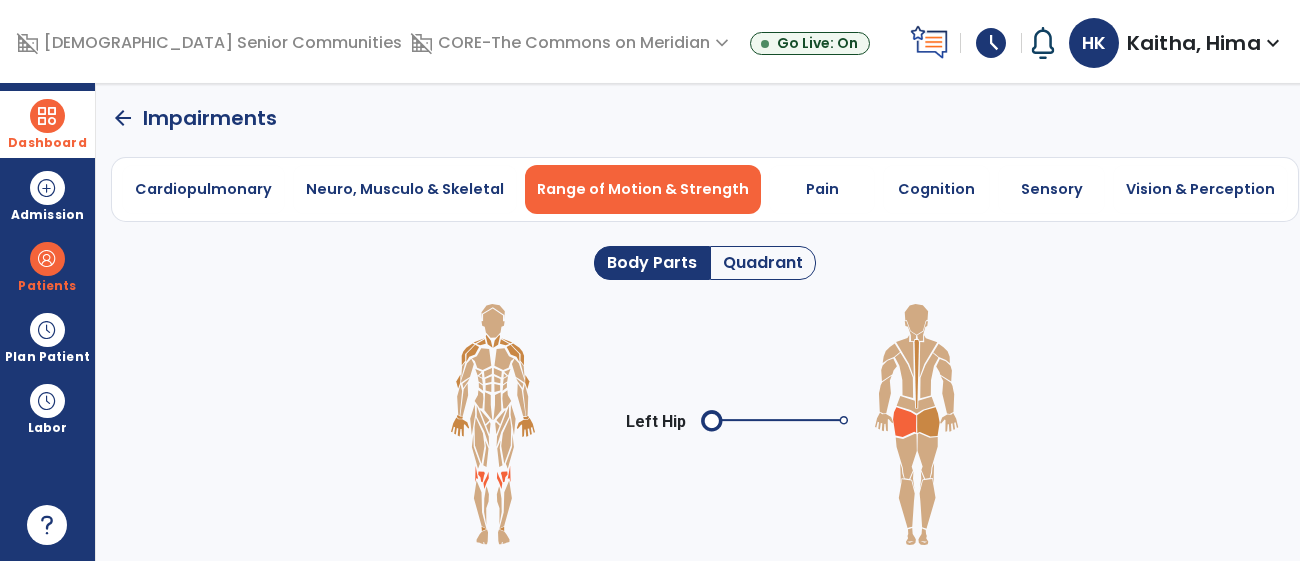 click 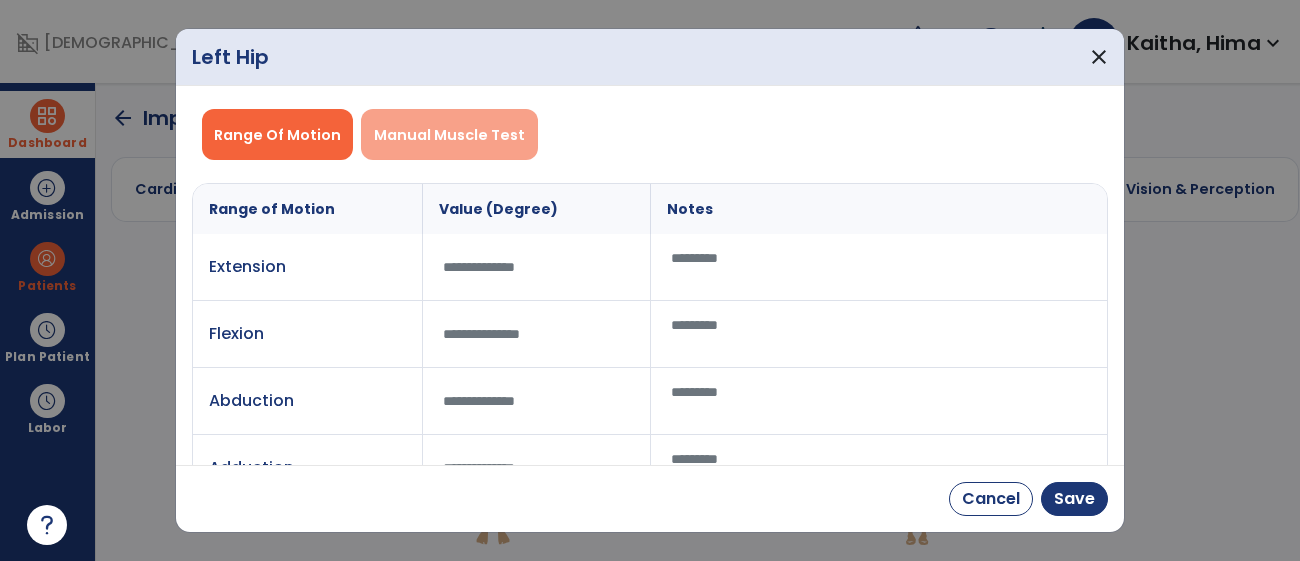 click on "Manual Muscle Test" at bounding box center (449, 135) 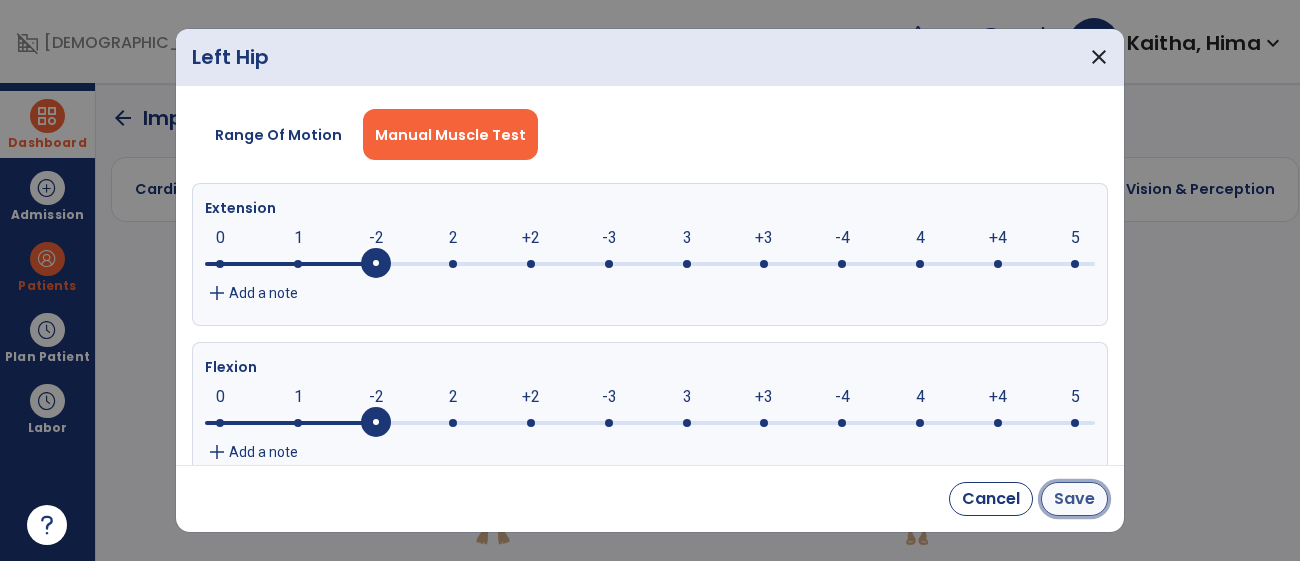click on "Save" at bounding box center [1074, 499] 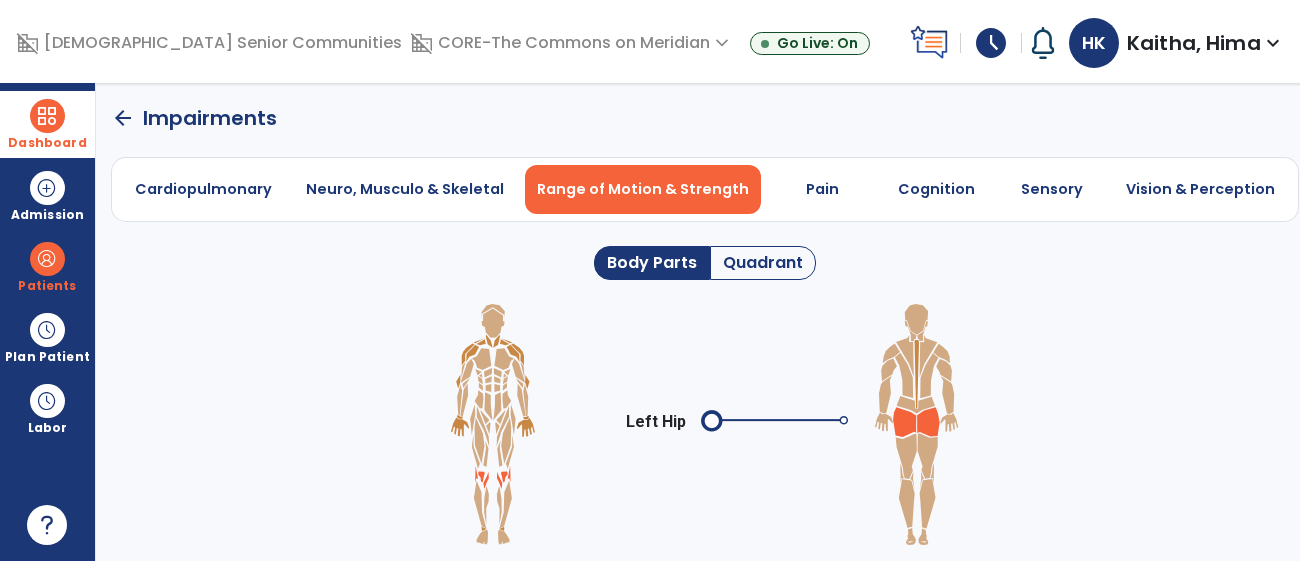 click 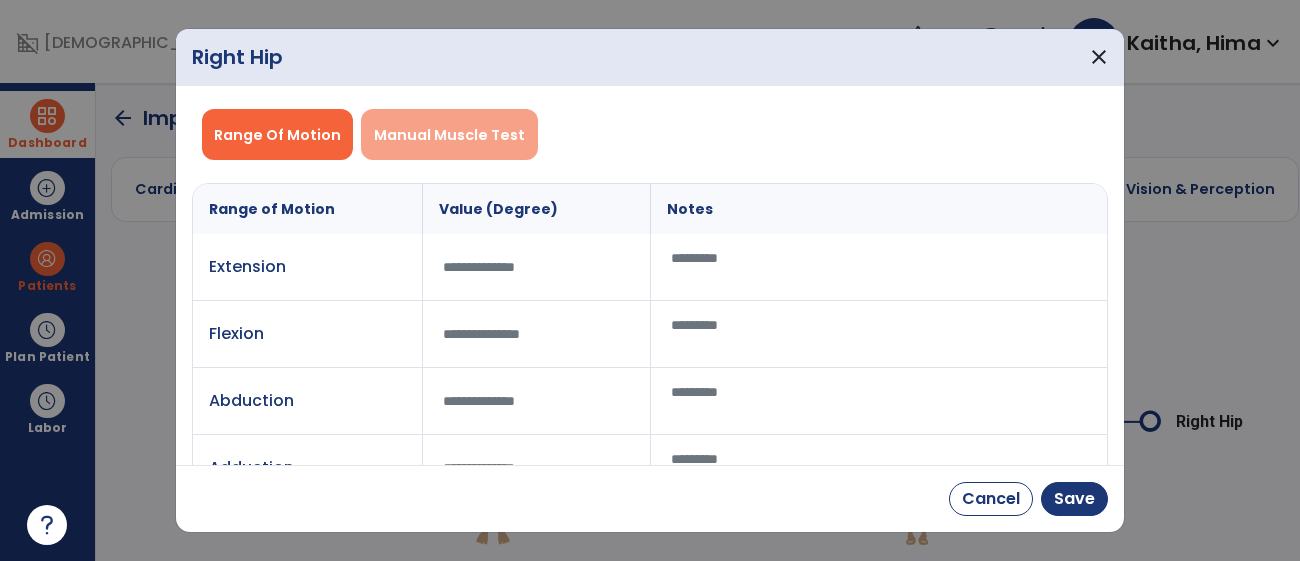 click on "Manual Muscle Test" at bounding box center [449, 135] 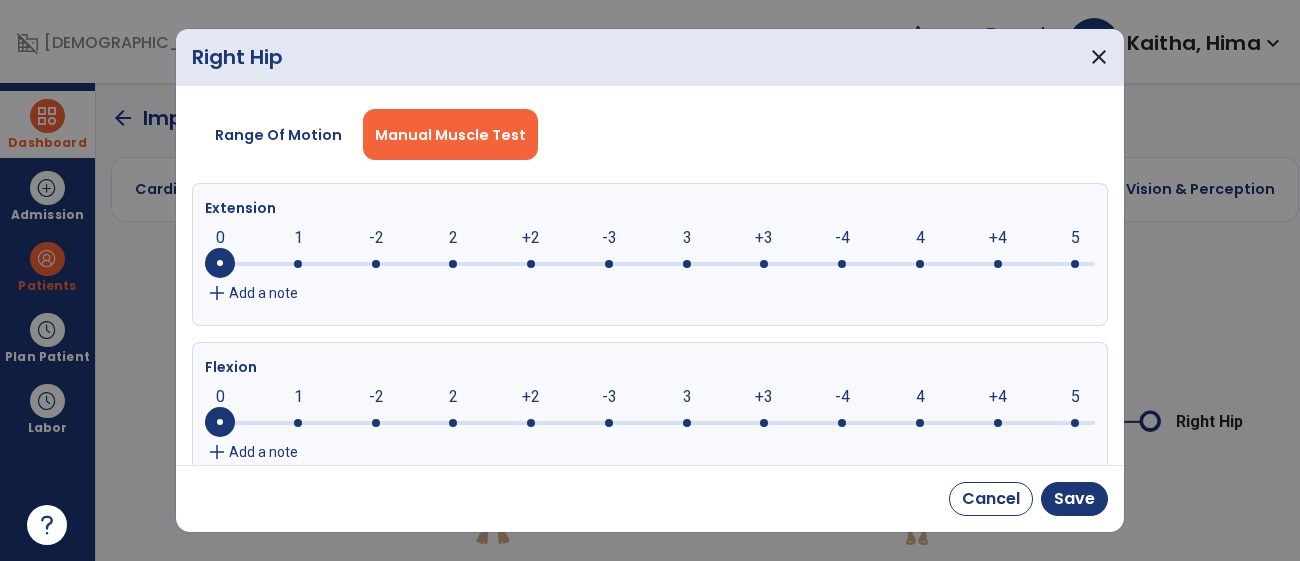 click on "-2" 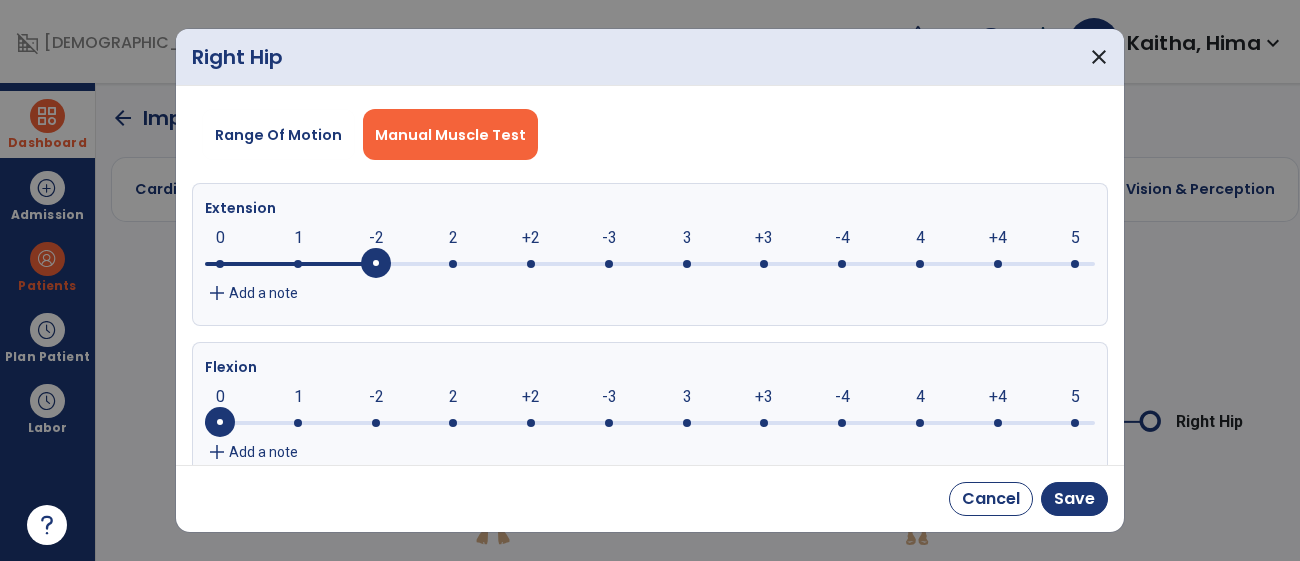 click on "-2" 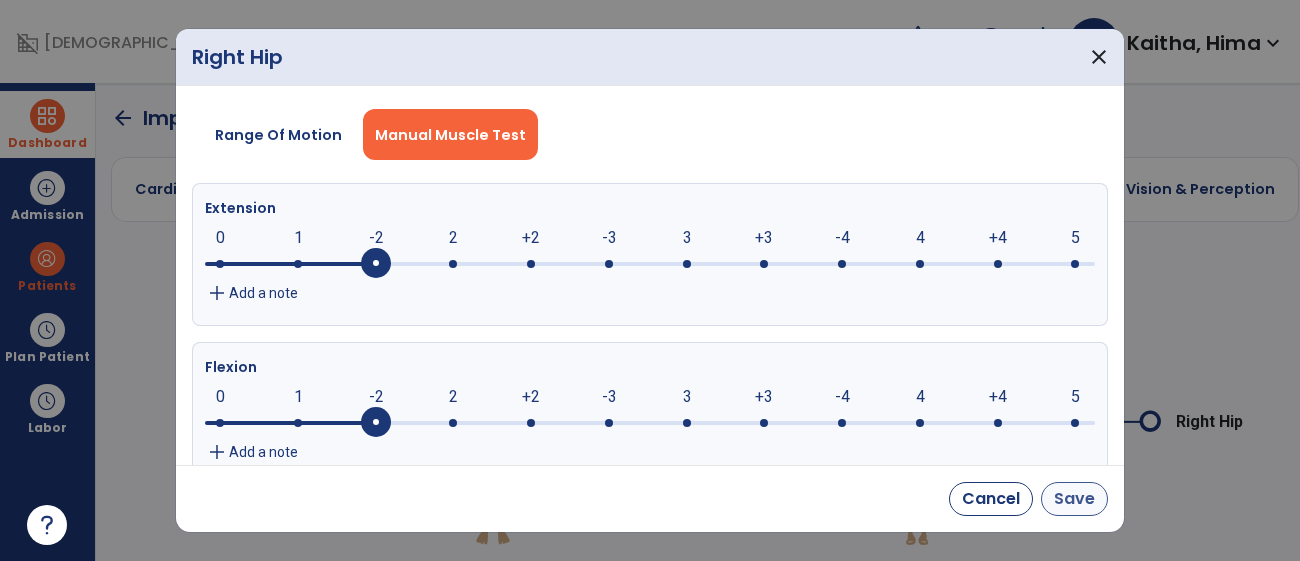 click on "Save" at bounding box center (1074, 499) 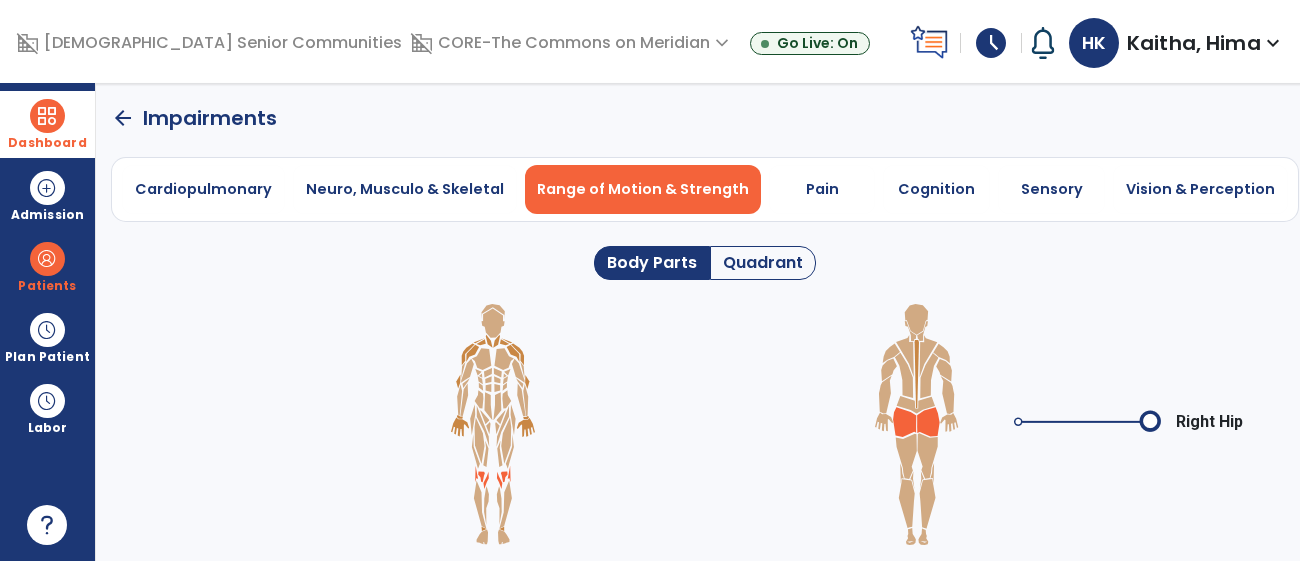 click 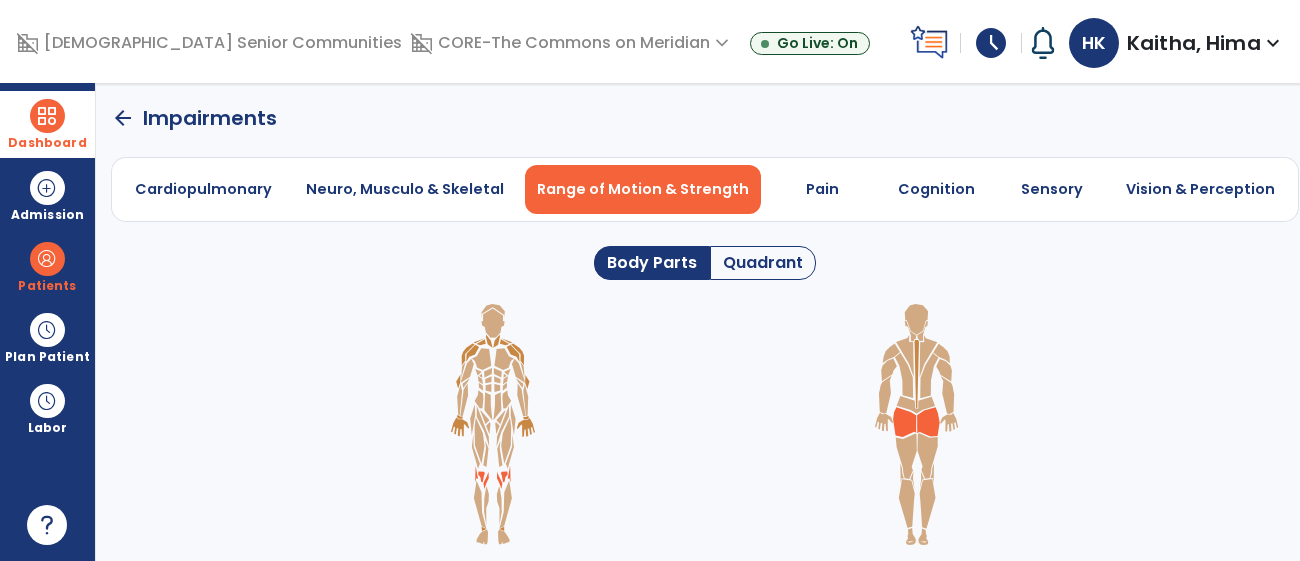 click 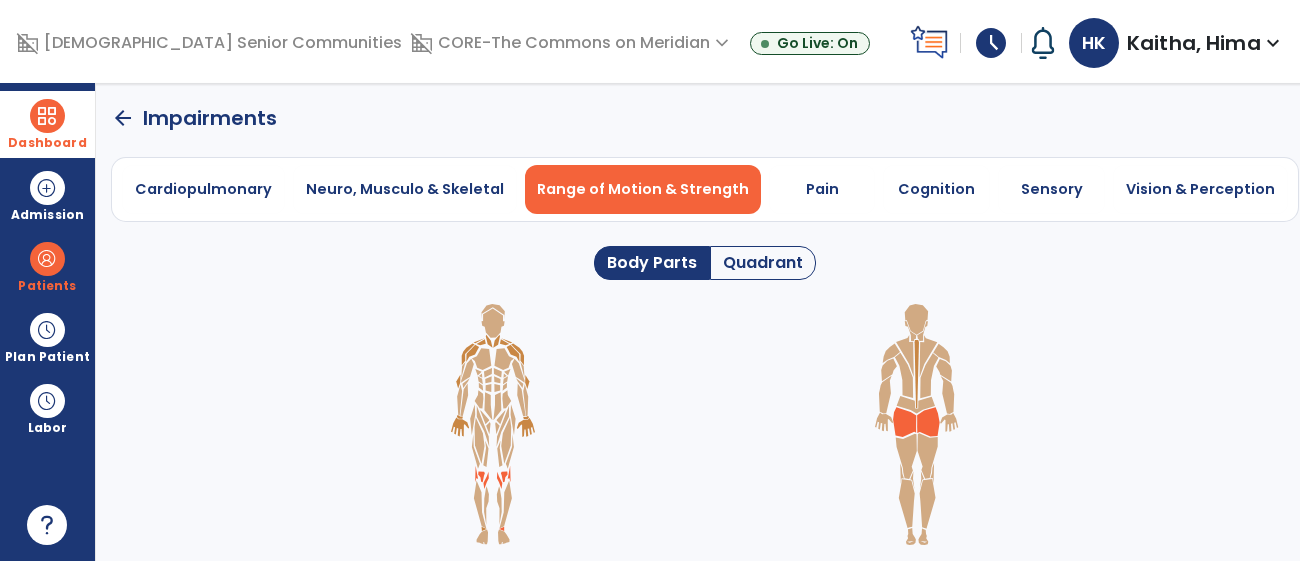click 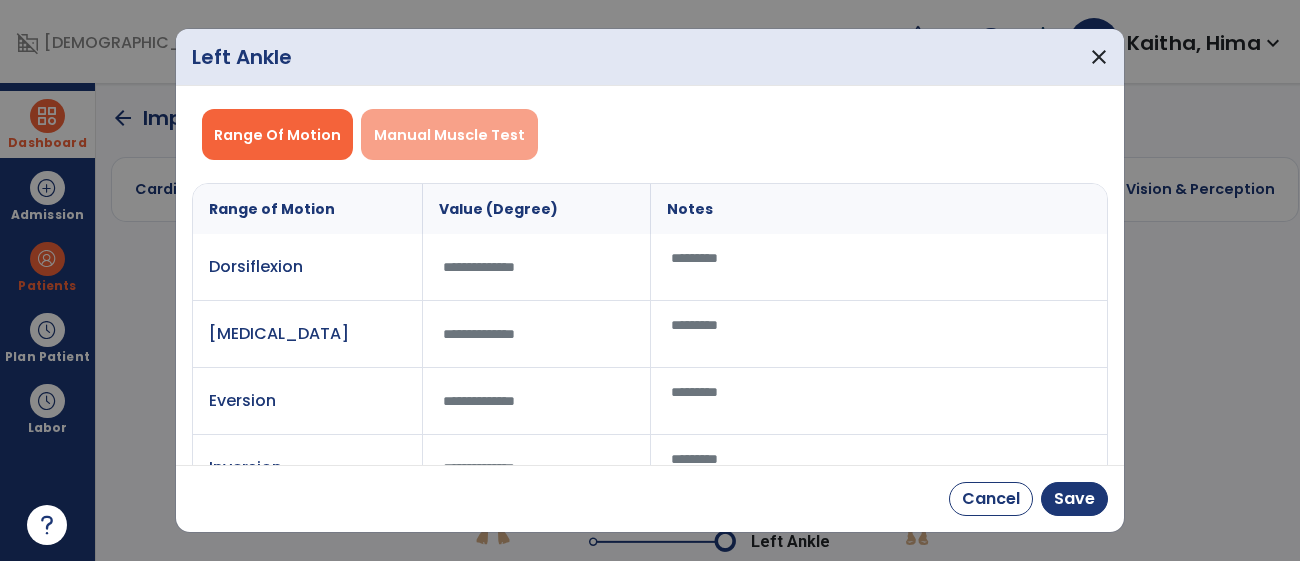 click on "Manual Muscle Test" at bounding box center [449, 135] 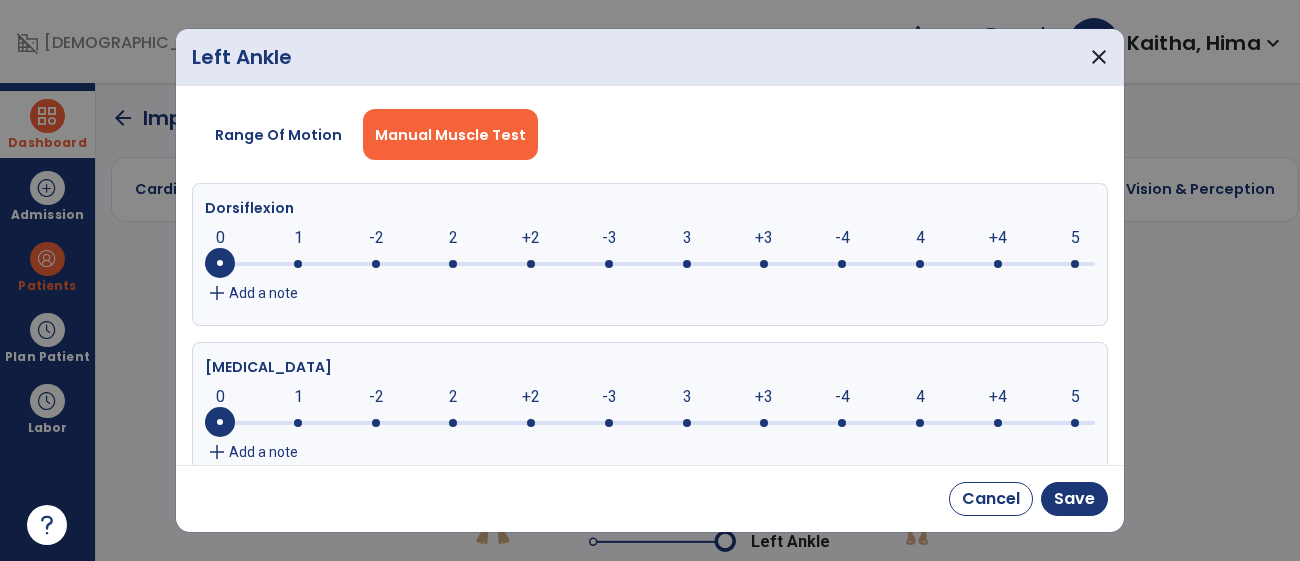 click on "-3" 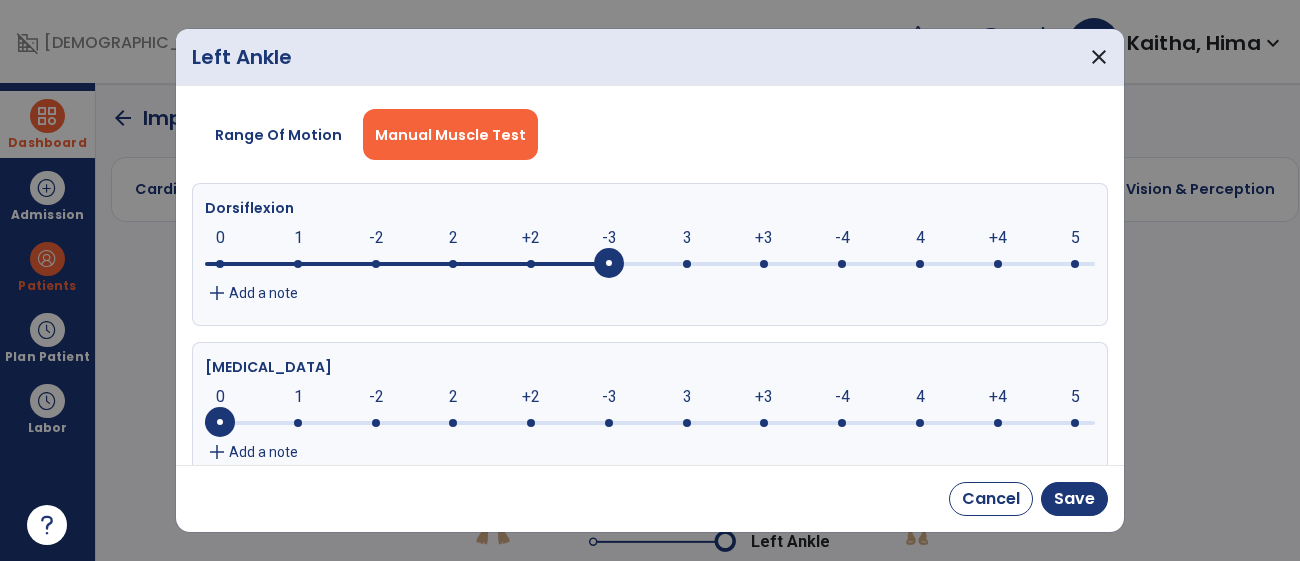 click on "-3" 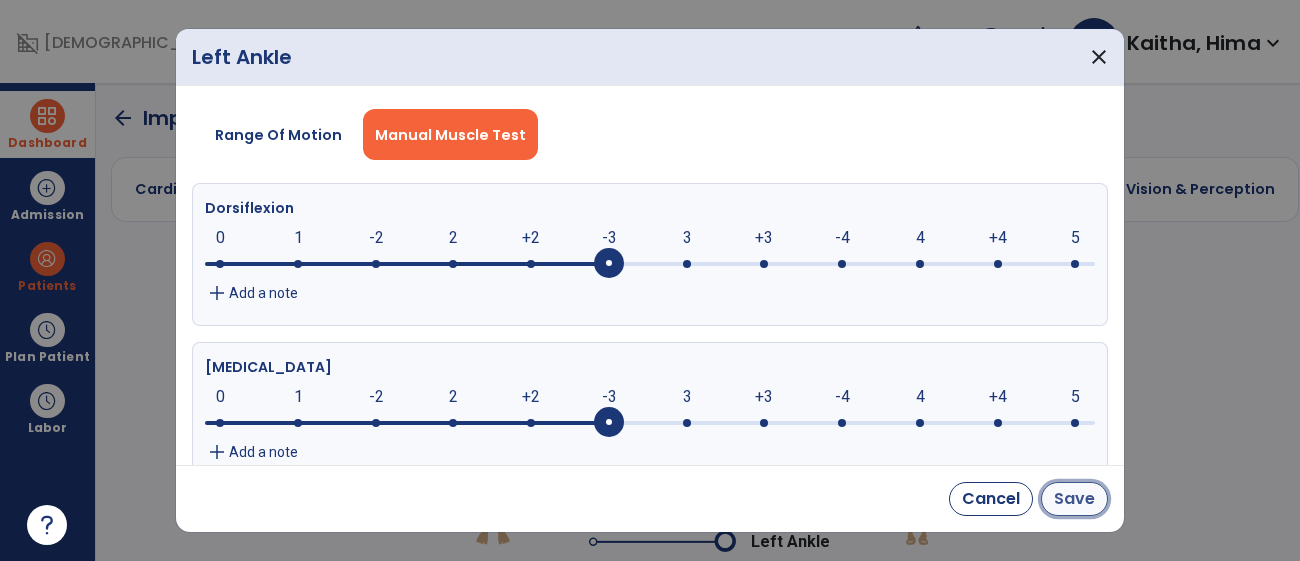 click on "Save" at bounding box center (1074, 499) 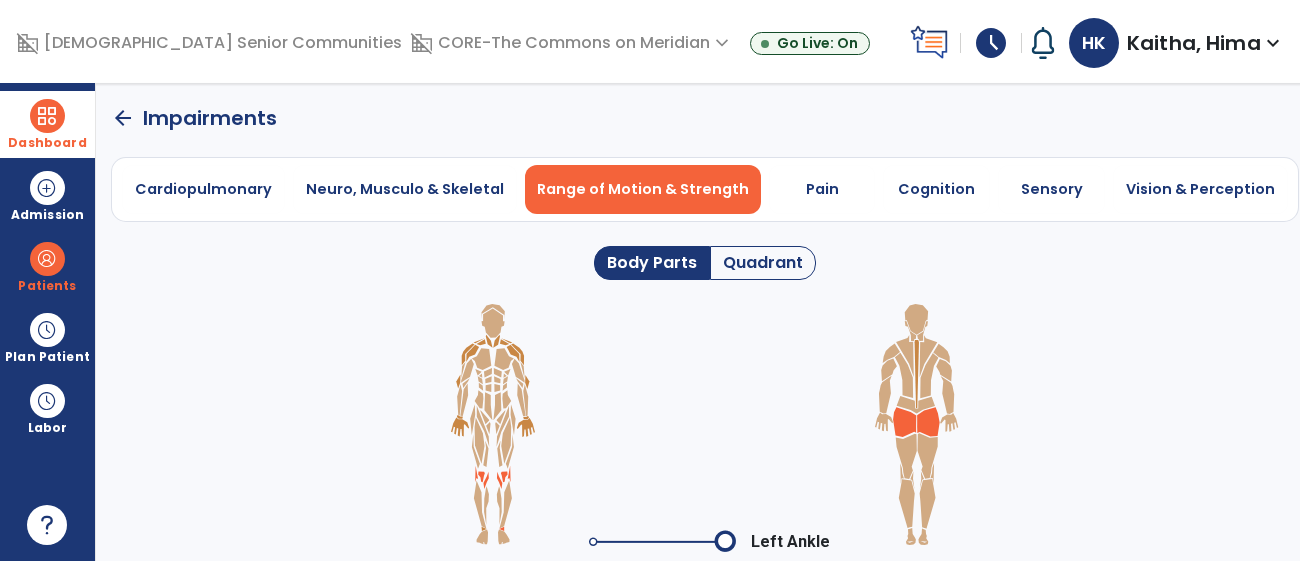 click 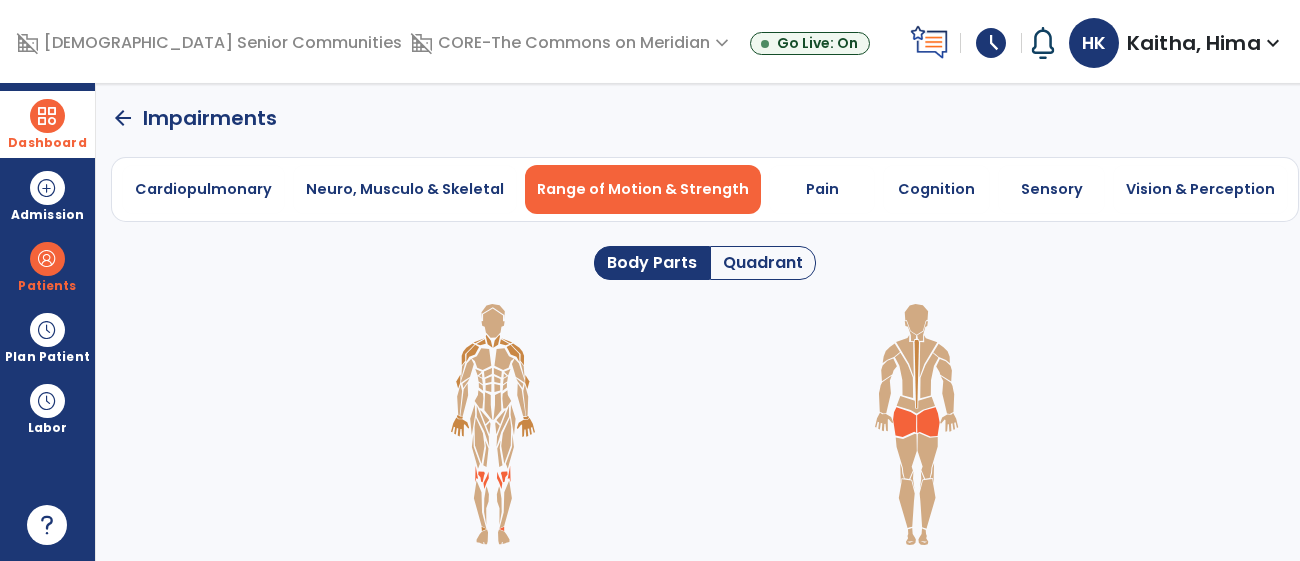 click 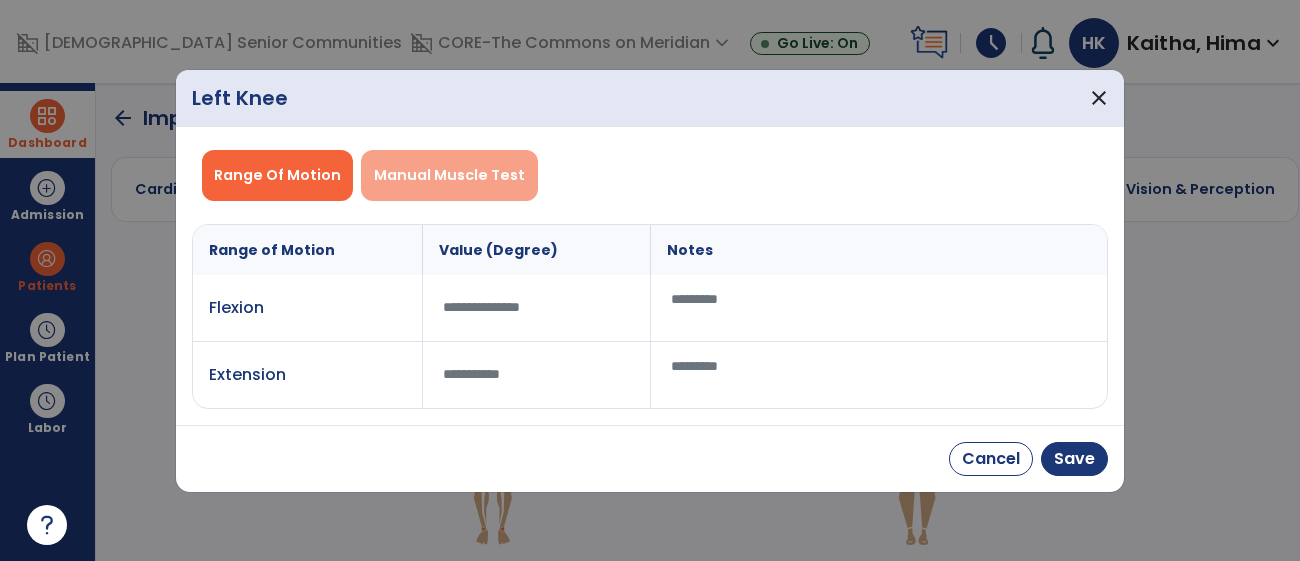click on "Manual Muscle Test" at bounding box center [449, 175] 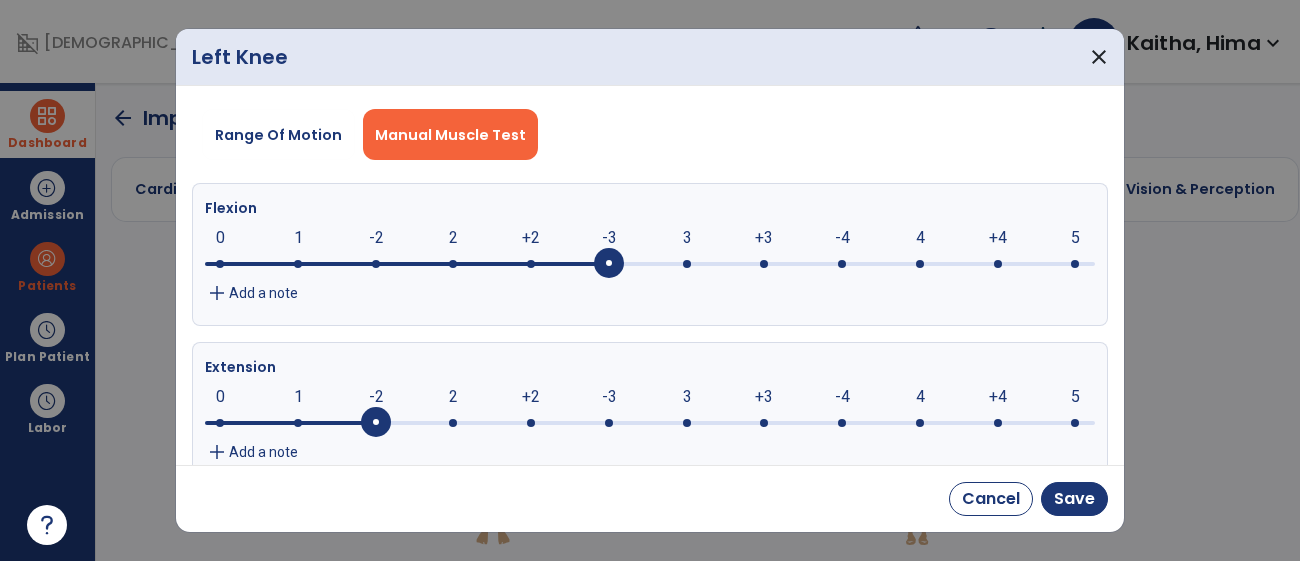 click on "-3" 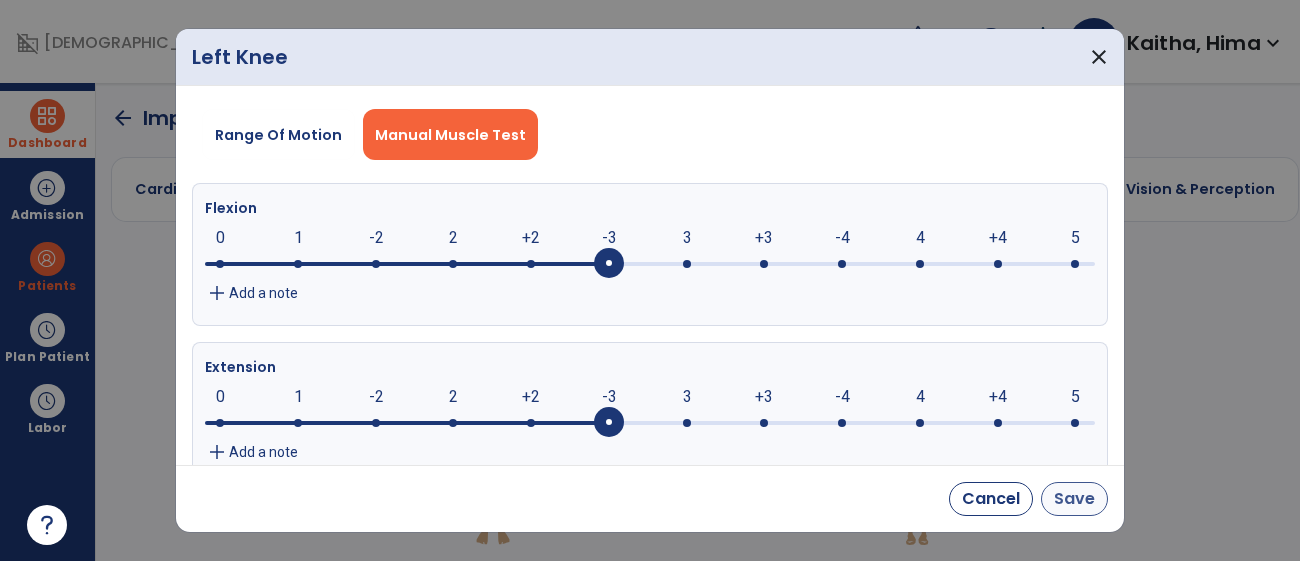 click on "Save" at bounding box center [1074, 499] 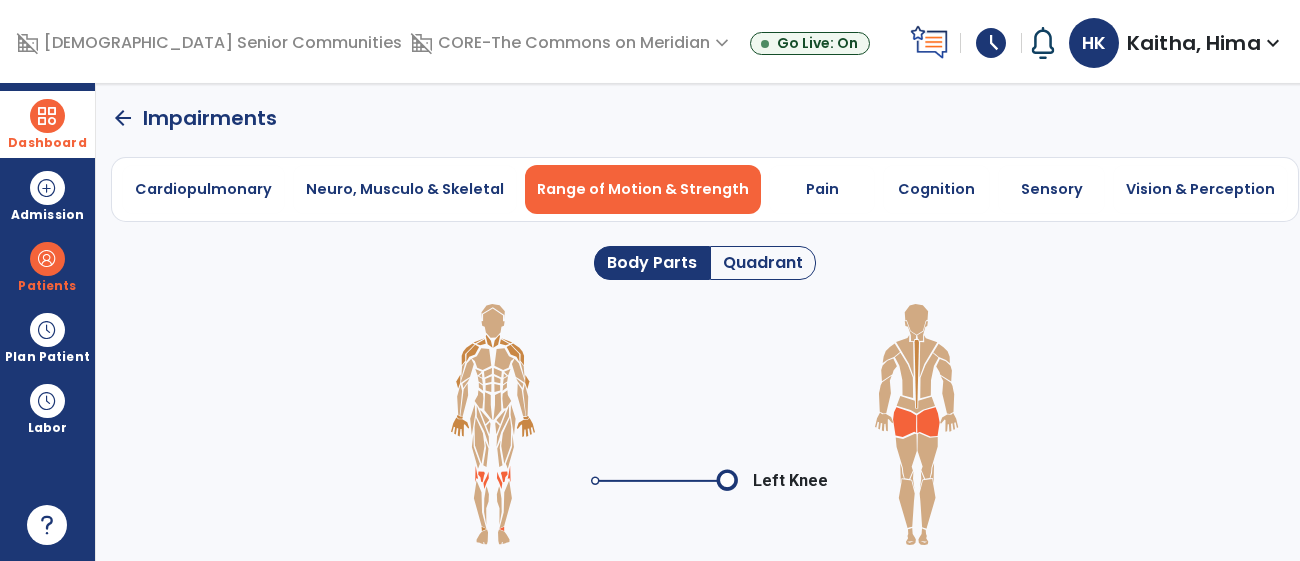 click 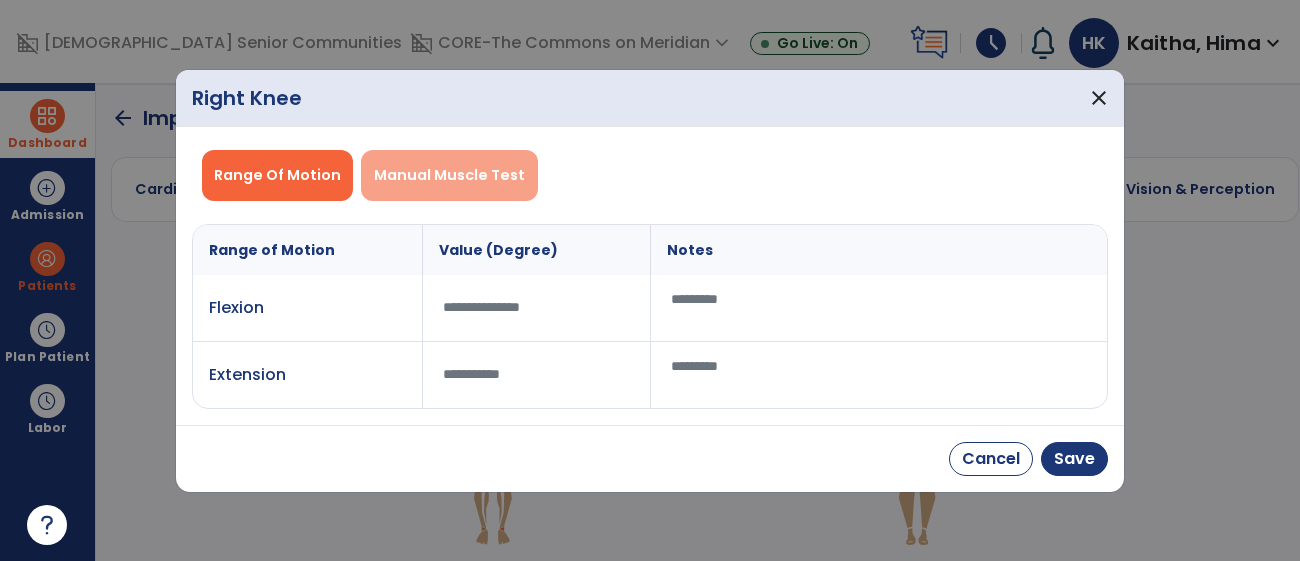 click on "Manual Muscle Test" at bounding box center [449, 175] 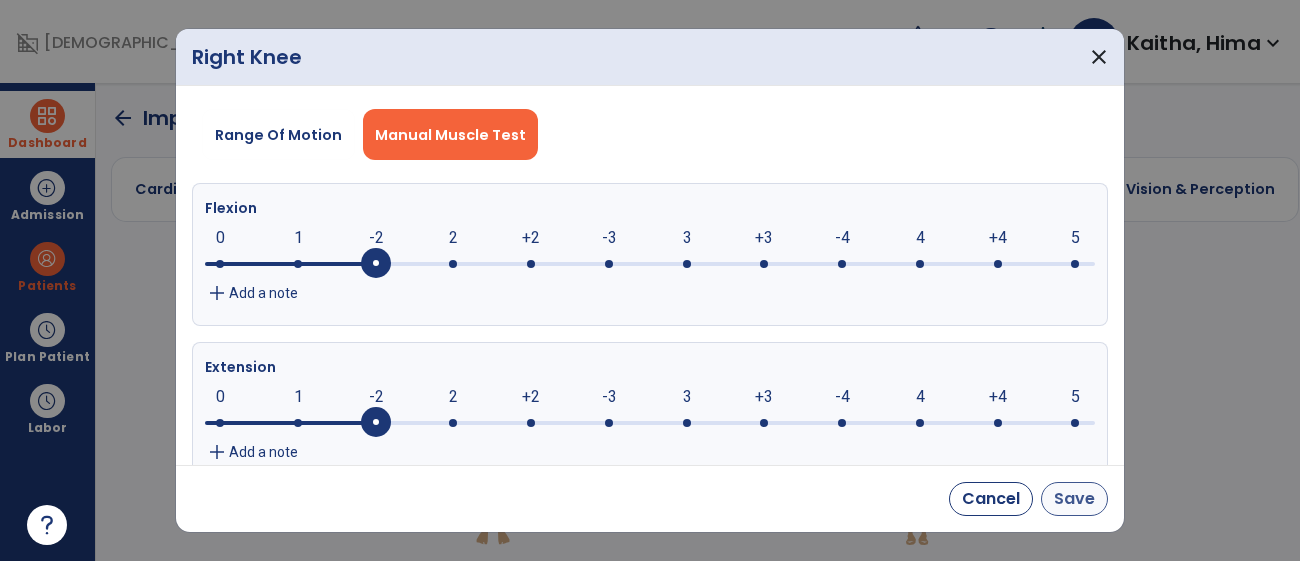 click on "Save" at bounding box center [1074, 499] 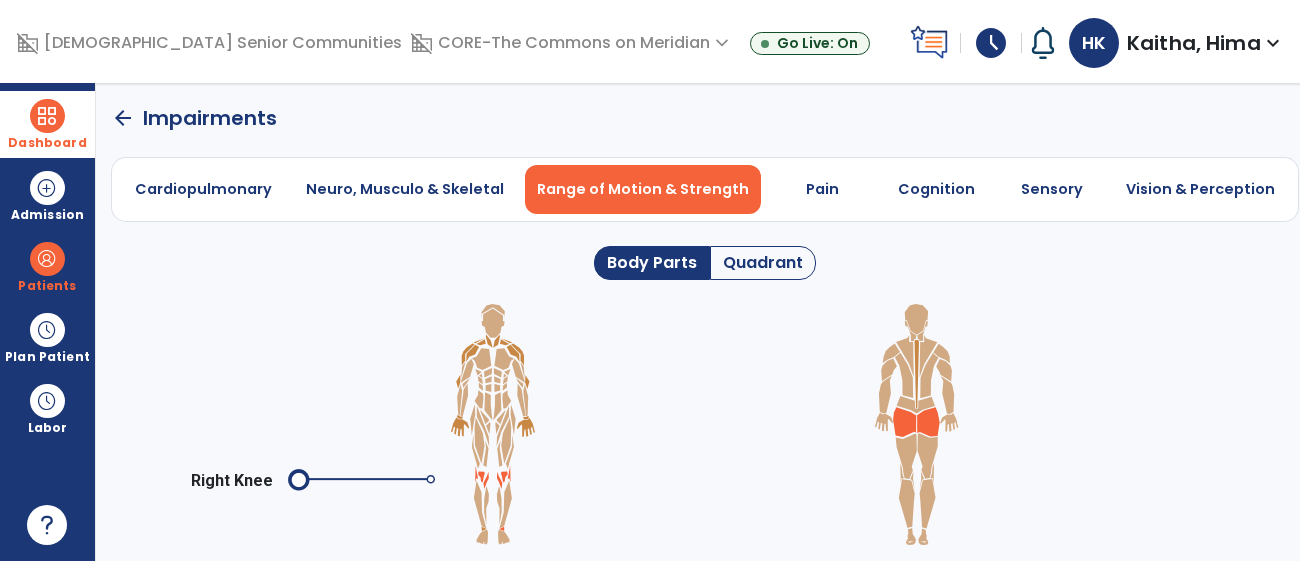 click 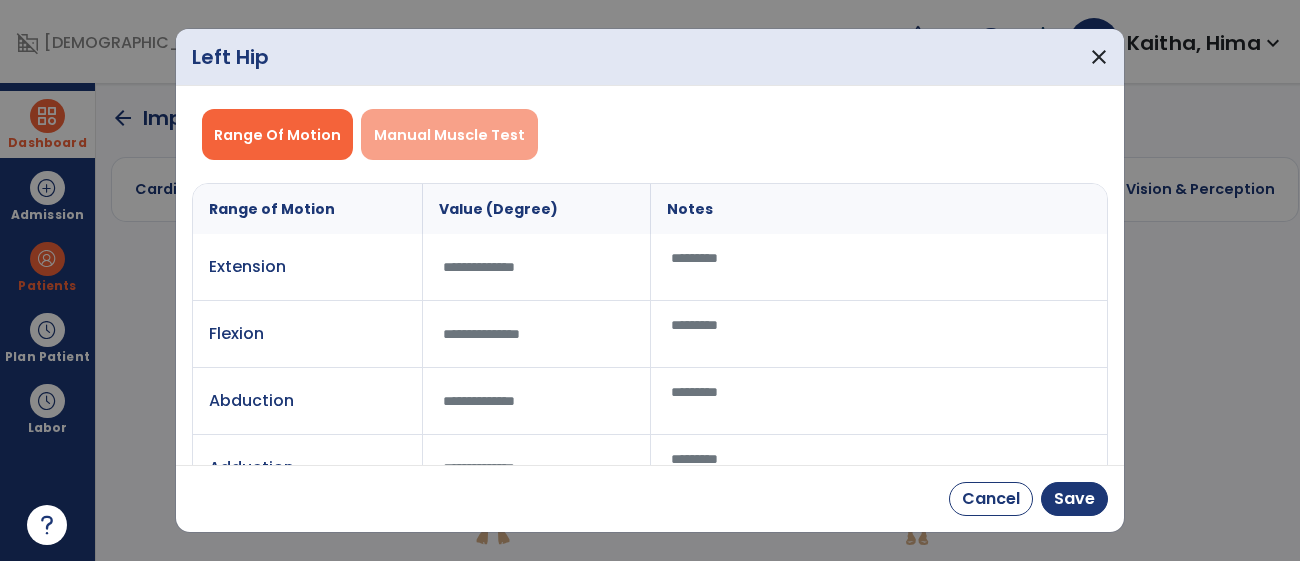 click on "Manual Muscle Test" at bounding box center (449, 135) 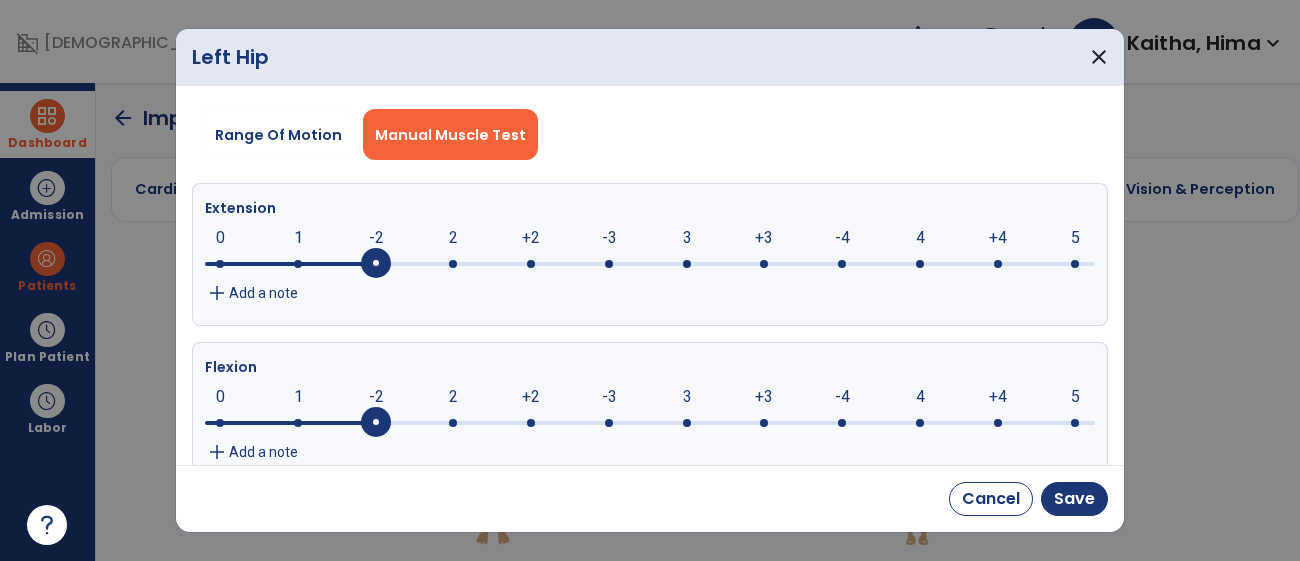 click 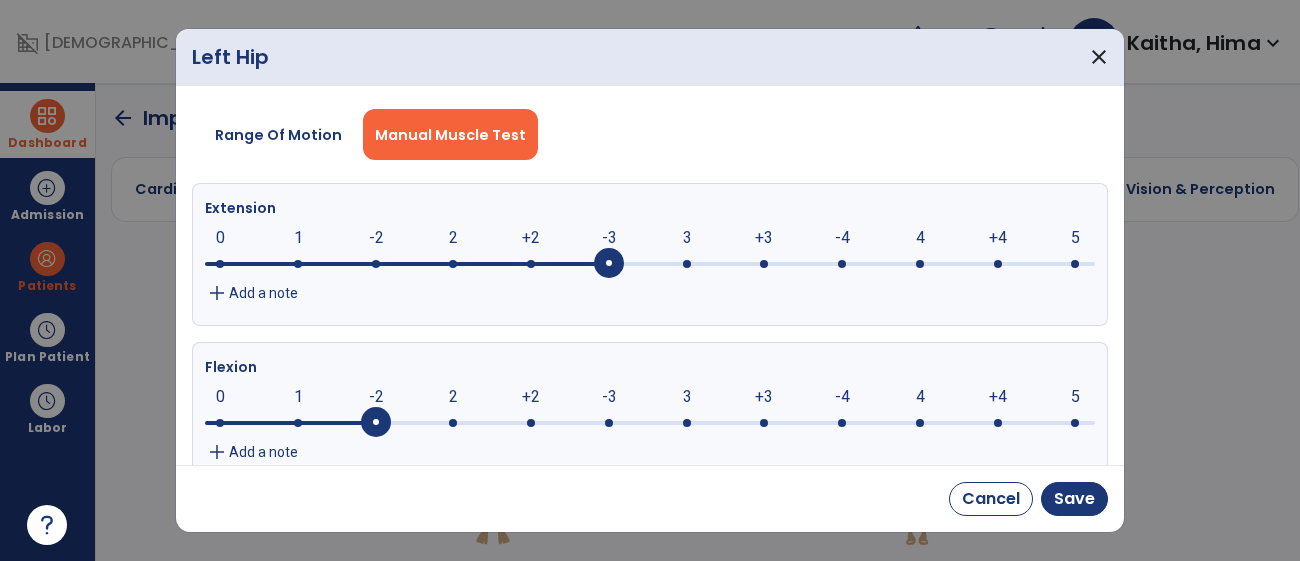 click on "-3" 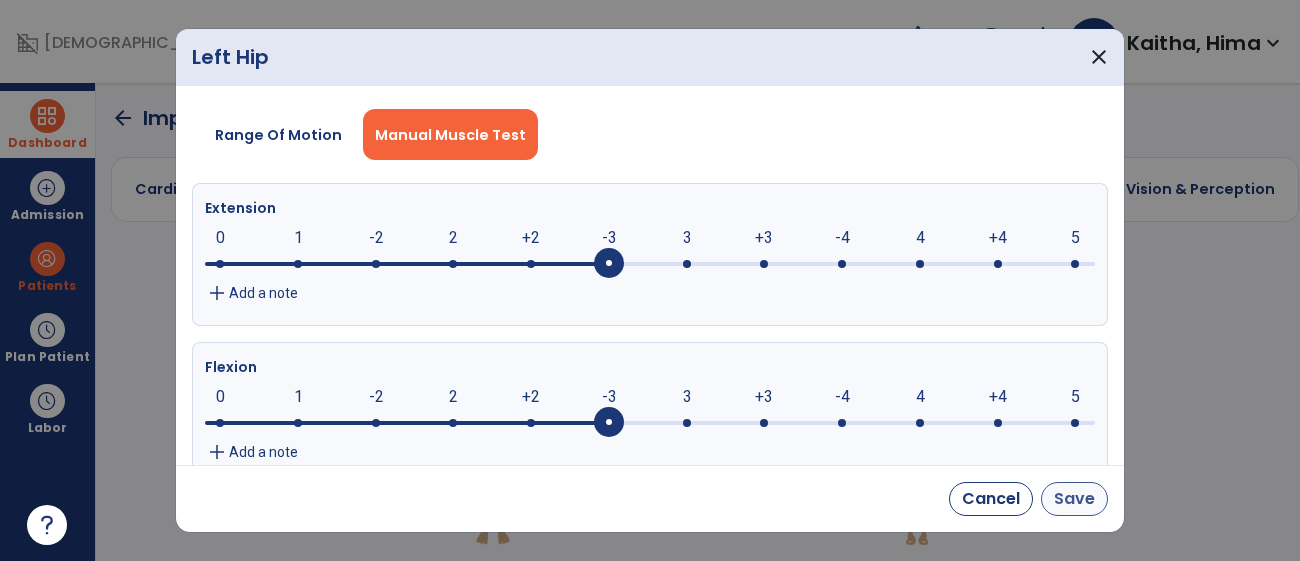 click on "Save" at bounding box center (1074, 499) 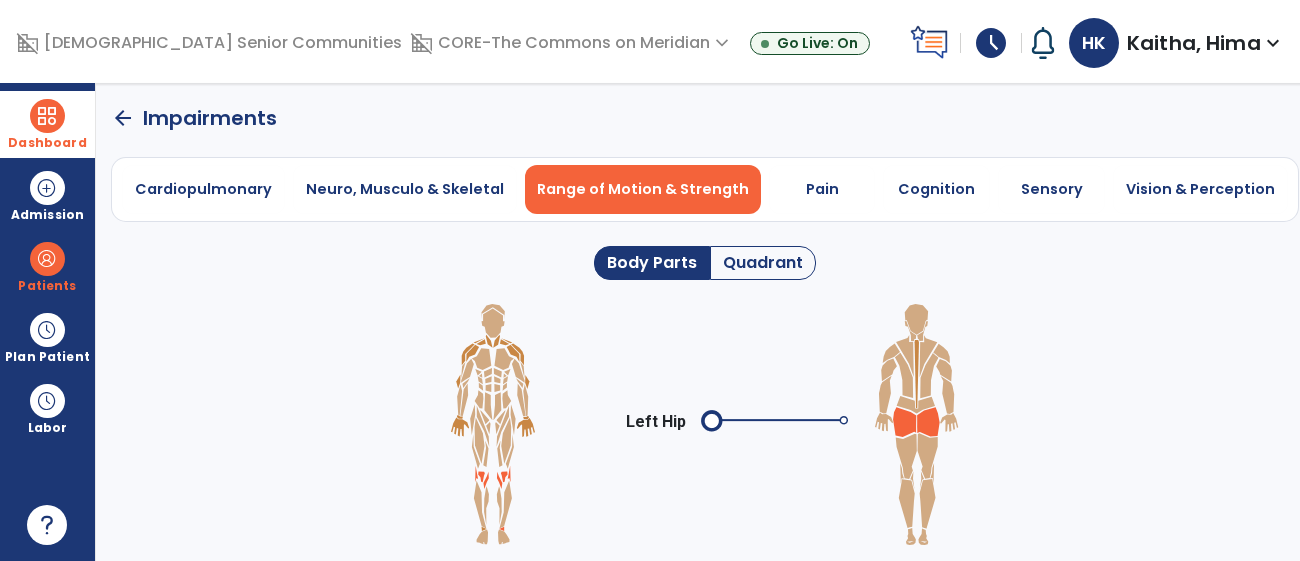 click 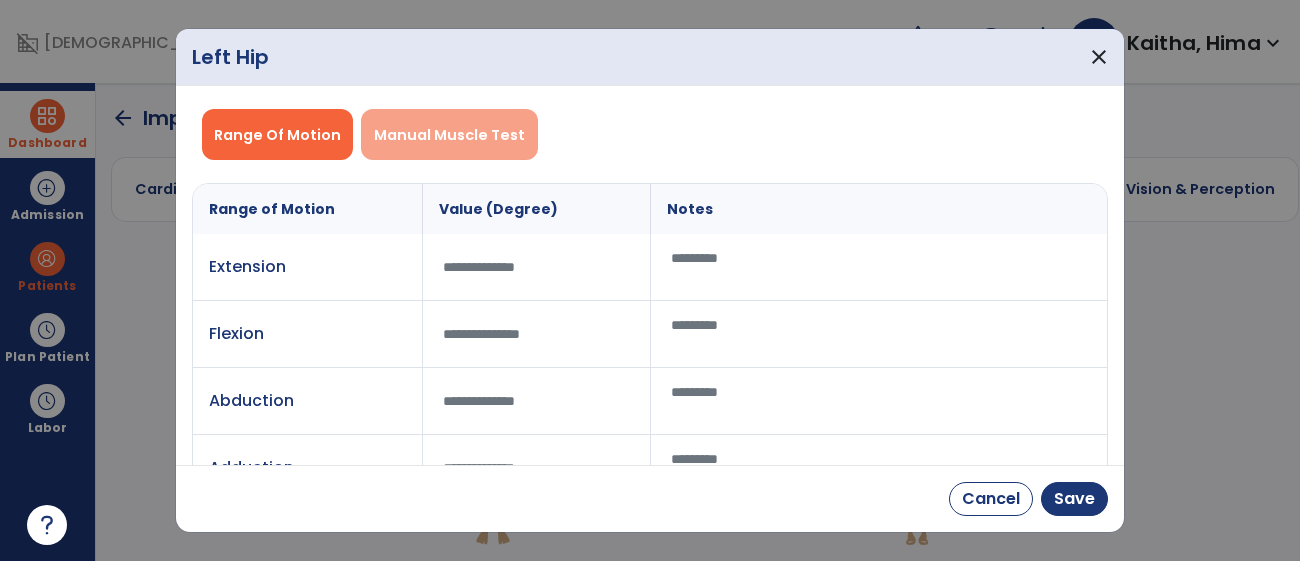 click on "Manual Muscle Test" at bounding box center [449, 135] 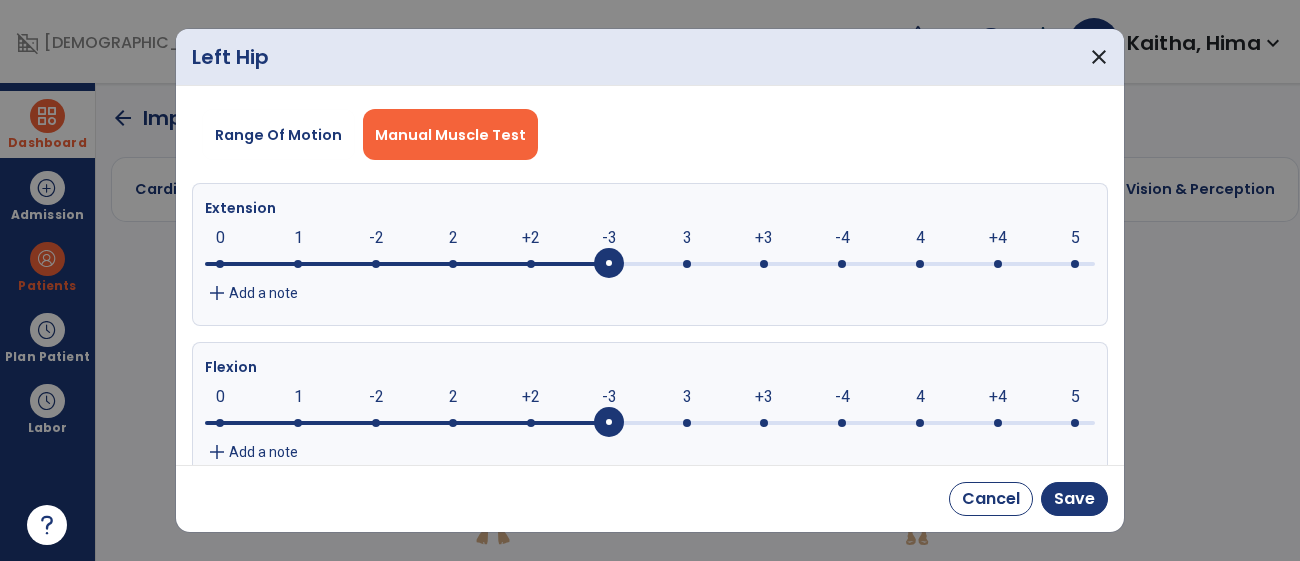 click on "+2" 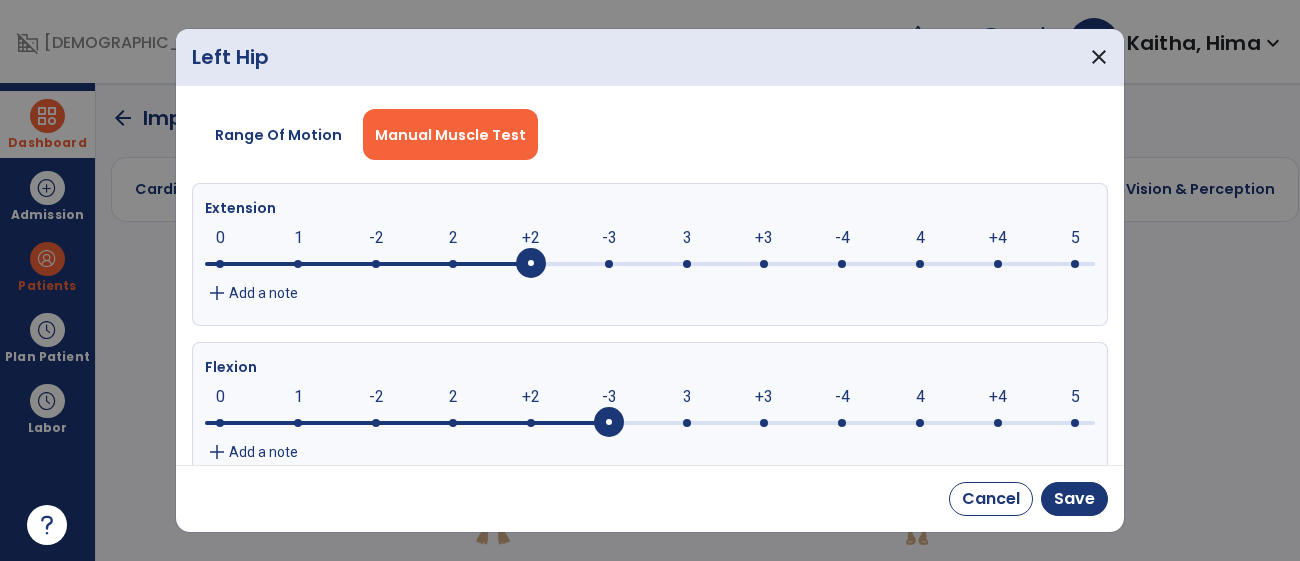 click on "+2" 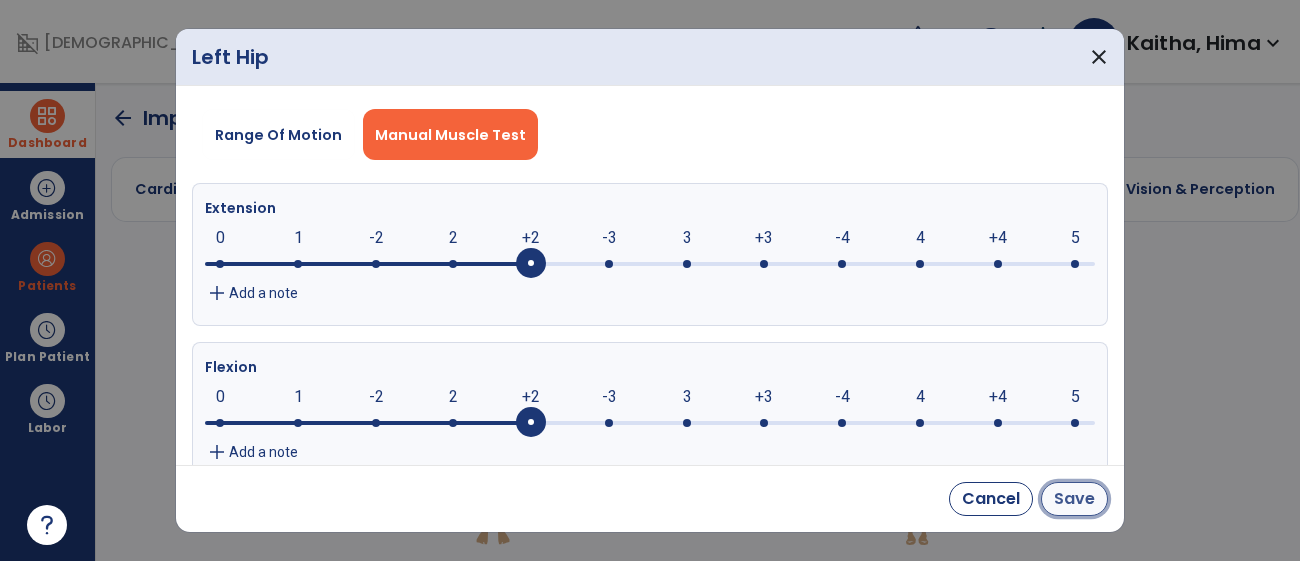 click on "Save" at bounding box center [1074, 499] 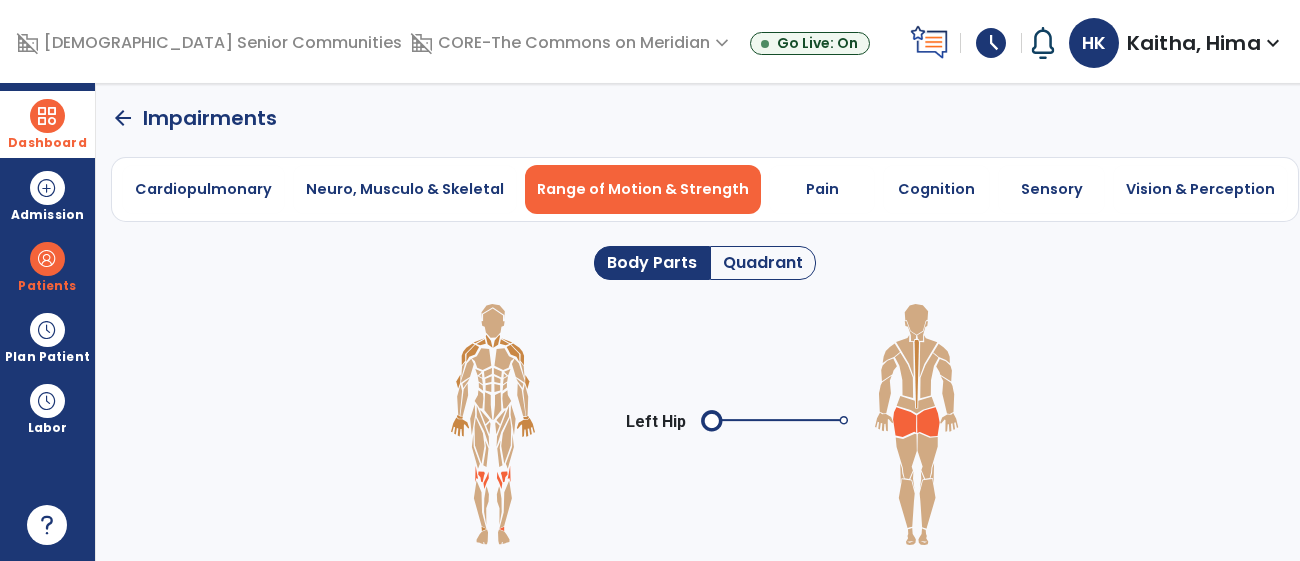 click 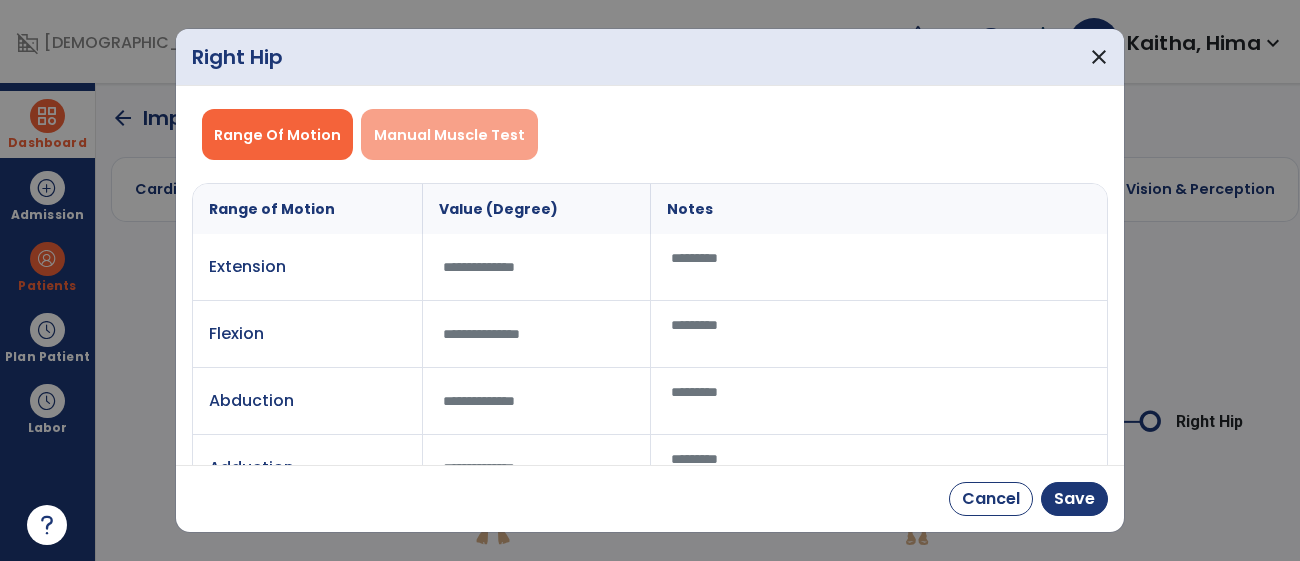 click on "Manual Muscle Test" at bounding box center [449, 135] 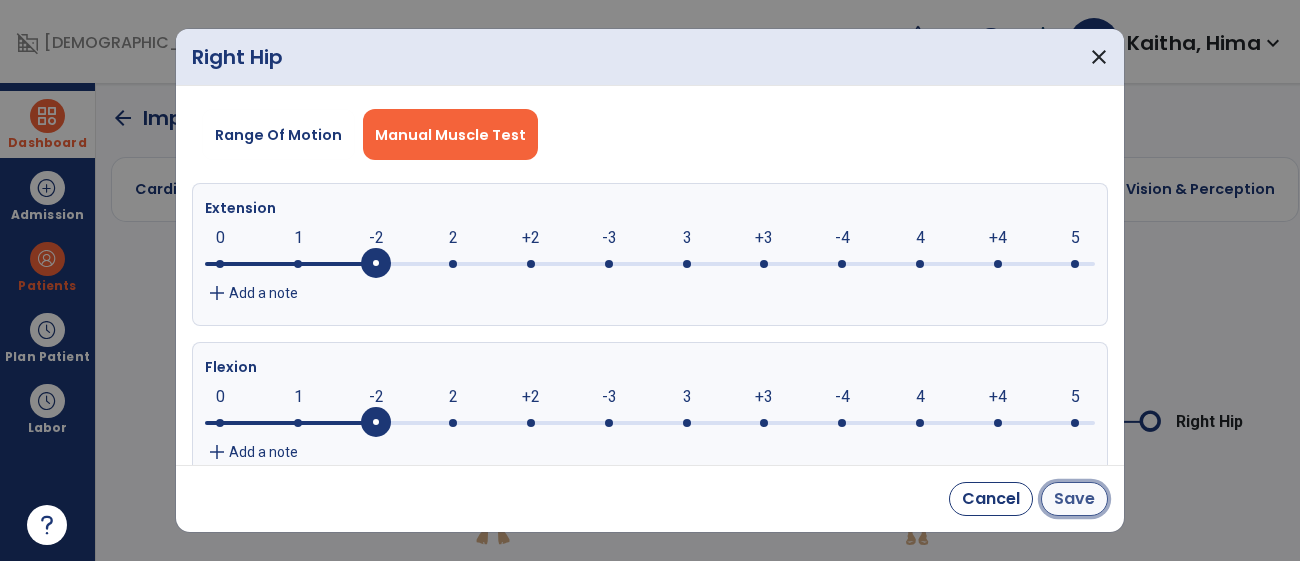 click on "Save" at bounding box center (1074, 499) 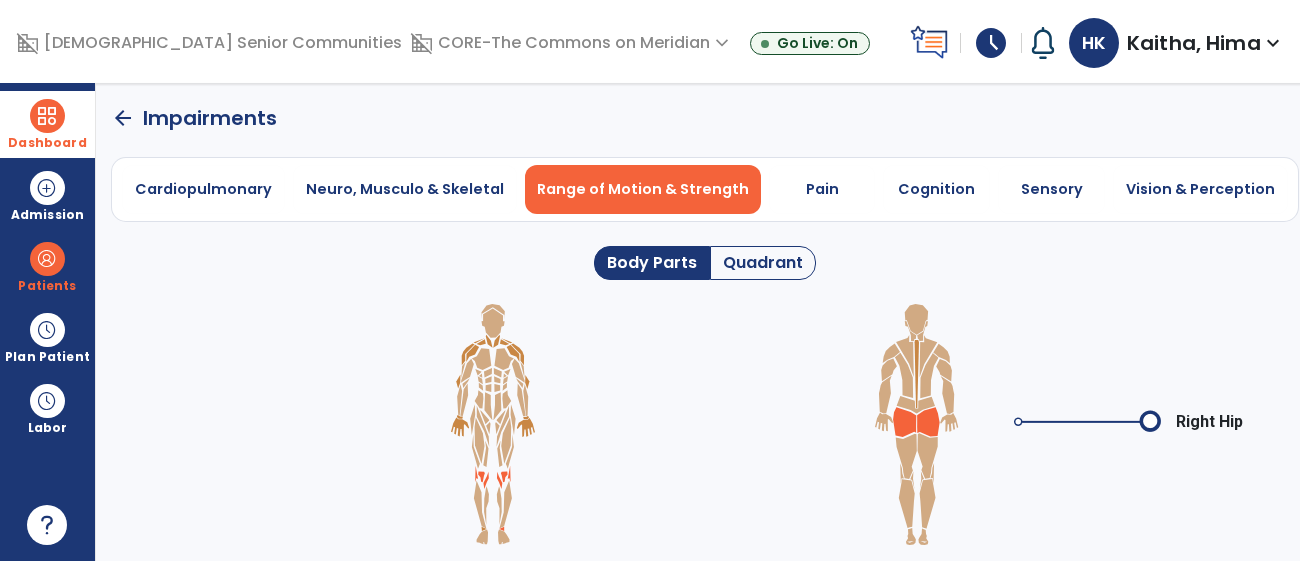 click 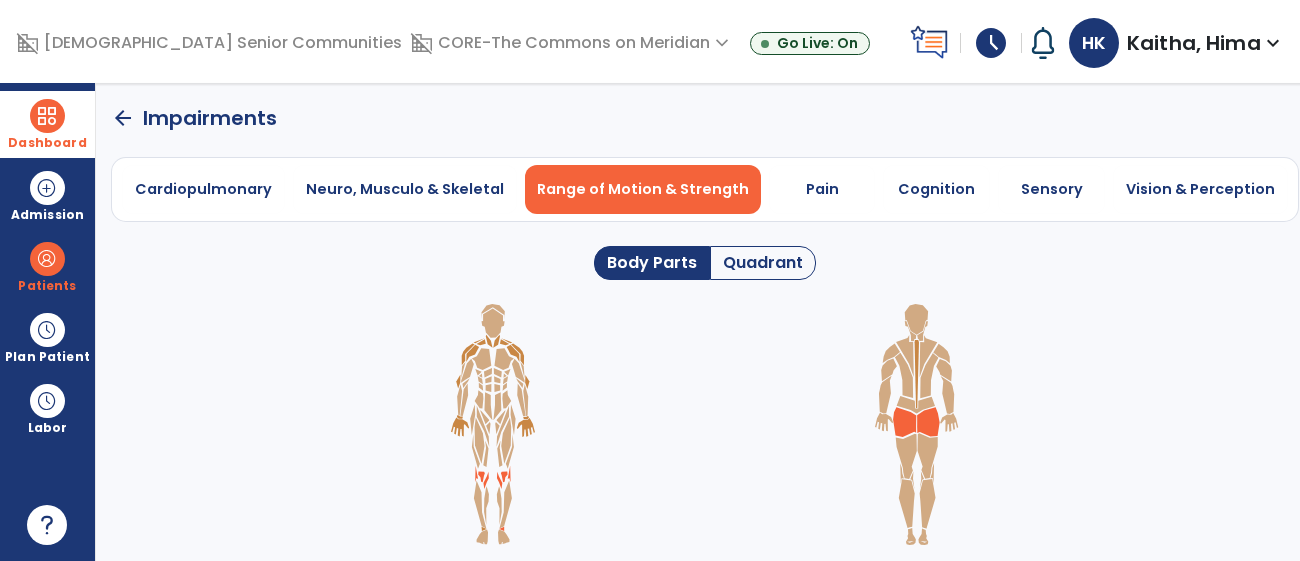 click 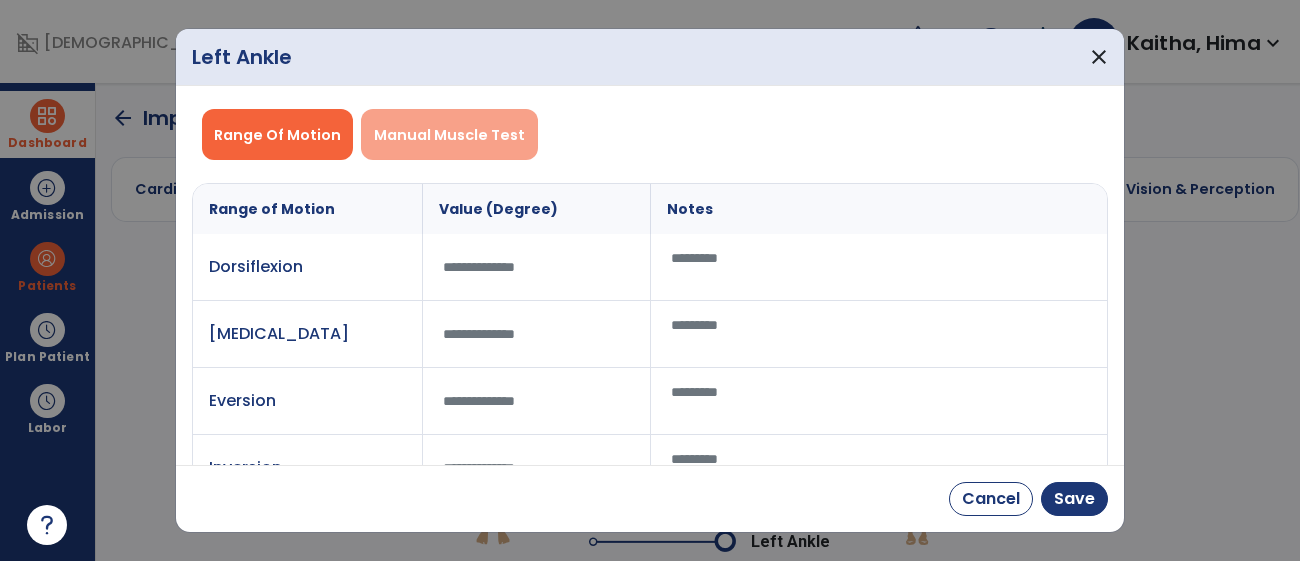 click on "Manual Muscle Test" at bounding box center (449, 134) 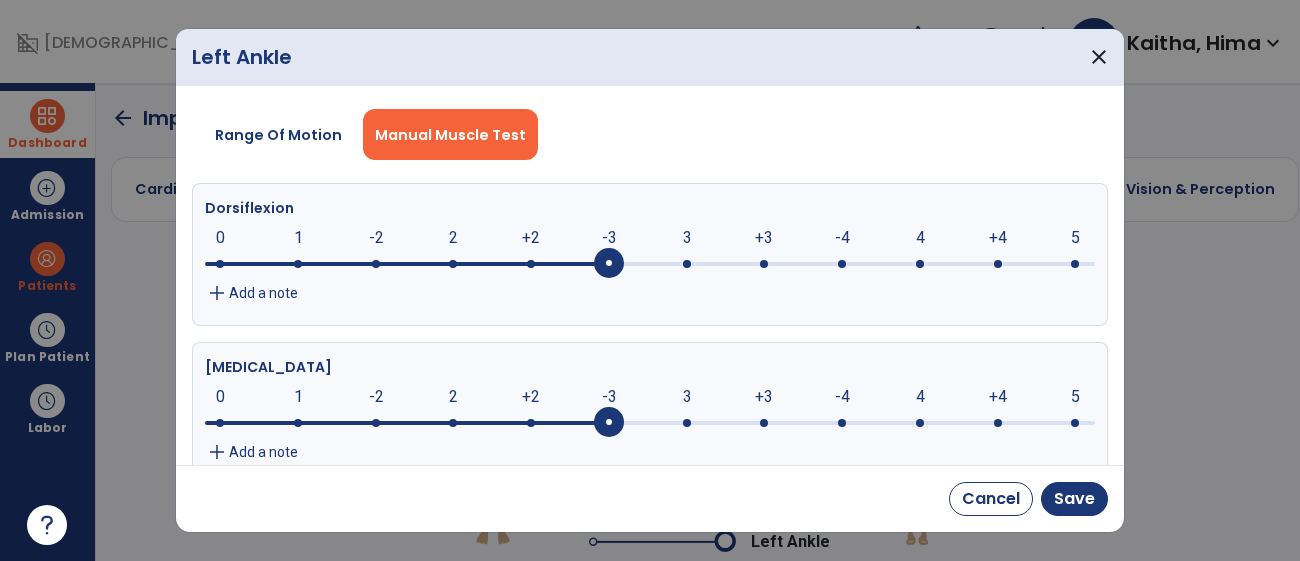 click on "3" 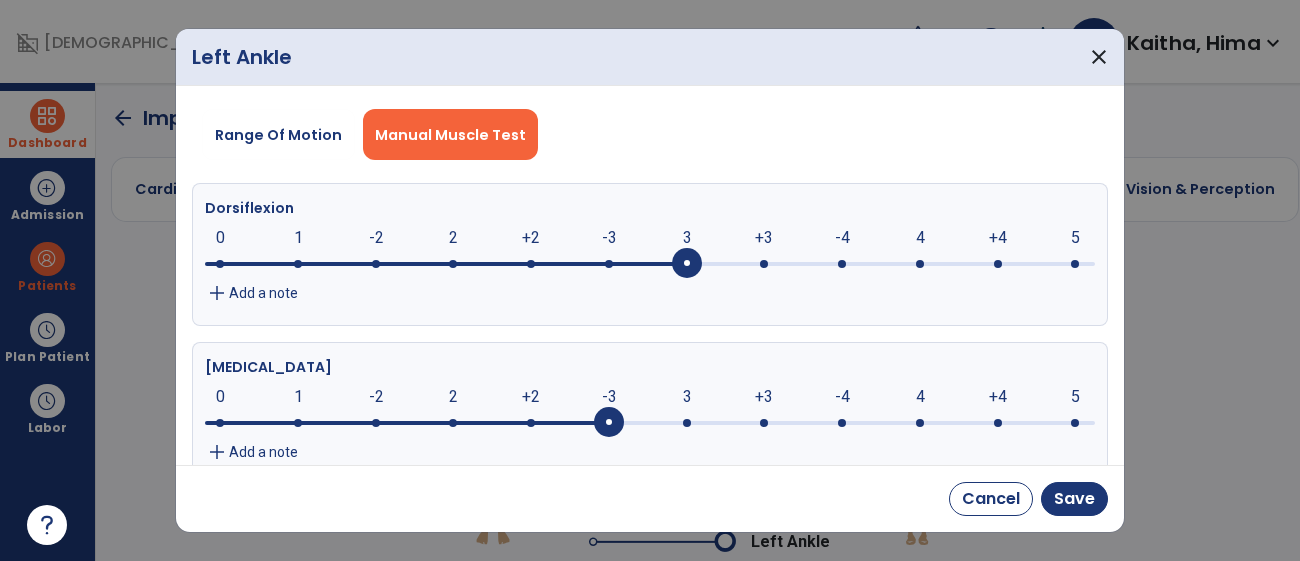 click 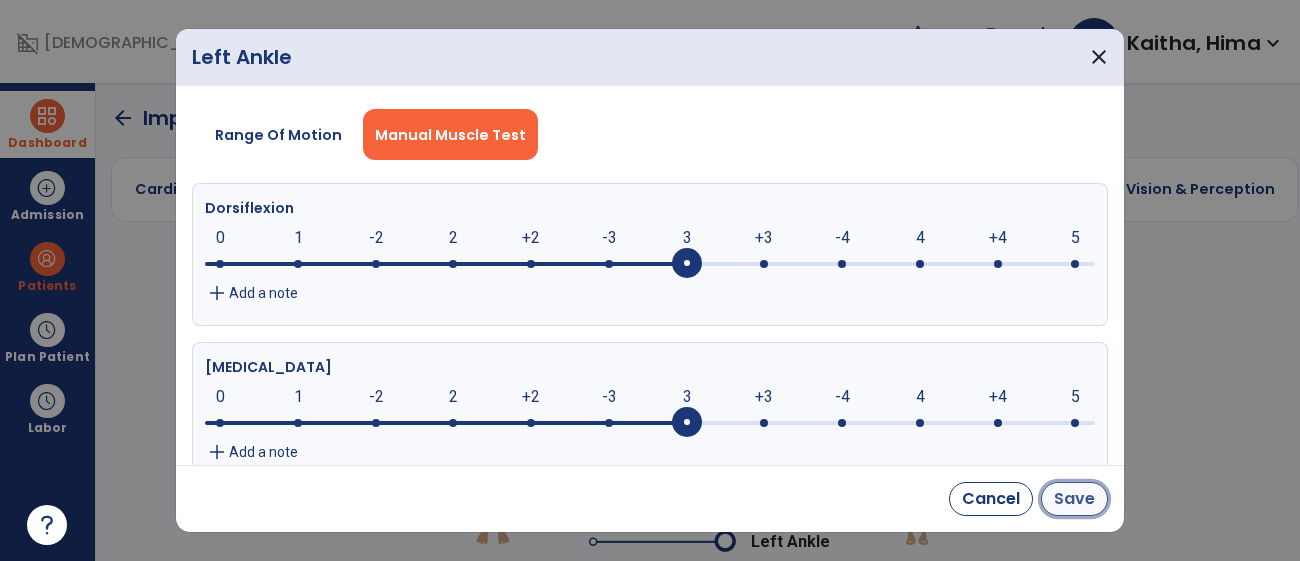 click on "Save" at bounding box center (1074, 499) 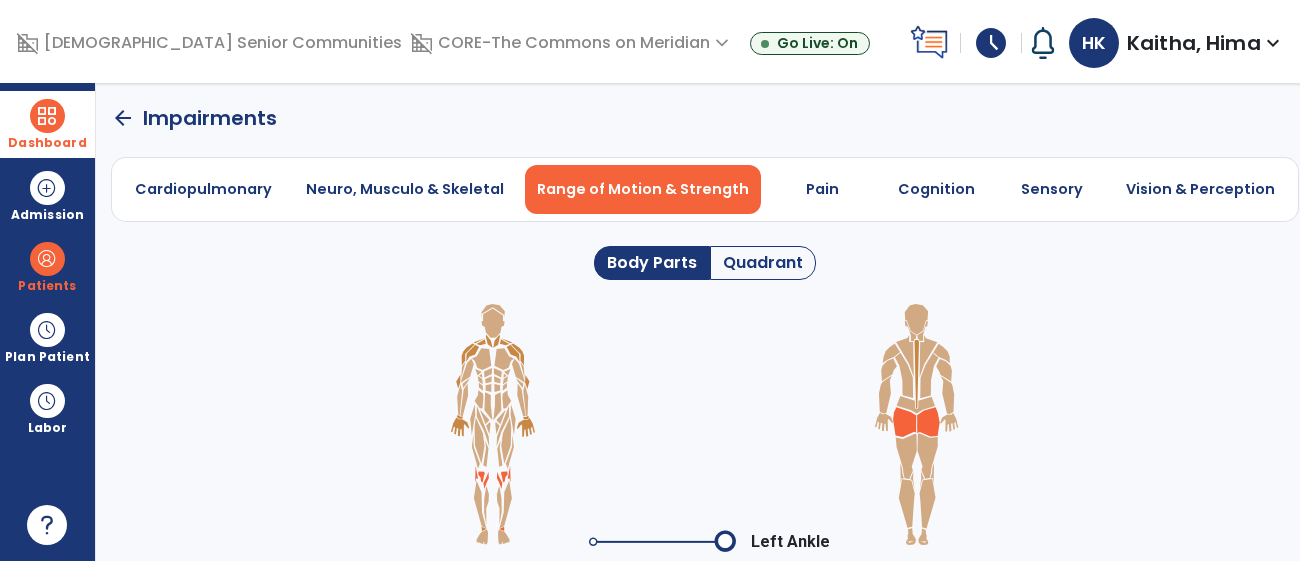 click 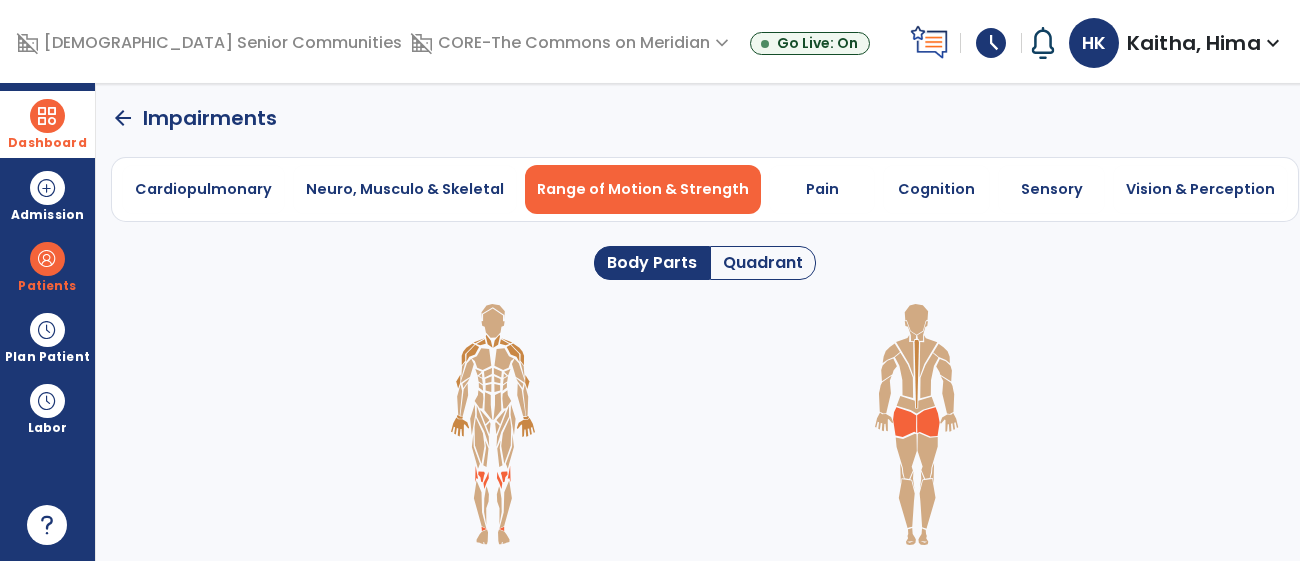 click 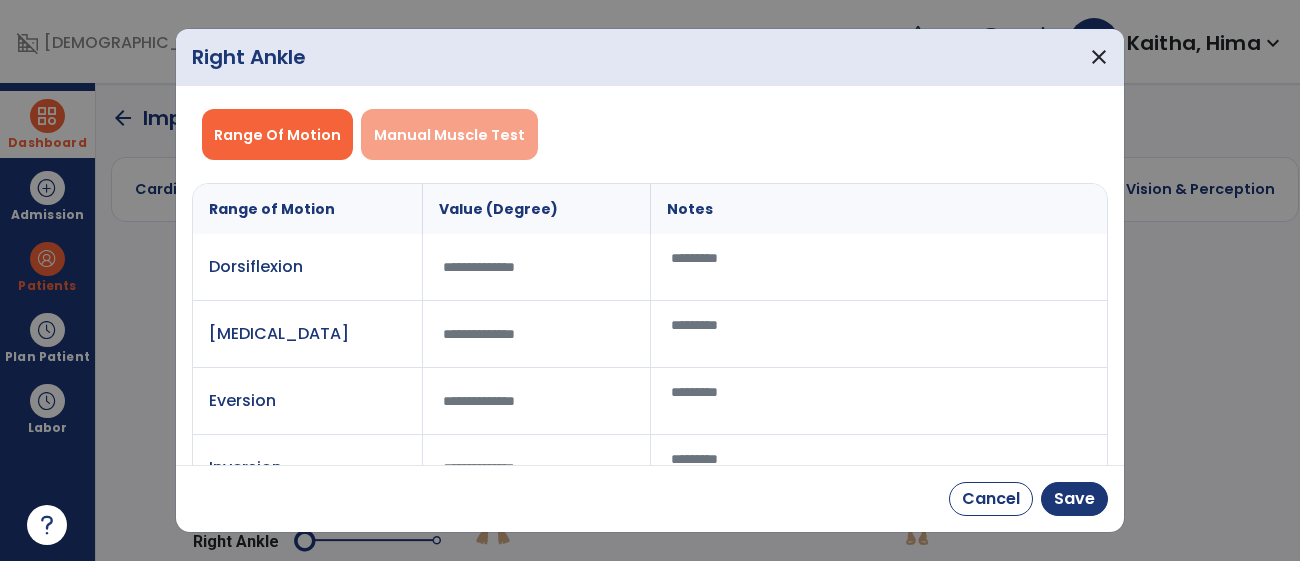 click on "Manual Muscle Test" at bounding box center [449, 134] 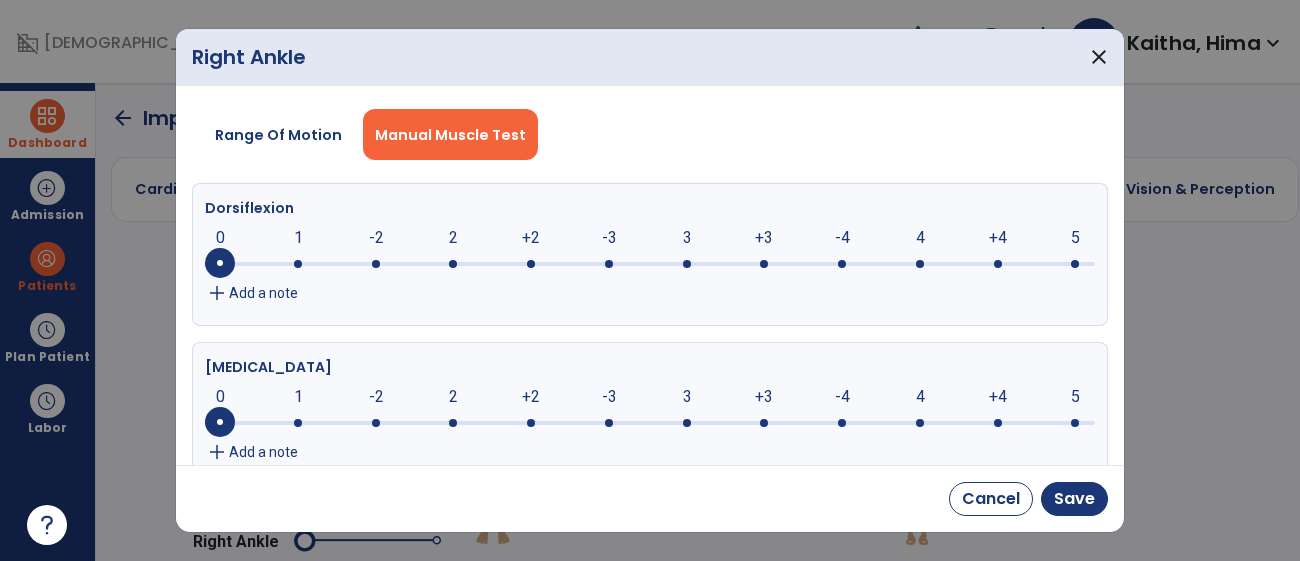 click 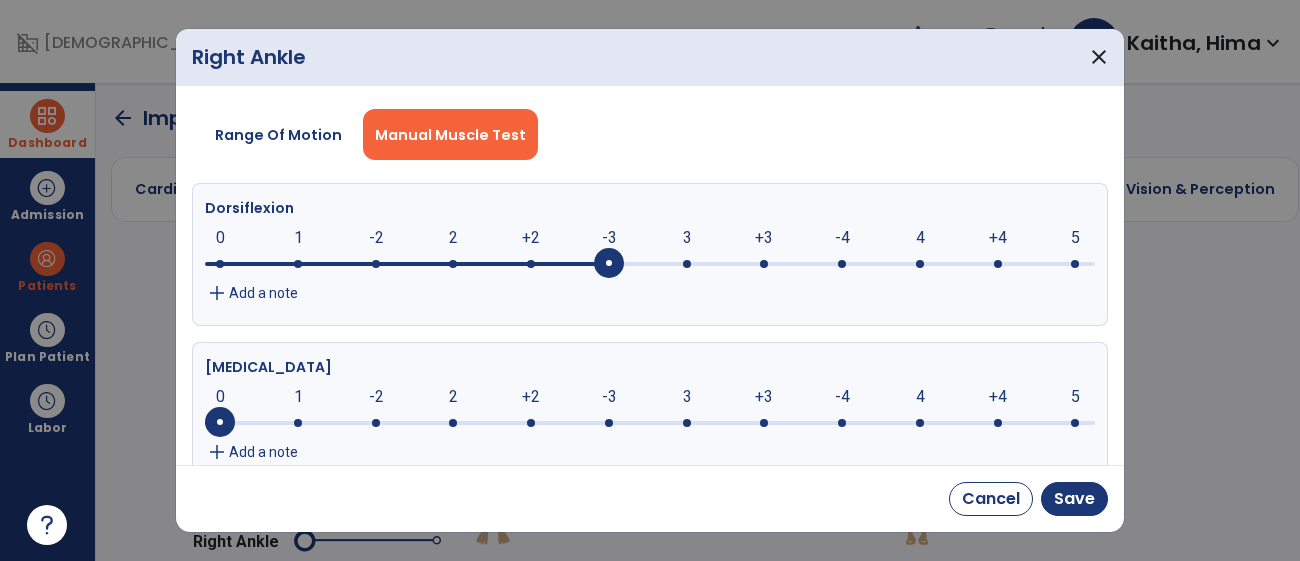 click 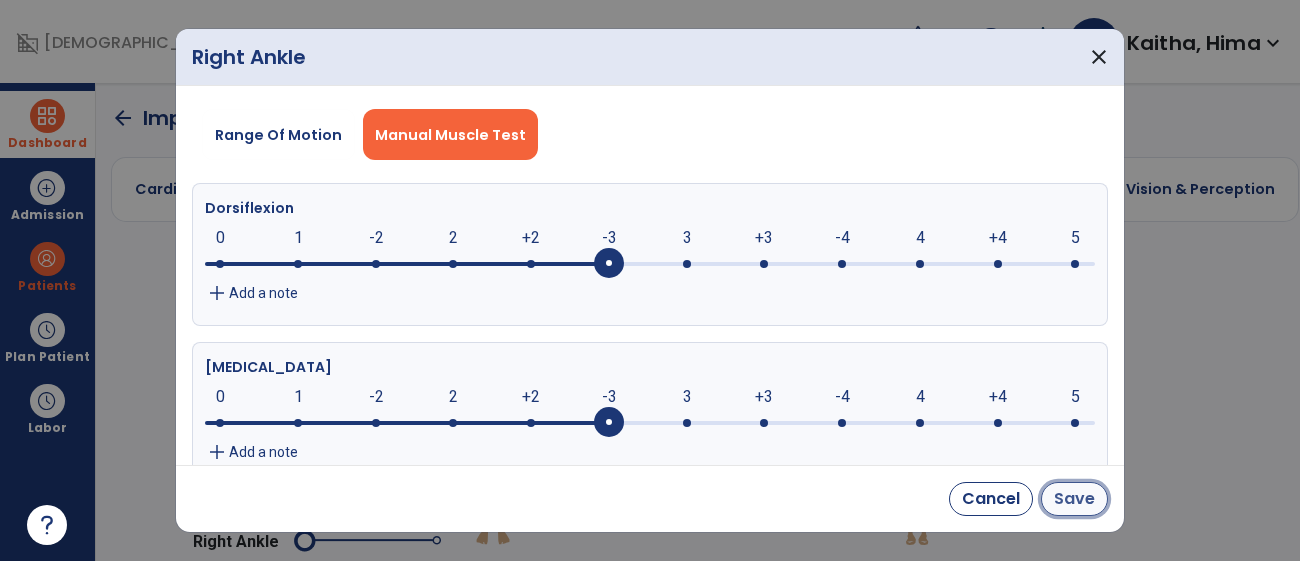 click on "Save" at bounding box center [1074, 499] 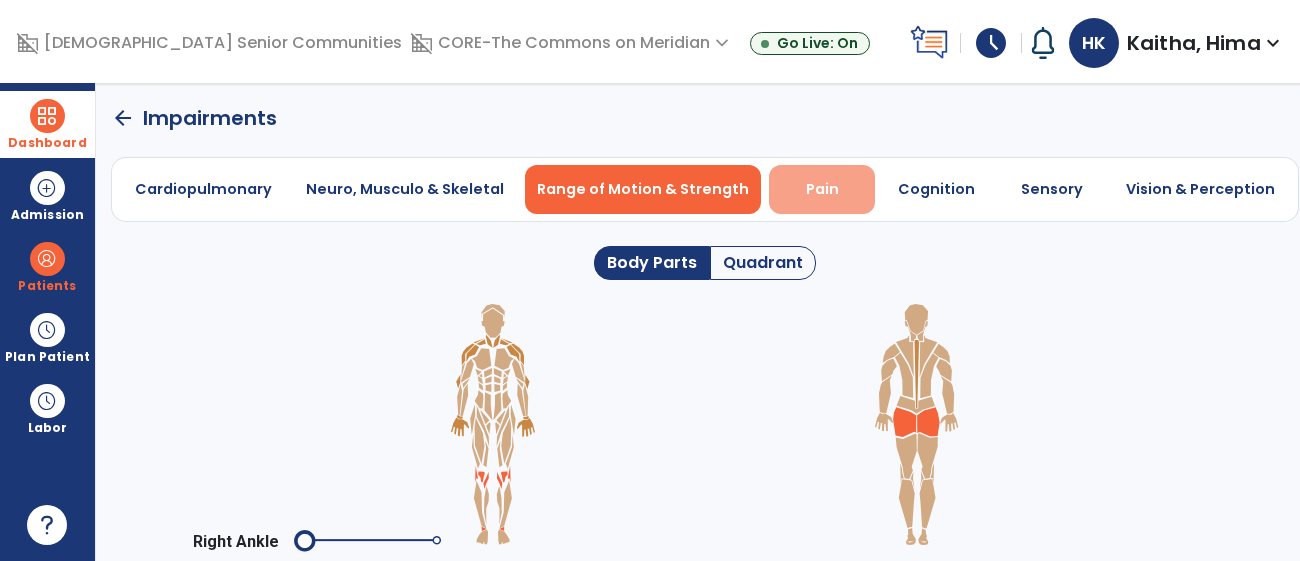 click on "Pain" at bounding box center [822, 189] 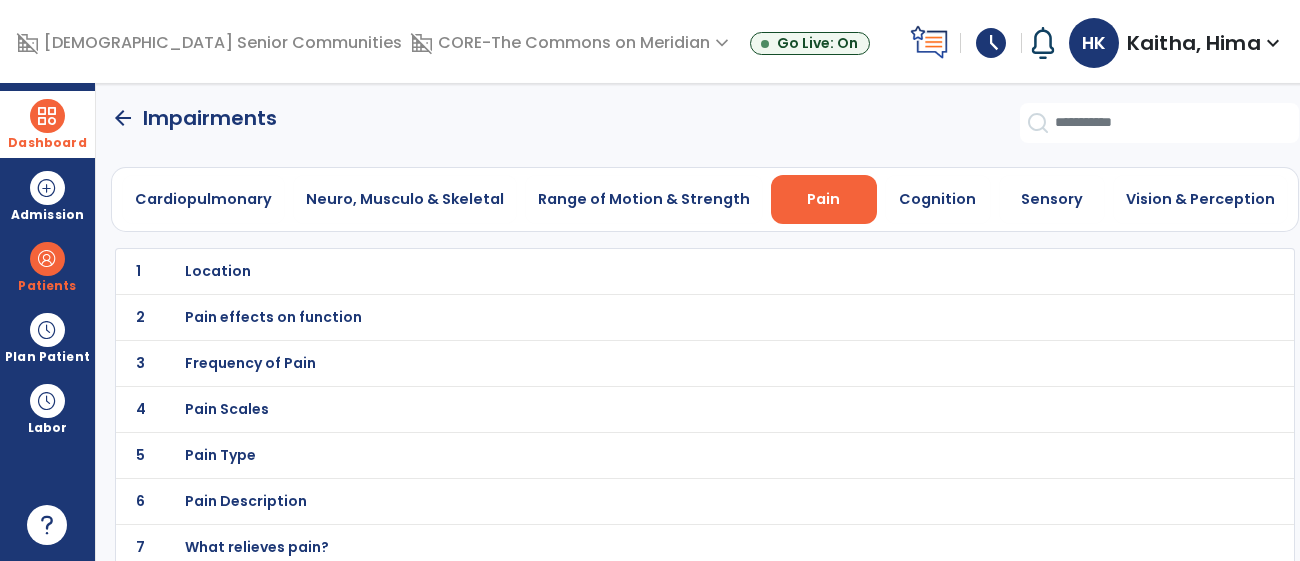 click on "Location" at bounding box center (660, 271) 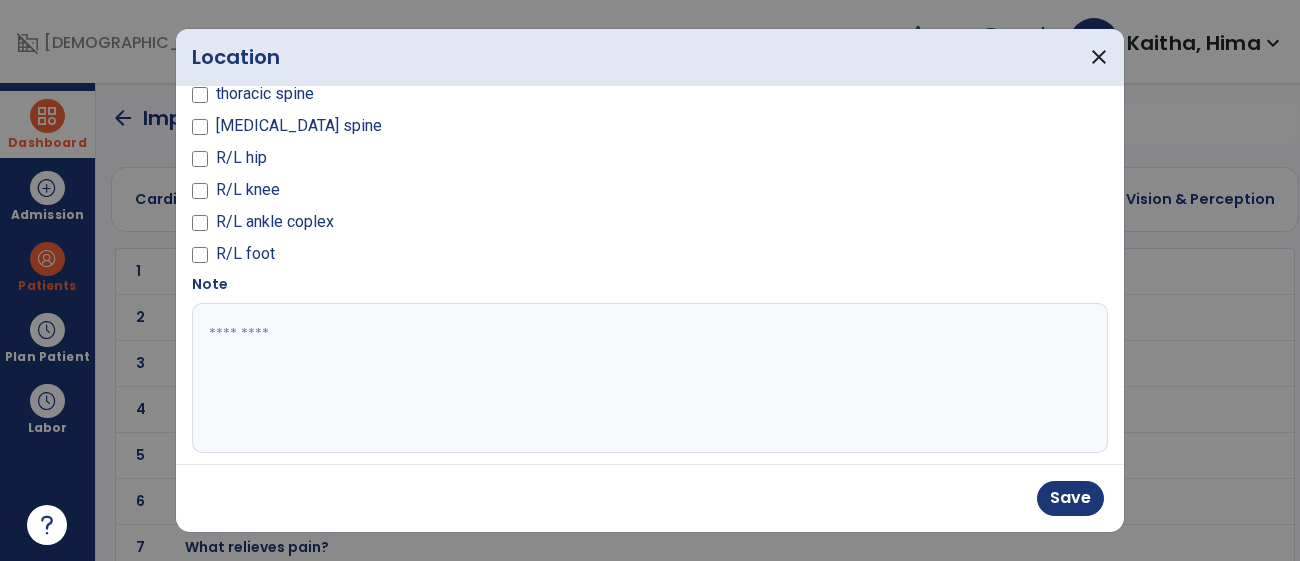 scroll, scrollTop: 223, scrollLeft: 0, axis: vertical 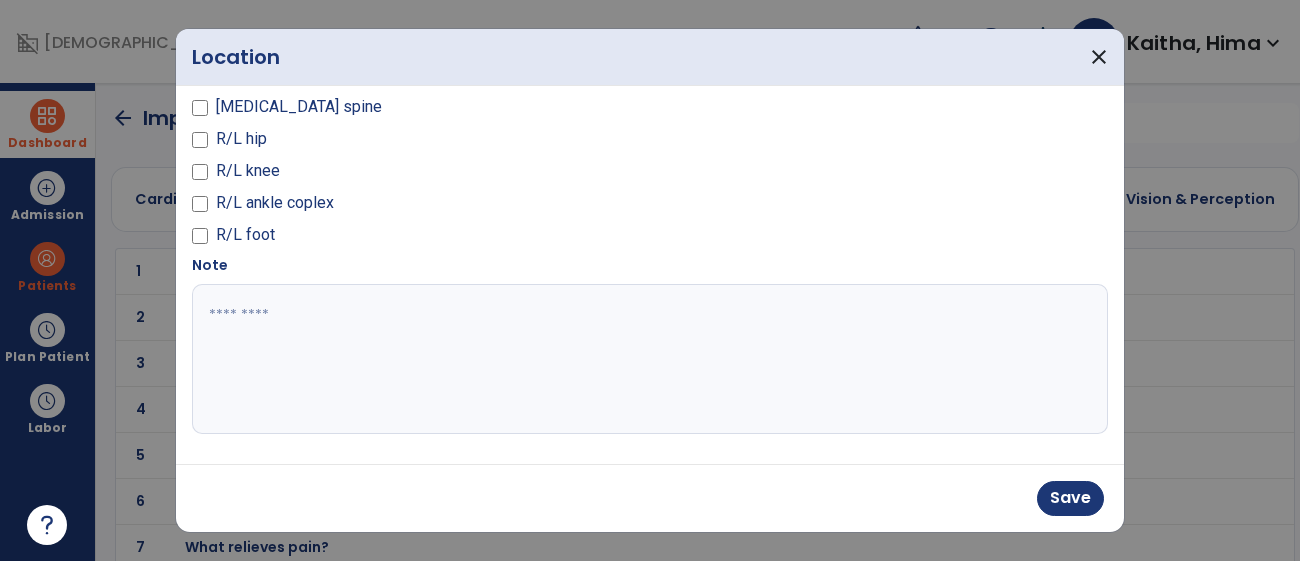 click at bounding box center (647, 359) 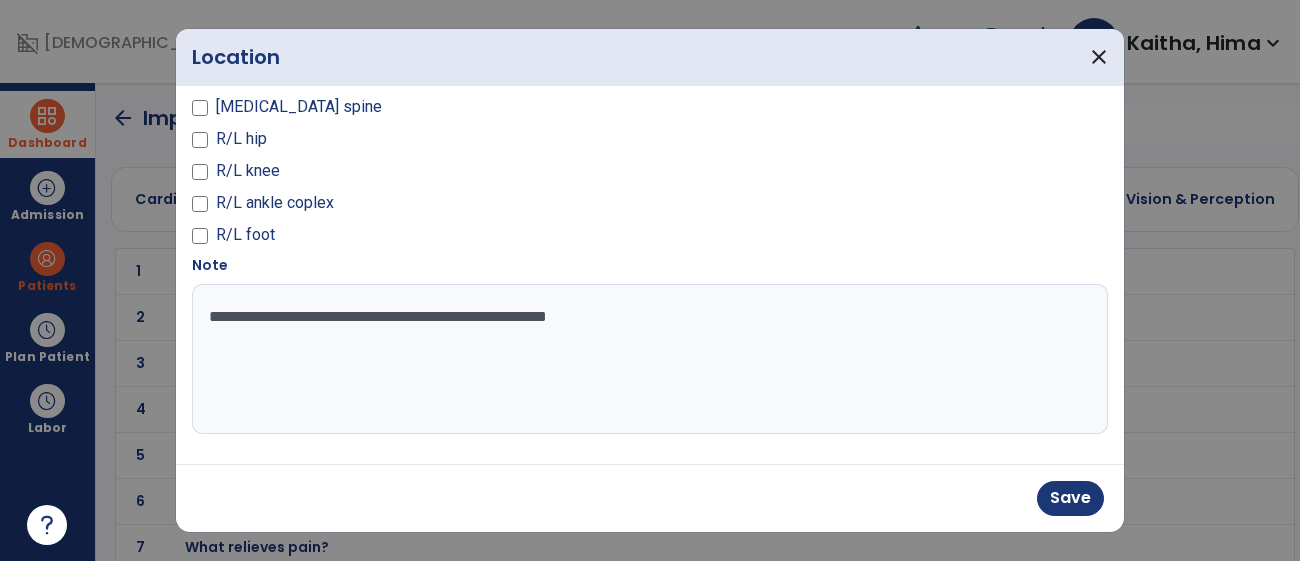 type on "**********" 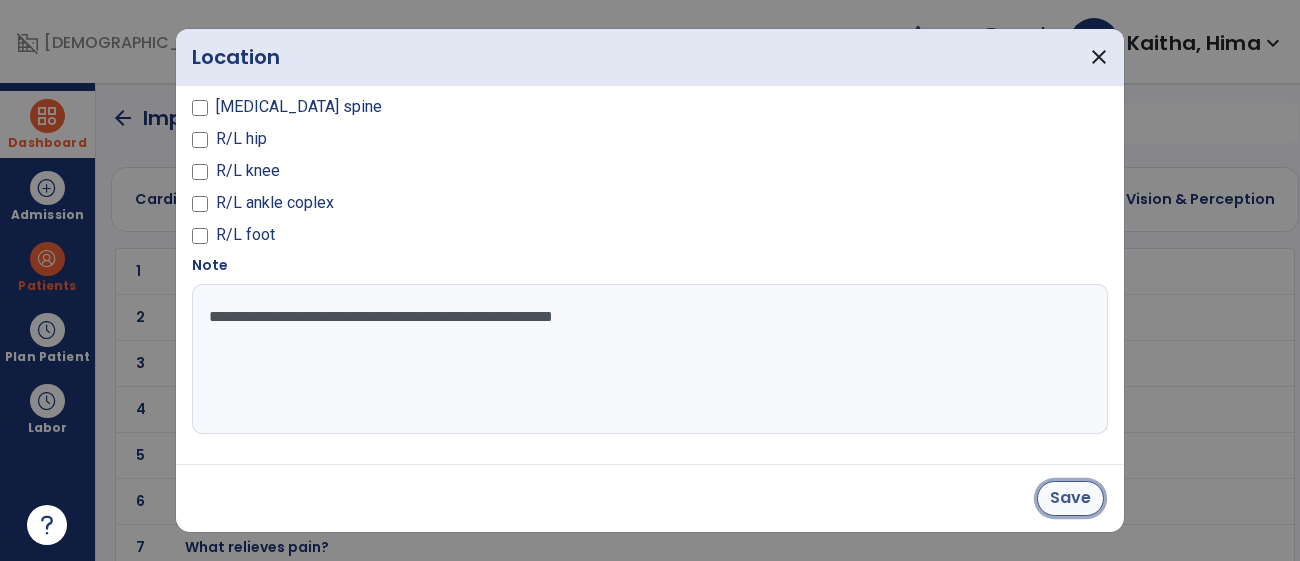 click on "Save" at bounding box center (1070, 498) 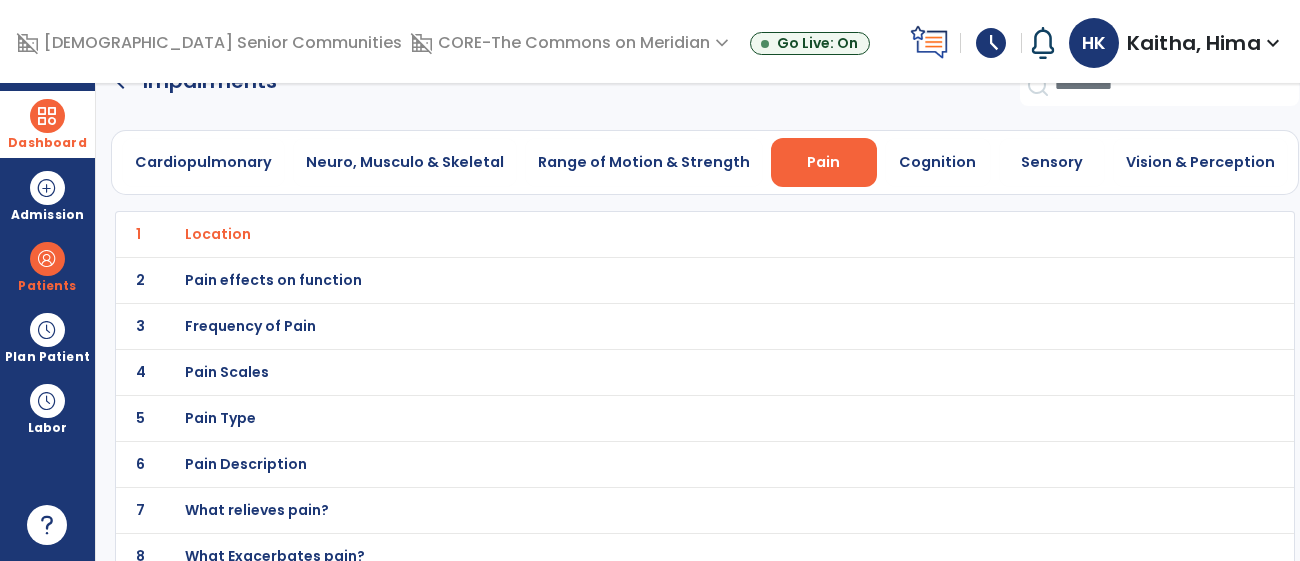 scroll, scrollTop: 0, scrollLeft: 0, axis: both 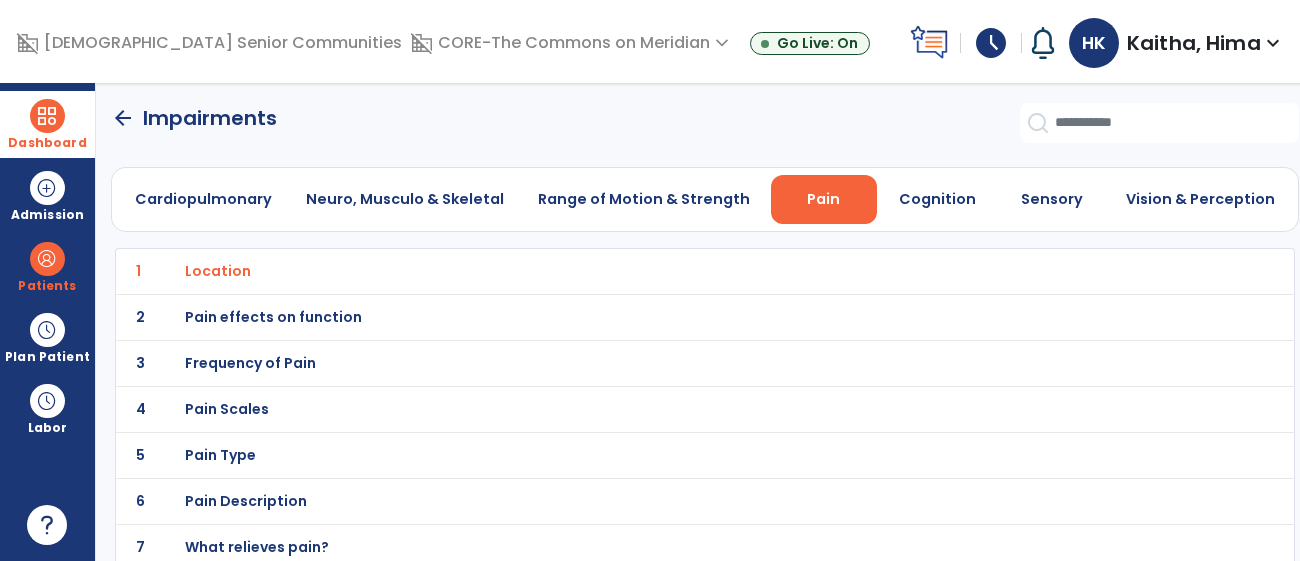 click on "arrow_back" 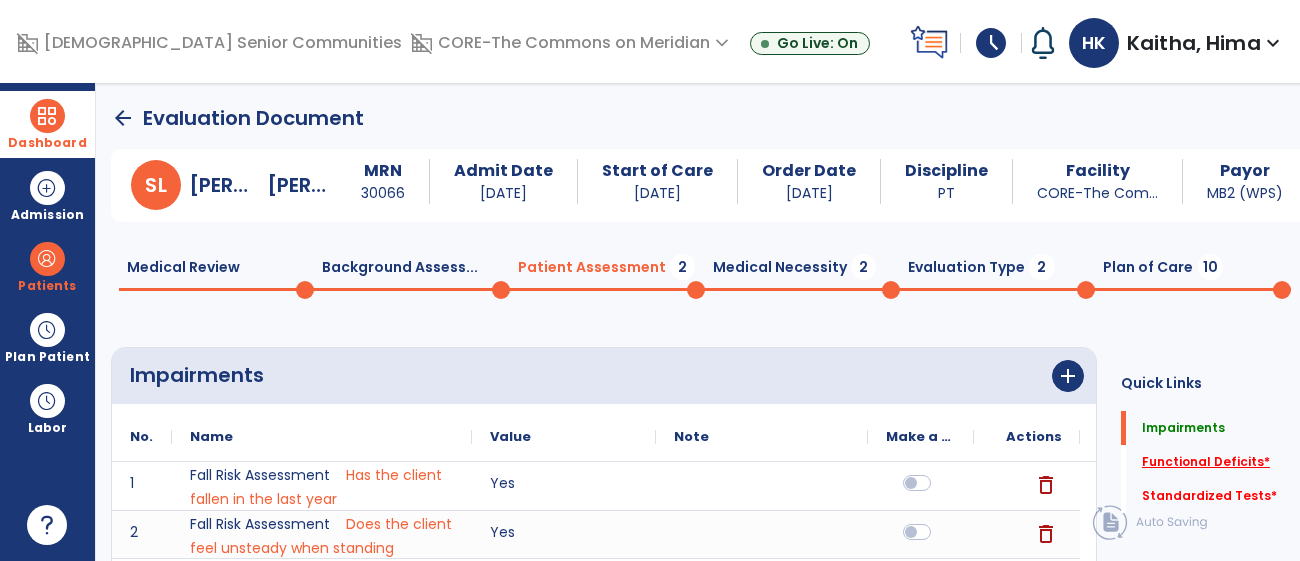 click on "Functional Deficits   *" 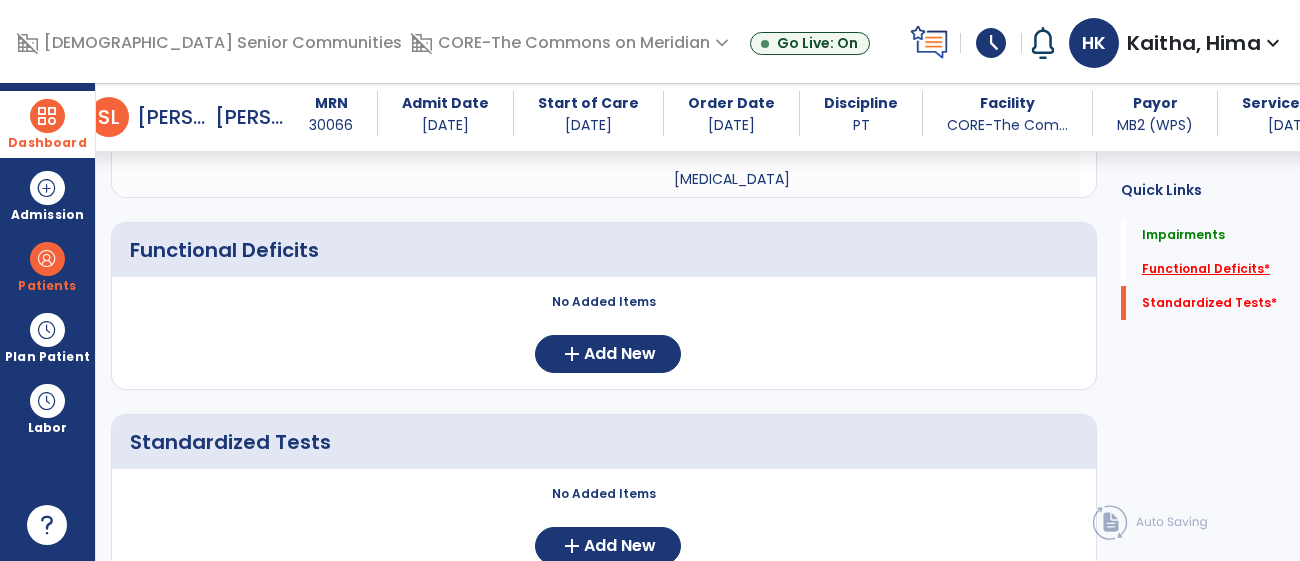 scroll, scrollTop: 1168, scrollLeft: 0, axis: vertical 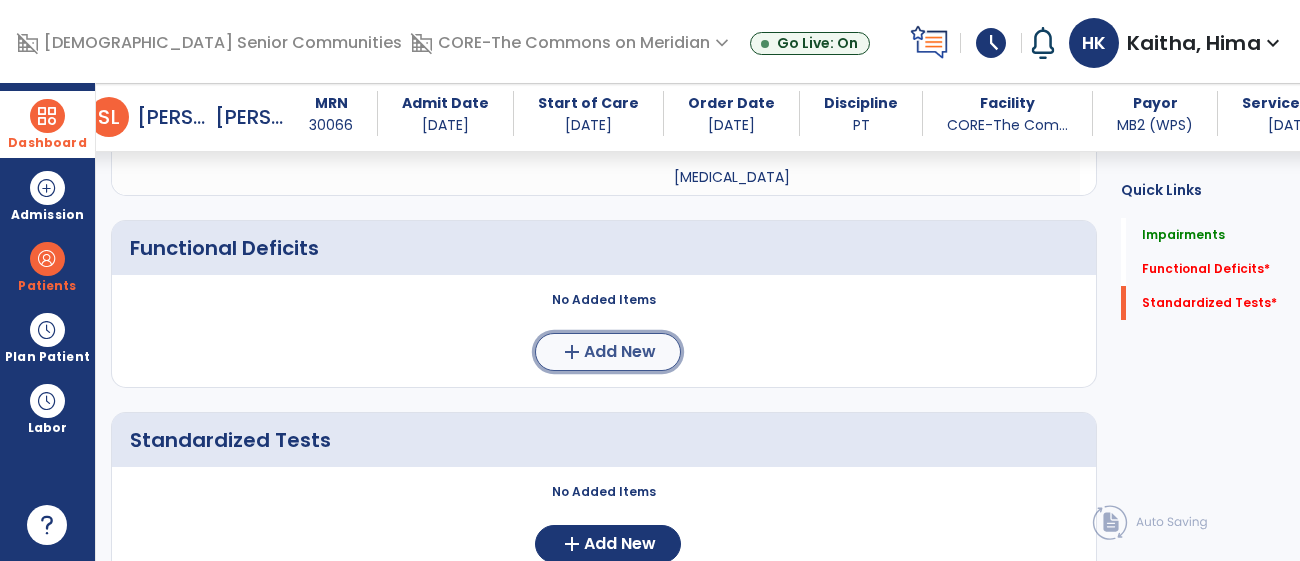 click on "Add New" 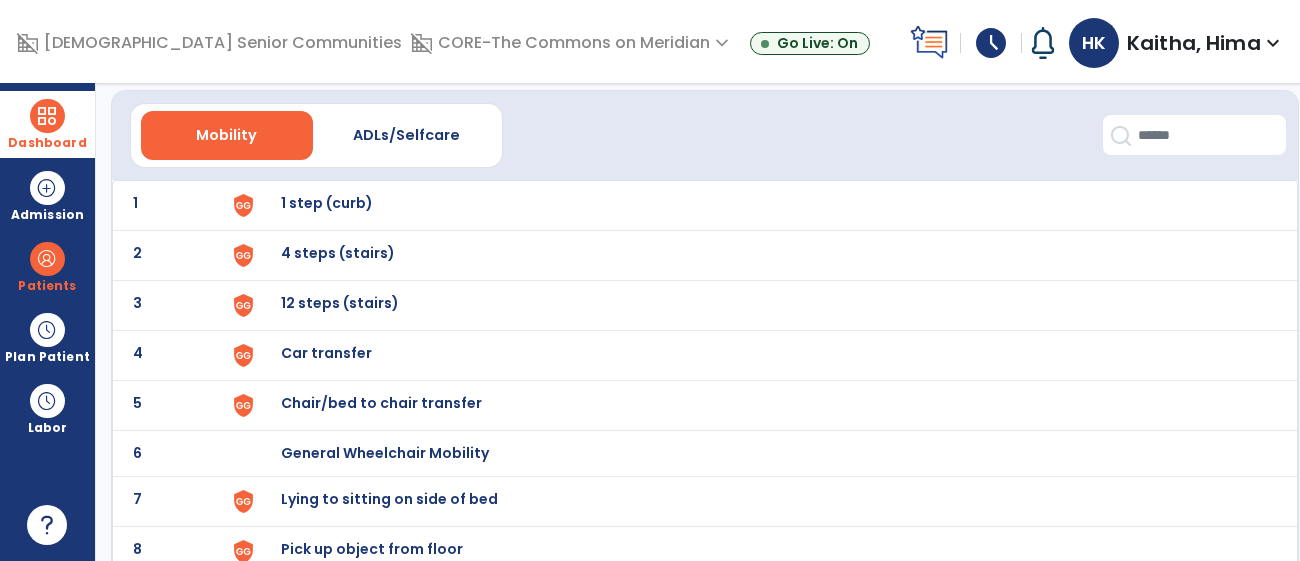 scroll, scrollTop: 57, scrollLeft: 0, axis: vertical 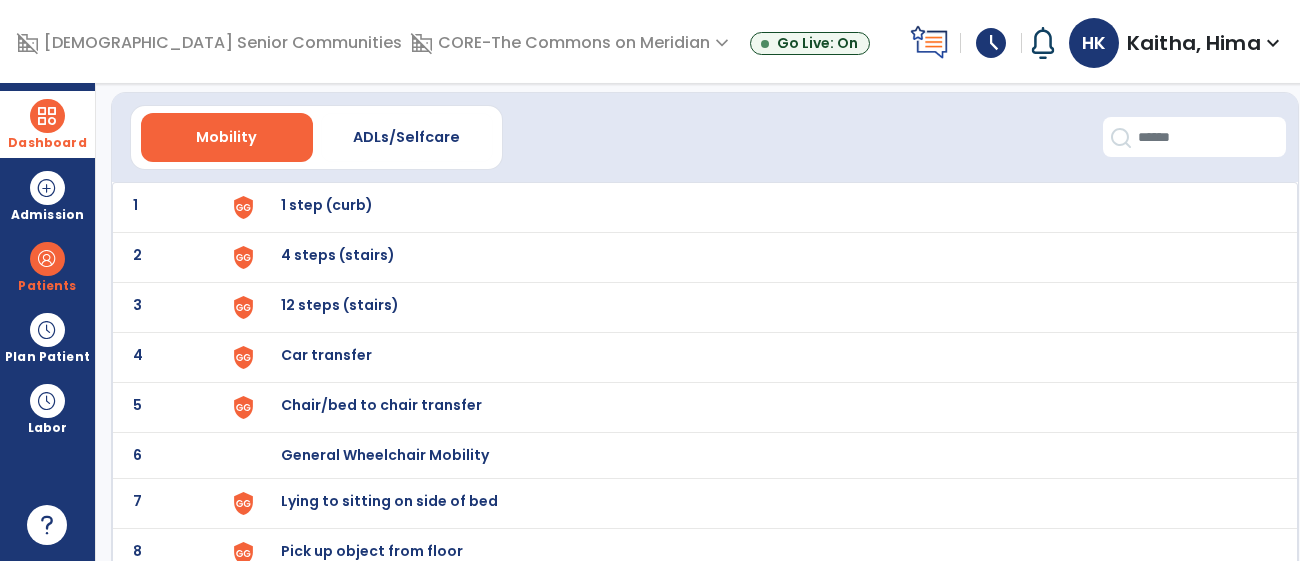click on "1 step (curb)" at bounding box center (759, 207) 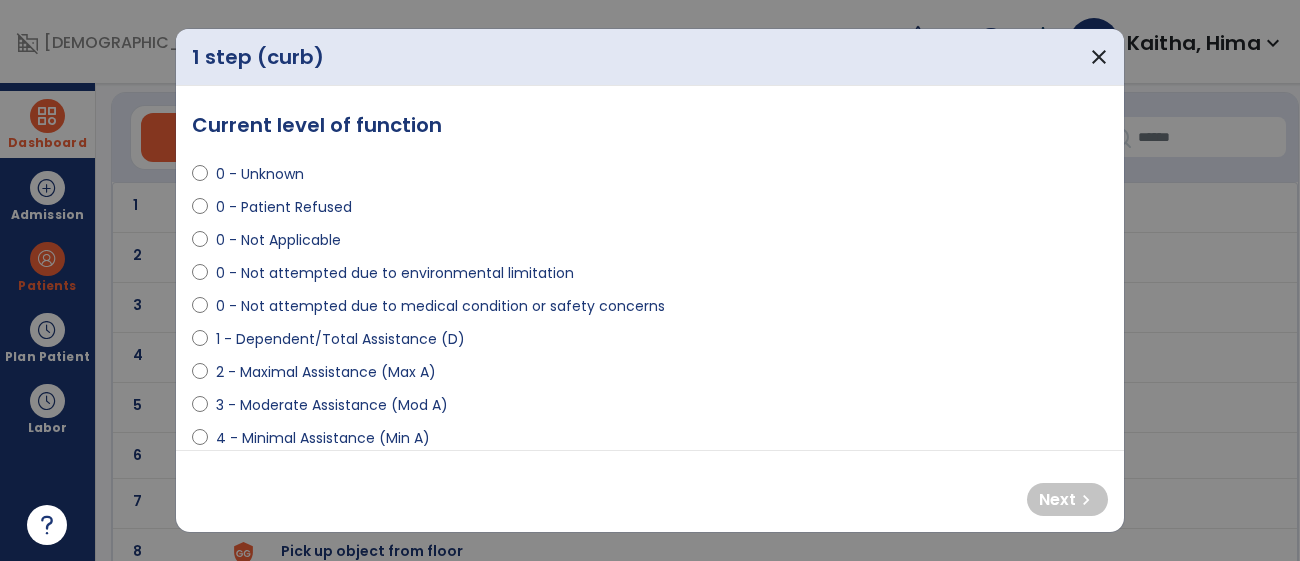 select on "**********" 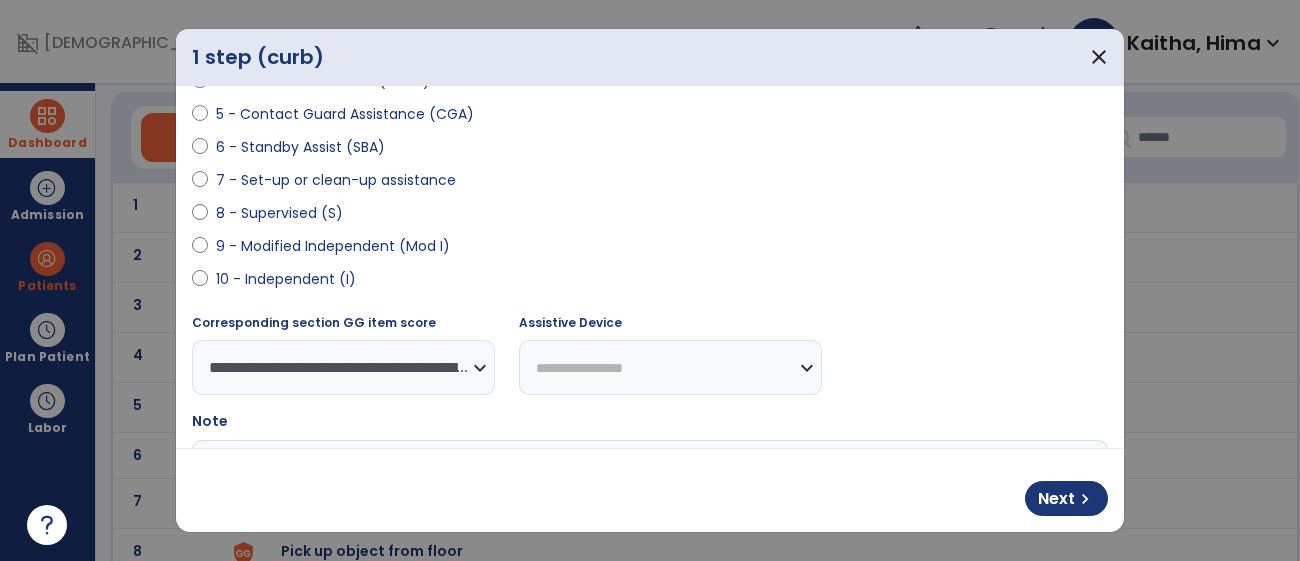 scroll, scrollTop: 388, scrollLeft: 0, axis: vertical 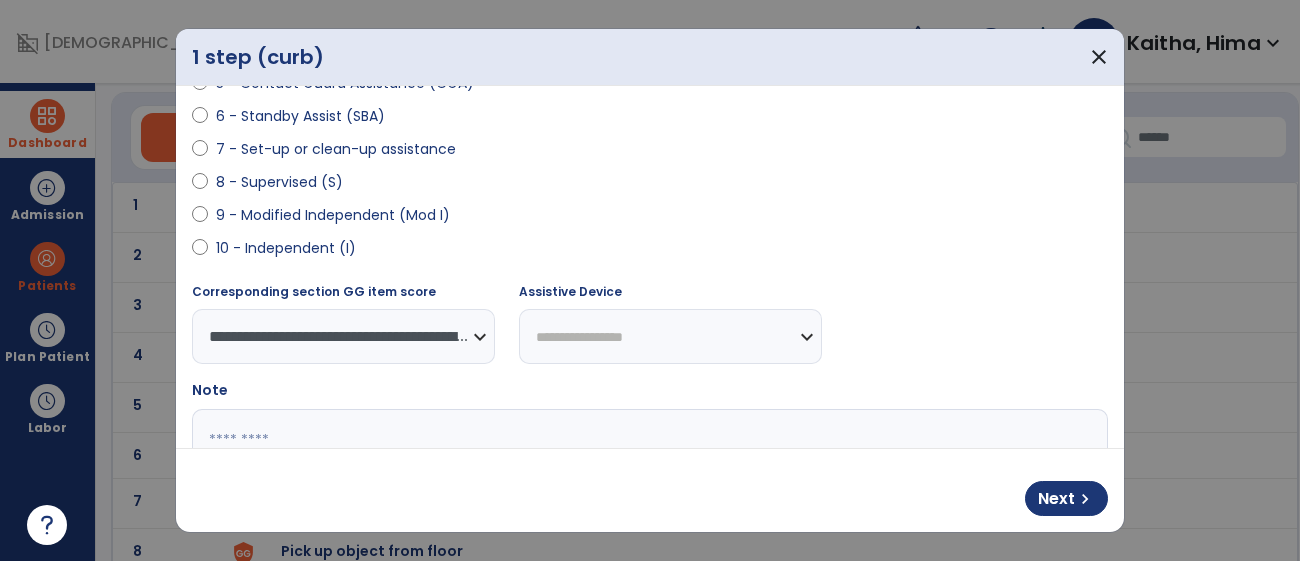 click on "**********" at bounding box center [670, 336] 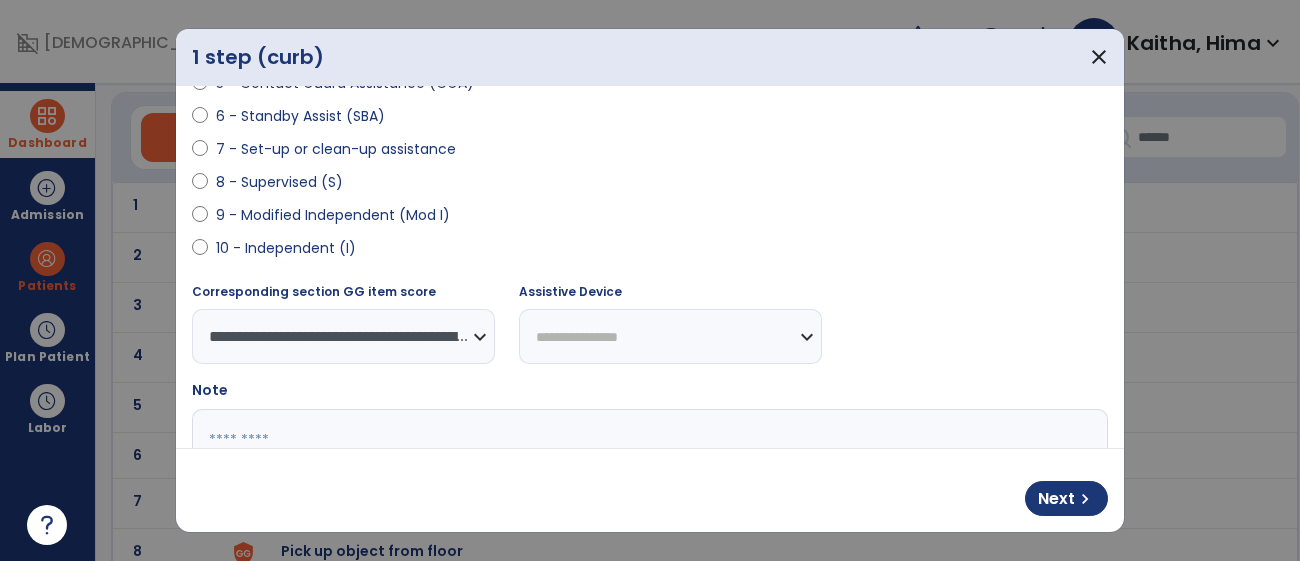 click on "**********" at bounding box center [670, 336] 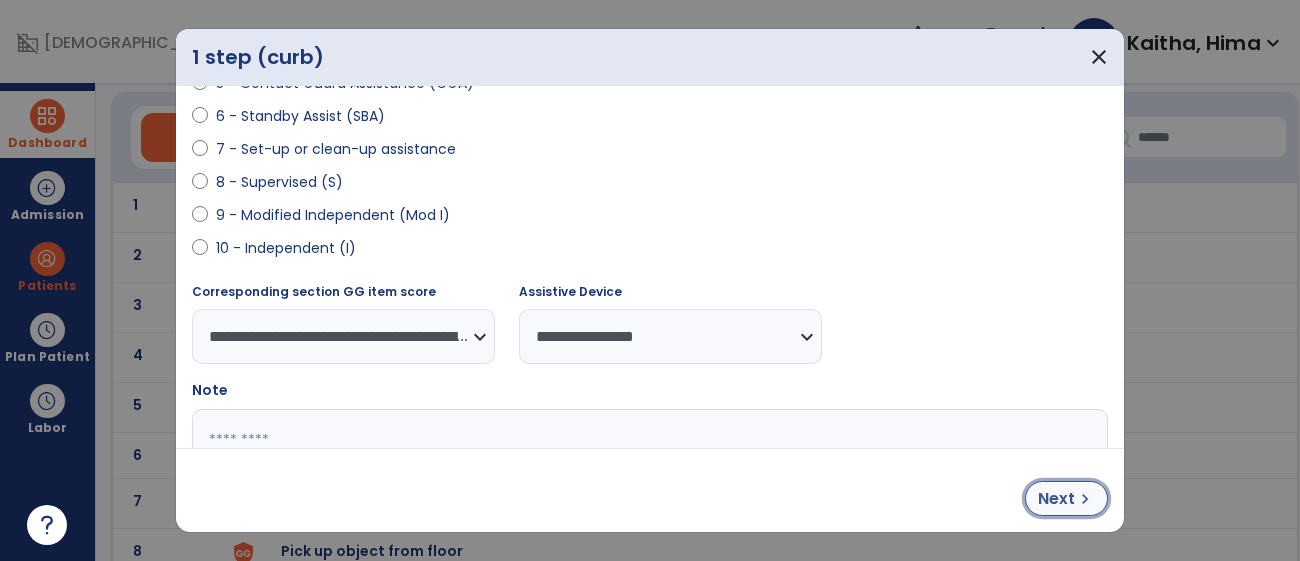 click on "Next" at bounding box center [1056, 499] 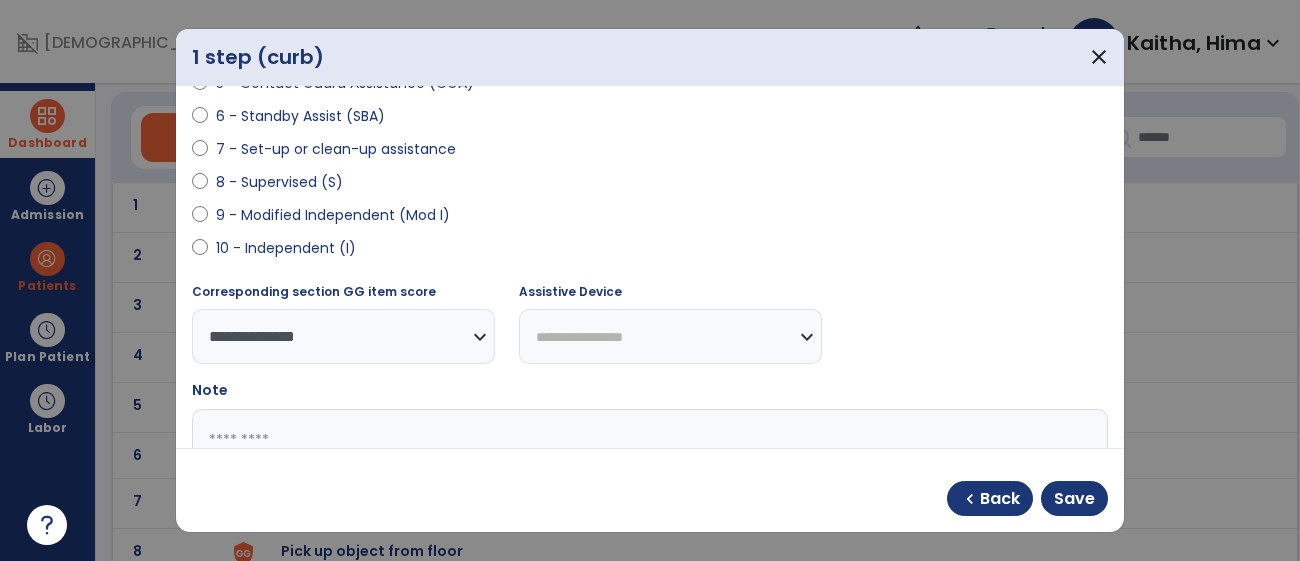 click on "**********" at bounding box center [670, 336] 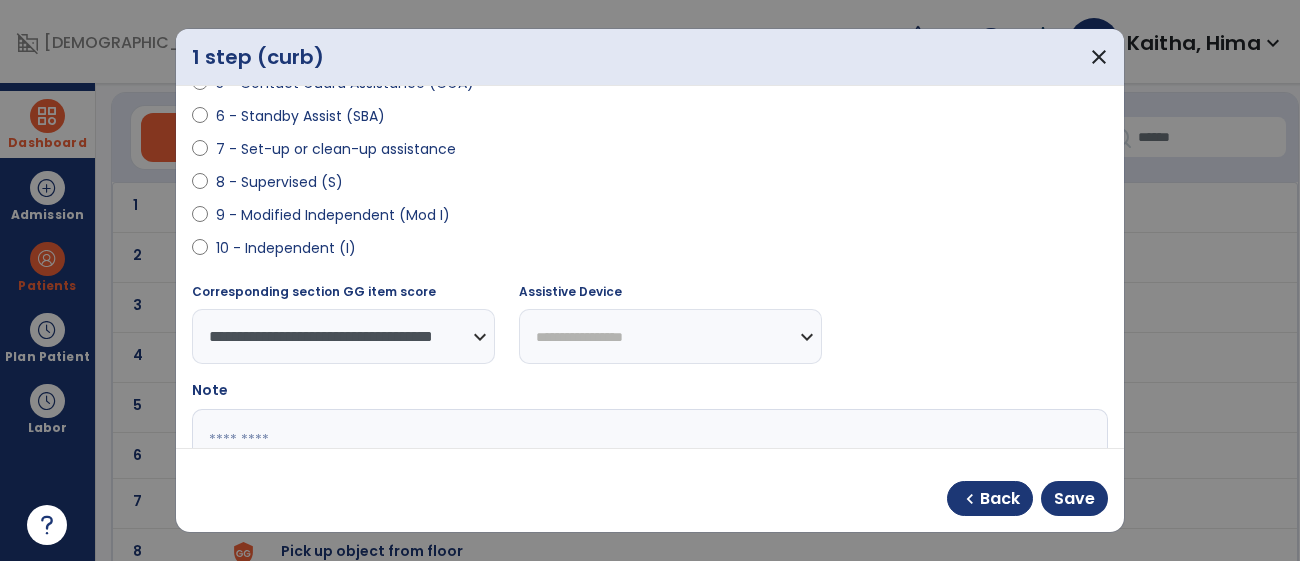 click on "**********" at bounding box center (670, 336) 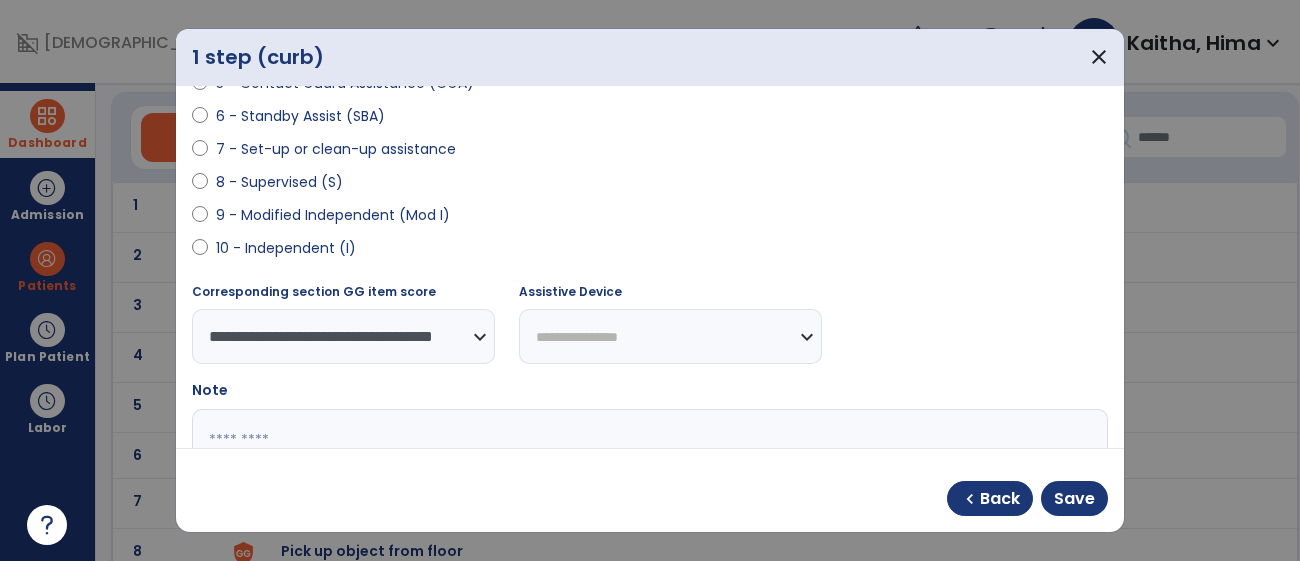 click on "**********" at bounding box center [670, 336] 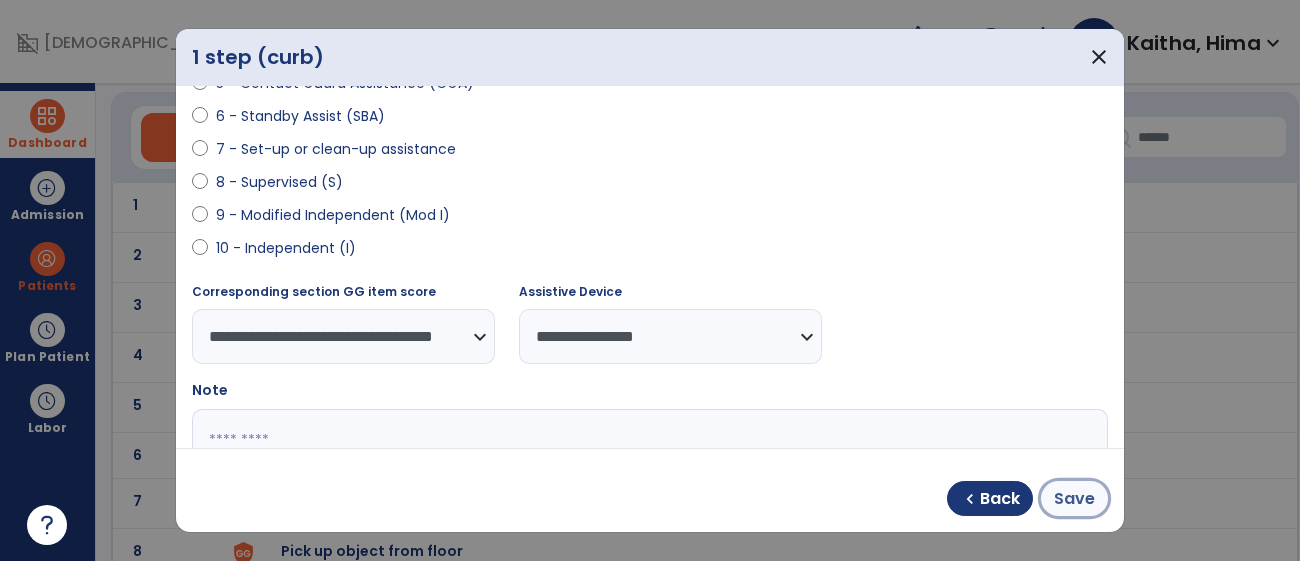 click on "Save" at bounding box center [1074, 499] 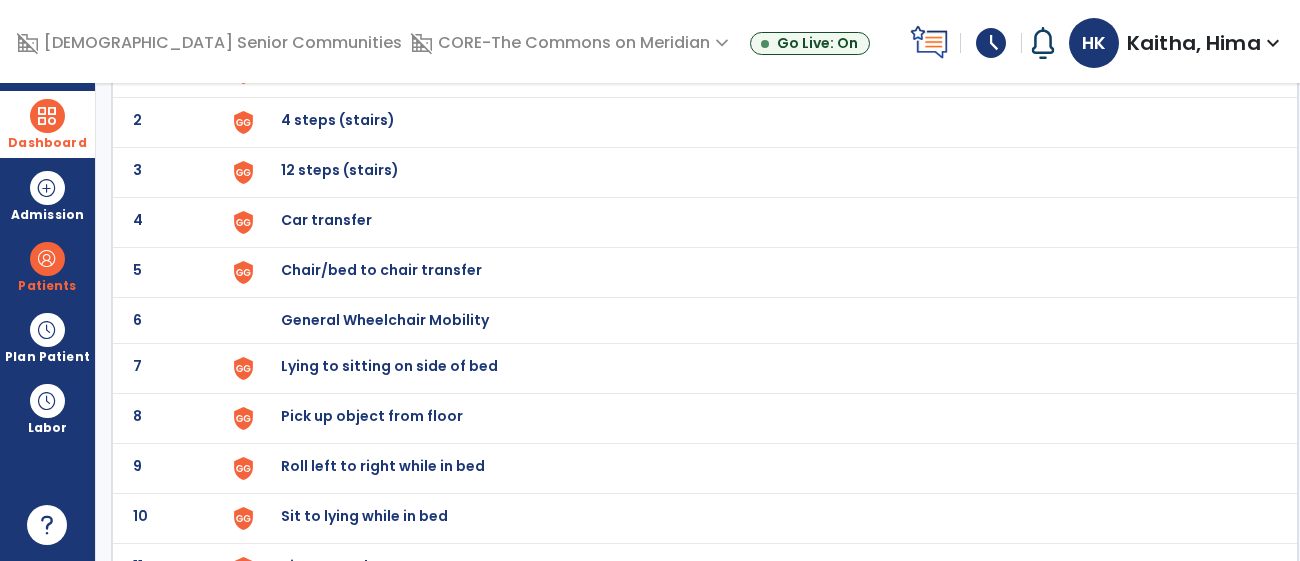 scroll, scrollTop: 215, scrollLeft: 0, axis: vertical 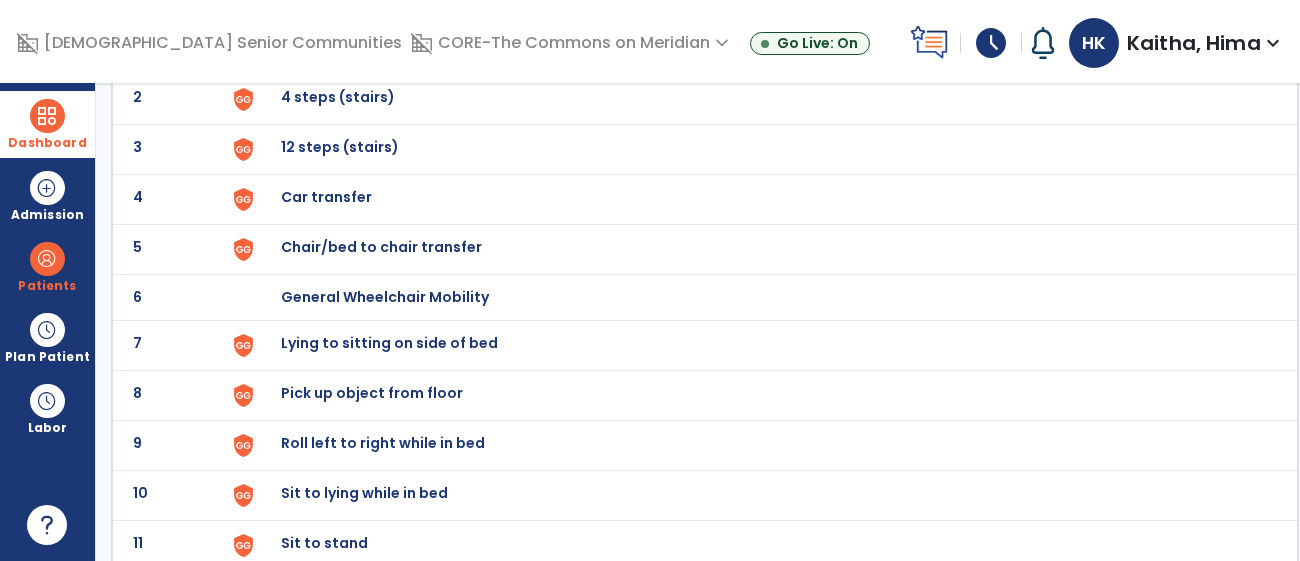 click on "Chair/bed to chair transfer" at bounding box center (759, 49) 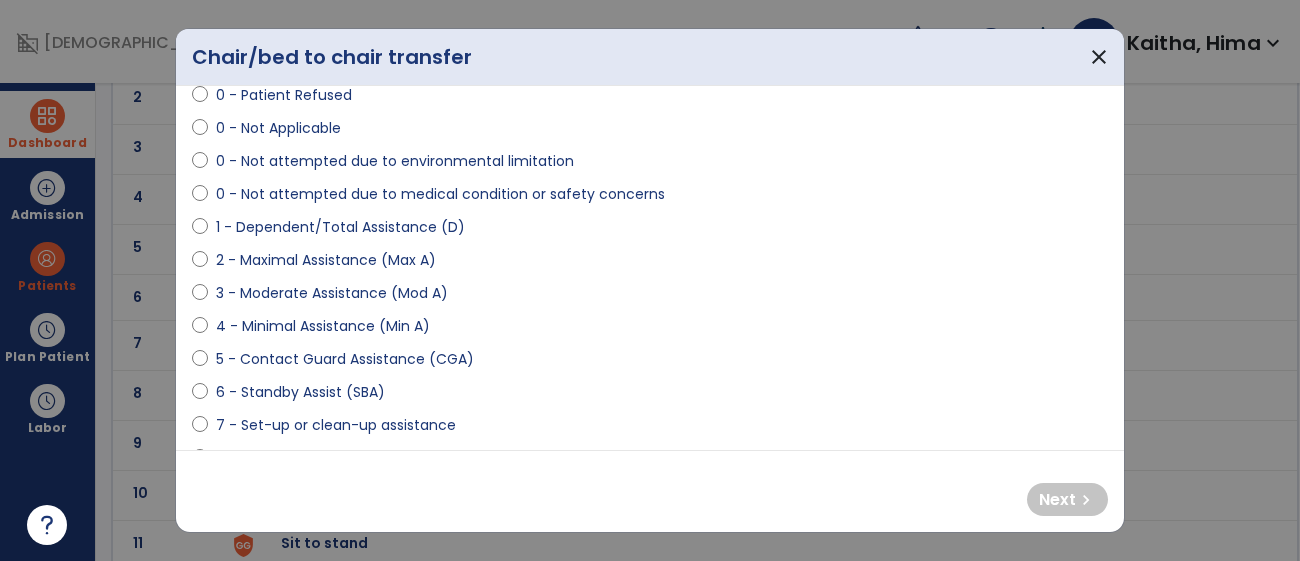 scroll, scrollTop: 117, scrollLeft: 0, axis: vertical 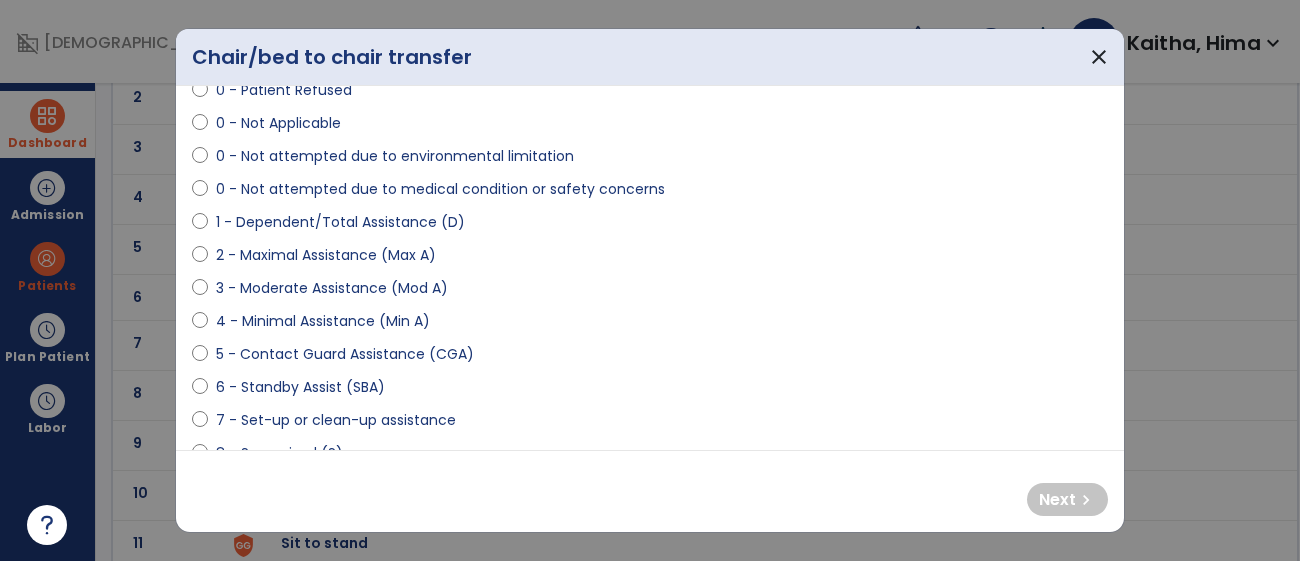 select on "**********" 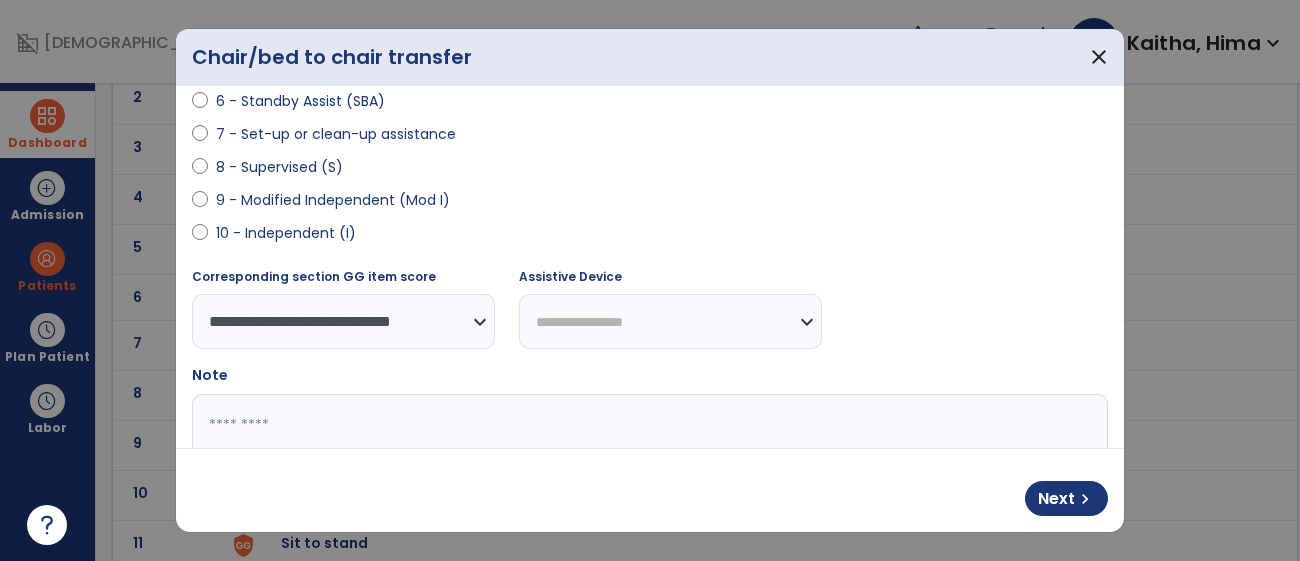 scroll, scrollTop: 404, scrollLeft: 0, axis: vertical 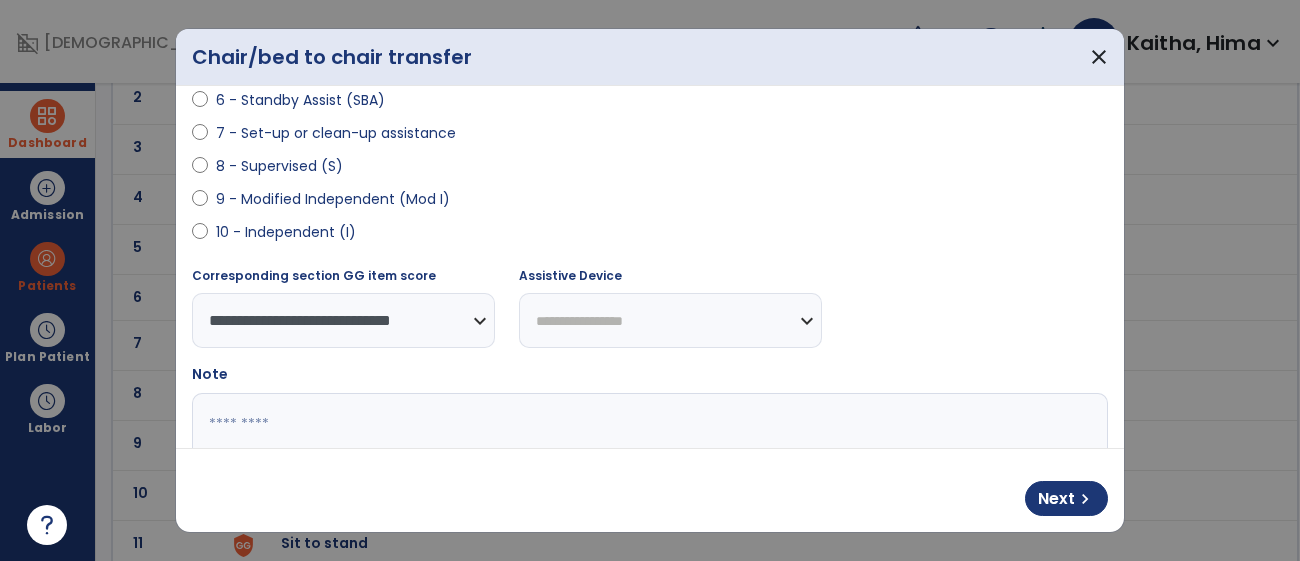 click on "**********" at bounding box center (670, 320) 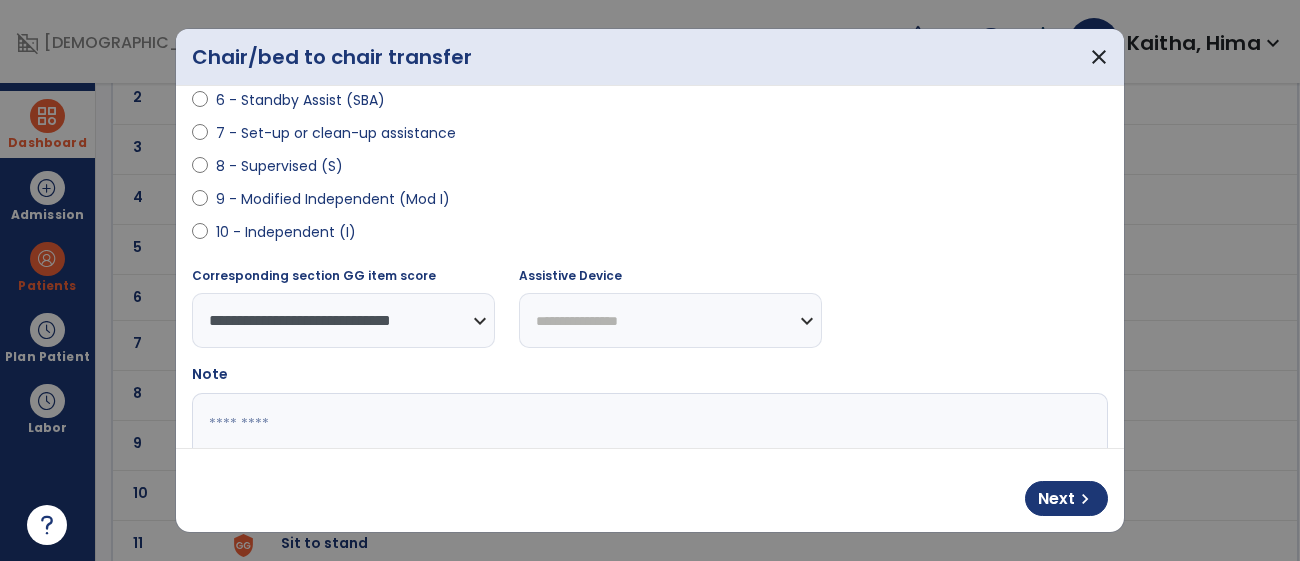 click on "**********" at bounding box center [670, 320] 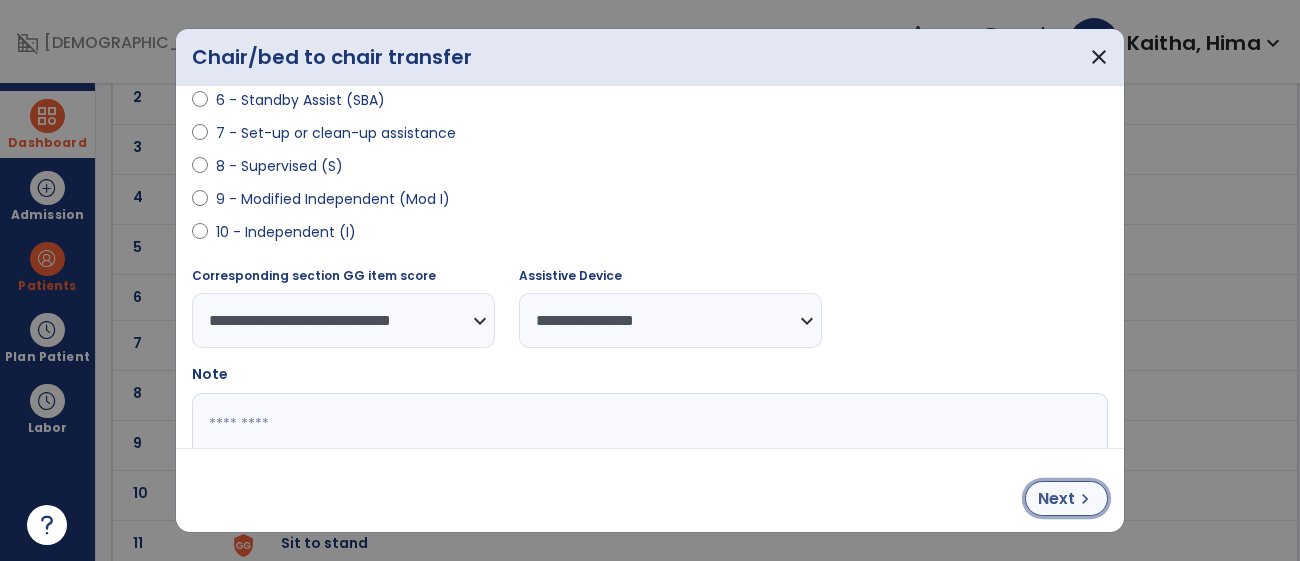 click on "Next" at bounding box center [1056, 499] 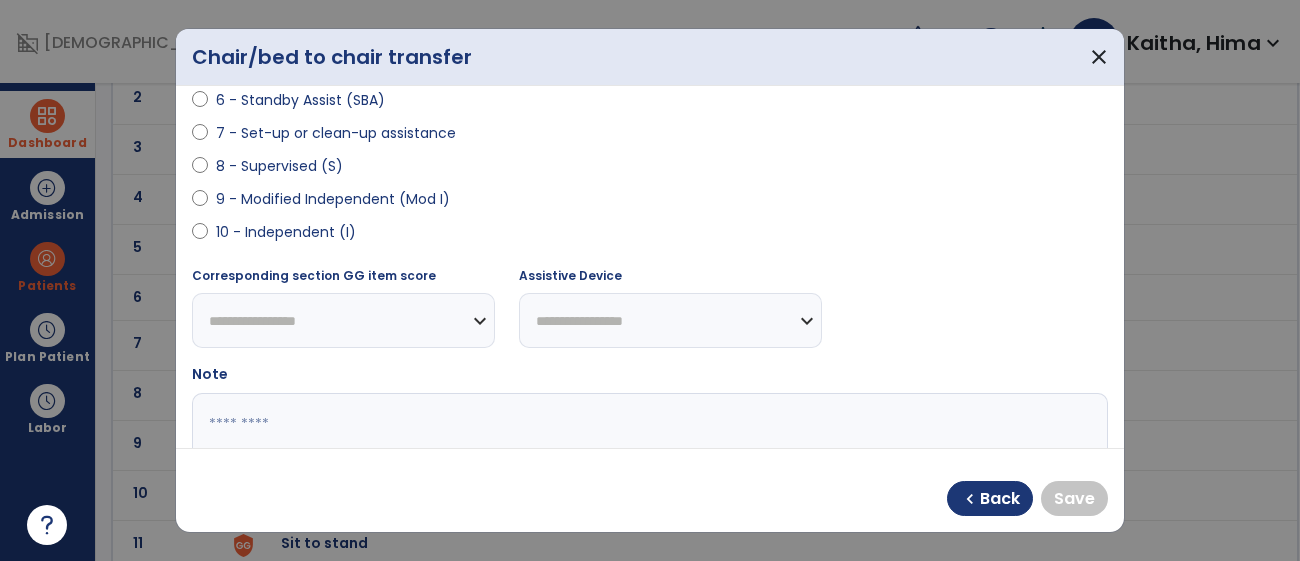 select on "**********" 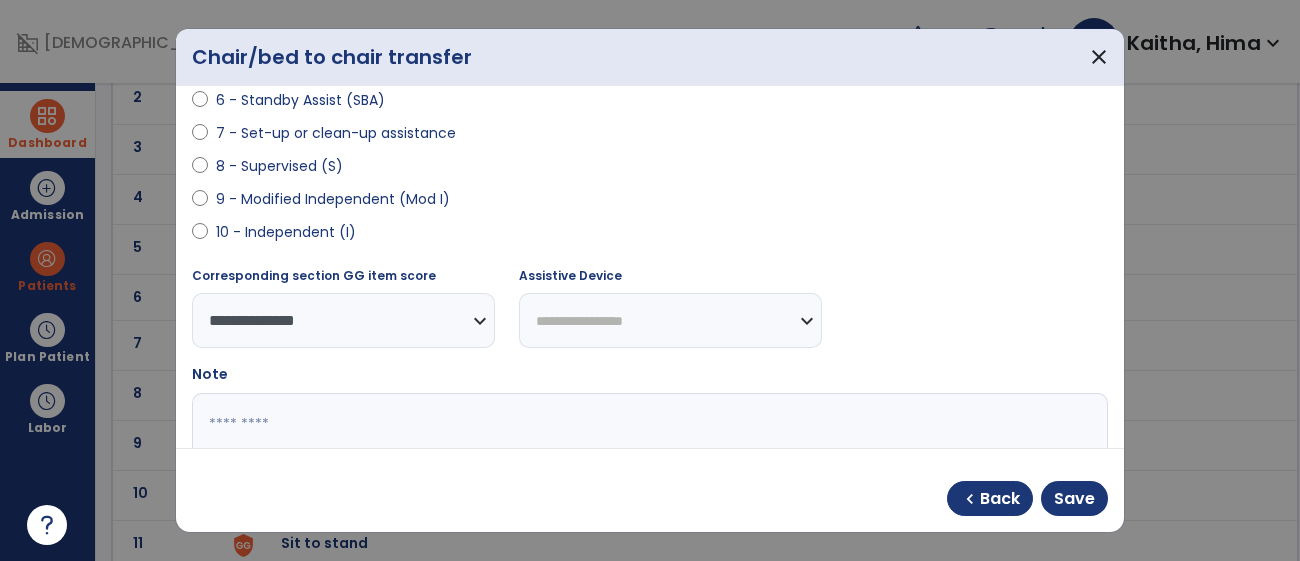 click on "**********" at bounding box center (670, 320) 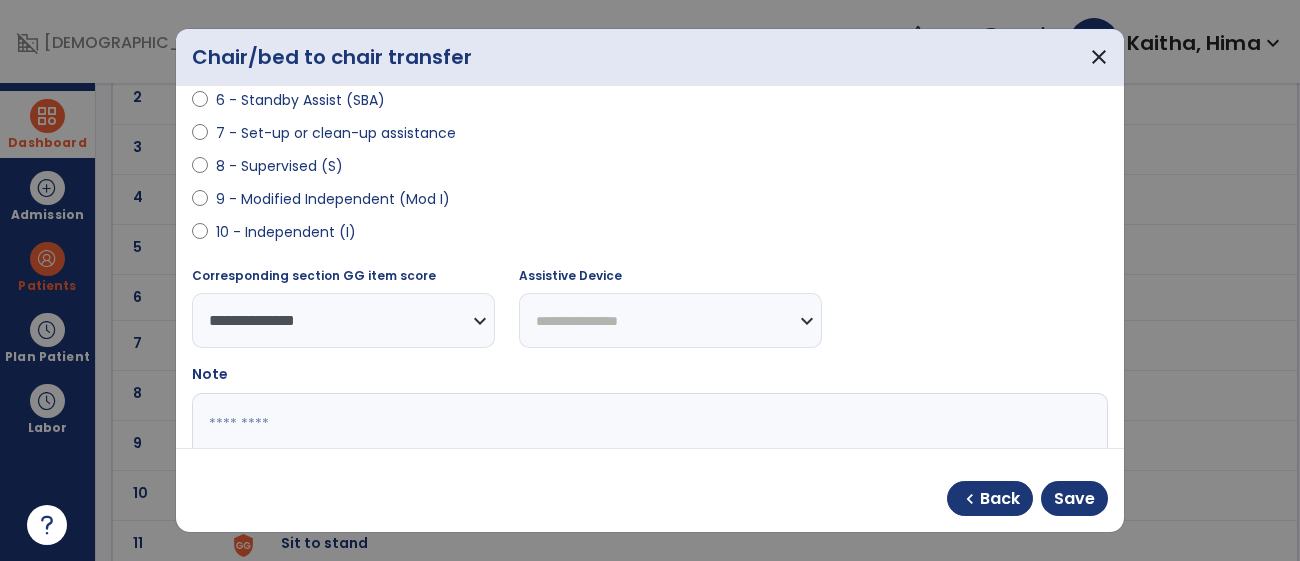 click on "**********" at bounding box center [670, 320] 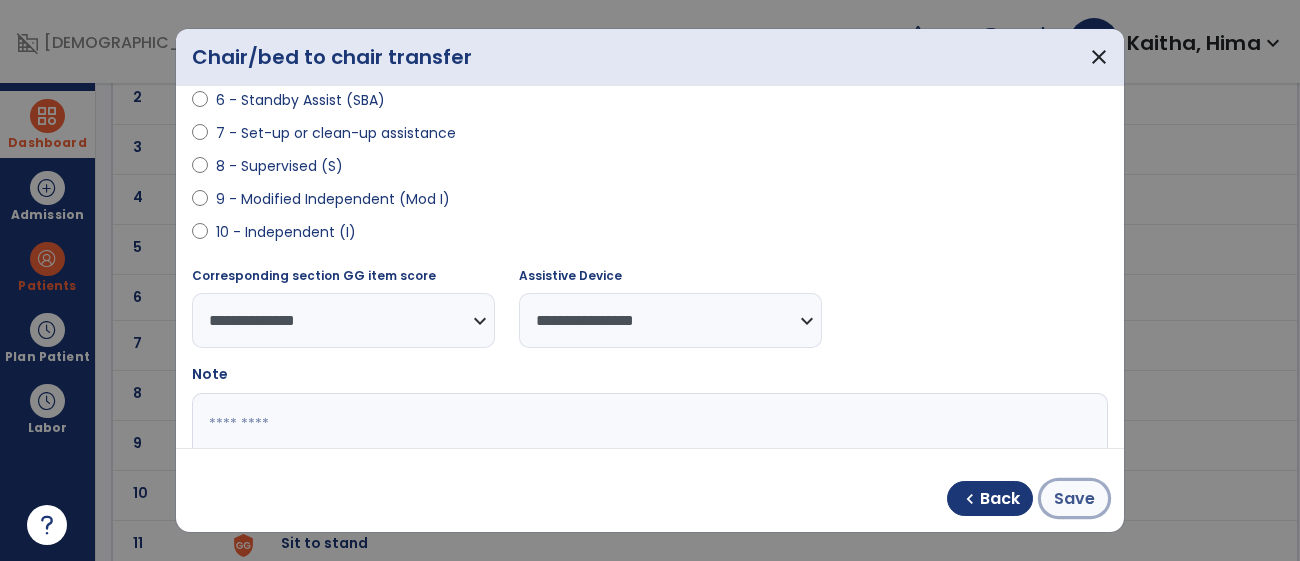 click on "Save" at bounding box center [1074, 499] 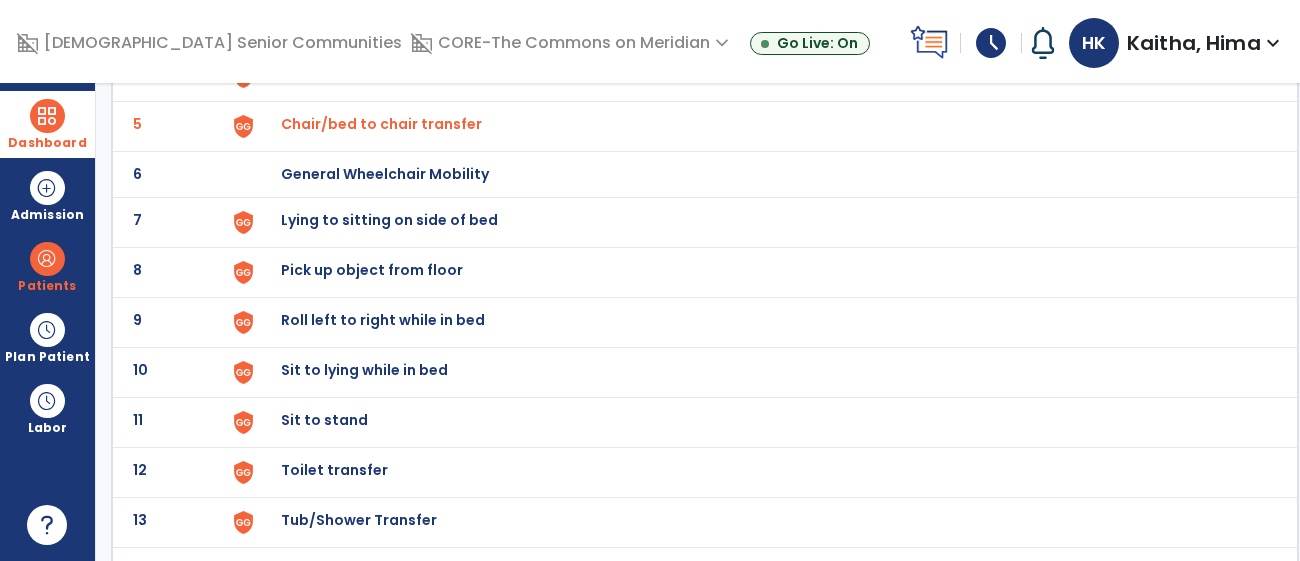 scroll, scrollTop: 375, scrollLeft: 0, axis: vertical 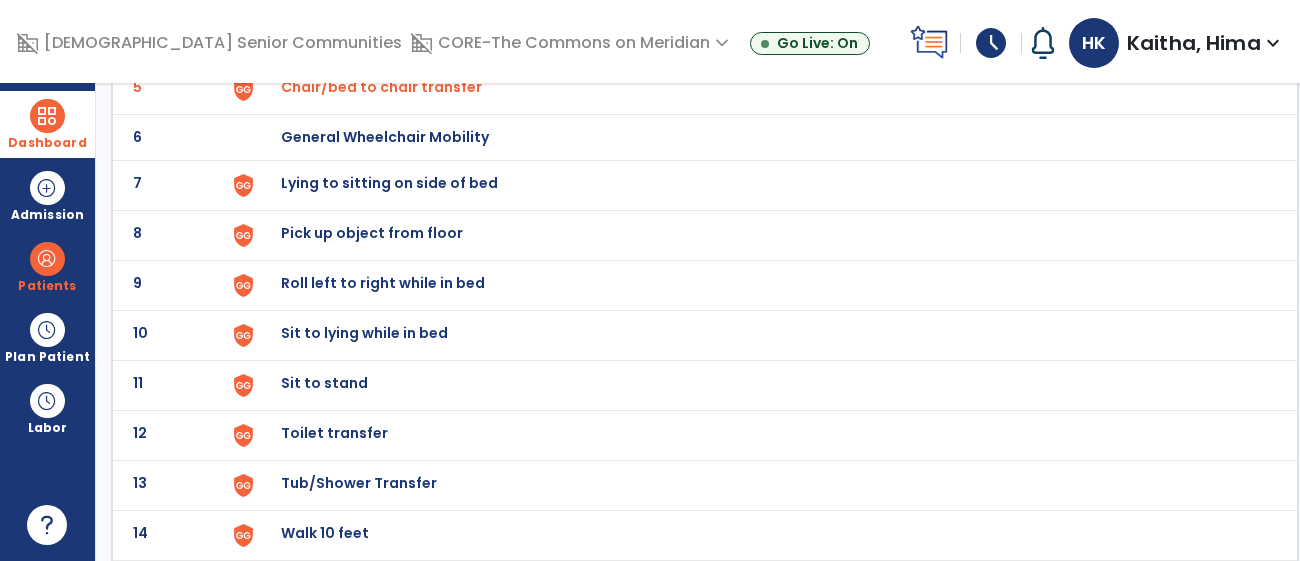 click on "Sit to stand" at bounding box center (759, -111) 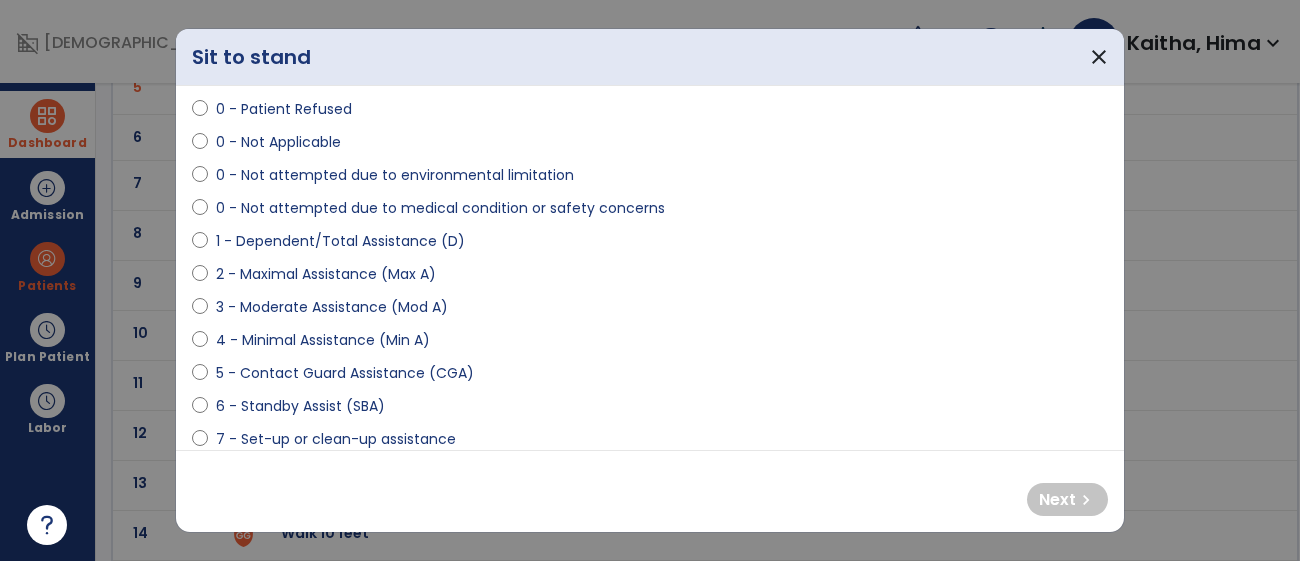 scroll, scrollTop: 138, scrollLeft: 0, axis: vertical 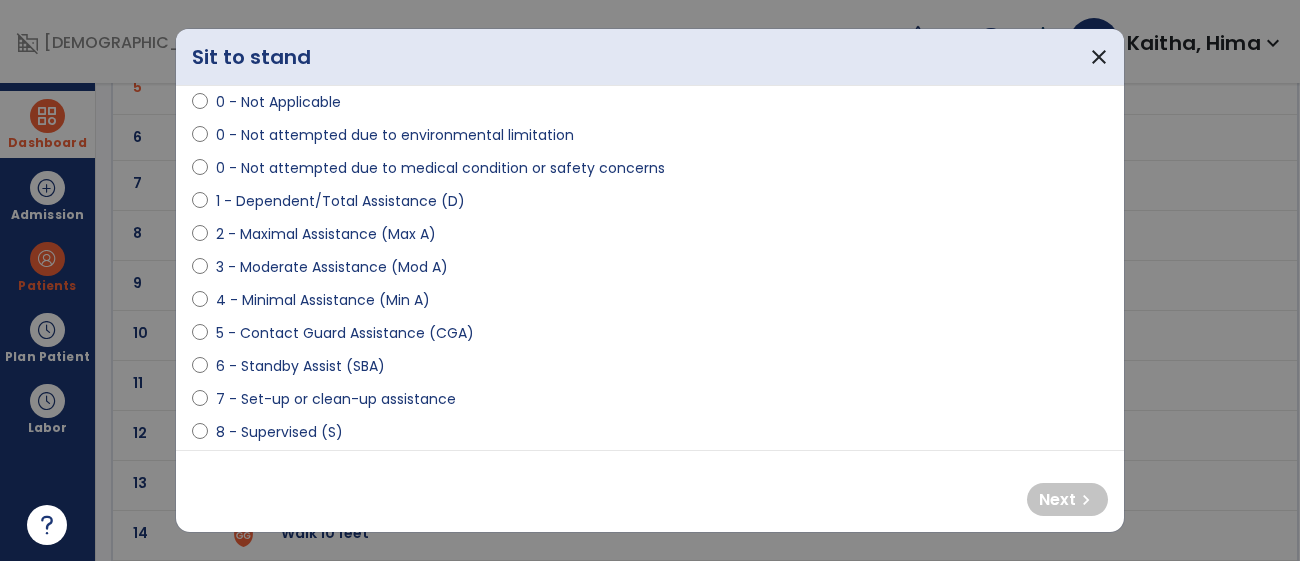 select on "**********" 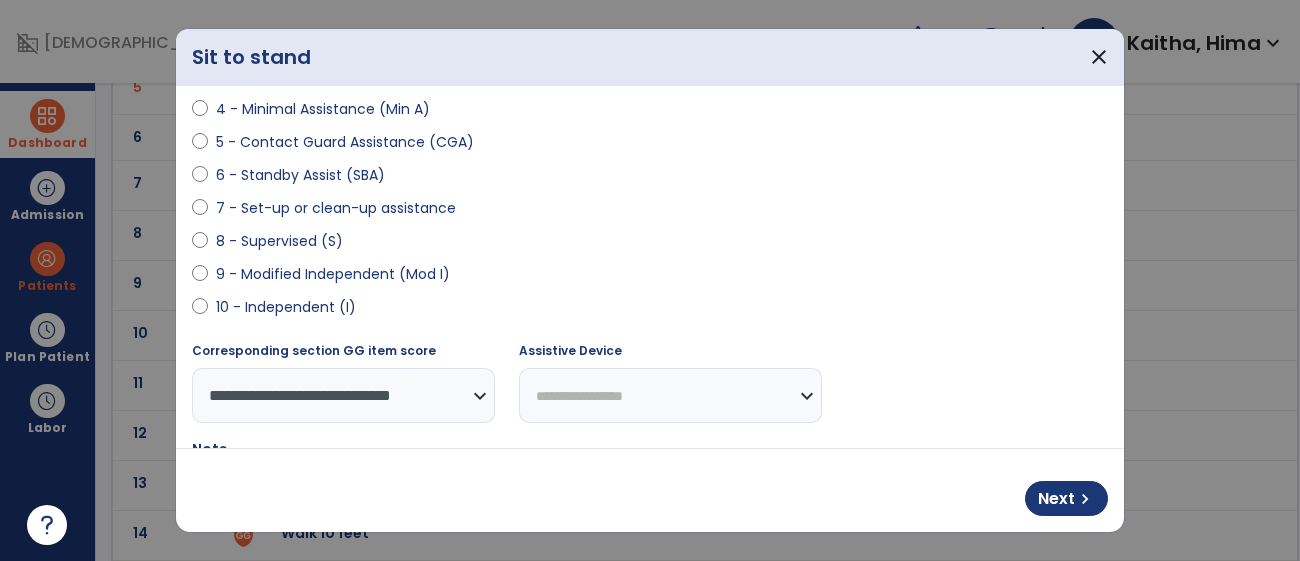 scroll, scrollTop: 331, scrollLeft: 0, axis: vertical 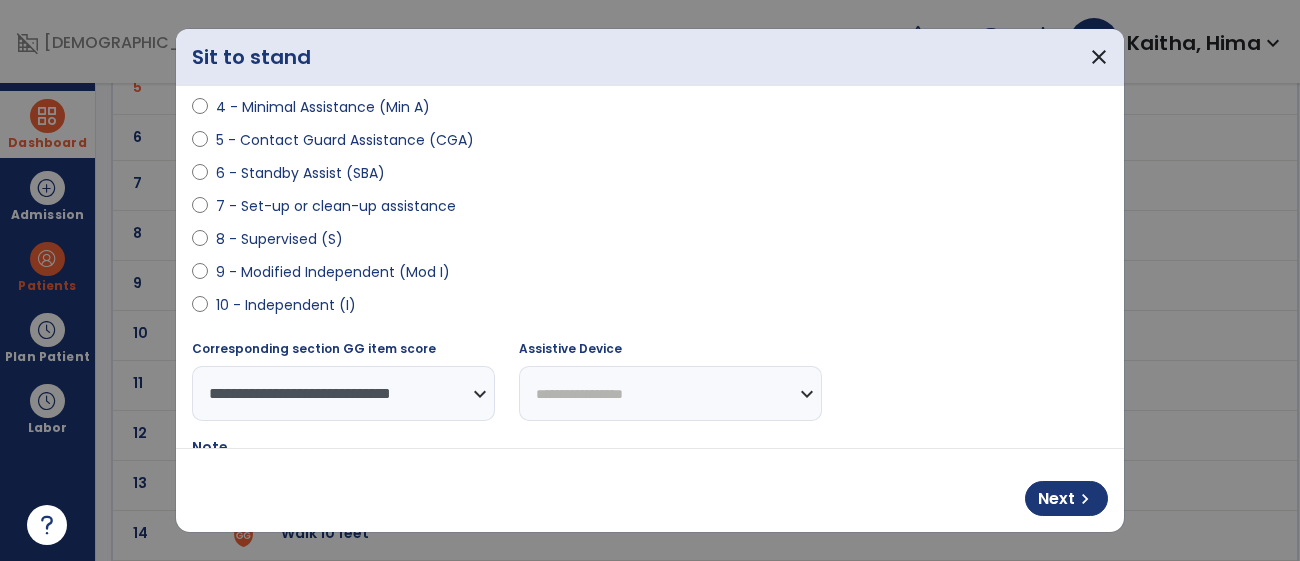 click on "**********" at bounding box center (670, 393) 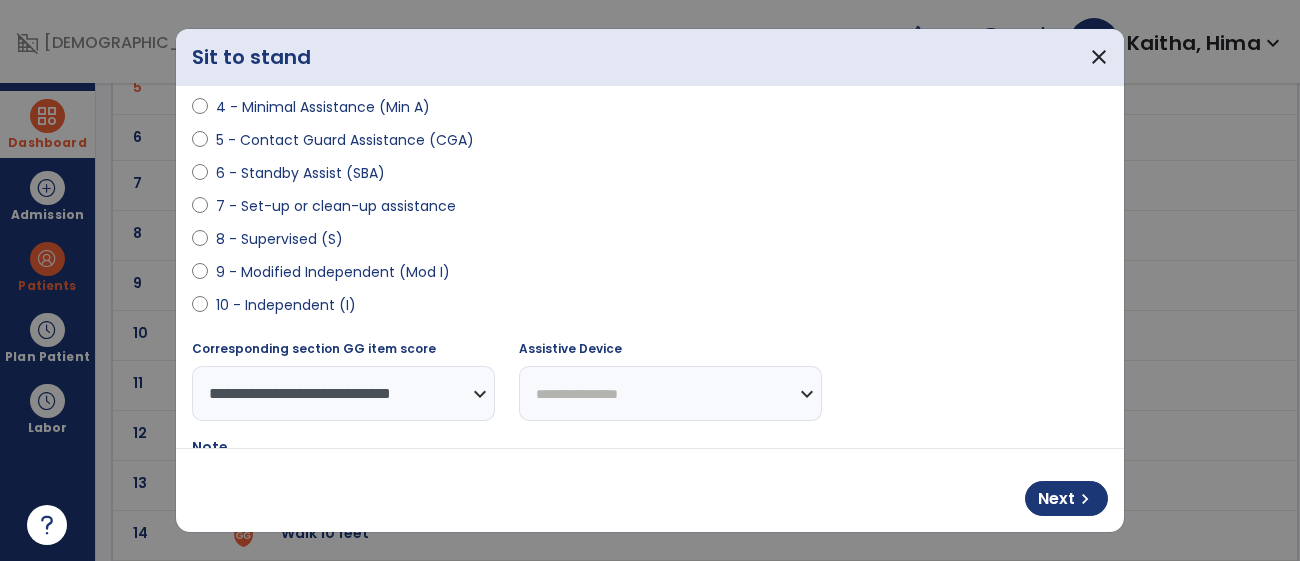 click on "**********" at bounding box center [670, 393] 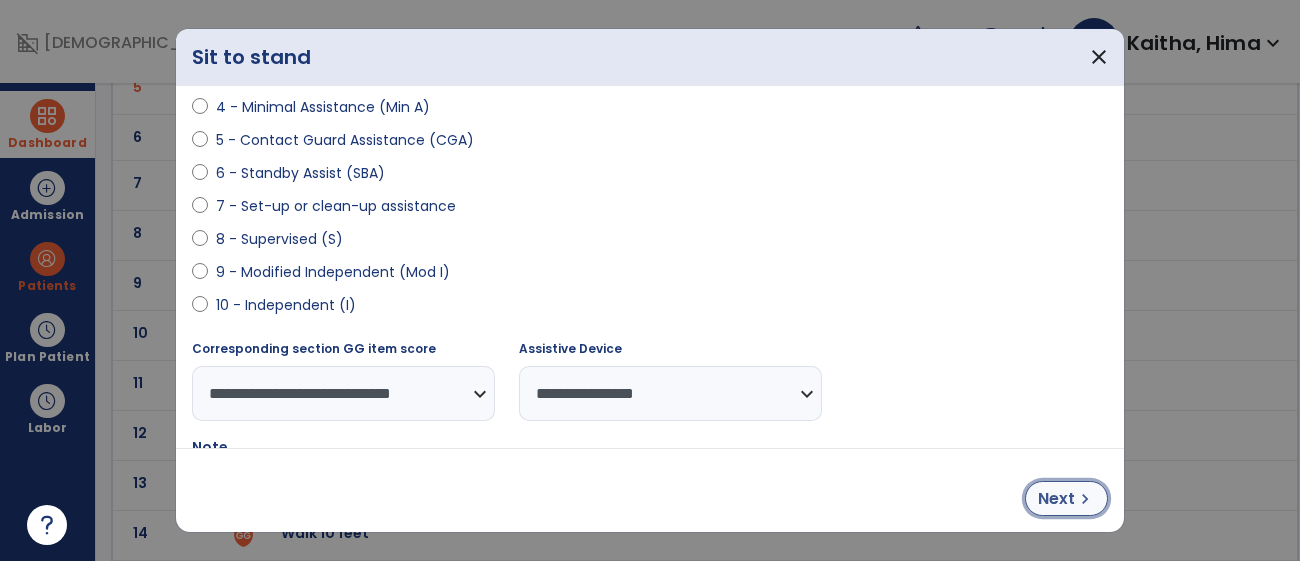 click on "Next" at bounding box center [1056, 499] 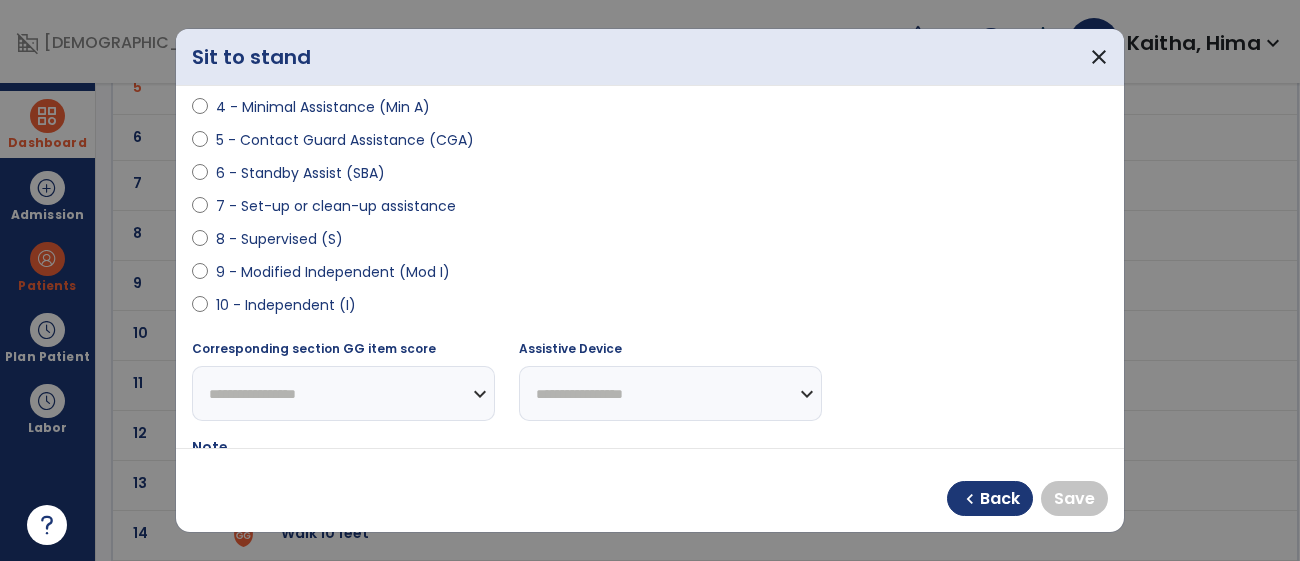 select on "**********" 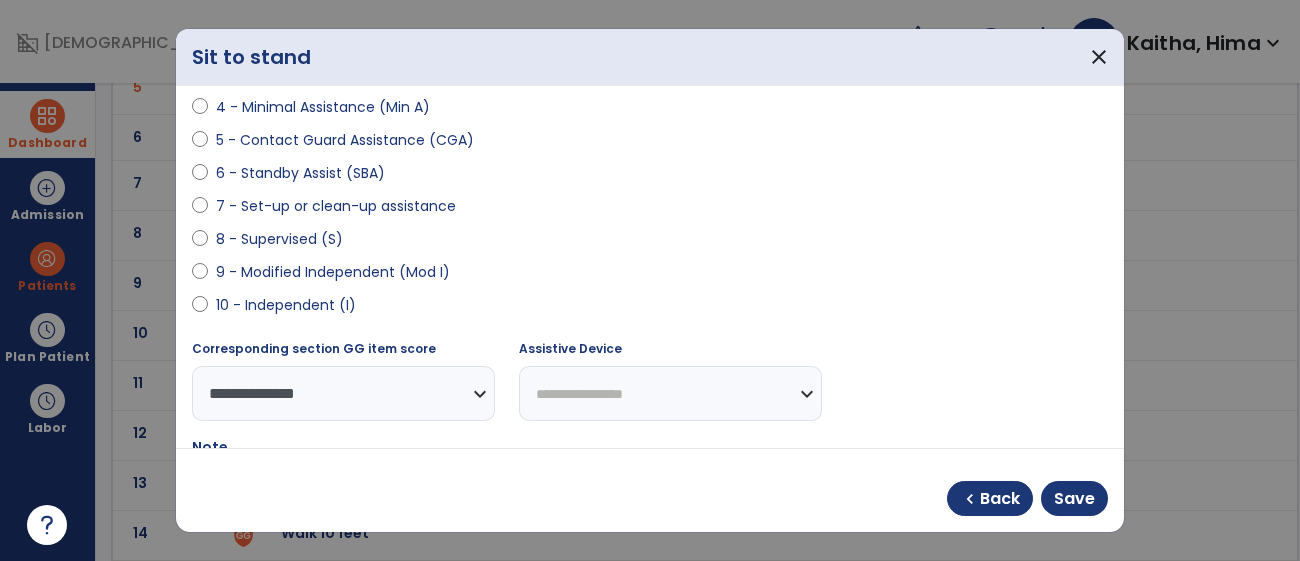 click on "**********" at bounding box center (670, 393) 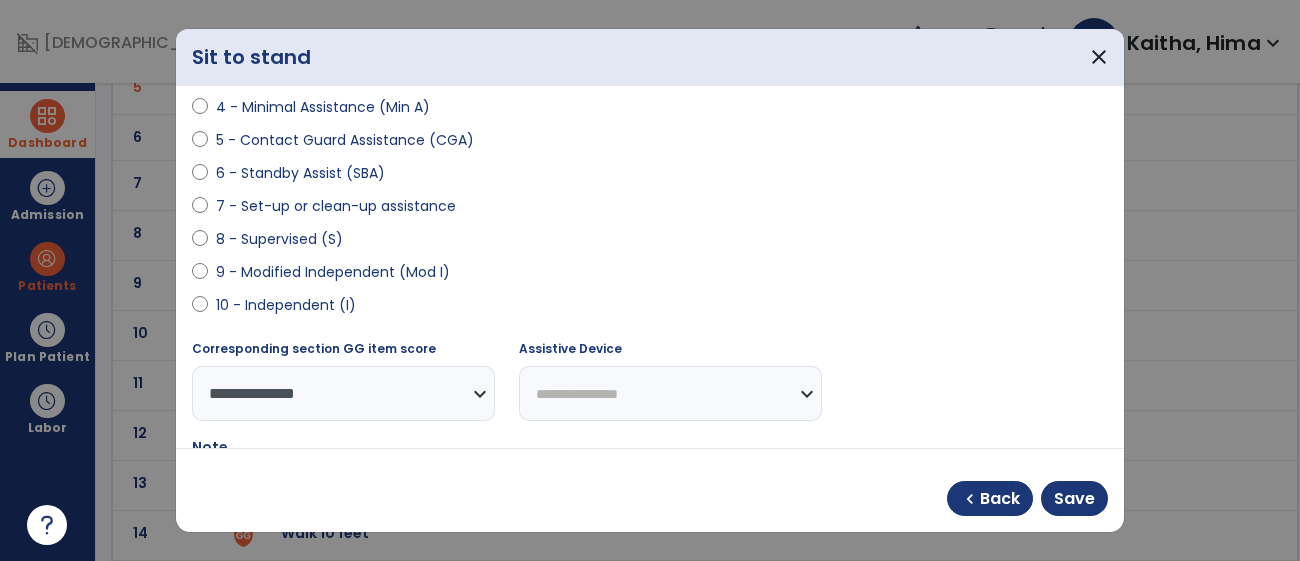 click on "**********" at bounding box center [670, 393] 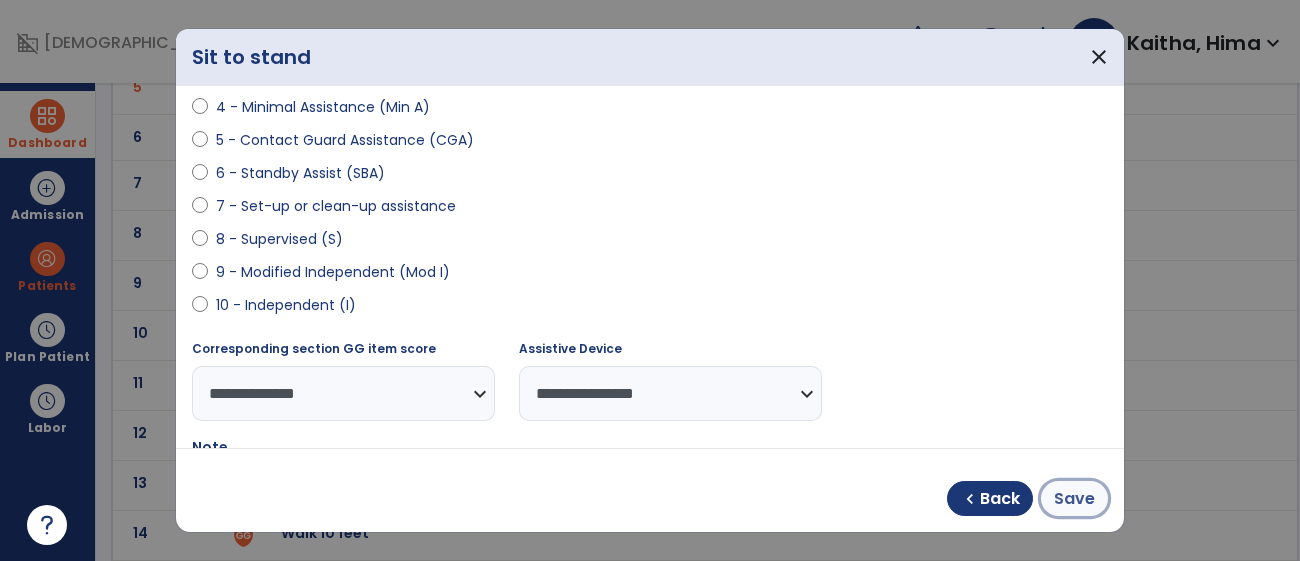 click on "Save" at bounding box center [1074, 499] 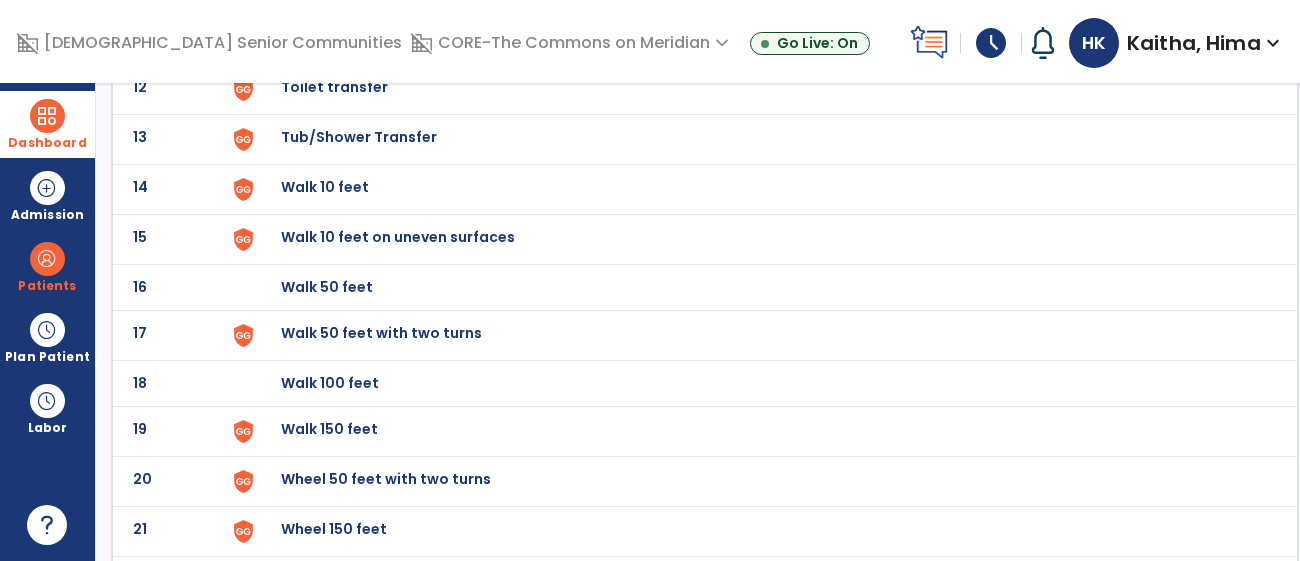 scroll, scrollTop: 730, scrollLeft: 0, axis: vertical 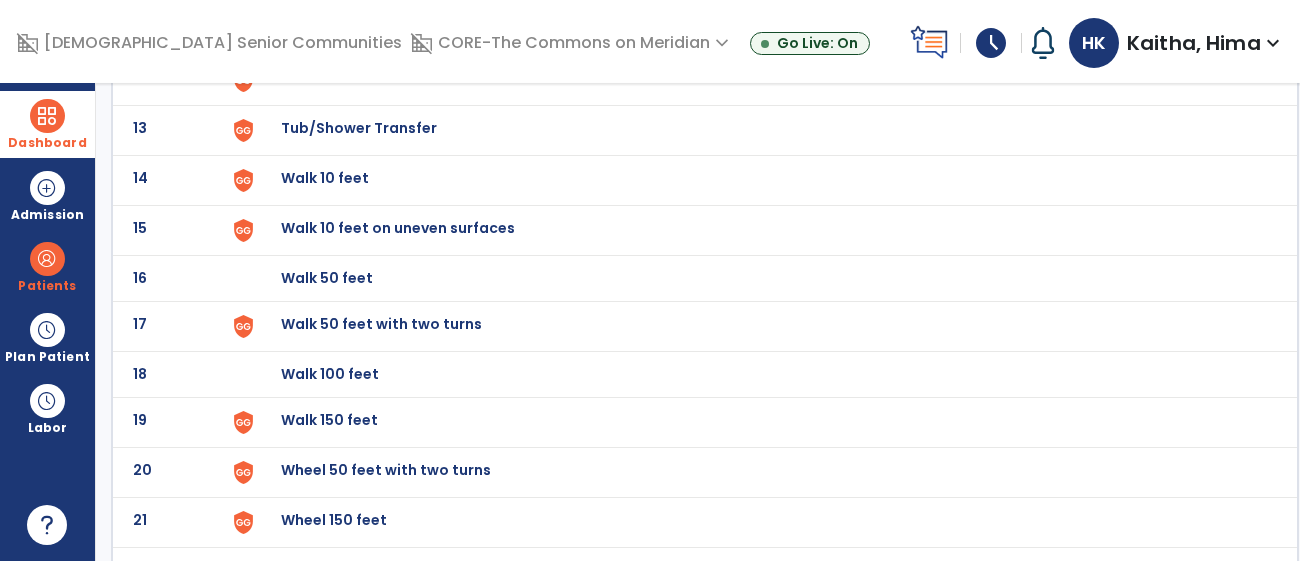 click on "Walk 50 feet with two turns" at bounding box center (327, -468) 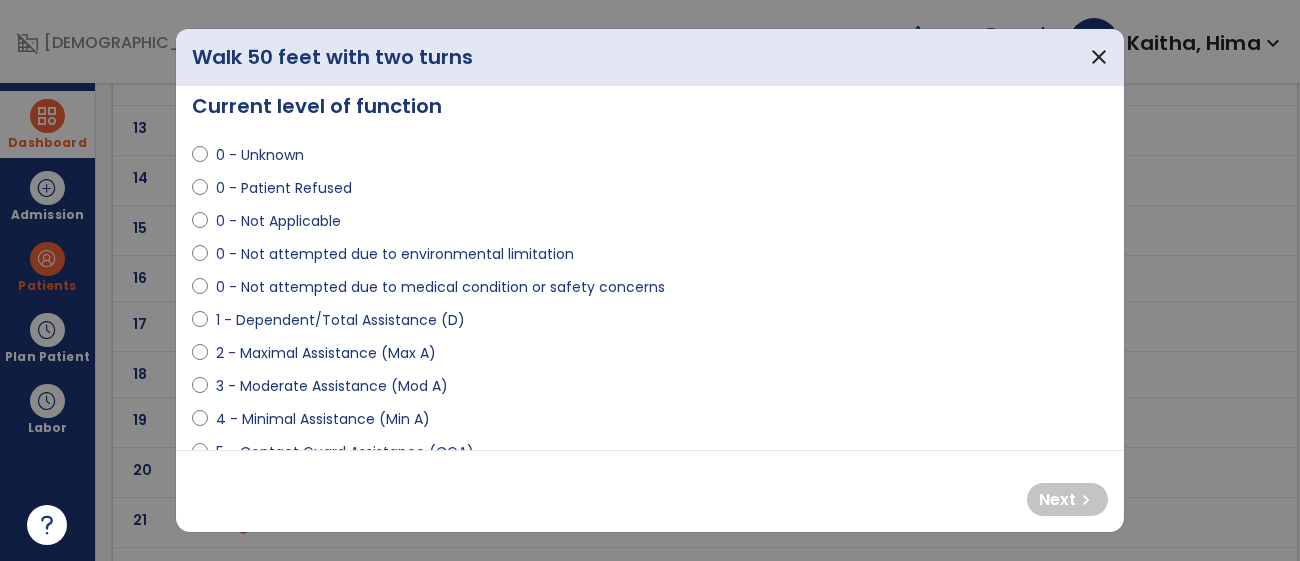 scroll, scrollTop: 21, scrollLeft: 0, axis: vertical 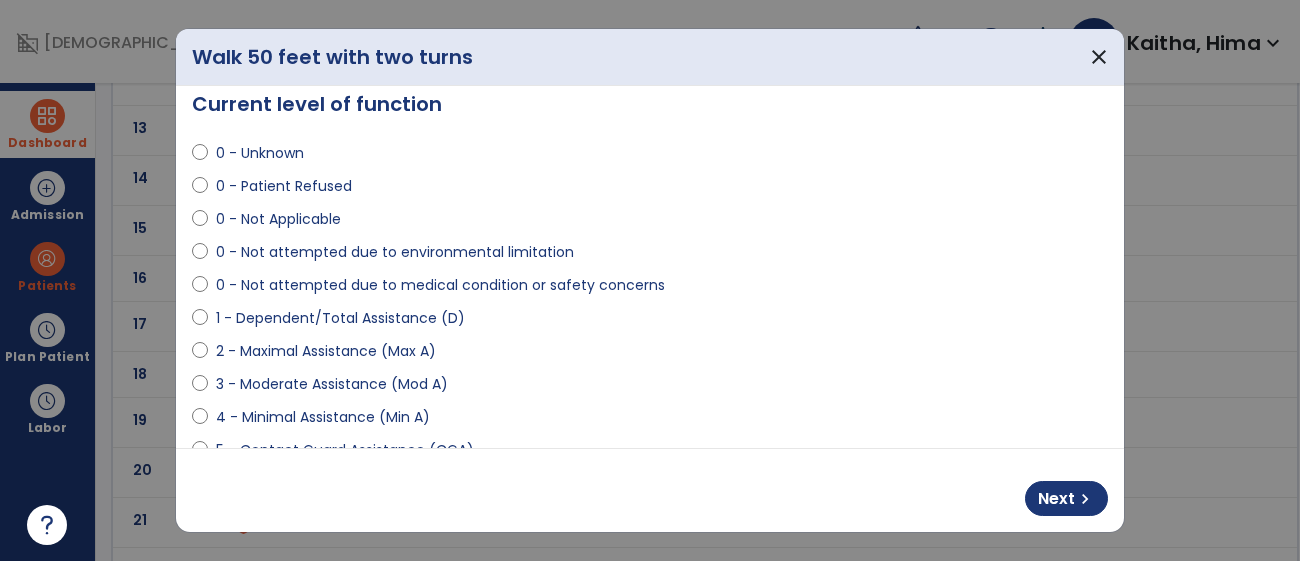 select on "**********" 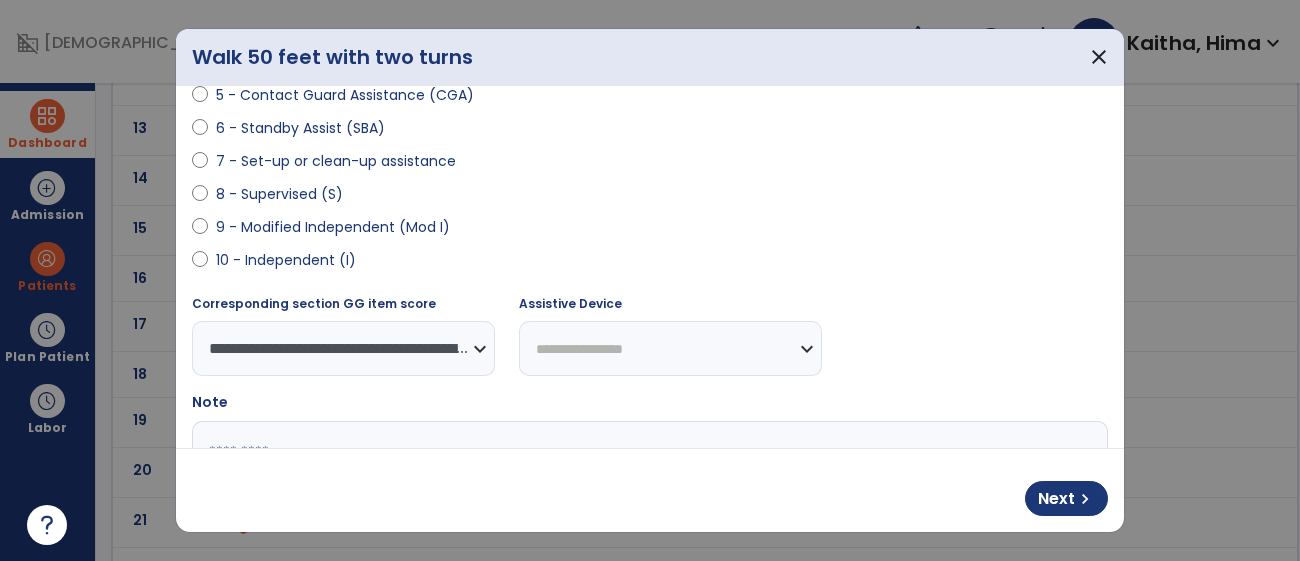 scroll, scrollTop: 375, scrollLeft: 0, axis: vertical 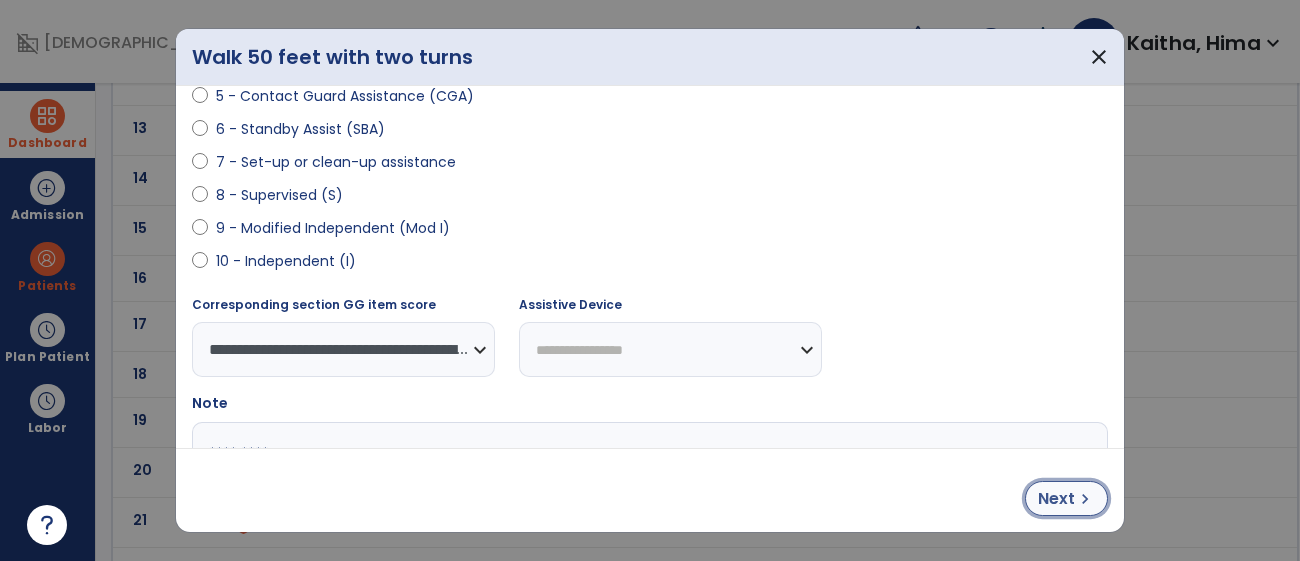 click on "chevron_right" at bounding box center [1085, 499] 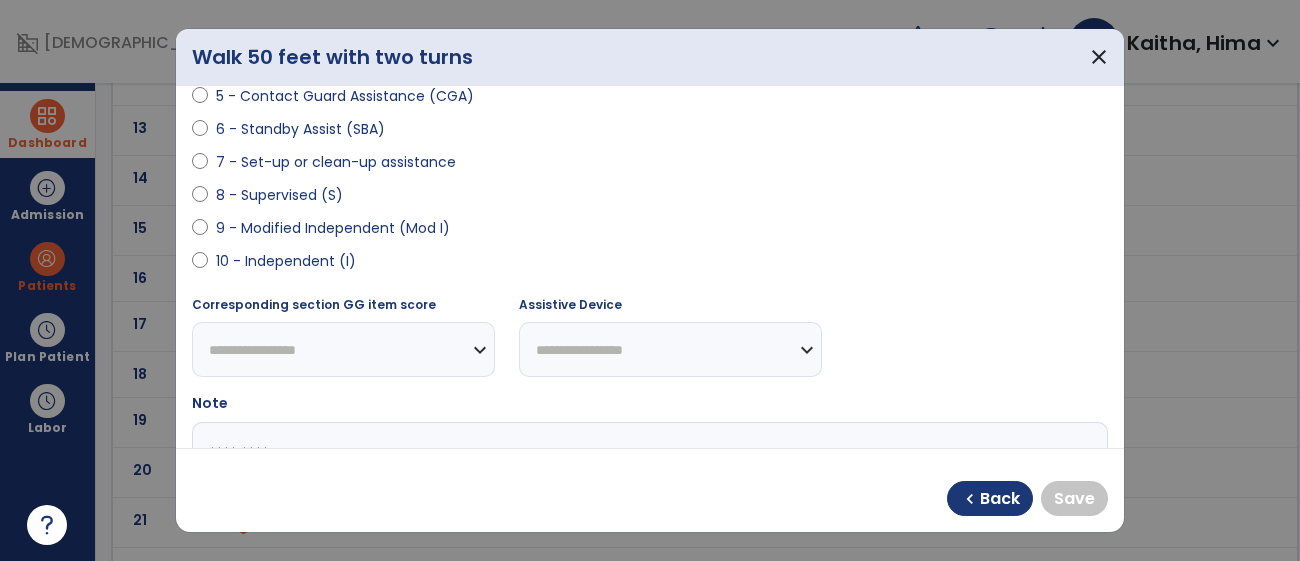 select on "**********" 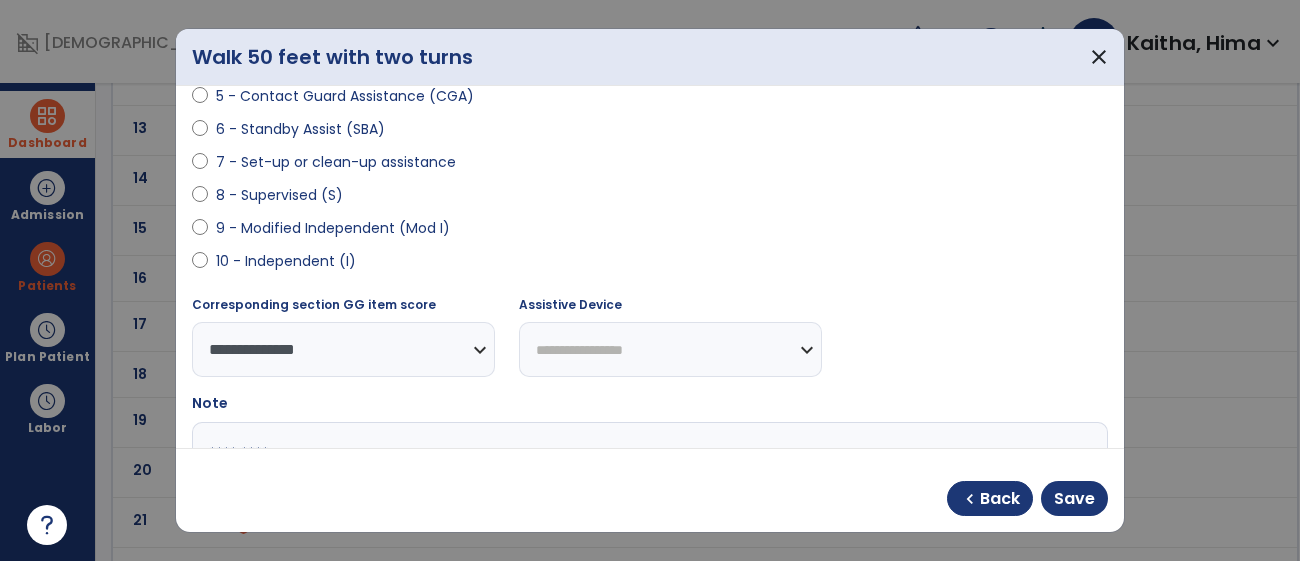 click on "**********" at bounding box center (670, 349) 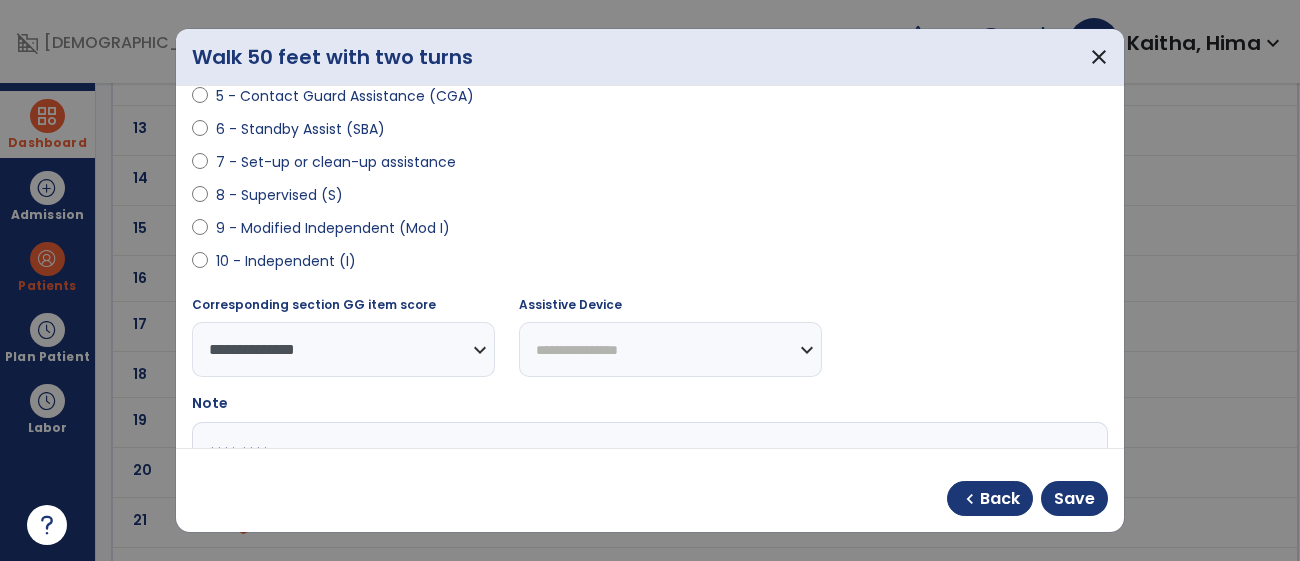 click on "**********" at bounding box center [670, 349] 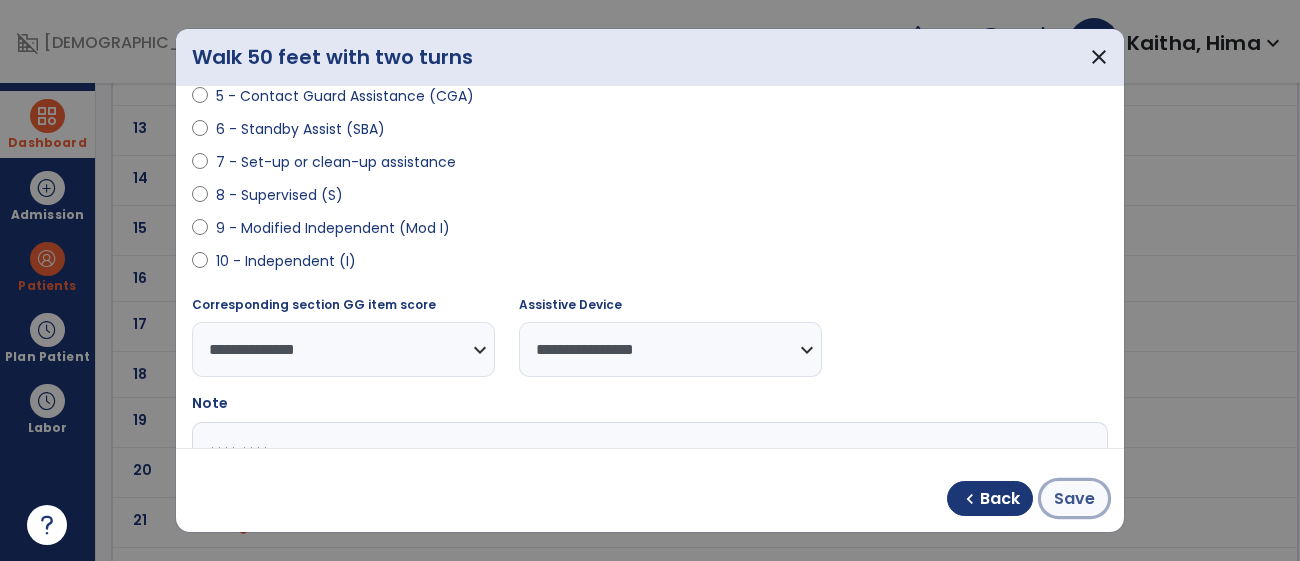 click on "Save" at bounding box center (1074, 499) 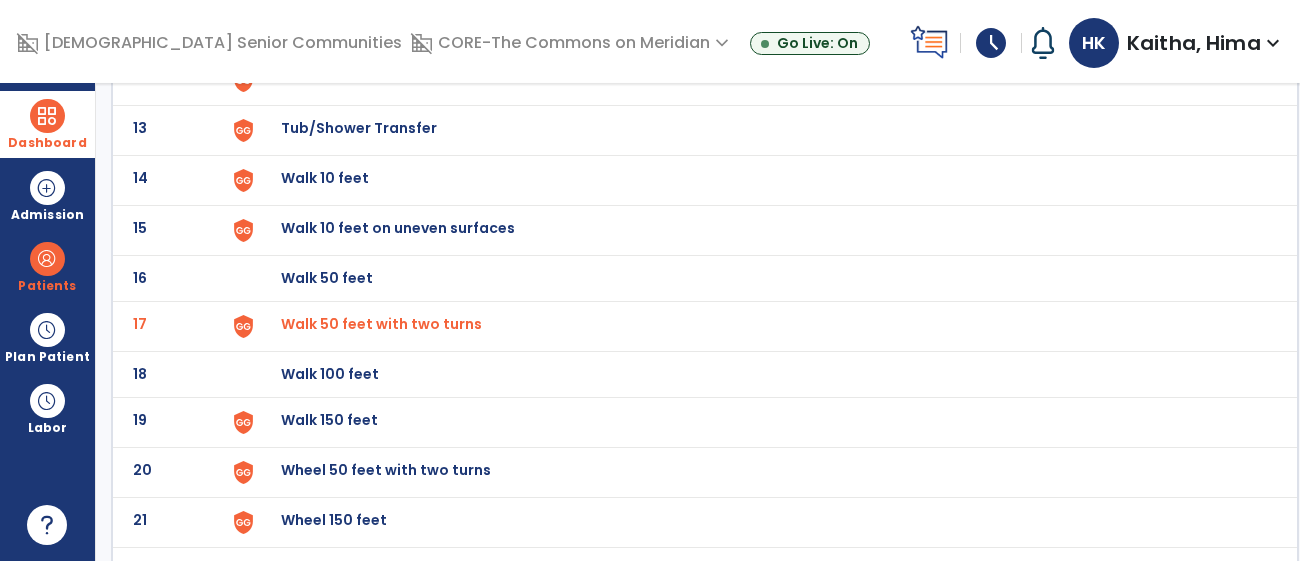 scroll, scrollTop: 807, scrollLeft: 0, axis: vertical 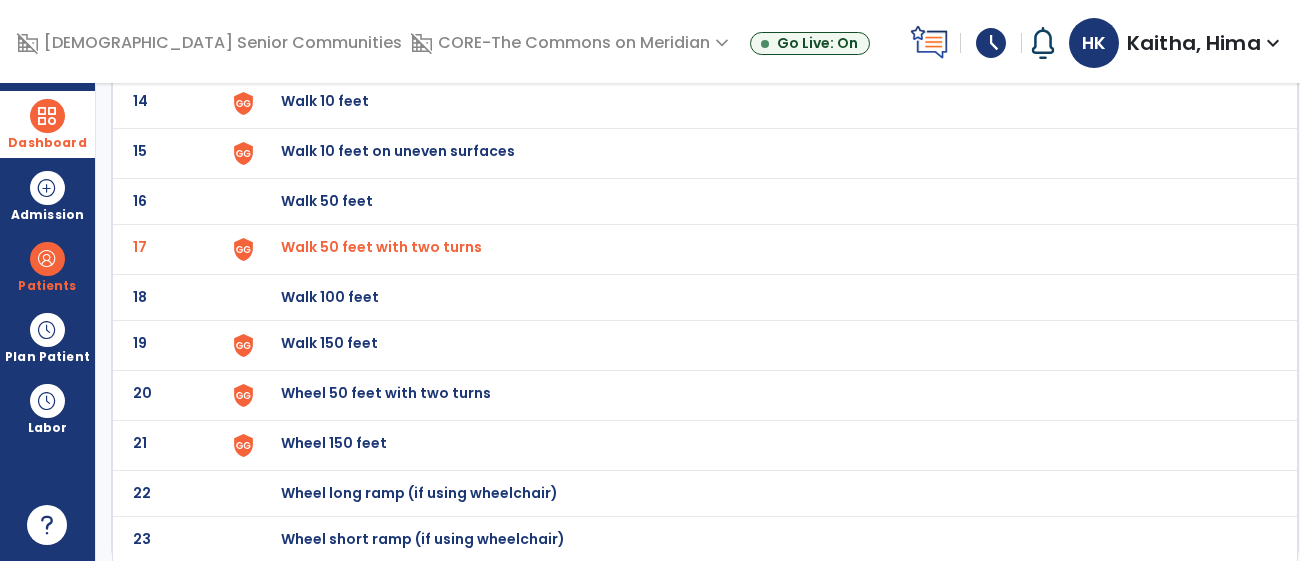 click on "Walk 150 feet" at bounding box center [759, -543] 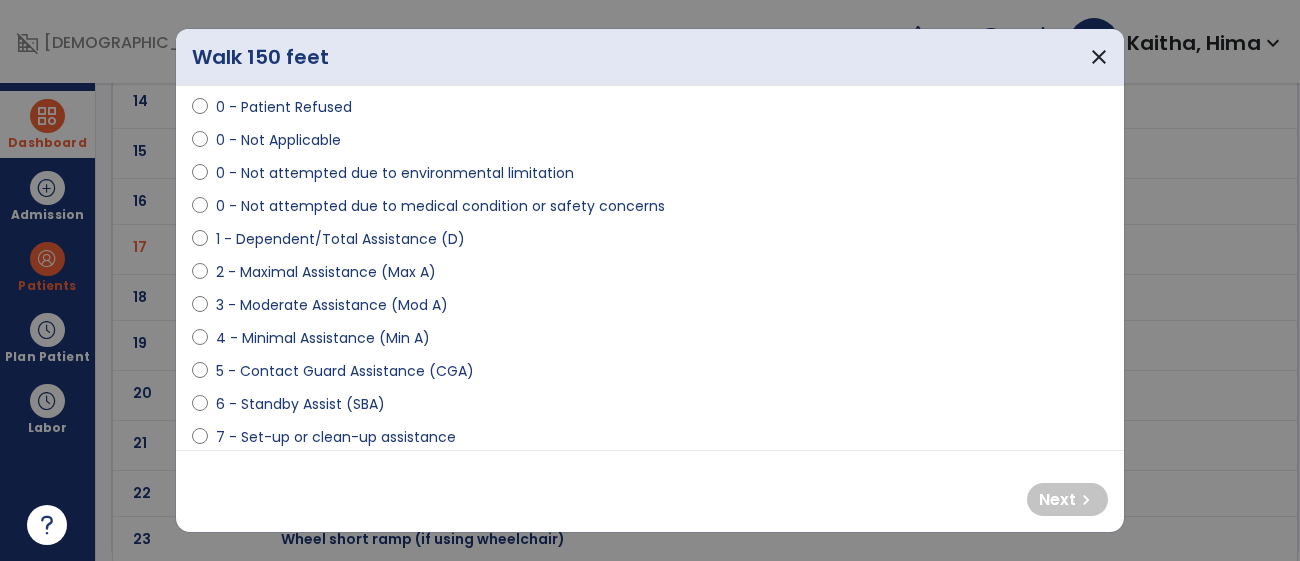 scroll, scrollTop: 98, scrollLeft: 0, axis: vertical 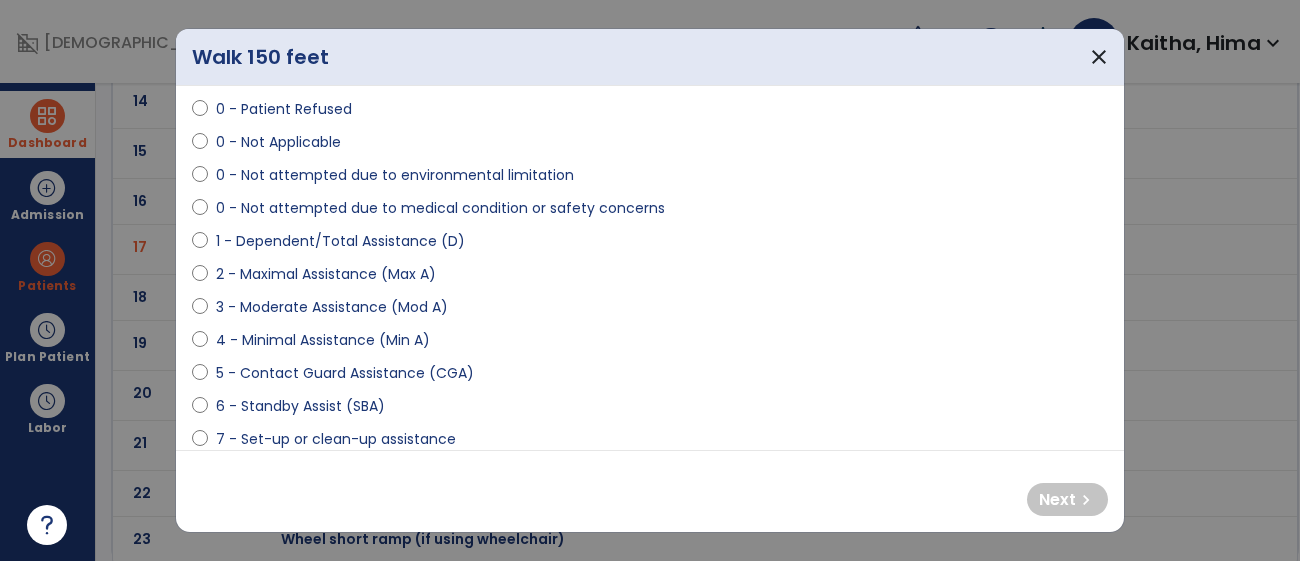 select on "**********" 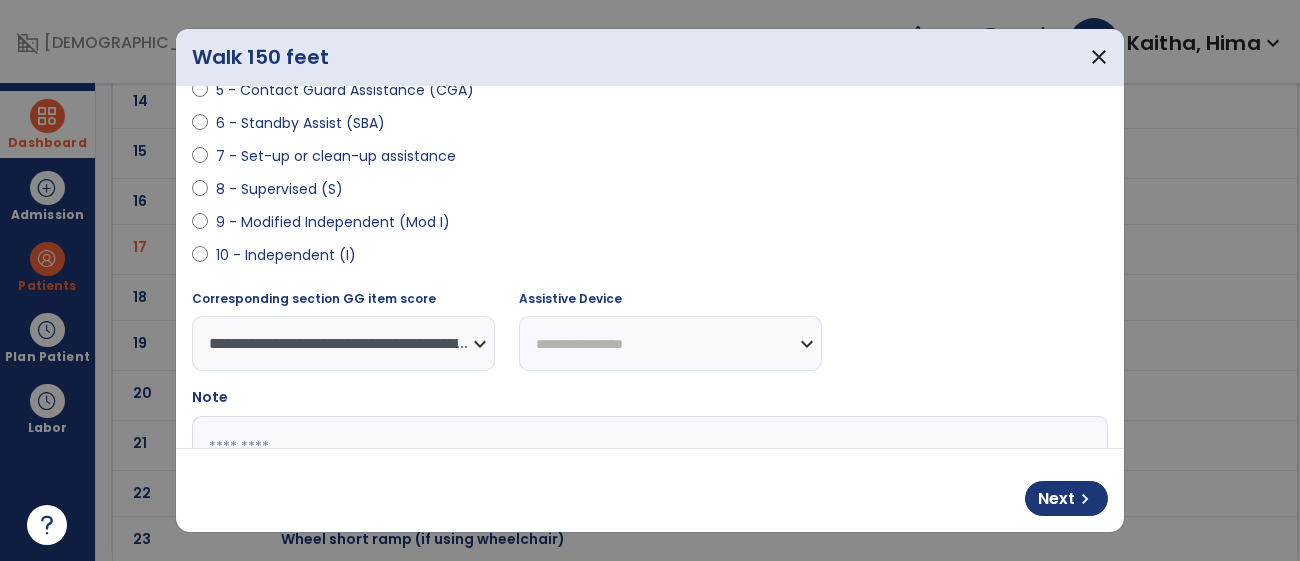 scroll, scrollTop: 387, scrollLeft: 0, axis: vertical 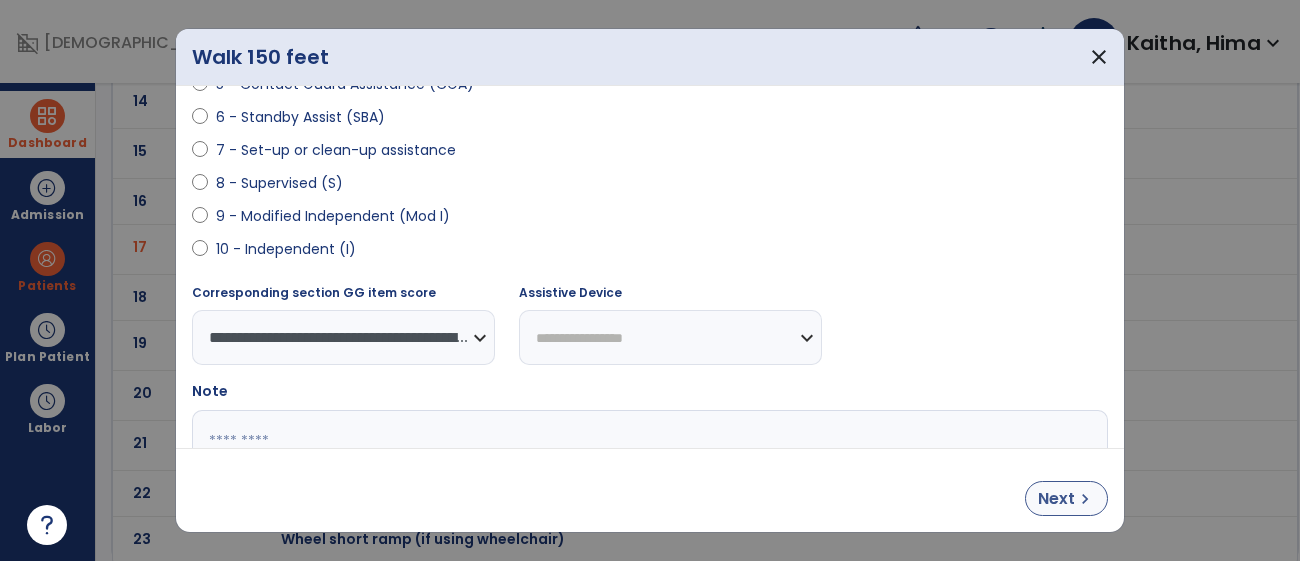 click on "Next" at bounding box center (1056, 499) 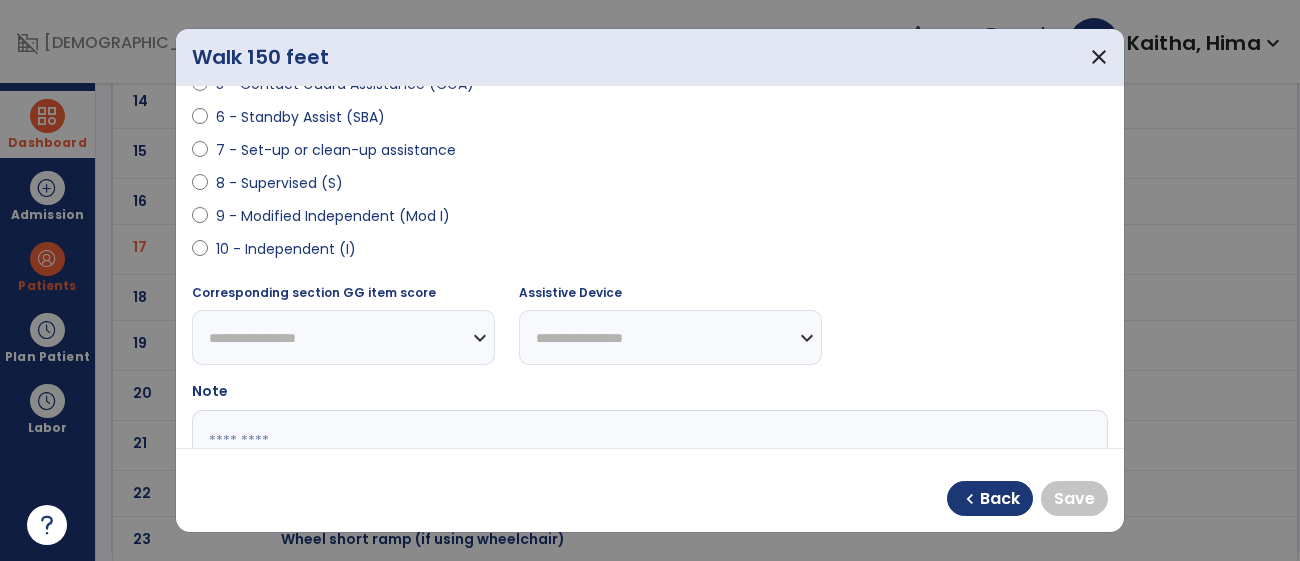 click on "9 - Modified Independent (Mod I)" at bounding box center [333, 216] 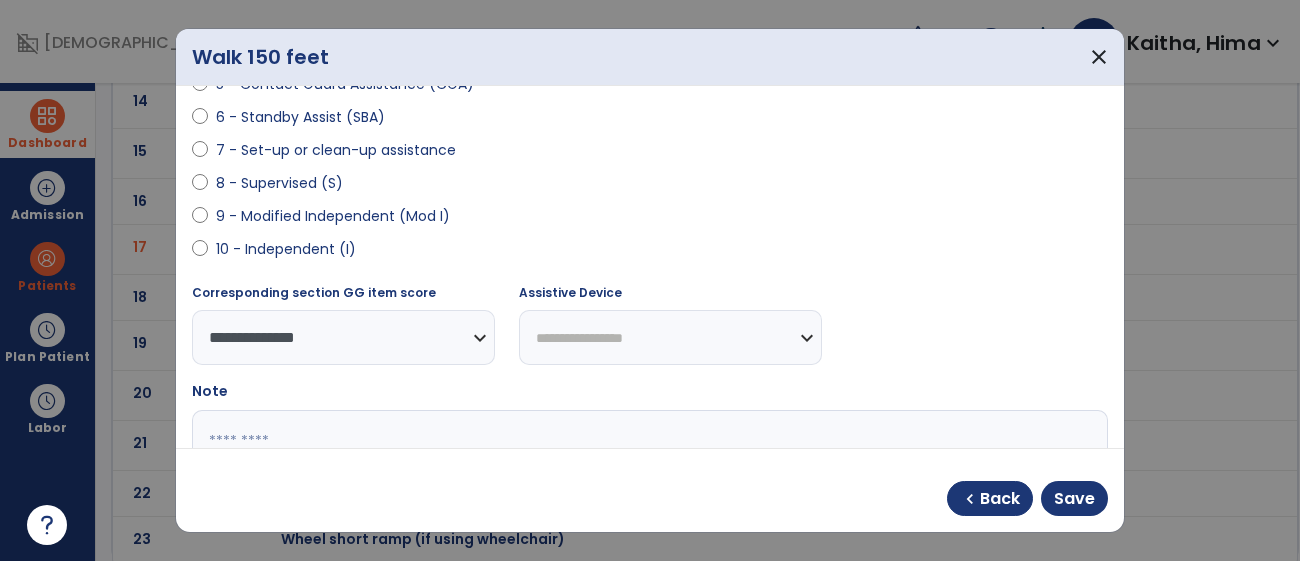 click on "**********" at bounding box center [670, 337] 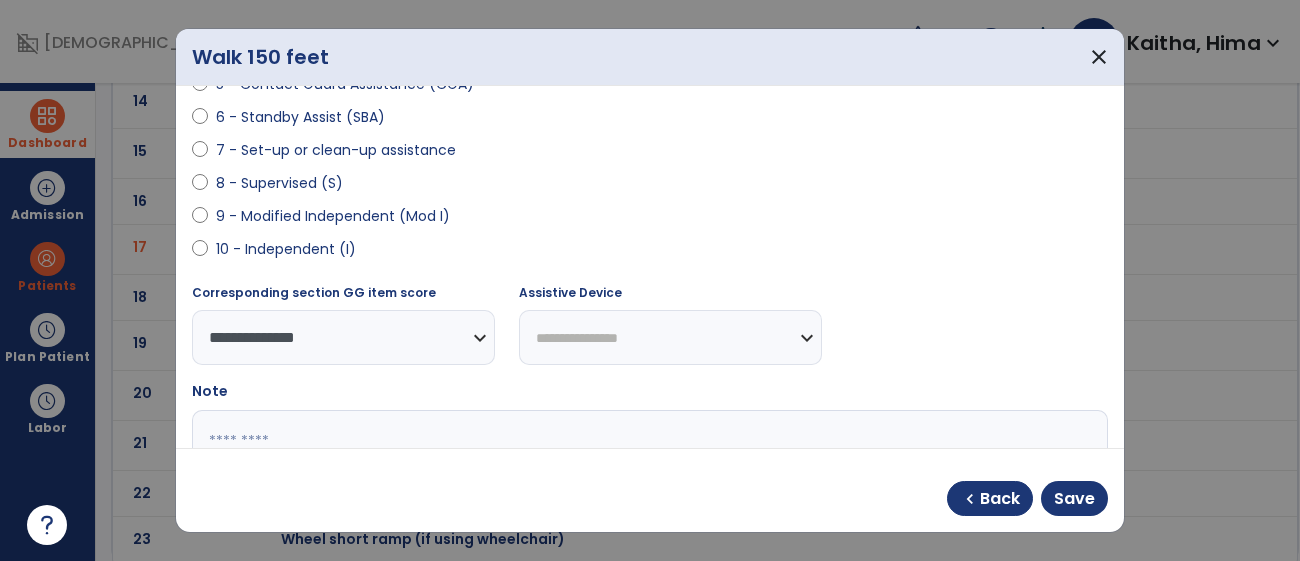 click on "**********" at bounding box center [670, 337] 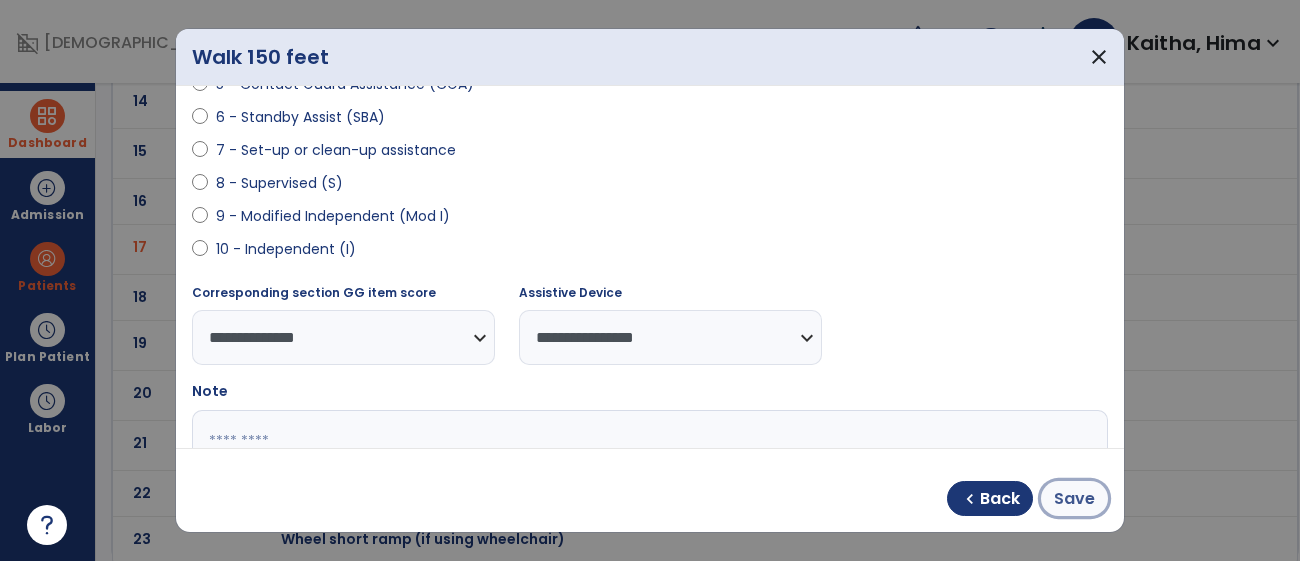 click on "Save" at bounding box center [1074, 499] 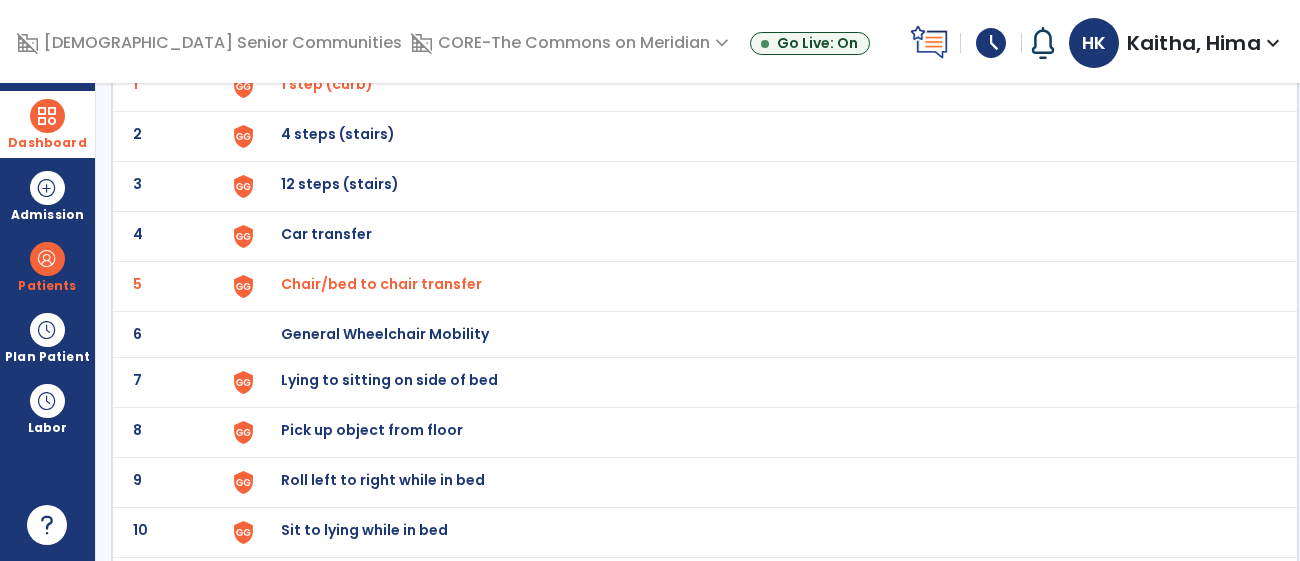 scroll, scrollTop: 0, scrollLeft: 0, axis: both 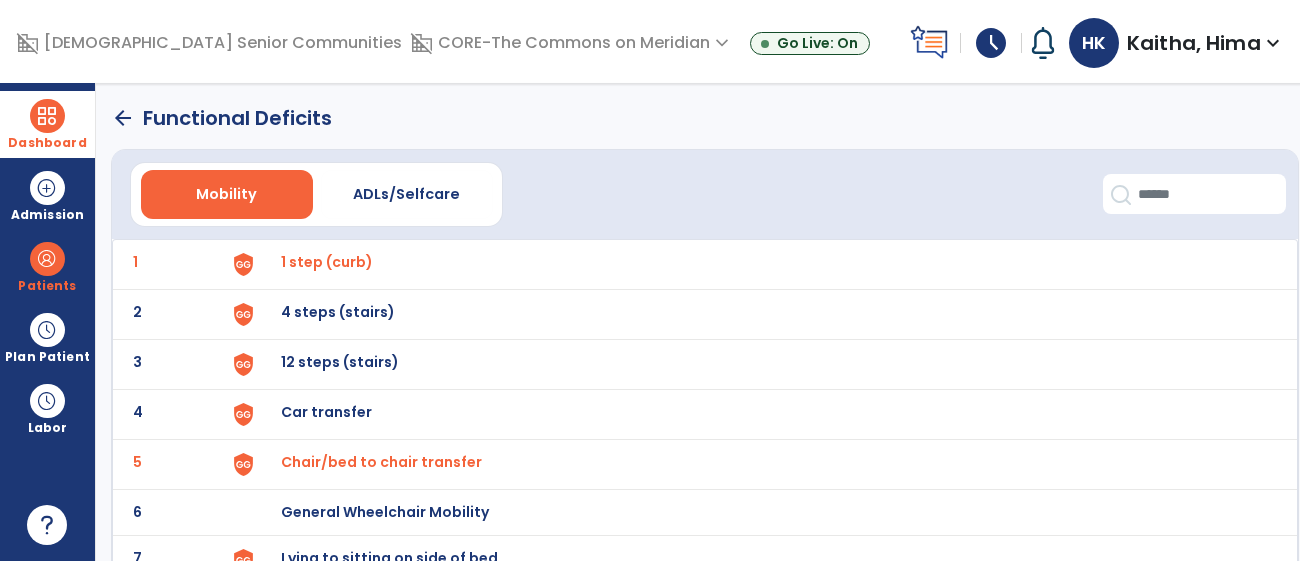 click on "2 4 steps (stairs)" 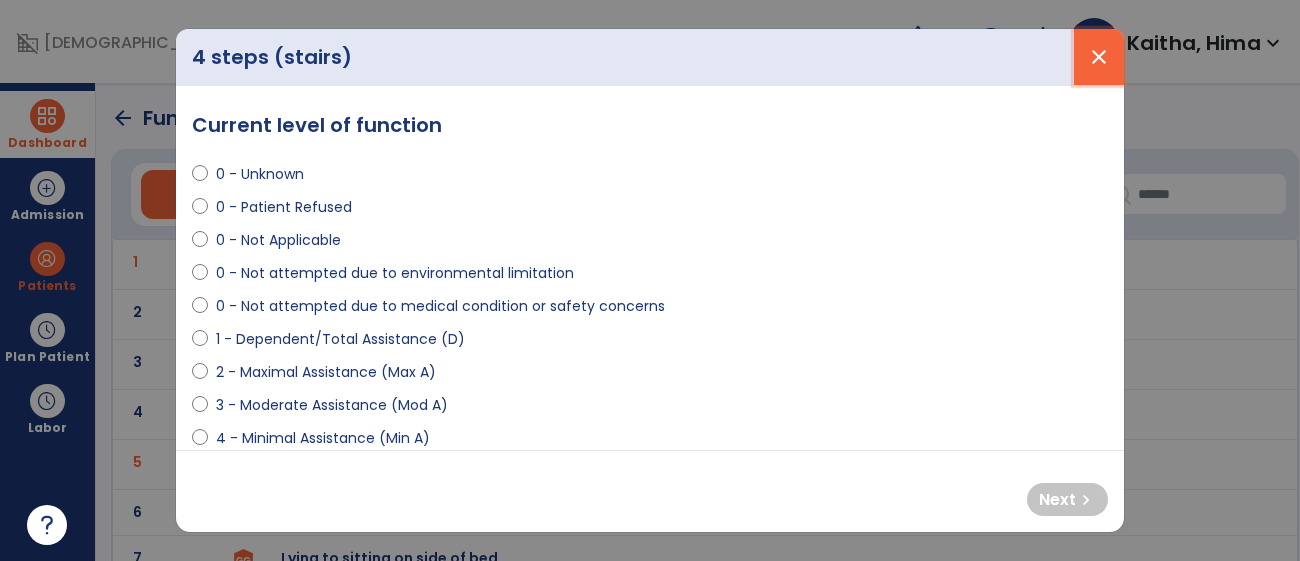 click on "close" at bounding box center [1099, 57] 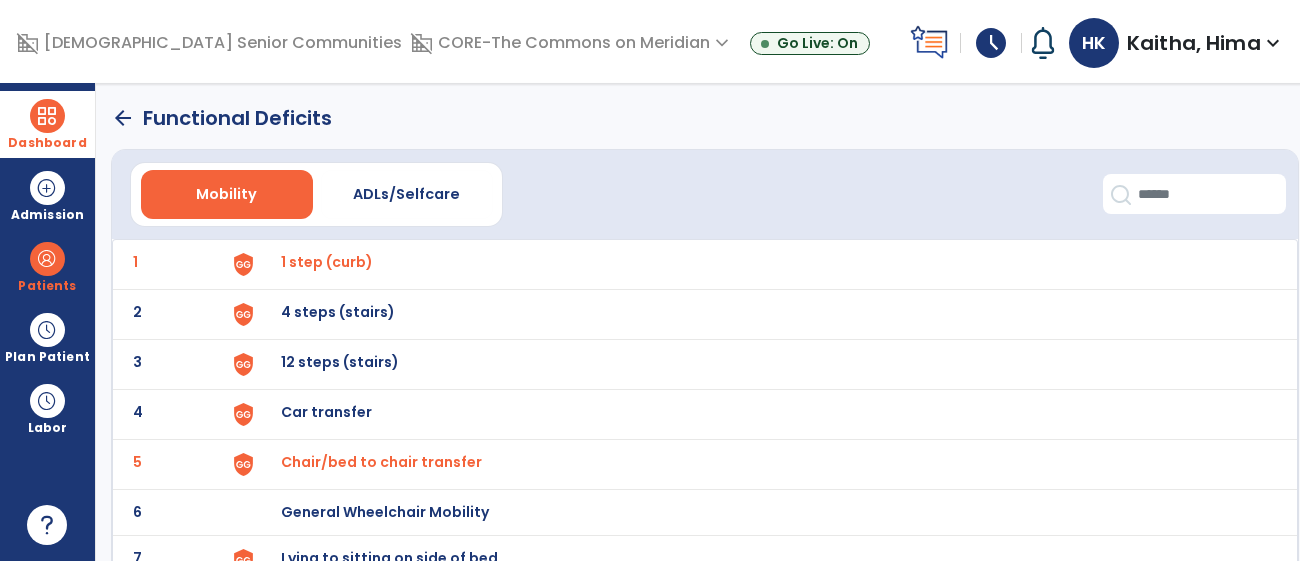 click on "arrow_back" 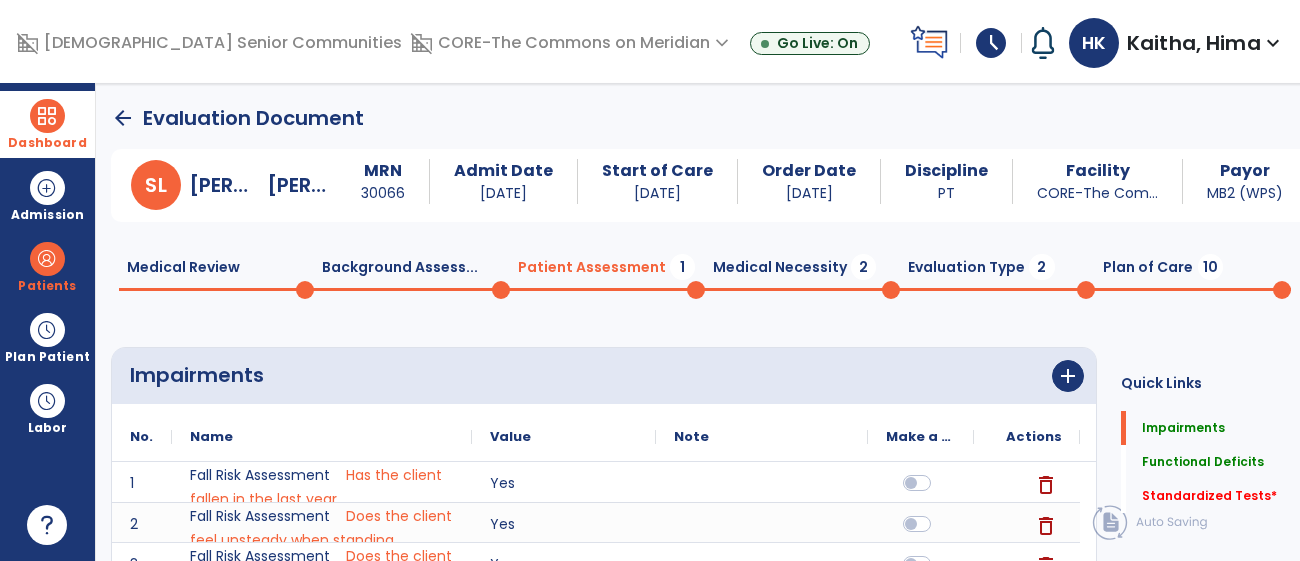 scroll, scrollTop: 19, scrollLeft: 0, axis: vertical 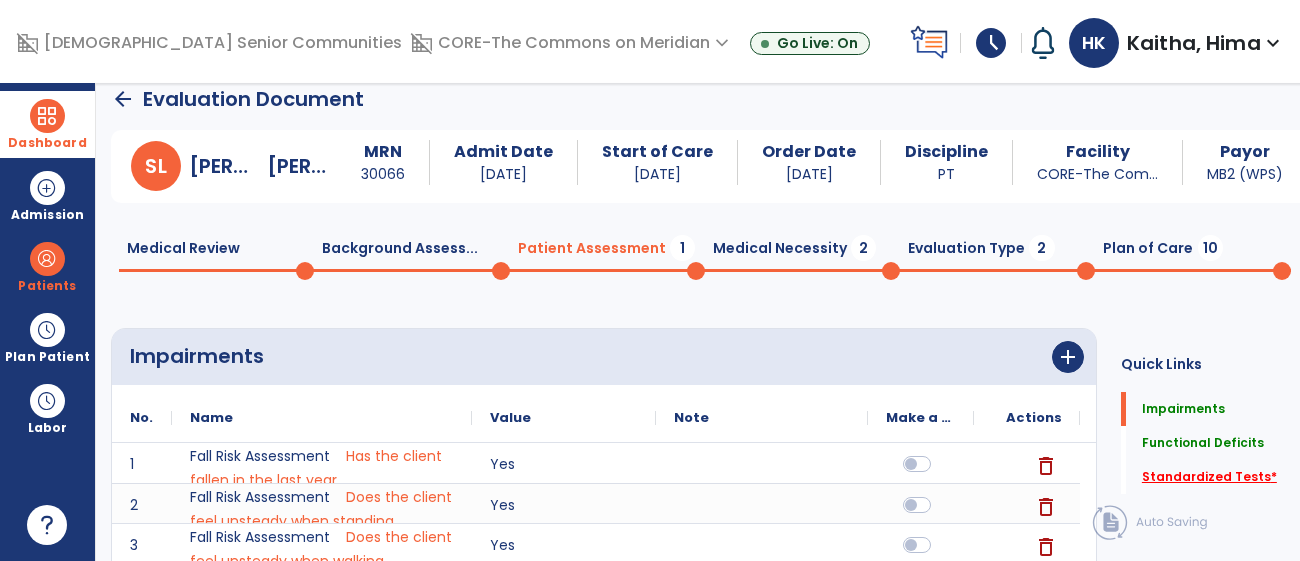 click on "Standardized Tests   *" 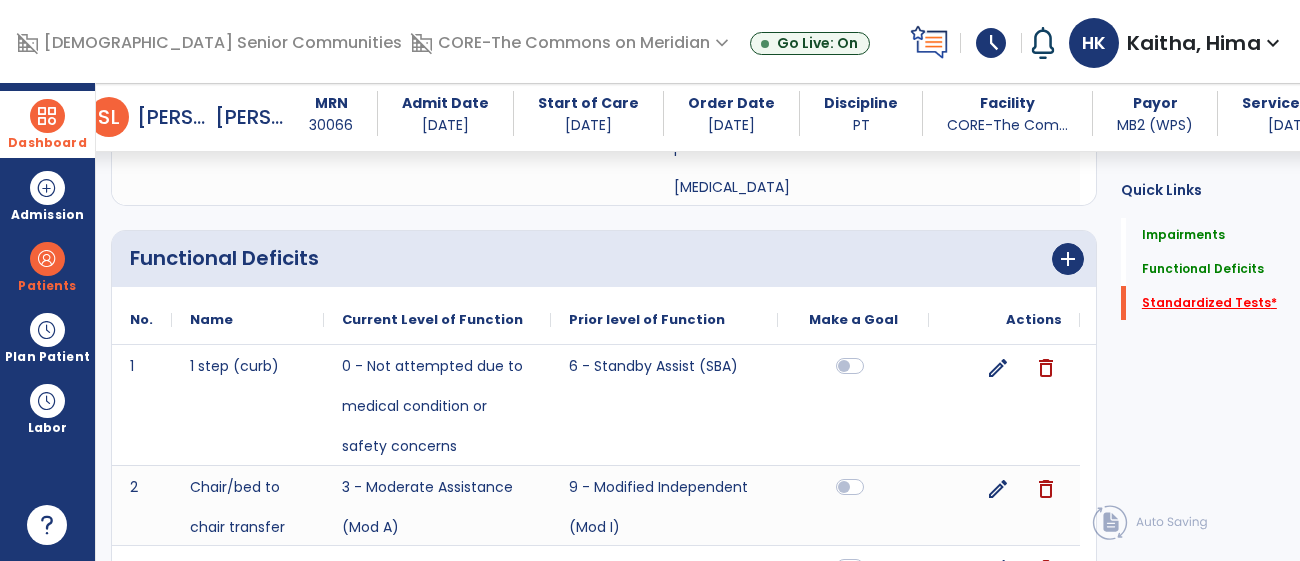 scroll, scrollTop: 1723, scrollLeft: 0, axis: vertical 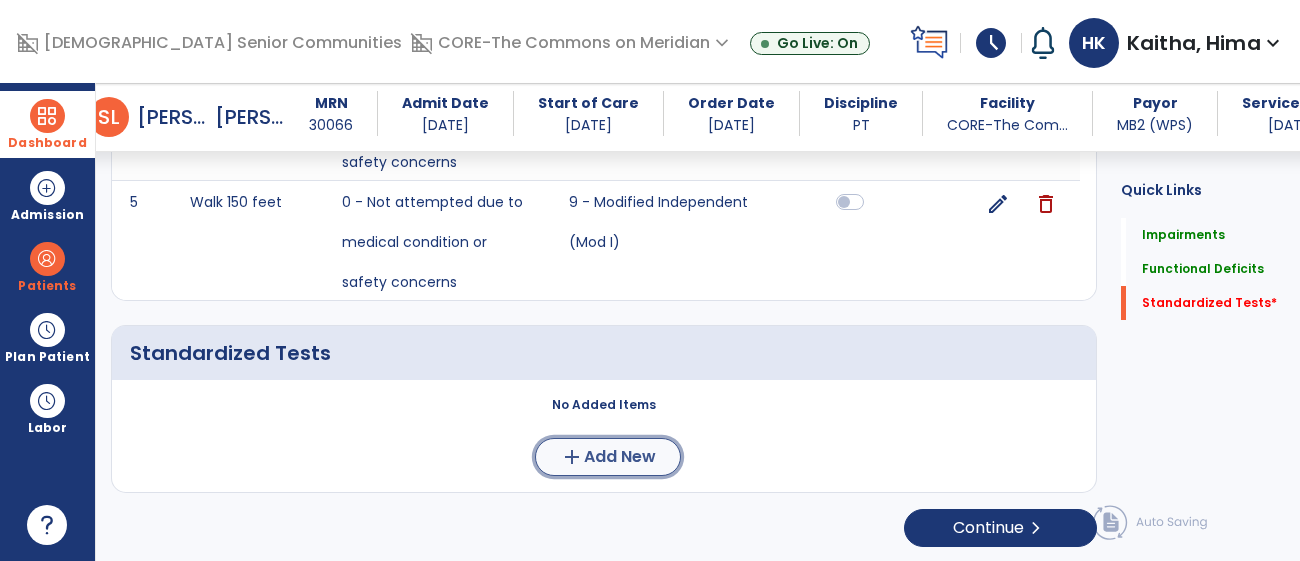 click on "Add New" 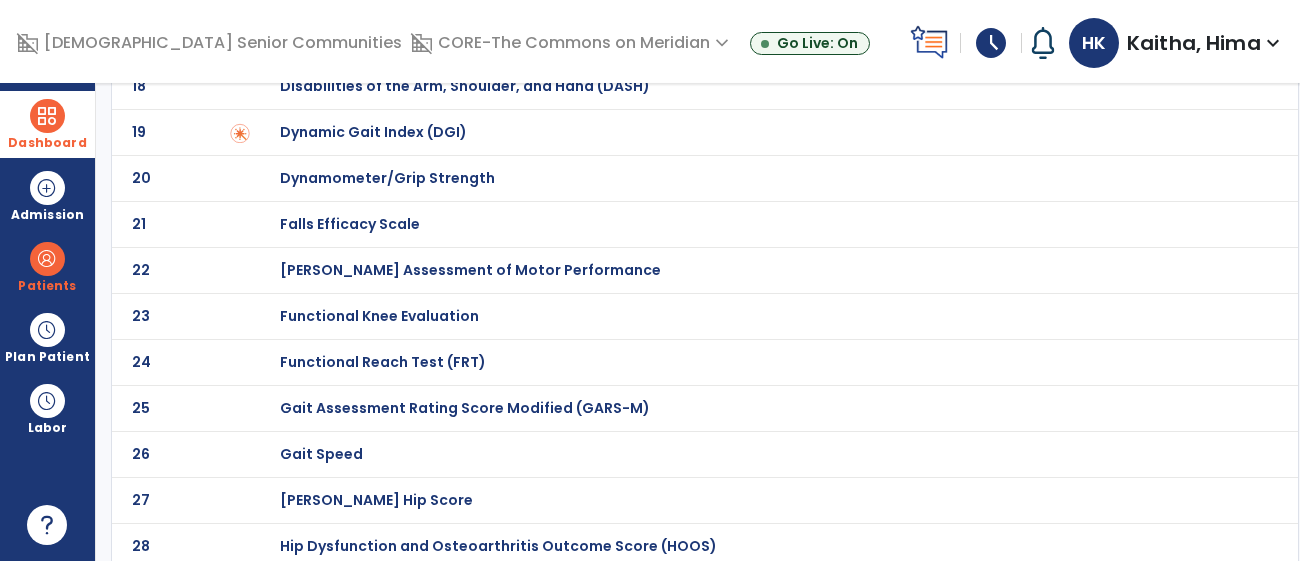 scroll, scrollTop: 922, scrollLeft: 0, axis: vertical 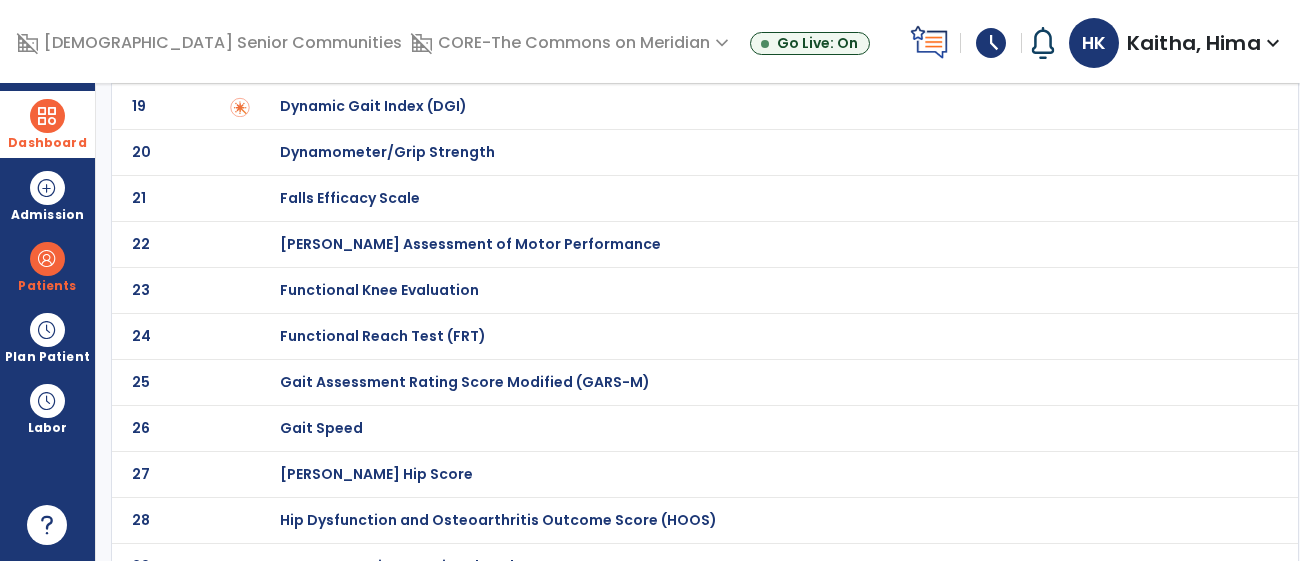 click on "Functional Reach Test (FRT)" at bounding box center (759, -722) 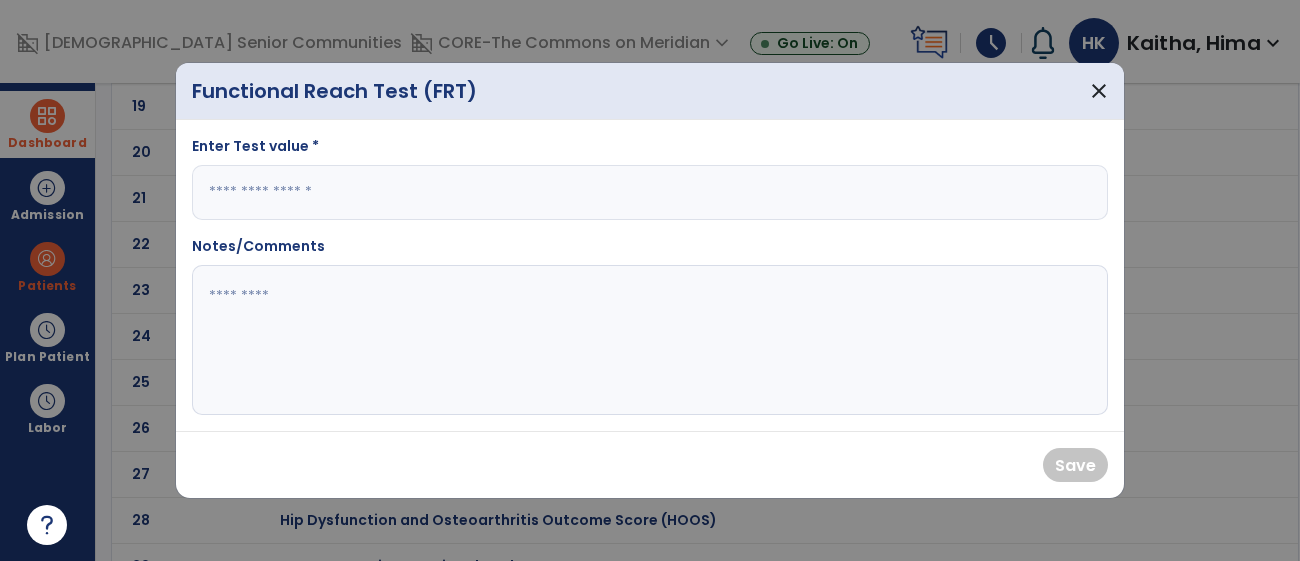 click at bounding box center (650, 192) 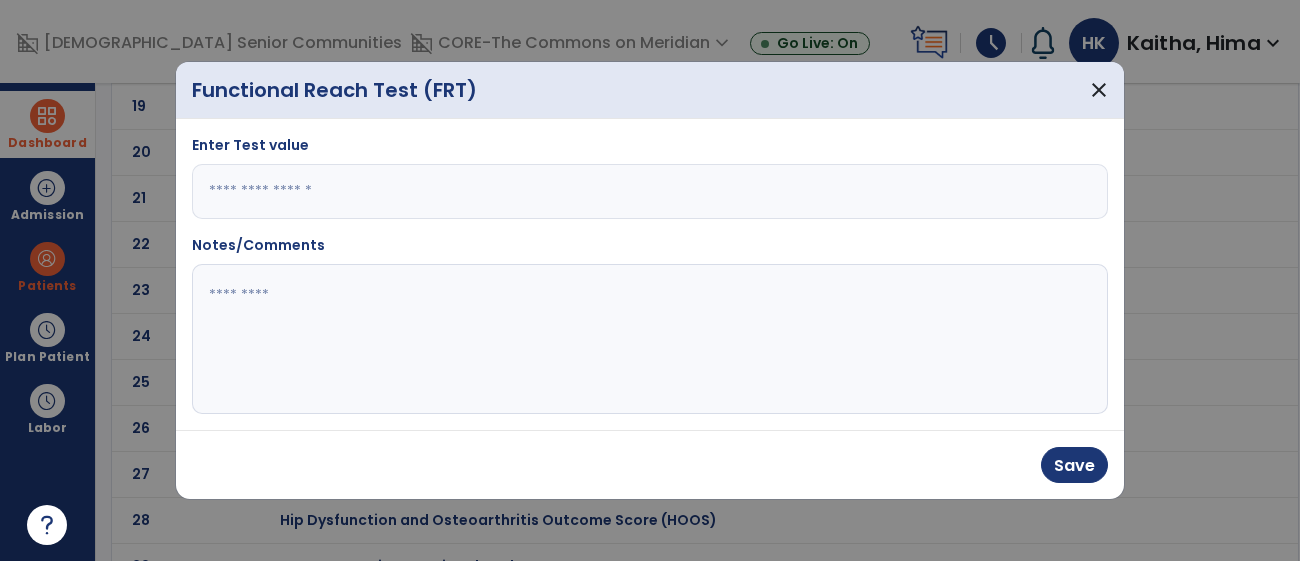 type on "*" 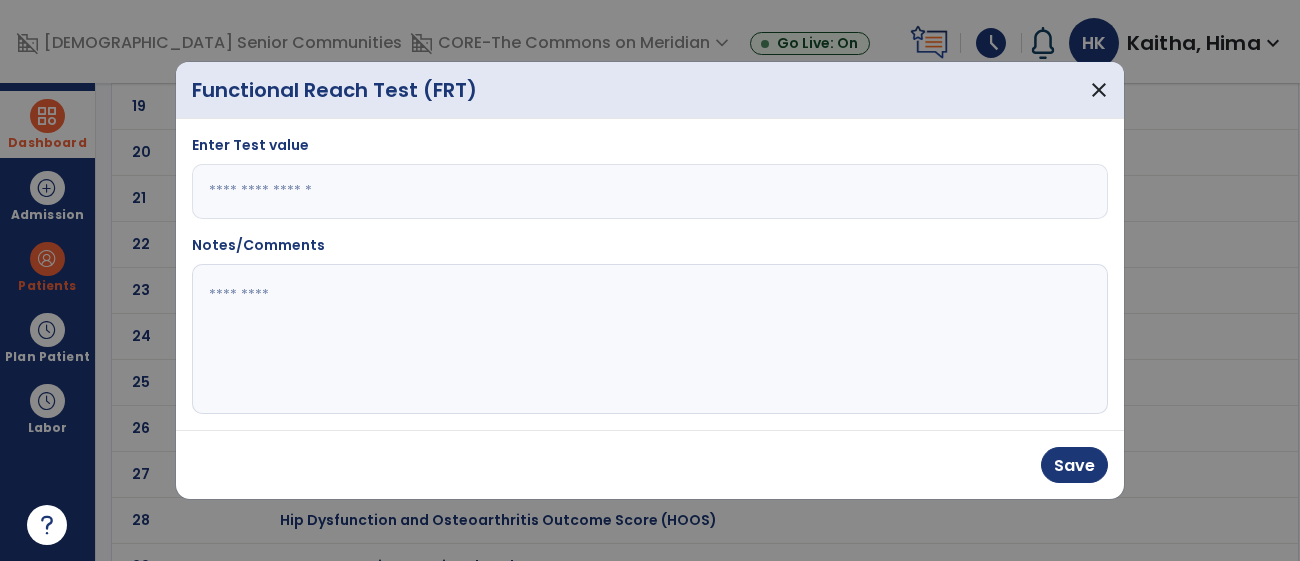 click 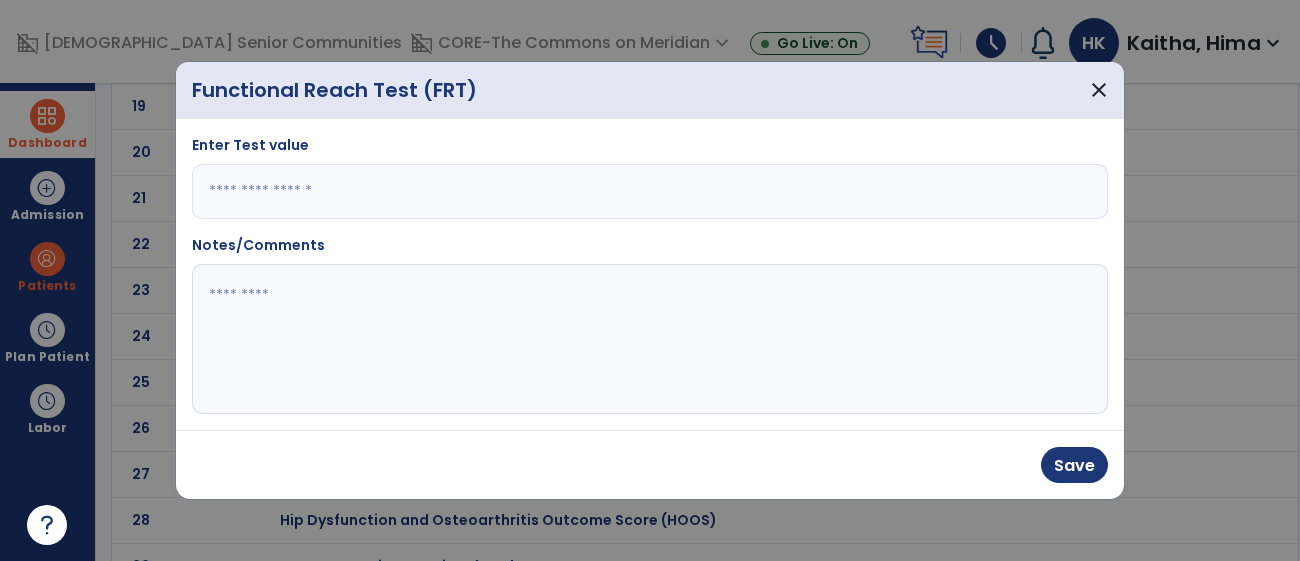 click on "*" at bounding box center [650, 191] 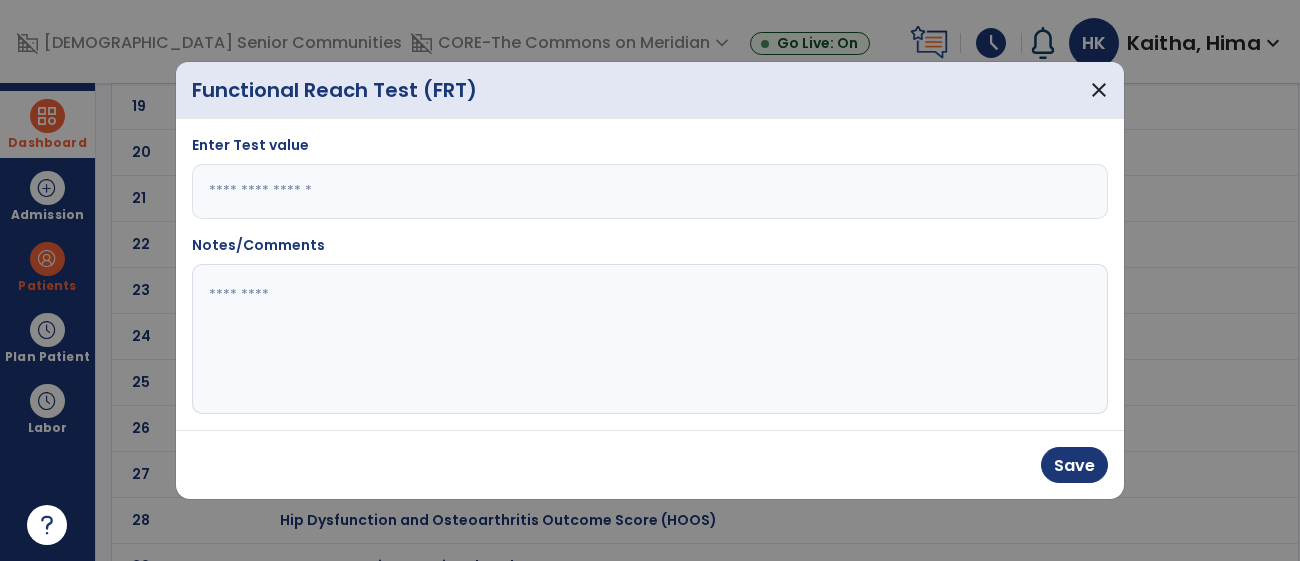 type on "*" 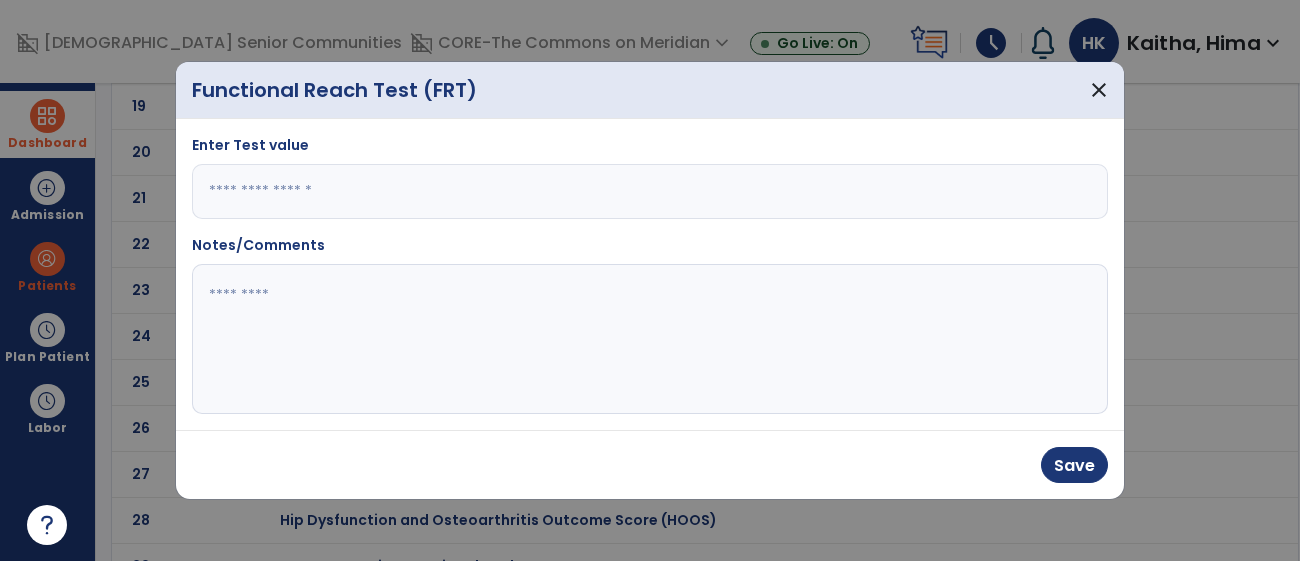 click 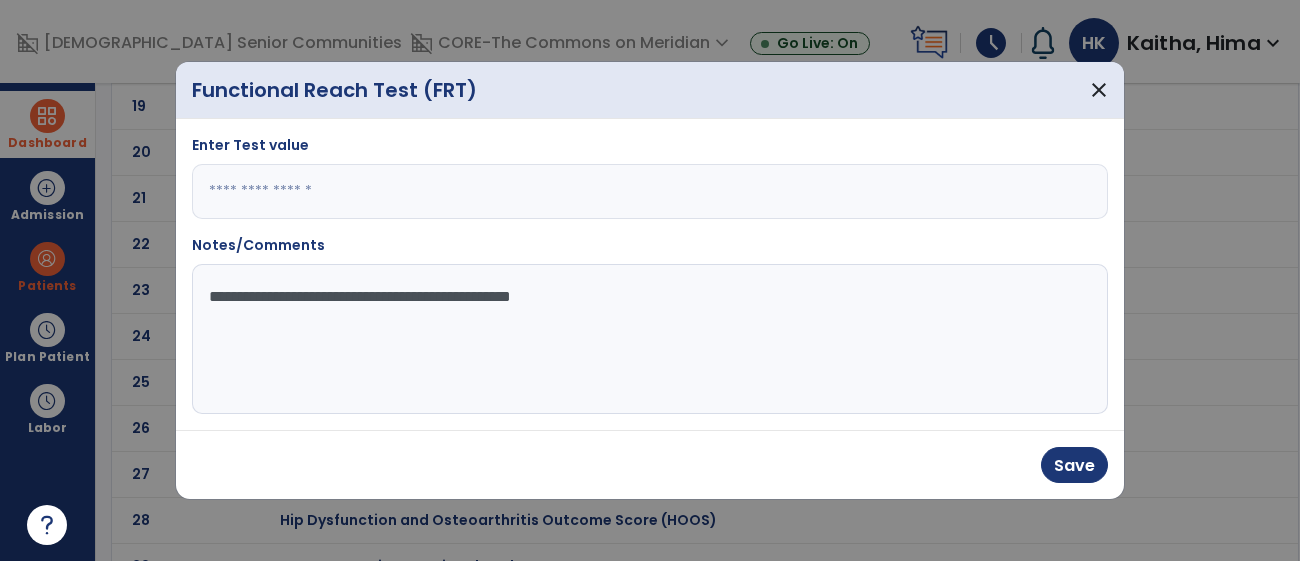 type on "**********" 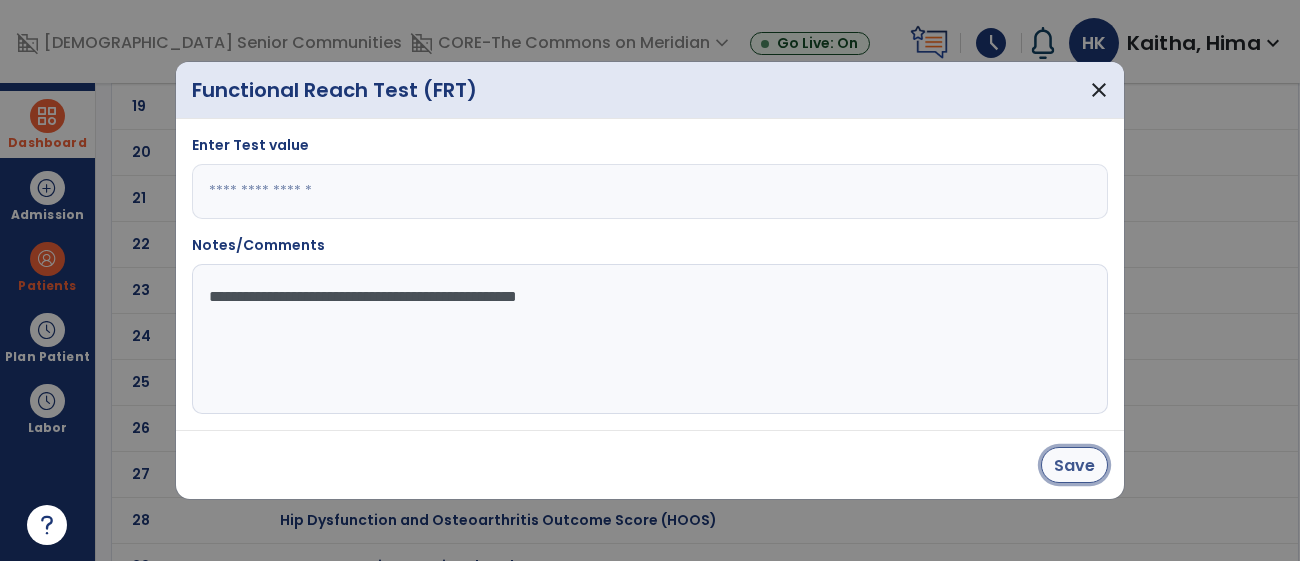 click on "Save" at bounding box center (1074, 465) 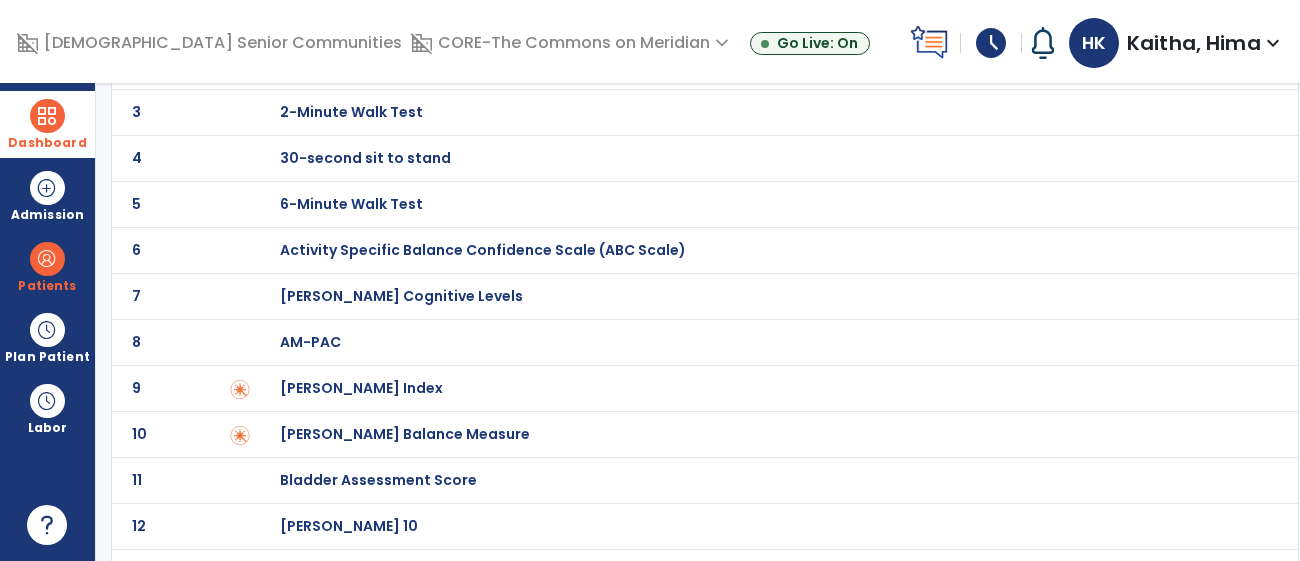 scroll, scrollTop: 0, scrollLeft: 0, axis: both 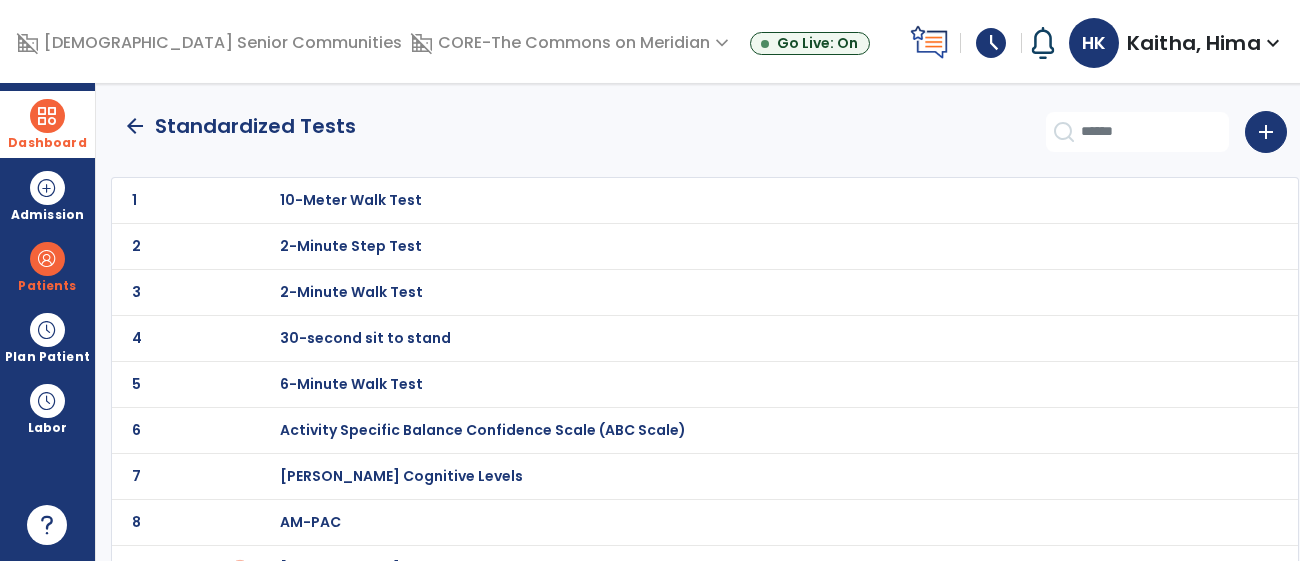 click on "arrow_back" 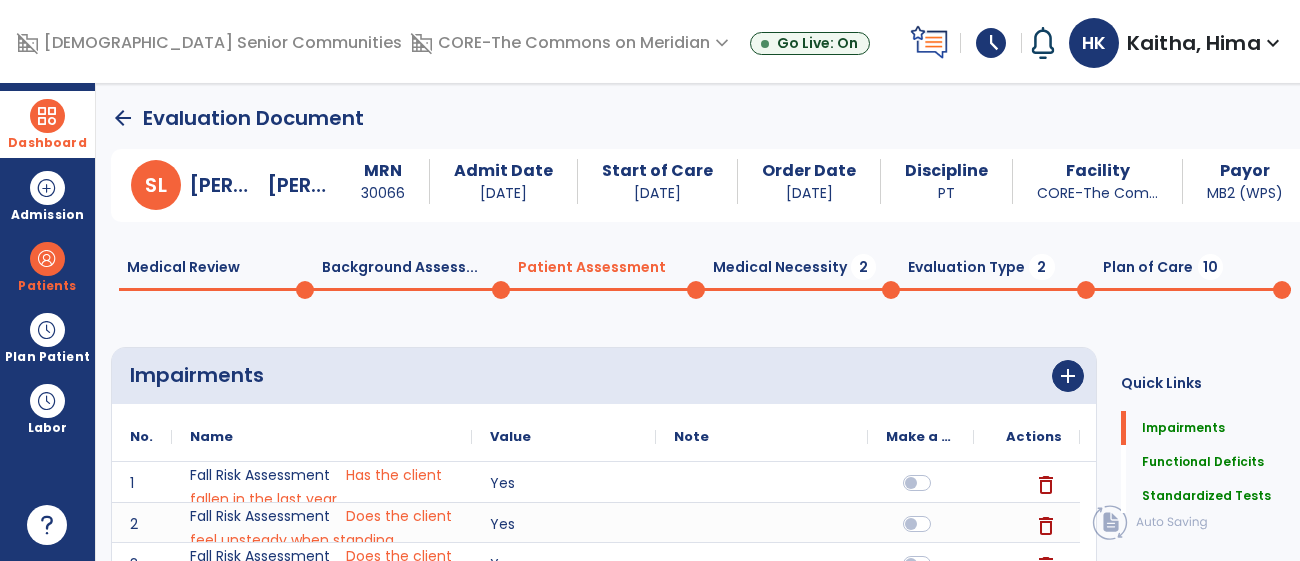 scroll, scrollTop: 19, scrollLeft: 0, axis: vertical 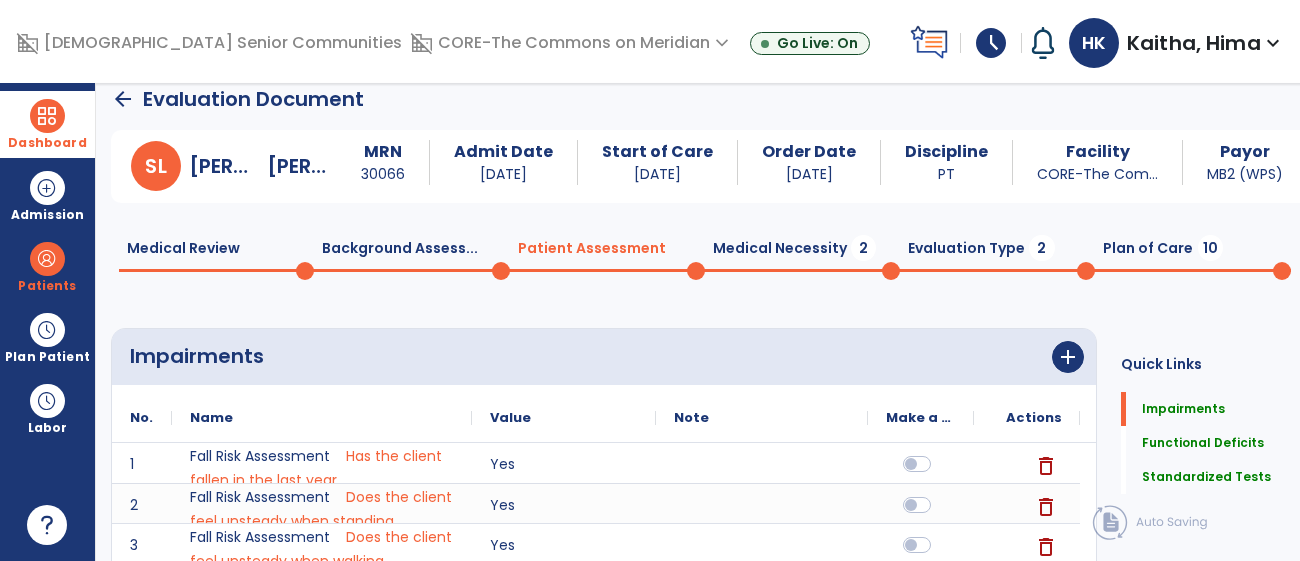 click on "Medical Necessity  2" 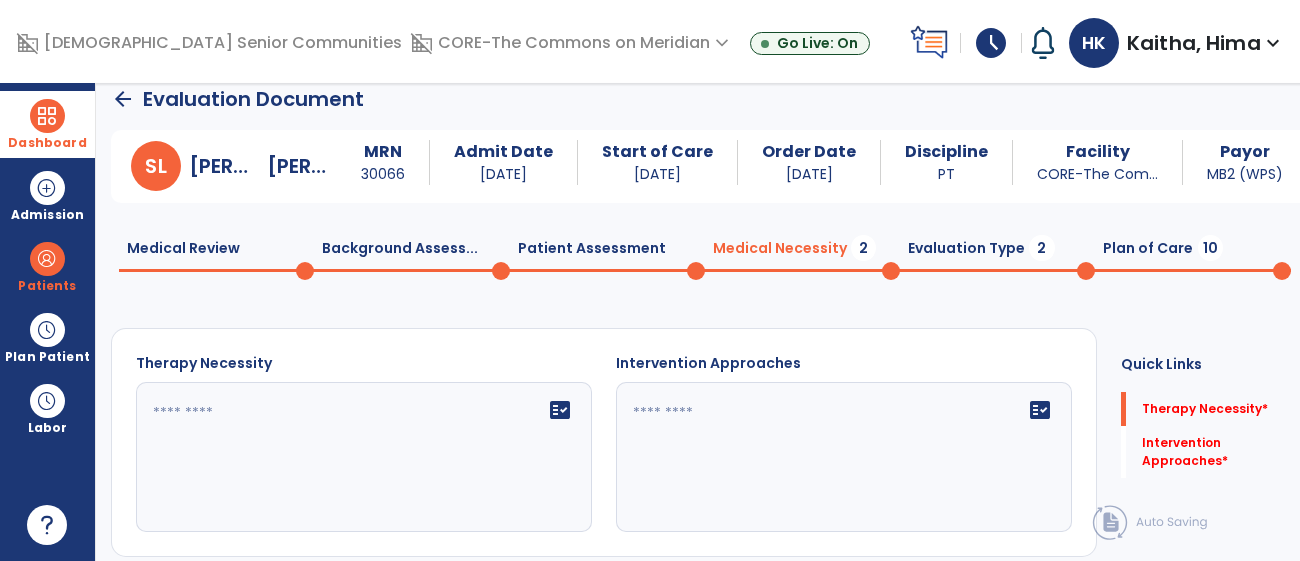 click on "fact_check" 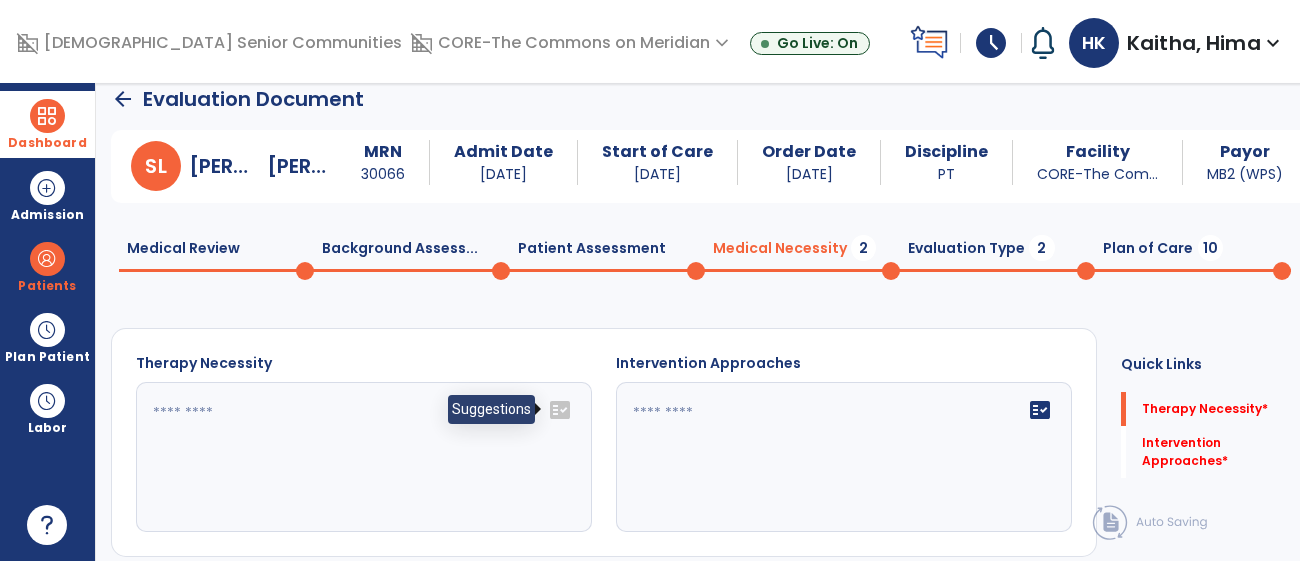 click on "fact_check" 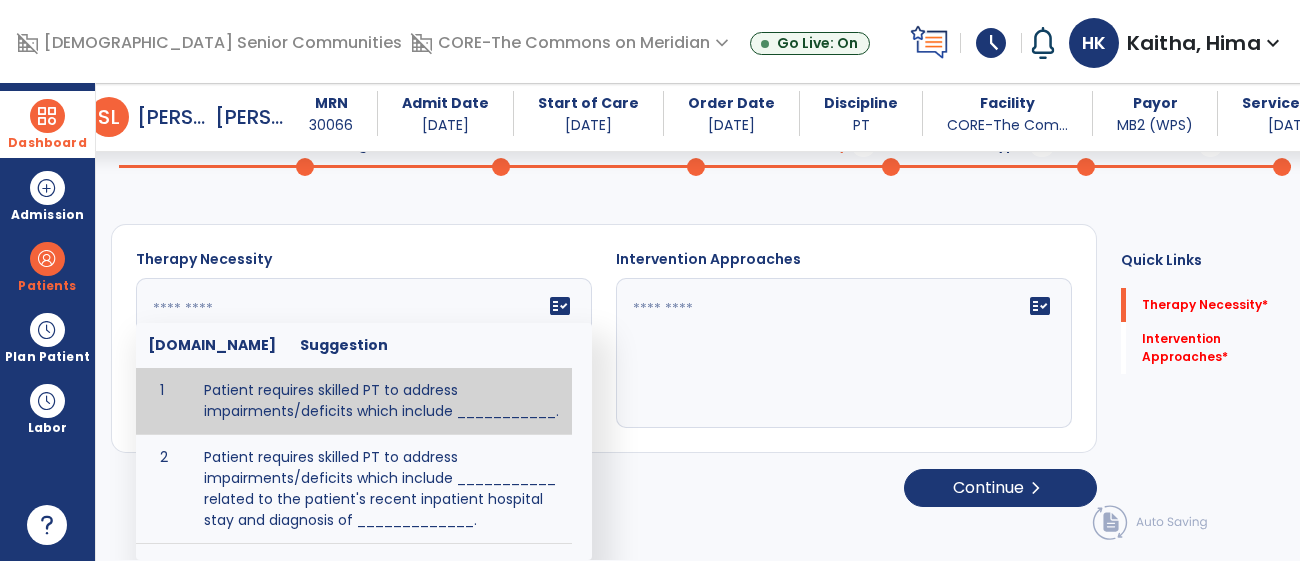 type on "**********" 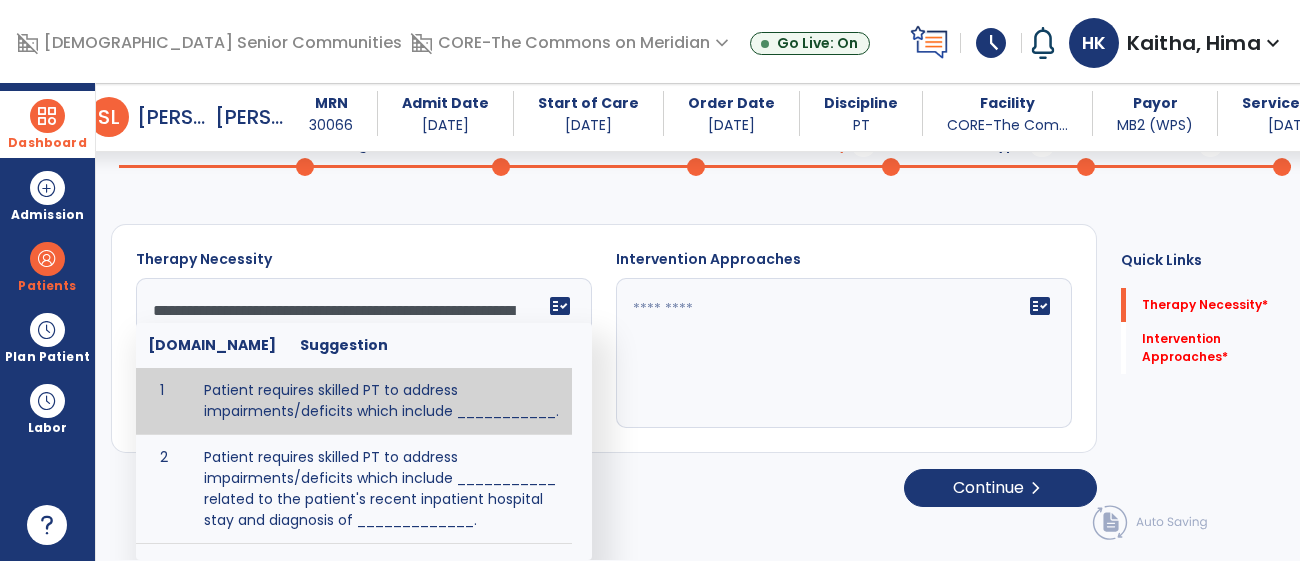 scroll, scrollTop: 65, scrollLeft: 0, axis: vertical 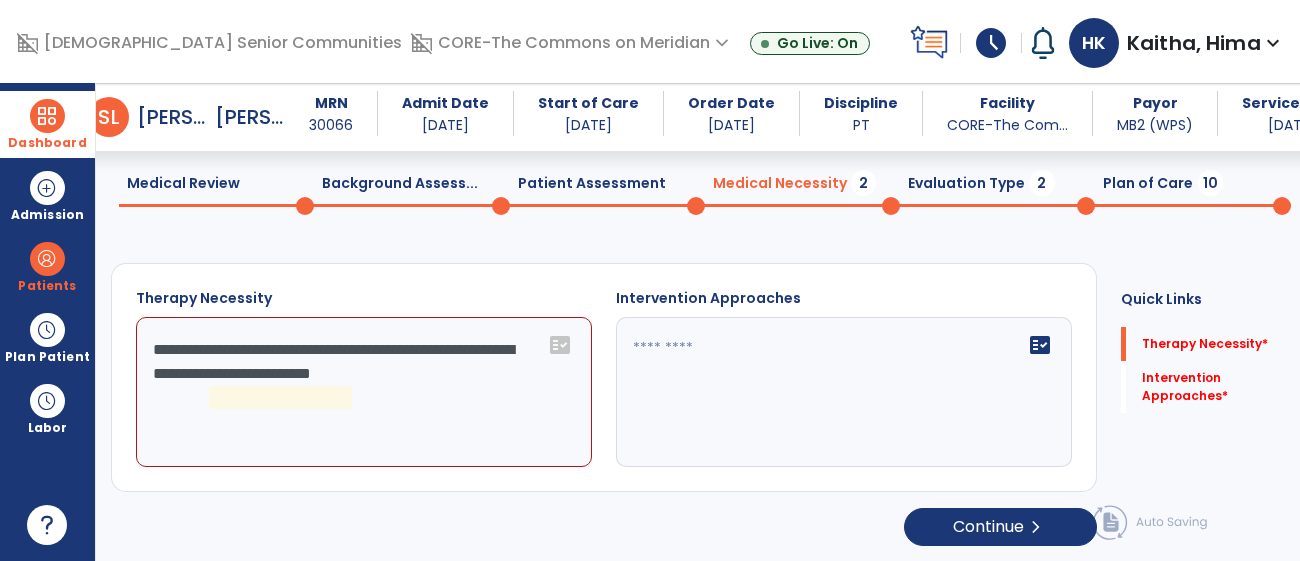 click on "fact_check" 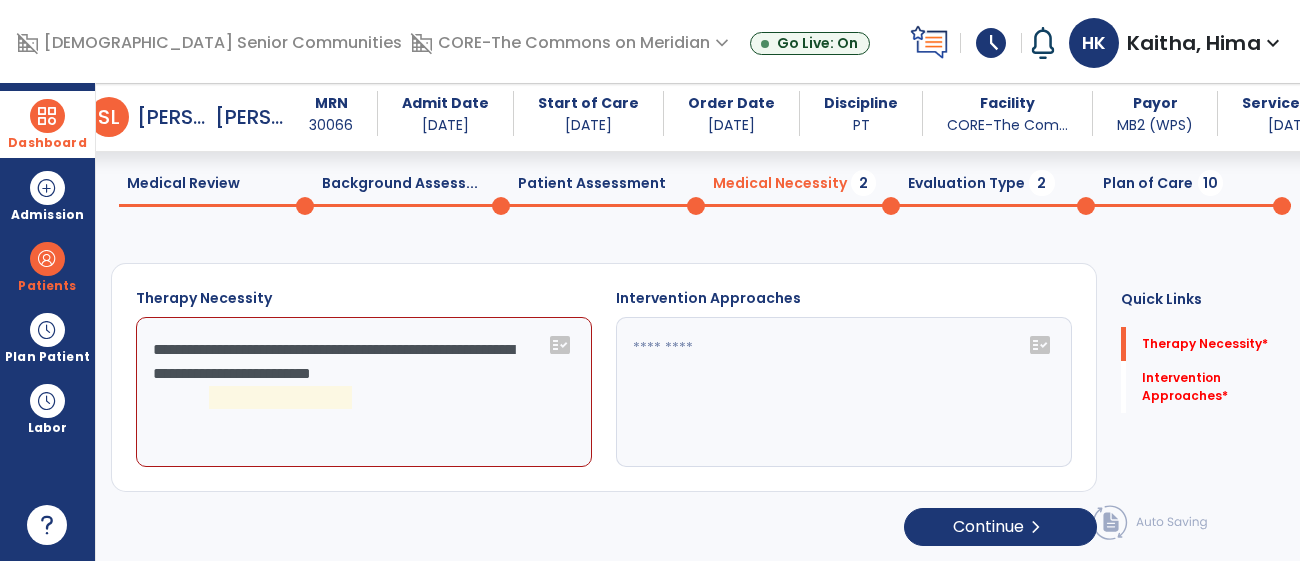 click on "fact_check" 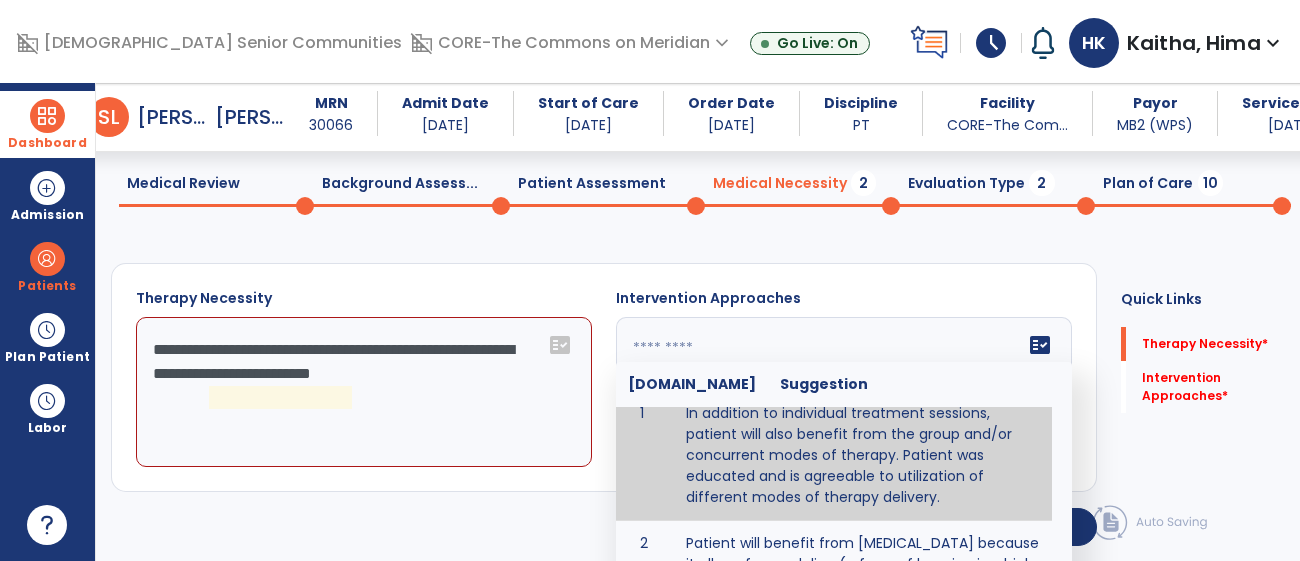 scroll, scrollTop: 0, scrollLeft: 0, axis: both 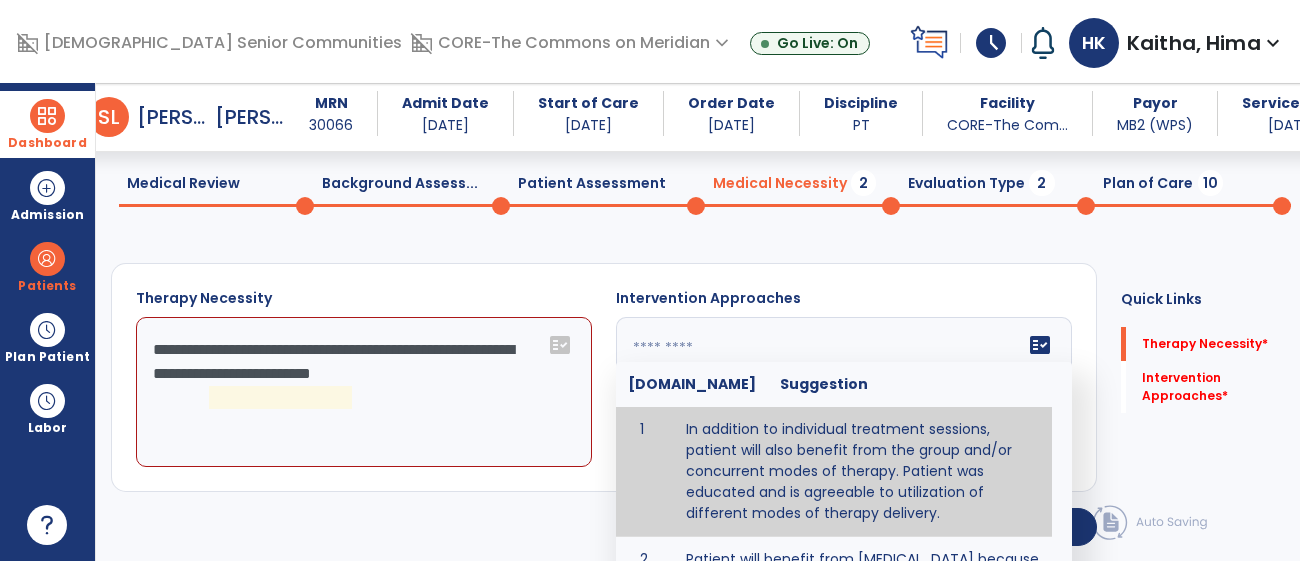 type on "**********" 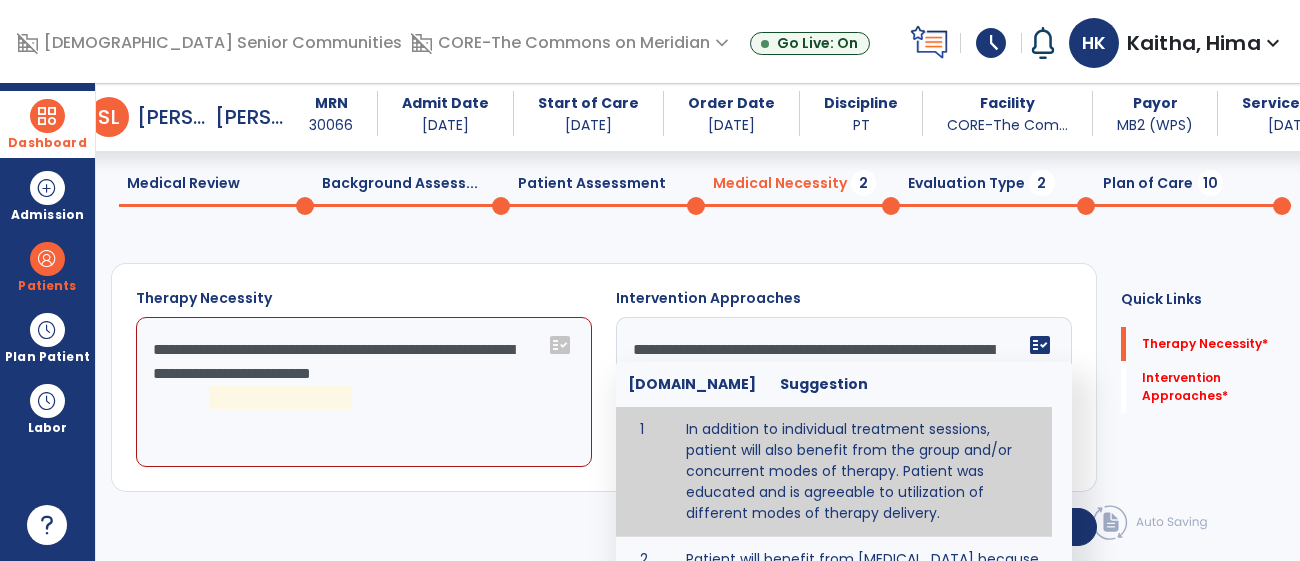 scroll, scrollTop: 63, scrollLeft: 0, axis: vertical 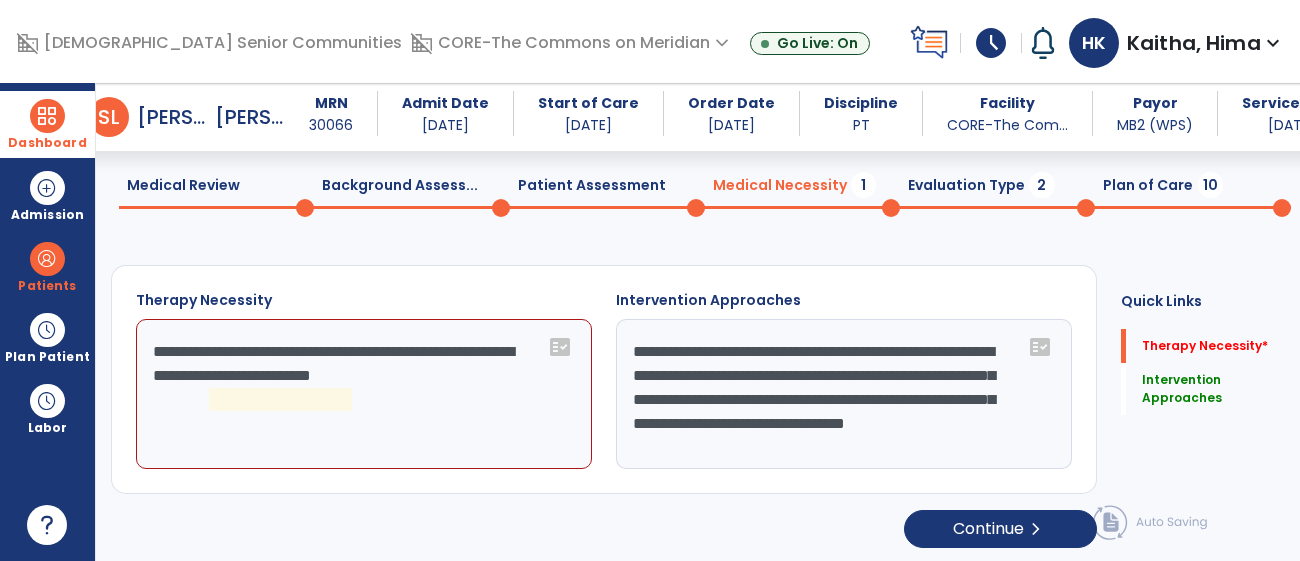 click on "**********" 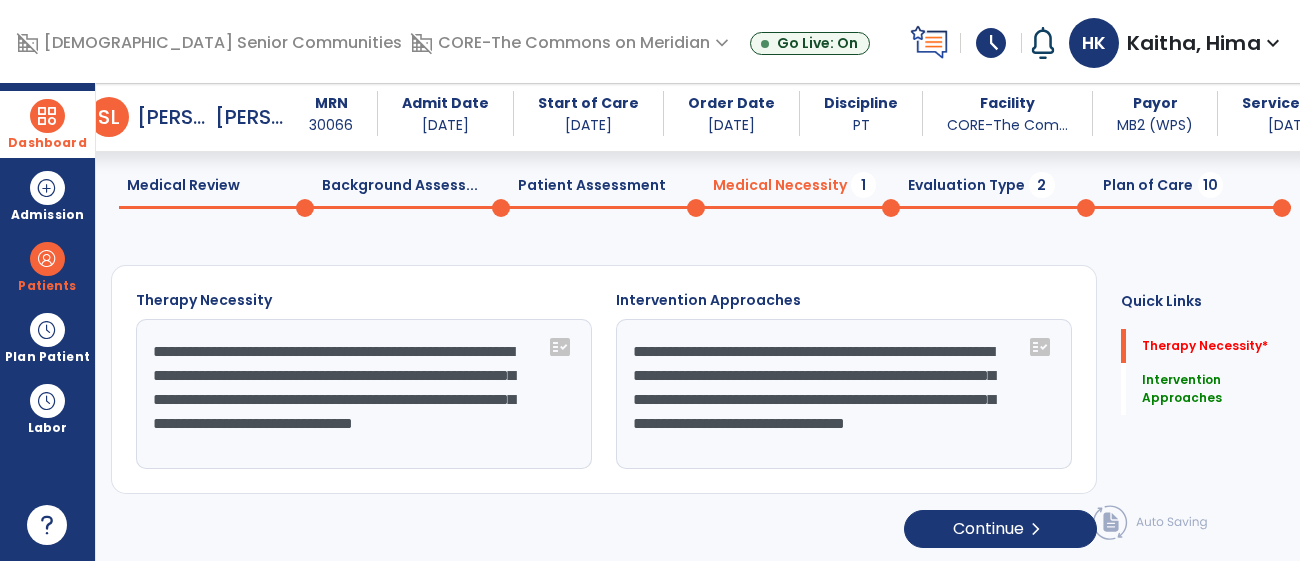 scroll, scrollTop: 15, scrollLeft: 0, axis: vertical 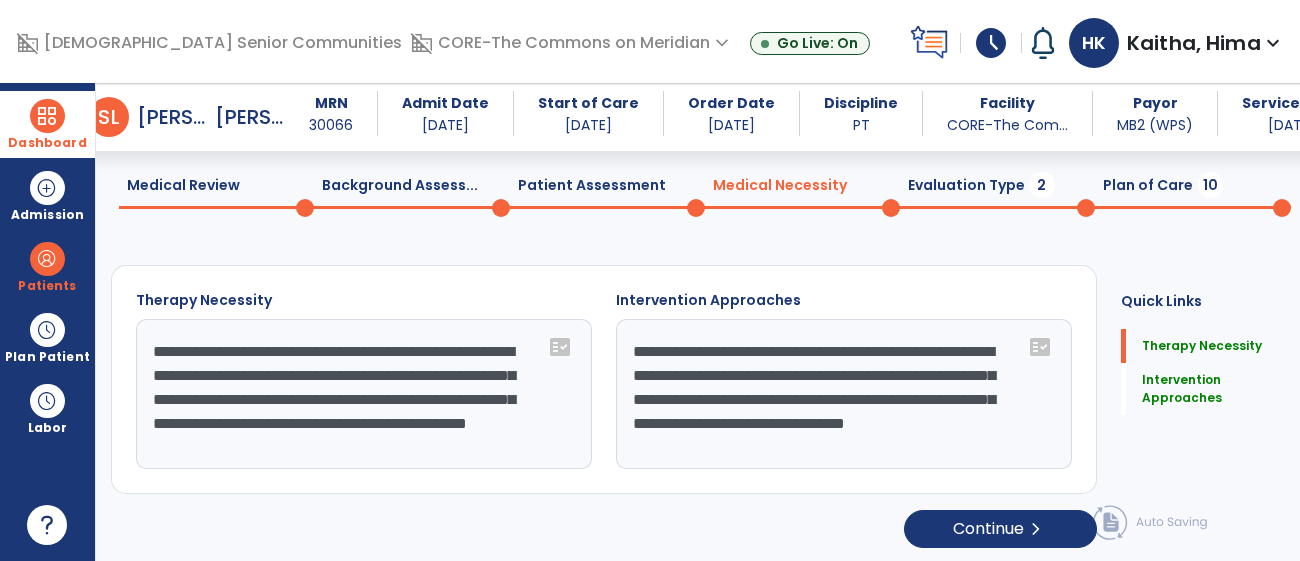 drag, startPoint x: 439, startPoint y: 359, endPoint x: 495, endPoint y: 453, distance: 109.41663 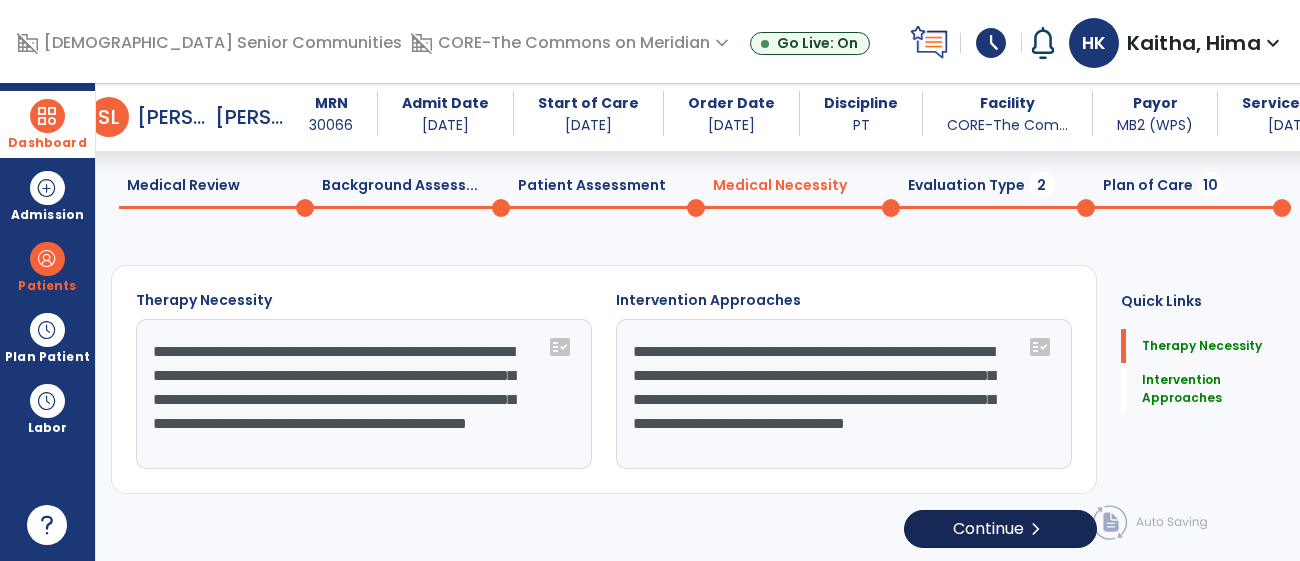 type on "**********" 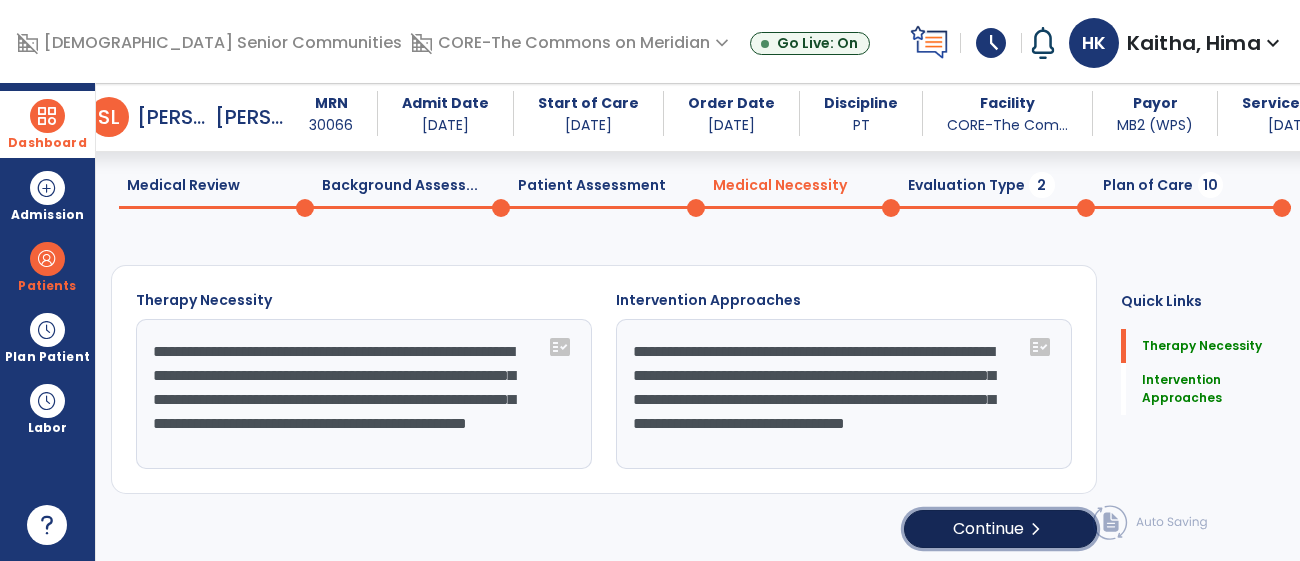 click on "Continue  chevron_right" 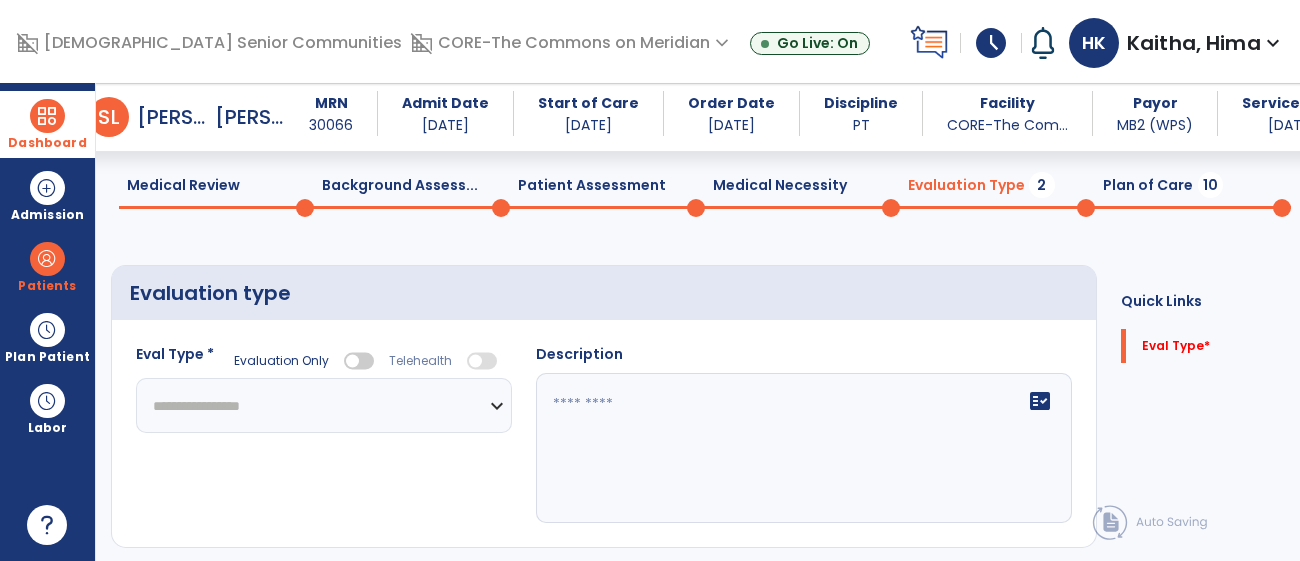 click on "**********" 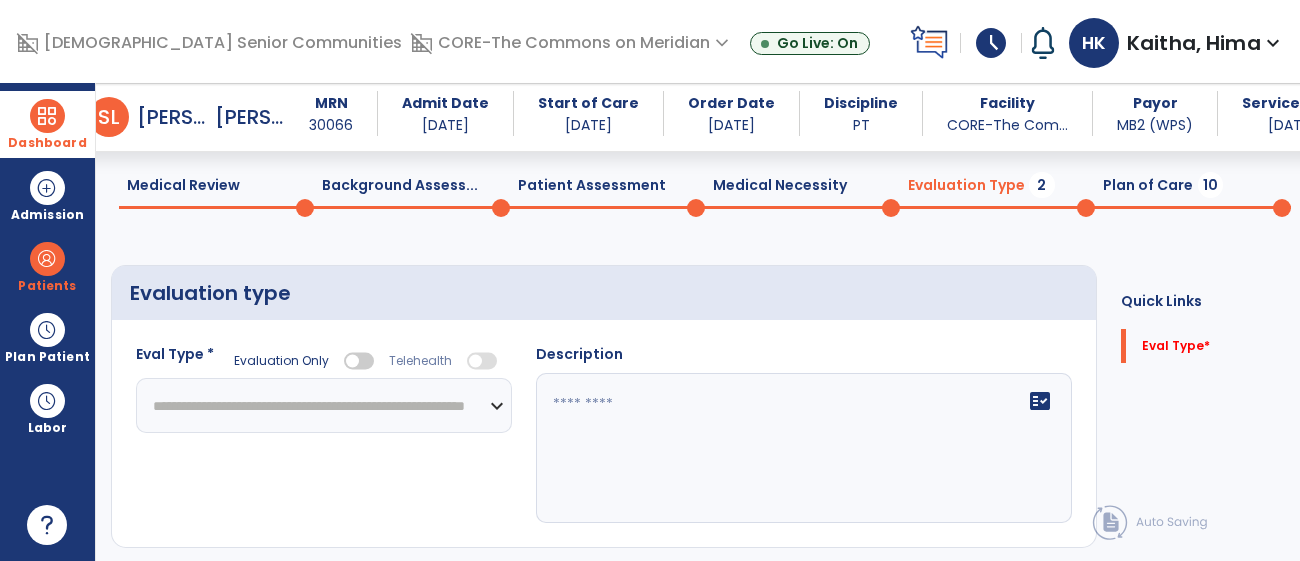 click on "**********" 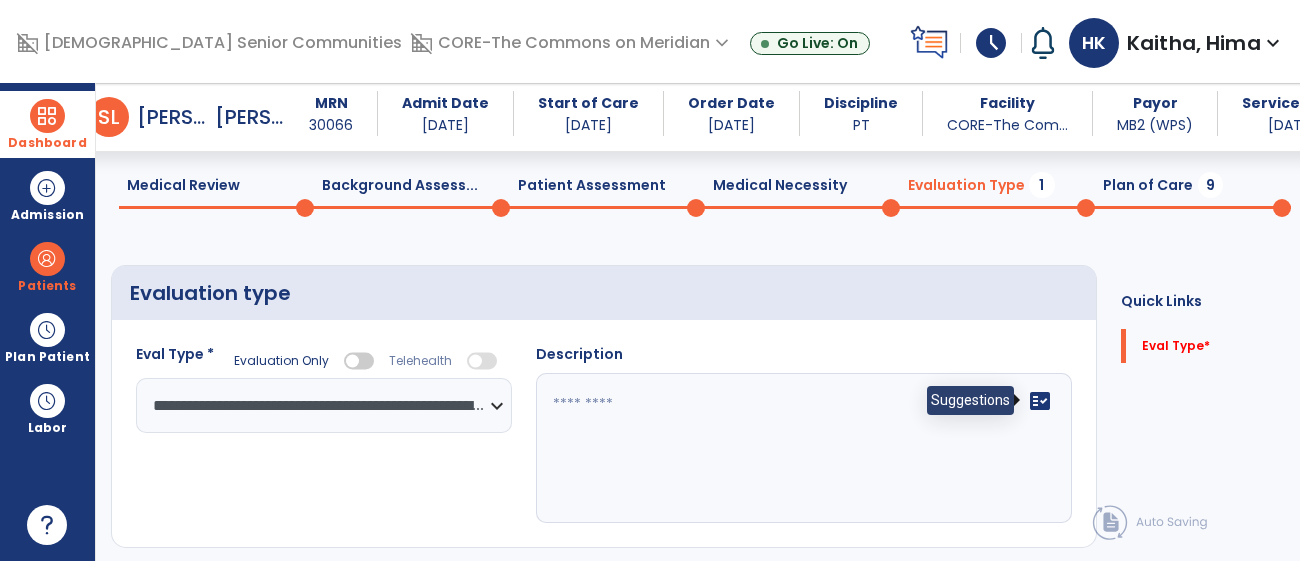 click on "fact_check" 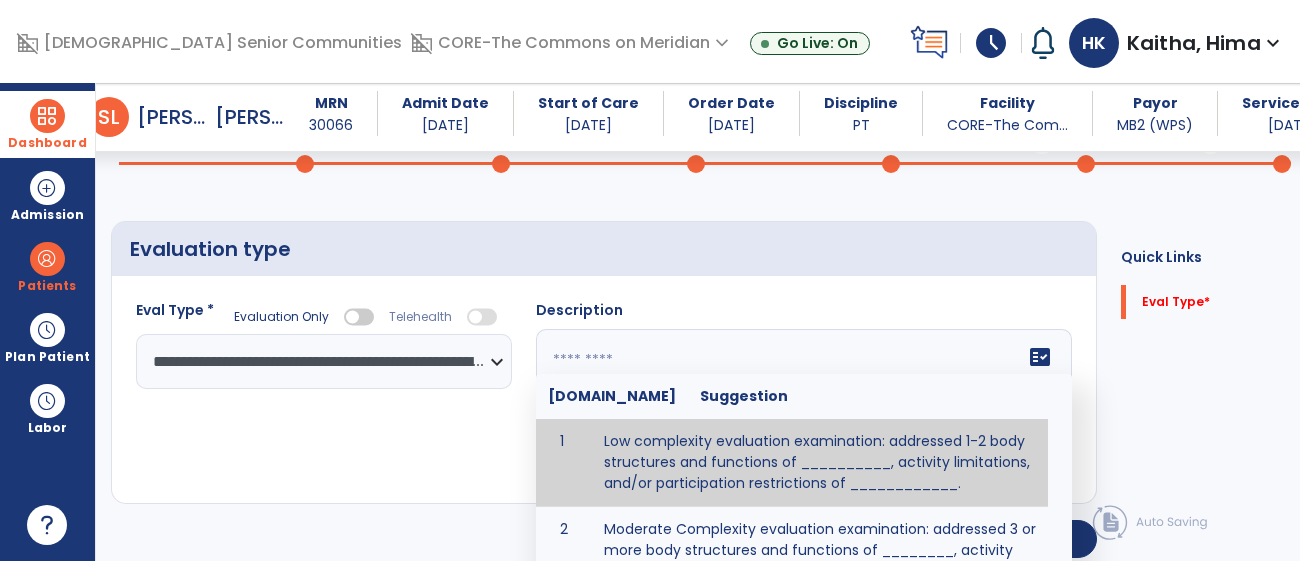 scroll, scrollTop: 122, scrollLeft: 0, axis: vertical 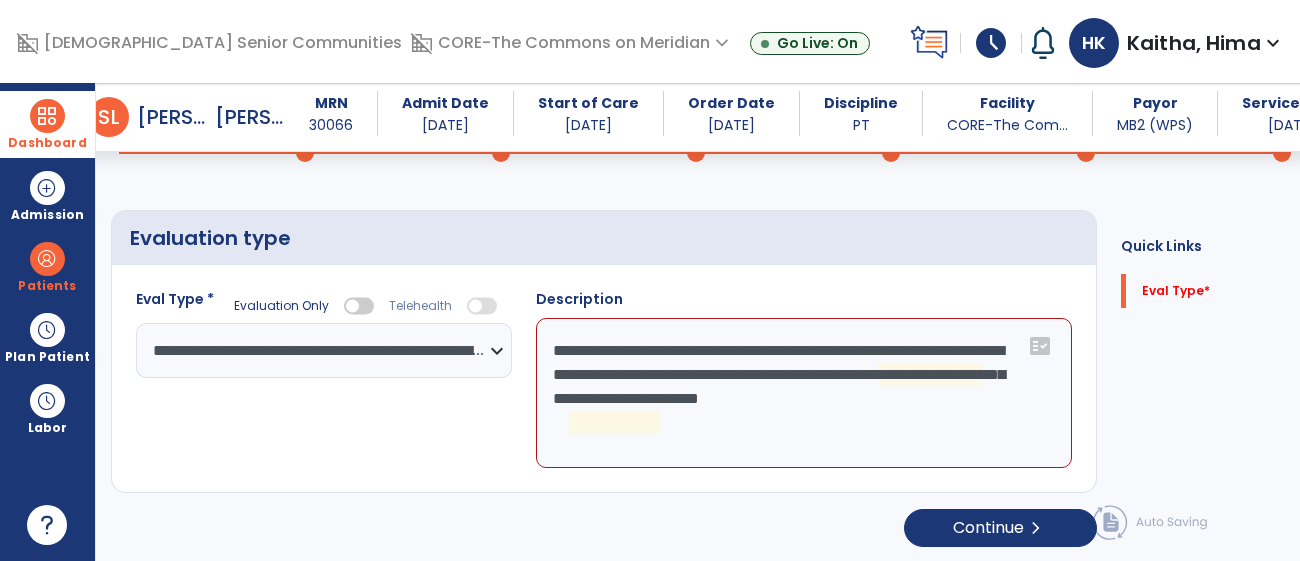 click on "**********" 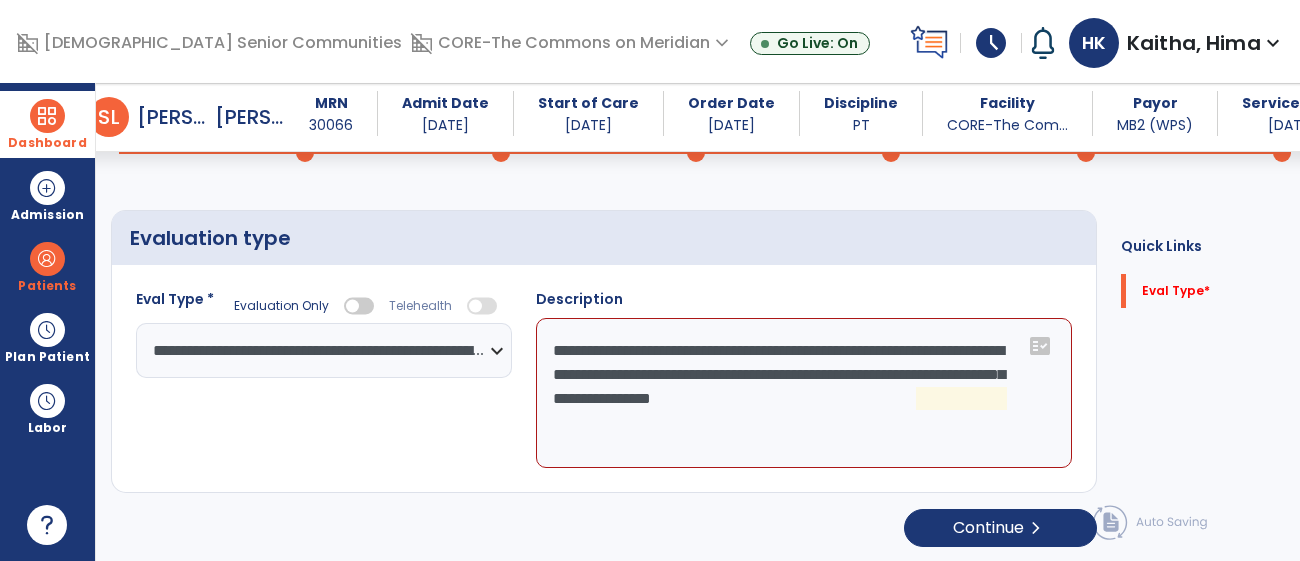 click on "**********" 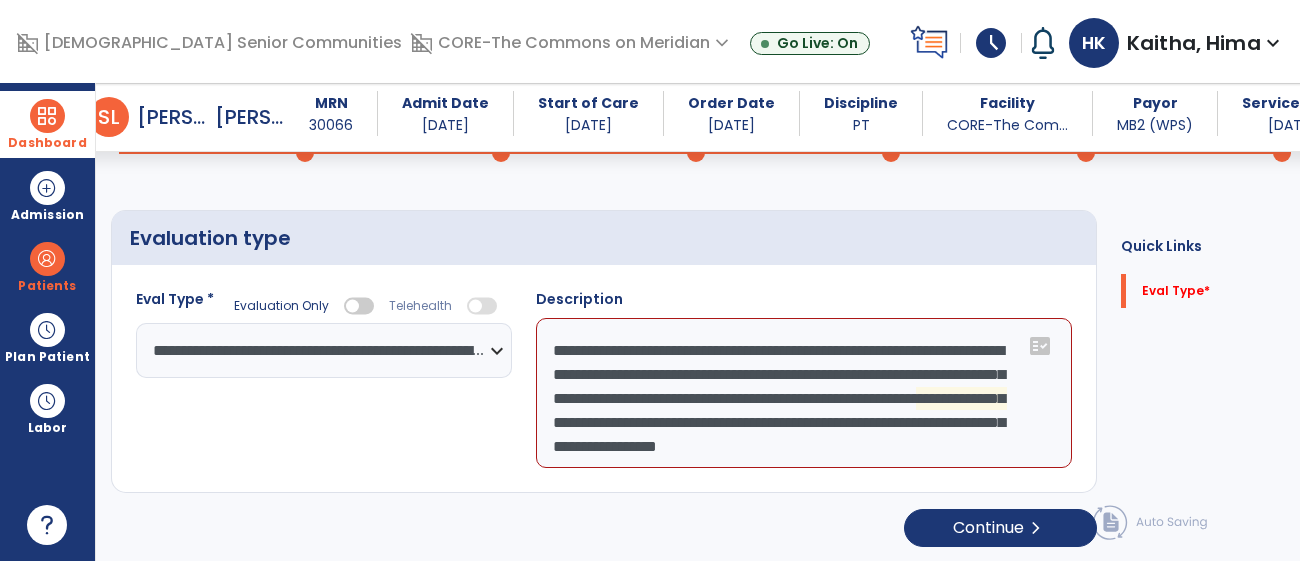 scroll, scrollTop: 39, scrollLeft: 0, axis: vertical 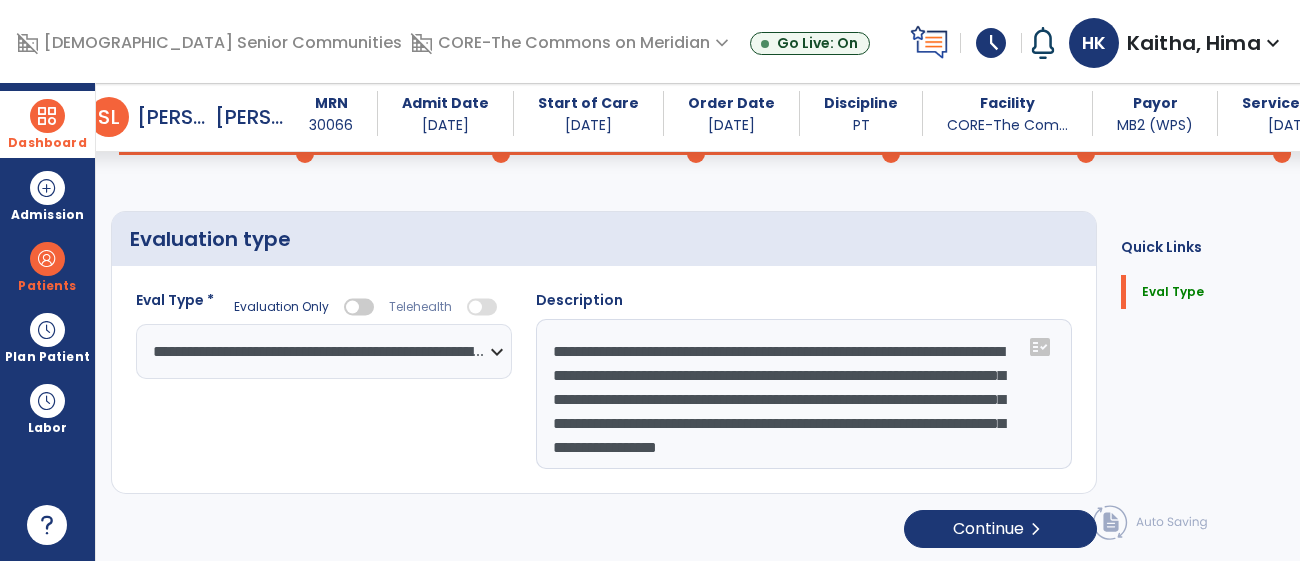 drag, startPoint x: 980, startPoint y: 373, endPoint x: 1039, endPoint y: 357, distance: 61.13101 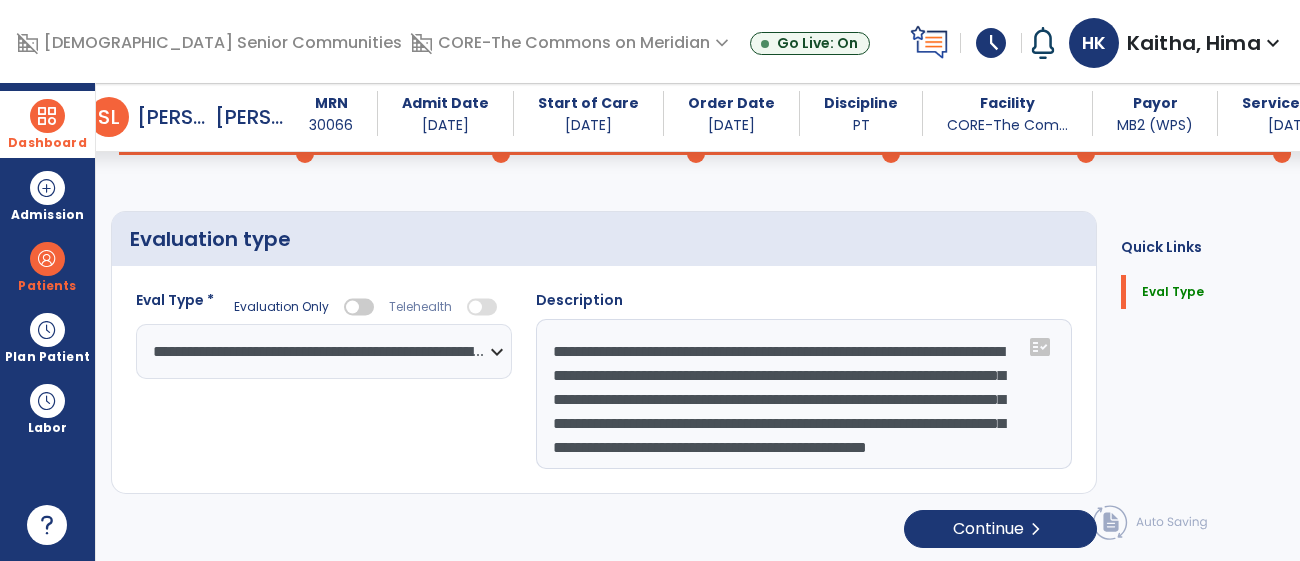 type on "**********" 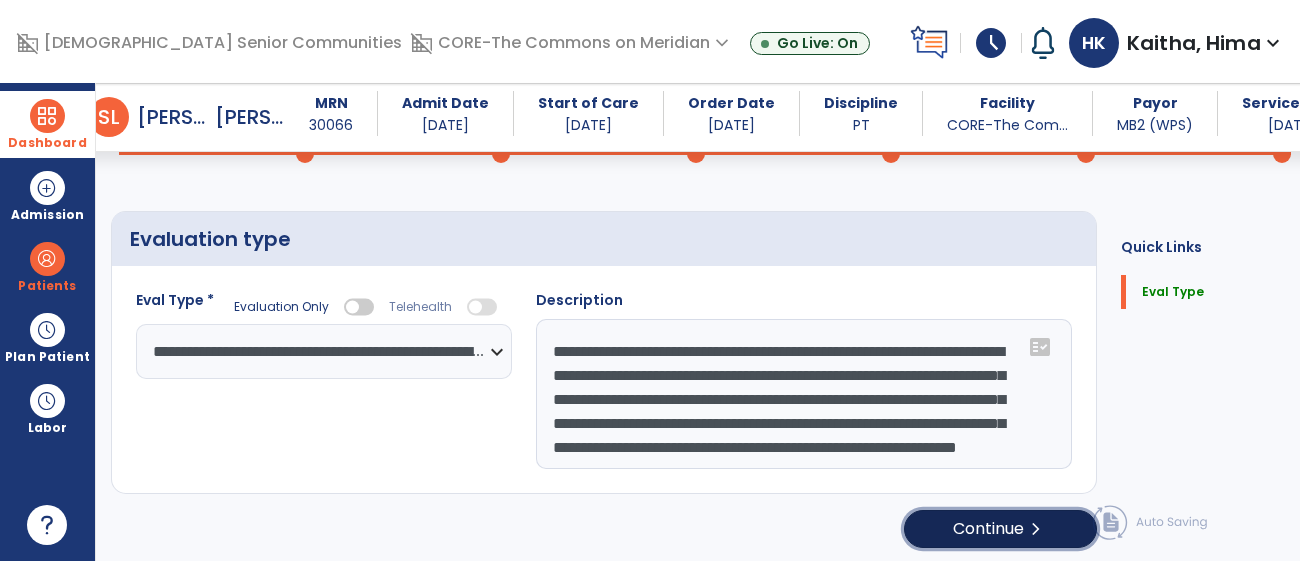 click on "Continue  chevron_right" 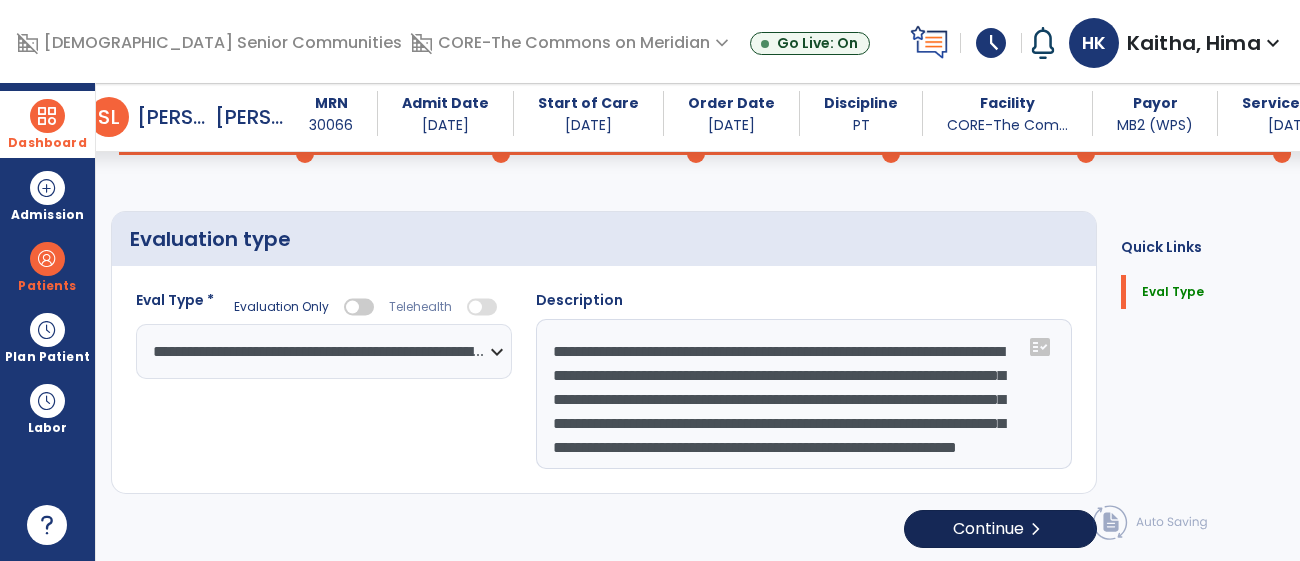select on "*****" 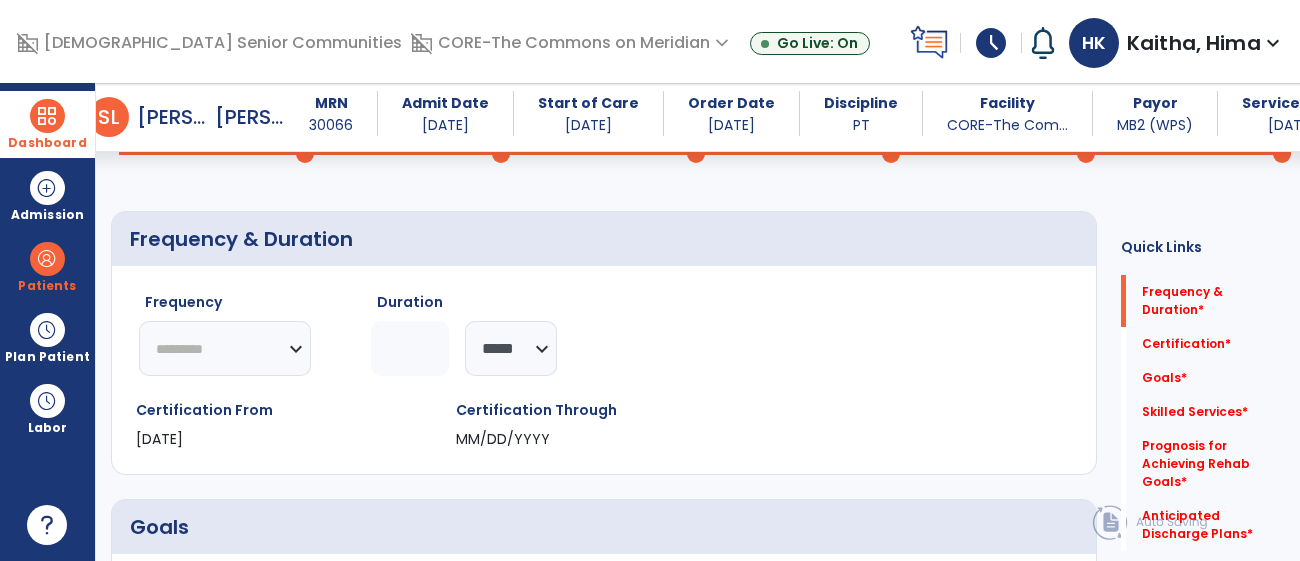 click on "********* ** ** ** ** ** ** **" 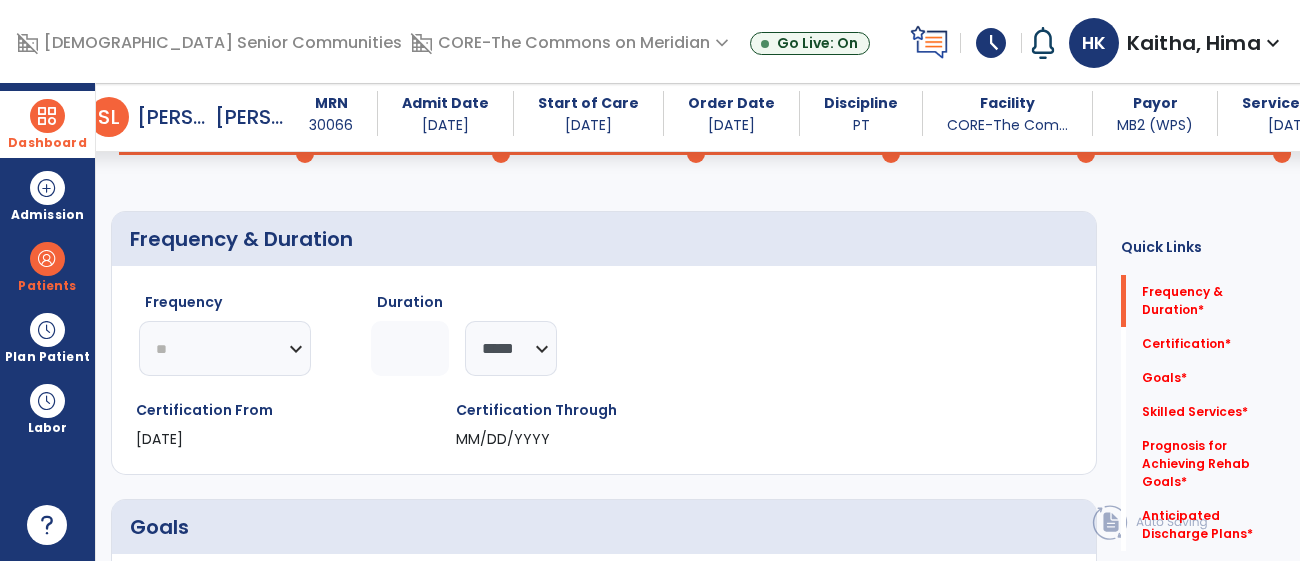 click on "********* ** ** ** ** ** ** **" 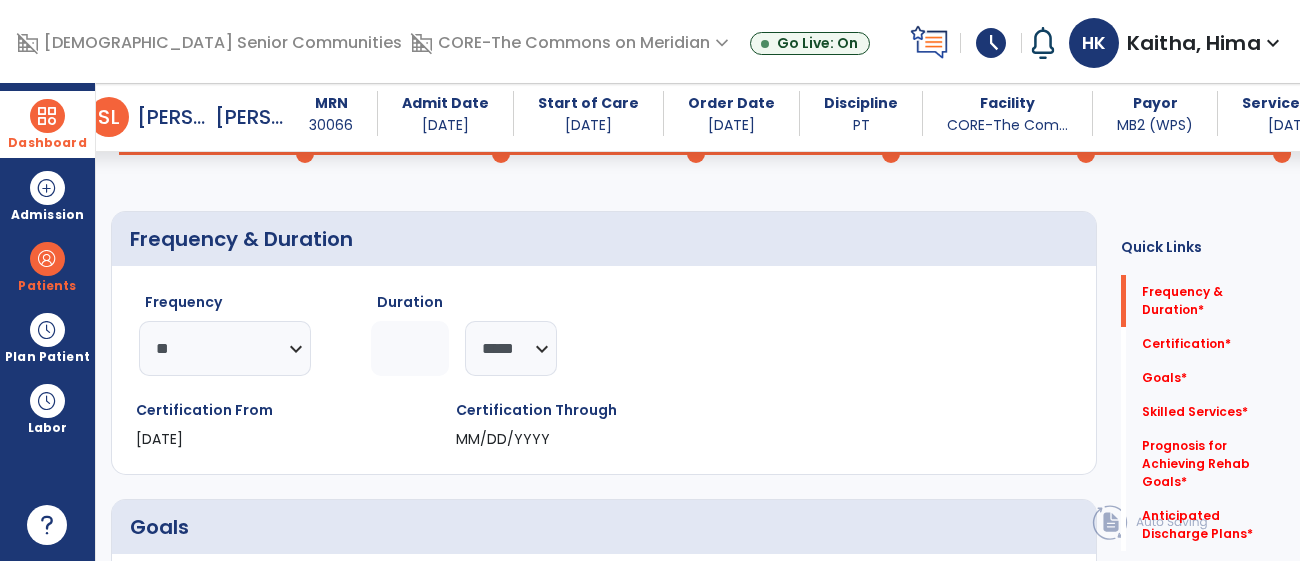 click 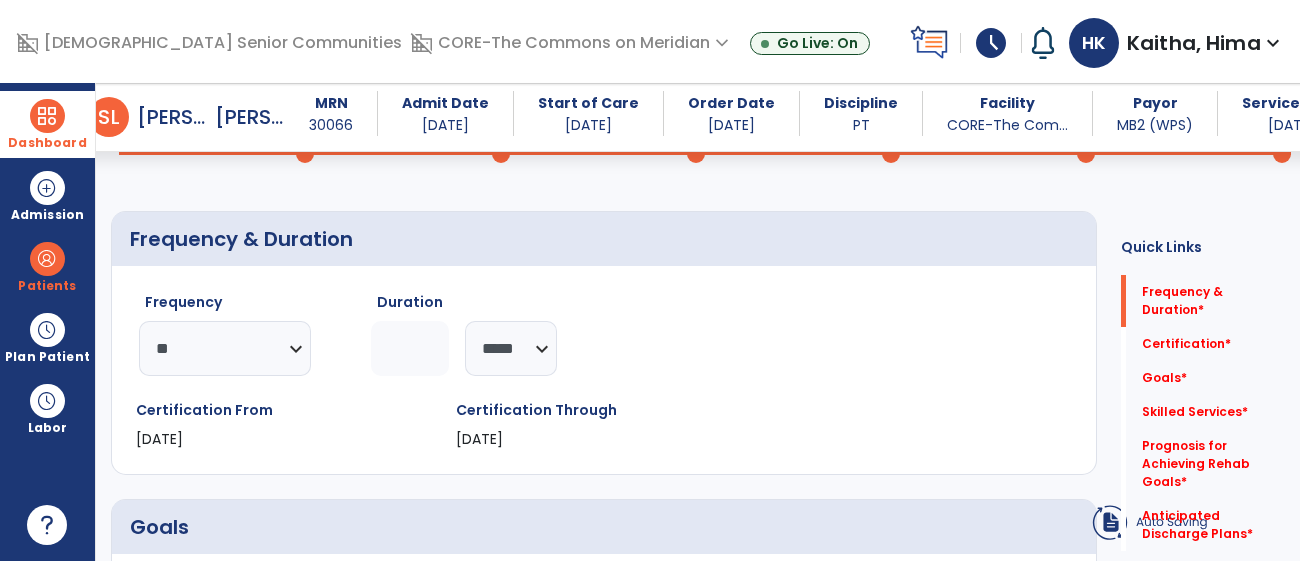 type on "*" 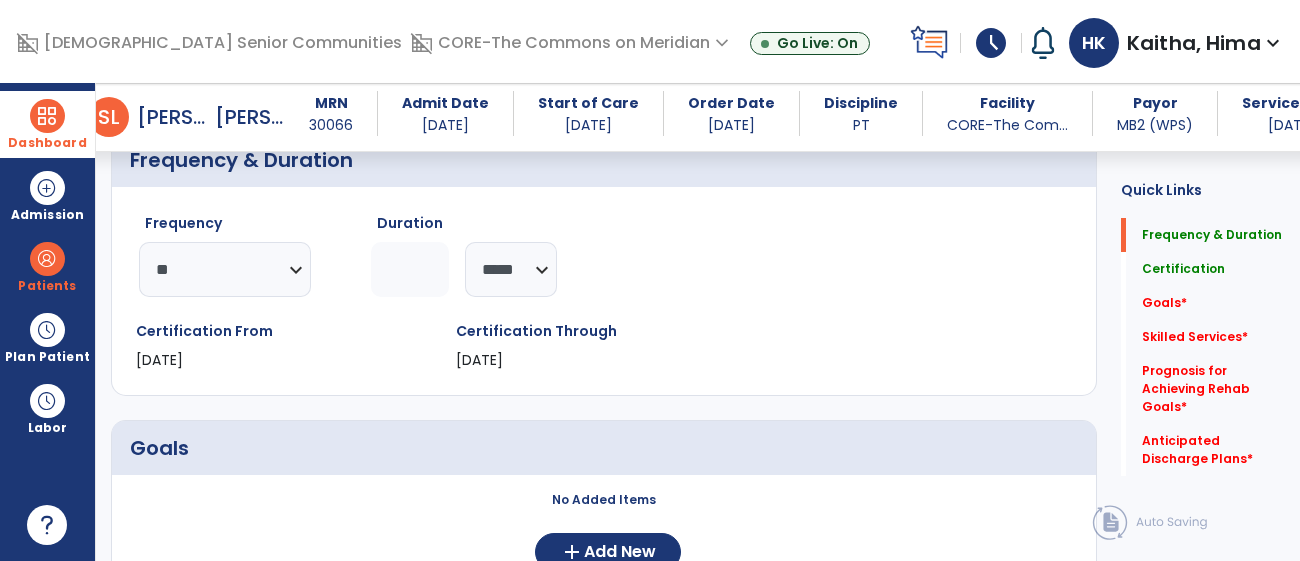 scroll, scrollTop: 214, scrollLeft: 0, axis: vertical 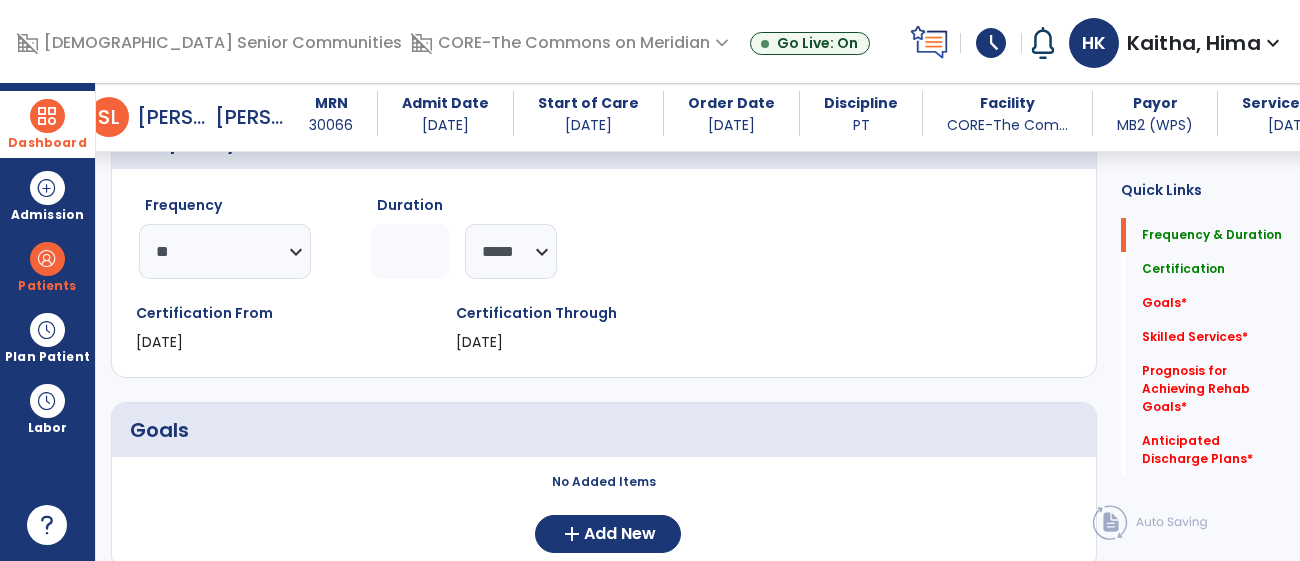 click on "*" 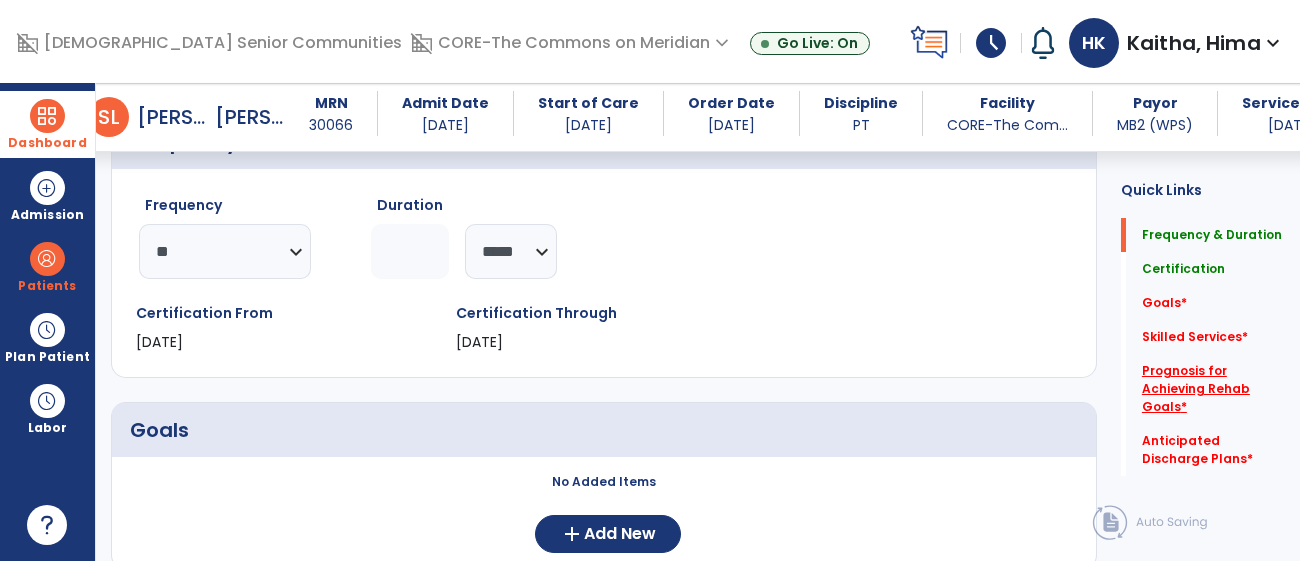 click on "Prognosis for Achieving Rehab Goals   *" 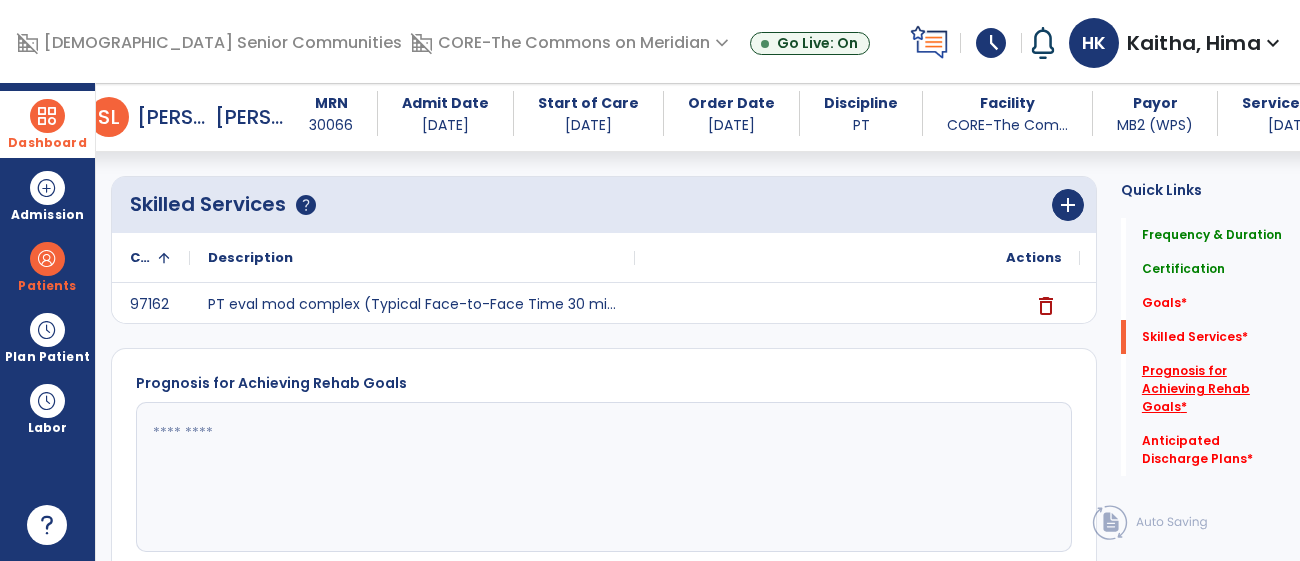 scroll, scrollTop: 657, scrollLeft: 0, axis: vertical 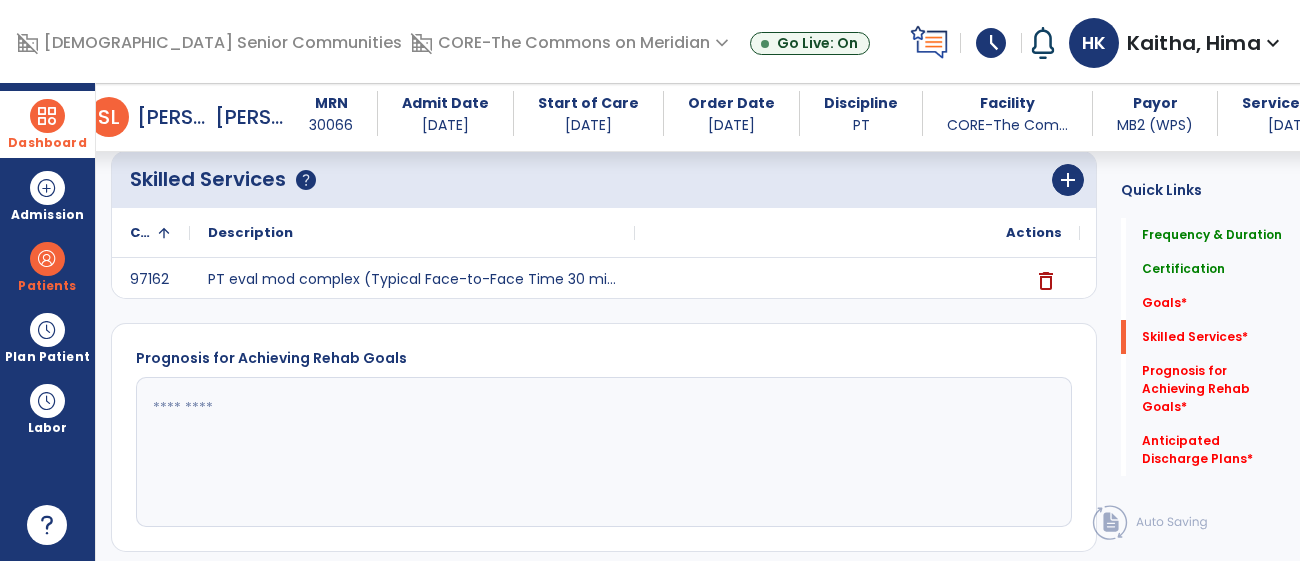 click 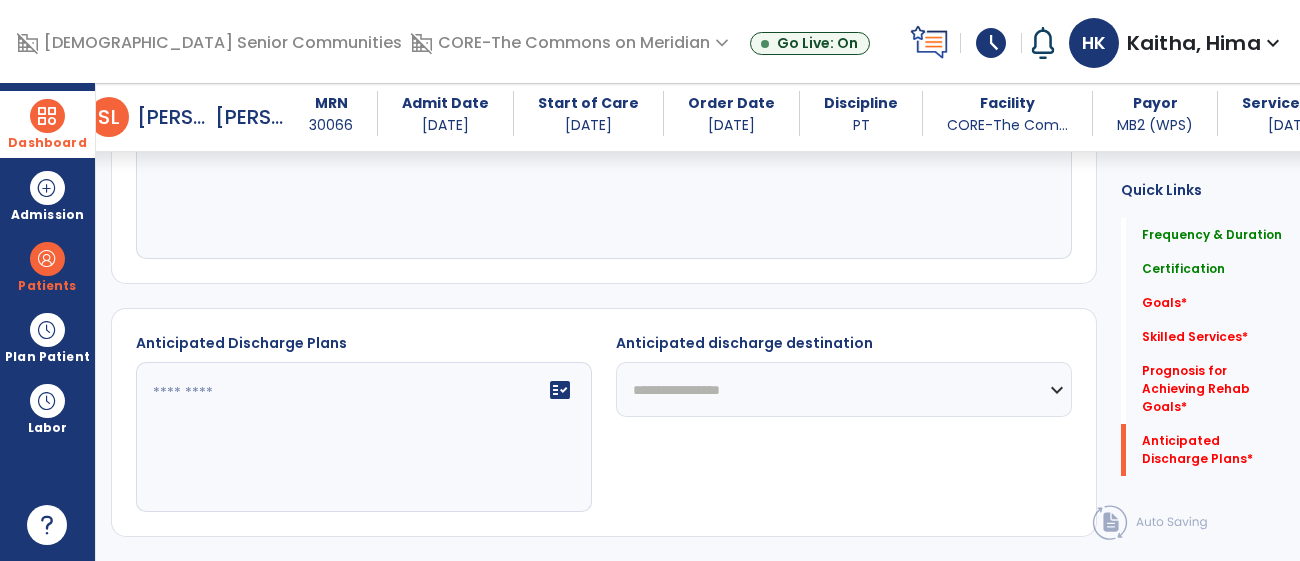 scroll, scrollTop: 974, scrollLeft: 0, axis: vertical 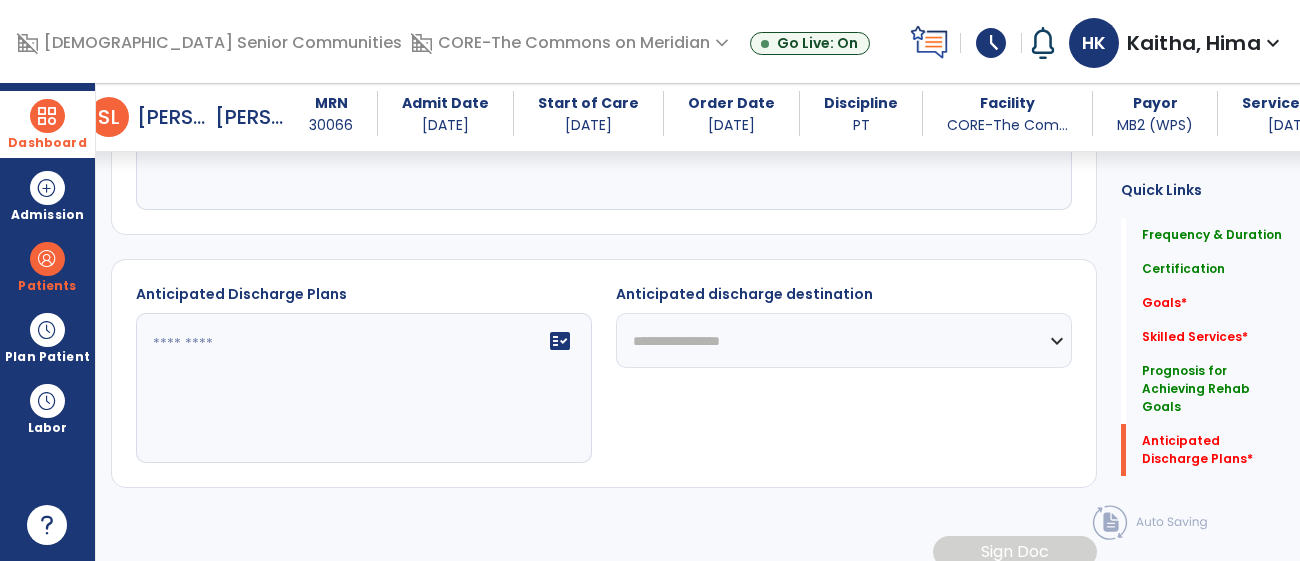 type on "****" 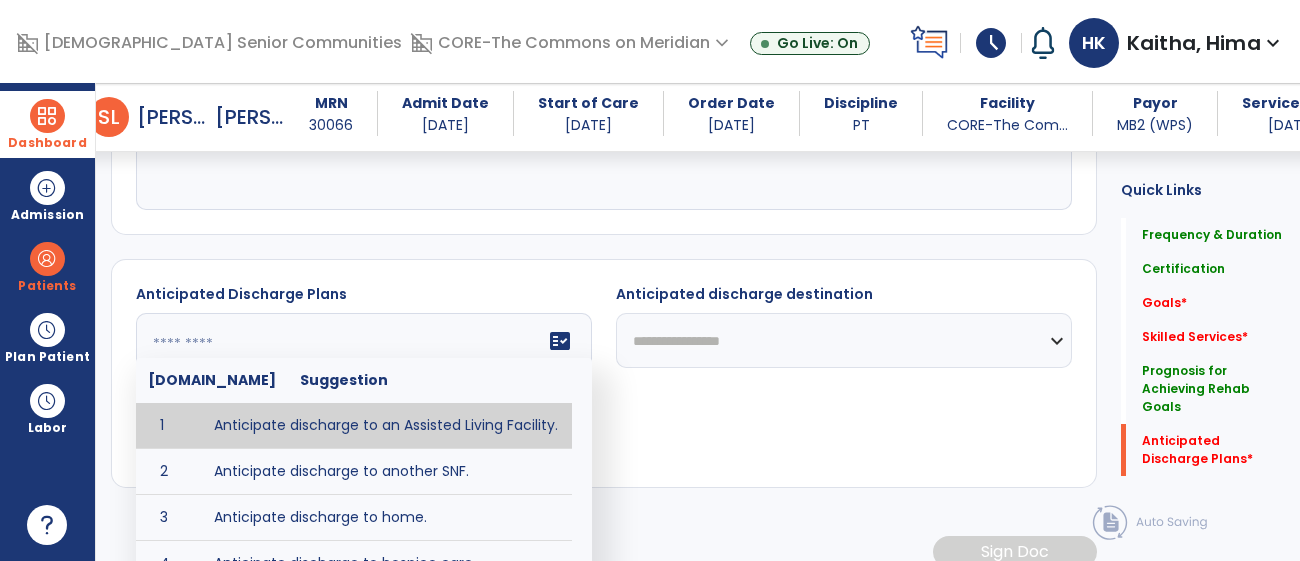 type on "**********" 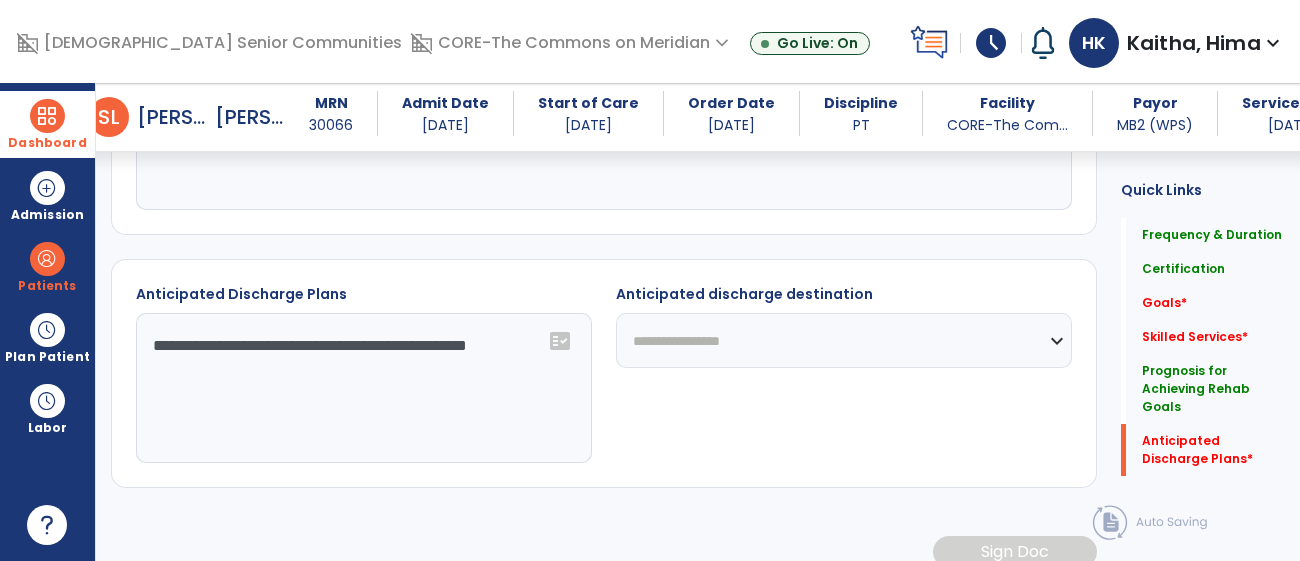 click on "**********" 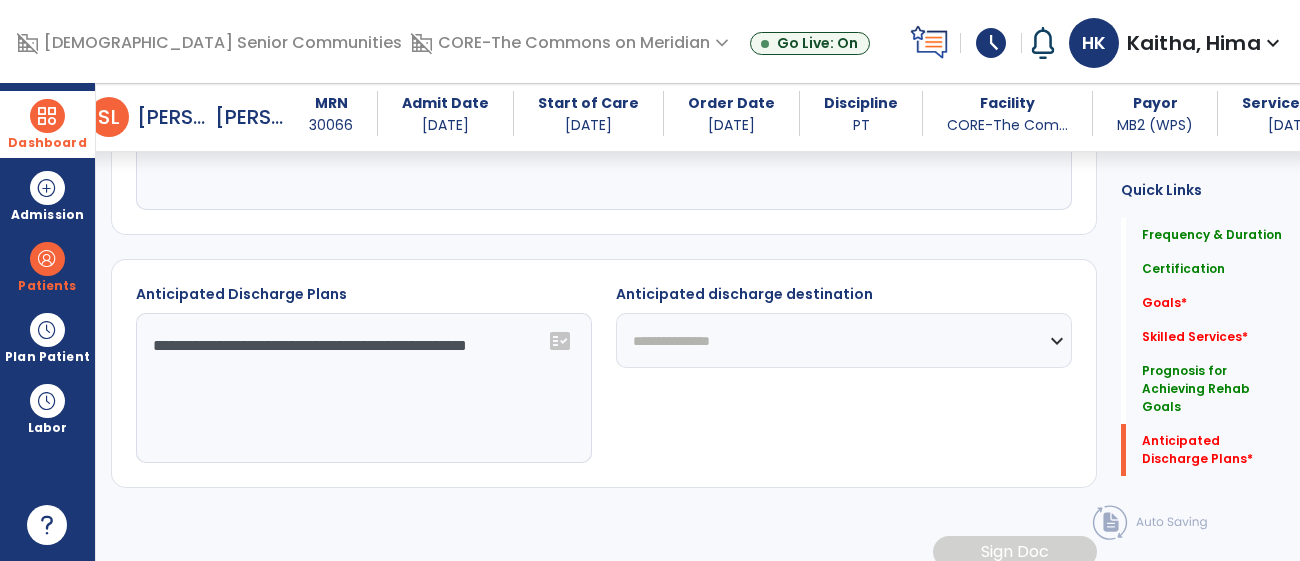 click on "**********" 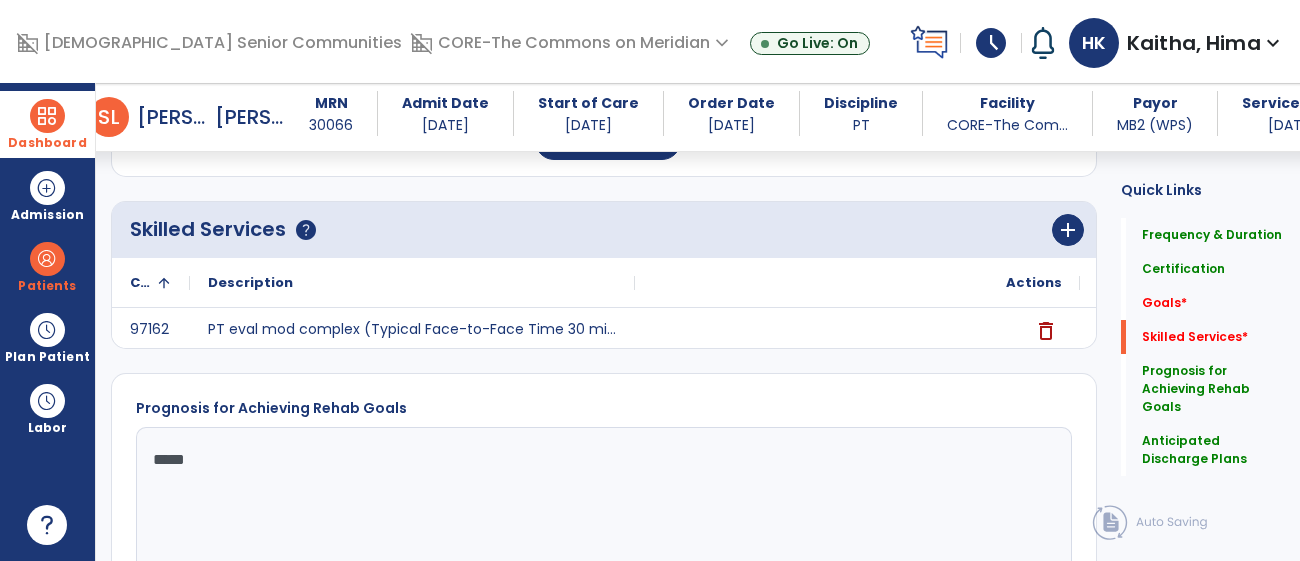 scroll, scrollTop: 608, scrollLeft: 0, axis: vertical 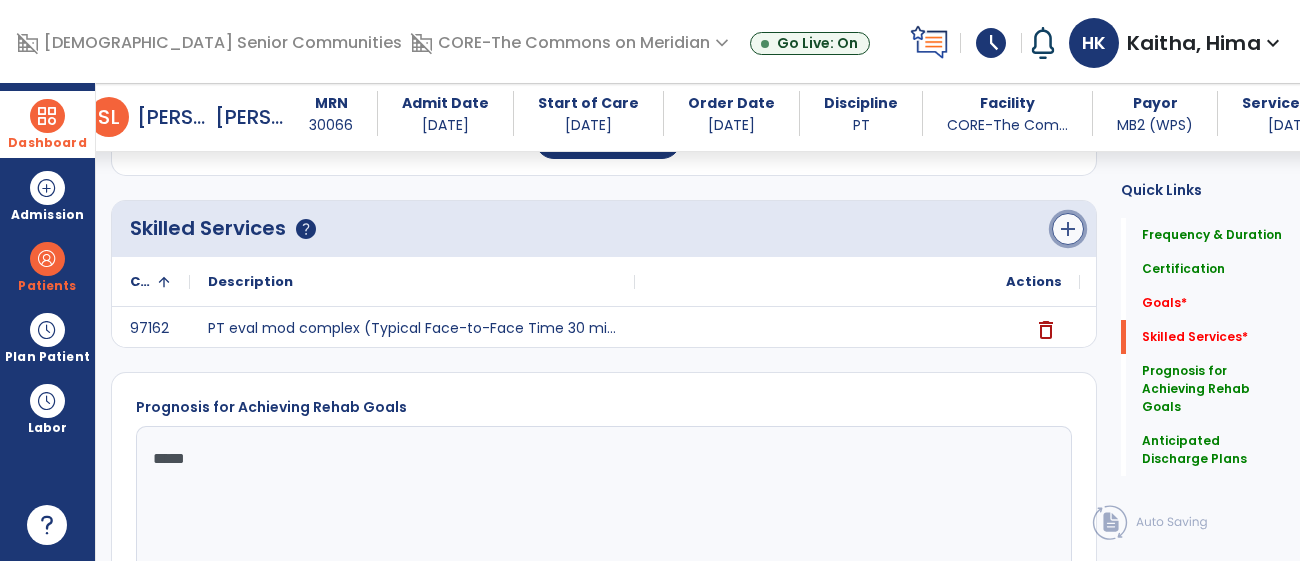click on "add" 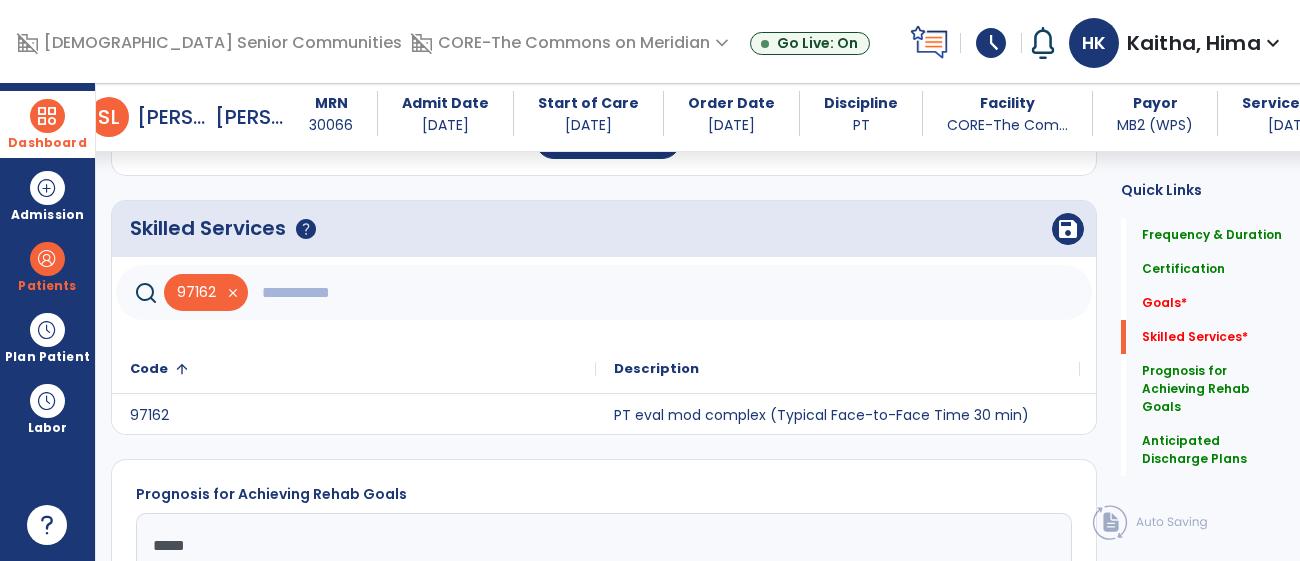 click 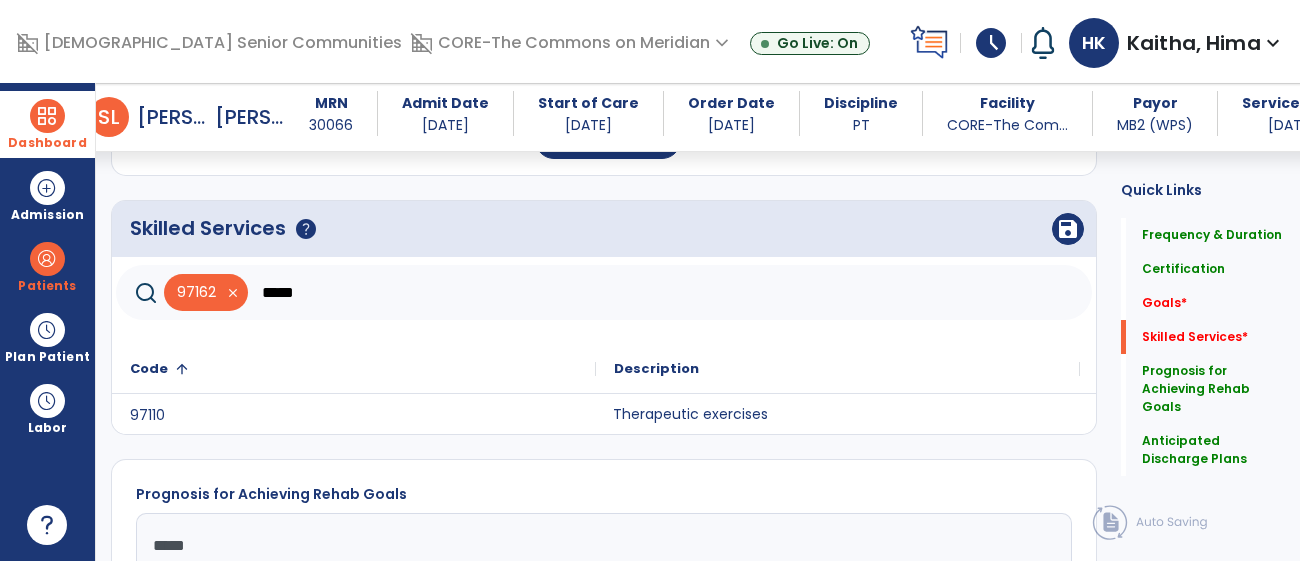 click on "Therapeutic exercises" 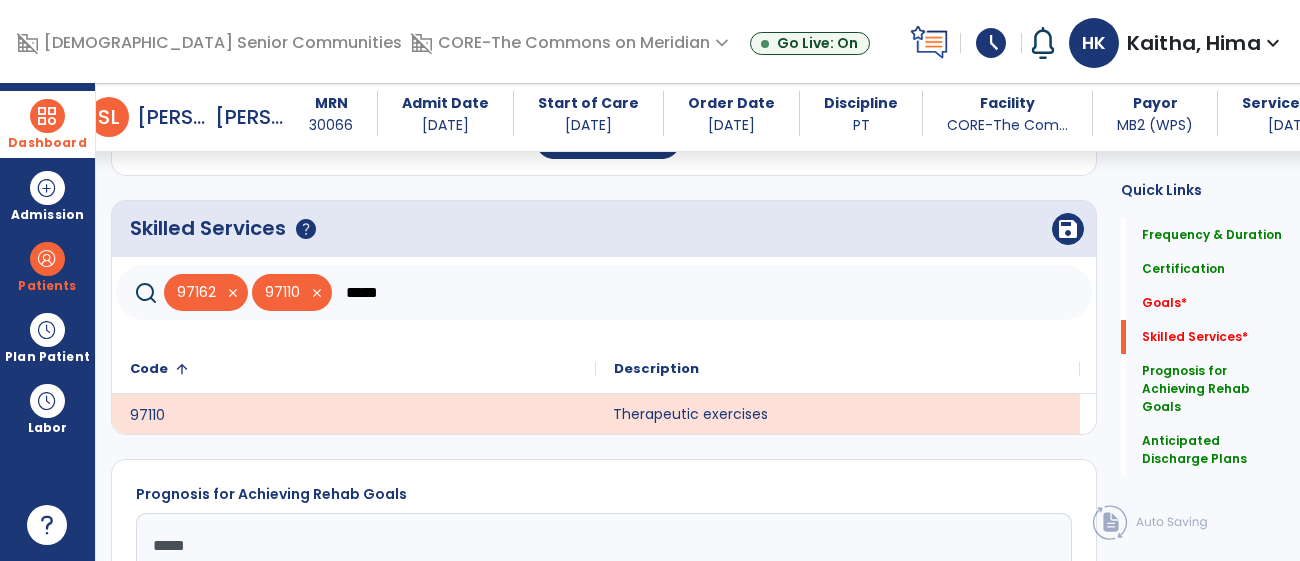 click on "*****" 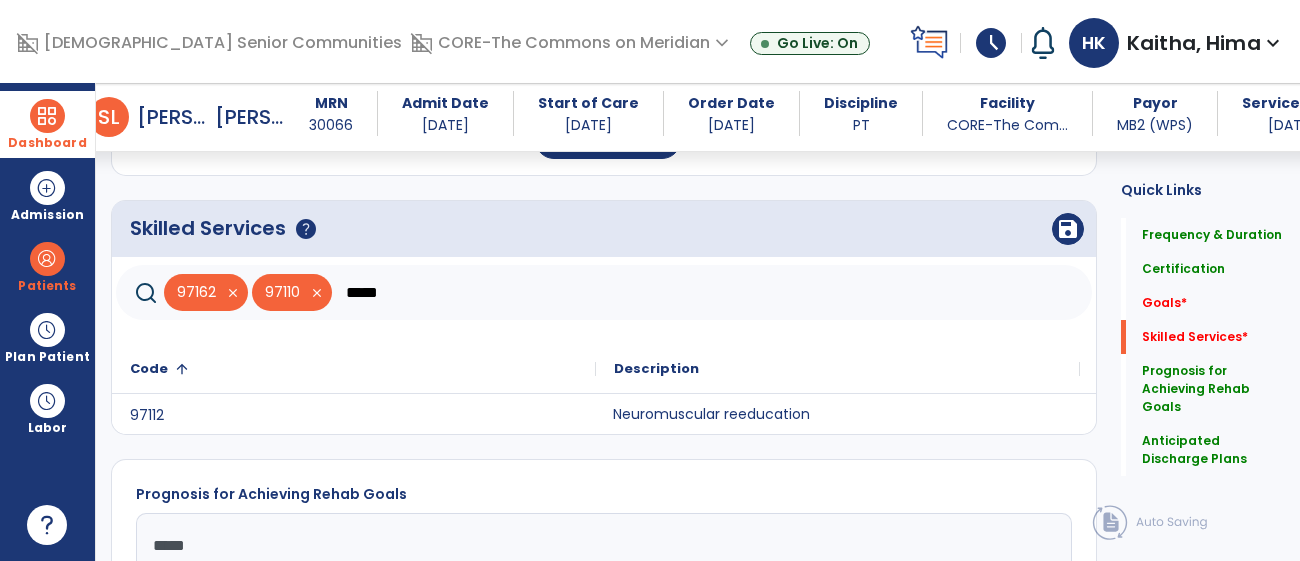 click on "Neuromuscular reeducation" 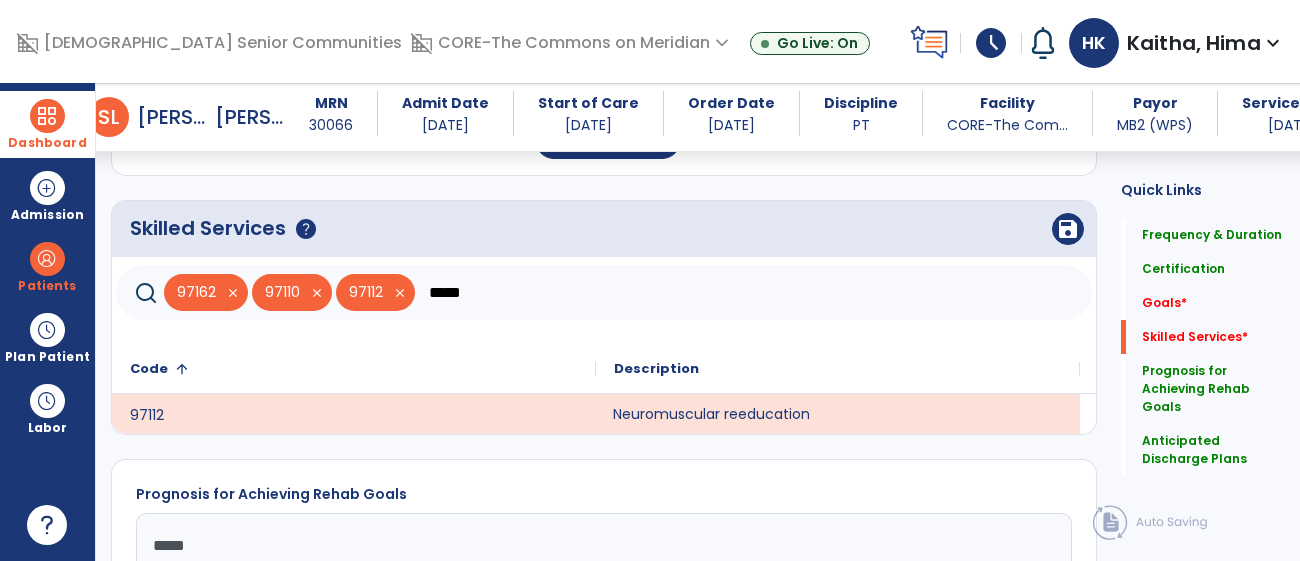 click on "*****" 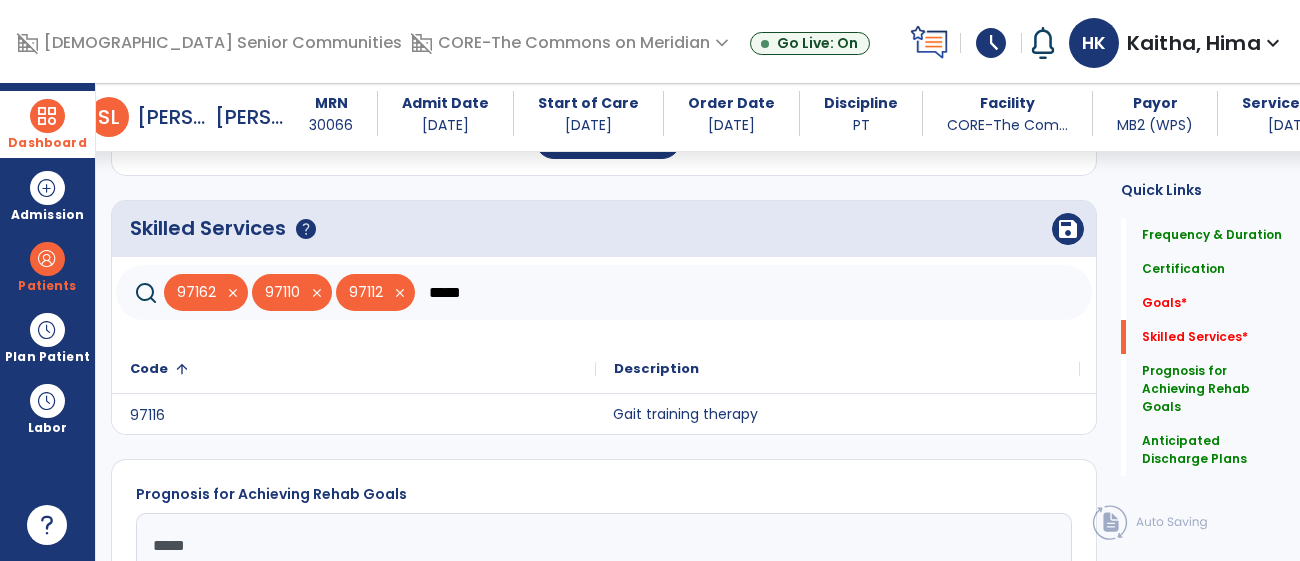 click on "Gait training therapy" 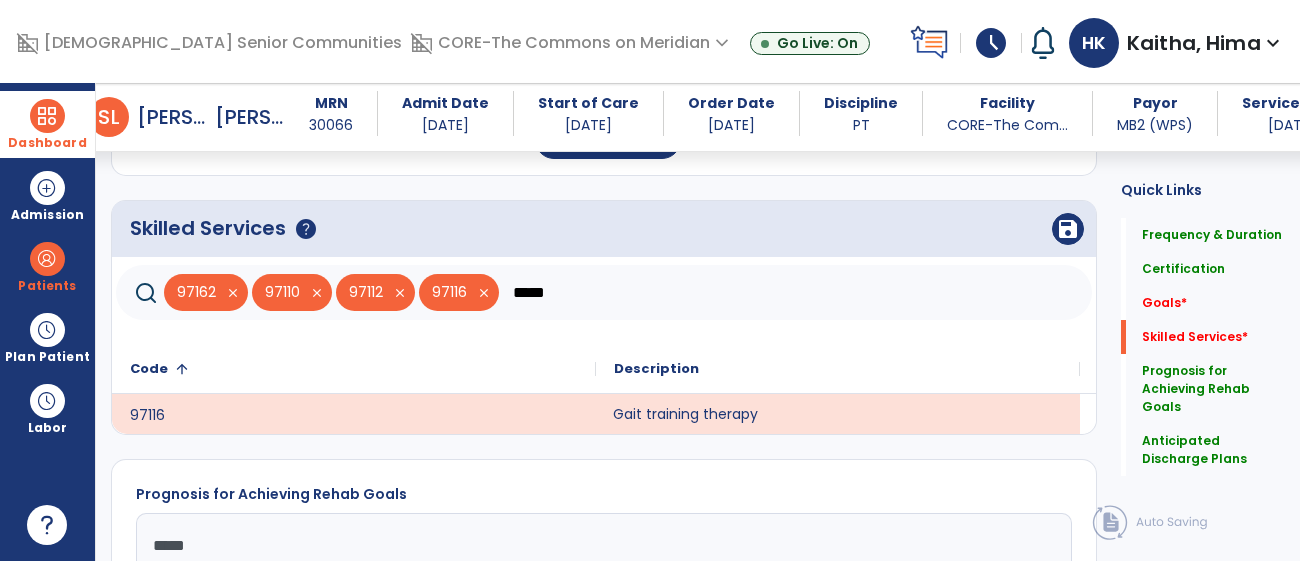 click on "*****" 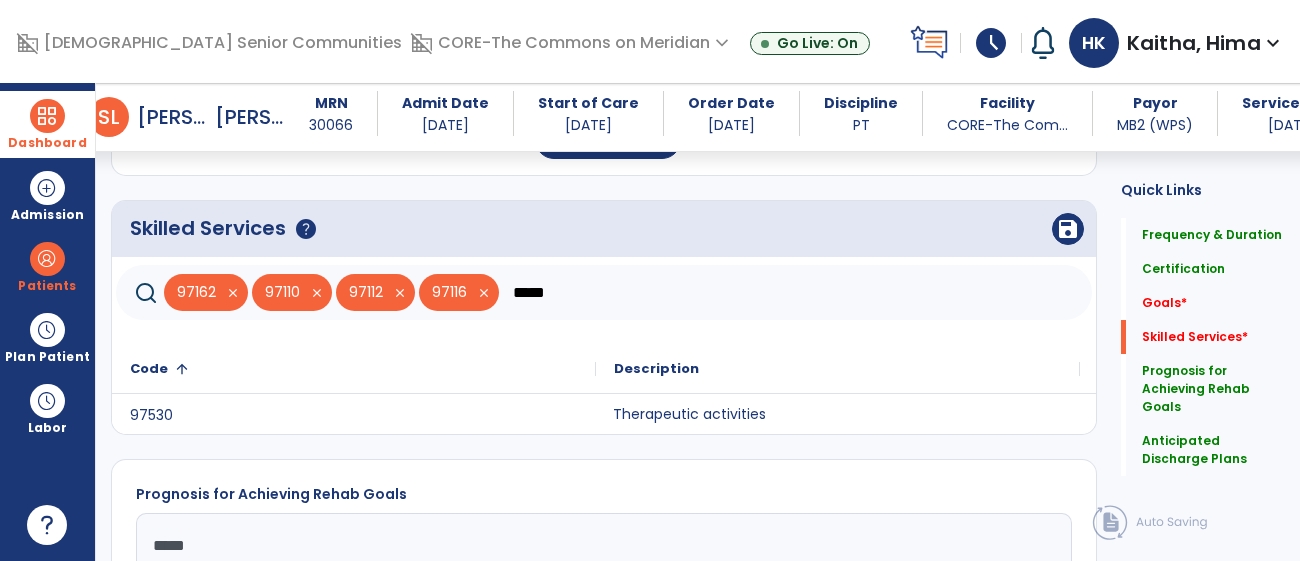 click on "Therapeutic activities" 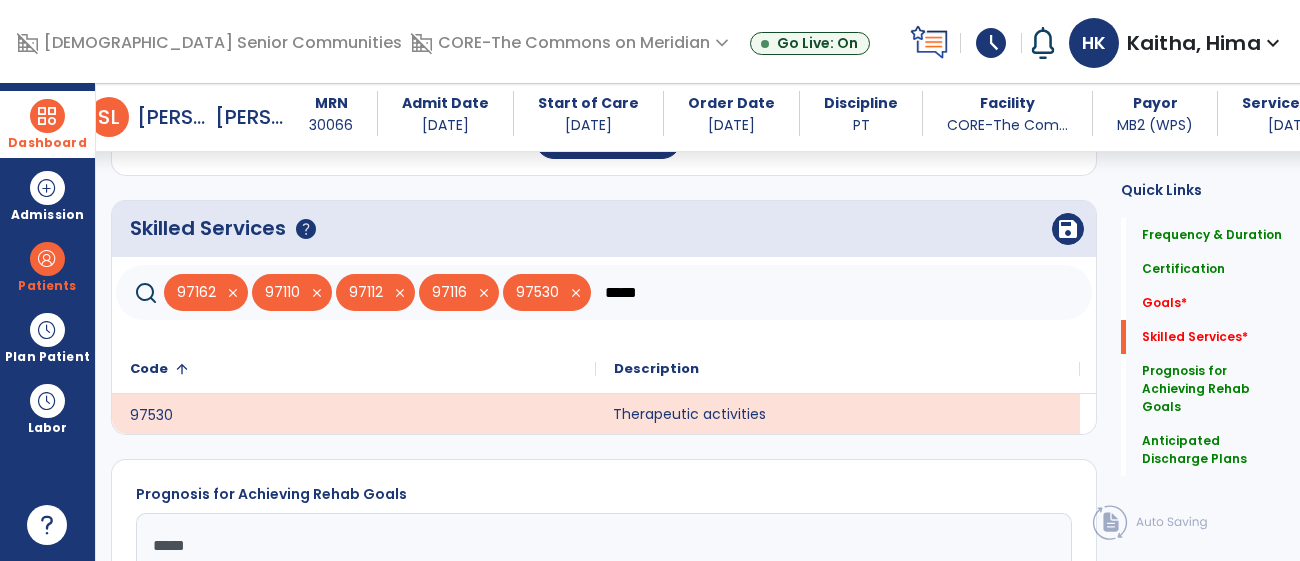 click on "*****" 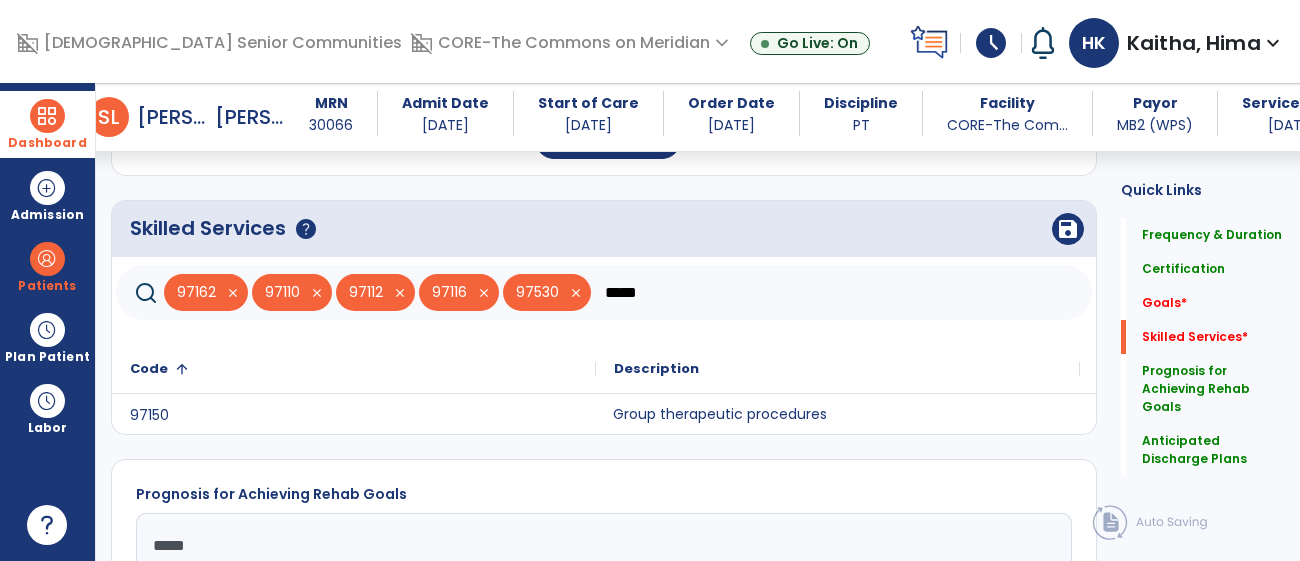 type on "*****" 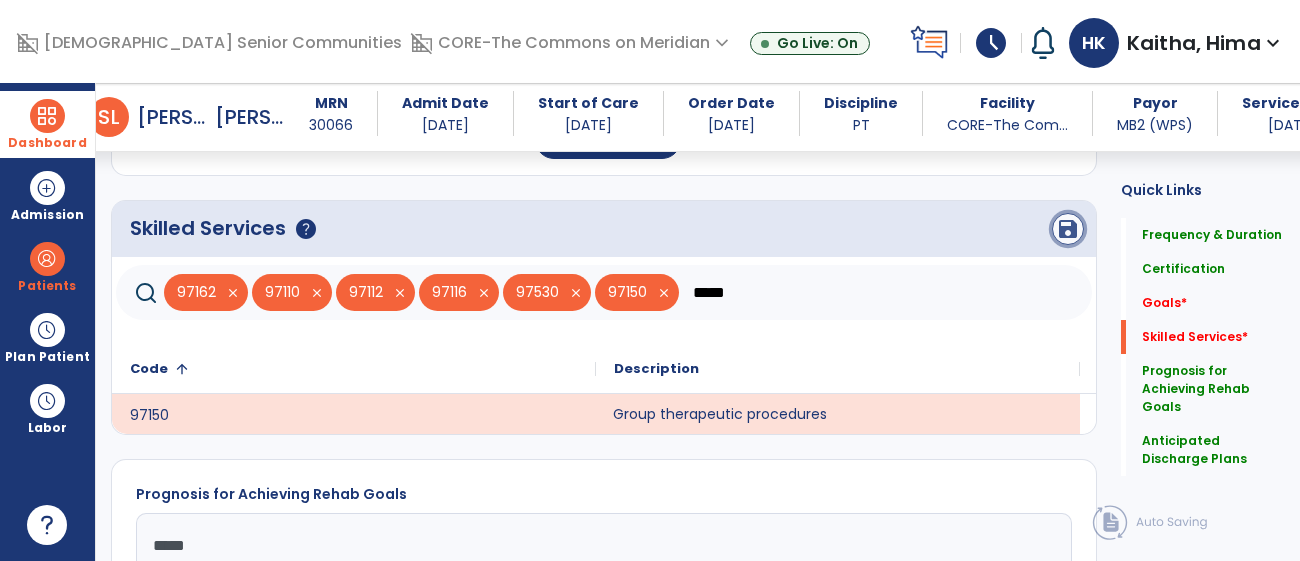 click on "save" 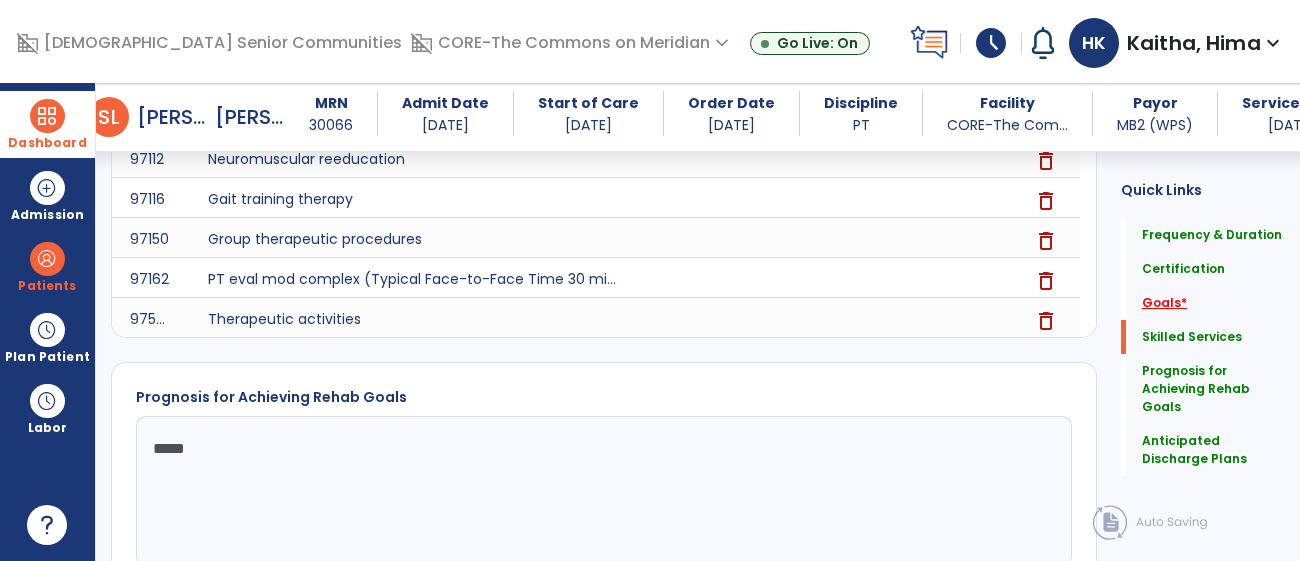 click on "Goals   *" 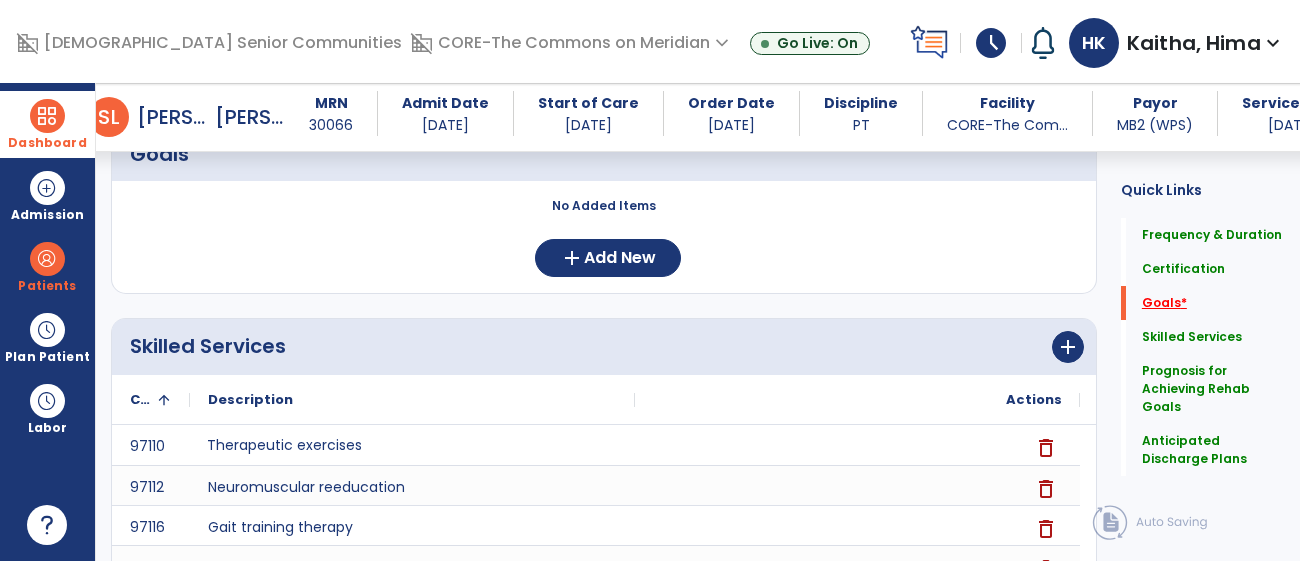 scroll, scrollTop: 377, scrollLeft: 0, axis: vertical 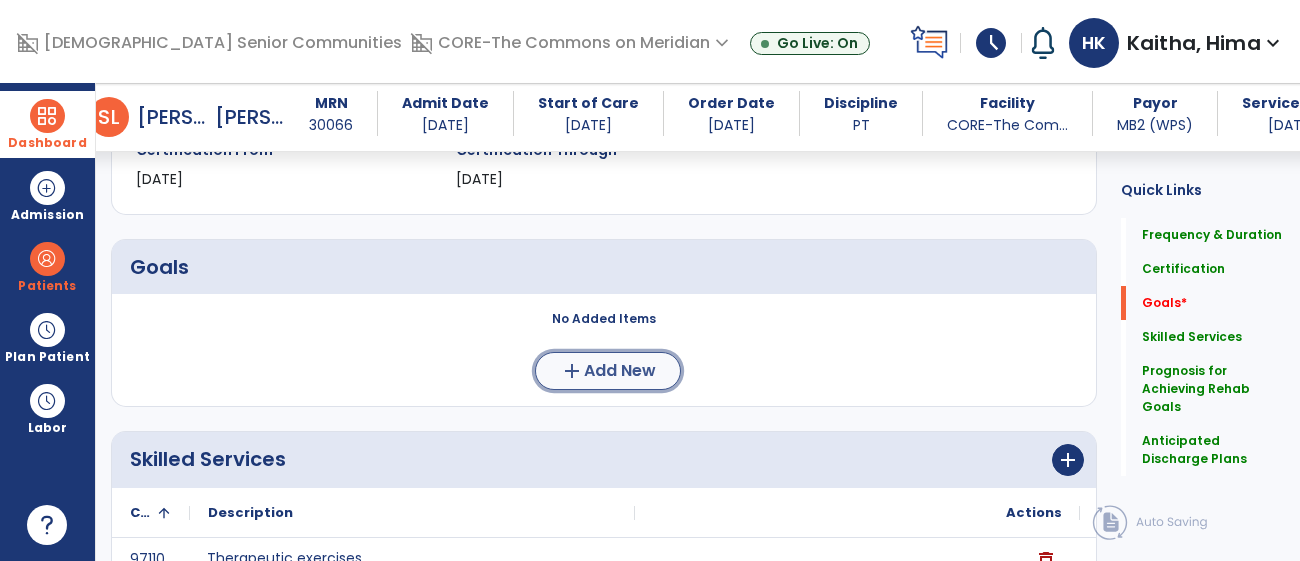 click on "Add New" at bounding box center (620, 371) 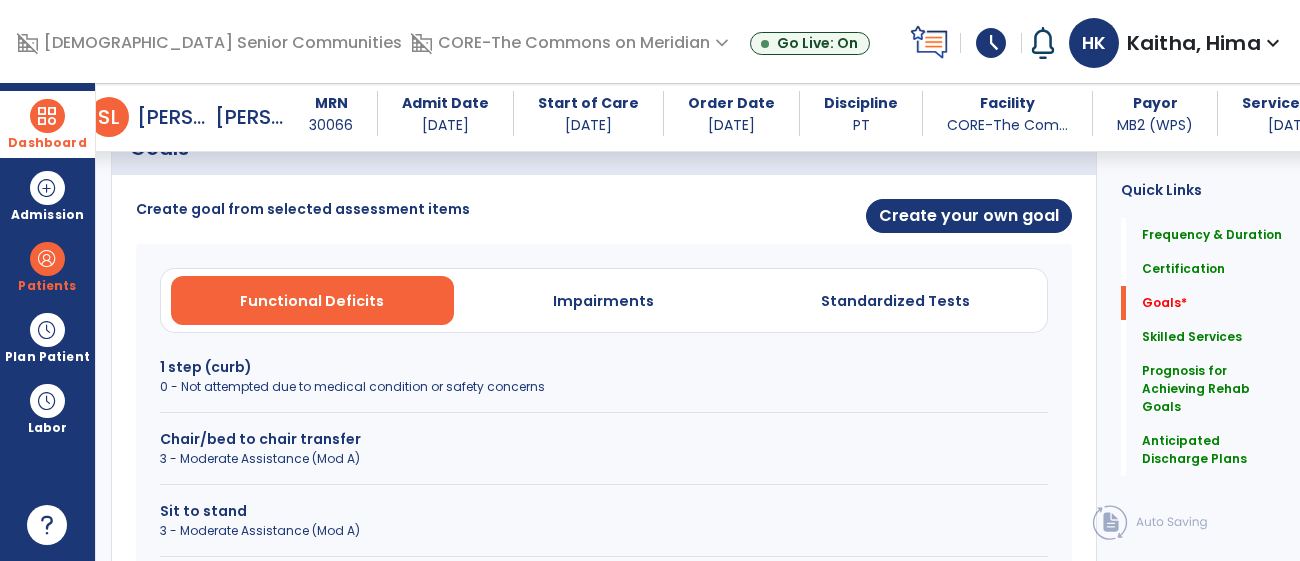scroll, scrollTop: 530, scrollLeft: 0, axis: vertical 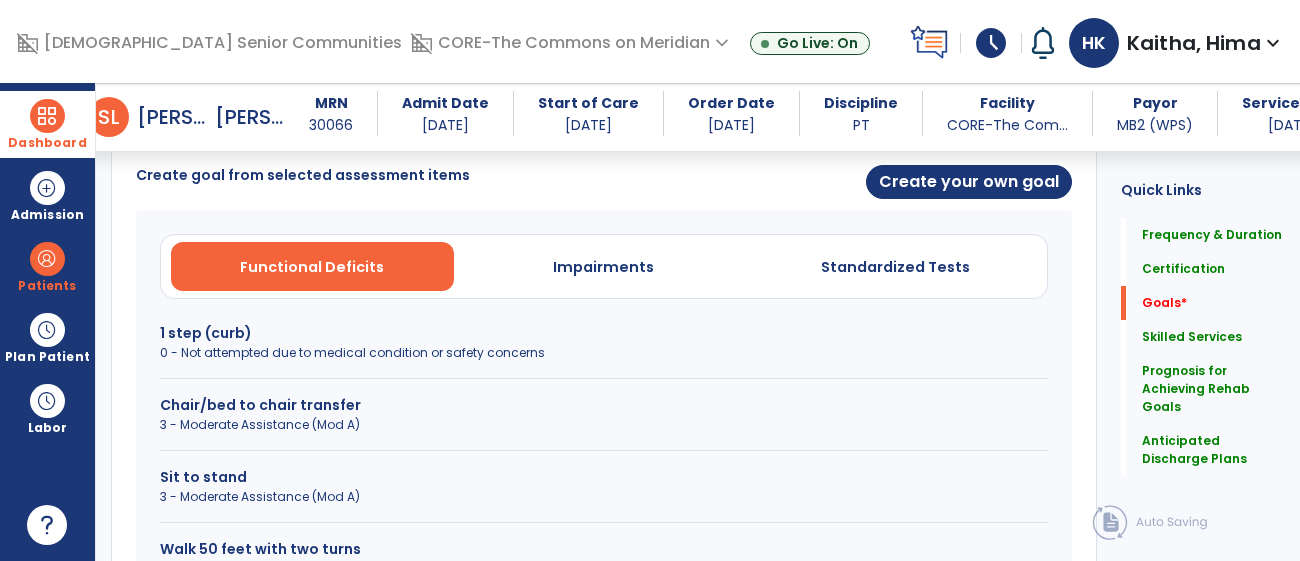 click on "0 - Not attempted due to medical condition or safety concerns" at bounding box center (604, 353) 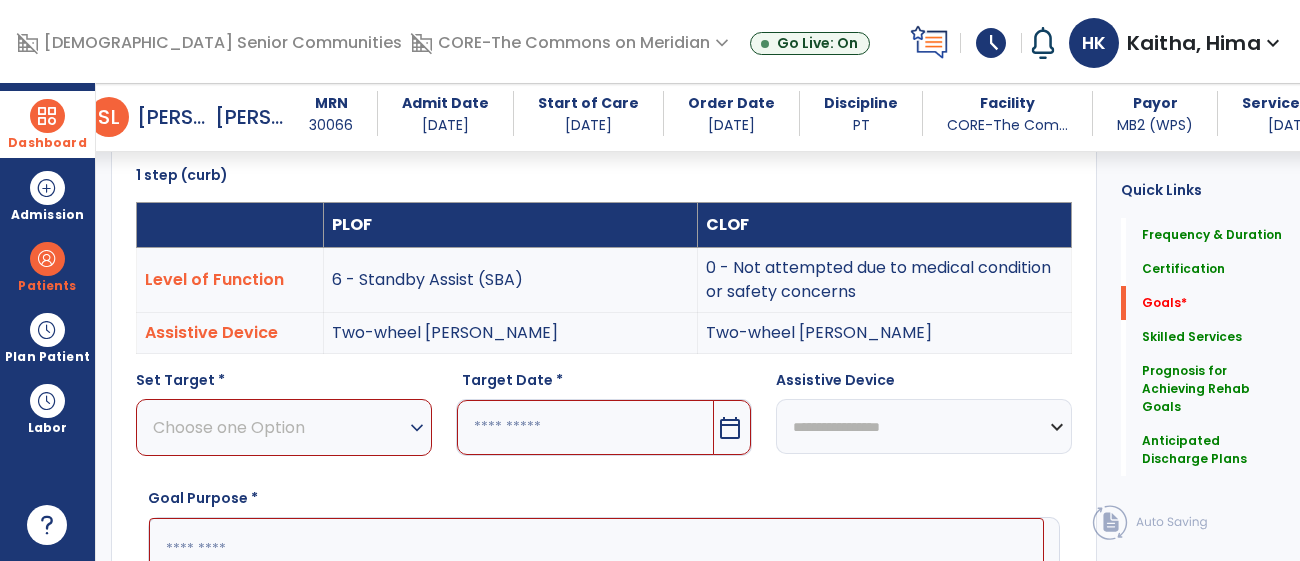 click on "Choose one Option" at bounding box center [279, 427] 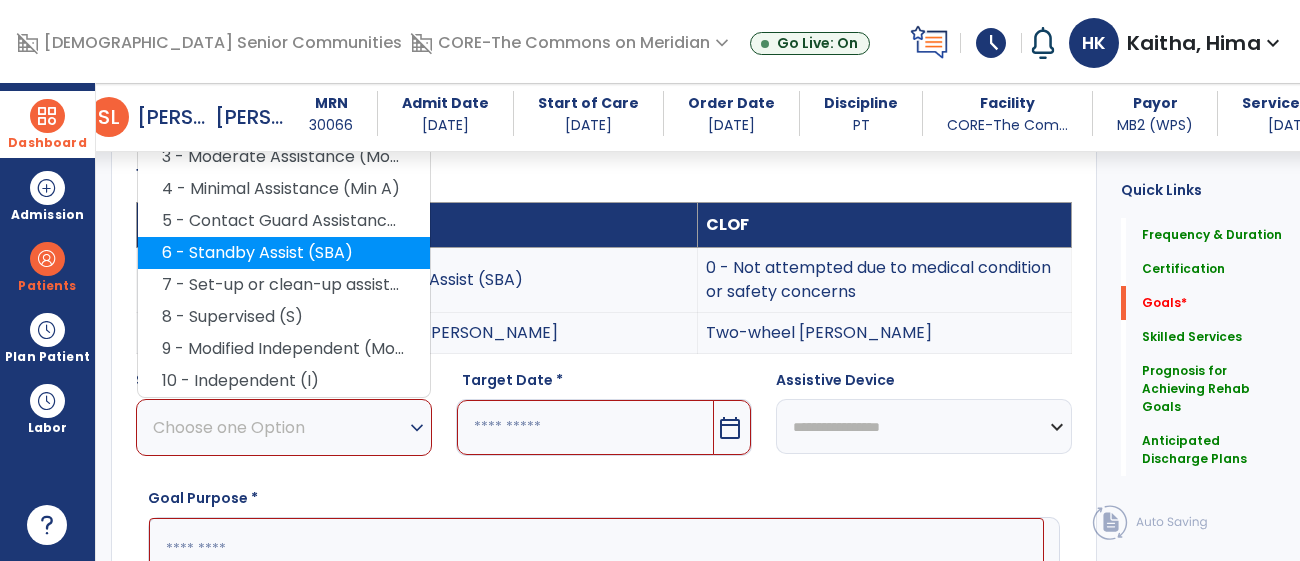 click on "6 - Standby Assist (SBA)" at bounding box center [284, 253] 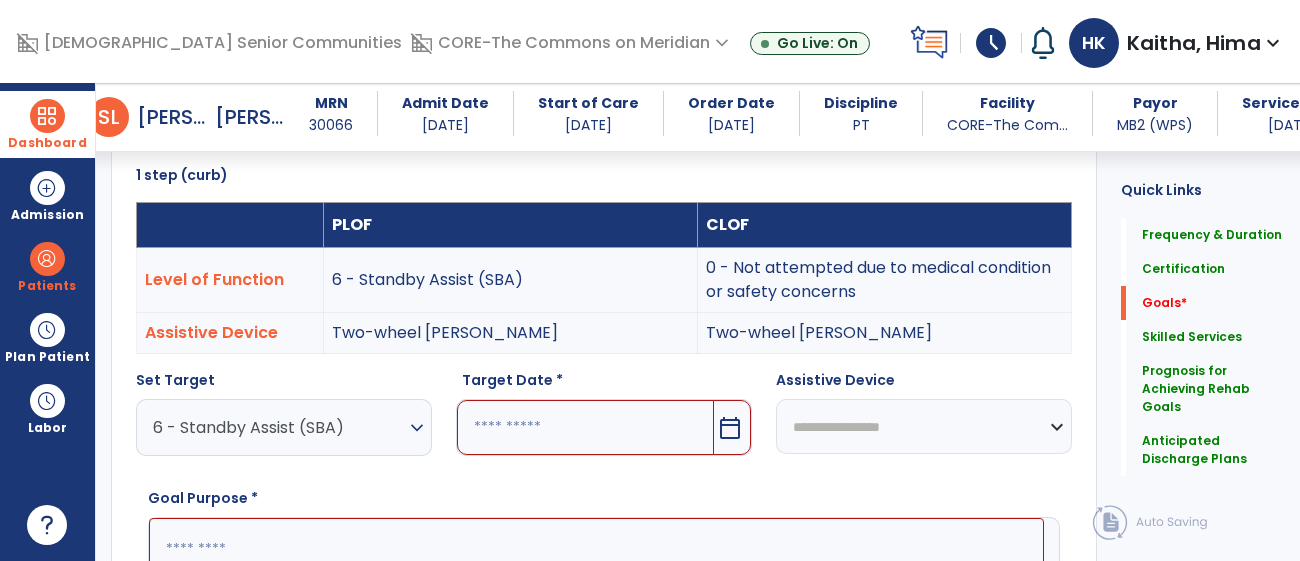 click on "calendar_today" at bounding box center [730, 428] 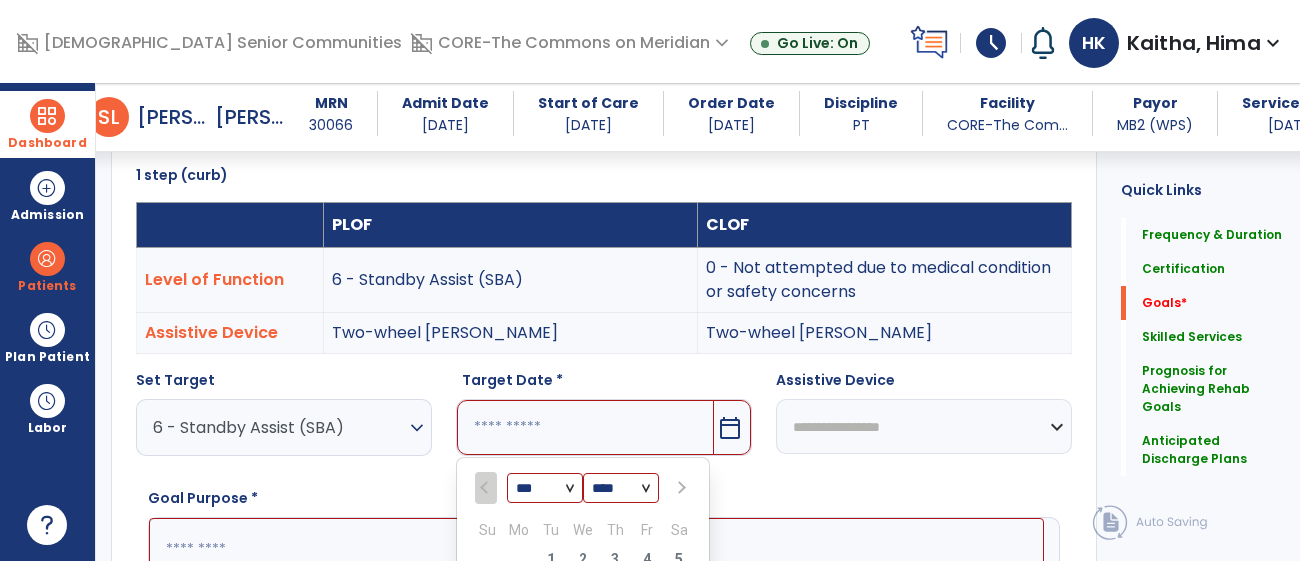 scroll, scrollTop: 801, scrollLeft: 0, axis: vertical 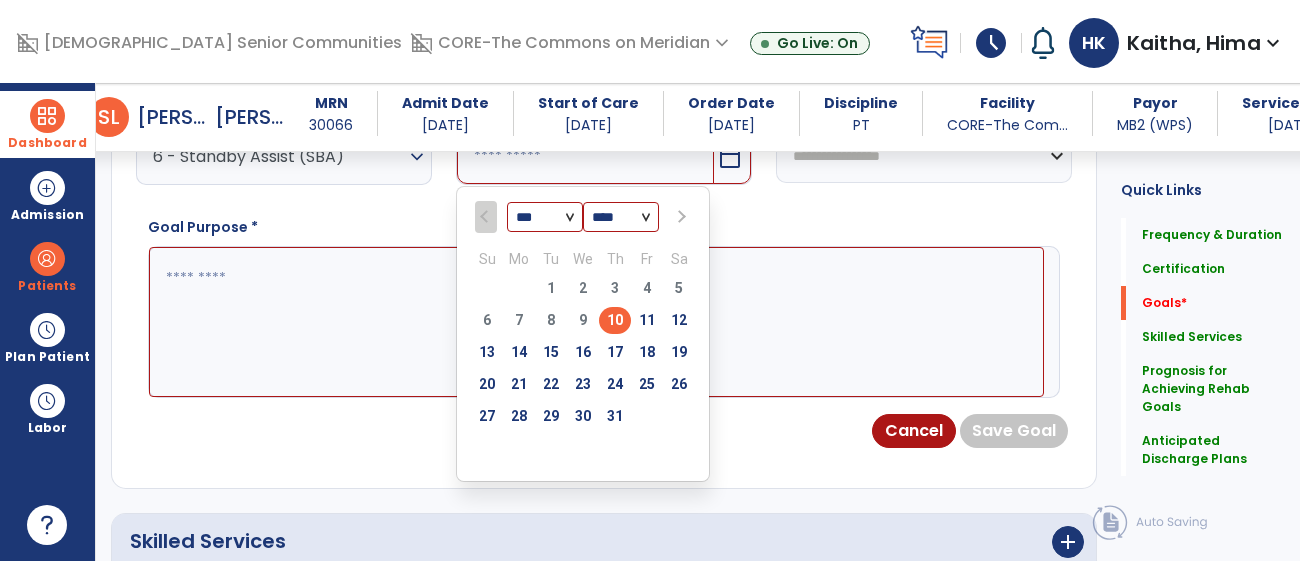 click on "*** *** *** ***" at bounding box center [545, 218] 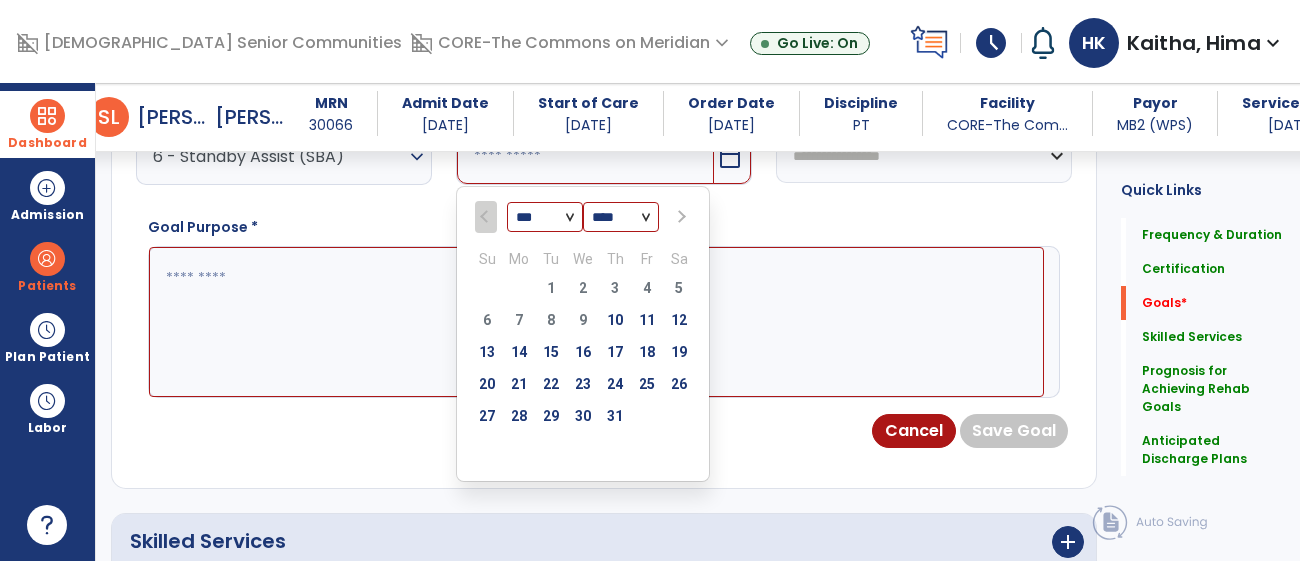 select on "*" 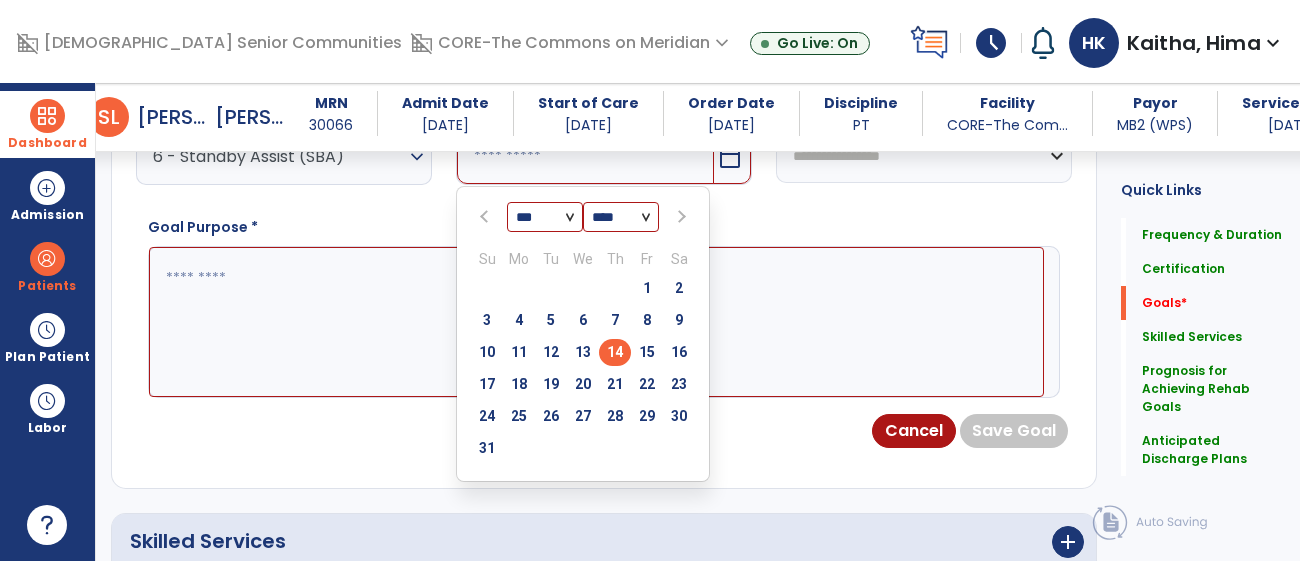 click on "14" at bounding box center [615, 352] 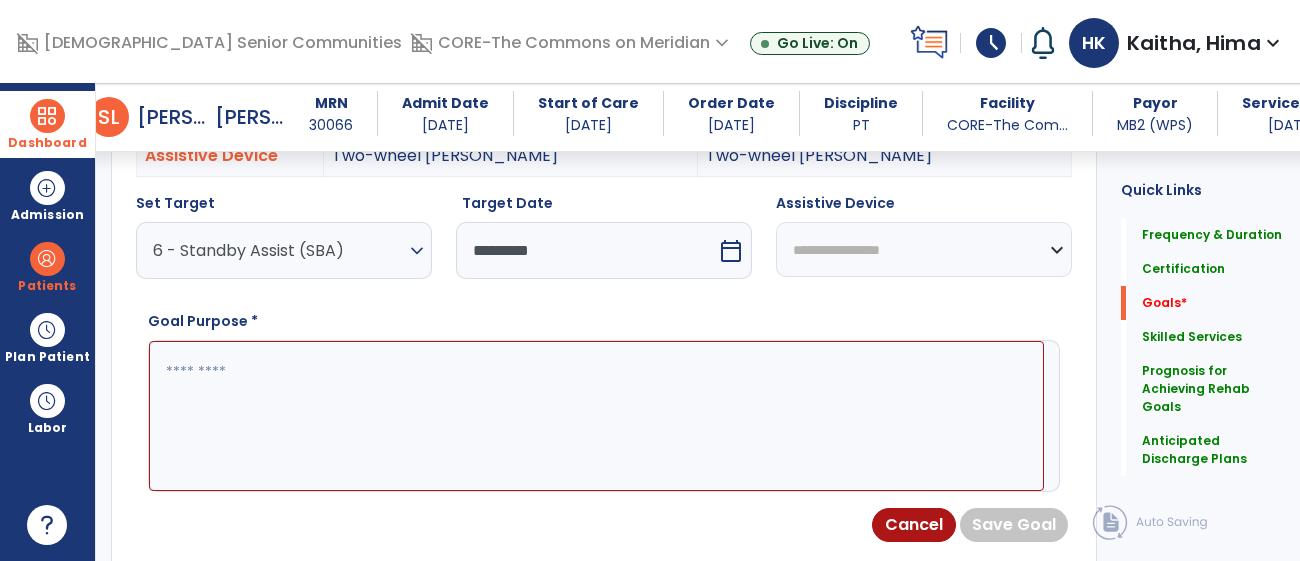 scroll, scrollTop: 708, scrollLeft: 0, axis: vertical 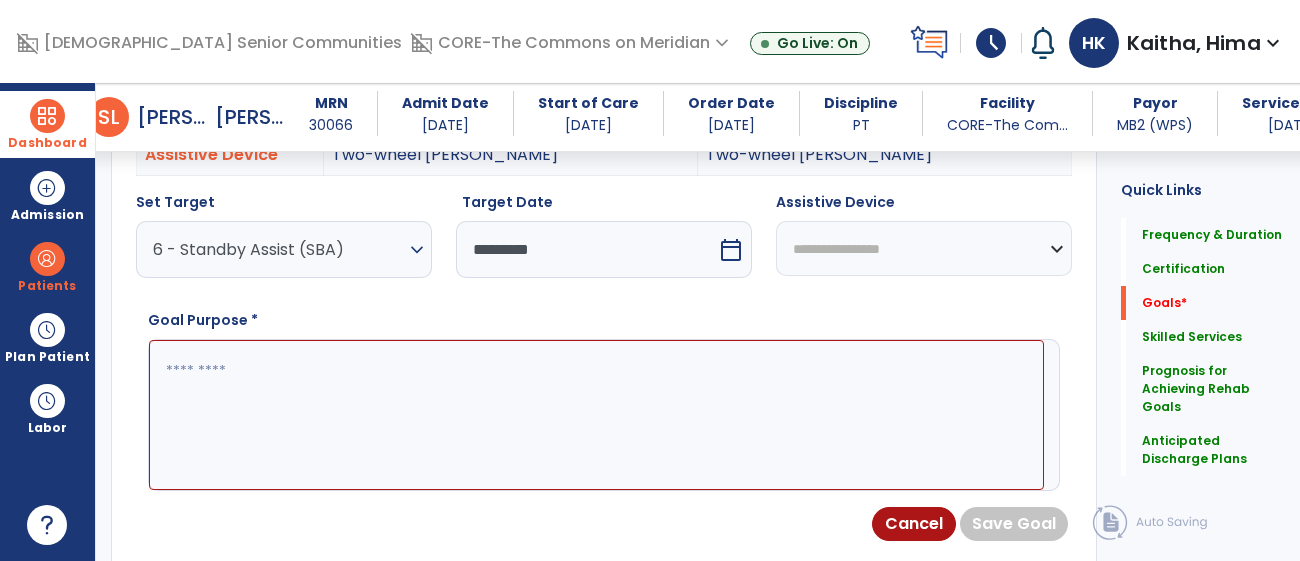 click on "**********" at bounding box center [924, 248] 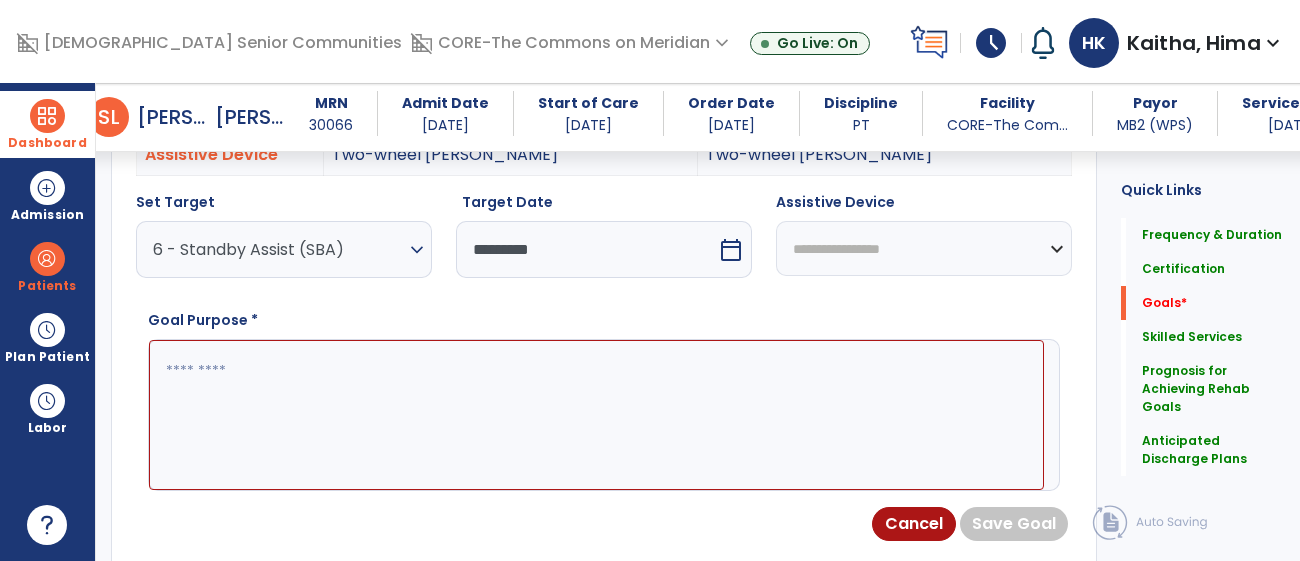 select on "**********" 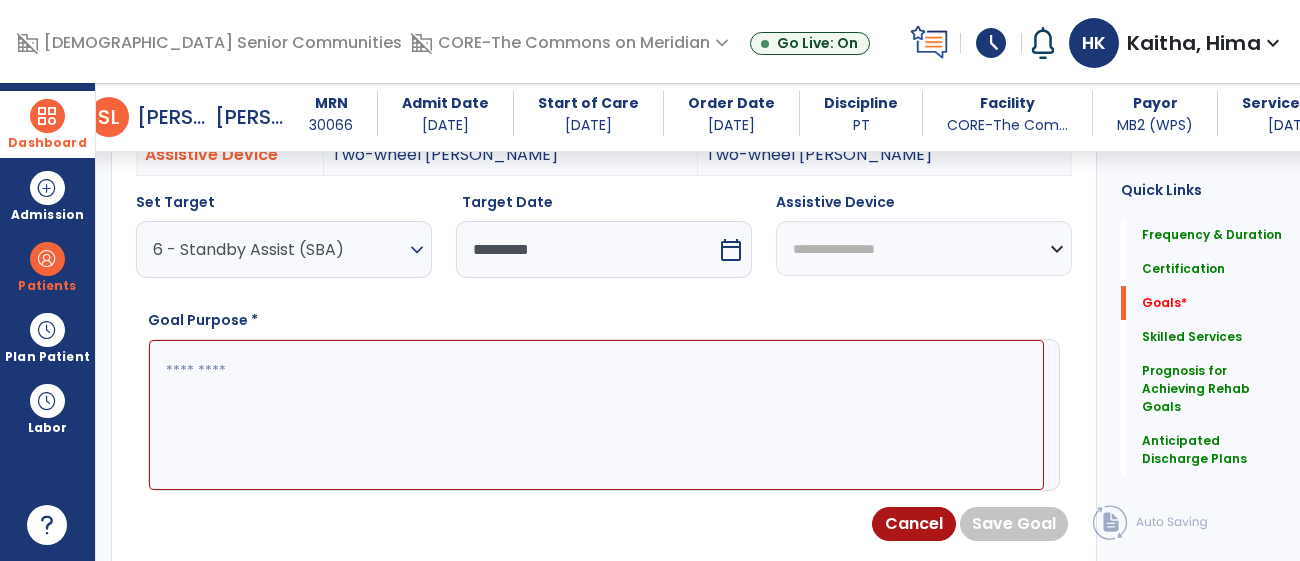 click on "**********" at bounding box center [924, 248] 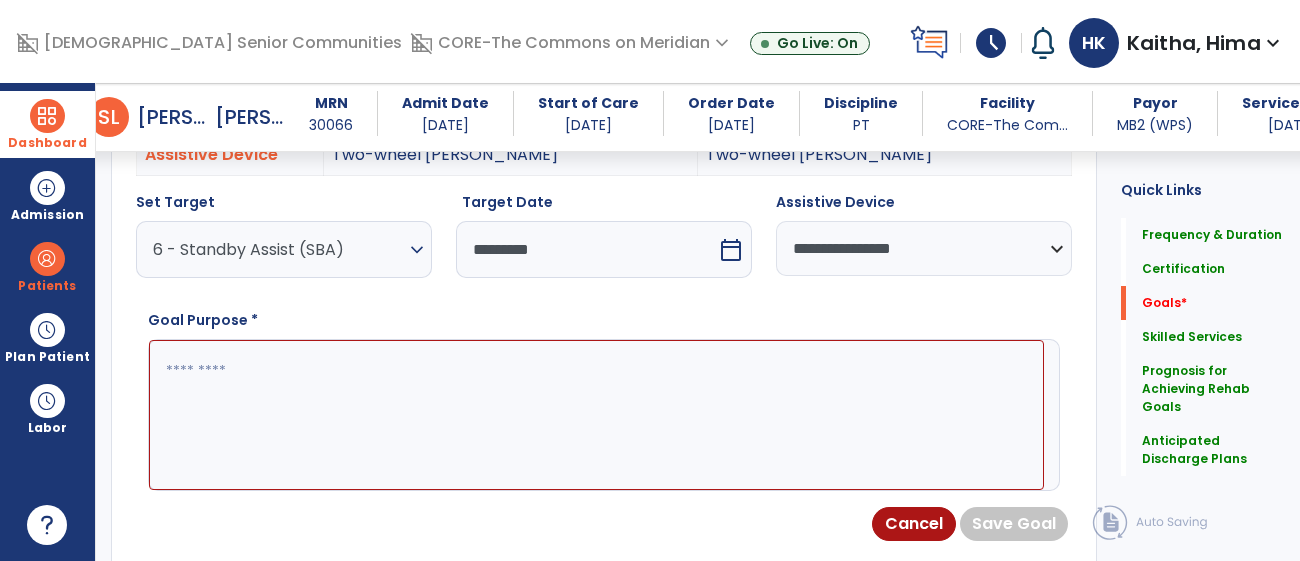 click at bounding box center (596, 415) 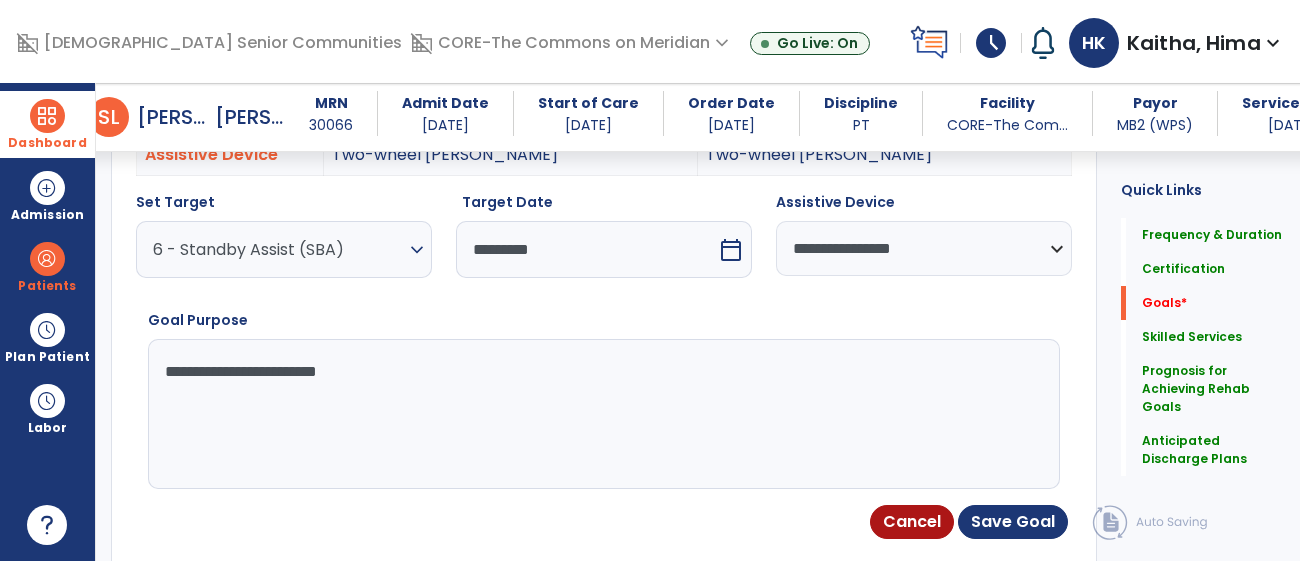 drag, startPoint x: 408, startPoint y: 378, endPoint x: 167, endPoint y: 361, distance: 241.59885 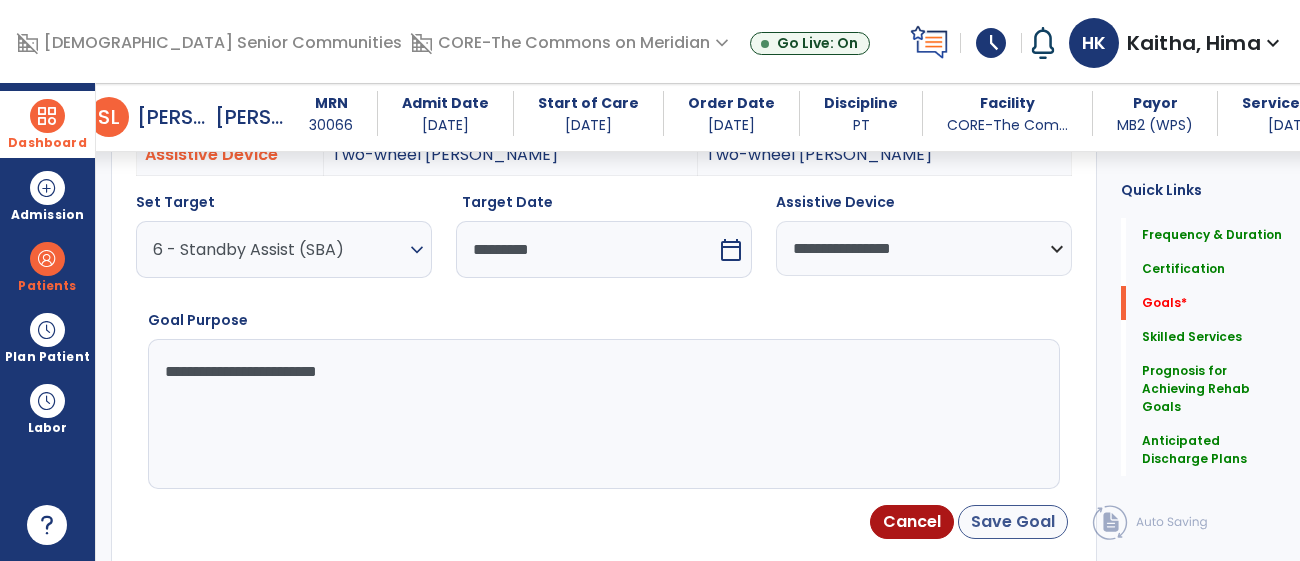 type on "**********" 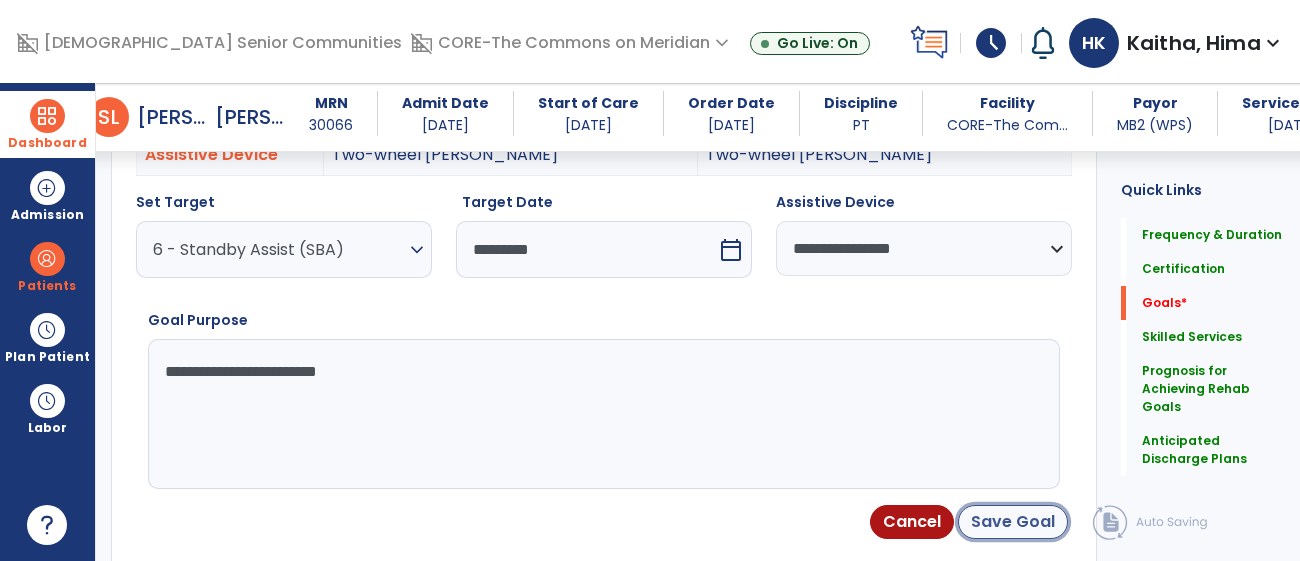 click on "Save Goal" at bounding box center (1013, 522) 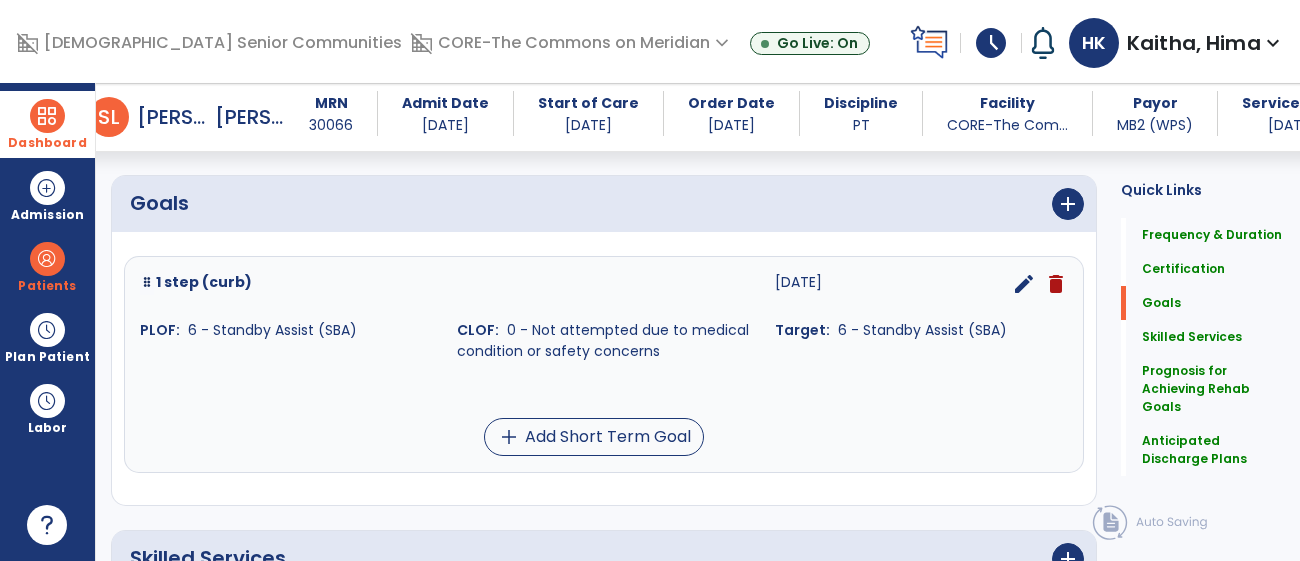 scroll, scrollTop: 413, scrollLeft: 0, axis: vertical 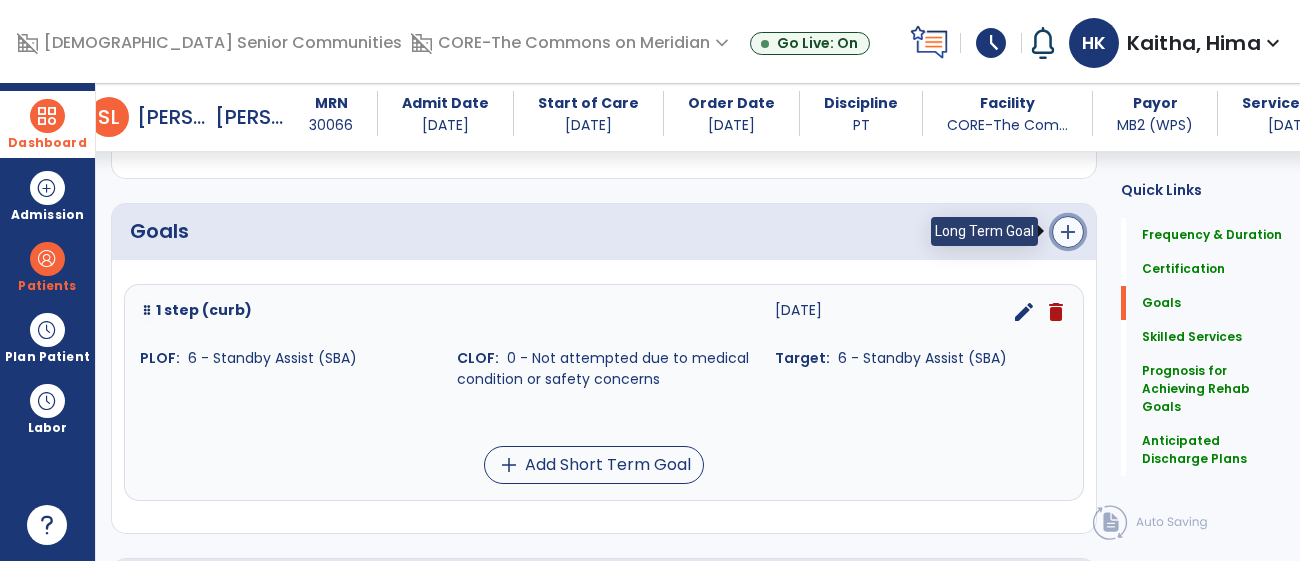 click on "add" at bounding box center (1068, 232) 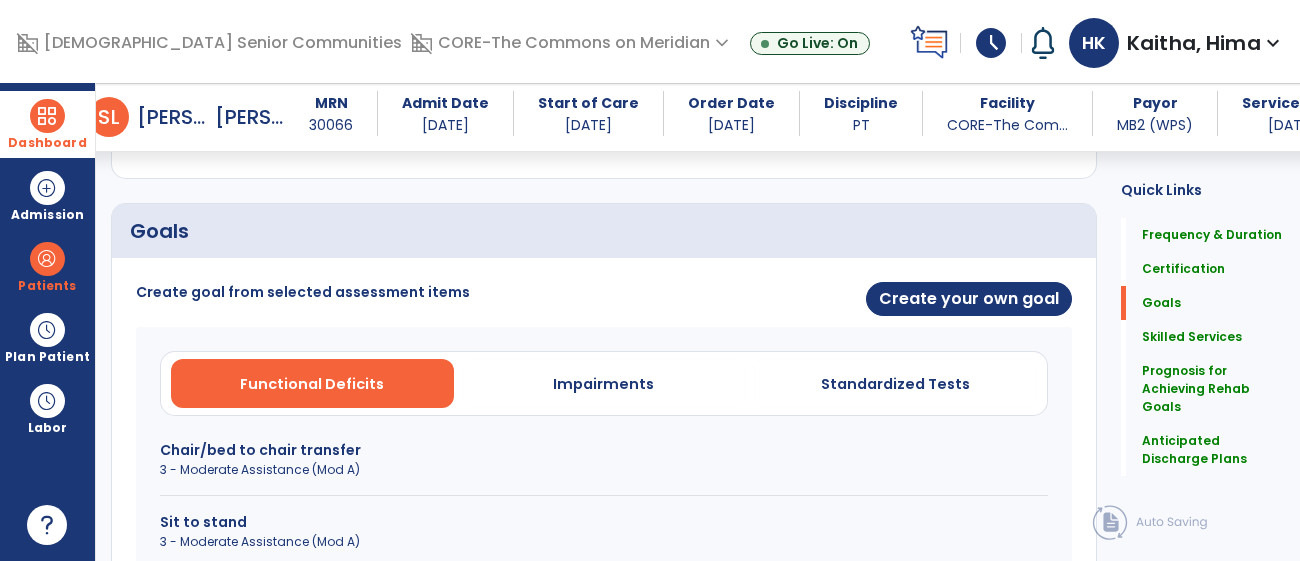 click on "3 - Moderate Assistance (Mod A)" at bounding box center [604, 470] 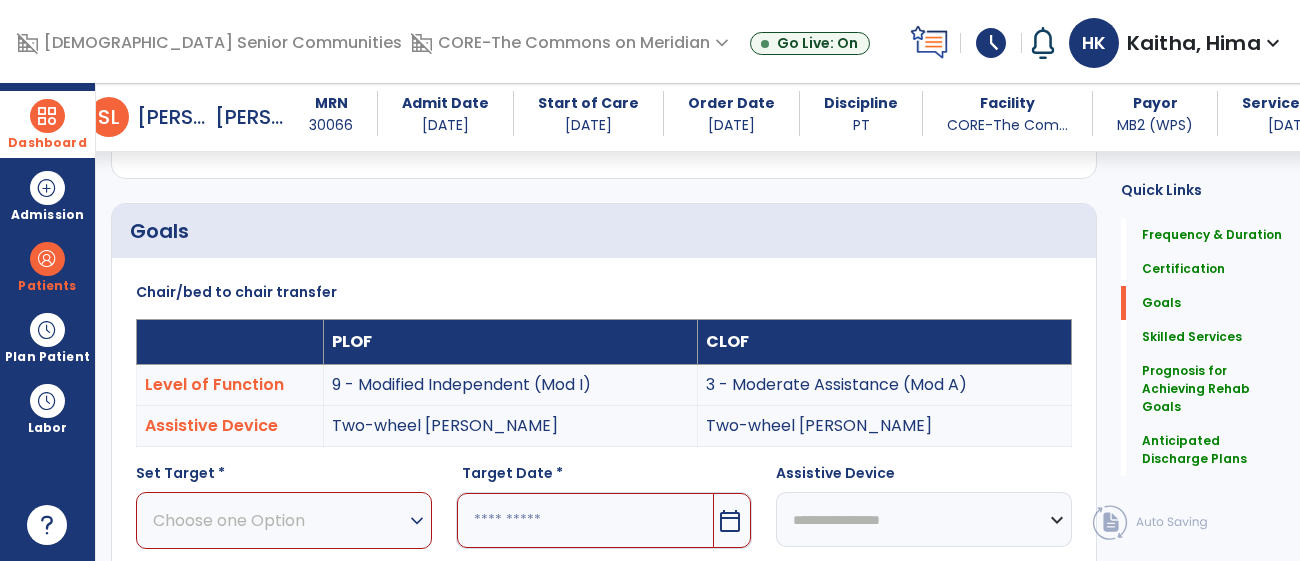 click on "Choose one Option" at bounding box center [279, 520] 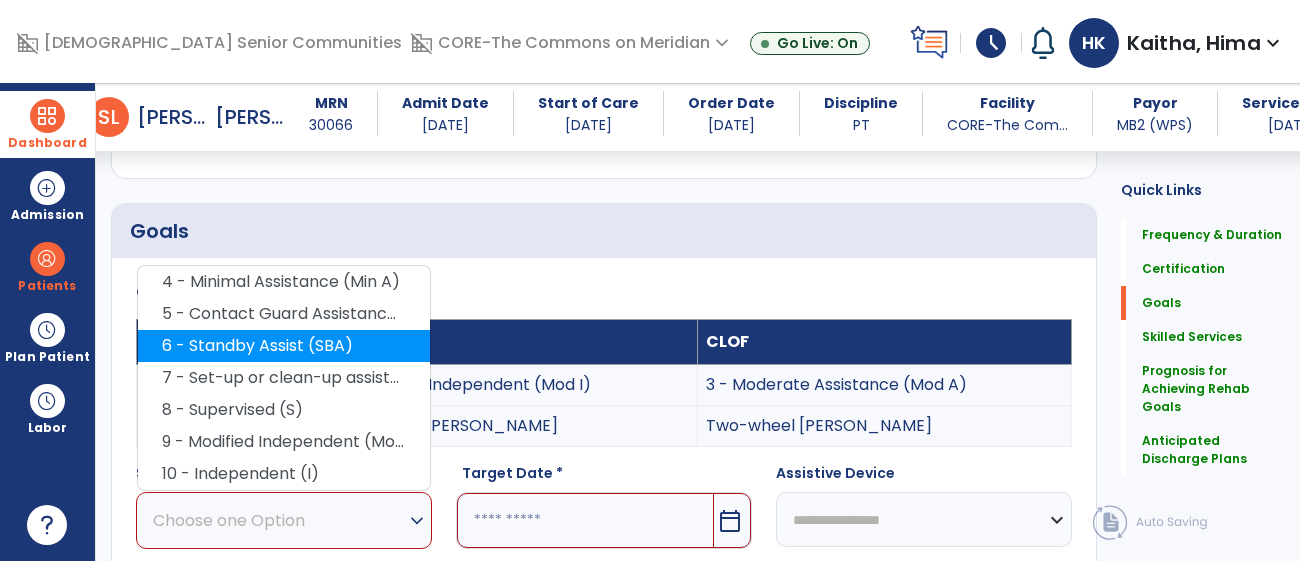 scroll, scrollTop: 465, scrollLeft: 0, axis: vertical 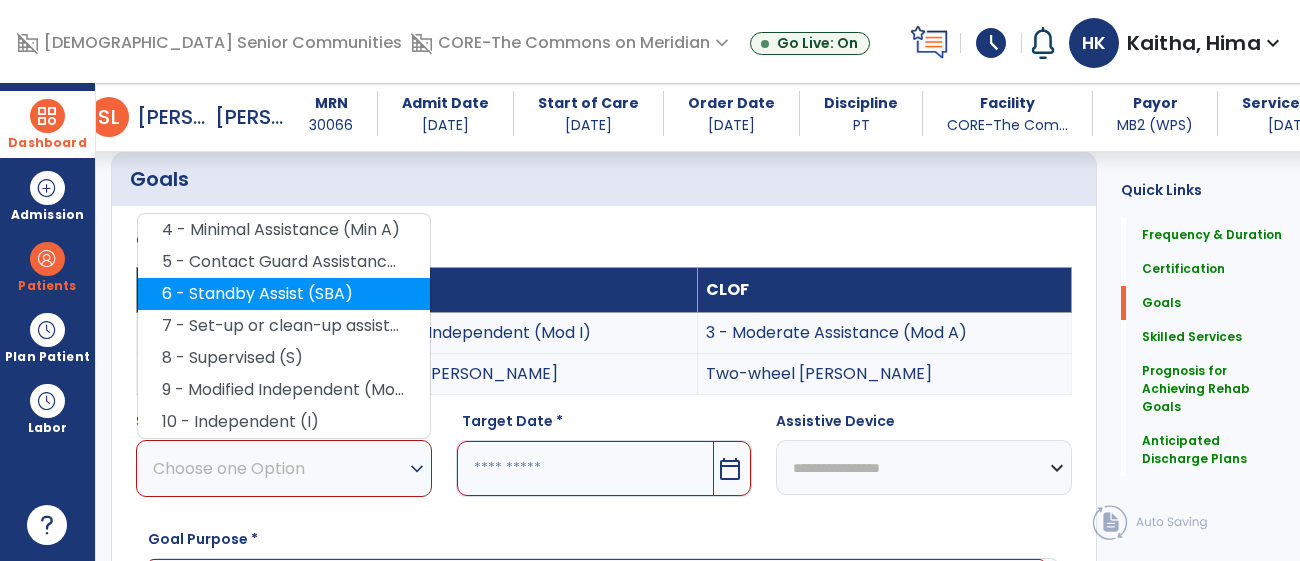 click on "6 - Standby Assist (SBA)" at bounding box center [284, 294] 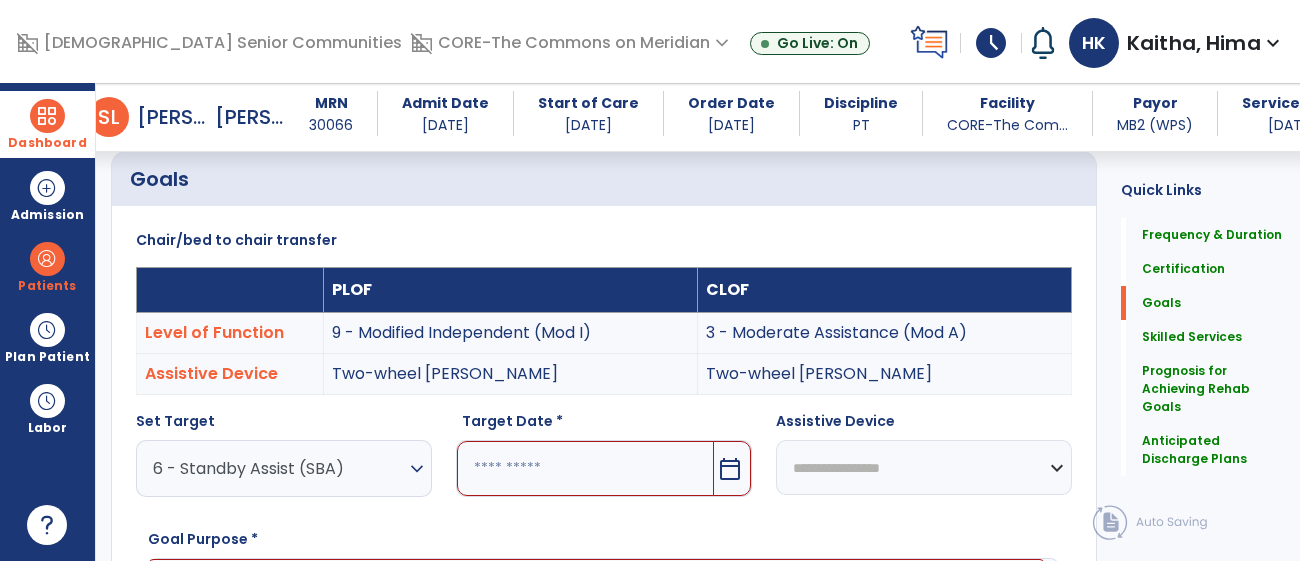 click on "expand_more" at bounding box center [417, 469] 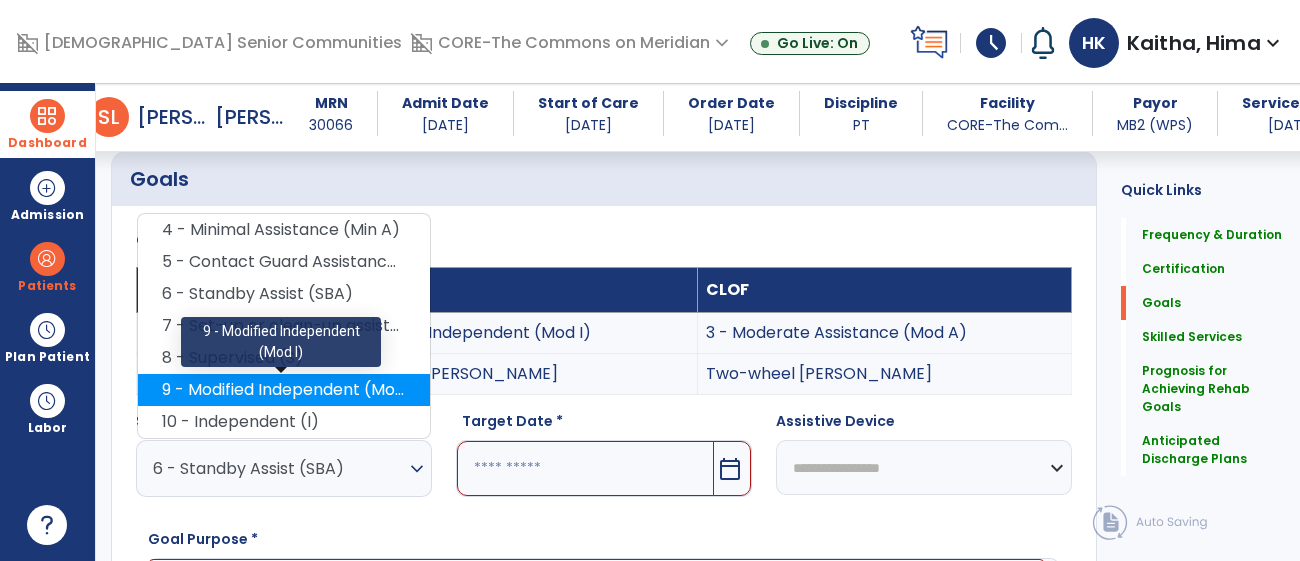 click on "9 - Modified Independent (Mod I)" at bounding box center [284, 390] 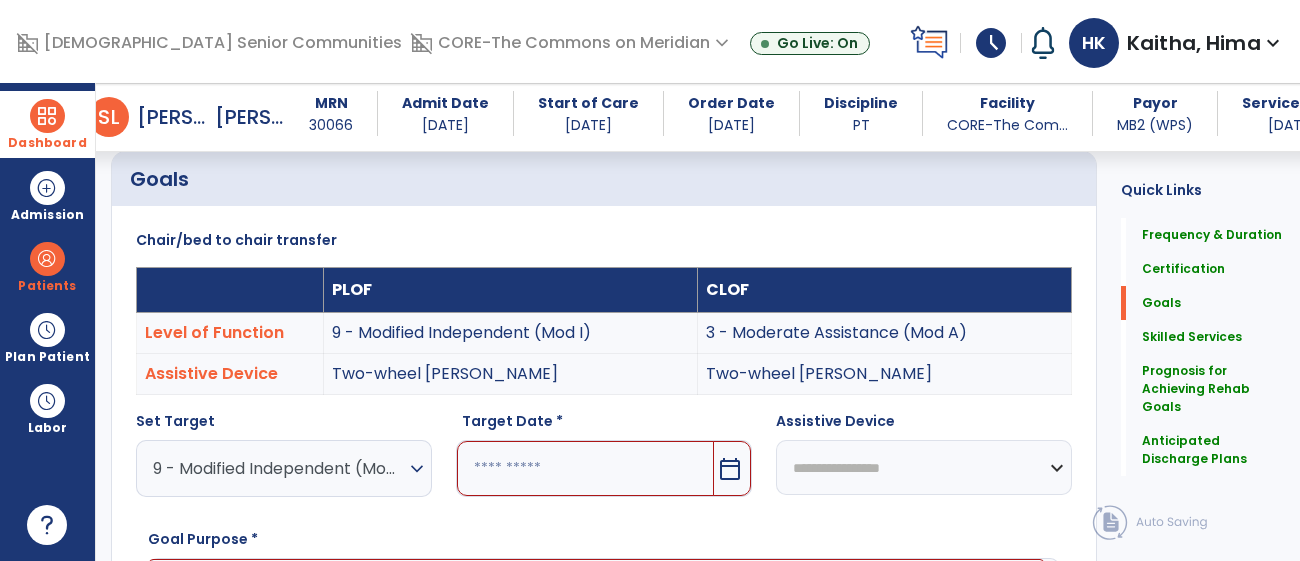 click on "calendar_today" at bounding box center [730, 469] 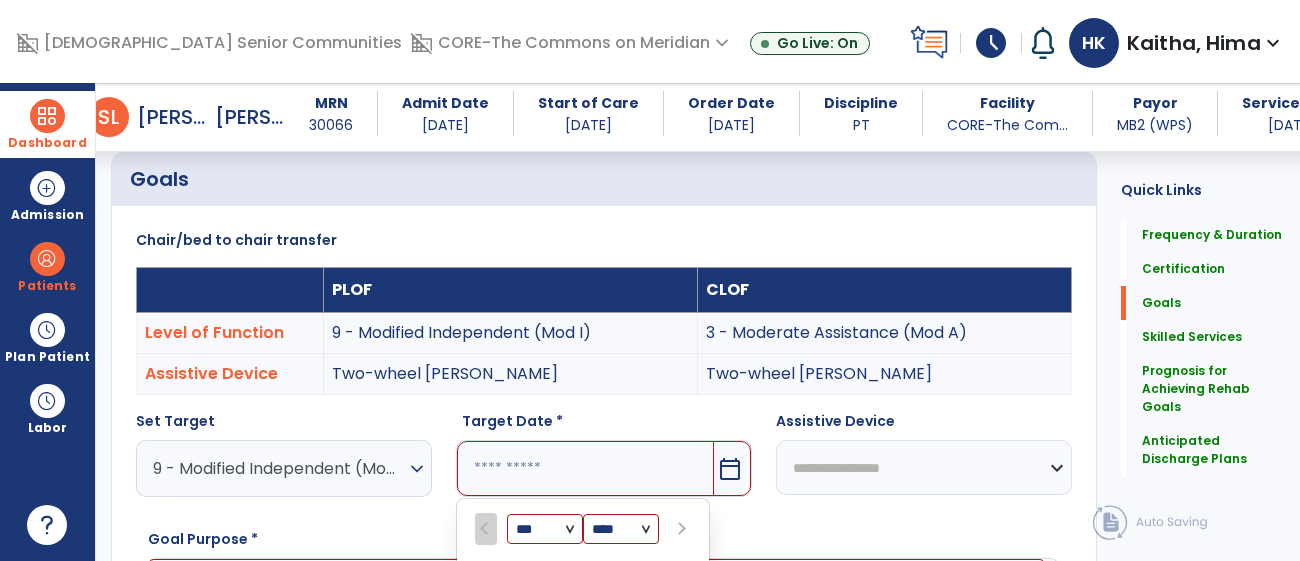 scroll, scrollTop: 777, scrollLeft: 0, axis: vertical 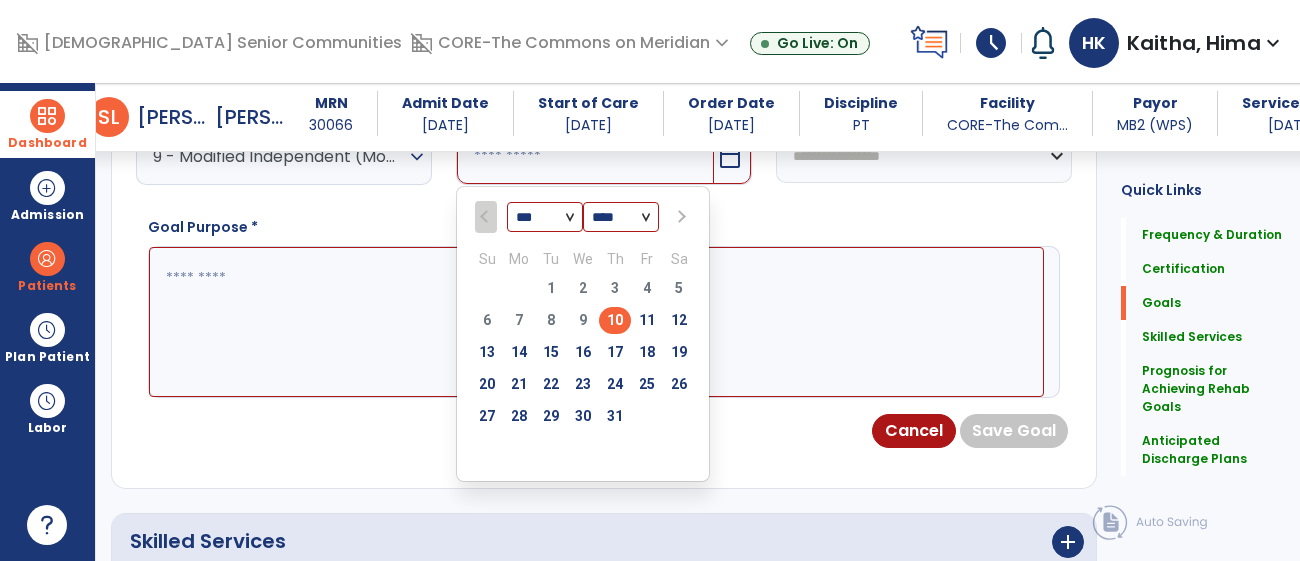 click on "*** *** *** ***" at bounding box center [545, 218] 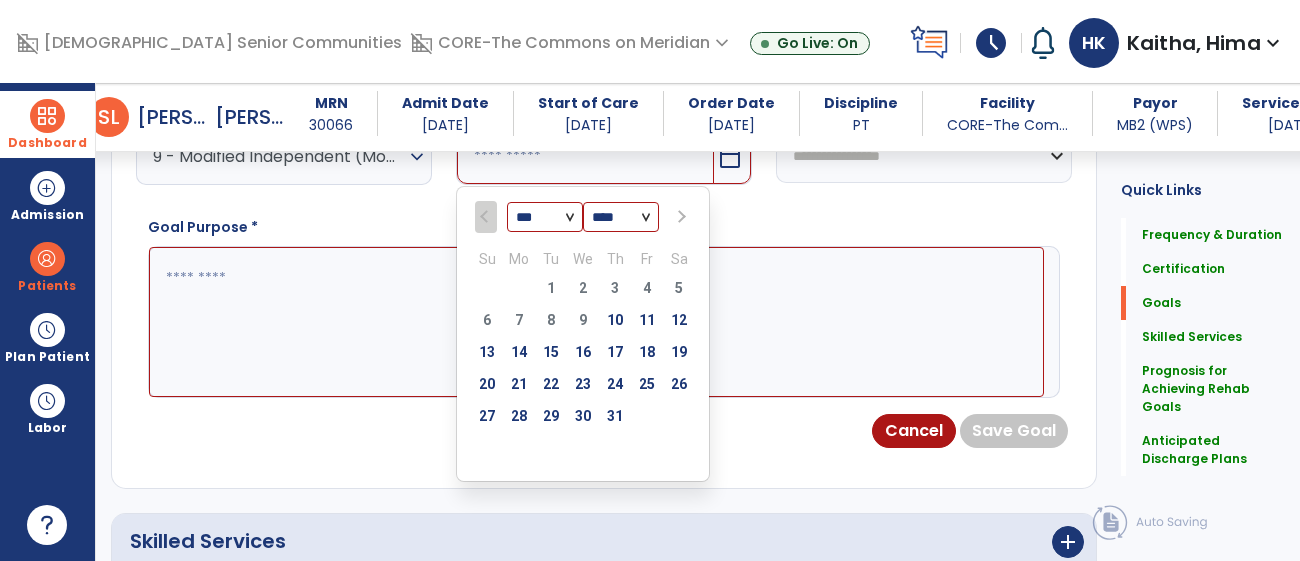 select on "*" 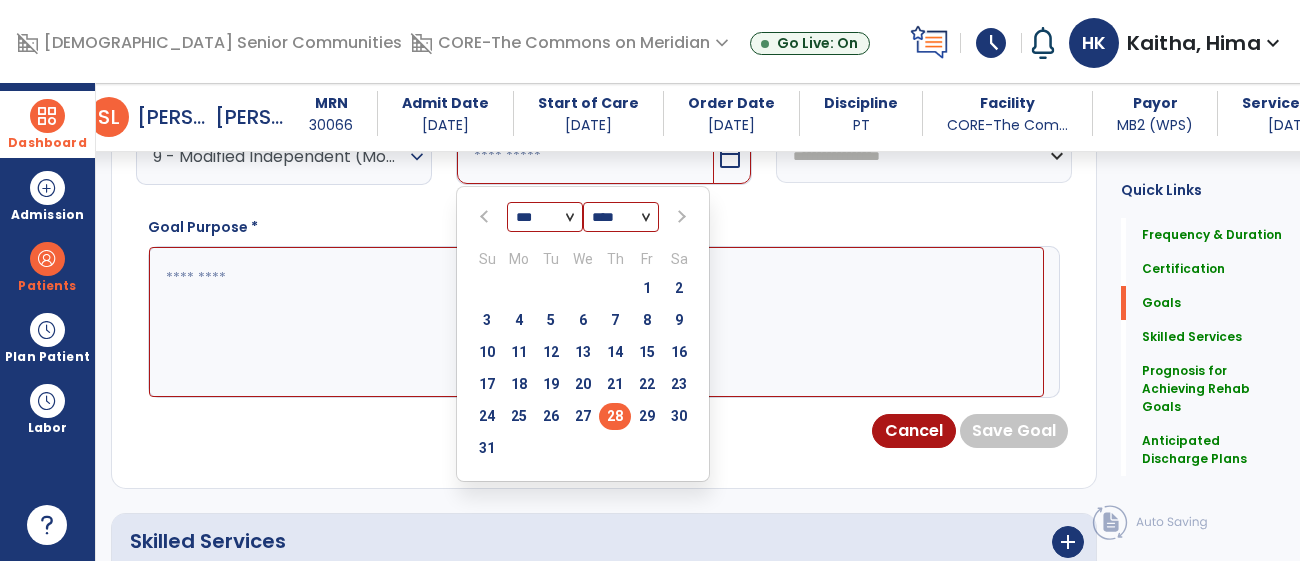 click on "28" at bounding box center (615, 416) 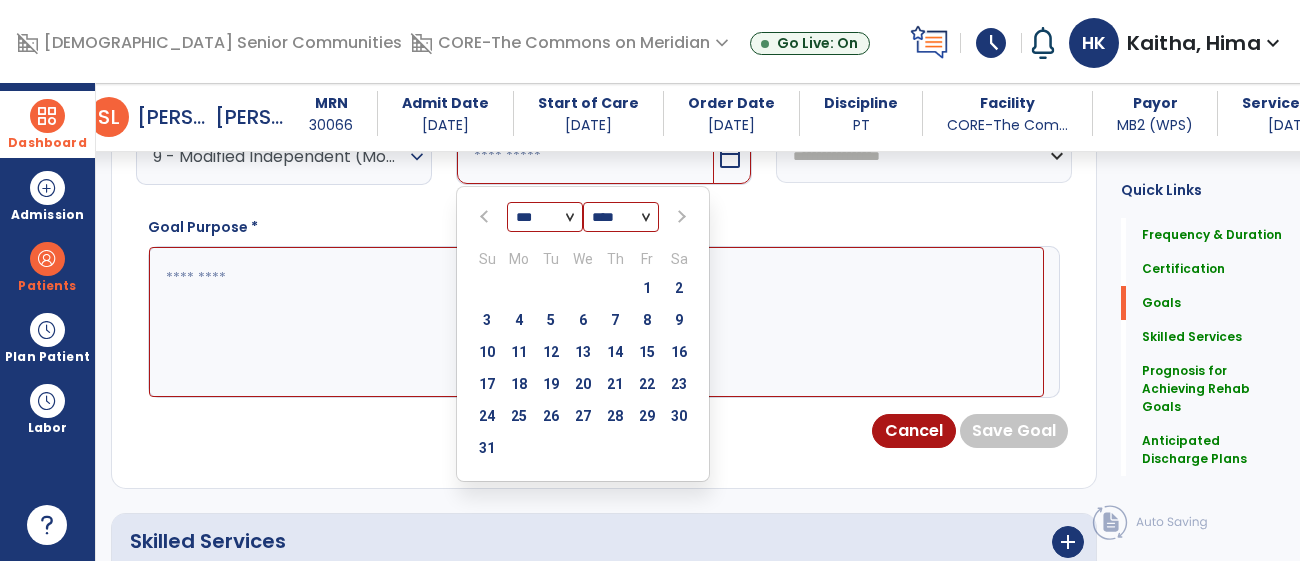 type on "*********" 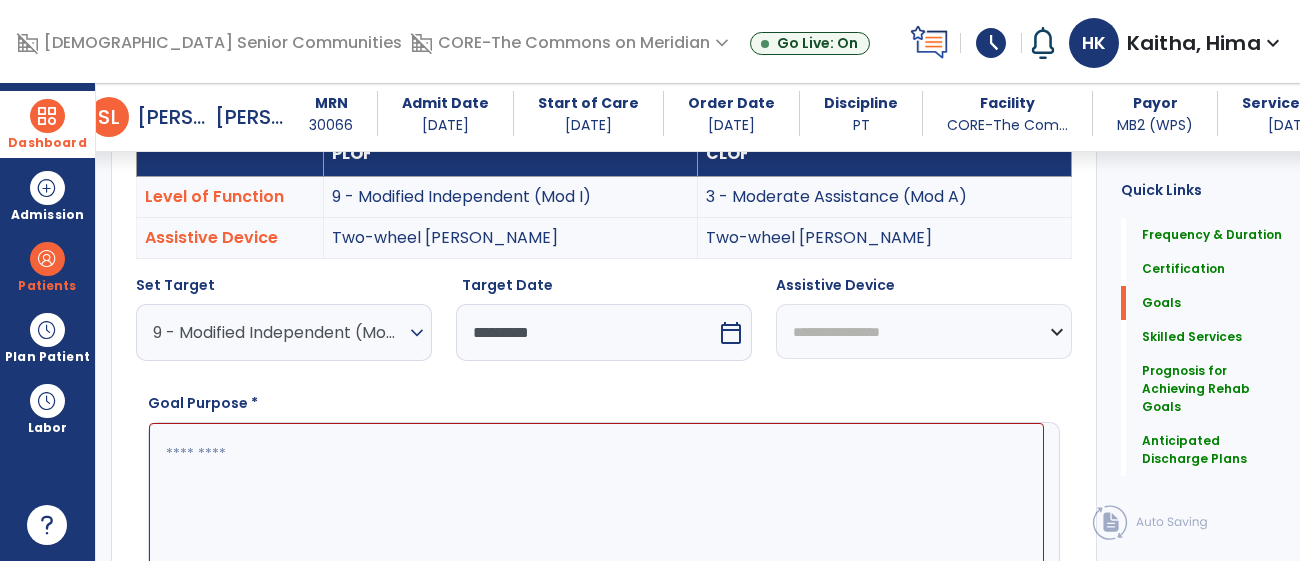 scroll, scrollTop: 571, scrollLeft: 0, axis: vertical 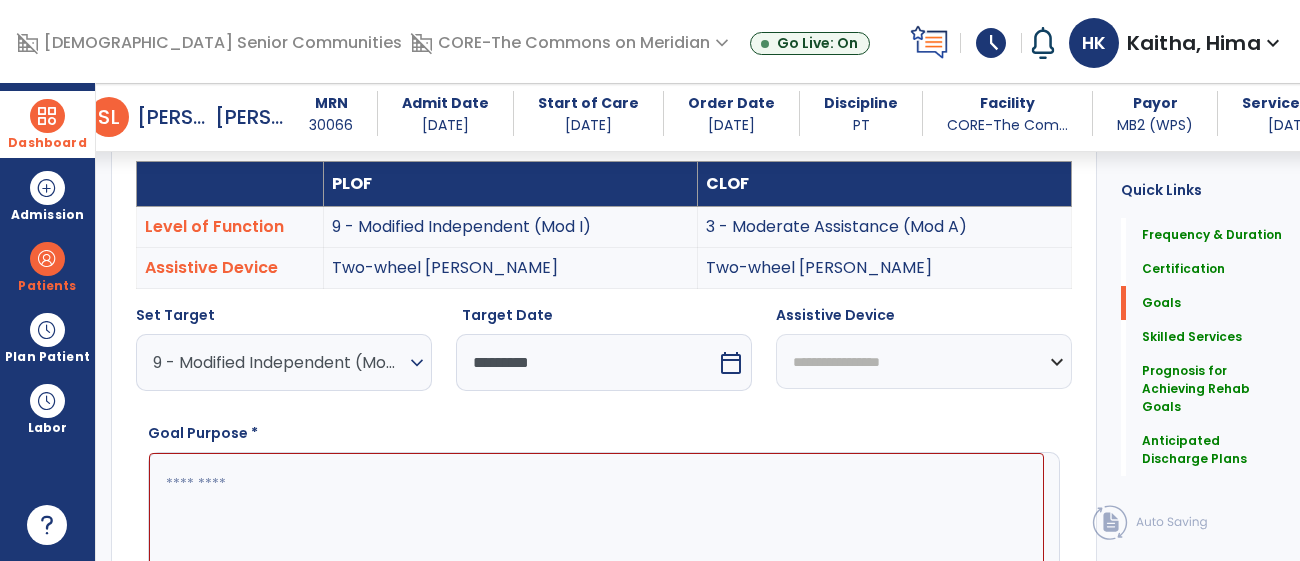 click on "**********" at bounding box center [924, 361] 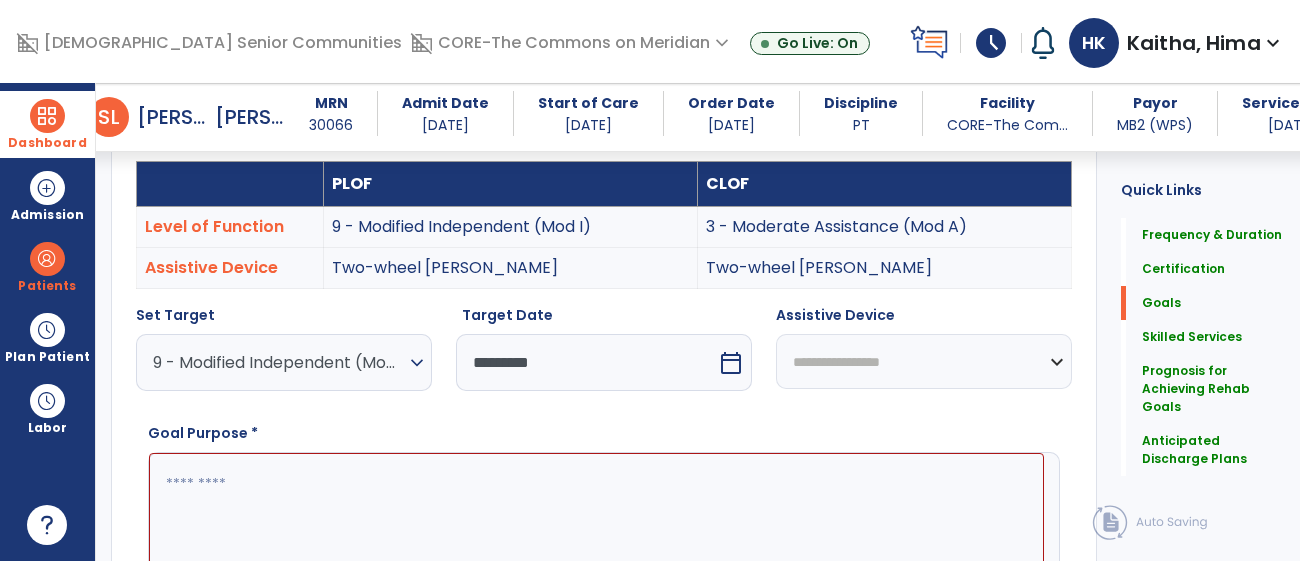 select on "**********" 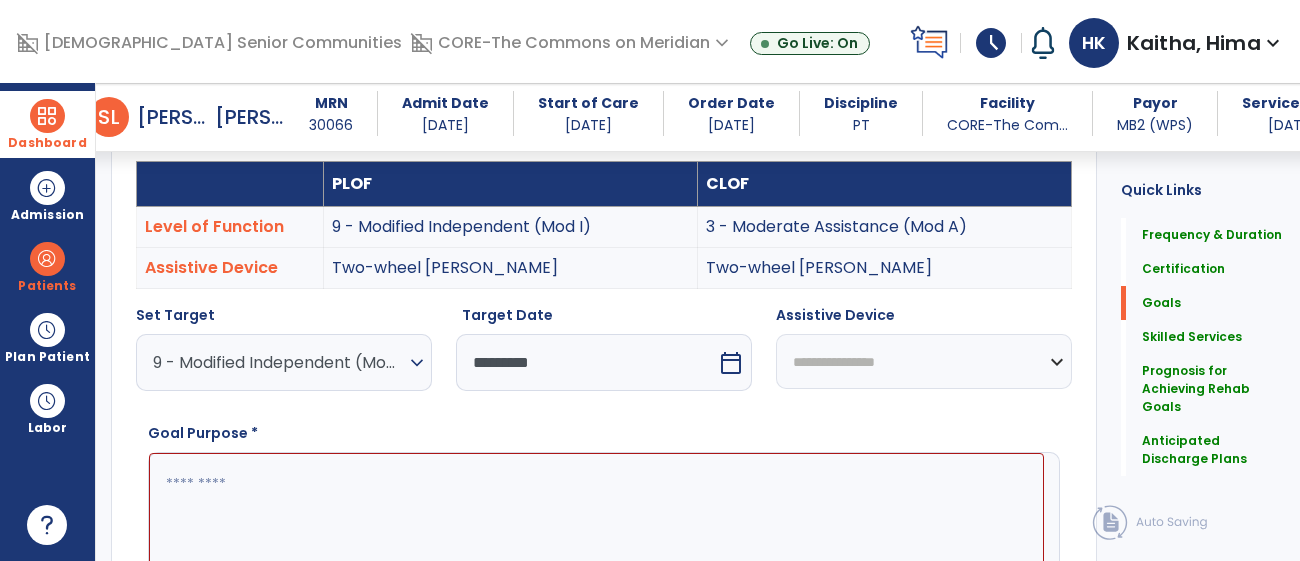 click on "**********" at bounding box center [924, 361] 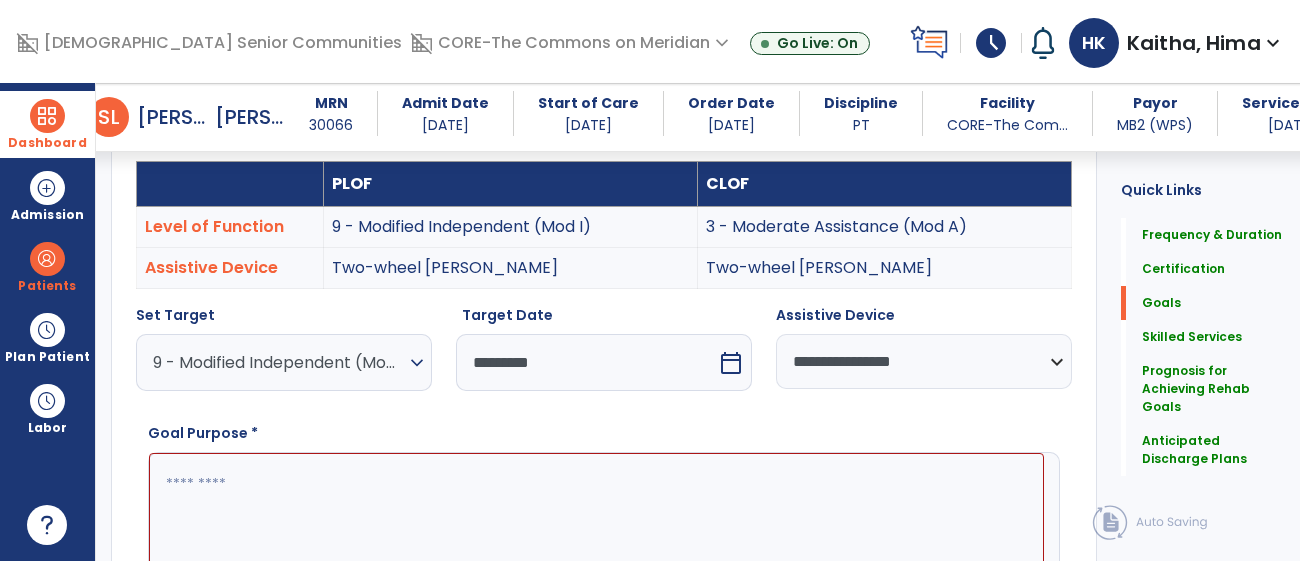 click at bounding box center [596, 528] 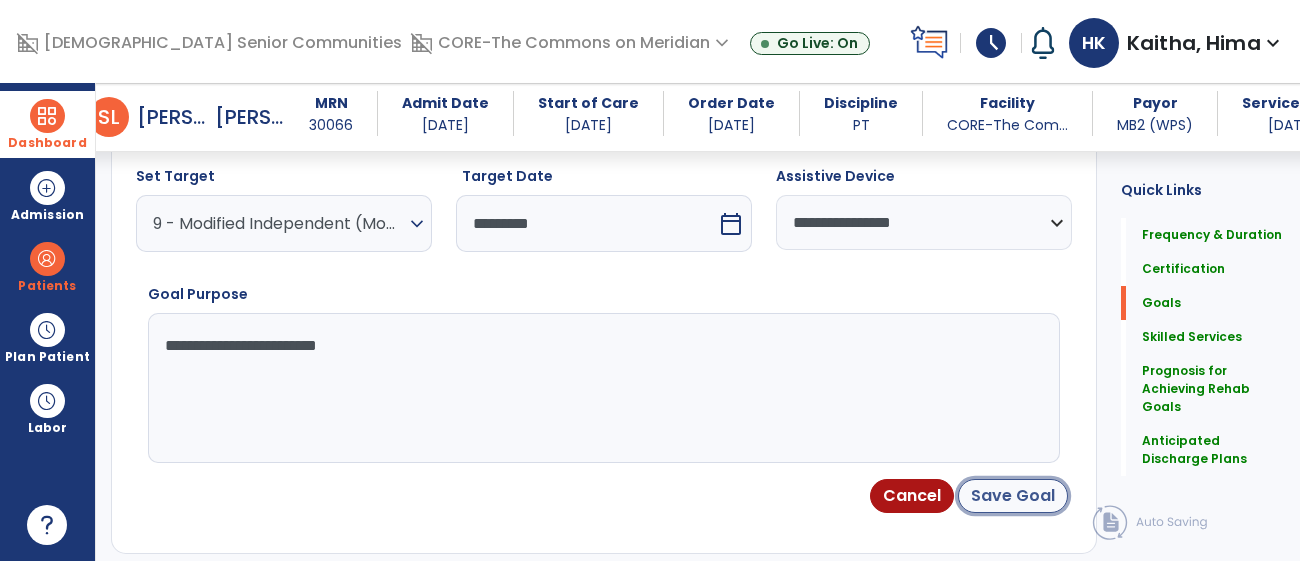 click on "Save Goal" at bounding box center (1013, 496) 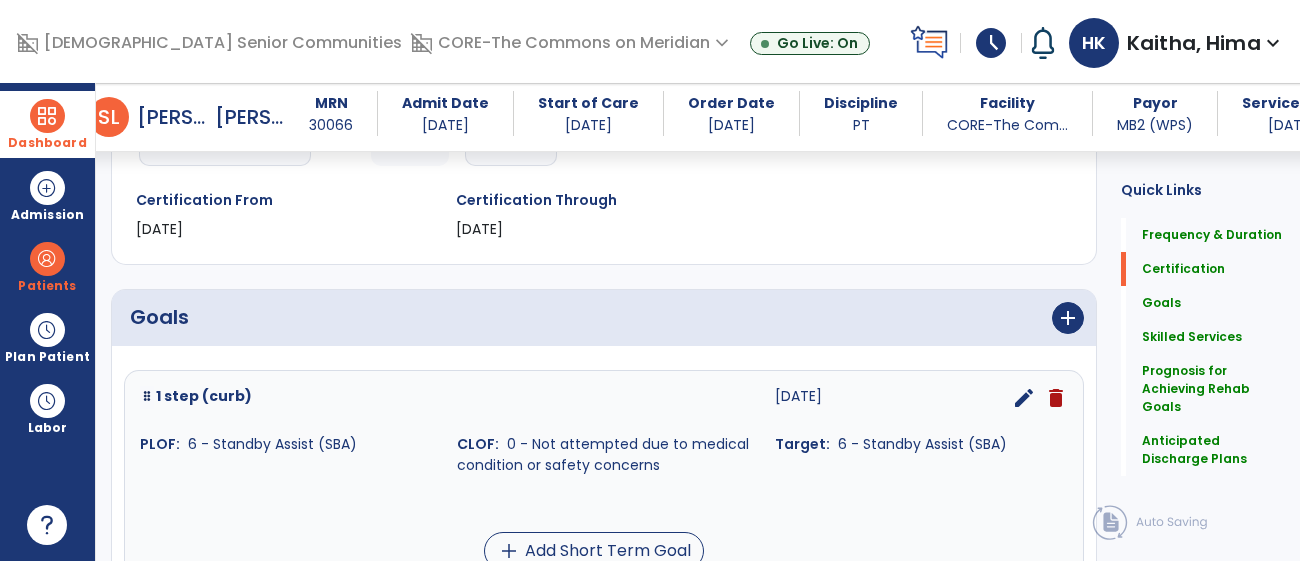 scroll, scrollTop: 329, scrollLeft: 0, axis: vertical 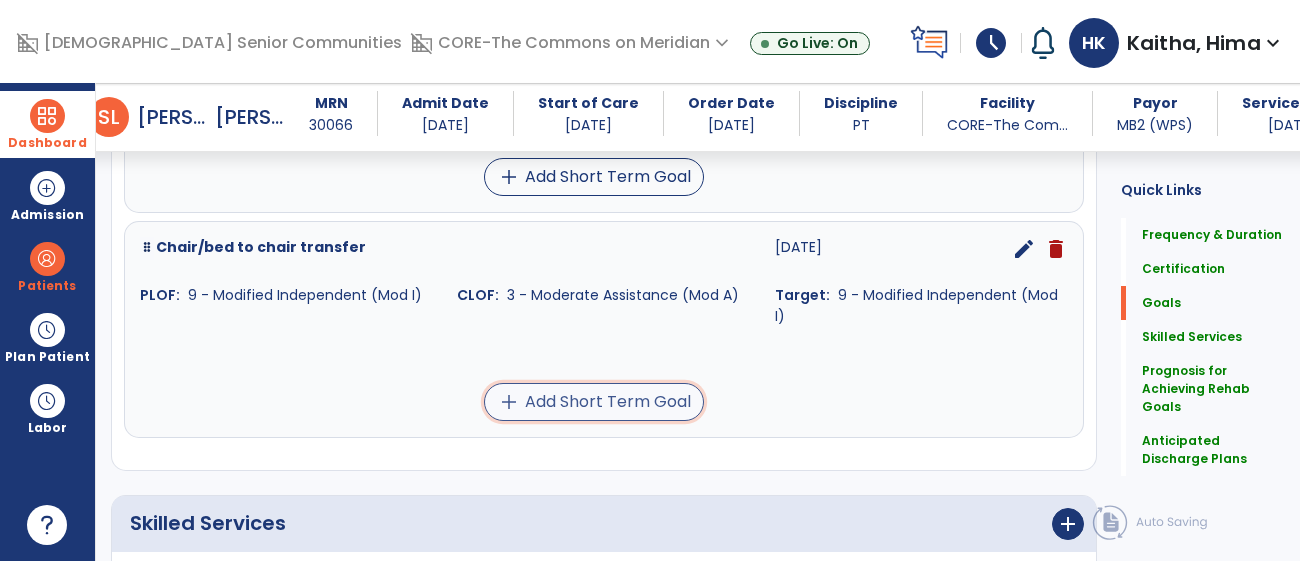 click on "add  Add Short Term Goal" at bounding box center (594, 402) 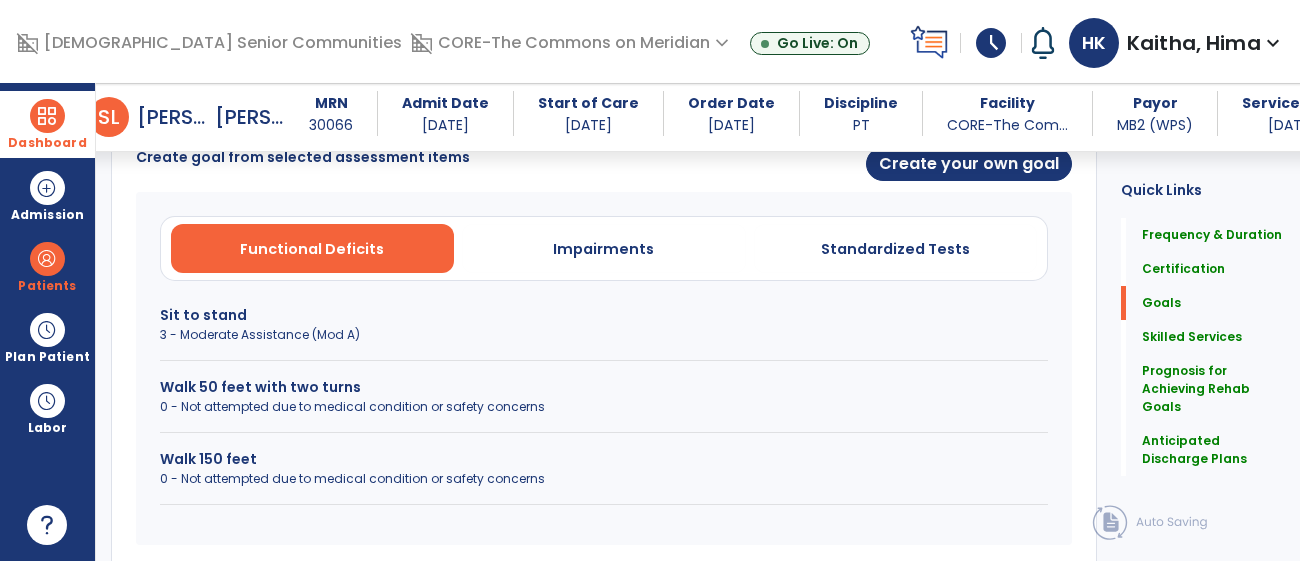 scroll, scrollTop: 540, scrollLeft: 0, axis: vertical 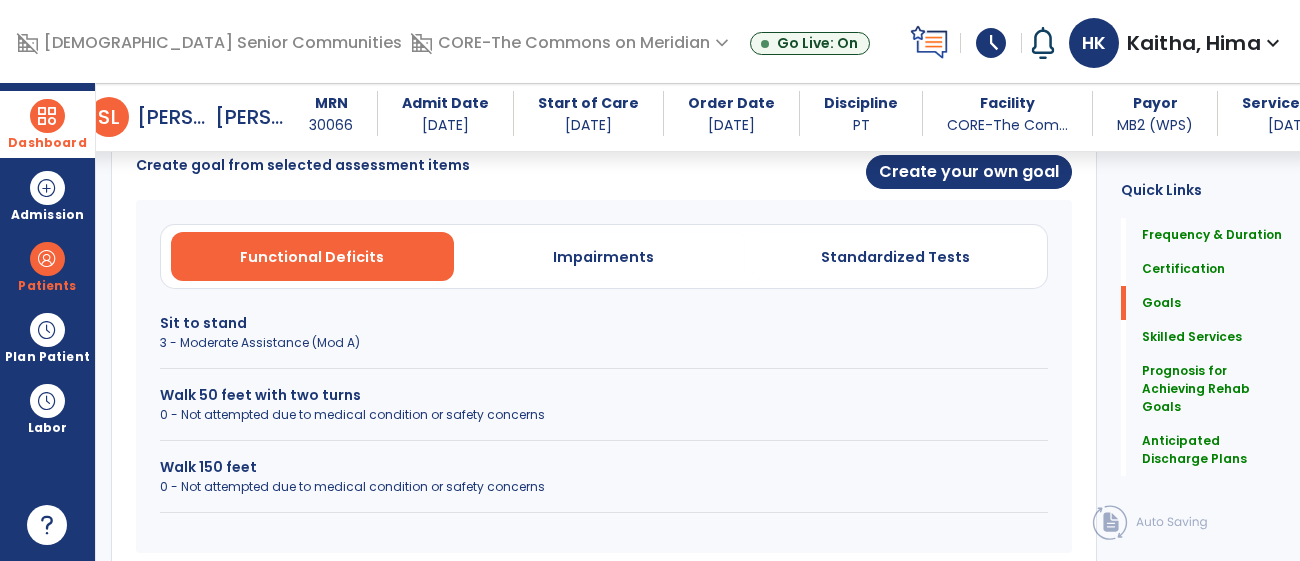 click on "3 - Moderate Assistance (Mod A)" at bounding box center (604, 343) 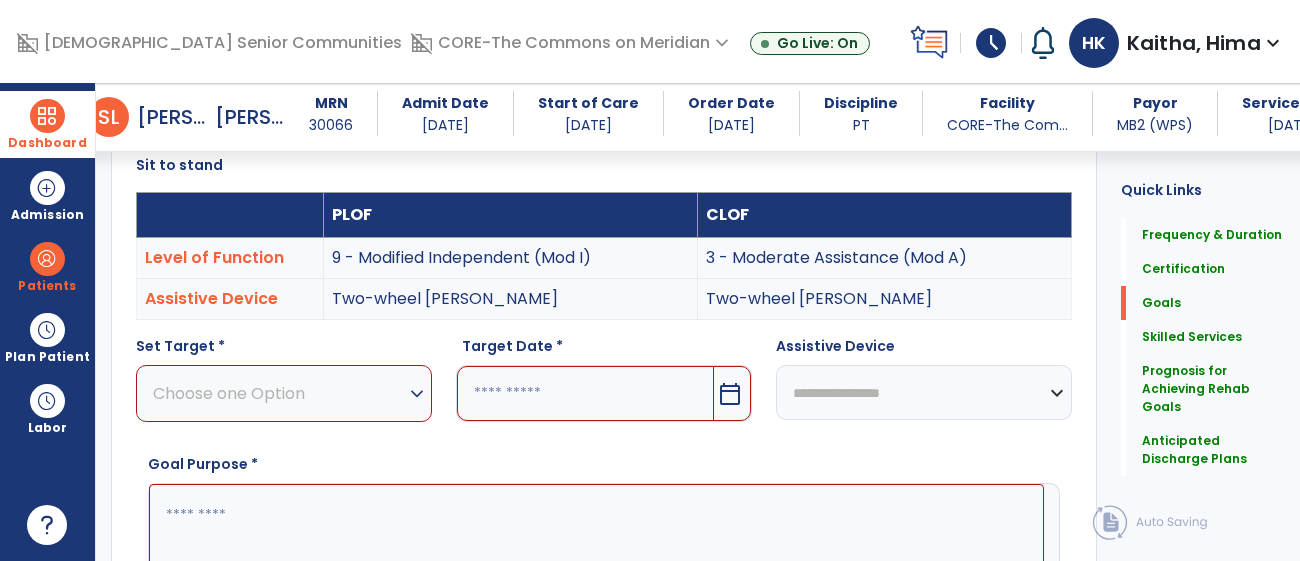 click on "Choose one Option" at bounding box center [279, 393] 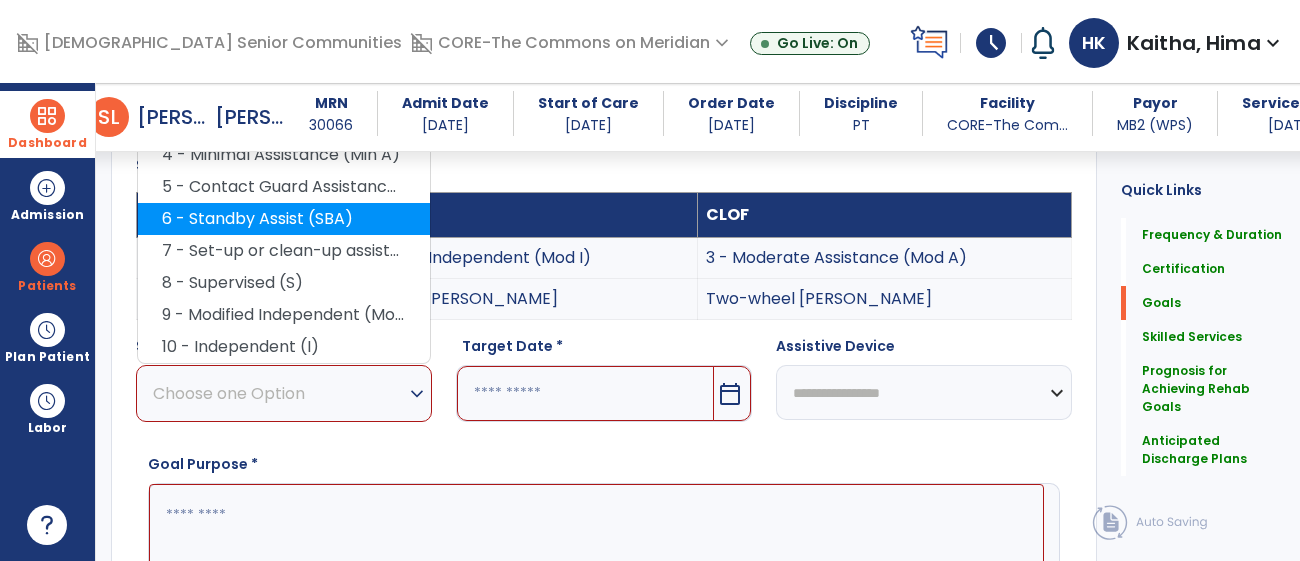 click on "6 - Standby Assist (SBA)" at bounding box center (284, 219) 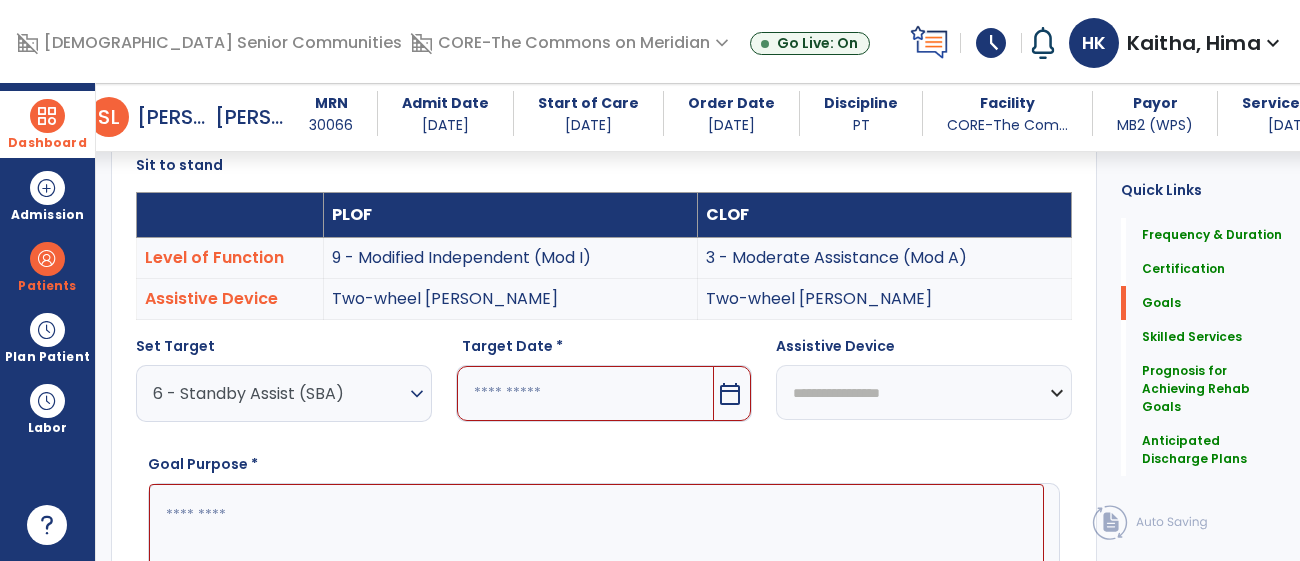 click on "calendar_today" at bounding box center (730, 394) 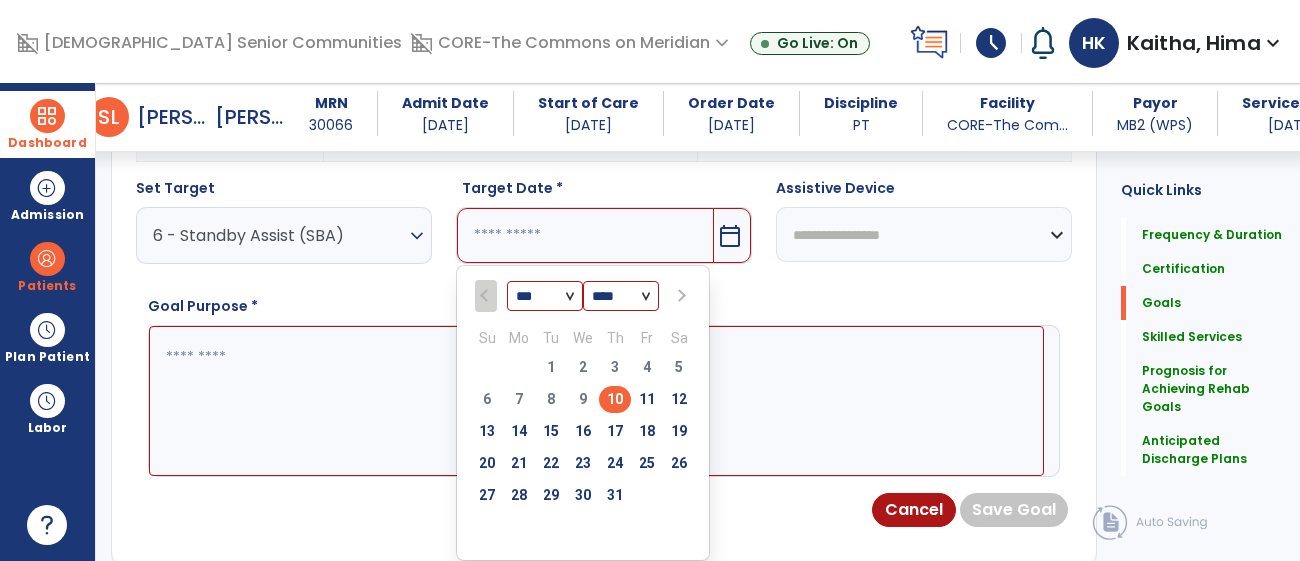 scroll, scrollTop: 758, scrollLeft: 0, axis: vertical 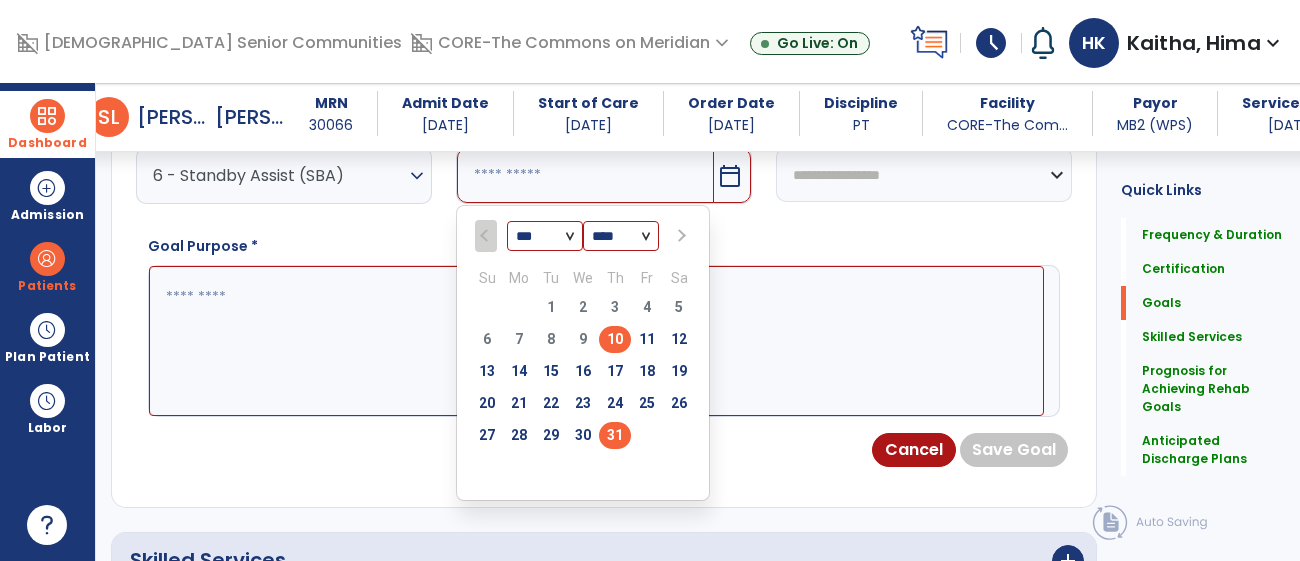 click on "31" at bounding box center (615, 435) 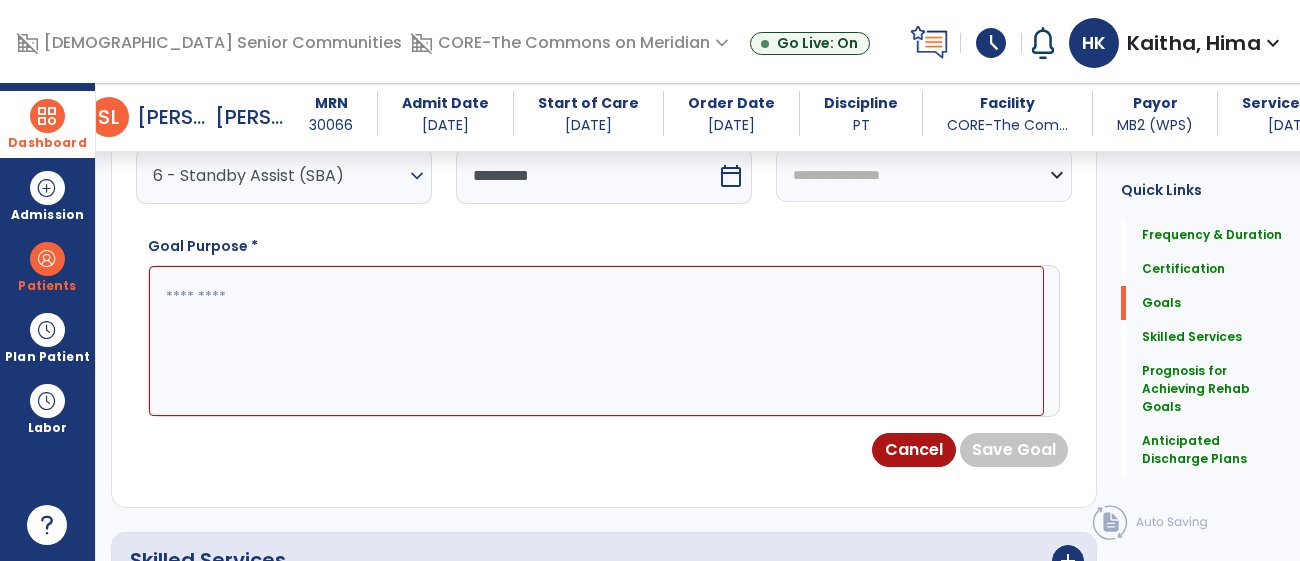 click at bounding box center (596, 341) 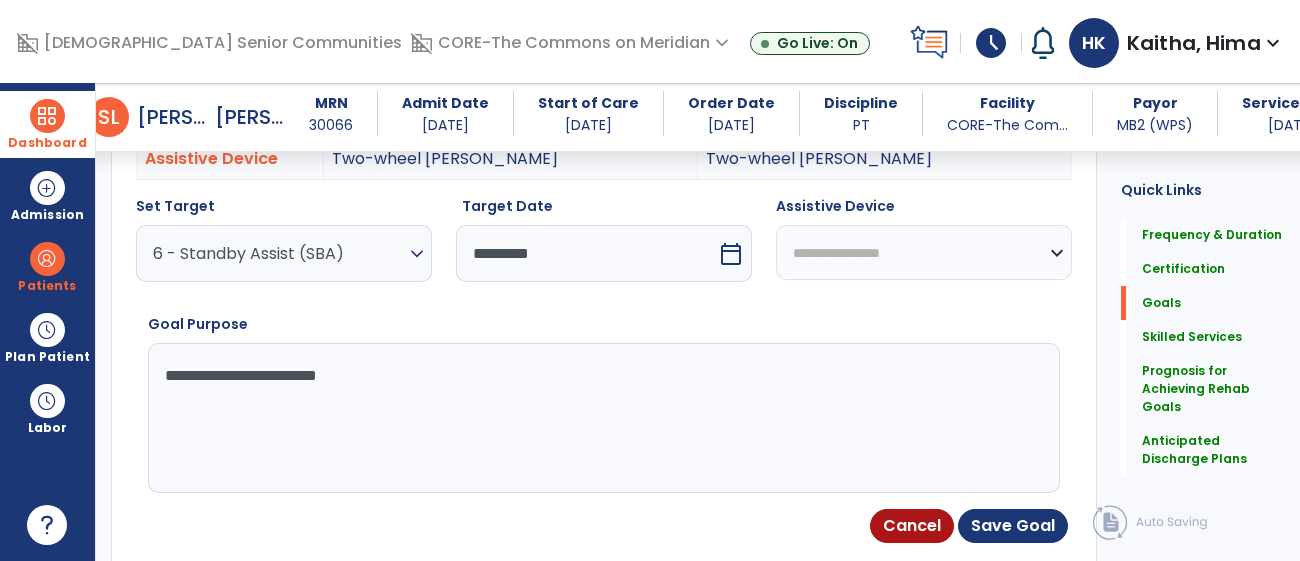 scroll, scrollTop: 647, scrollLeft: 0, axis: vertical 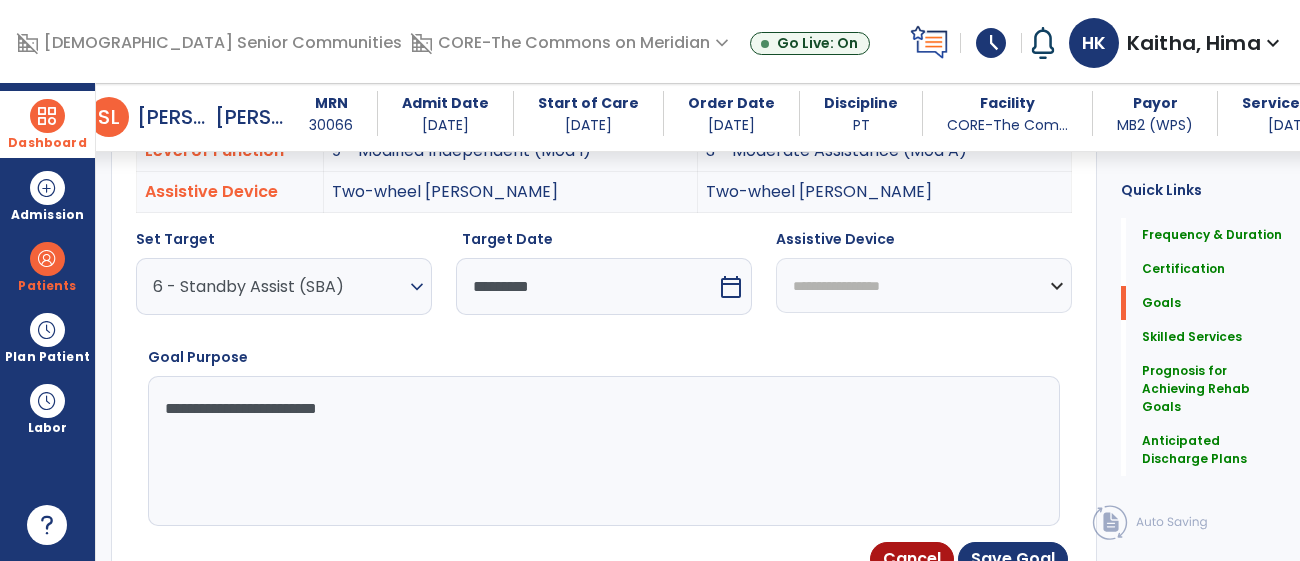 type on "**********" 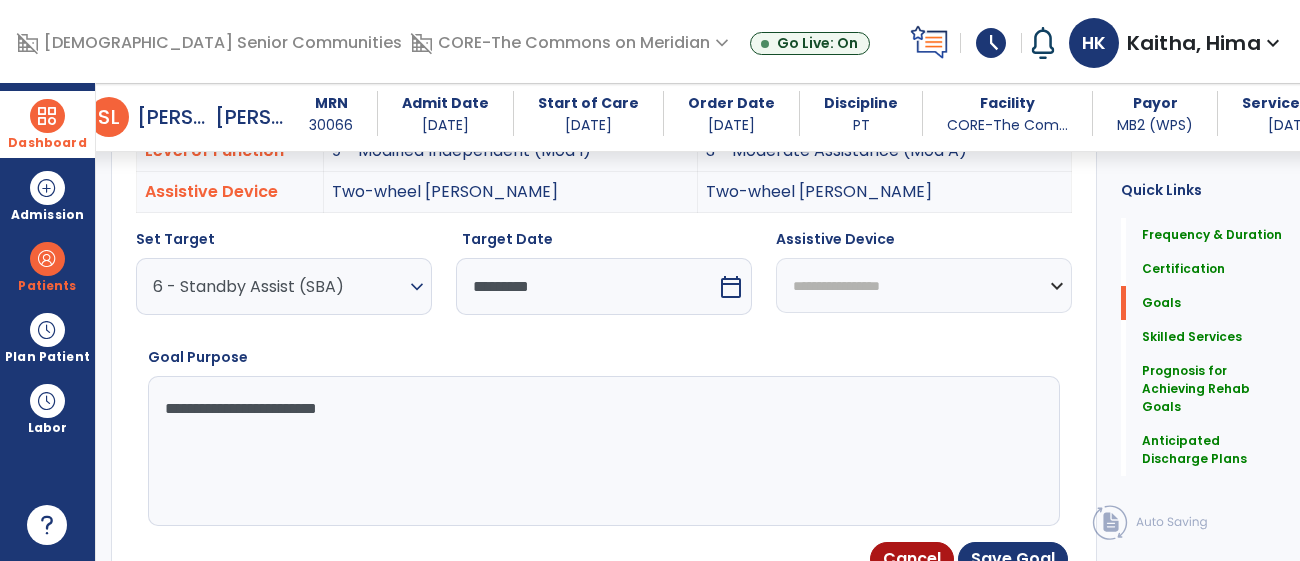 select on "**********" 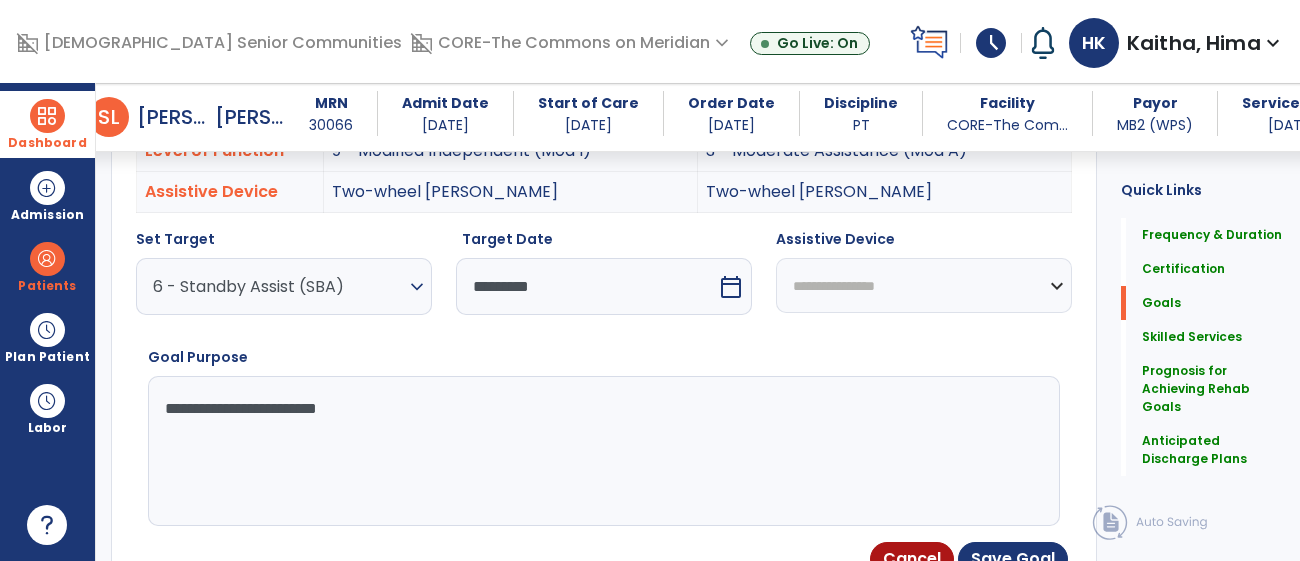 click on "**********" at bounding box center [924, 285] 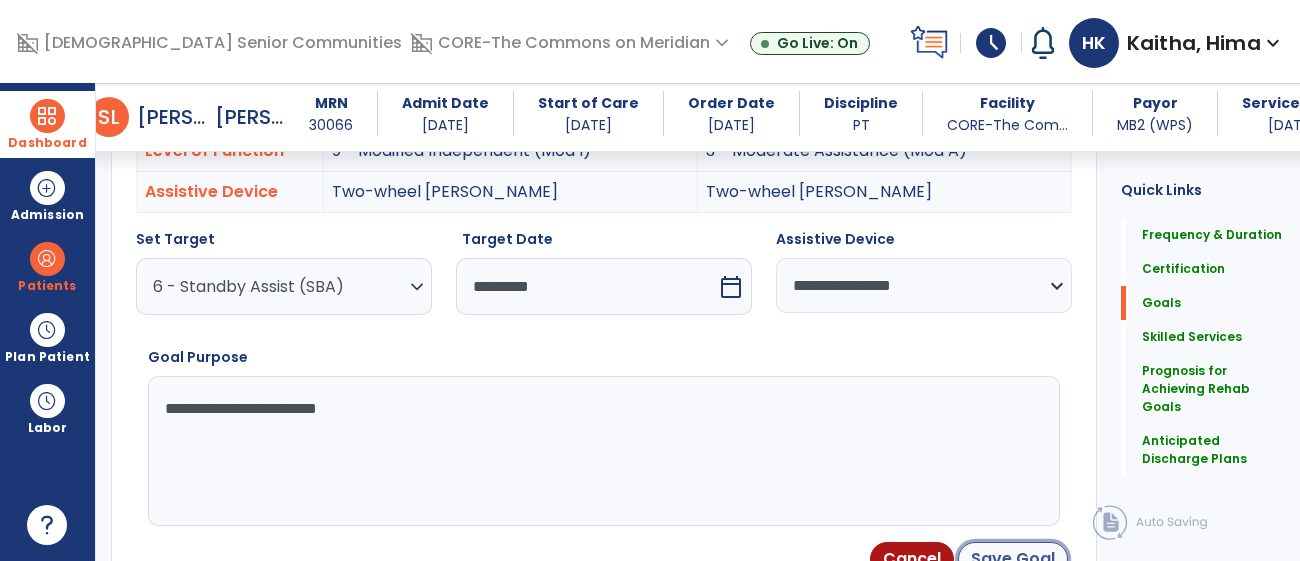 click on "Save Goal" at bounding box center [1013, 559] 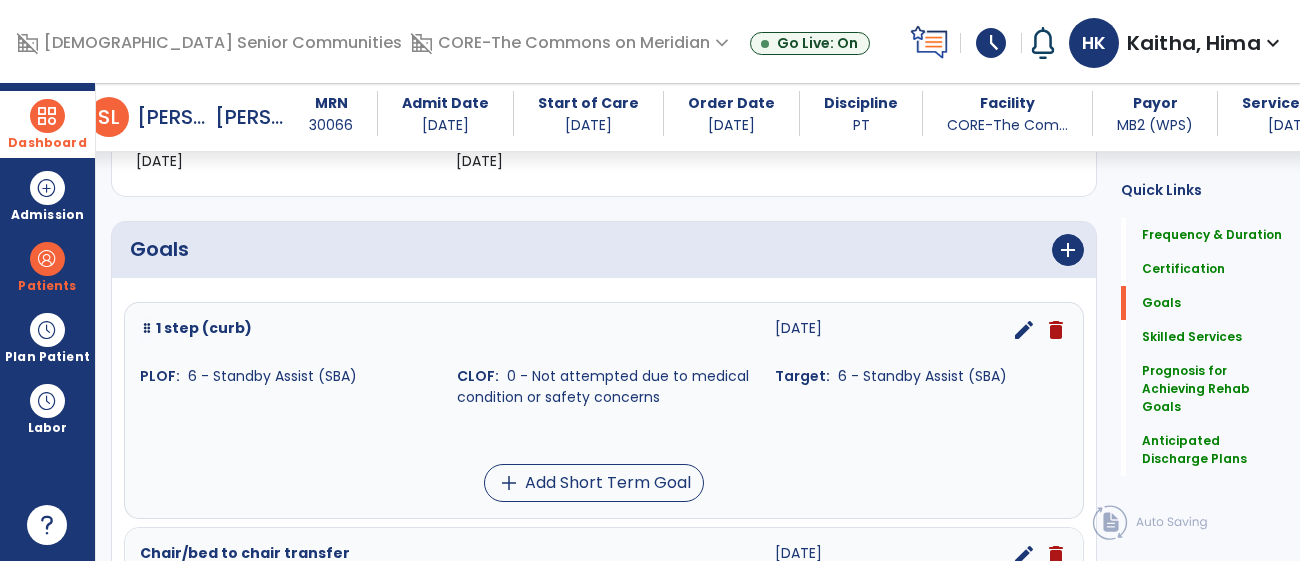scroll, scrollTop: 342, scrollLeft: 0, axis: vertical 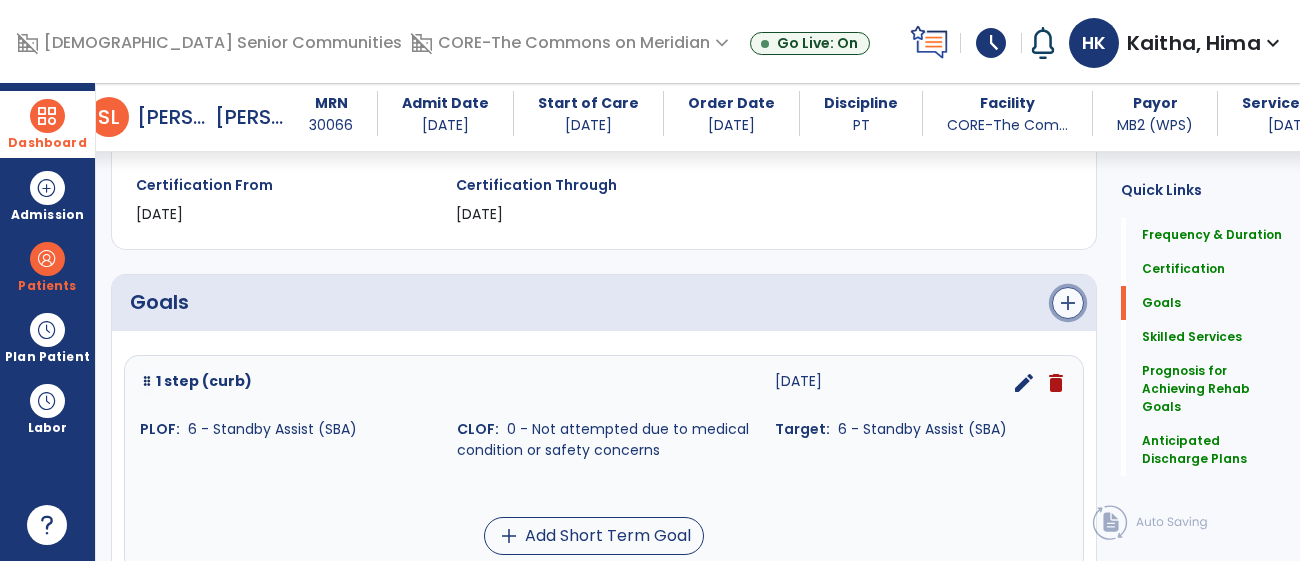 click on "add" at bounding box center [1068, 303] 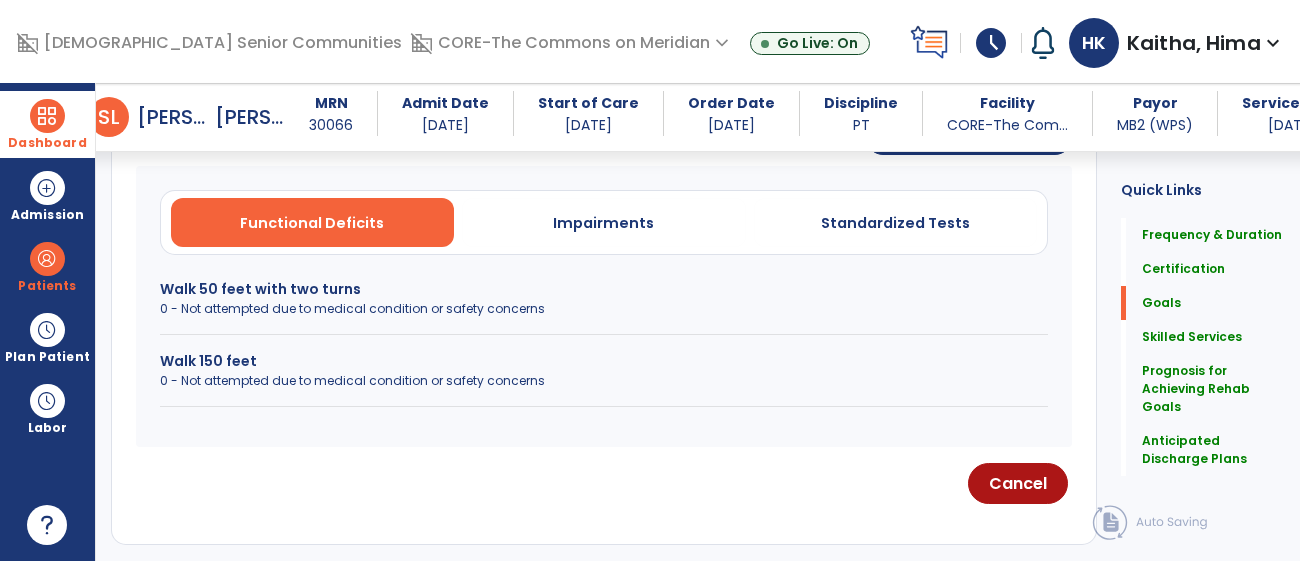 scroll, scrollTop: 578, scrollLeft: 0, axis: vertical 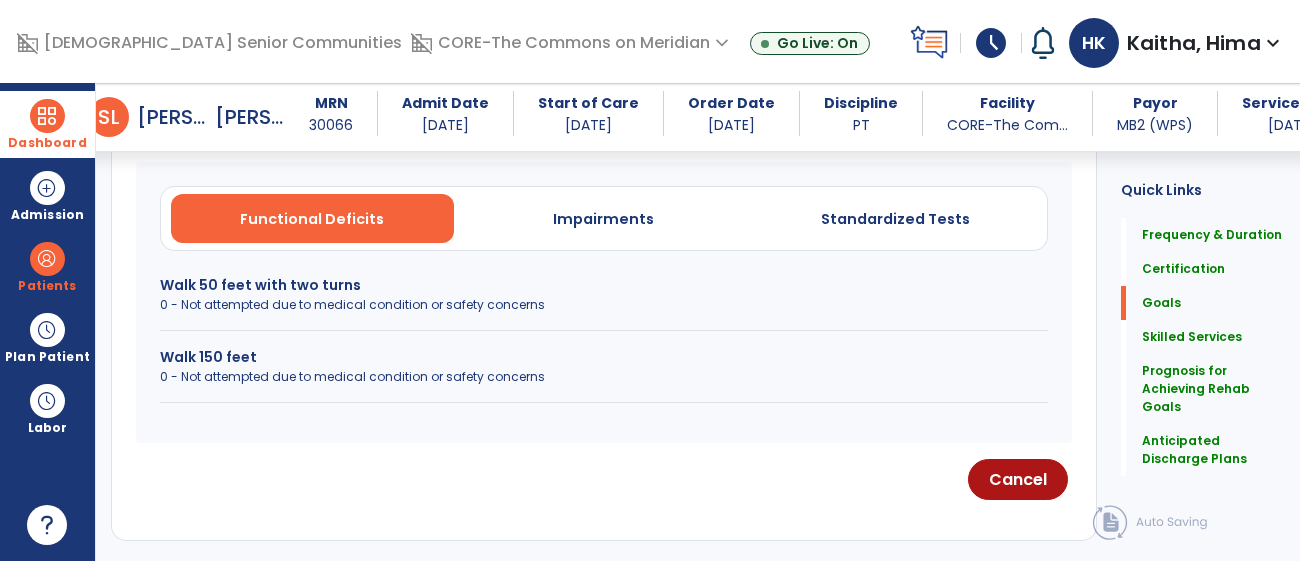 click on "0 - Not attempted due to medical condition or safety concerns" at bounding box center (604, 377) 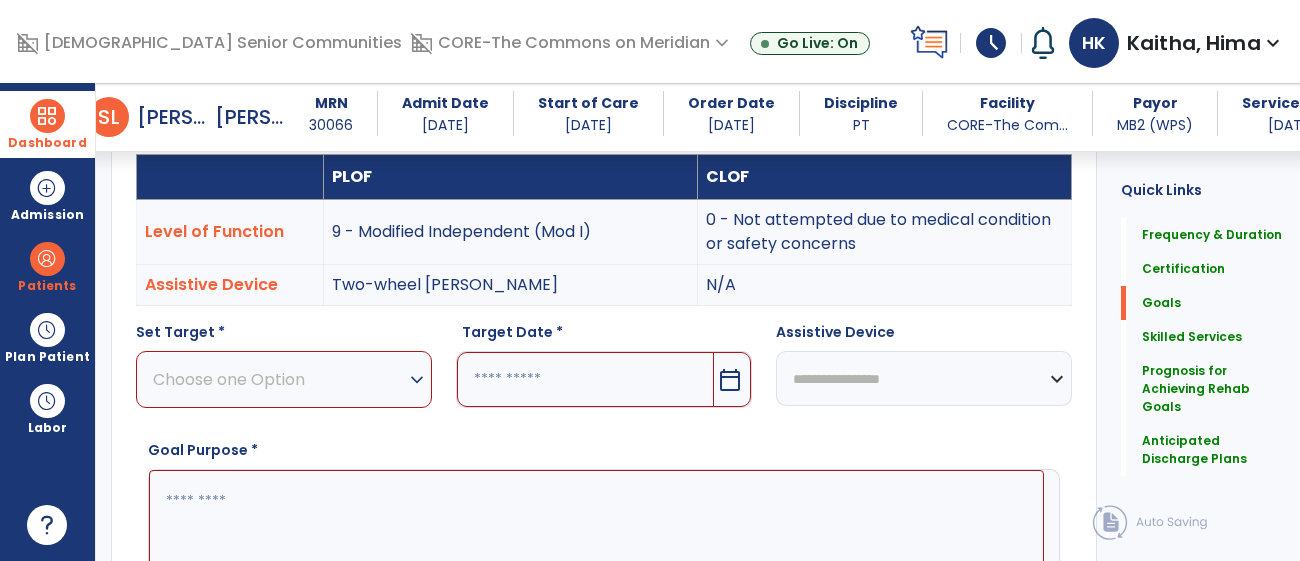 click on "expand_more" at bounding box center [417, 380] 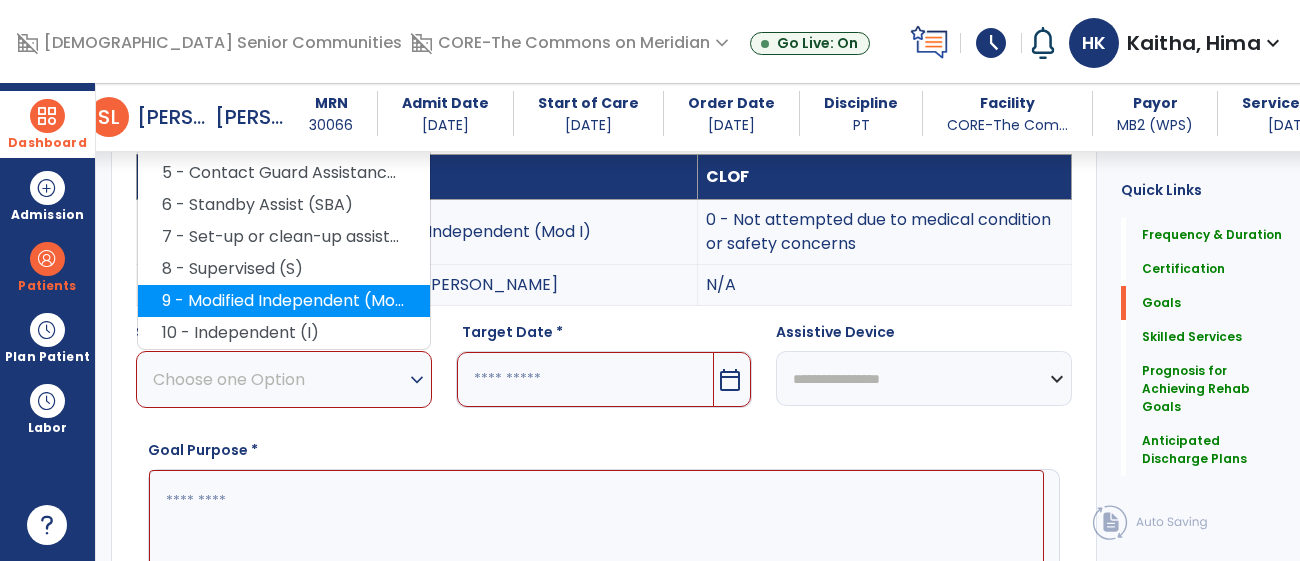 click on "9 - Modified Independent (Mod I)" at bounding box center (284, 301) 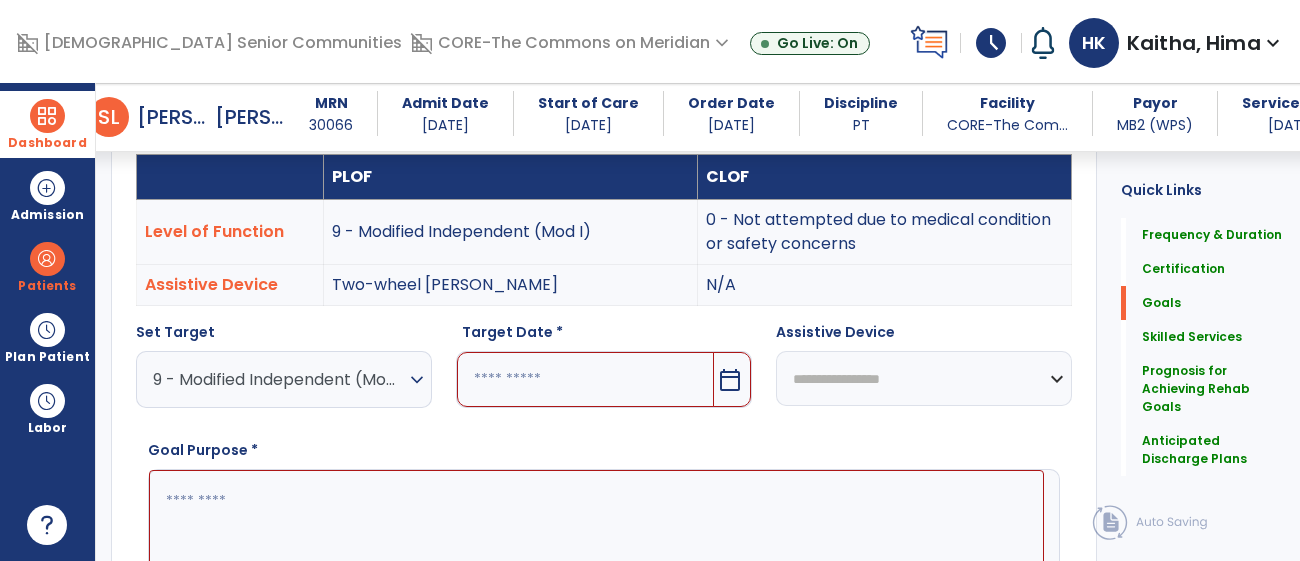click on "calendar_today" at bounding box center (730, 380) 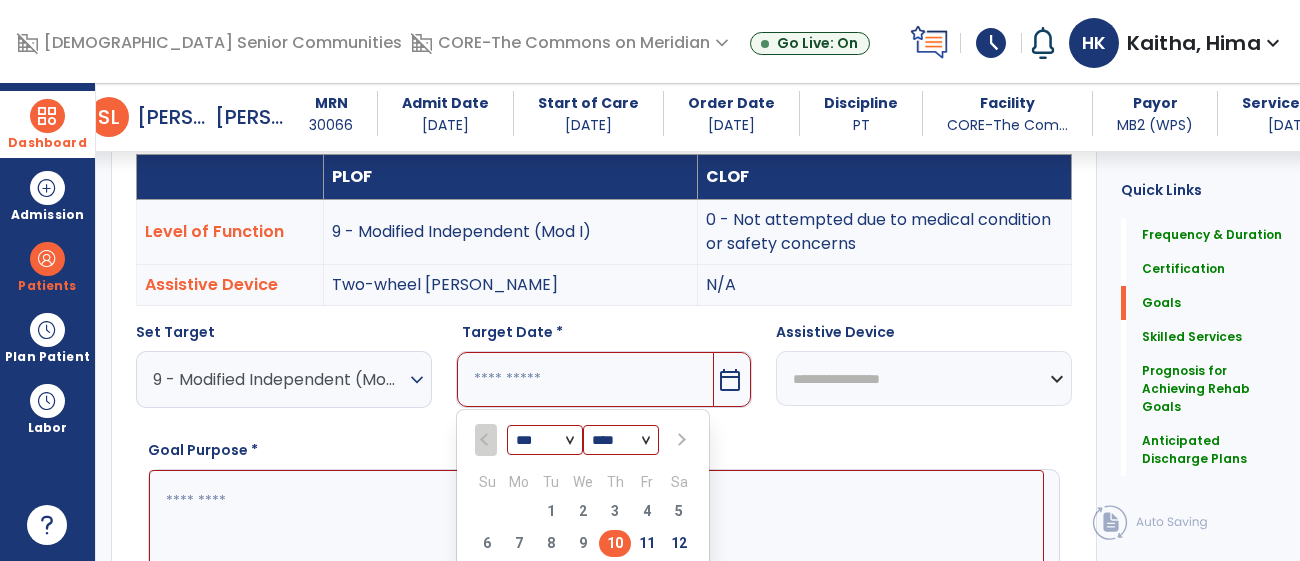 click on "*** *** *** ***" at bounding box center [545, 441] 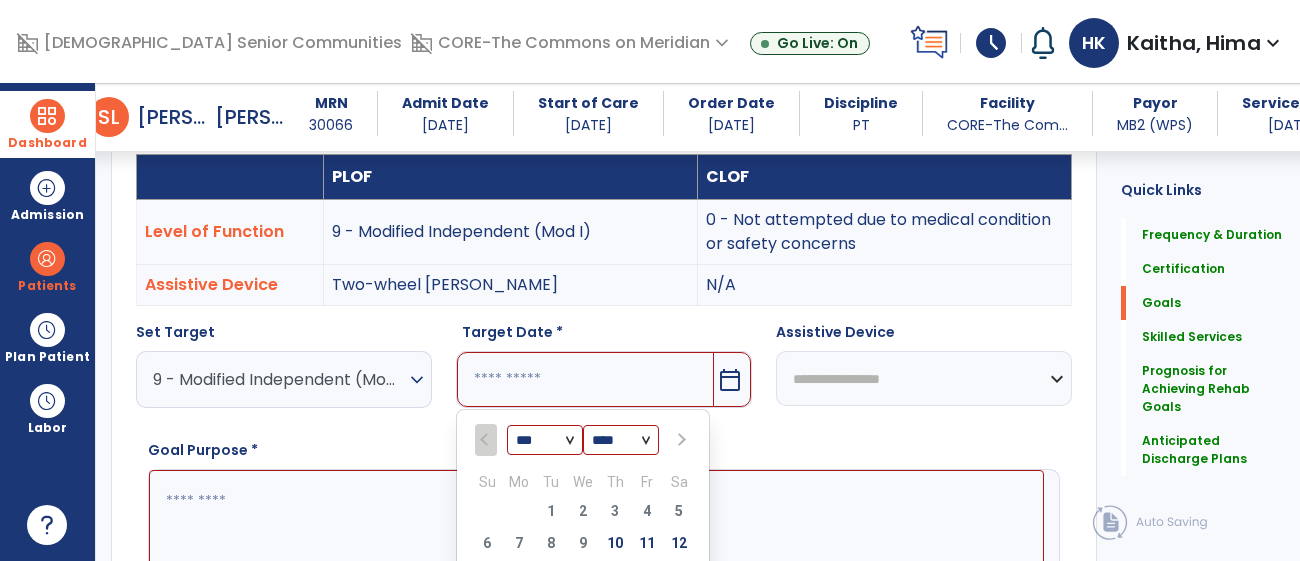 select on "*" 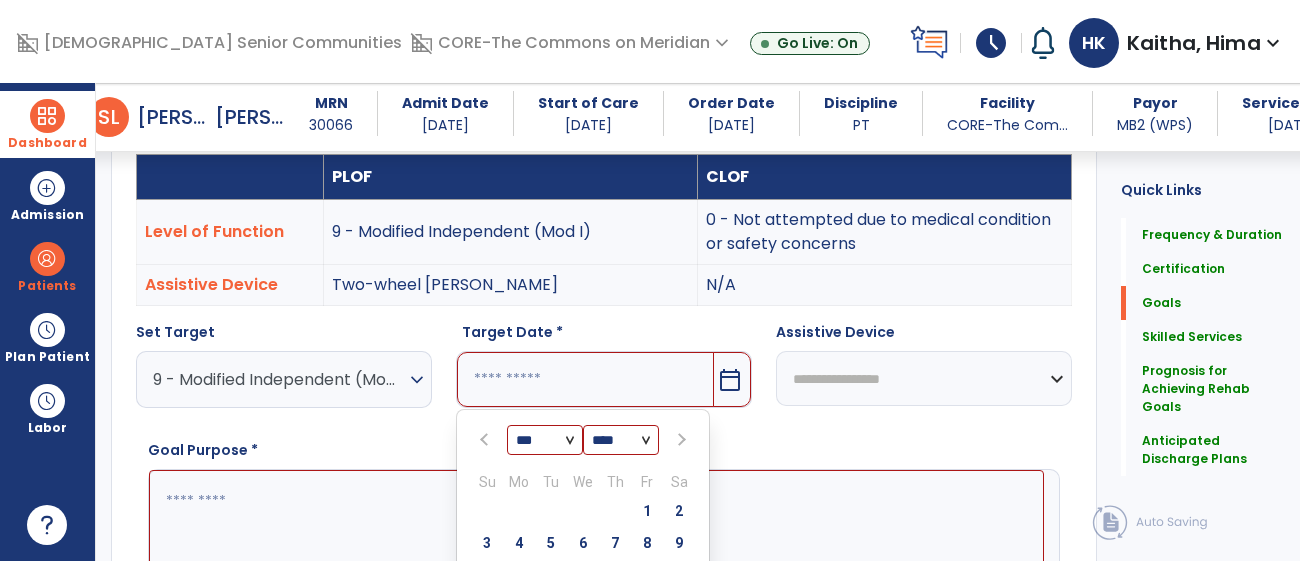 scroll, scrollTop: 690, scrollLeft: 0, axis: vertical 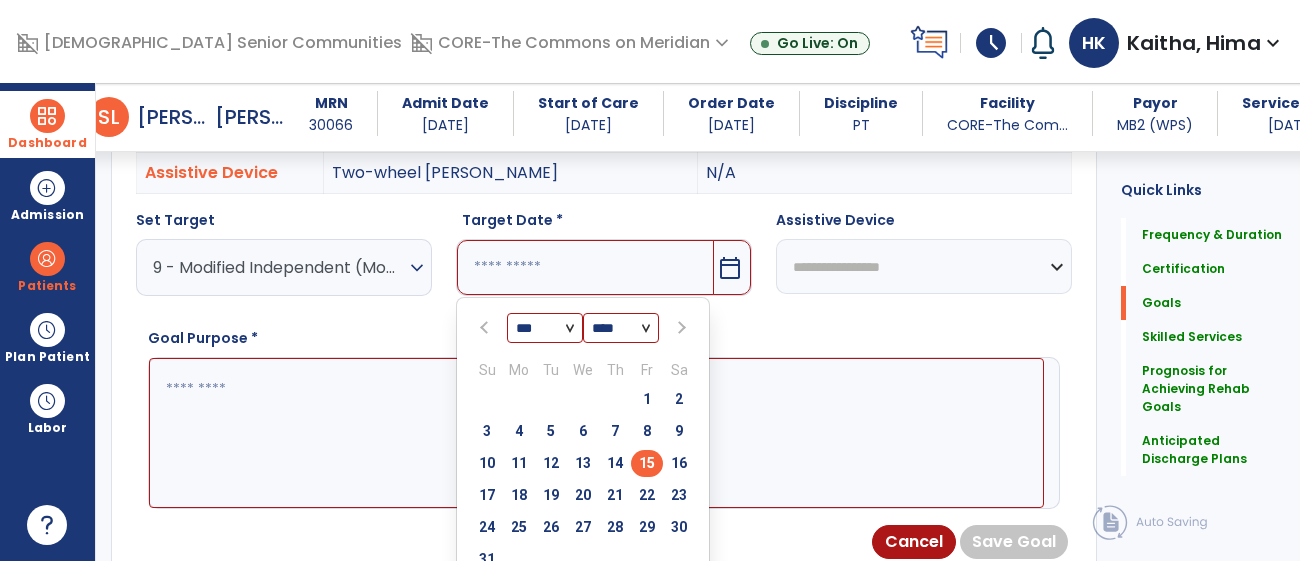 click on "15" at bounding box center (647, 463) 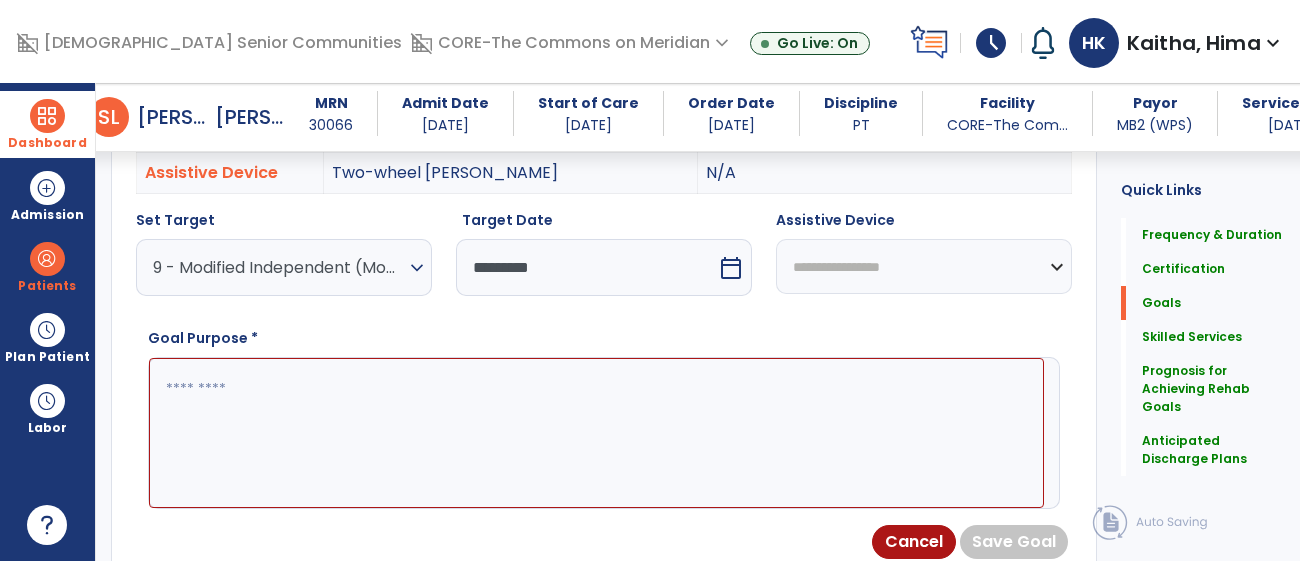 click on "**********" at bounding box center [924, 266] 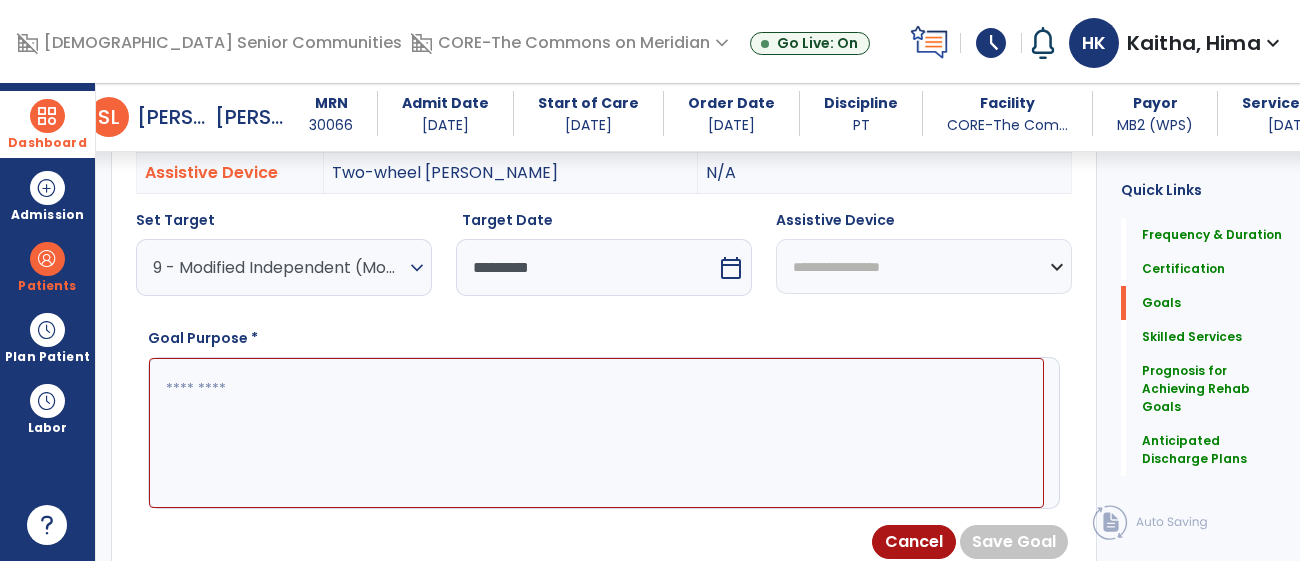 select on "**********" 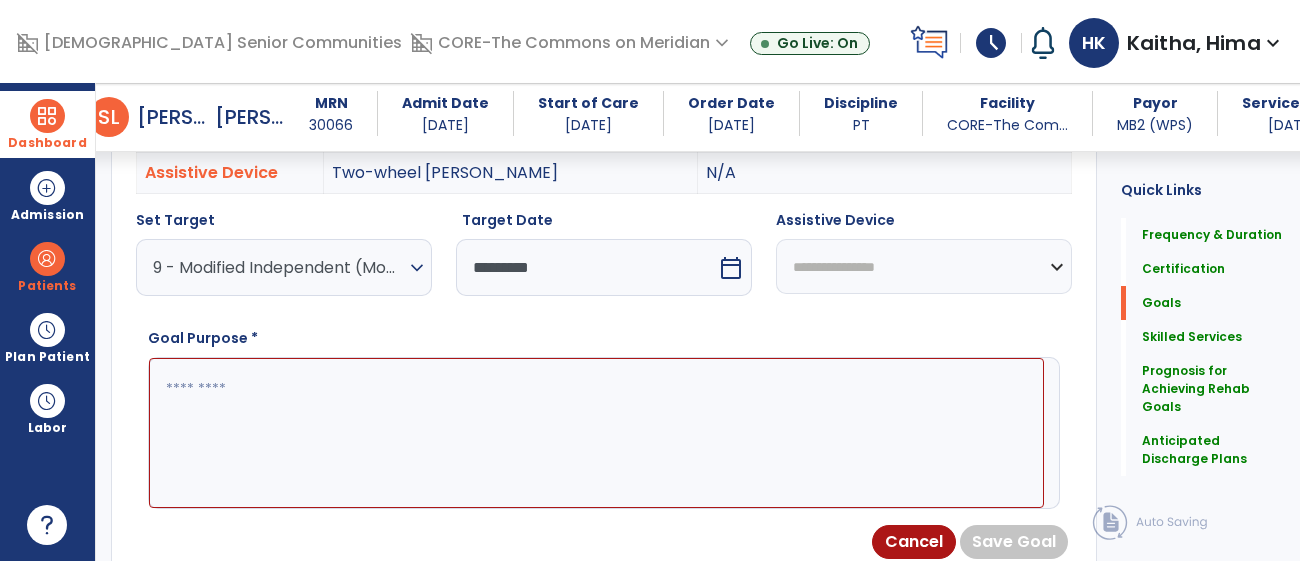 click on "**********" at bounding box center (924, 266) 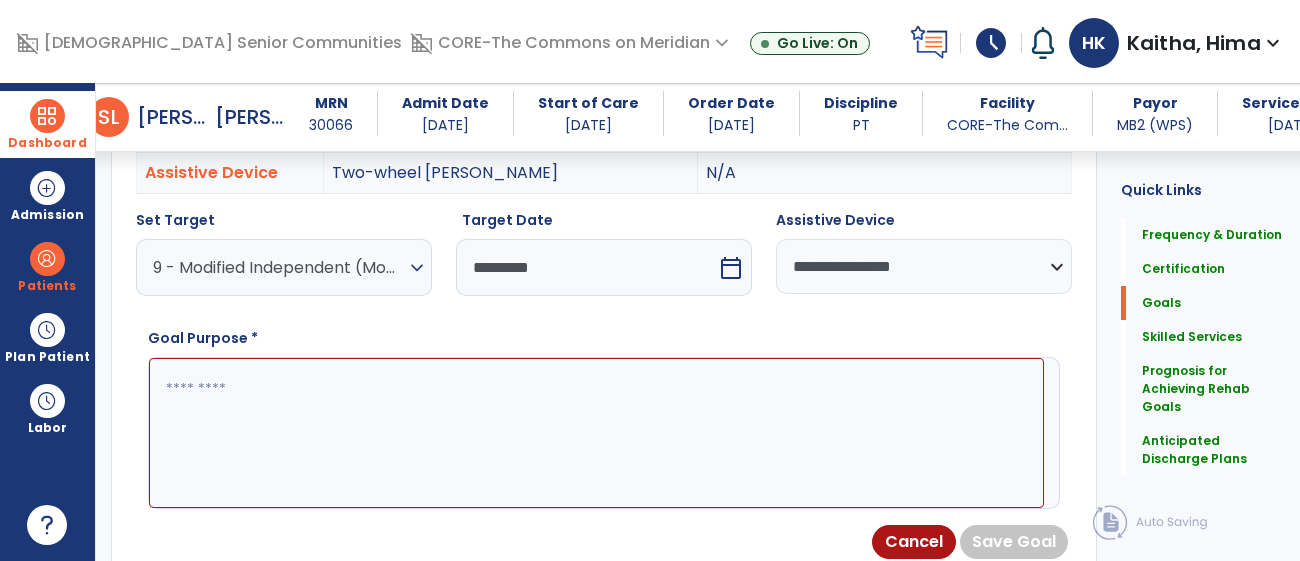 click at bounding box center (596, 433) 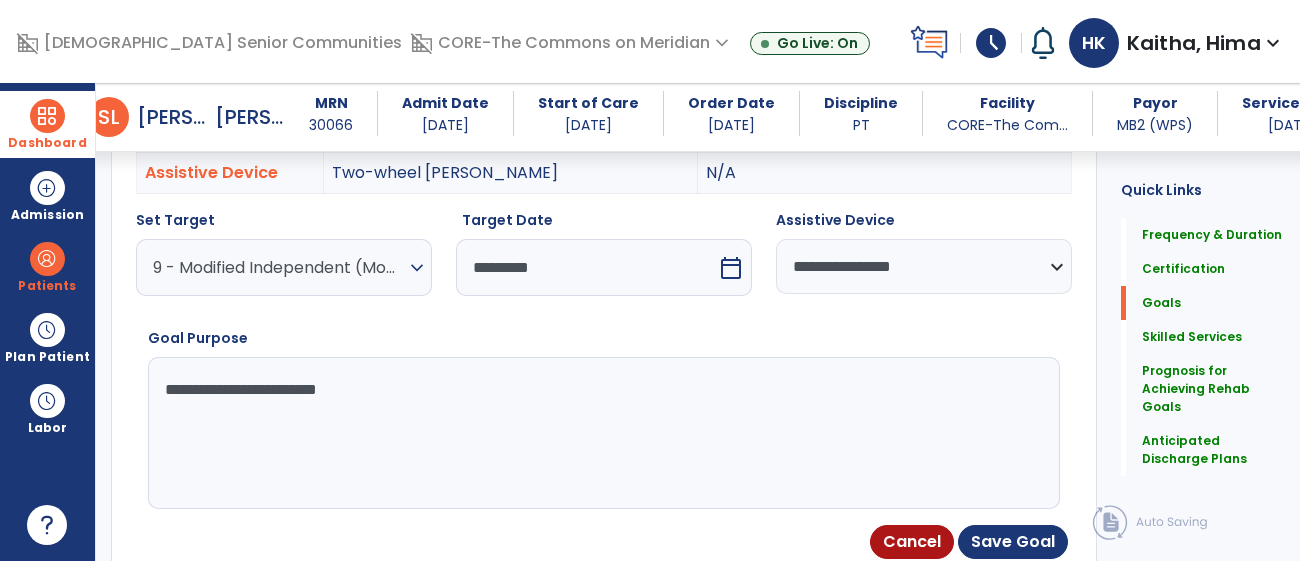 type on "**********" 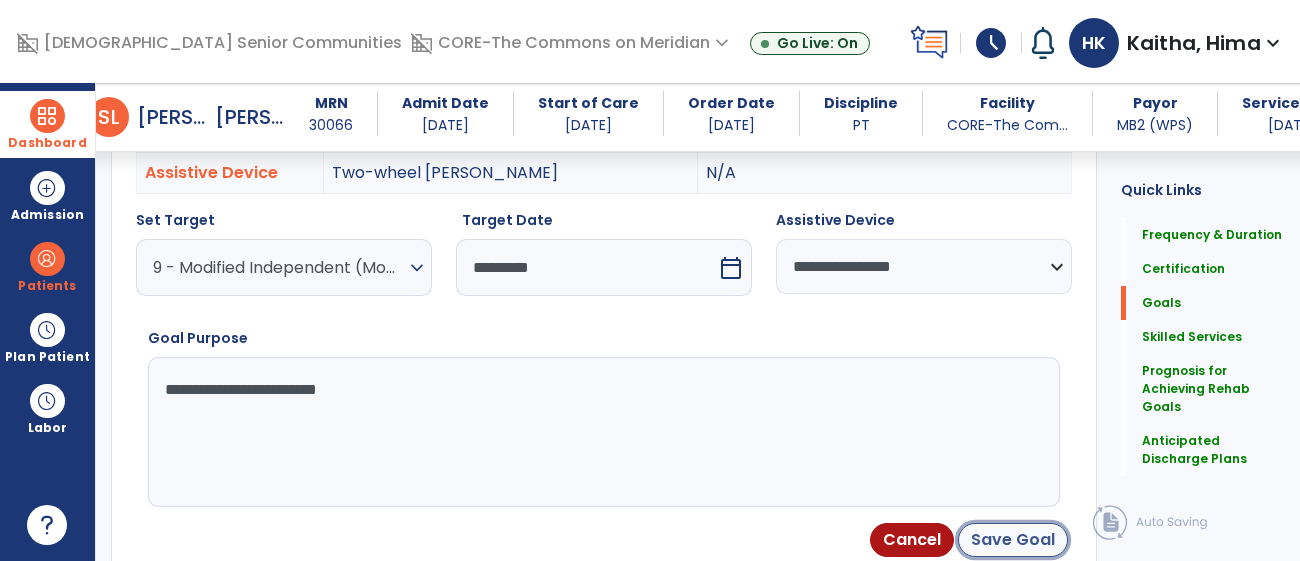 click on "Save Goal" at bounding box center (1013, 540) 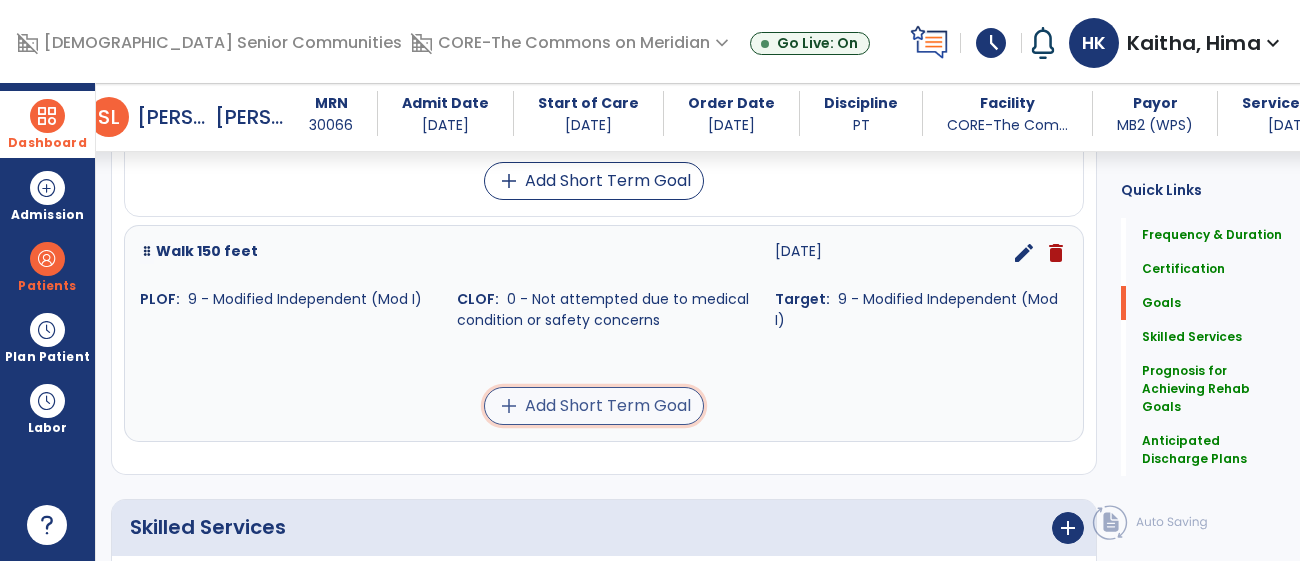 click on "add  Add Short Term Goal" at bounding box center (594, 406) 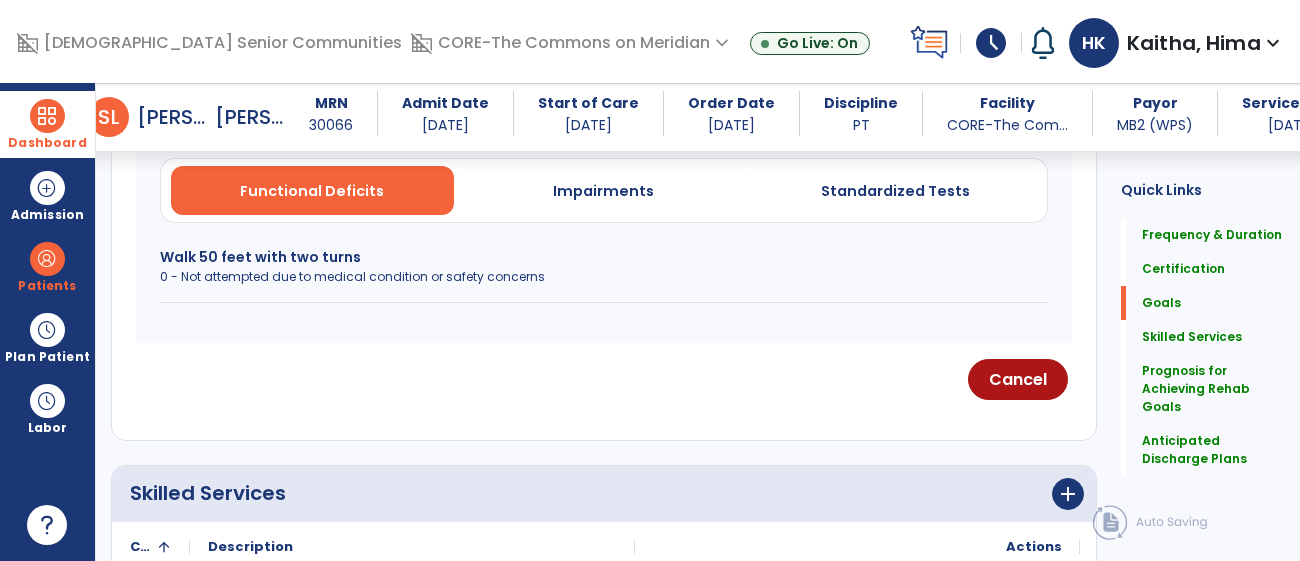 scroll, scrollTop: 551, scrollLeft: 0, axis: vertical 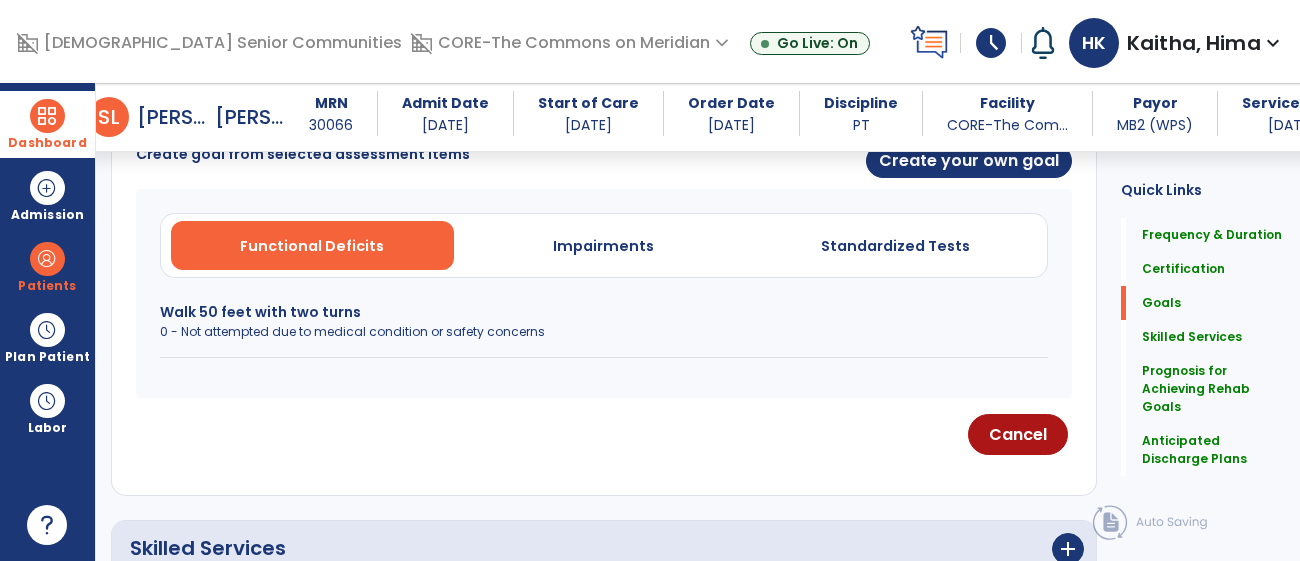 click on "Walk 50 feet with two turns" at bounding box center (604, 312) 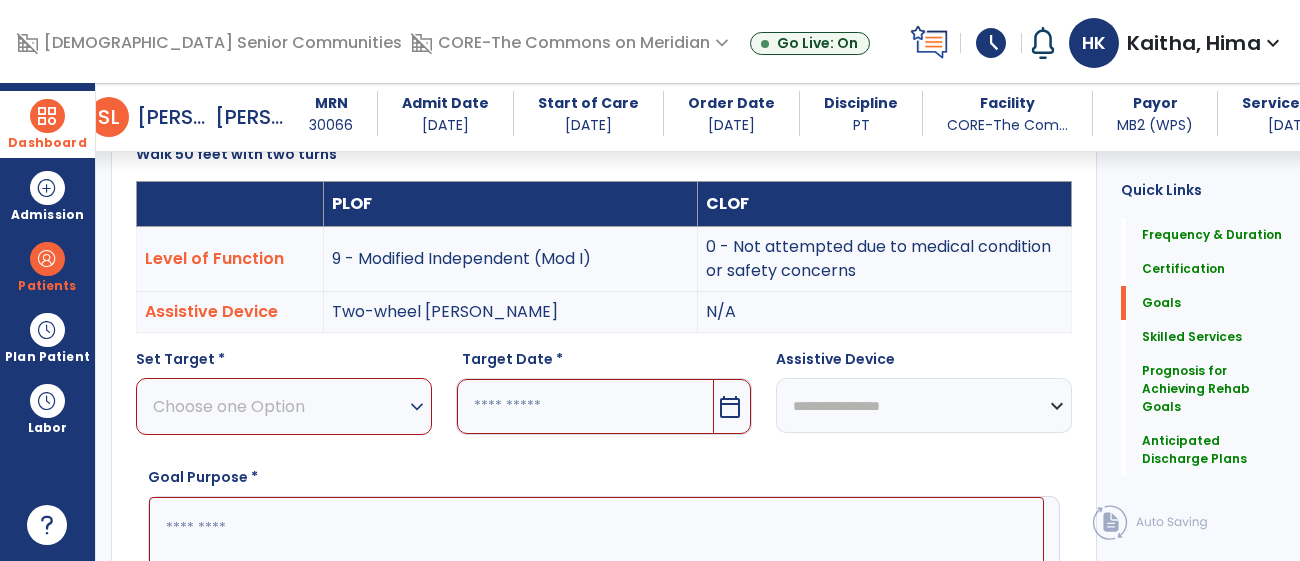 click on "Choose one Option" at bounding box center (279, 406) 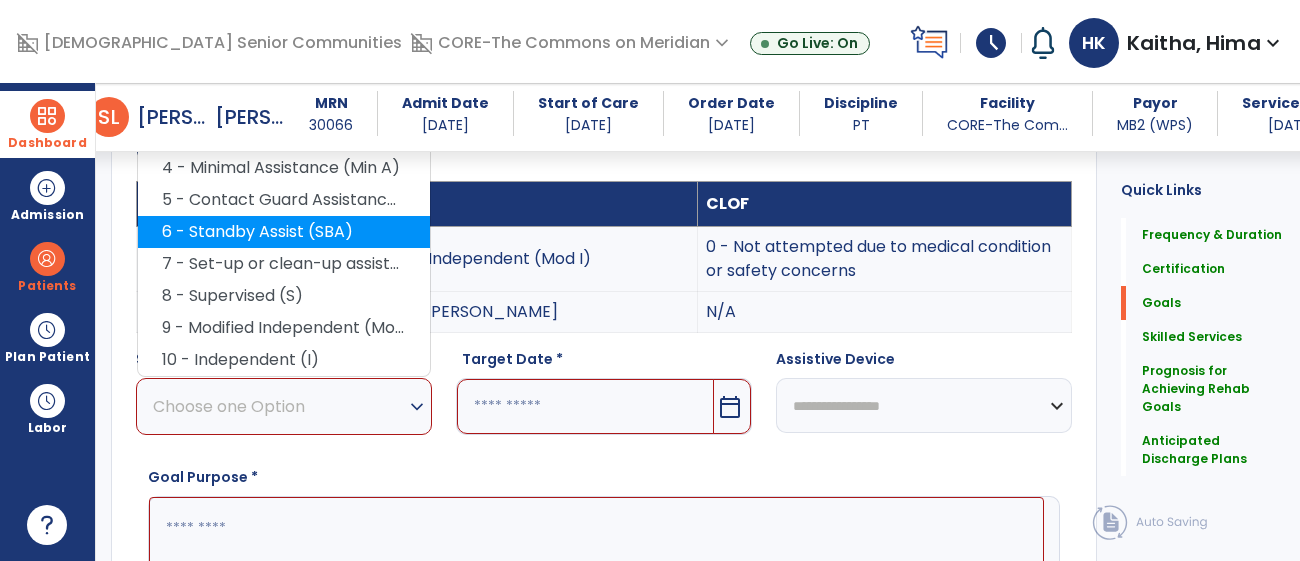 click on "6 - Standby Assist (SBA)" at bounding box center [284, 232] 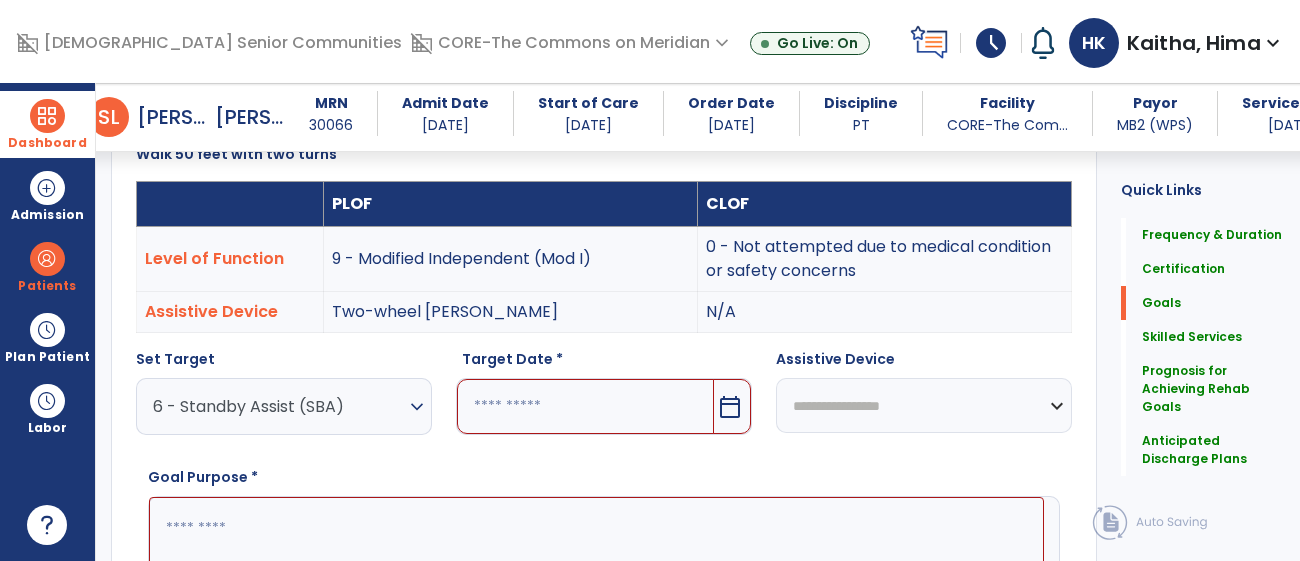 click at bounding box center [585, 406] 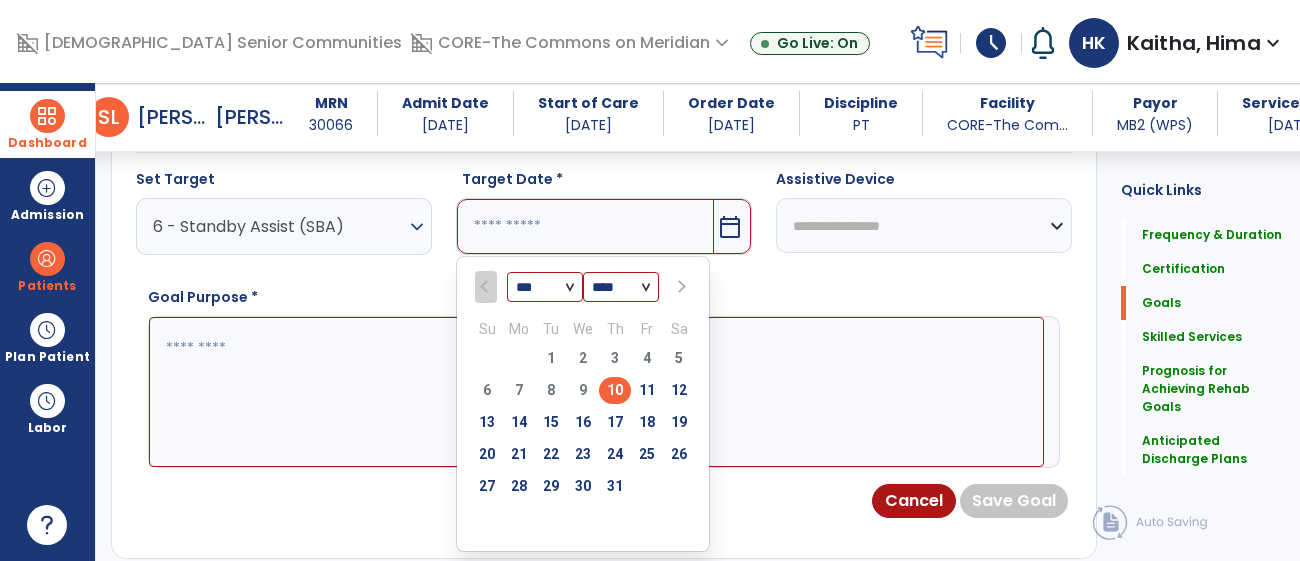 scroll, scrollTop: 737, scrollLeft: 0, axis: vertical 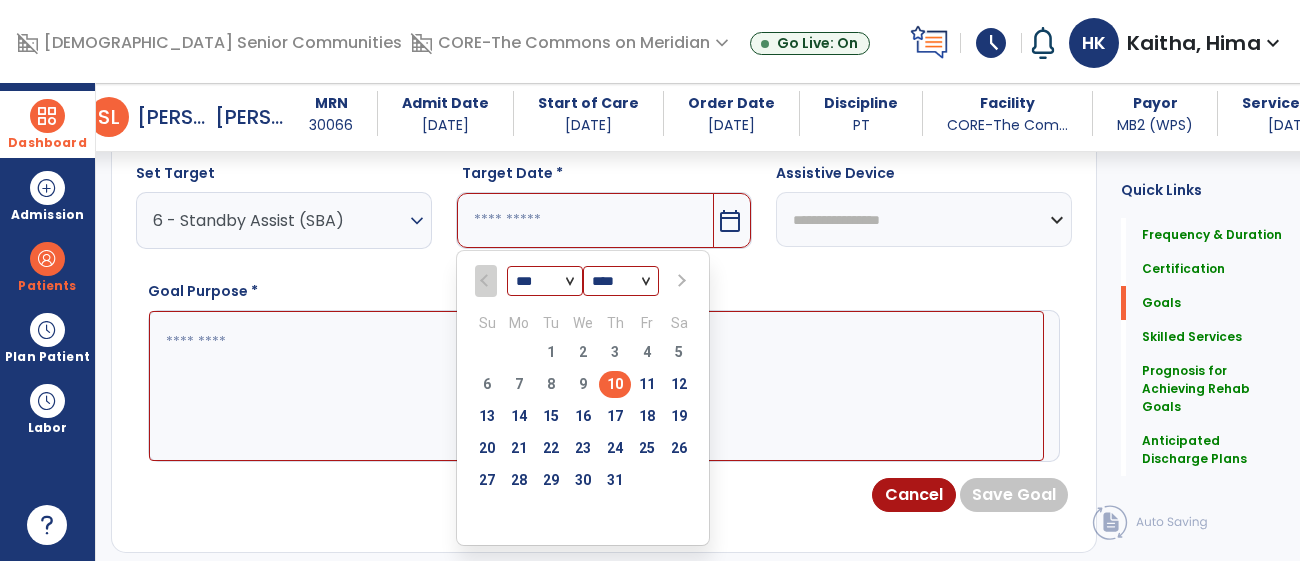 click on "*** *** *** ***" at bounding box center (545, 282) 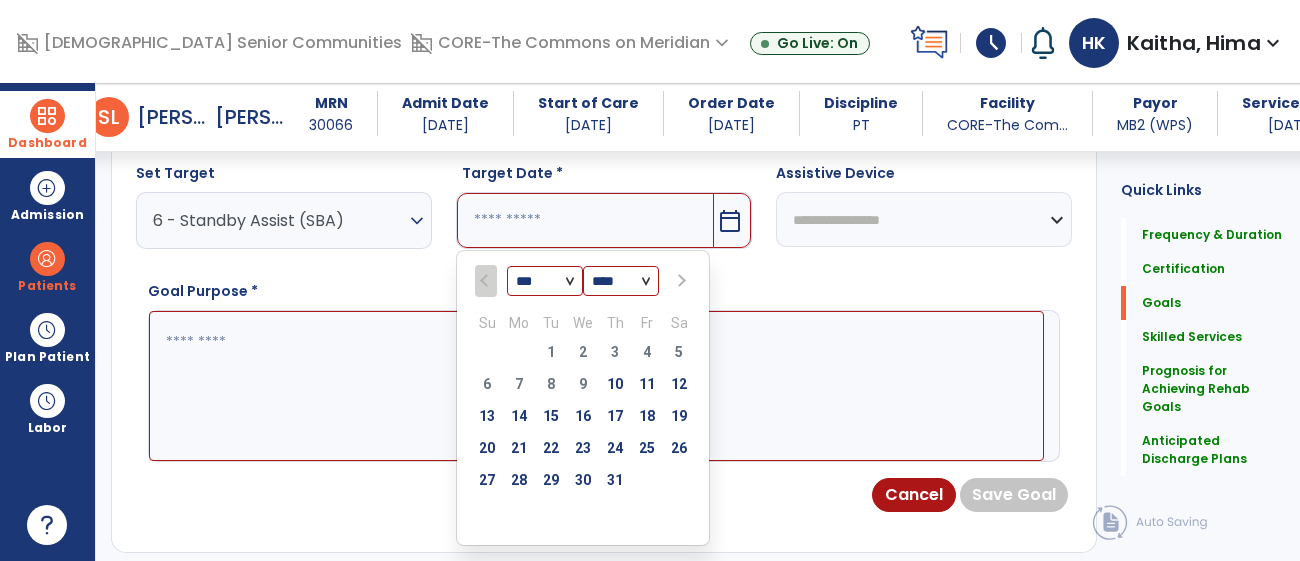 select on "*" 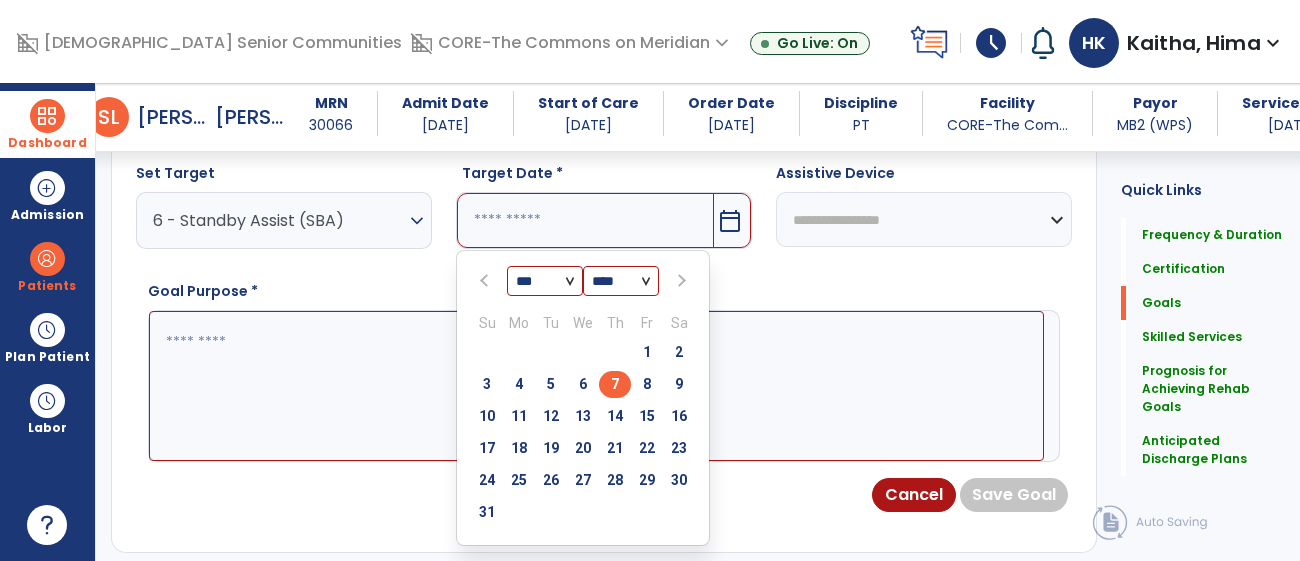 click on "7" at bounding box center (615, 384) 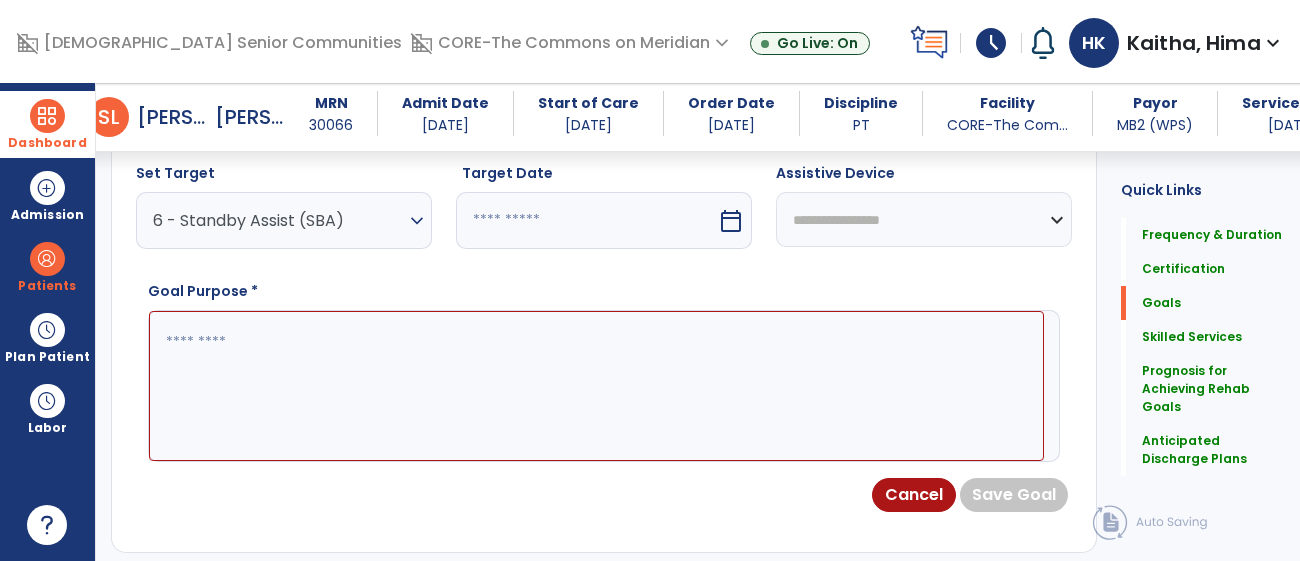 type on "********" 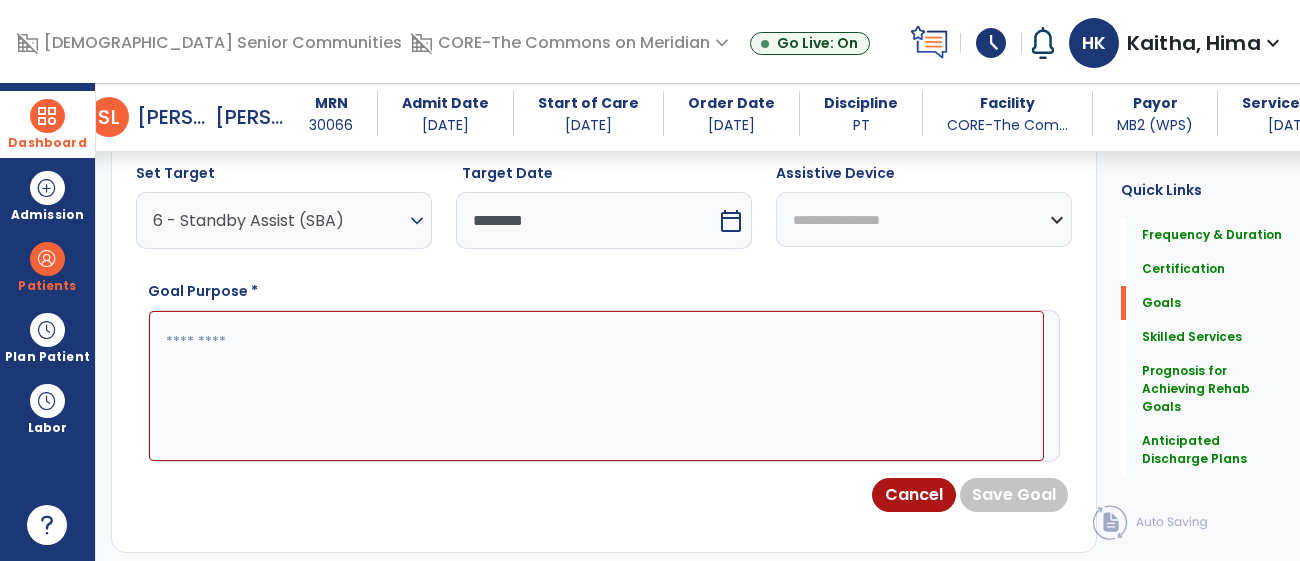 click on "**********" at bounding box center [924, 219] 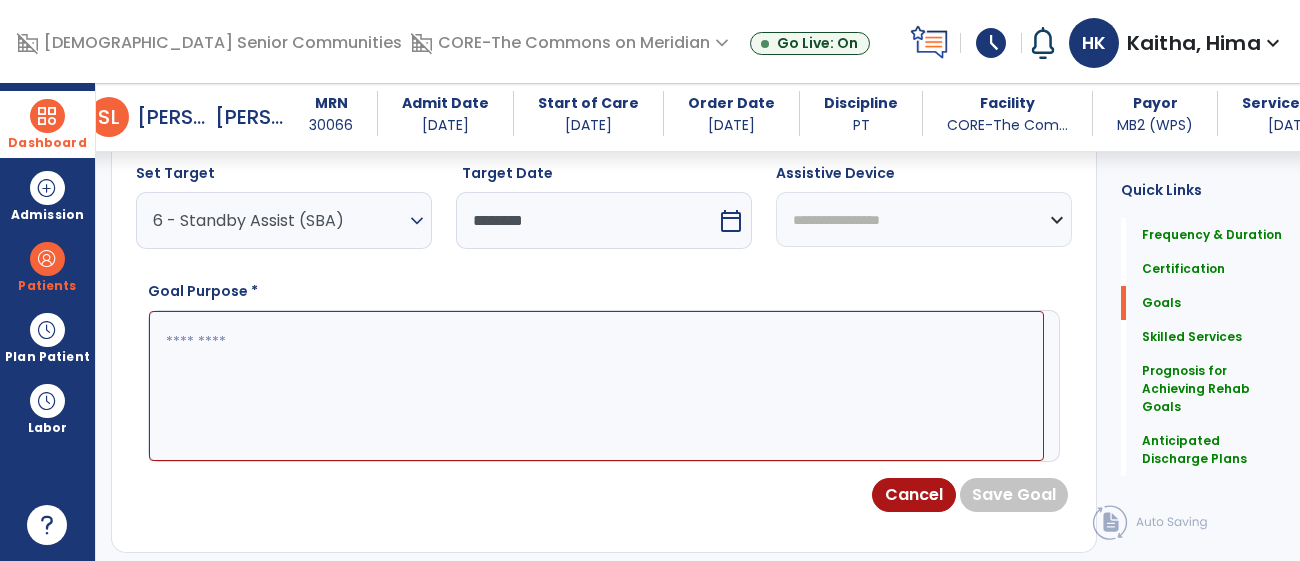 select on "**********" 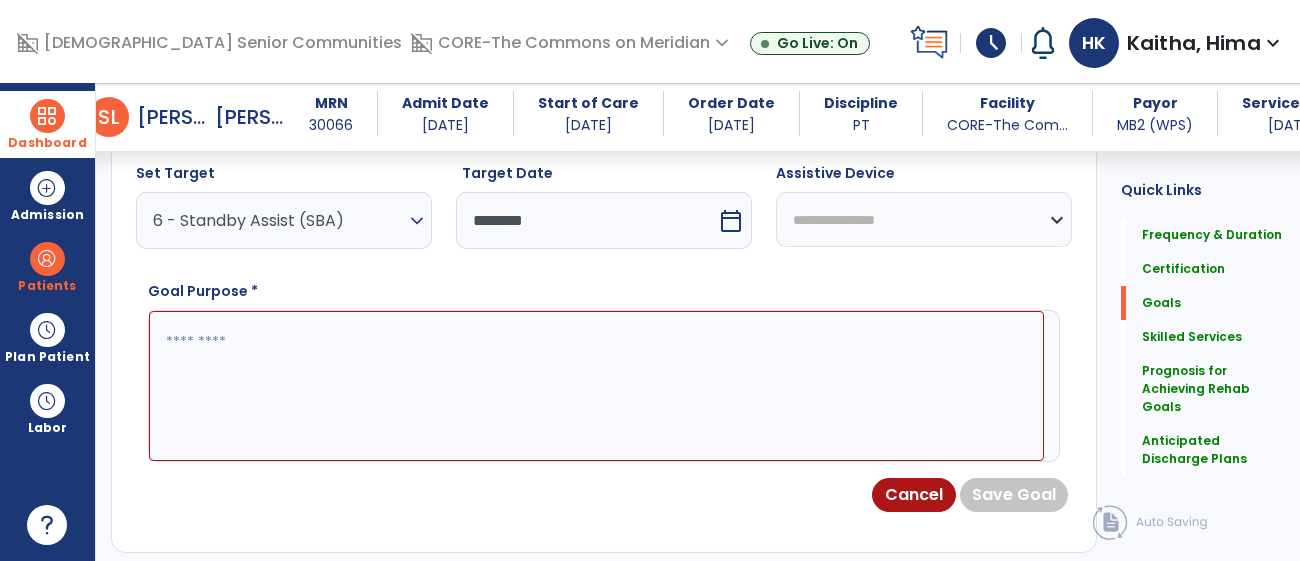 click on "**********" at bounding box center (924, 219) 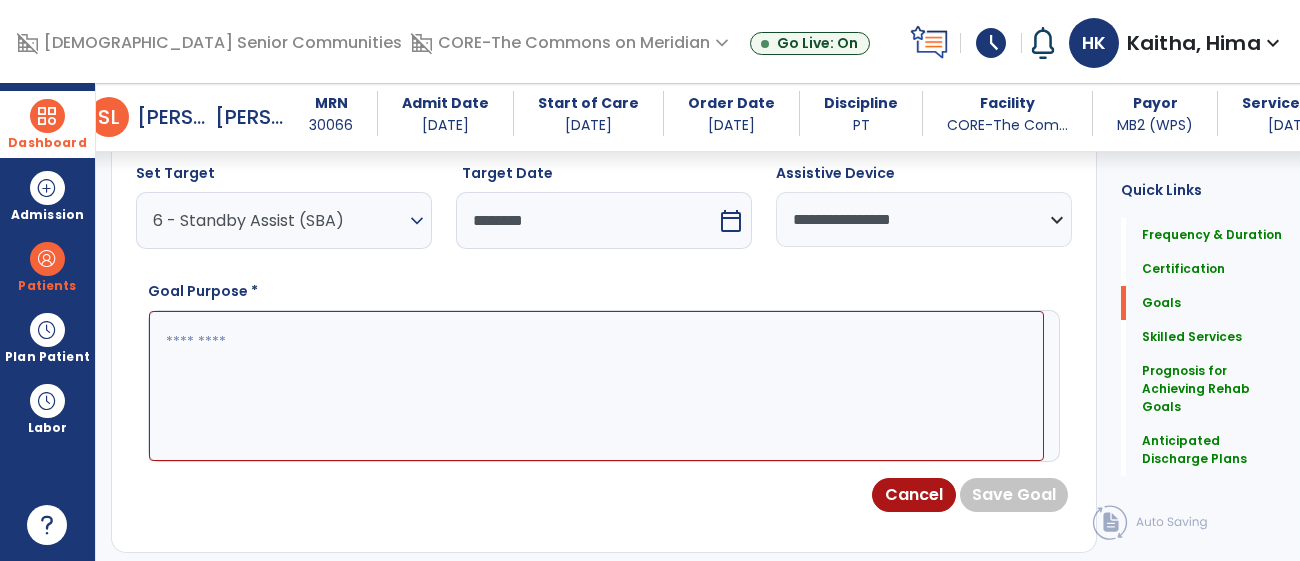 click at bounding box center [596, 386] 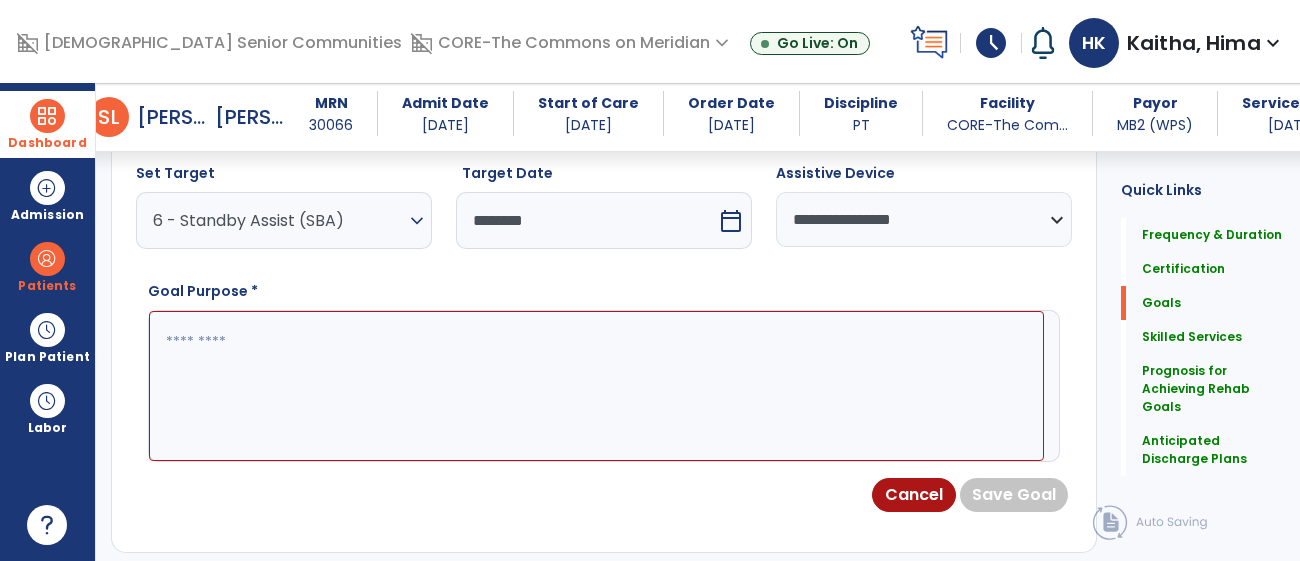paste on "**********" 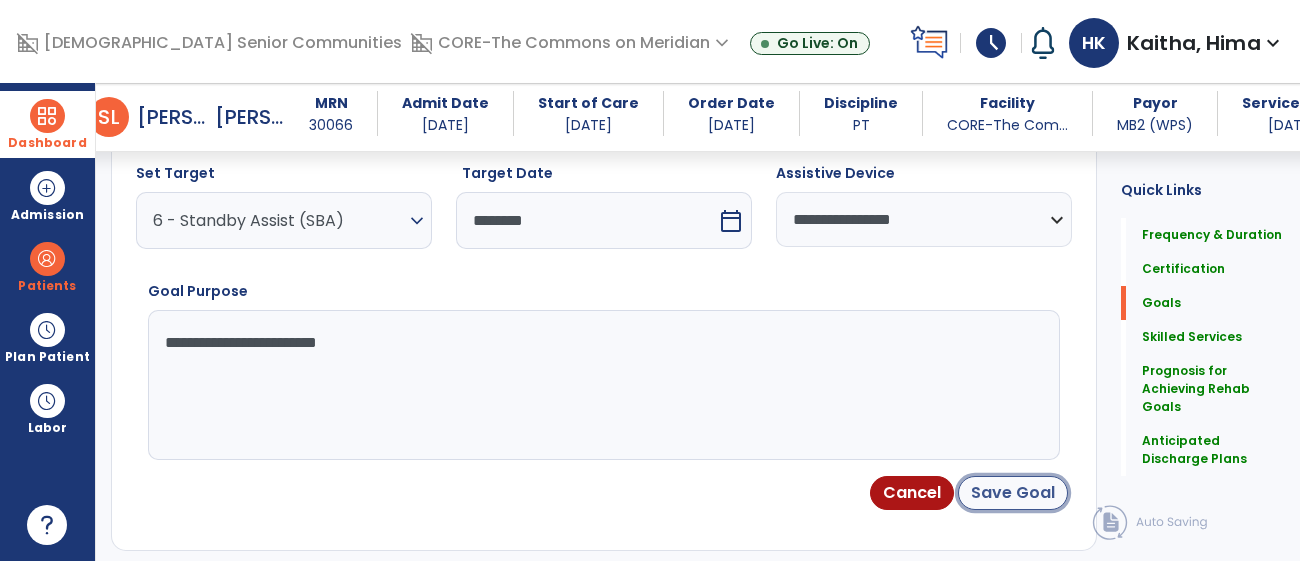 click on "Save Goal" at bounding box center (1013, 493) 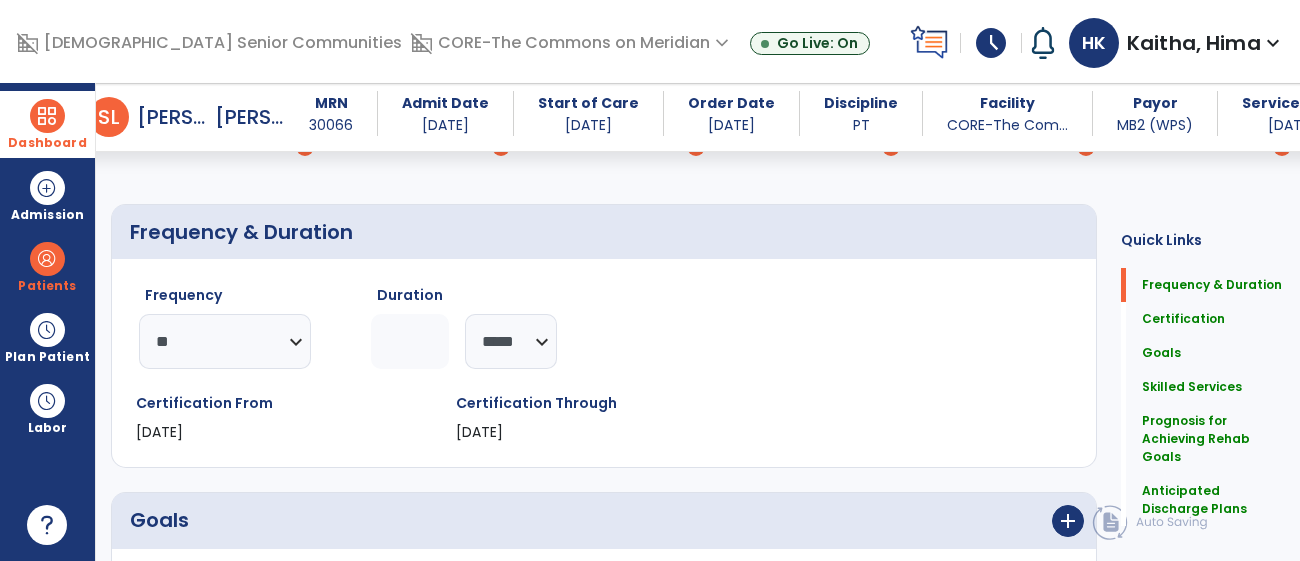scroll, scrollTop: 0, scrollLeft: 0, axis: both 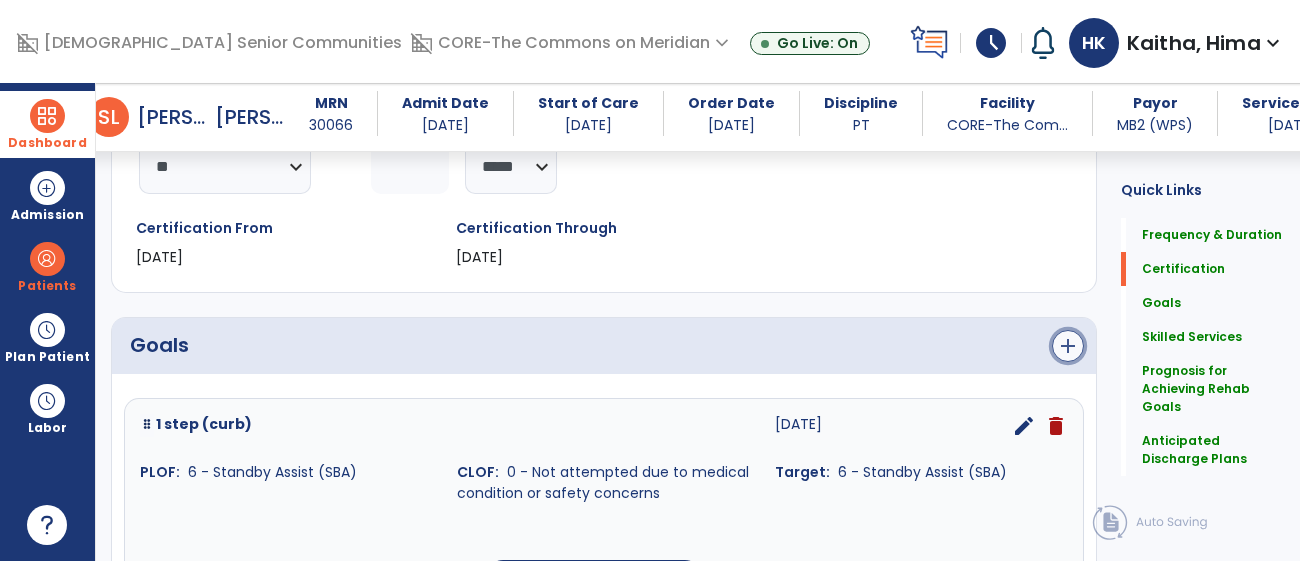 click on "add" at bounding box center (1068, 346) 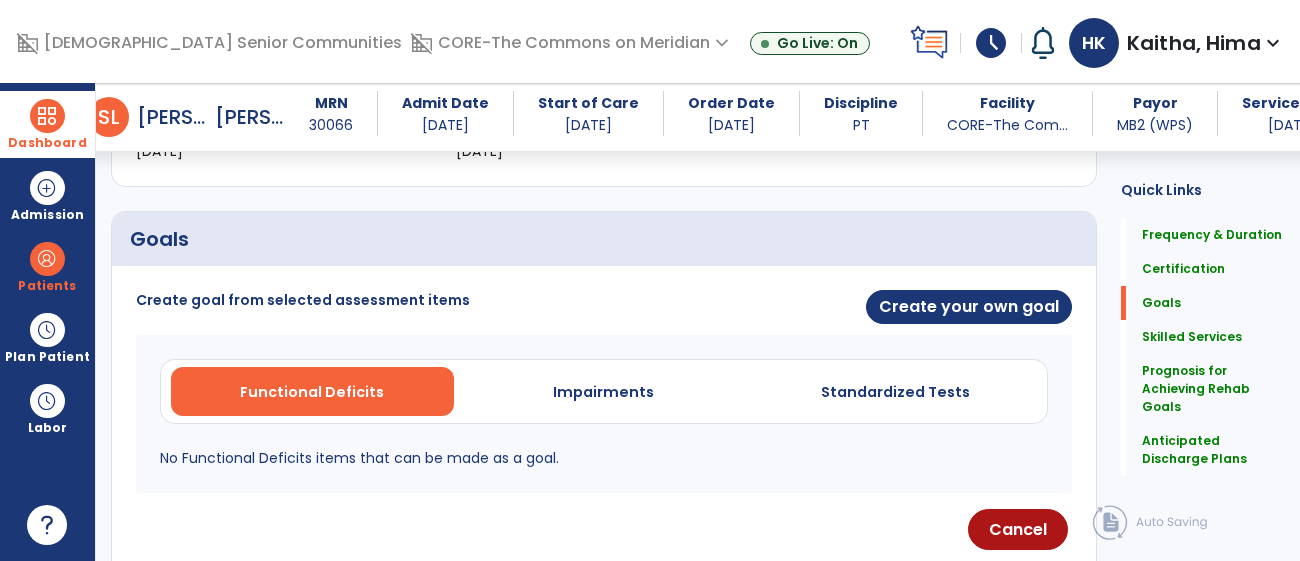 scroll, scrollTop: 471, scrollLeft: 0, axis: vertical 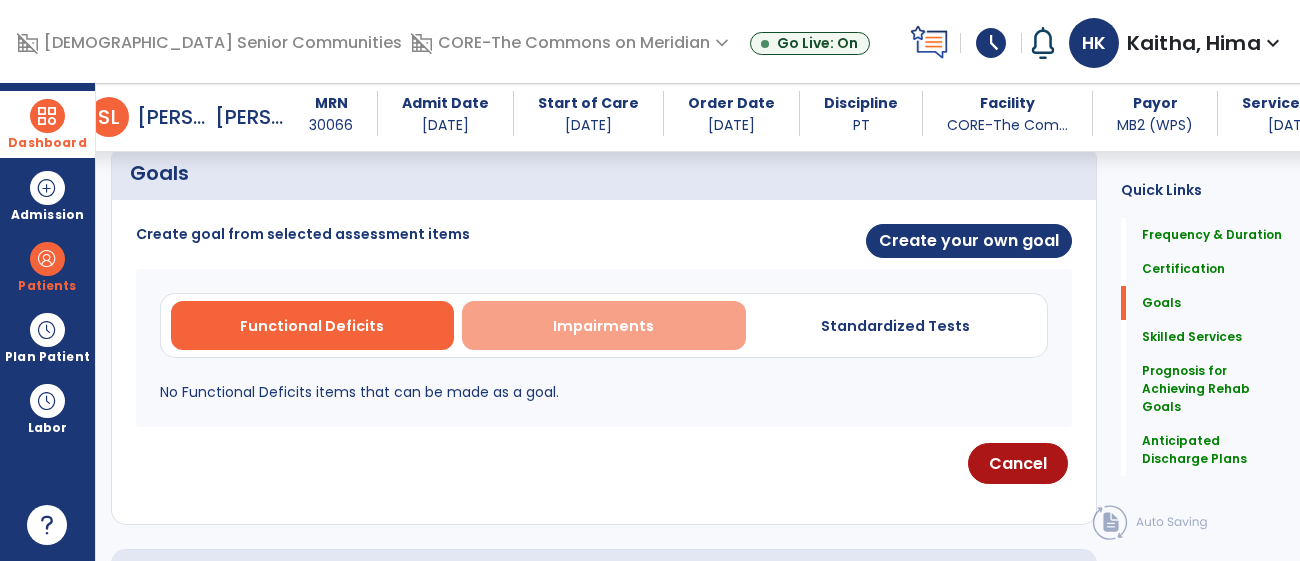 click on "Impairments" at bounding box center (603, 326) 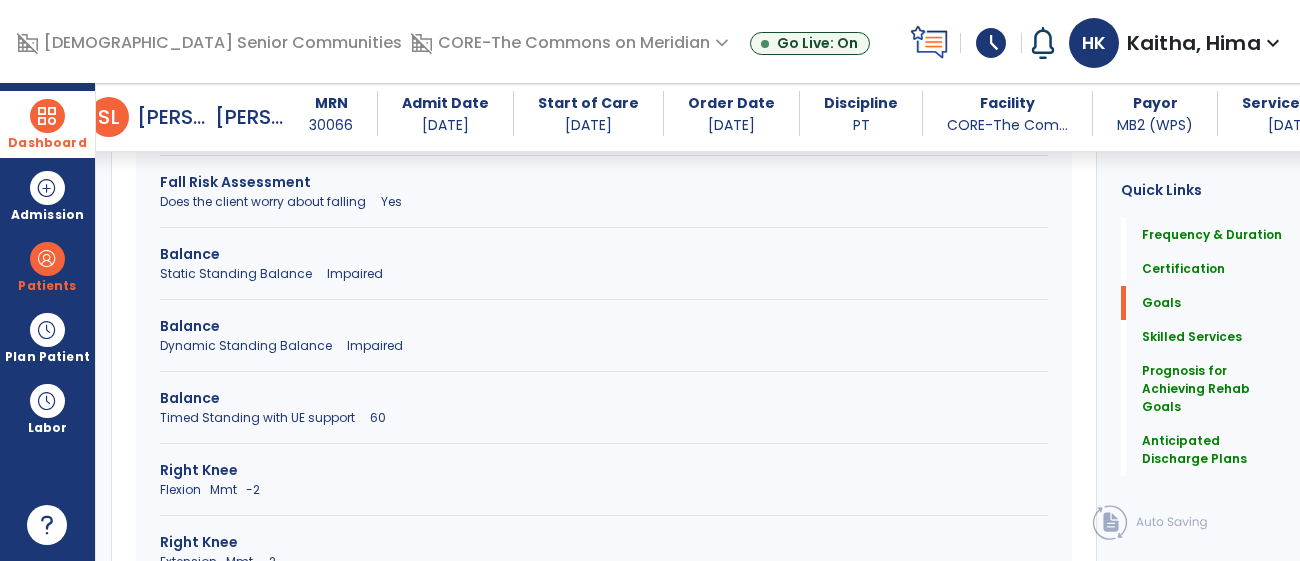 scroll, scrollTop: 908, scrollLeft: 0, axis: vertical 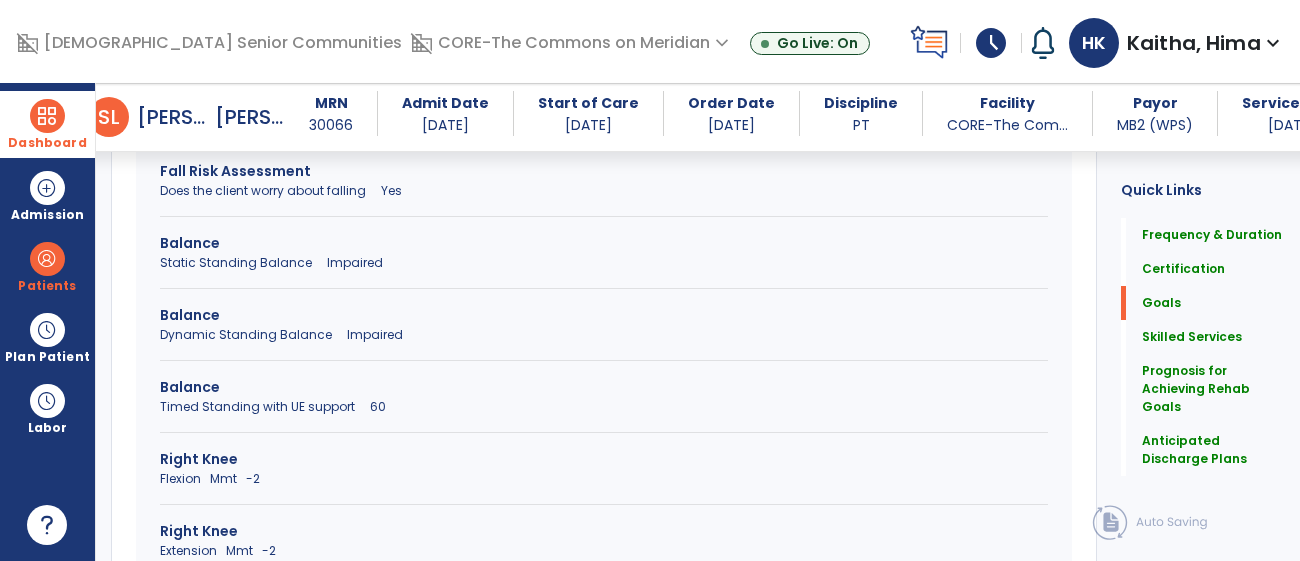 click on "Dynamic Standing Balance      Impaired" at bounding box center [604, 335] 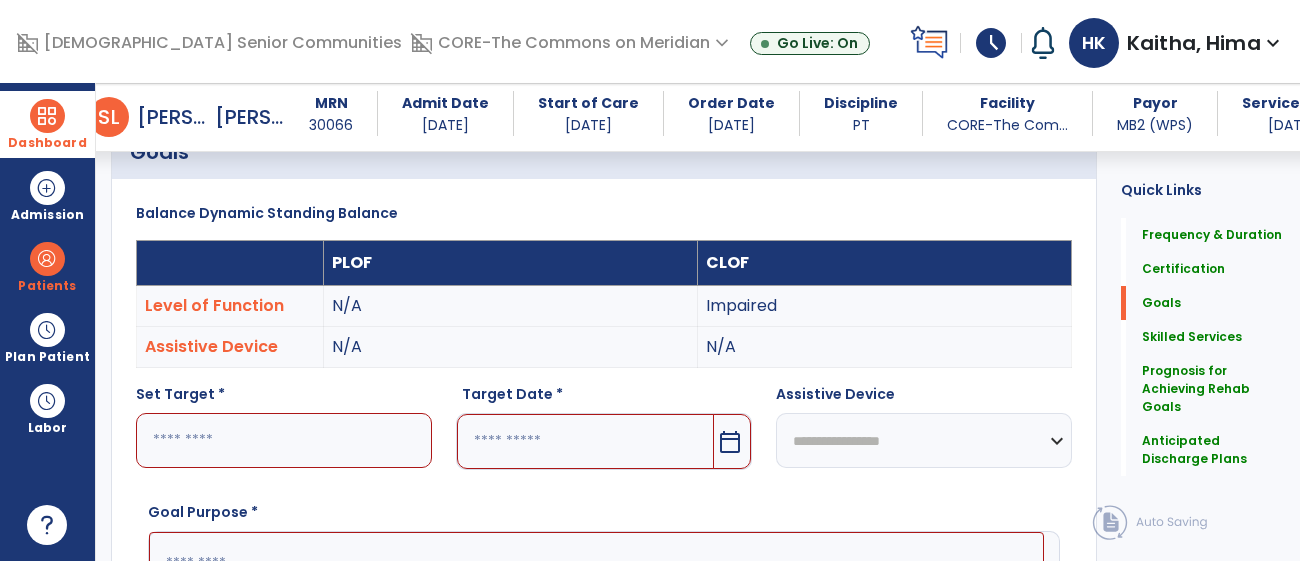 scroll, scrollTop: 493, scrollLeft: 0, axis: vertical 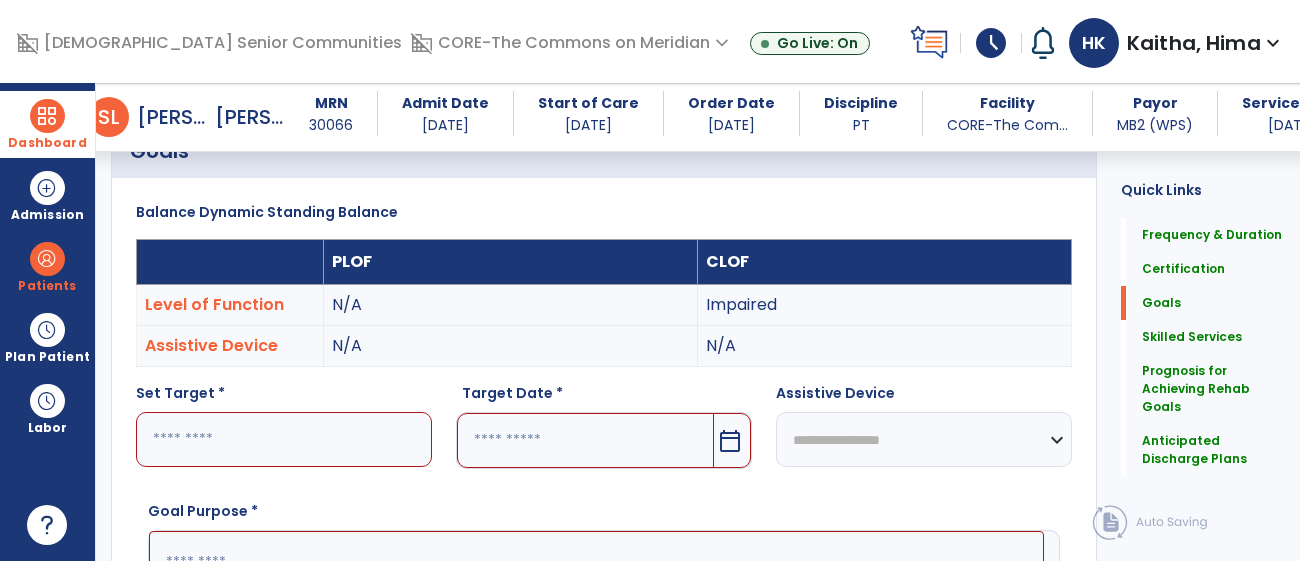 click at bounding box center (284, 439) 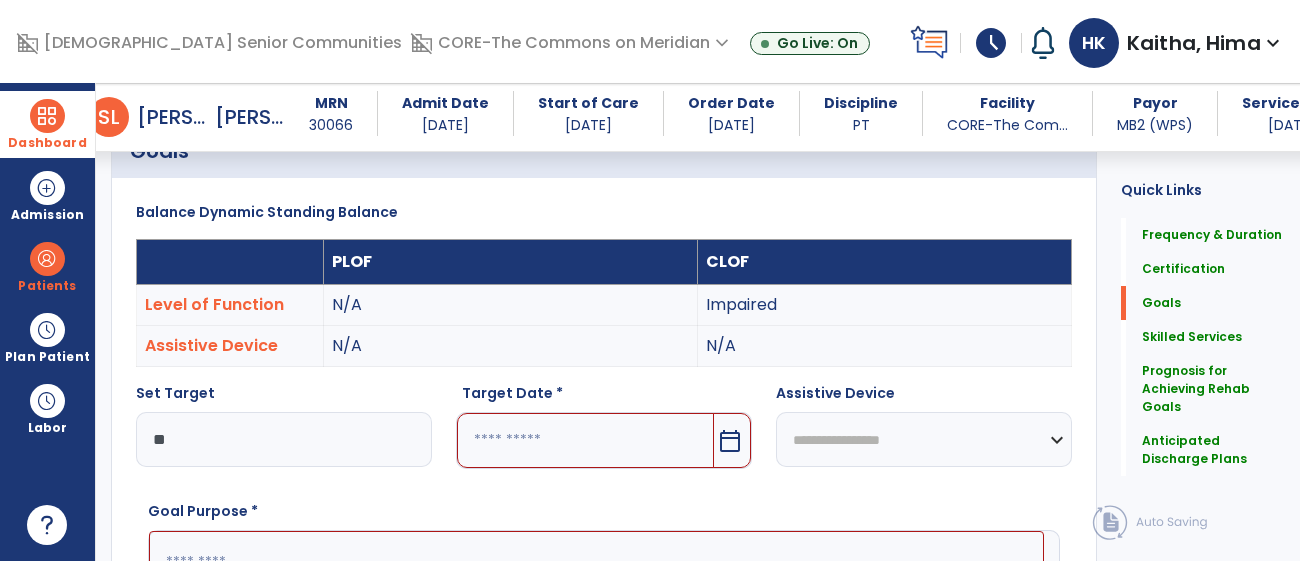 type on "*" 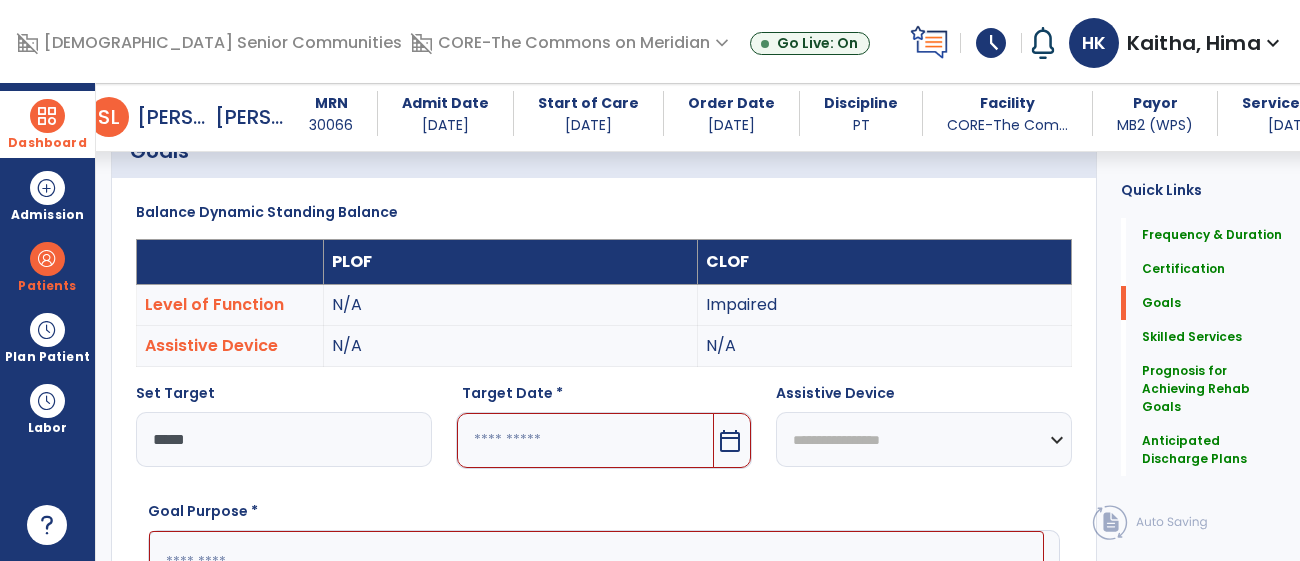 type on "****" 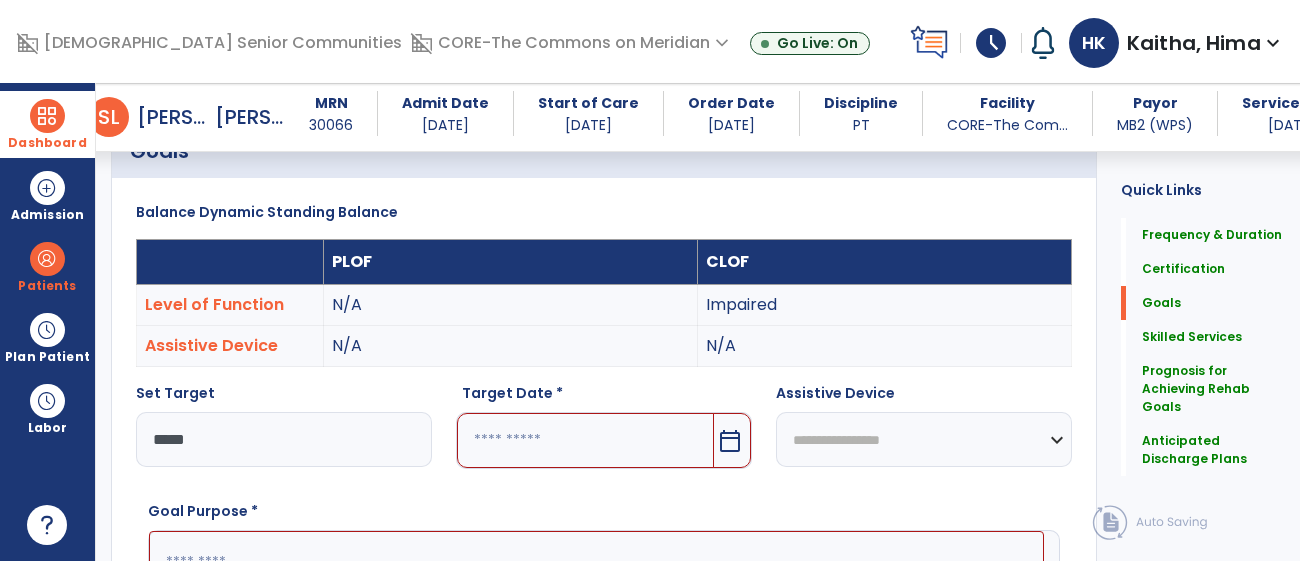 click on "calendar_today" at bounding box center (732, 440) 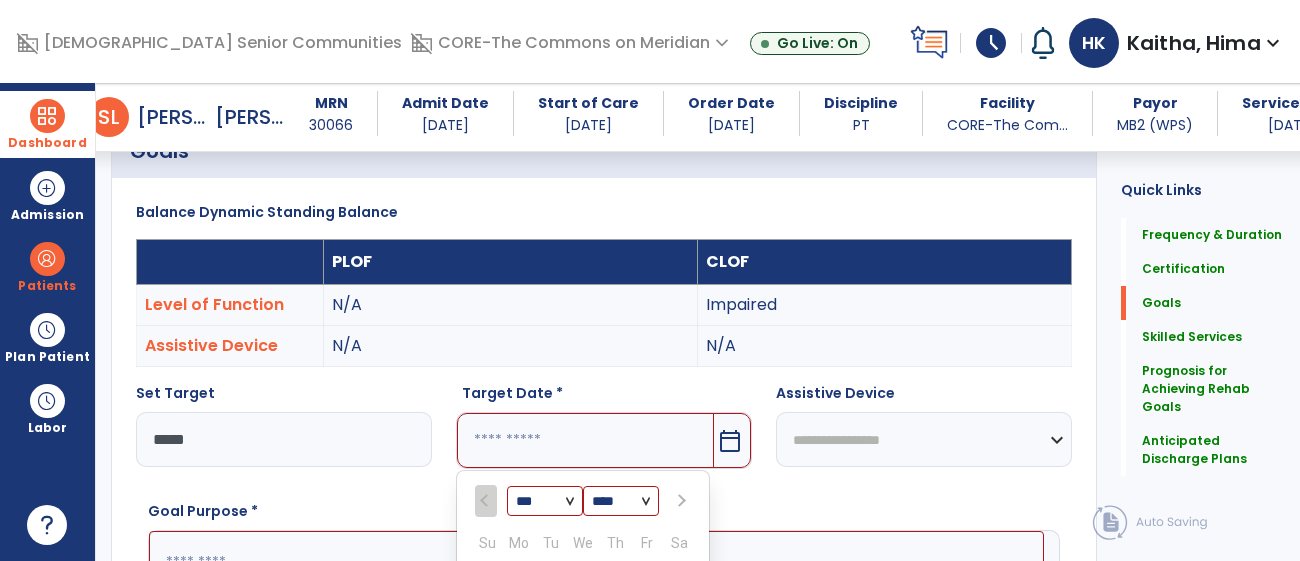 scroll, scrollTop: 777, scrollLeft: 0, axis: vertical 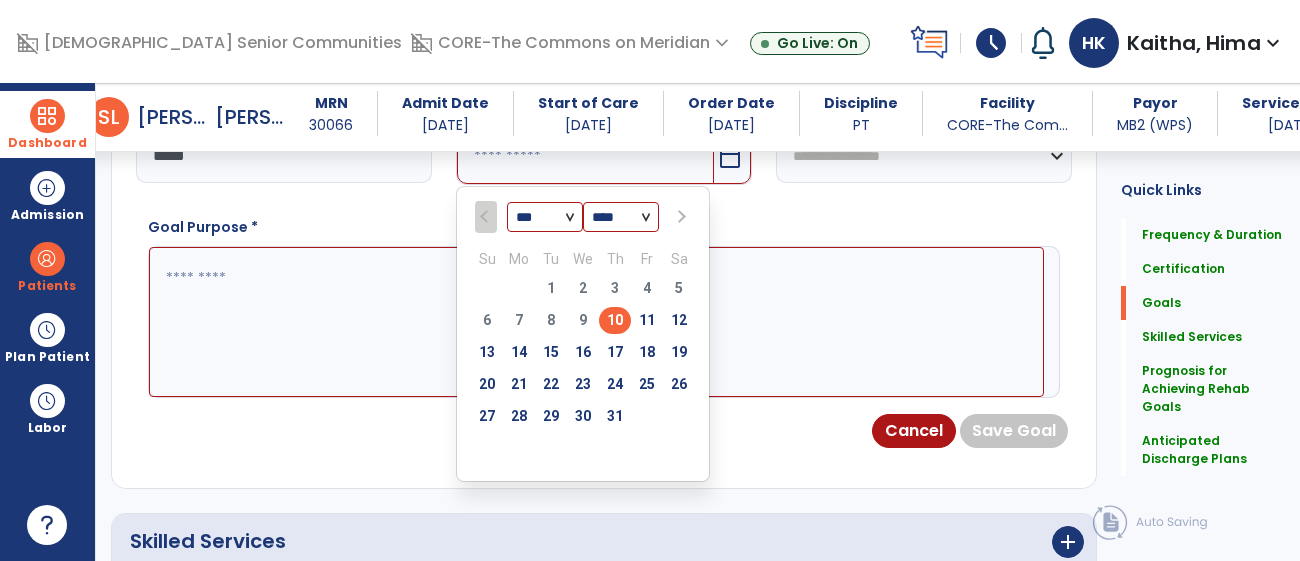 click on "*** *** *** ***" at bounding box center (545, 218) 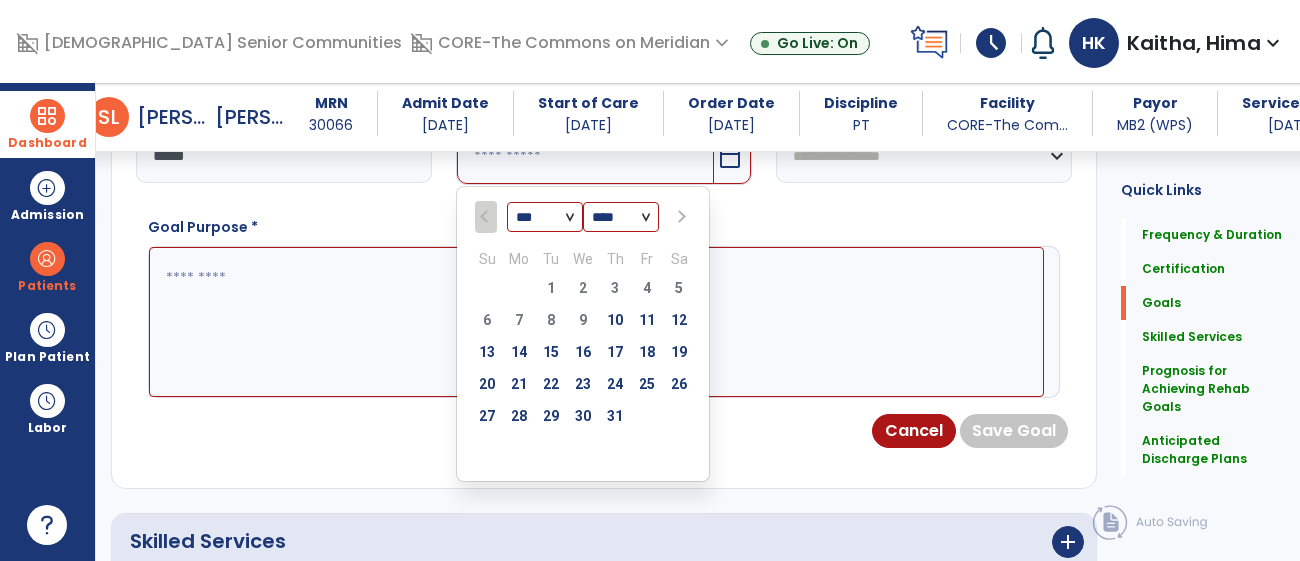 select on "*" 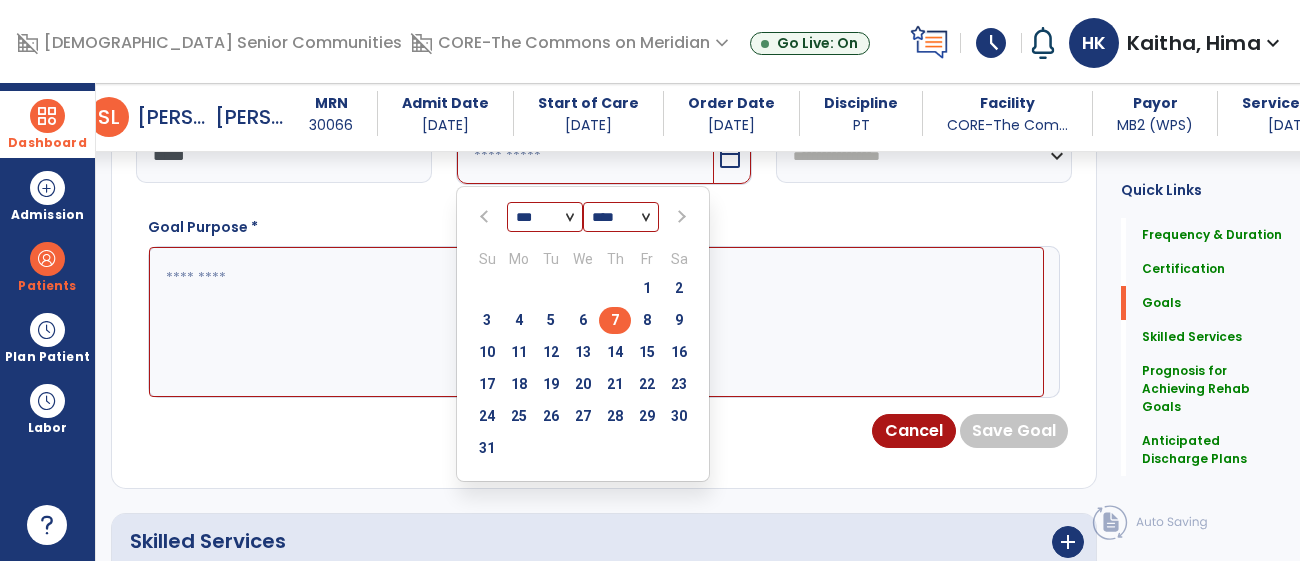 click on "7" at bounding box center [615, 320] 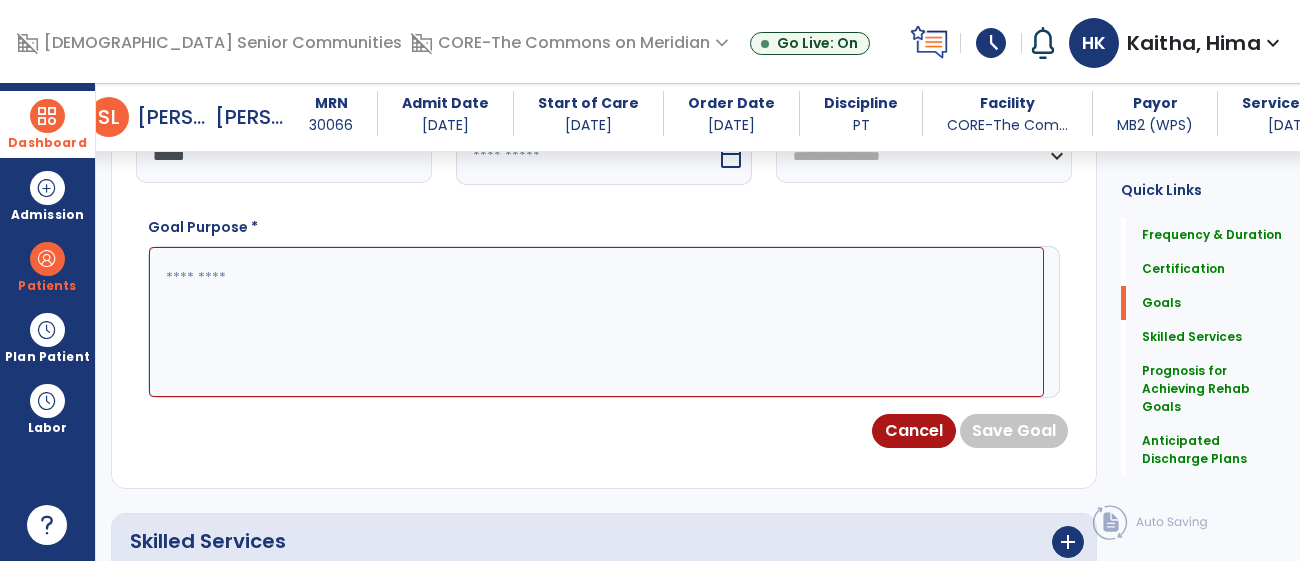 type on "********" 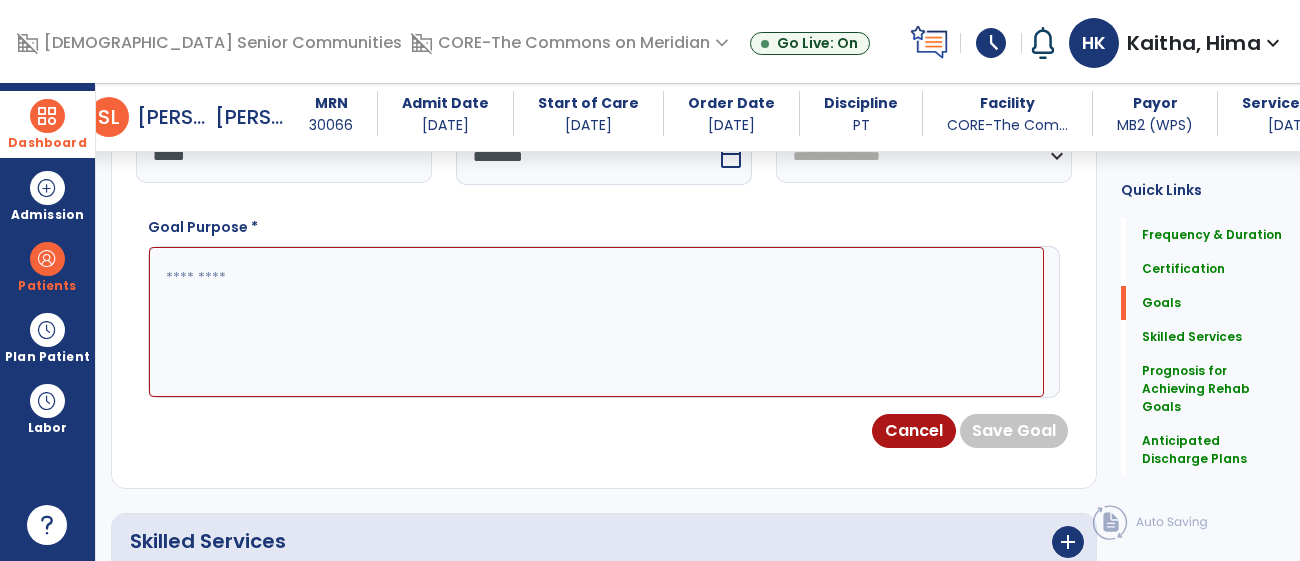 click at bounding box center (596, 322) 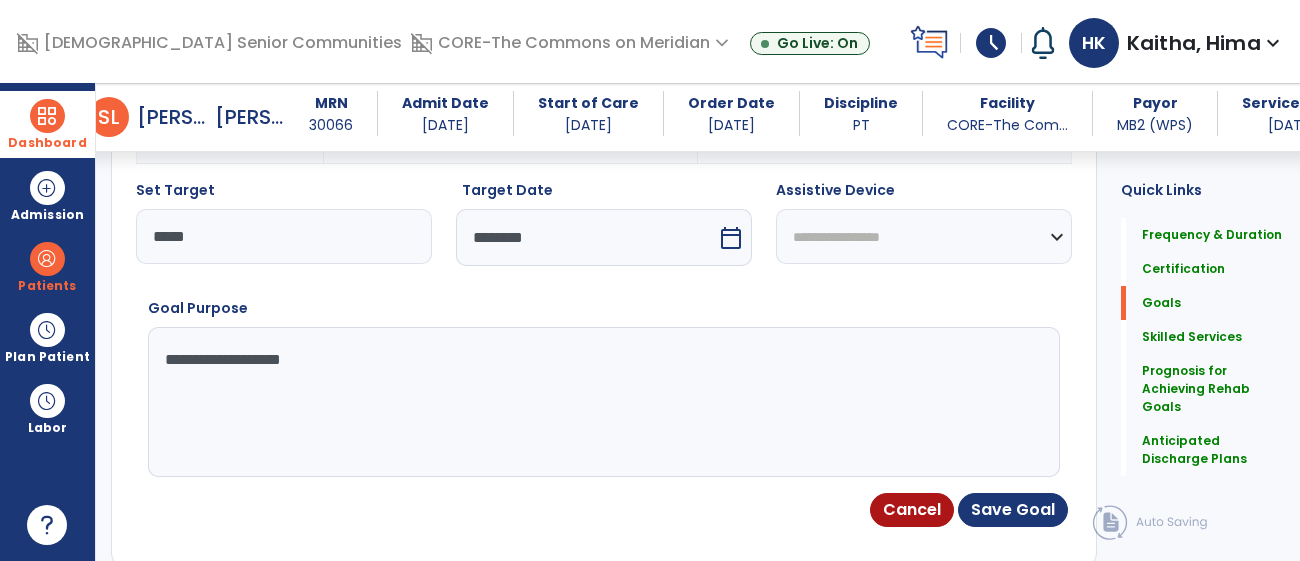 scroll, scrollTop: 685, scrollLeft: 0, axis: vertical 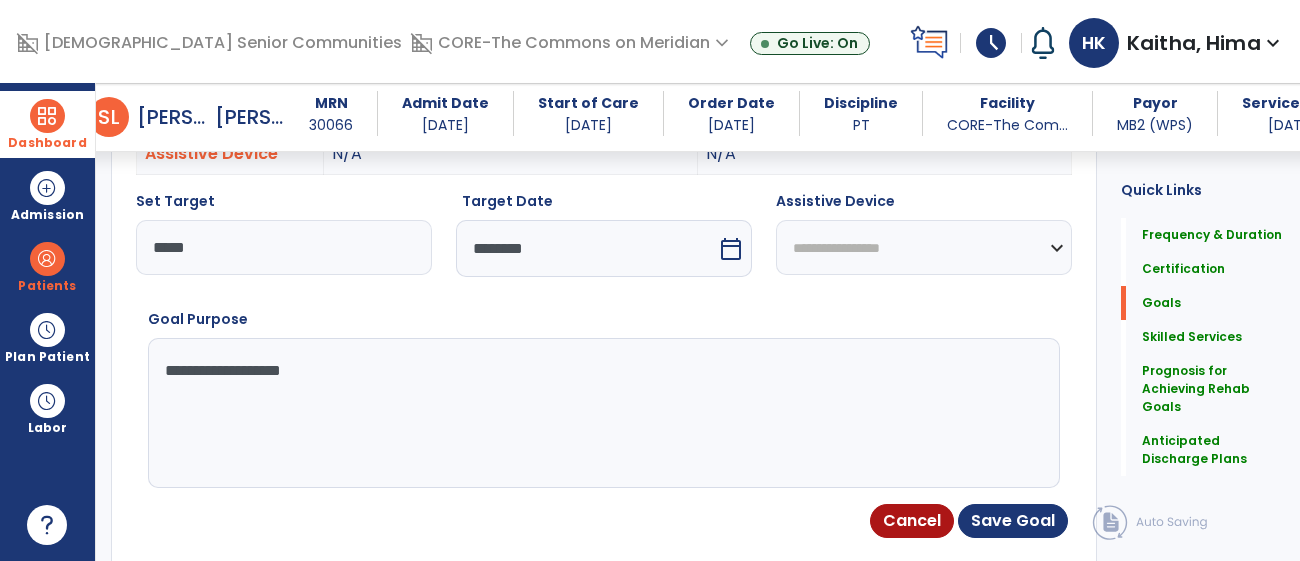 type on "**********" 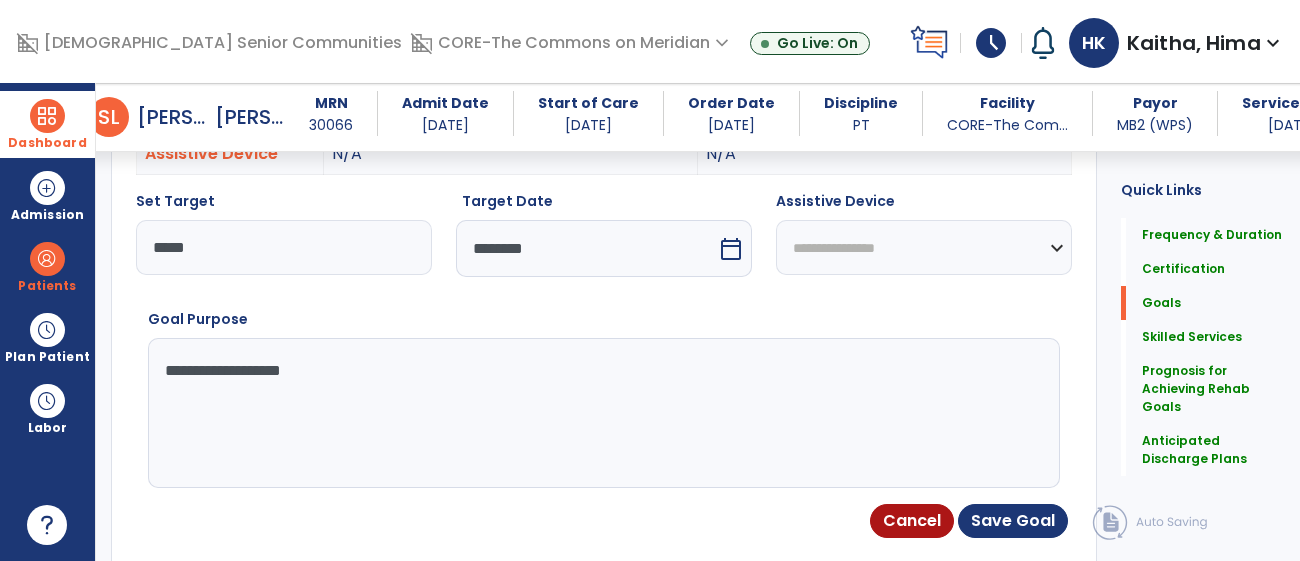 click on "**********" at bounding box center (924, 247) 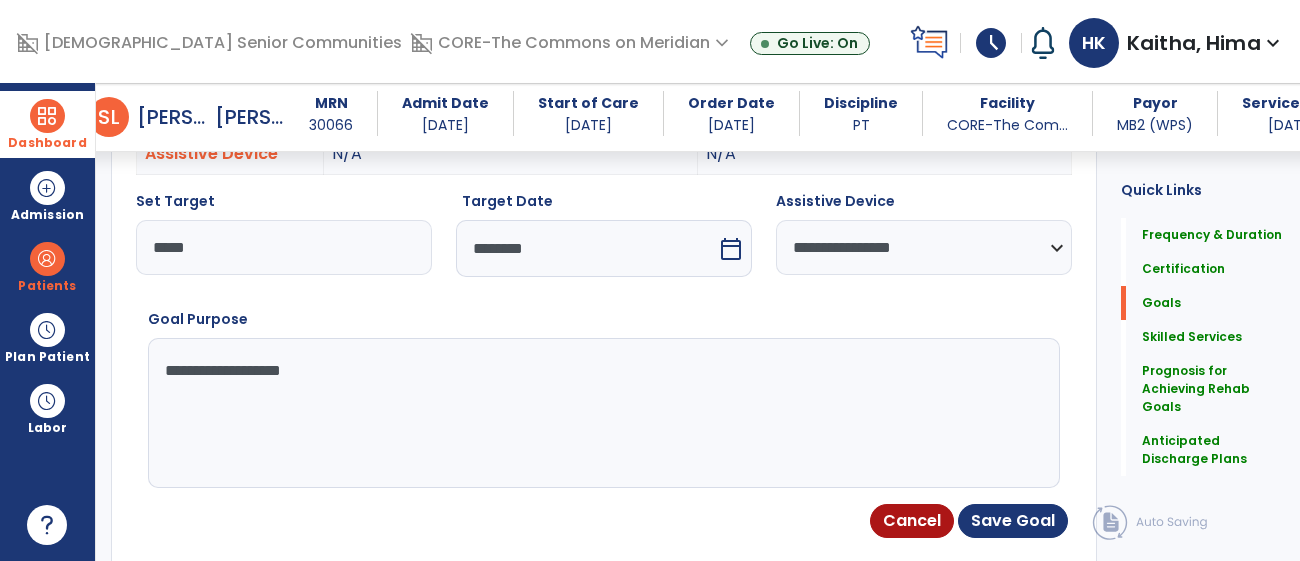 drag, startPoint x: 162, startPoint y: 361, endPoint x: 319, endPoint y: 350, distance: 157.38487 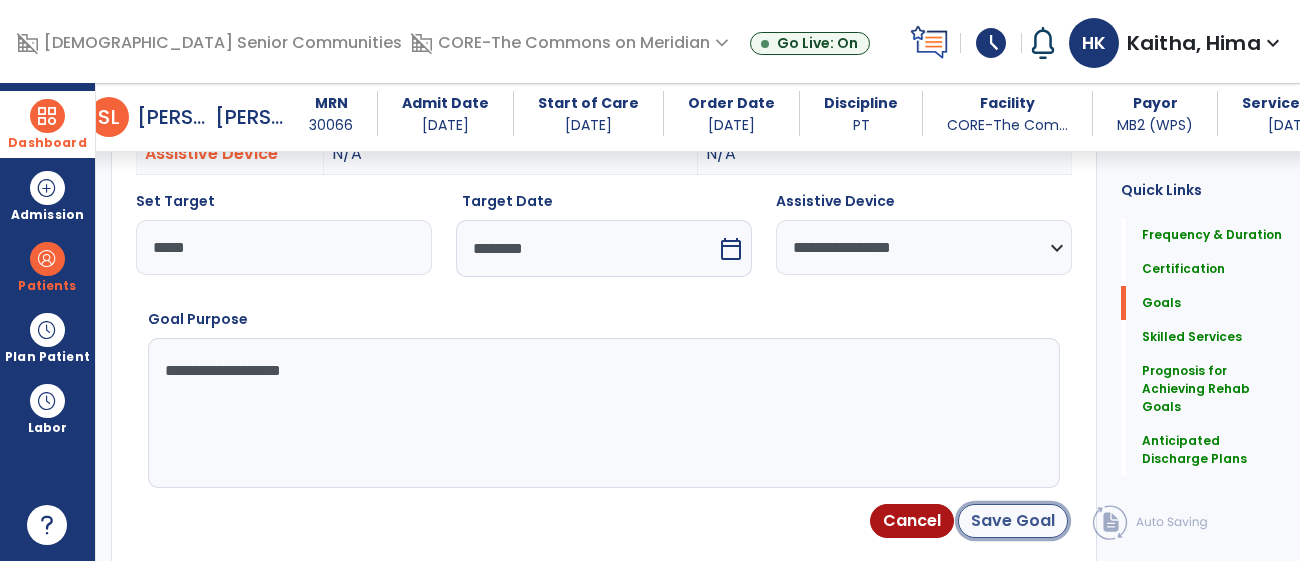 click on "Save Goal" at bounding box center (1013, 521) 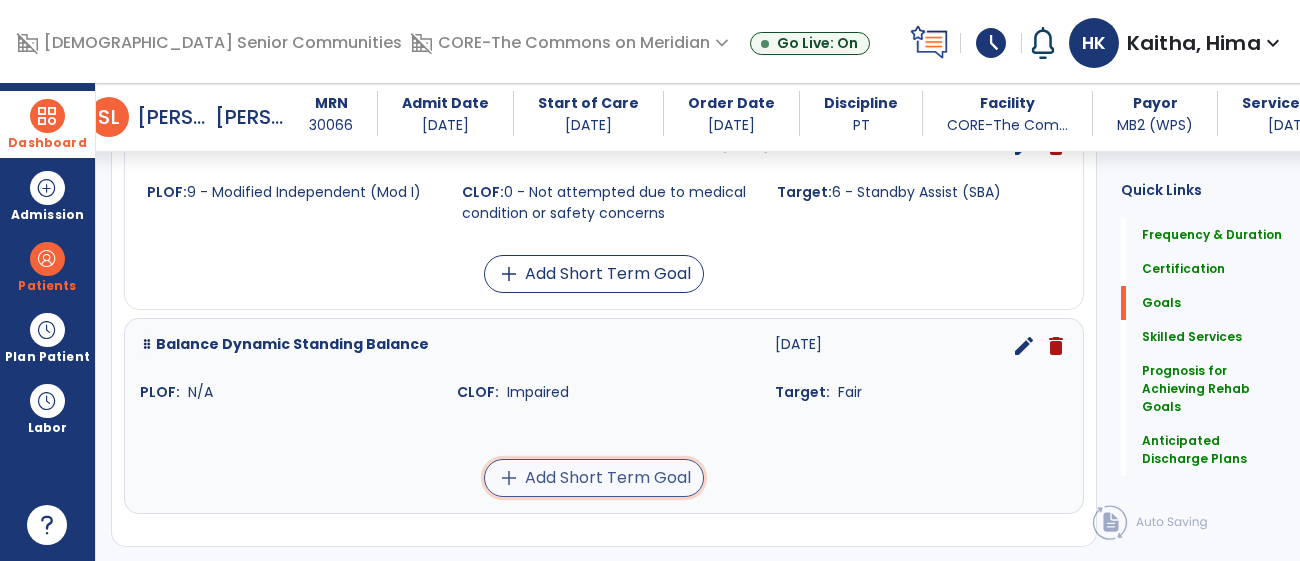 click on "add  Add Short Term Goal" at bounding box center (594, 478) 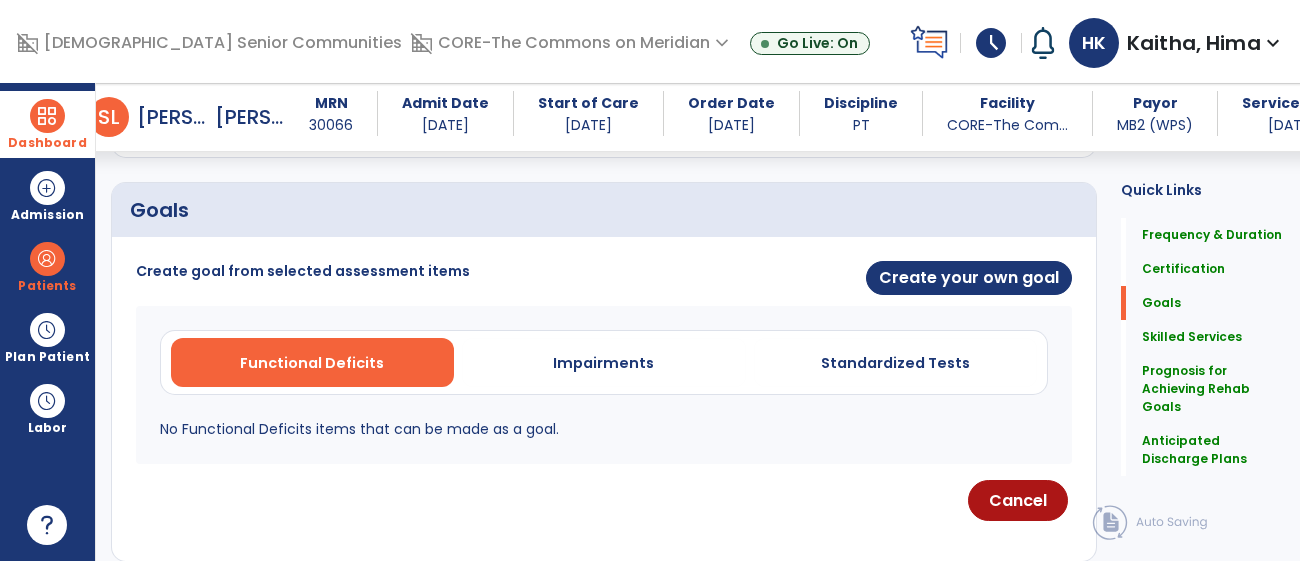 scroll, scrollTop: 196, scrollLeft: 0, axis: vertical 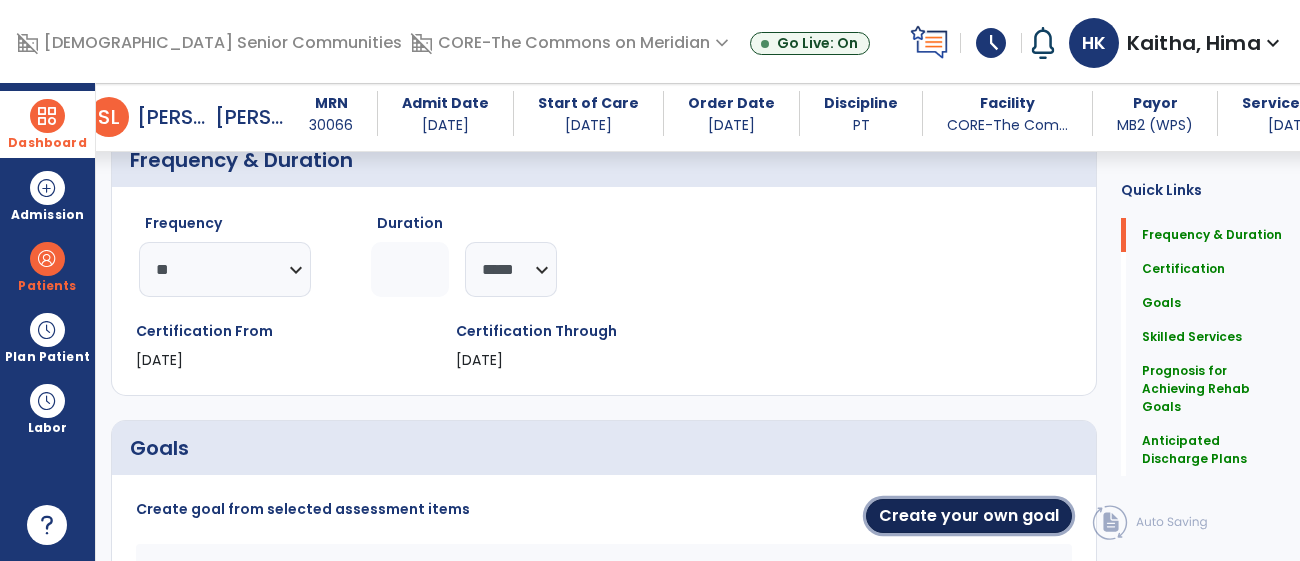 drag, startPoint x: 929, startPoint y: 508, endPoint x: 859, endPoint y: 500, distance: 70.45566 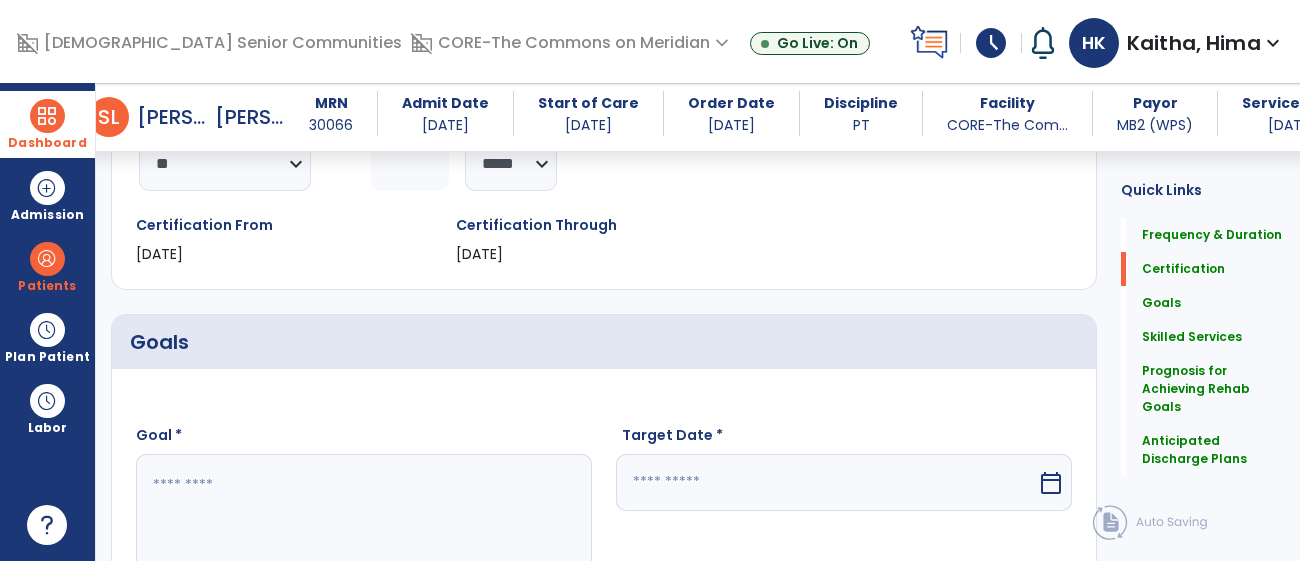 scroll, scrollTop: 435, scrollLeft: 0, axis: vertical 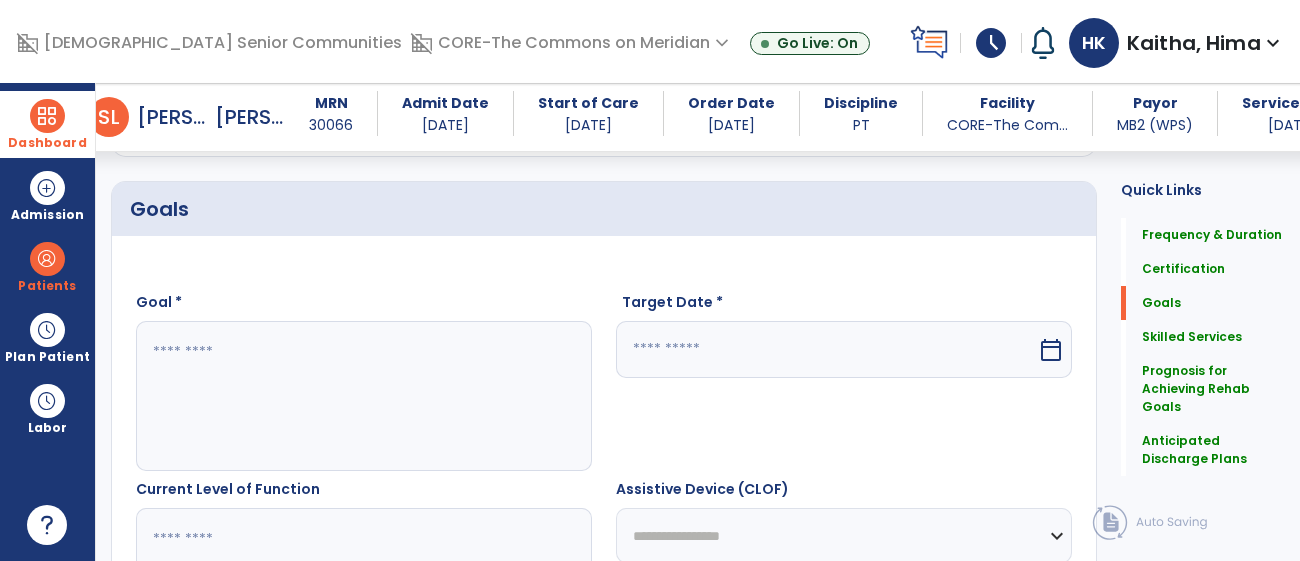 click at bounding box center [360, 396] 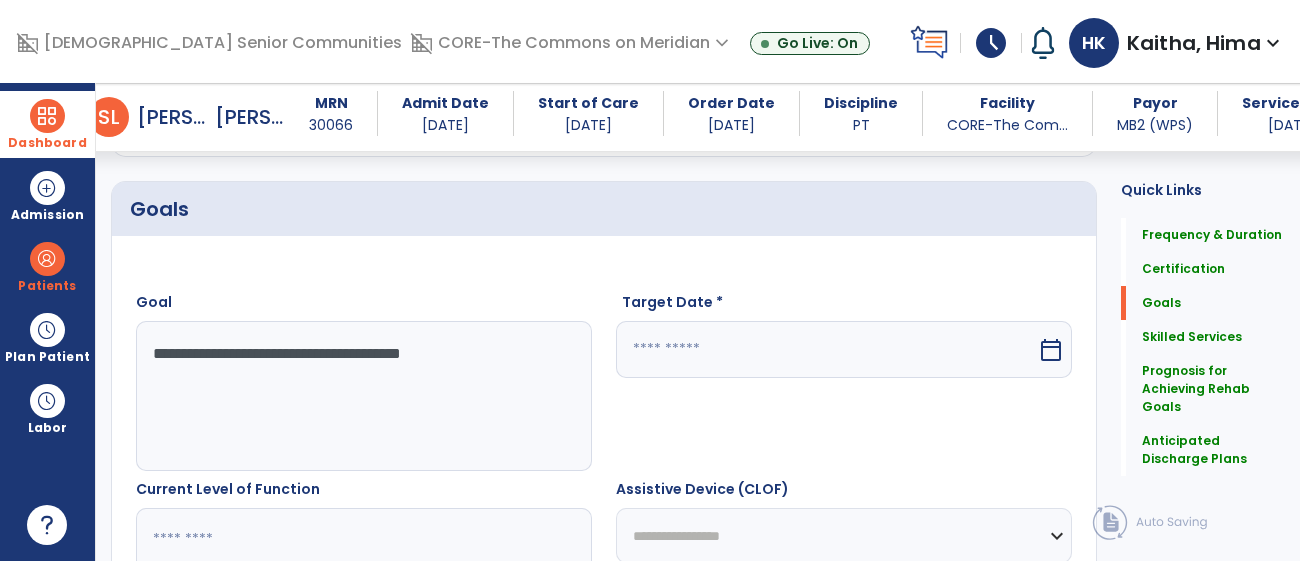 type on "**********" 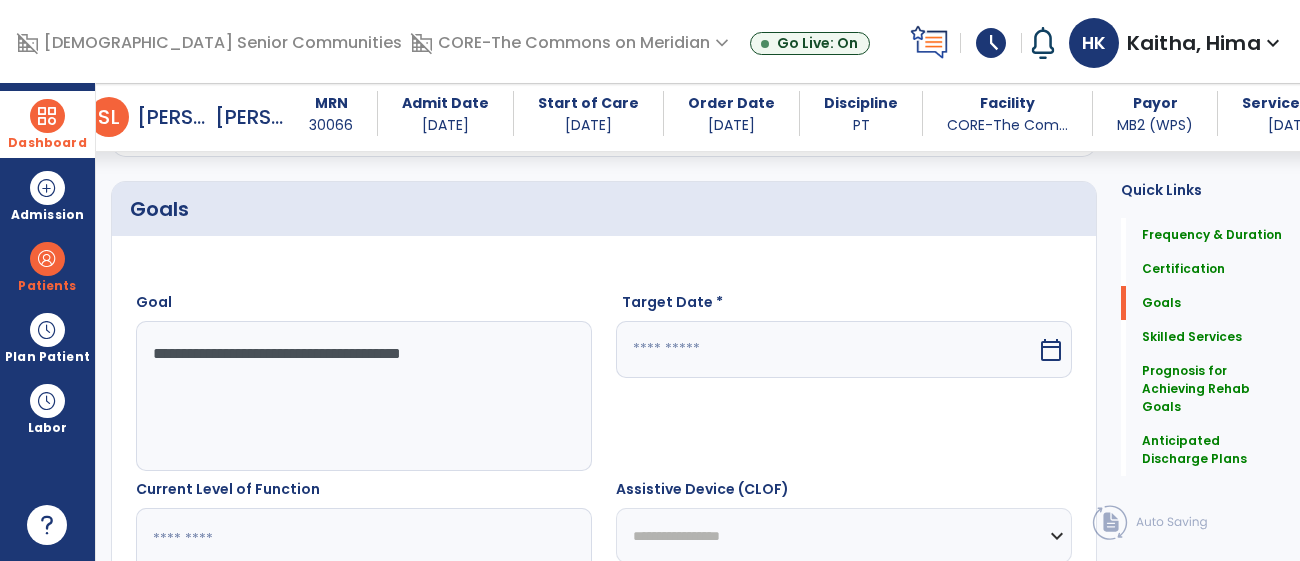 click on "calendar_today" at bounding box center [1051, 350] 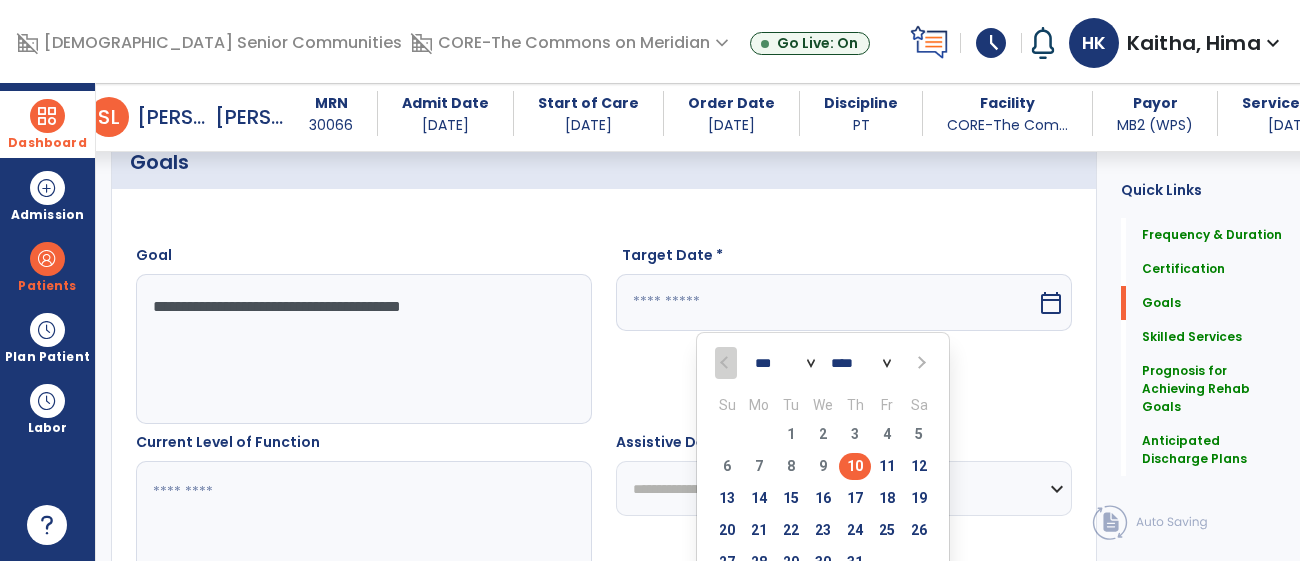 scroll, scrollTop: 523, scrollLeft: 0, axis: vertical 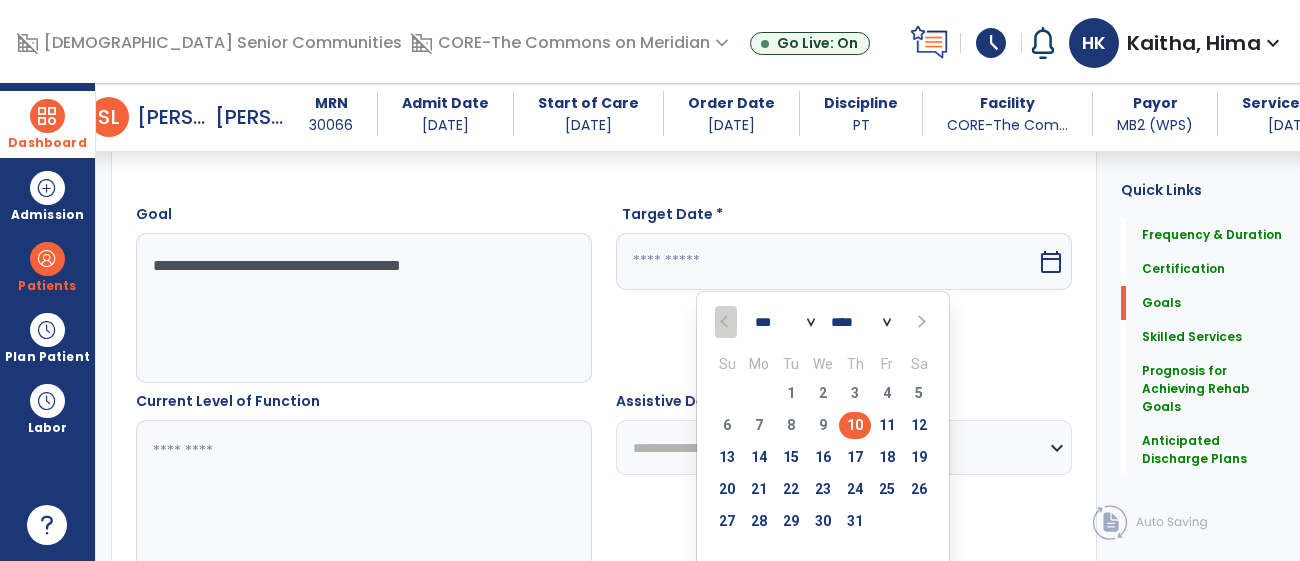click on "*** *** *** ***" at bounding box center [785, 323] 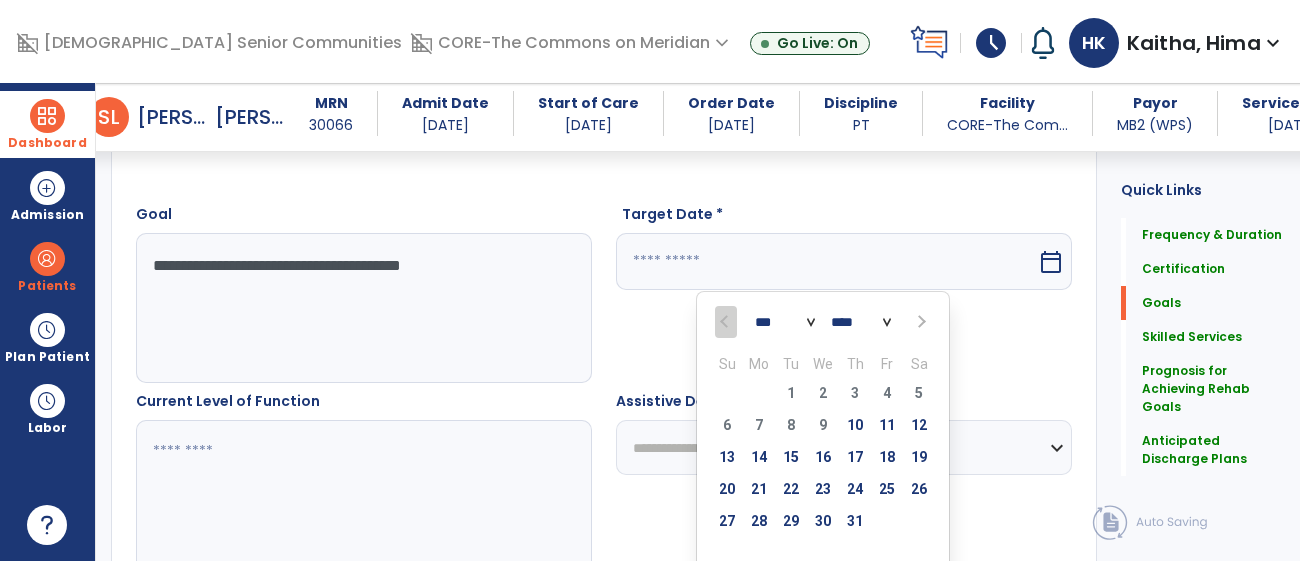 select on "*" 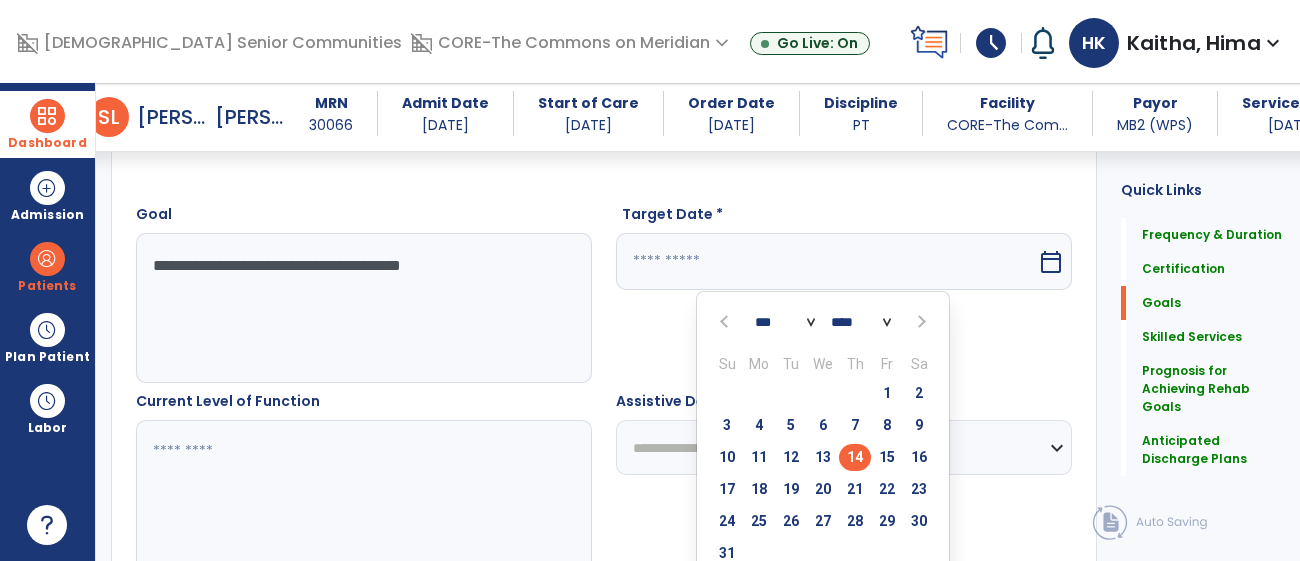 click on "14" at bounding box center (855, 457) 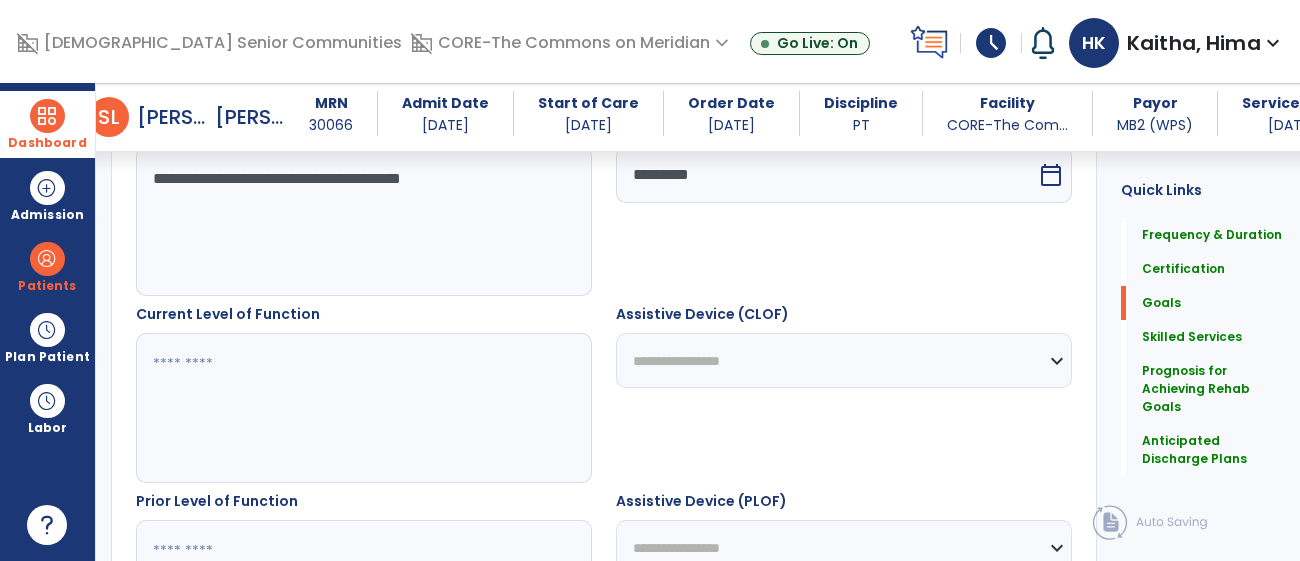 scroll, scrollTop: 710, scrollLeft: 0, axis: vertical 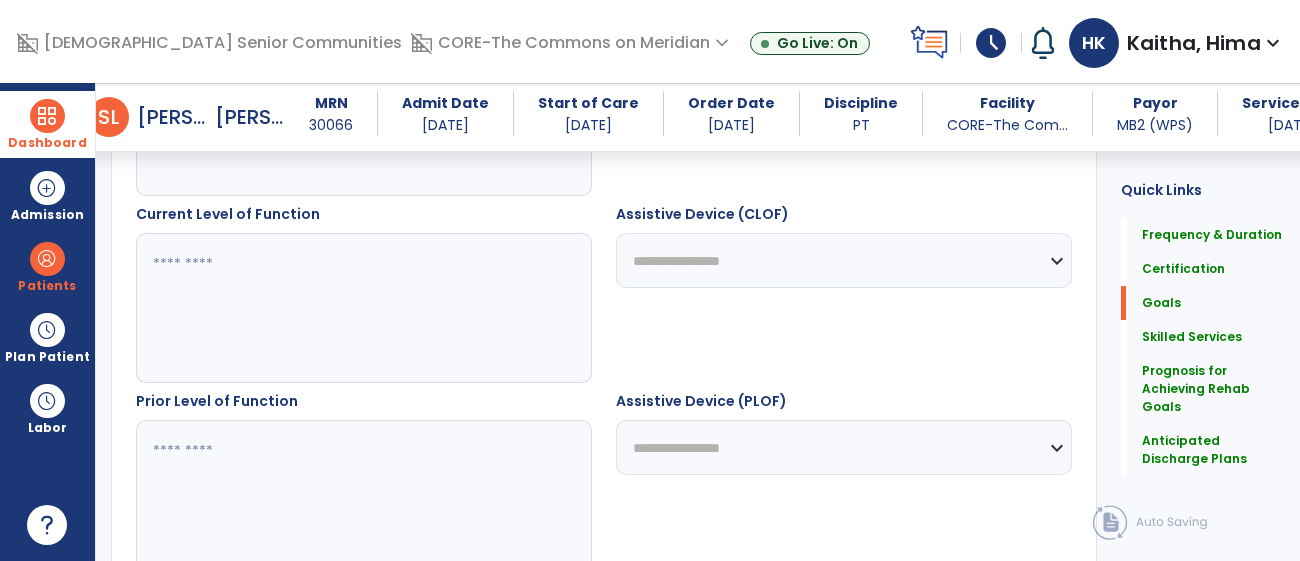 click at bounding box center [360, 308] 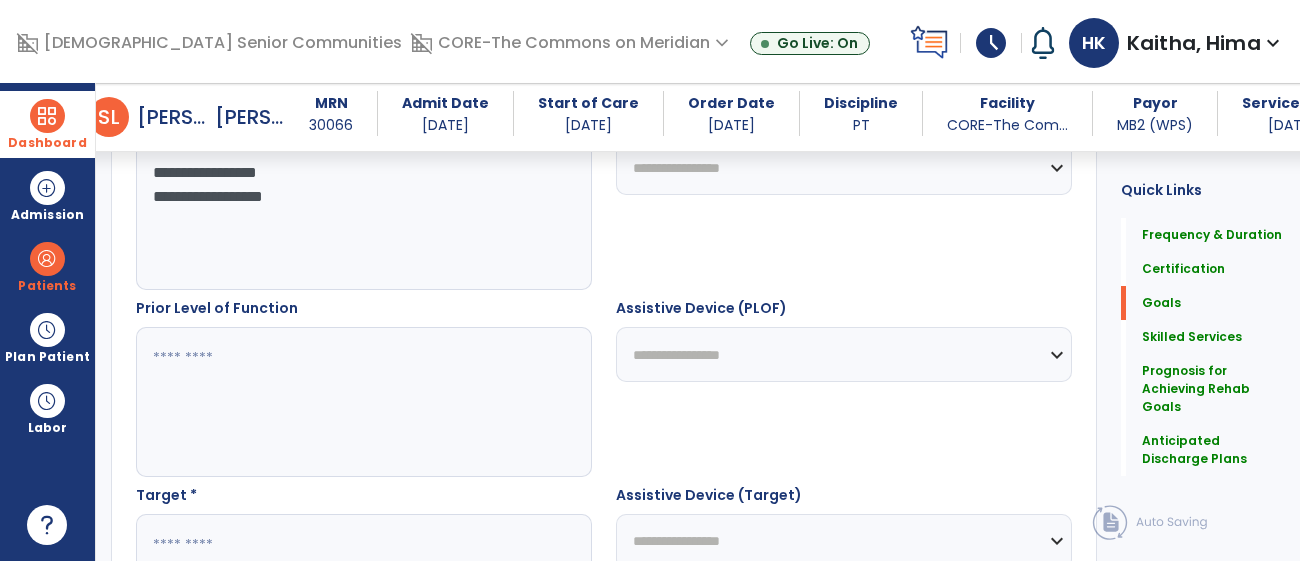 scroll, scrollTop: 866, scrollLeft: 0, axis: vertical 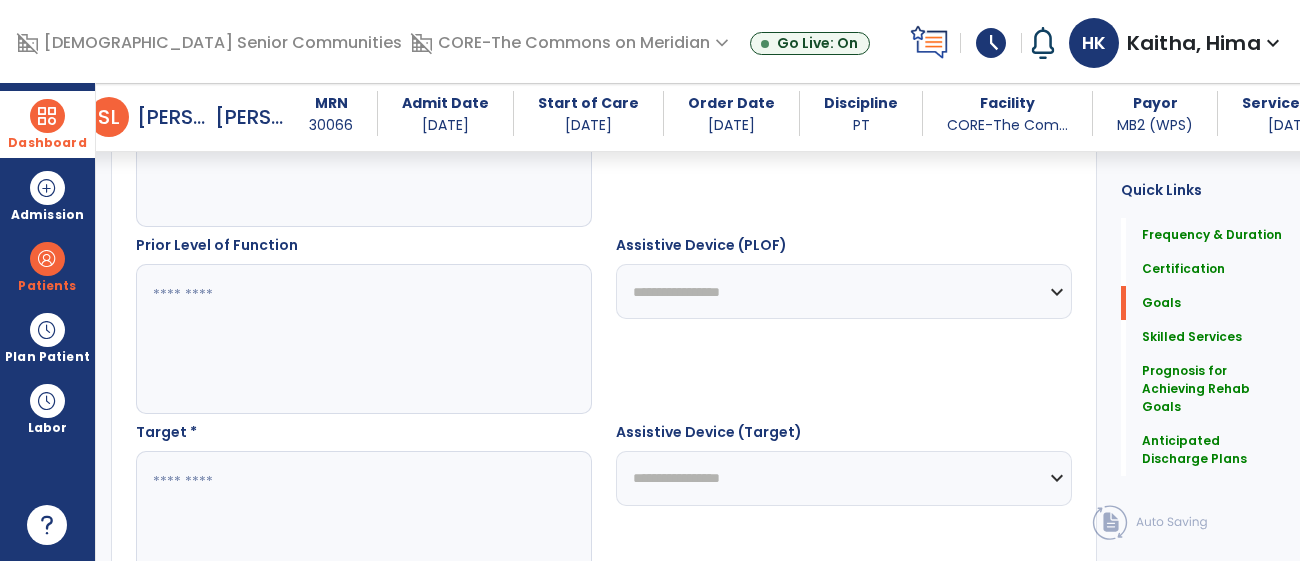 type on "**********" 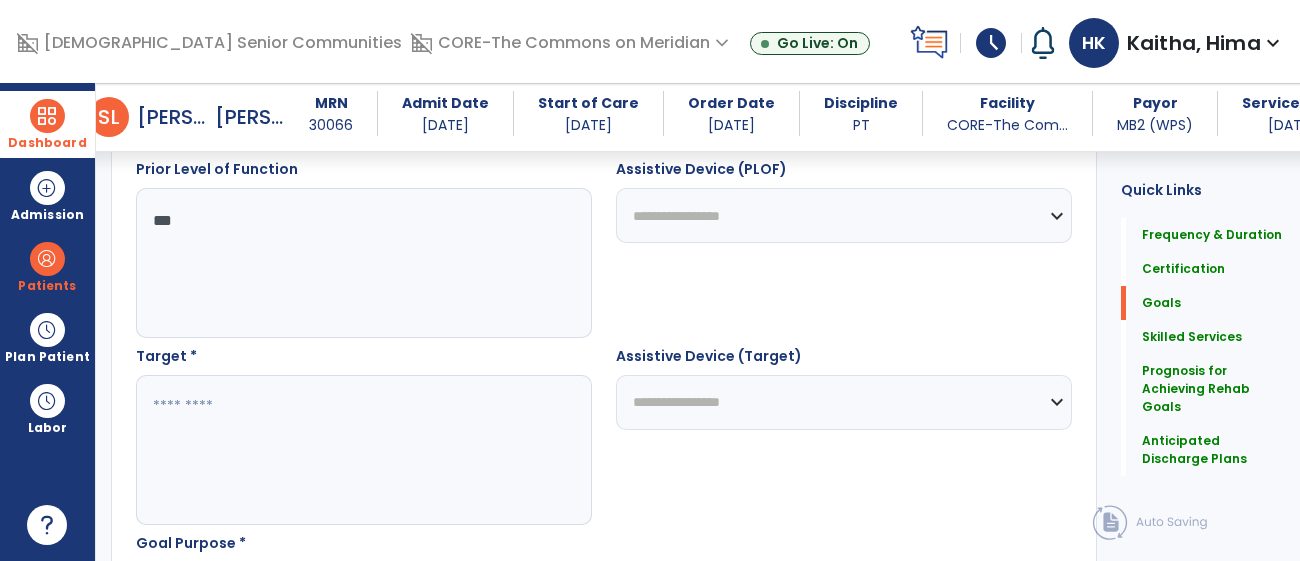 scroll, scrollTop: 1001, scrollLeft: 0, axis: vertical 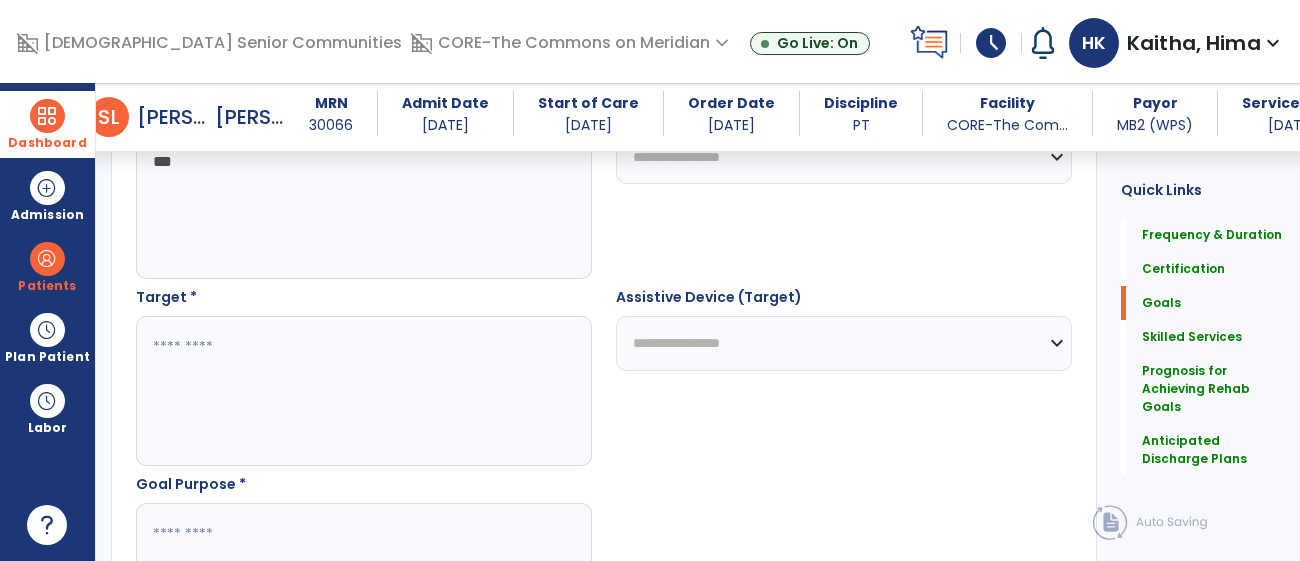 type on "***" 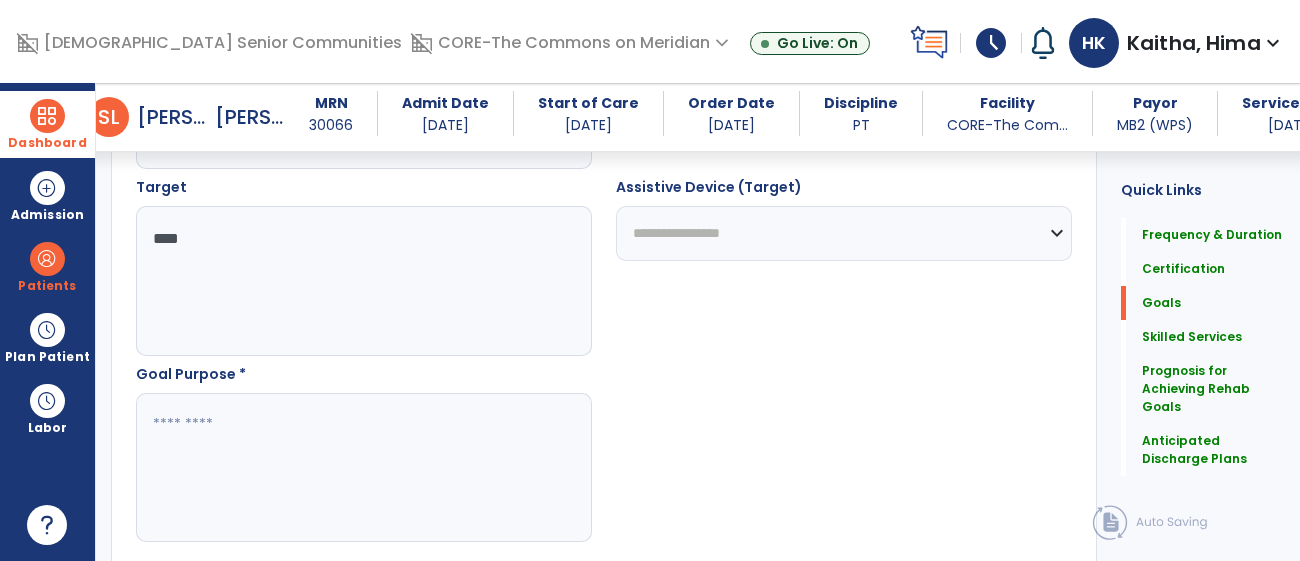scroll, scrollTop: 1141, scrollLeft: 0, axis: vertical 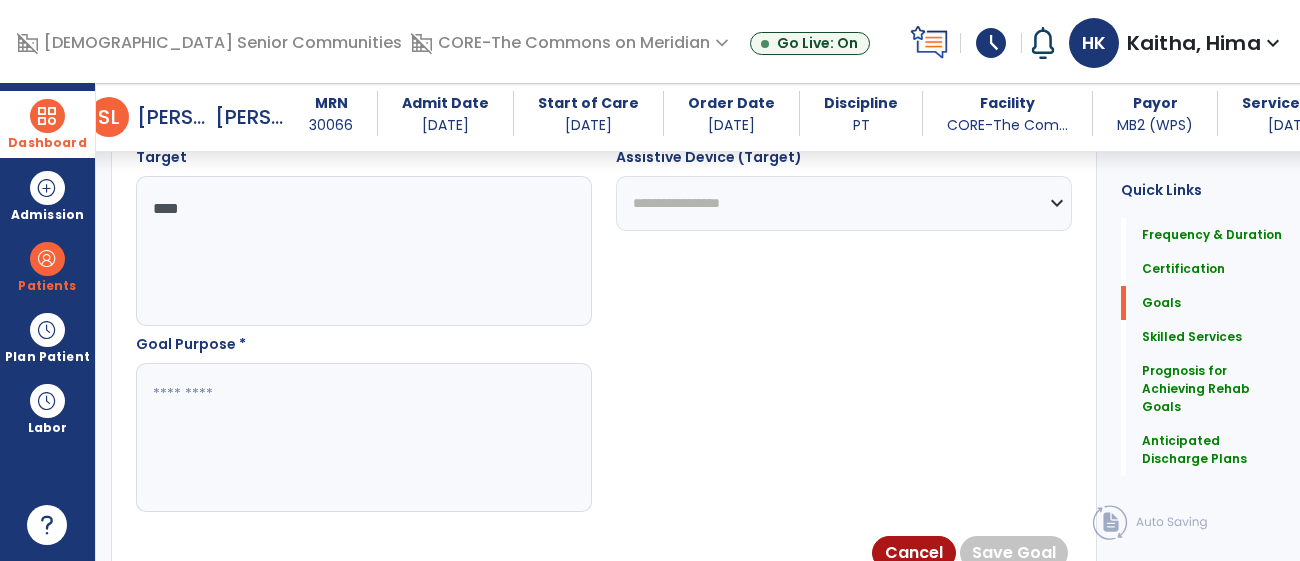 type on "****" 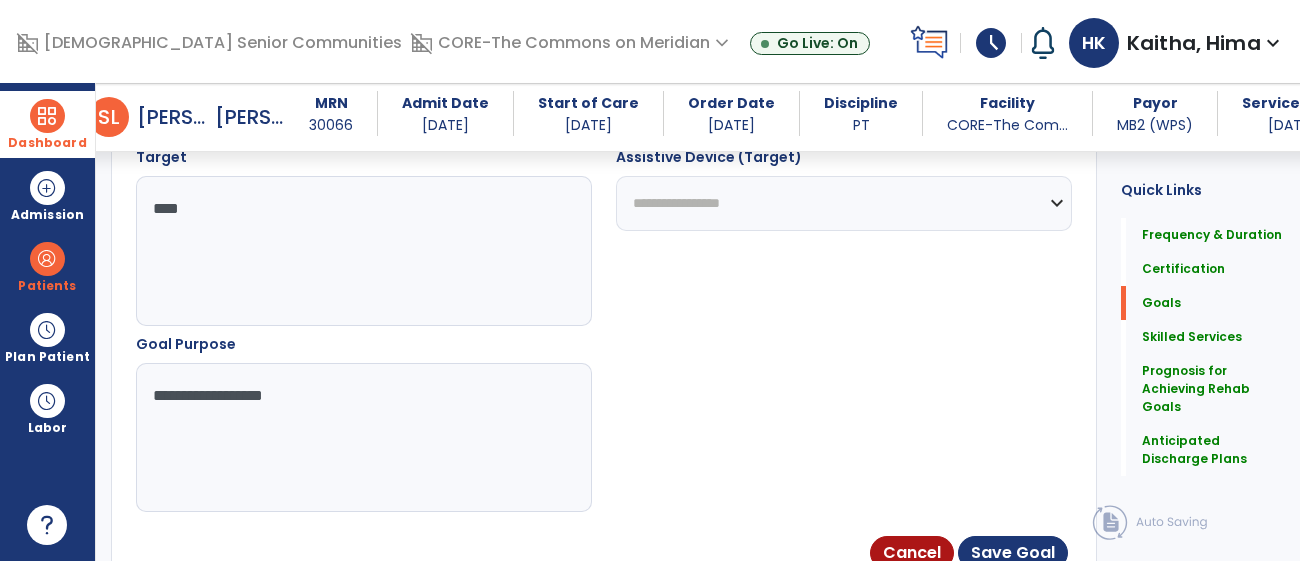 type on "**********" 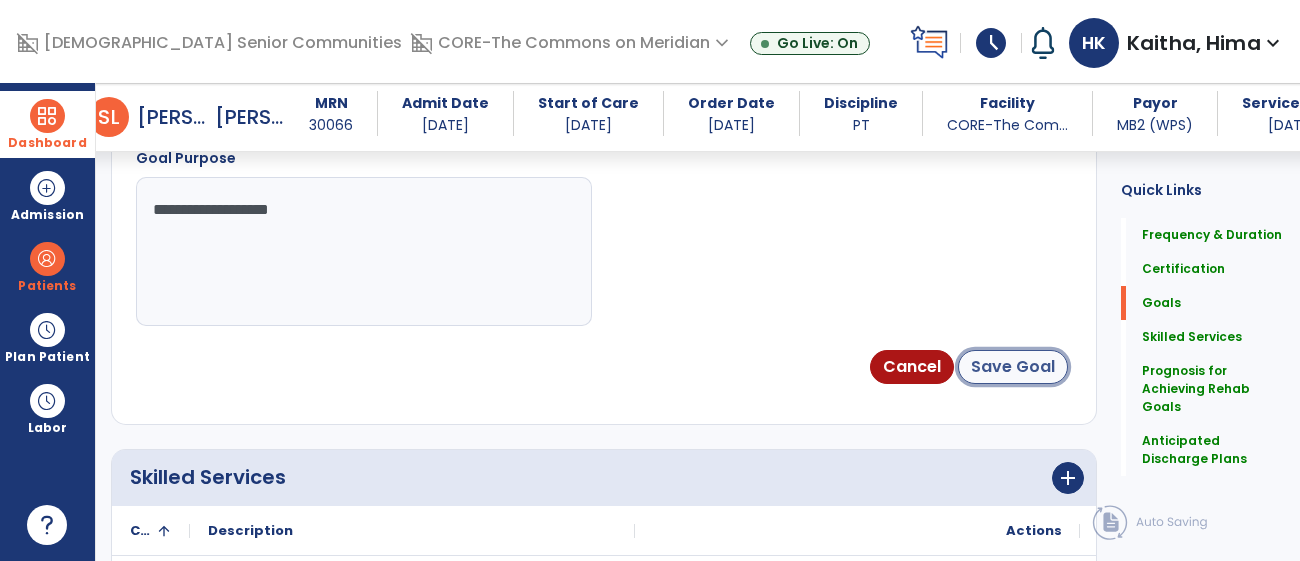 click on "Save Goal" at bounding box center (1013, 367) 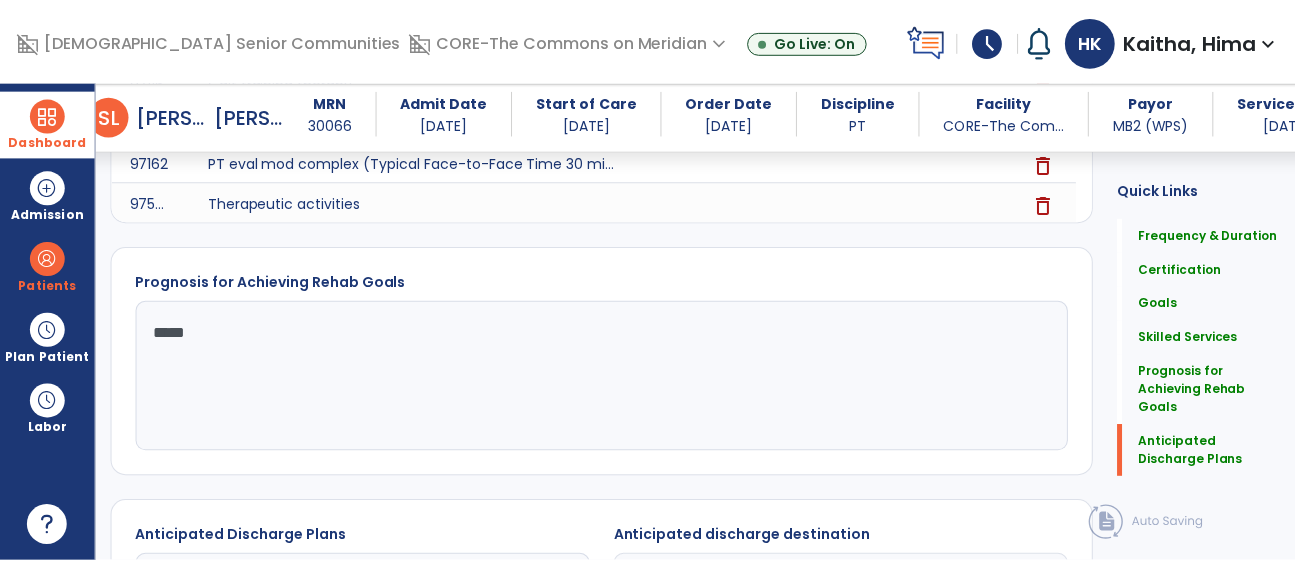 scroll, scrollTop: 2255, scrollLeft: 0, axis: vertical 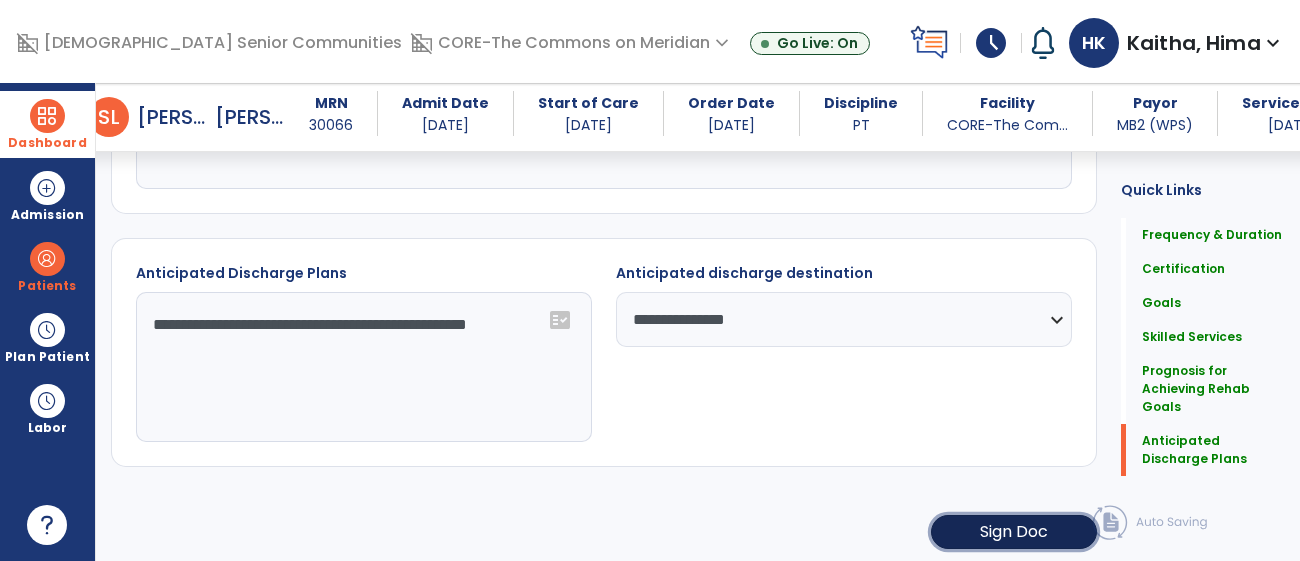click on "Sign Doc" 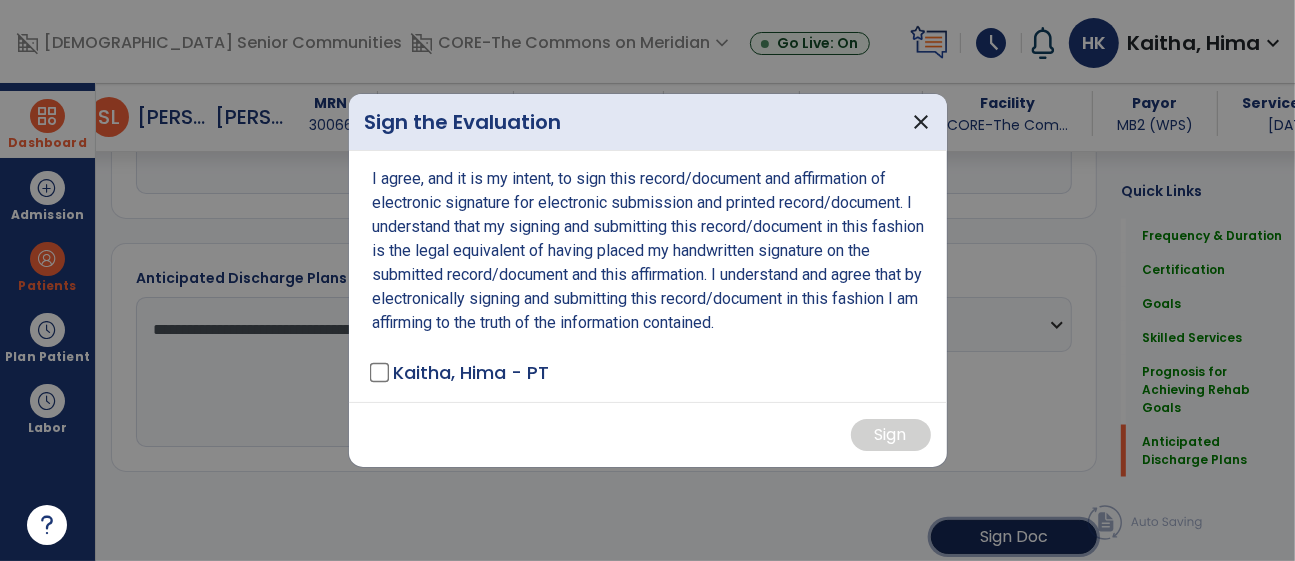 scroll, scrollTop: 2255, scrollLeft: 0, axis: vertical 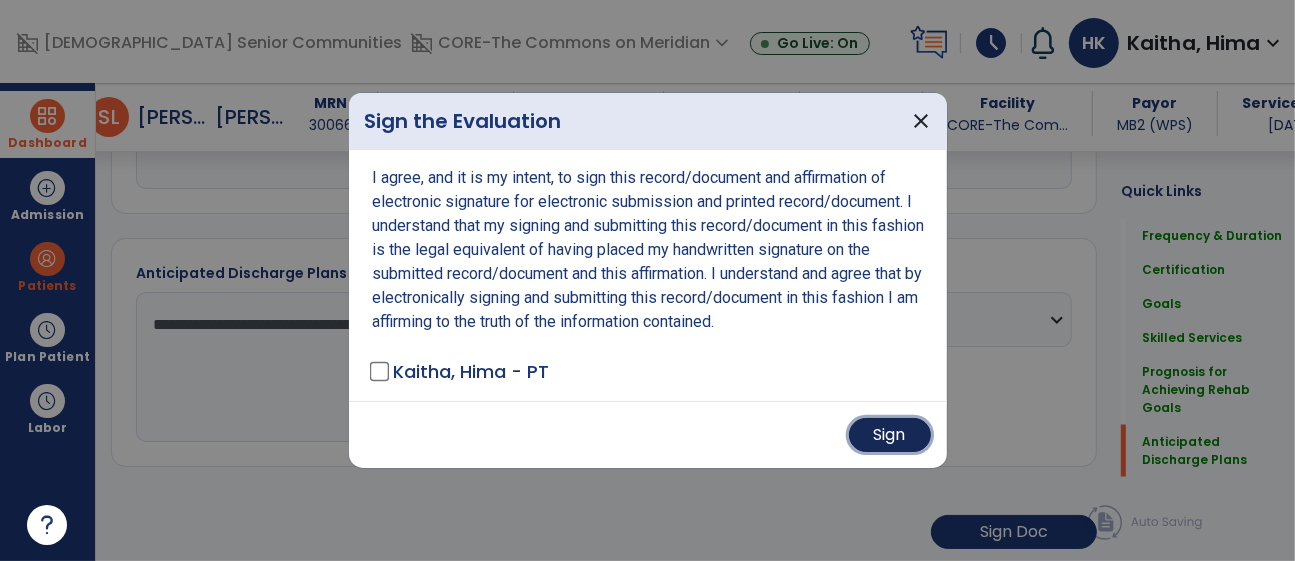 click on "Sign" at bounding box center (890, 435) 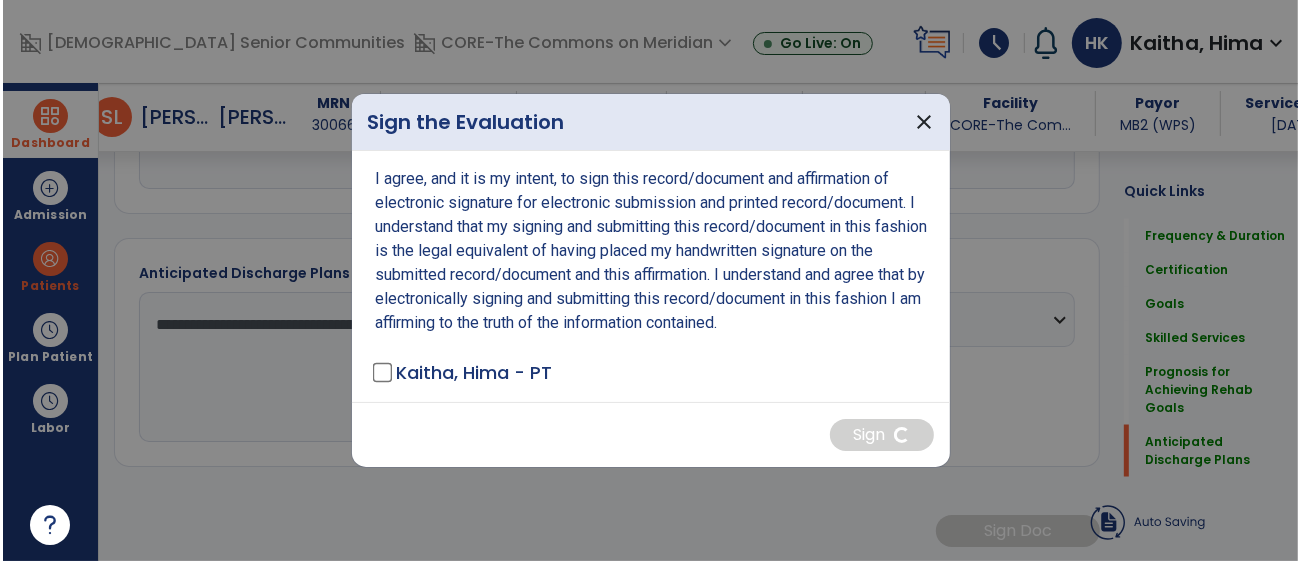 scroll, scrollTop: 2253, scrollLeft: 0, axis: vertical 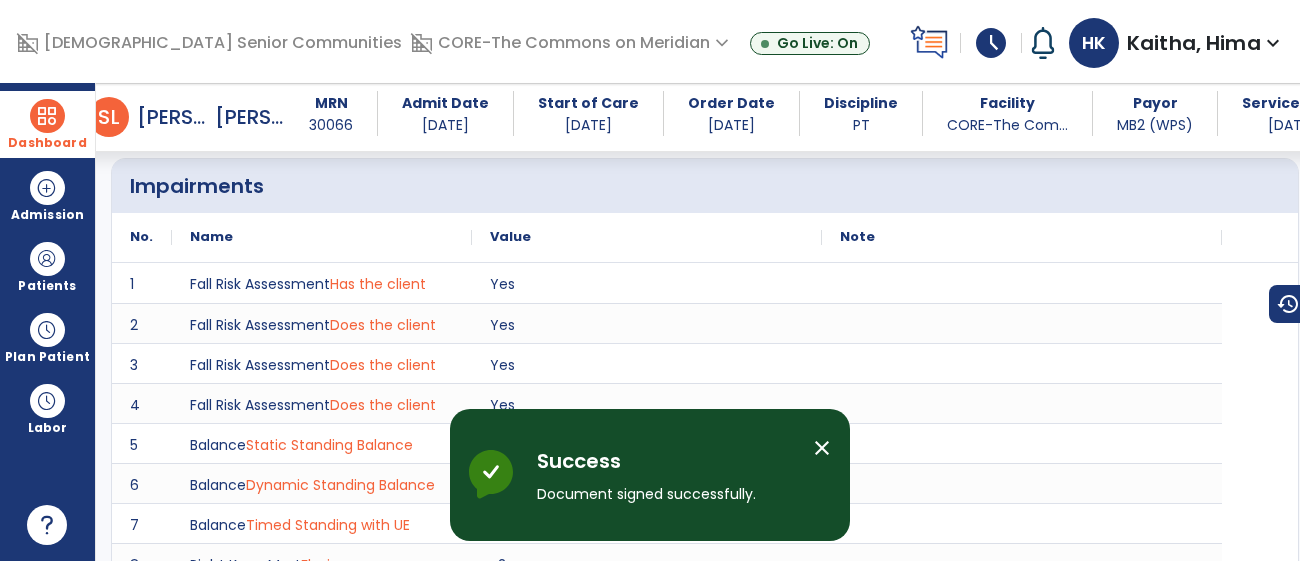 click at bounding box center (47, 116) 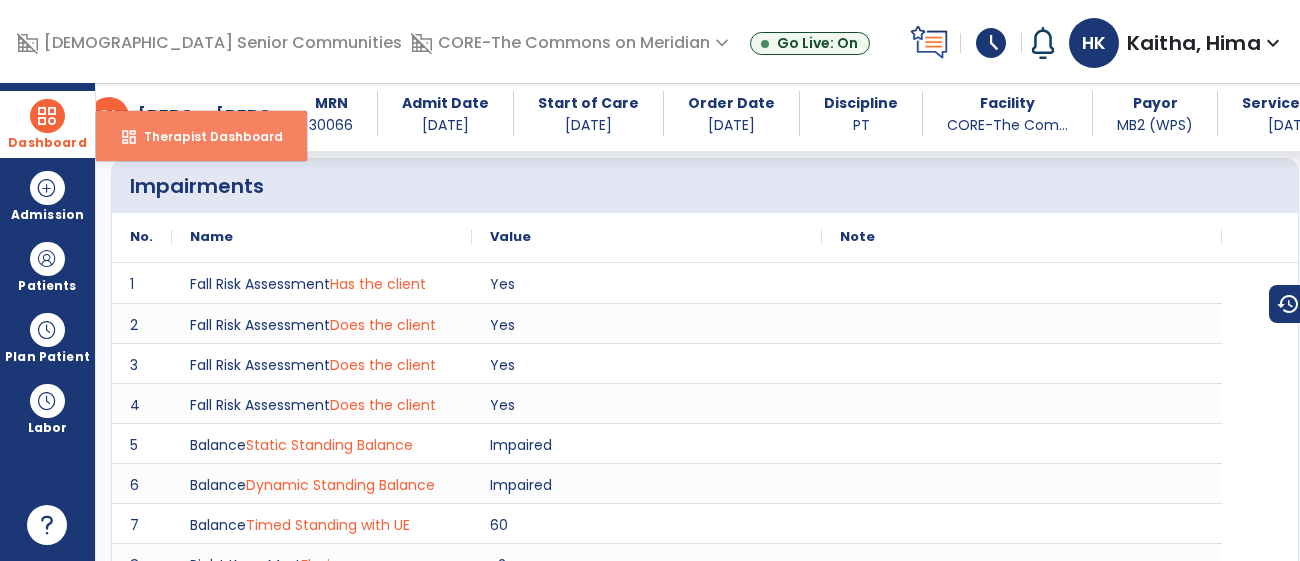 click on "dashboard  Therapist Dashboard" at bounding box center (201, 136) 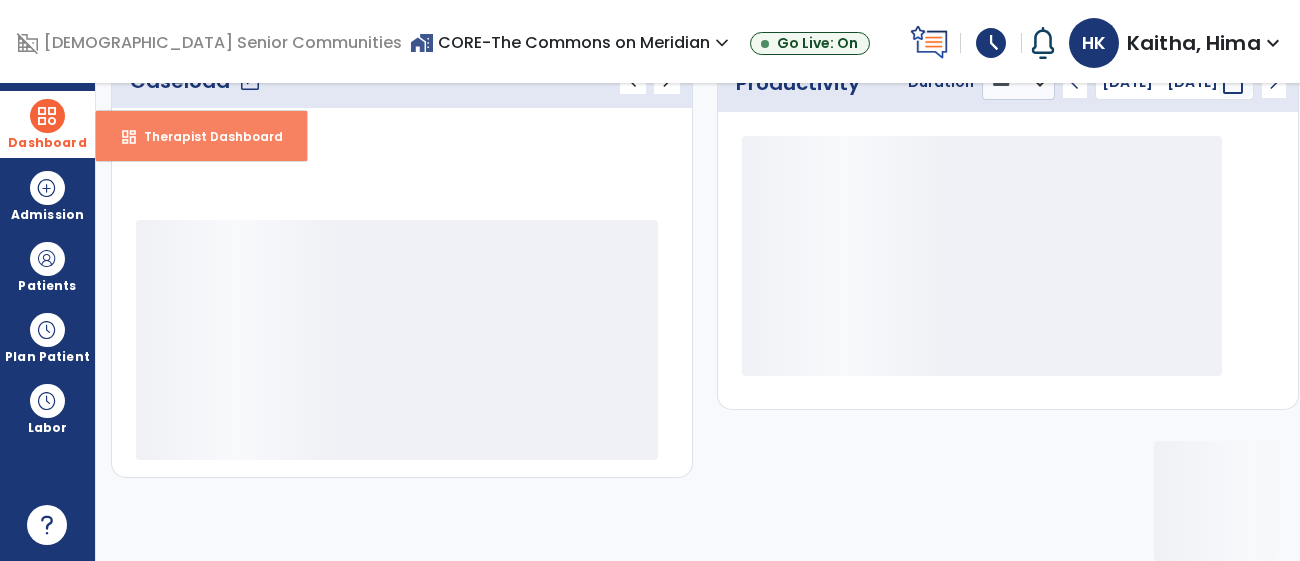 scroll, scrollTop: 315, scrollLeft: 0, axis: vertical 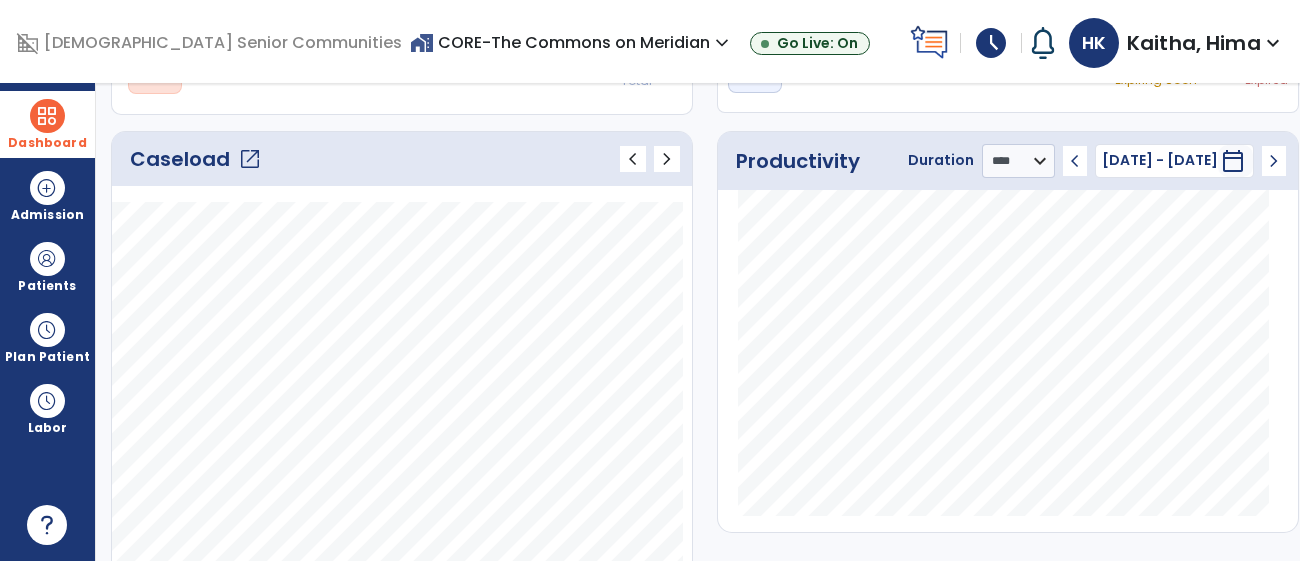 click on "open_in_new" 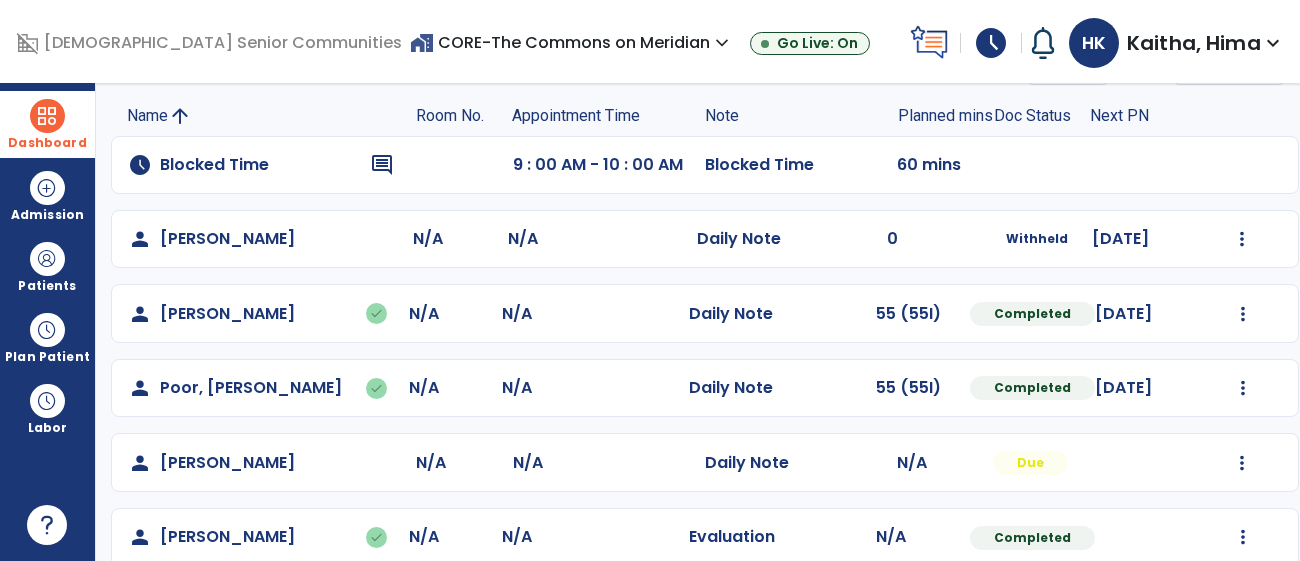 scroll, scrollTop: 176, scrollLeft: 0, axis: vertical 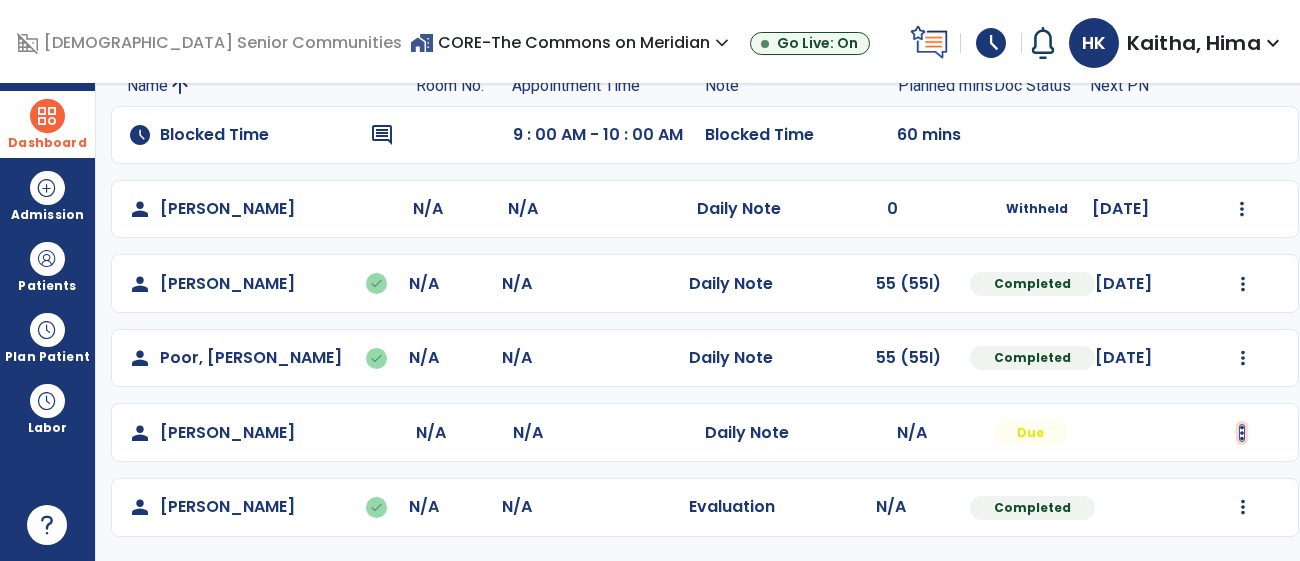 click at bounding box center (1242, 209) 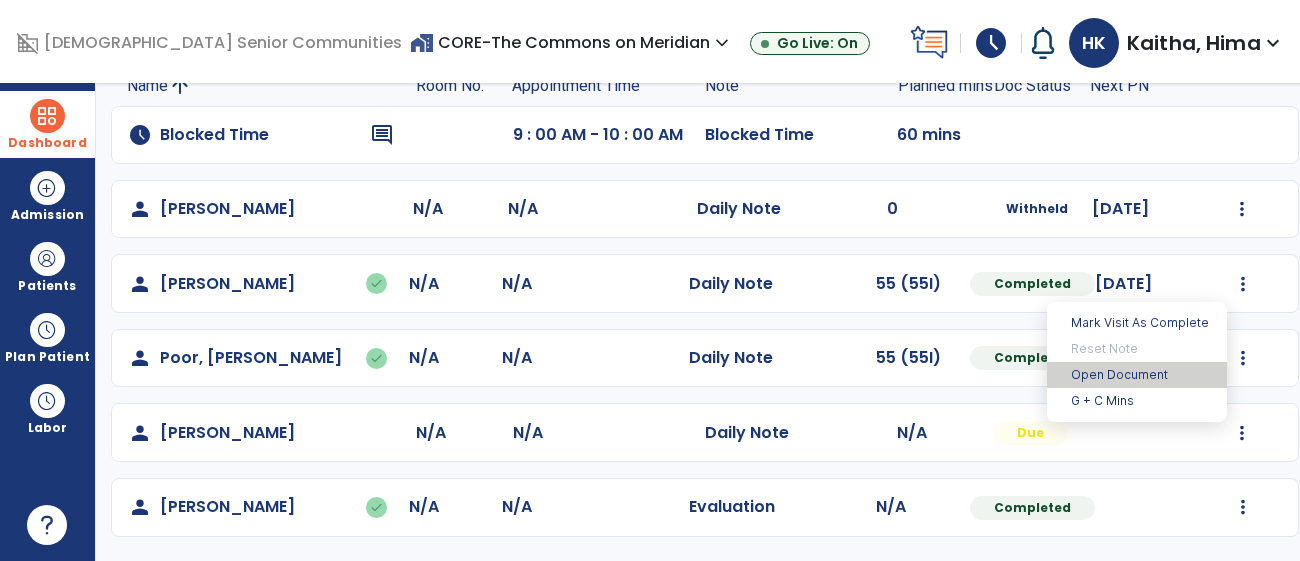 click on "Open Document" at bounding box center (1137, 375) 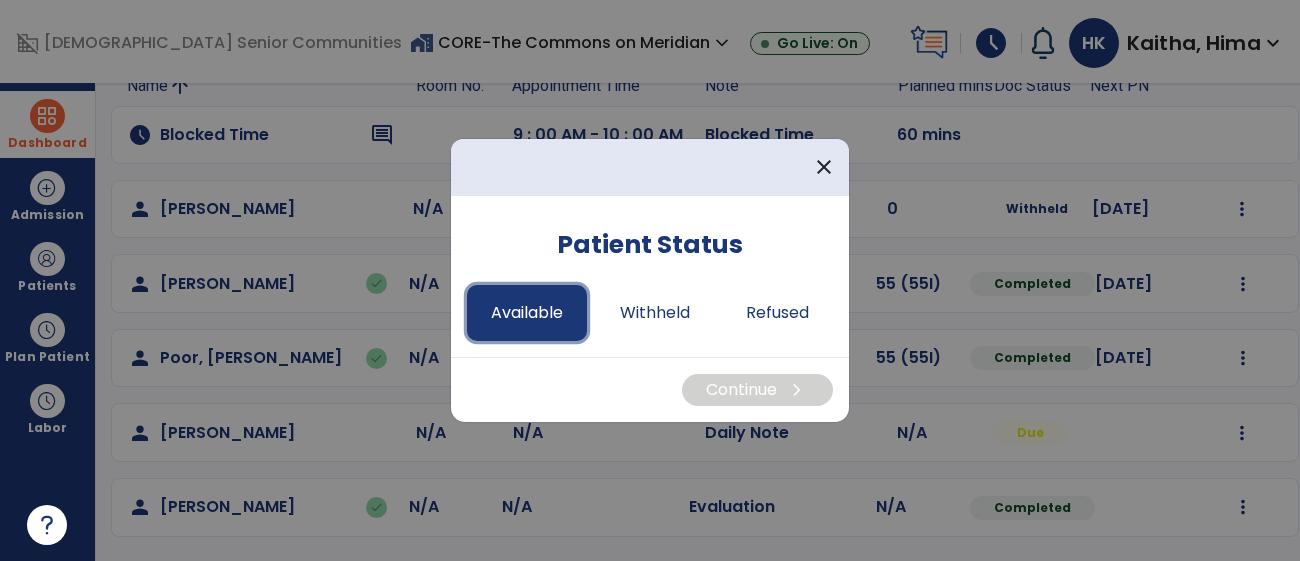 click on "Available" at bounding box center (527, 313) 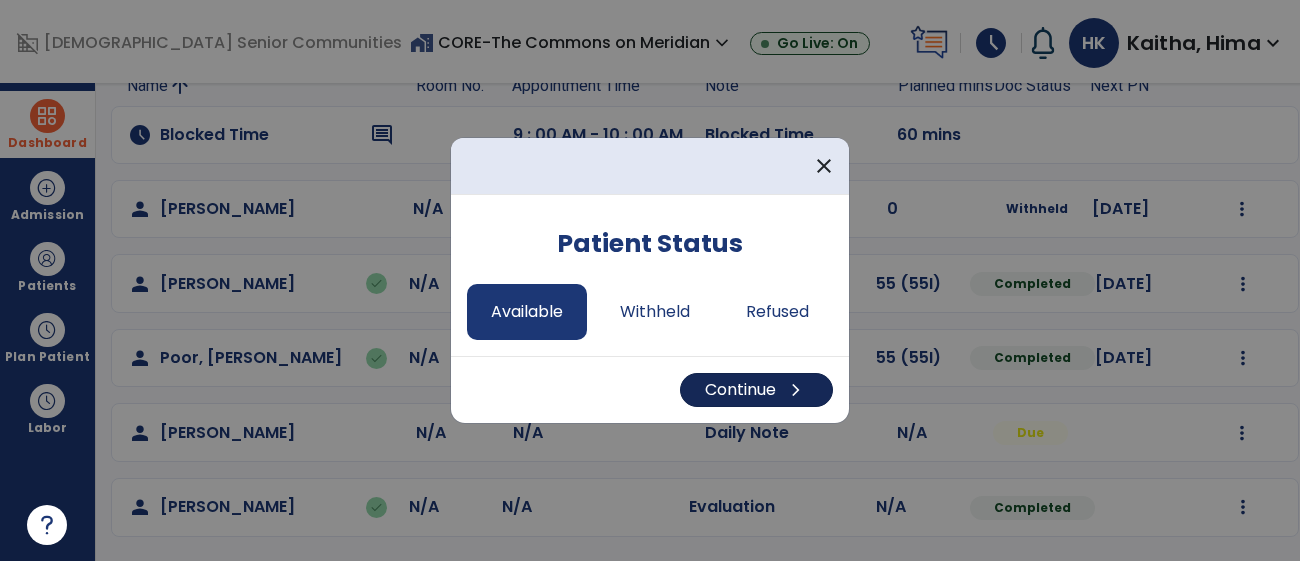 click on "Continue   chevron_right" at bounding box center (756, 390) 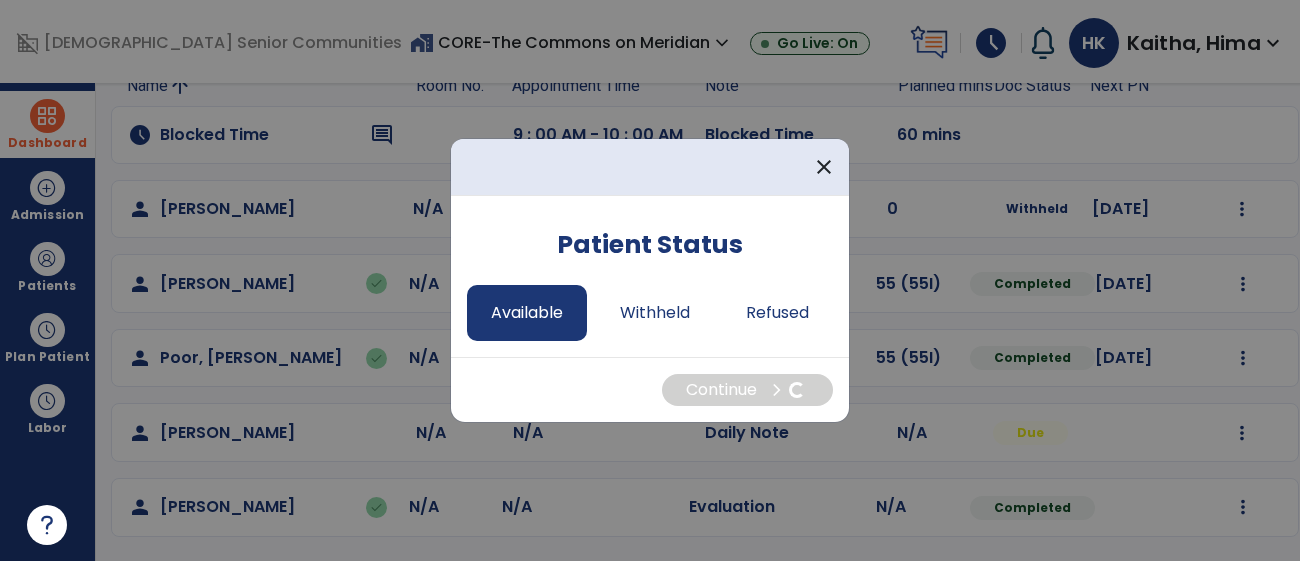 select on "*" 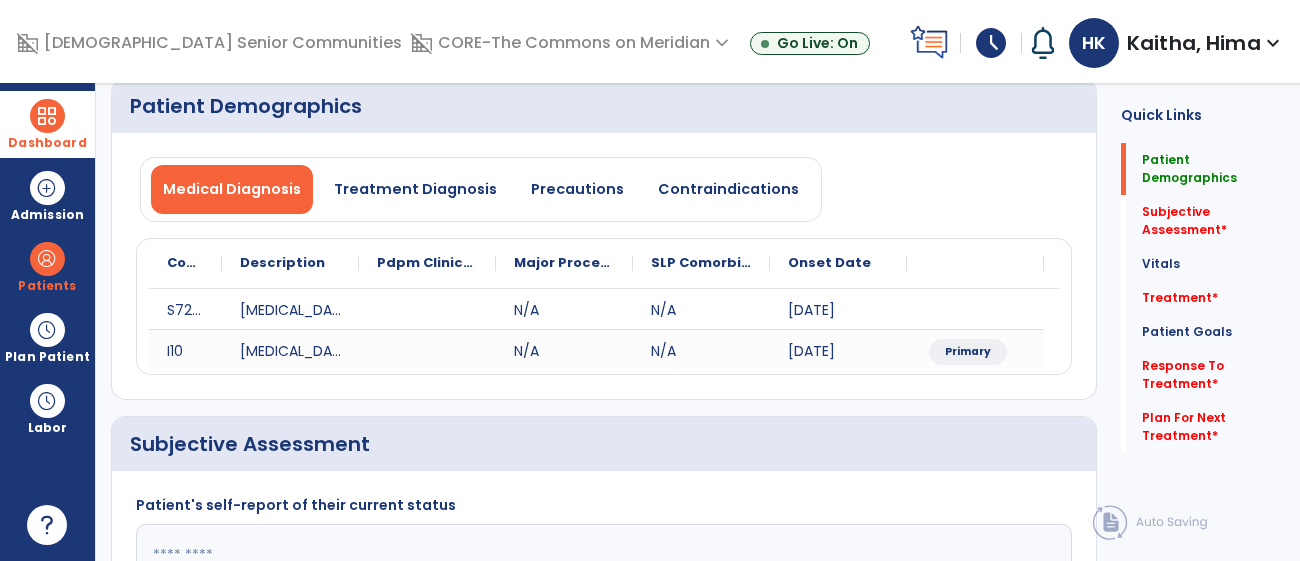 scroll, scrollTop: 0, scrollLeft: 0, axis: both 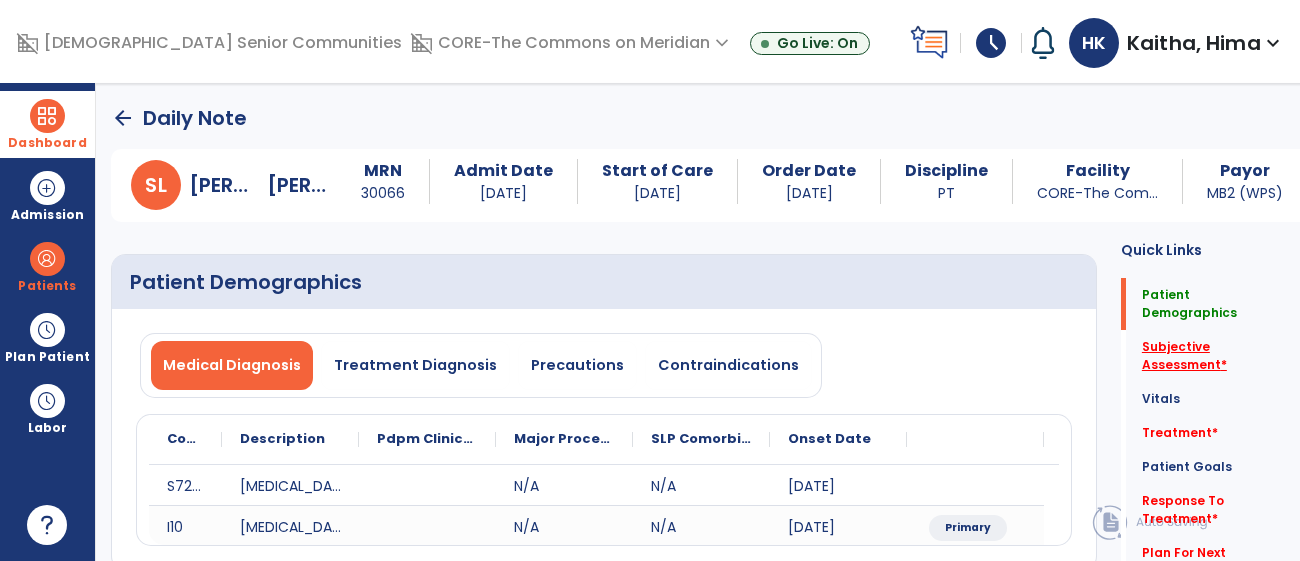 click on "Subjective Assessment   *" 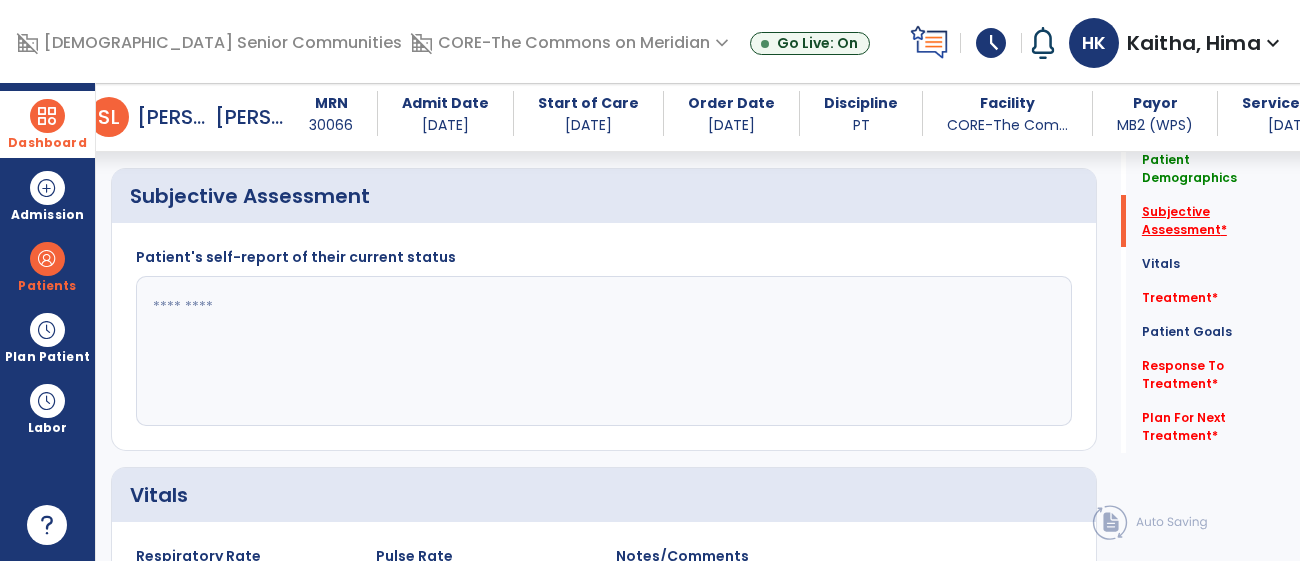 scroll, scrollTop: 405, scrollLeft: 0, axis: vertical 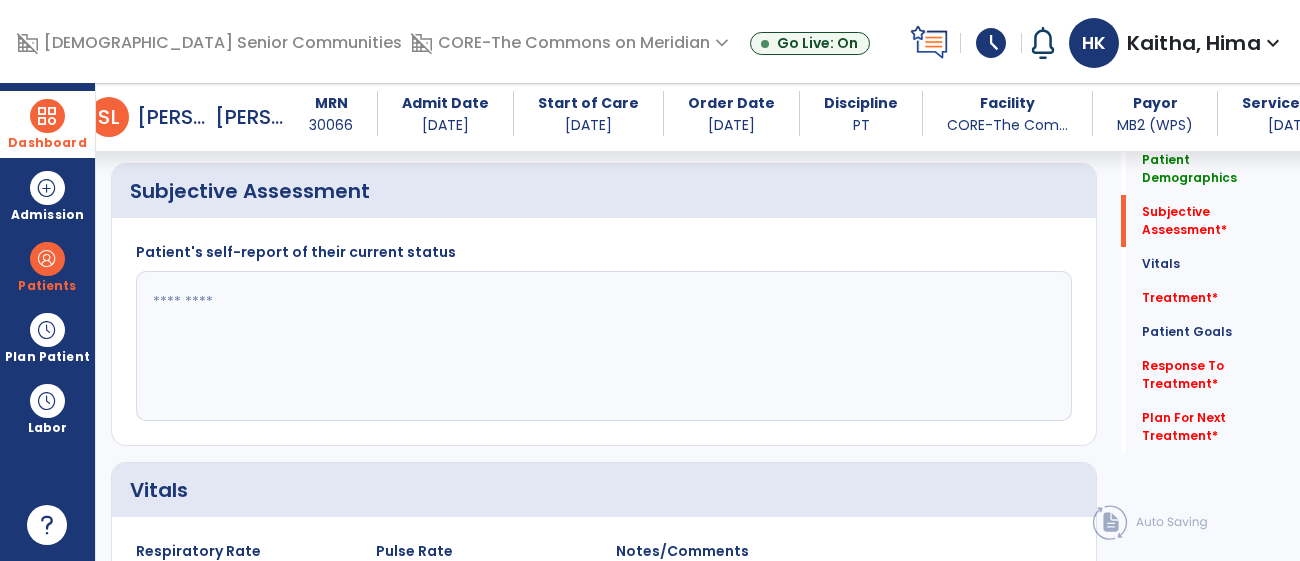 click 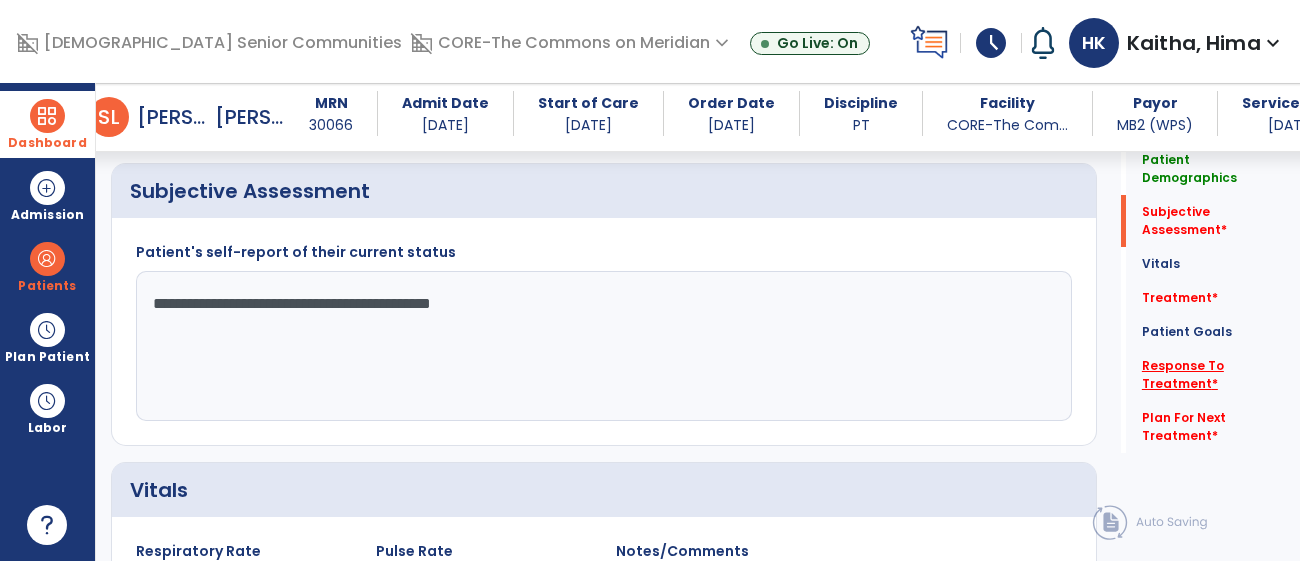 type on "**********" 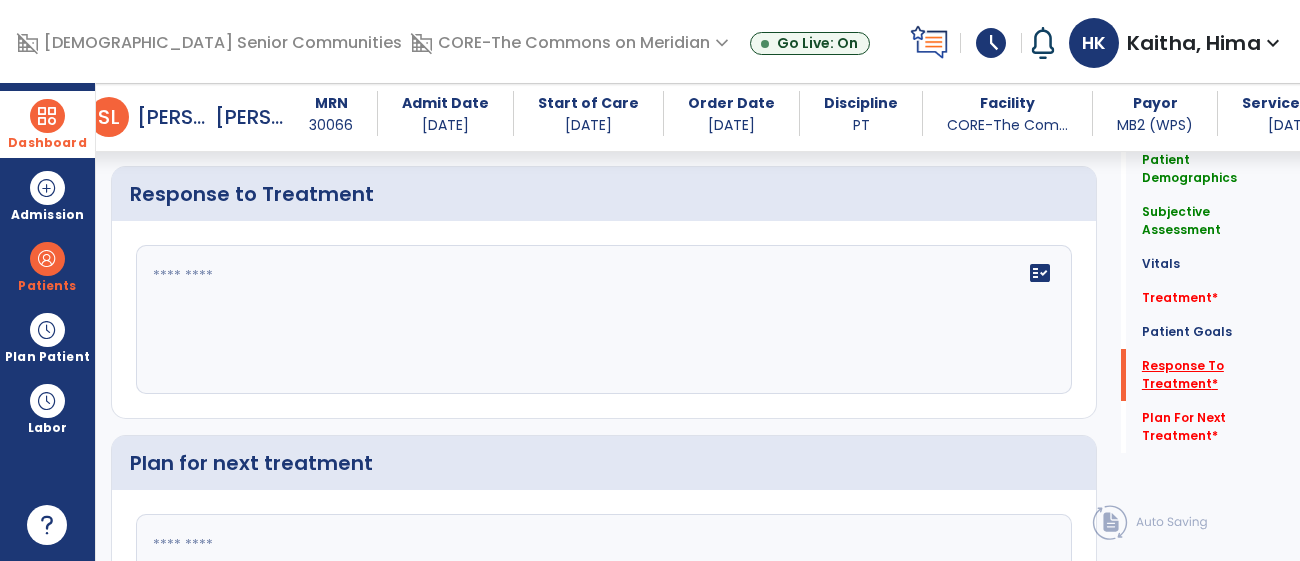 scroll, scrollTop: 2657, scrollLeft: 0, axis: vertical 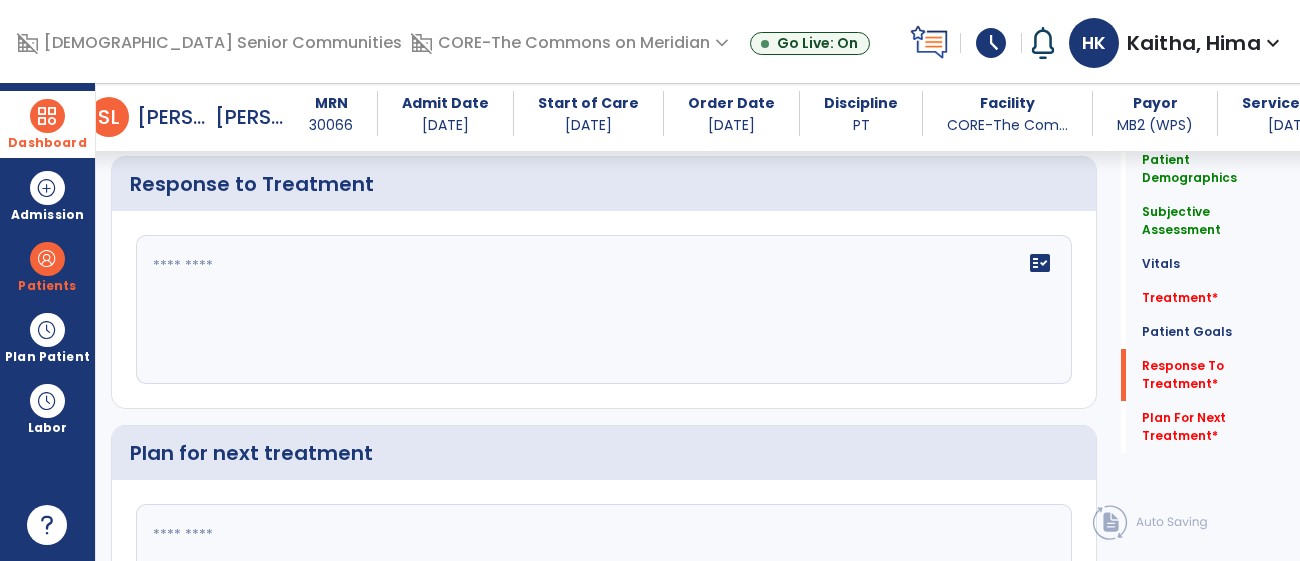 click on "fact_check" 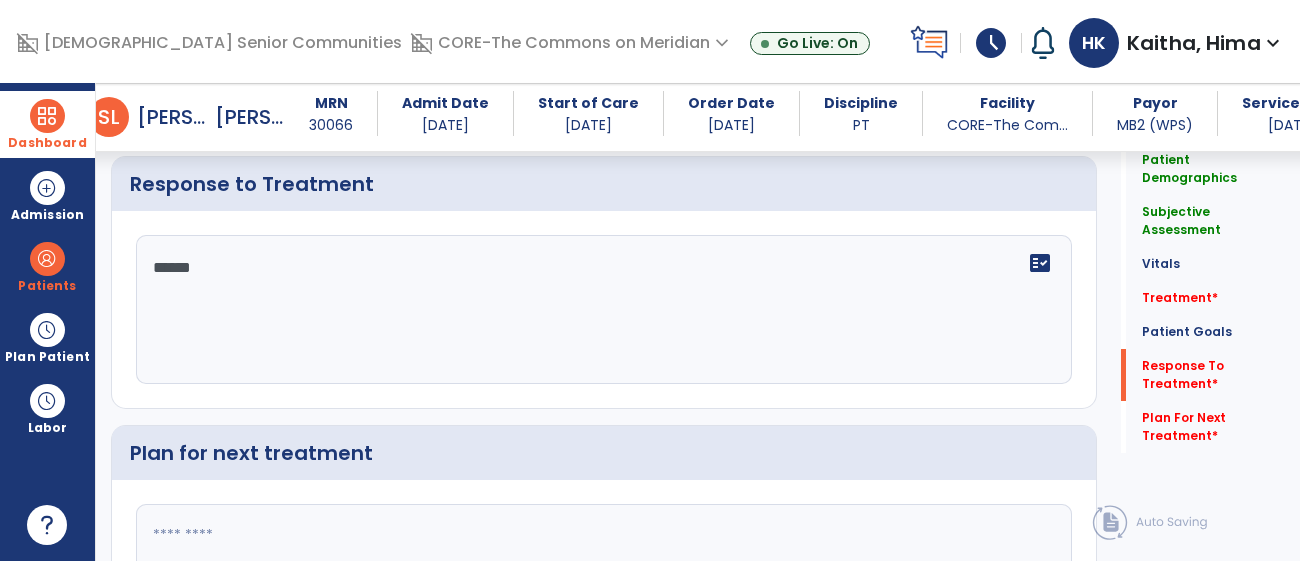 type on "*******" 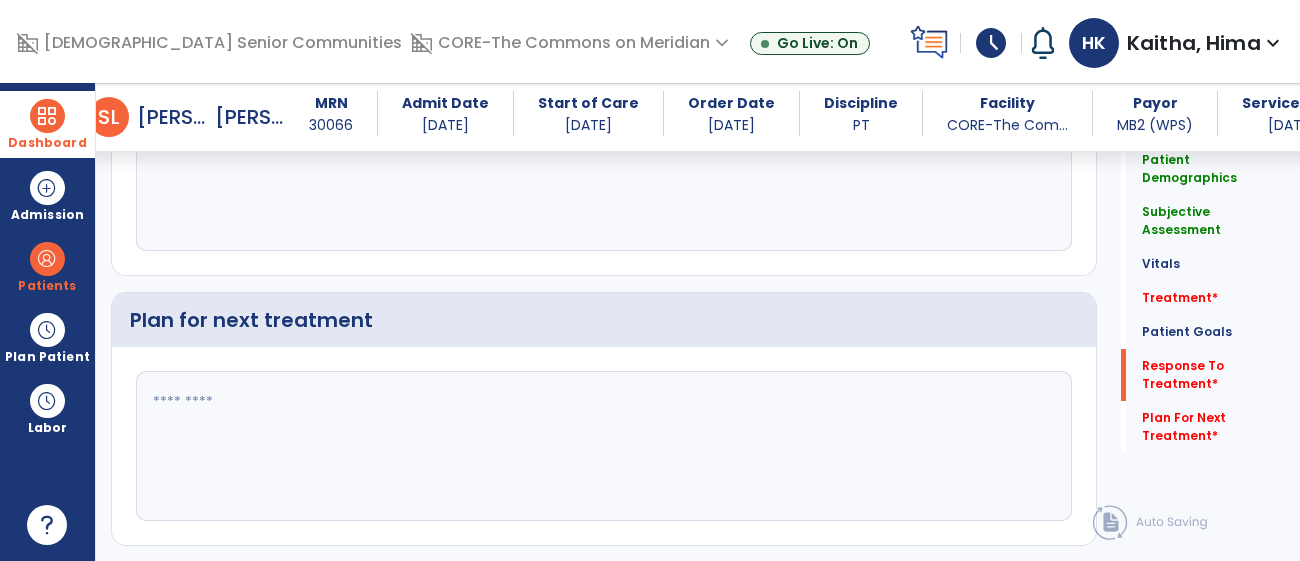 scroll, scrollTop: 2809, scrollLeft: 0, axis: vertical 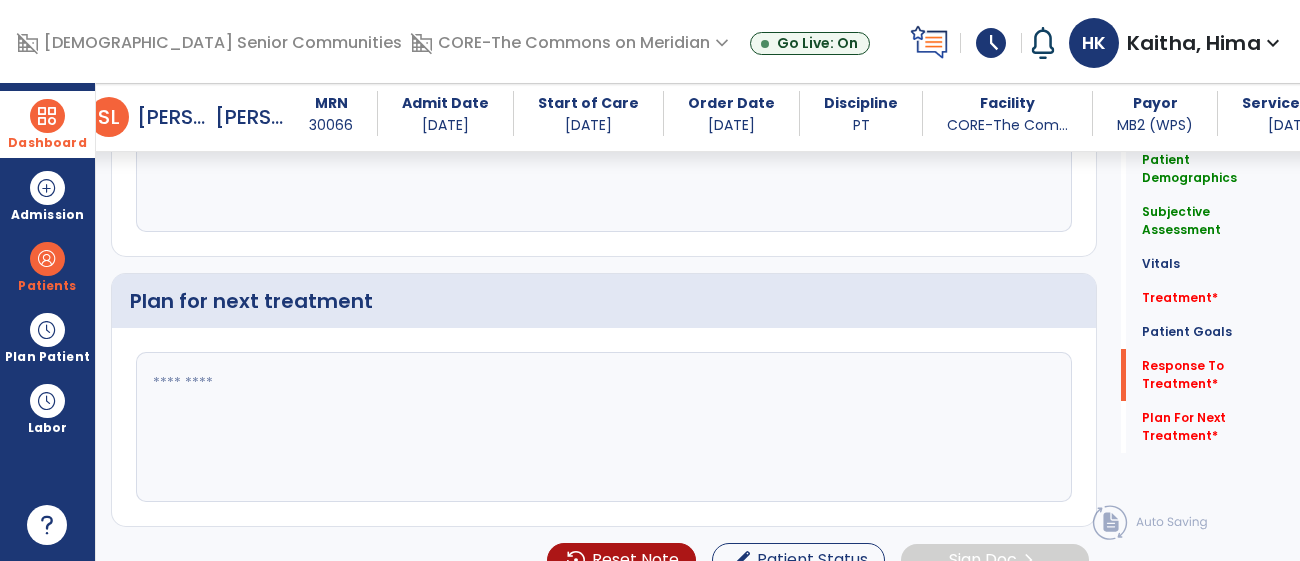 type on "**********" 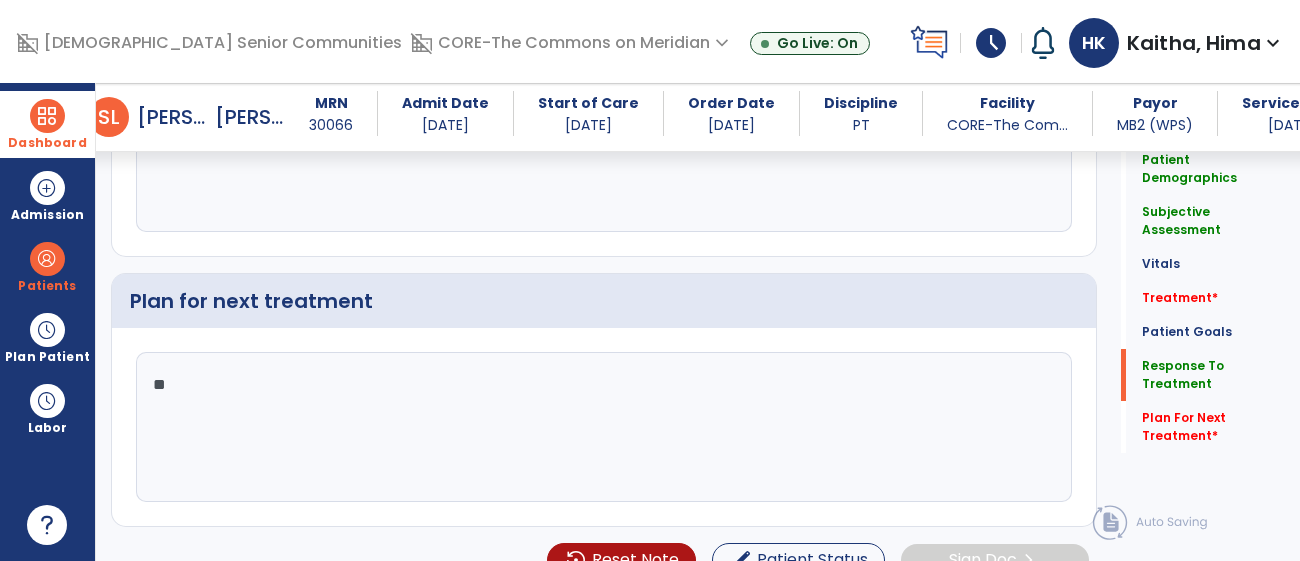 type on "***" 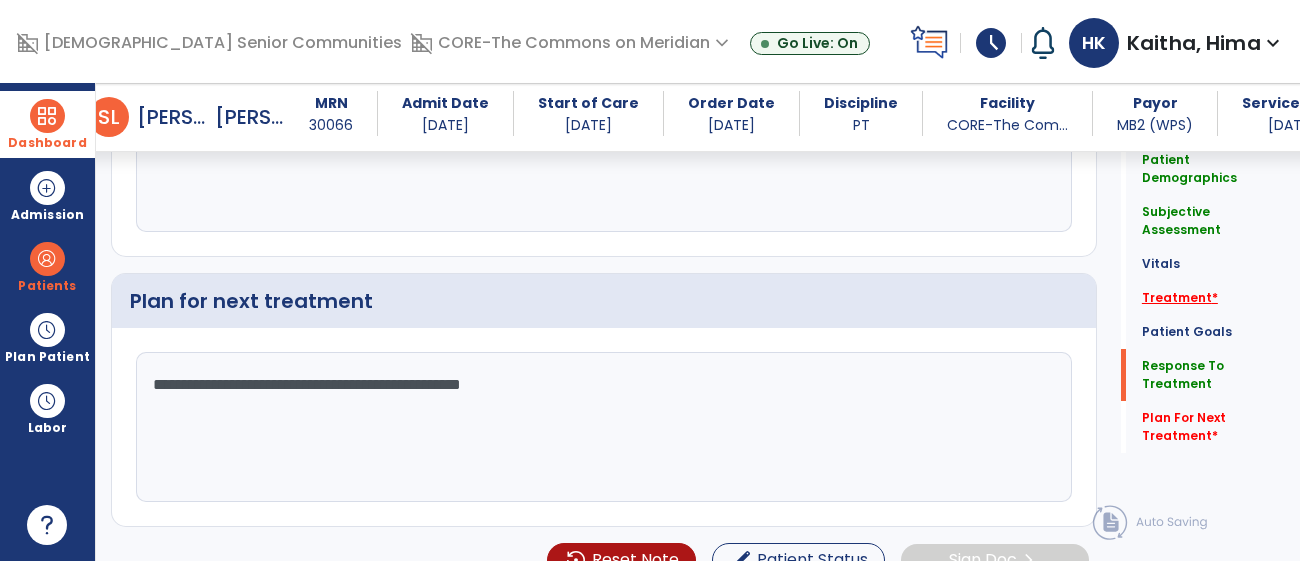 type on "**********" 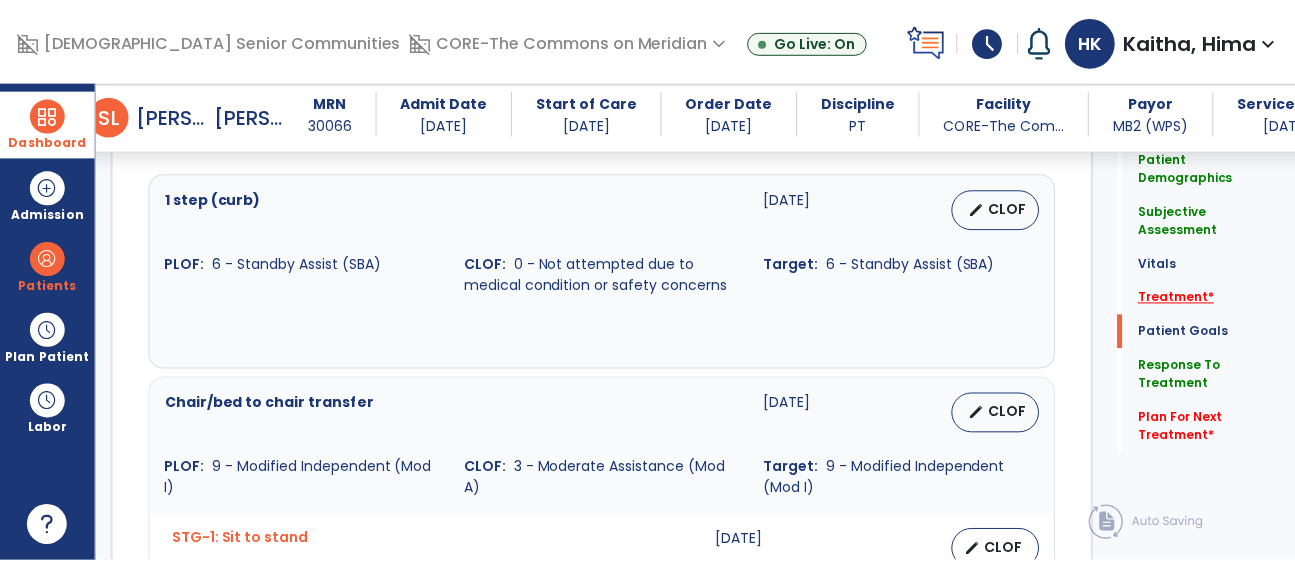 scroll, scrollTop: 1093, scrollLeft: 0, axis: vertical 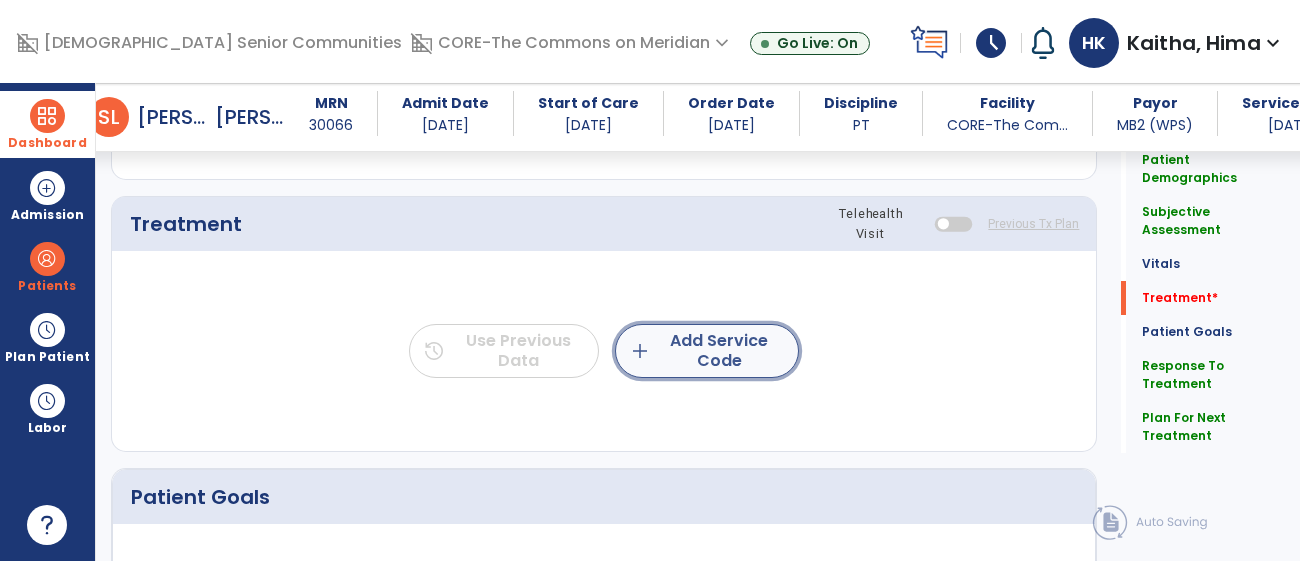 click on "add  Add Service Code" 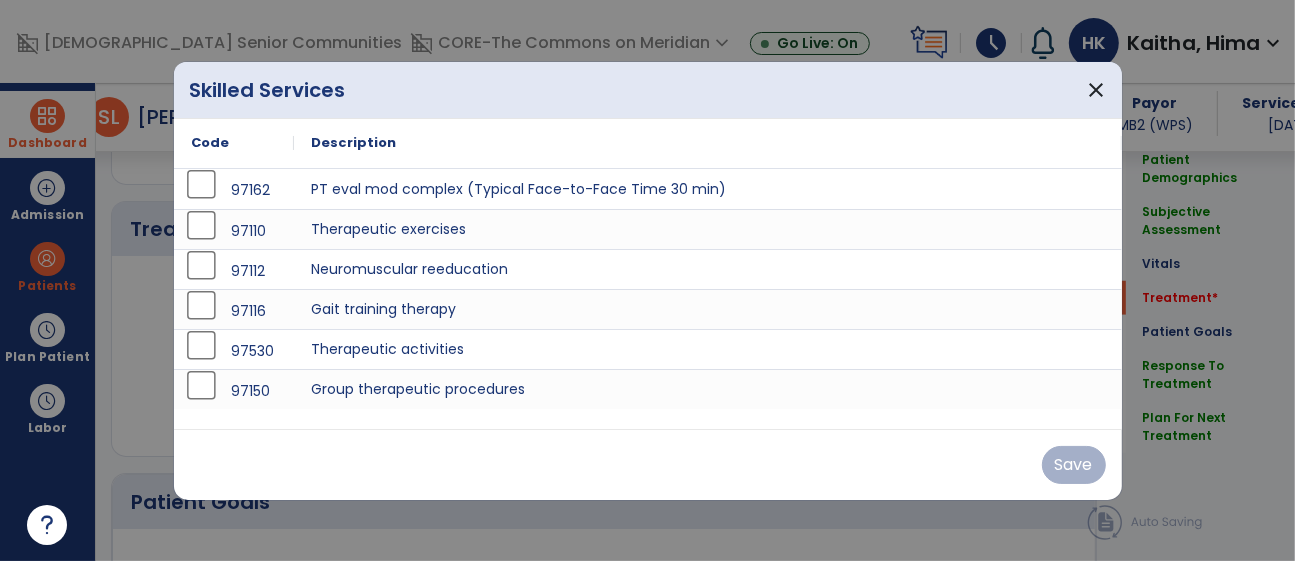 scroll, scrollTop: 1093, scrollLeft: 0, axis: vertical 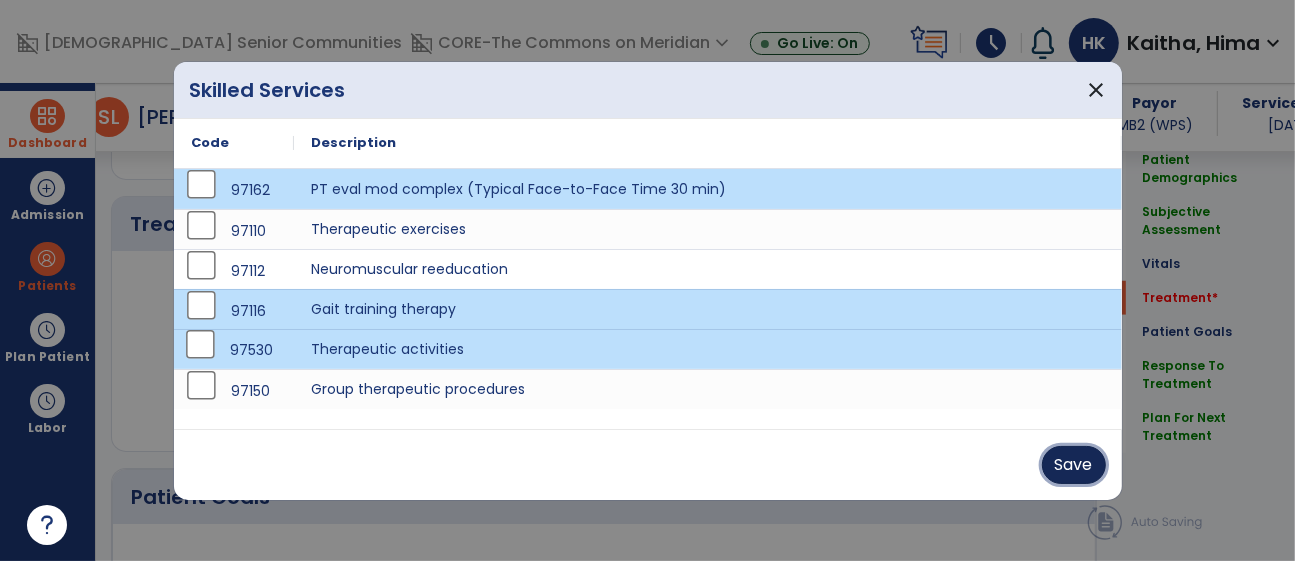 click on "Save" at bounding box center (1074, 465) 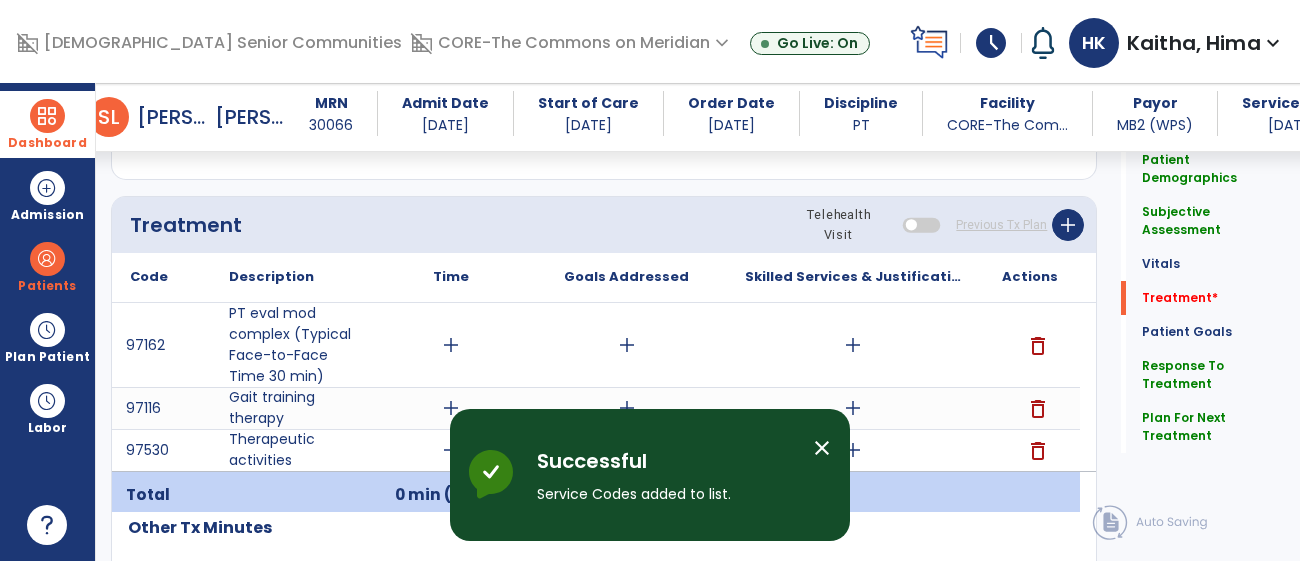 click on "close" at bounding box center [822, 448] 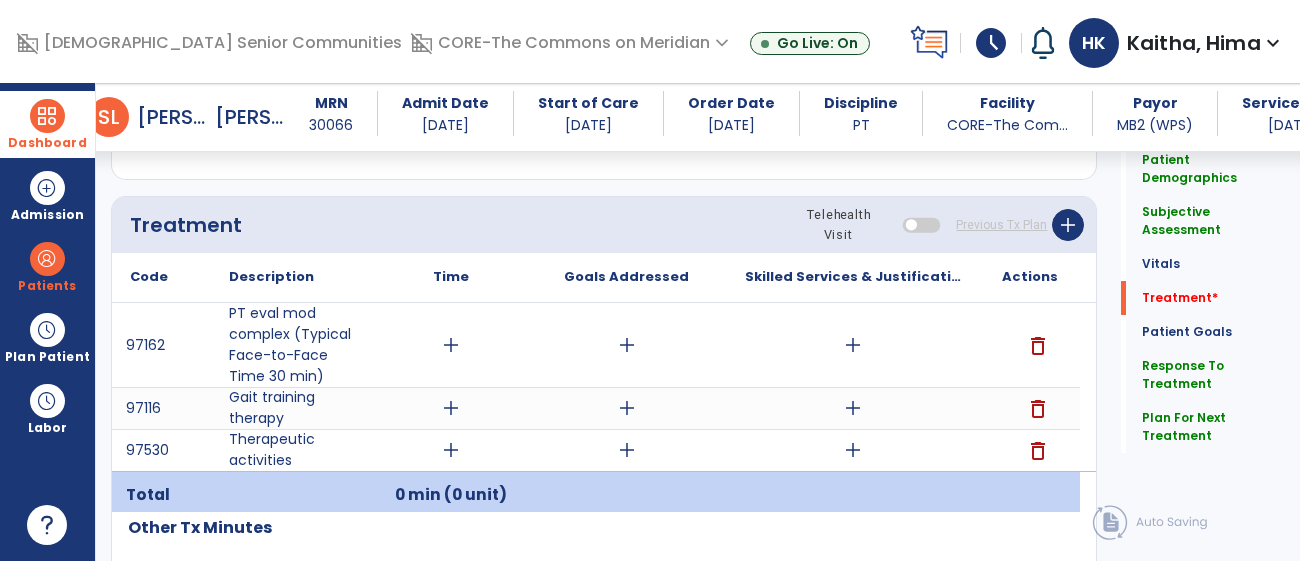 click on "add" at bounding box center (451, 345) 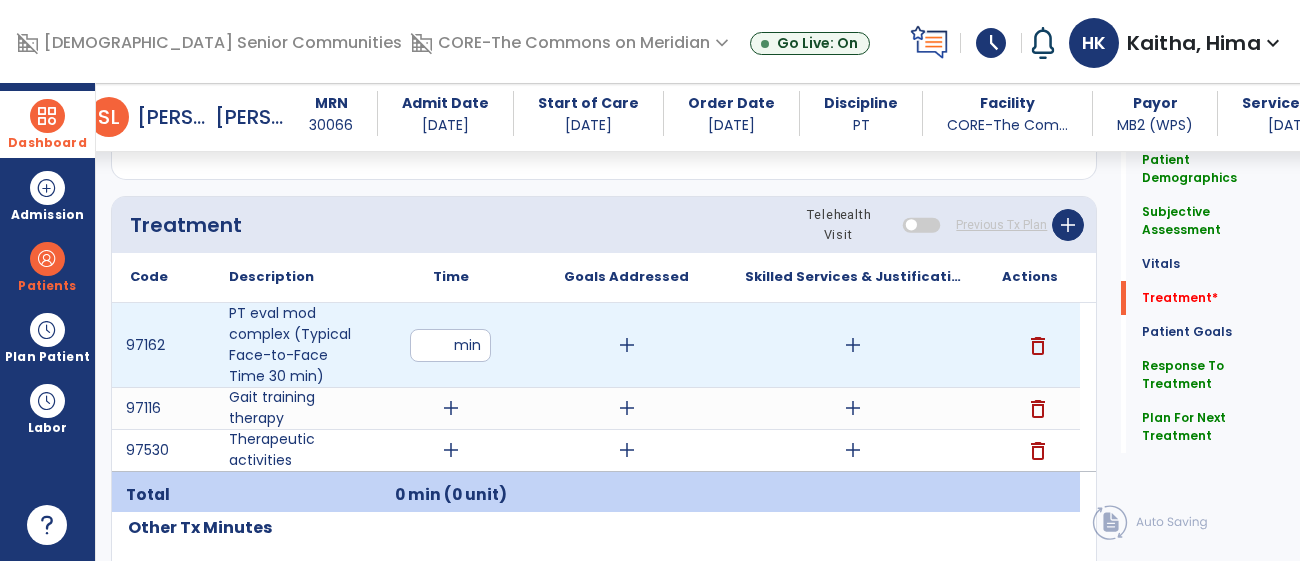 type on "**" 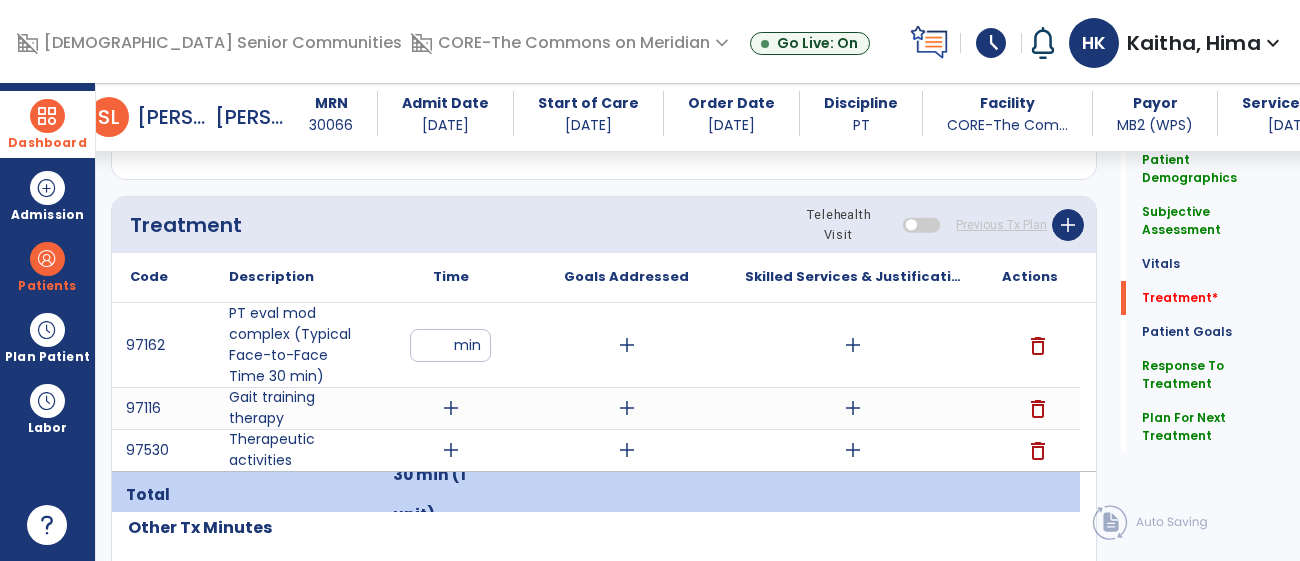 click on "add" at bounding box center [626, 345] 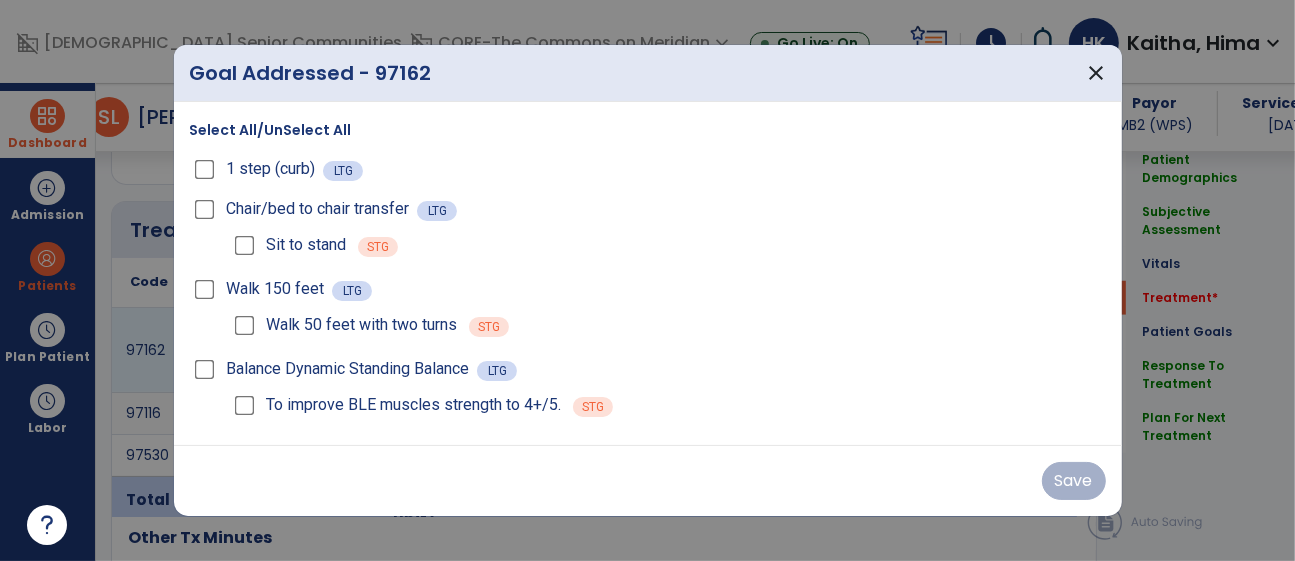 scroll, scrollTop: 1093, scrollLeft: 0, axis: vertical 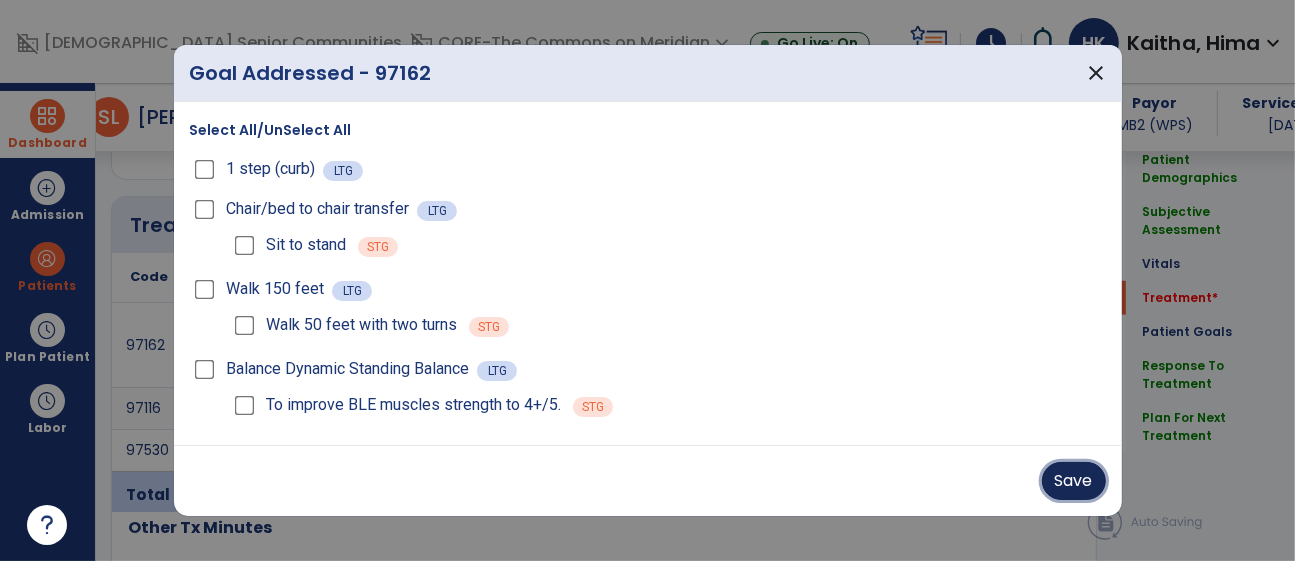 click on "Save" at bounding box center (1074, 481) 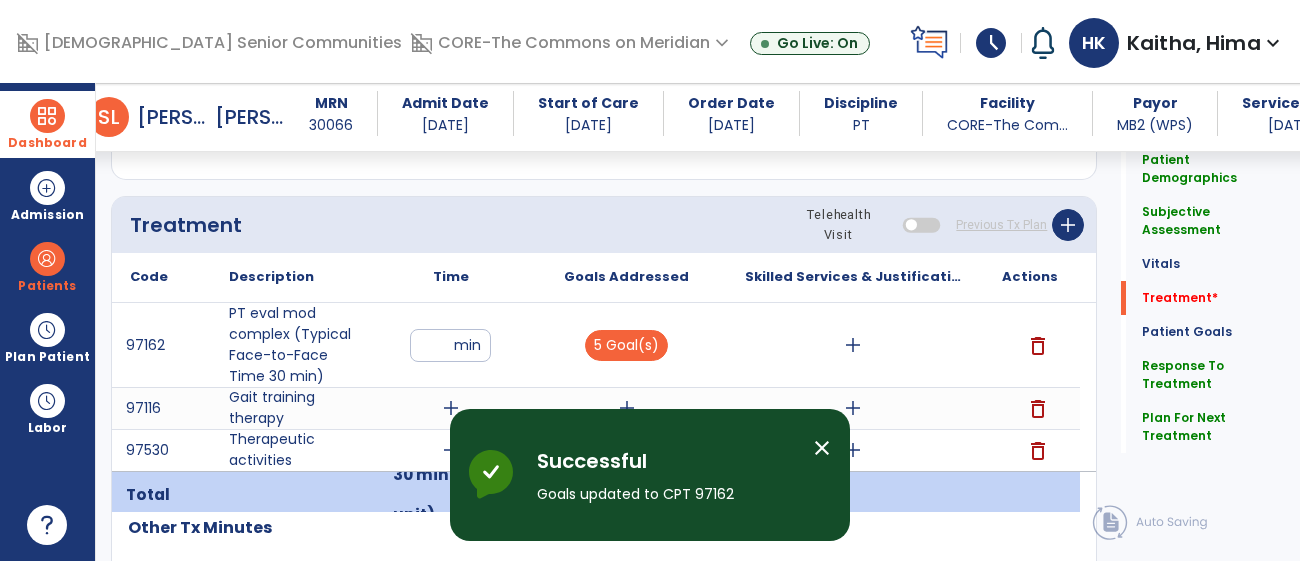 click on "add" at bounding box center [853, 345] 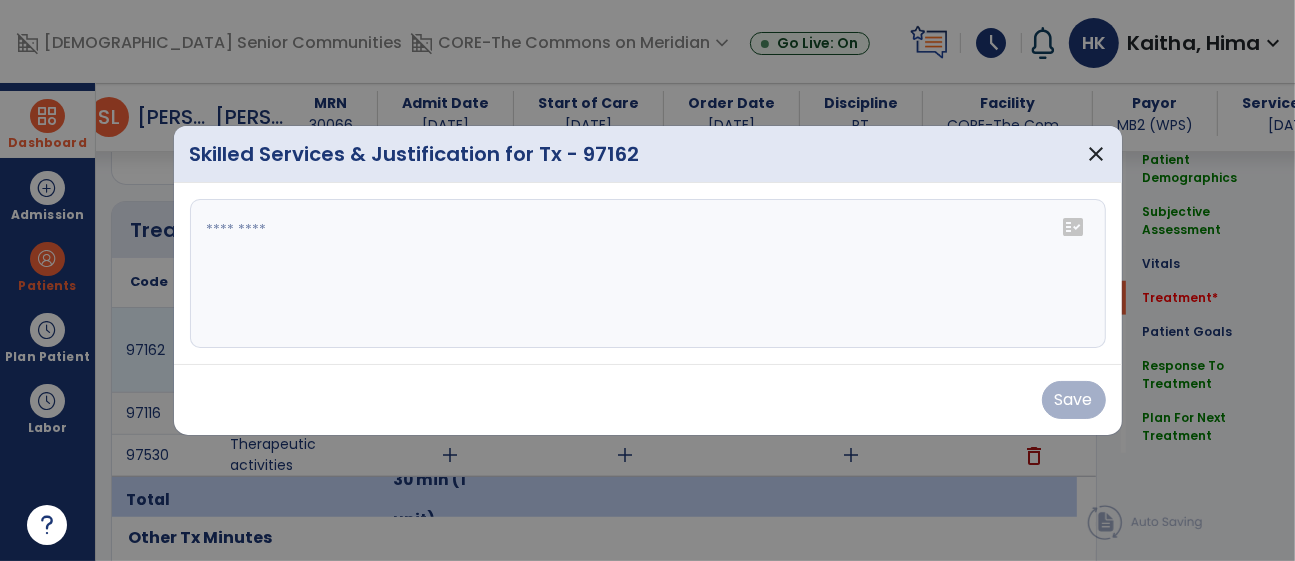 scroll, scrollTop: 1093, scrollLeft: 0, axis: vertical 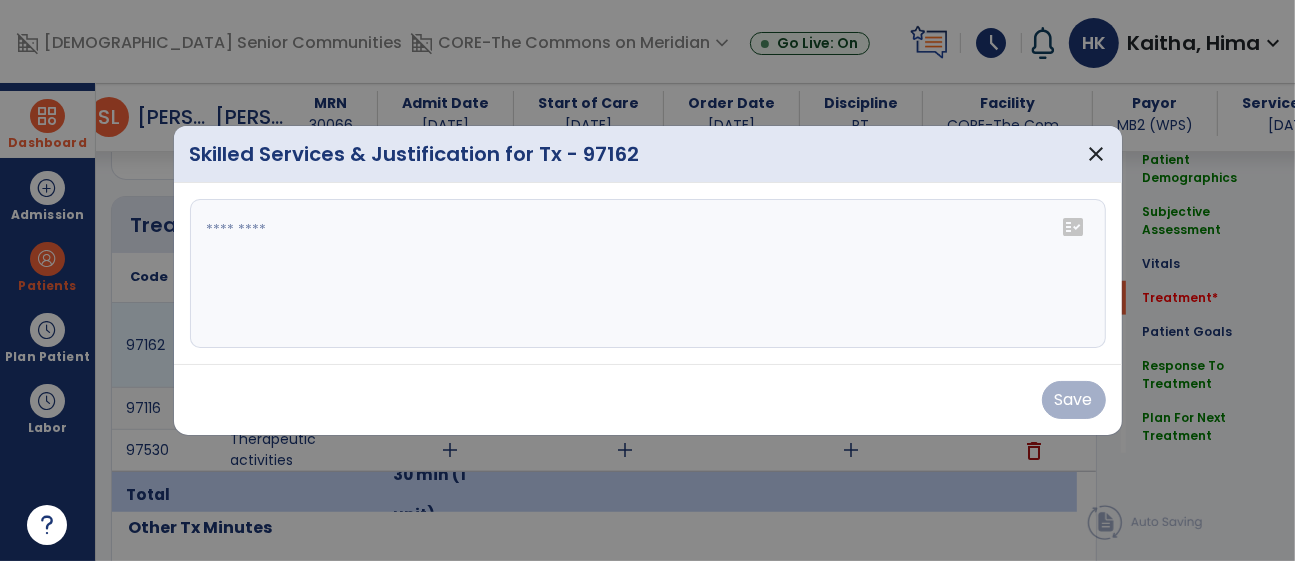 click at bounding box center [648, 274] 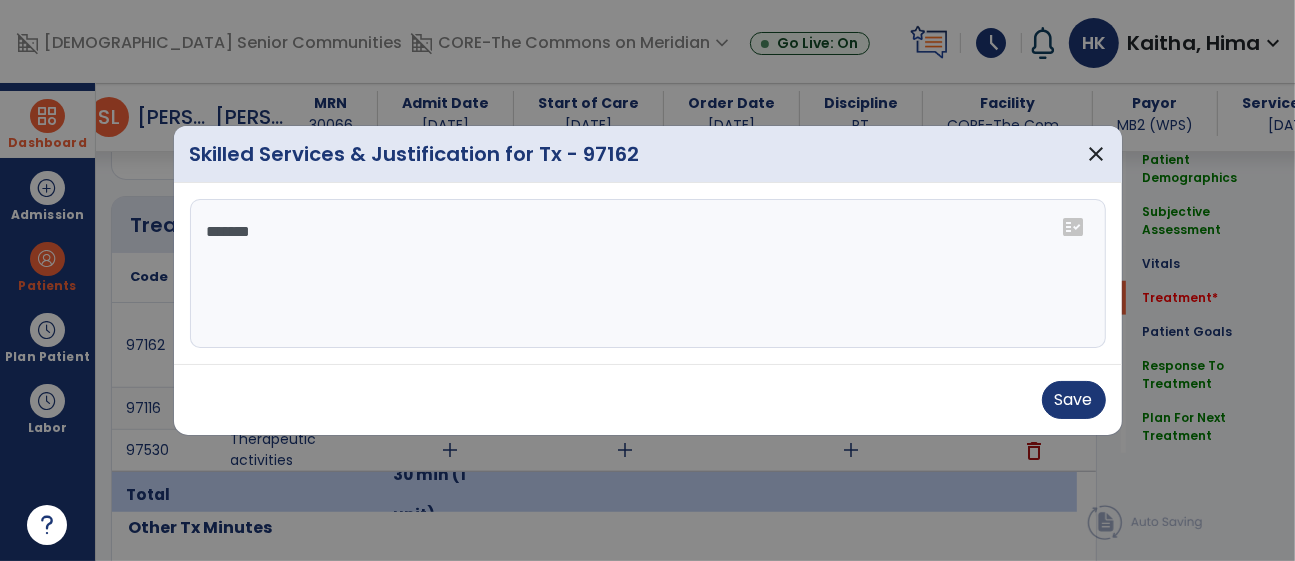 type on "********" 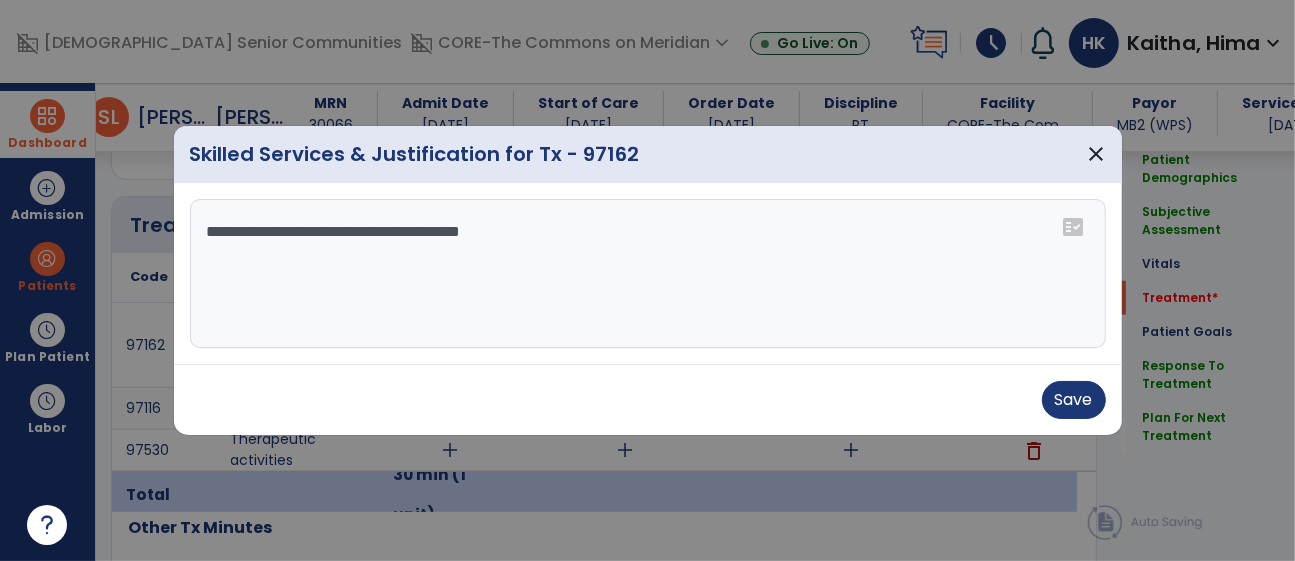 type on "**********" 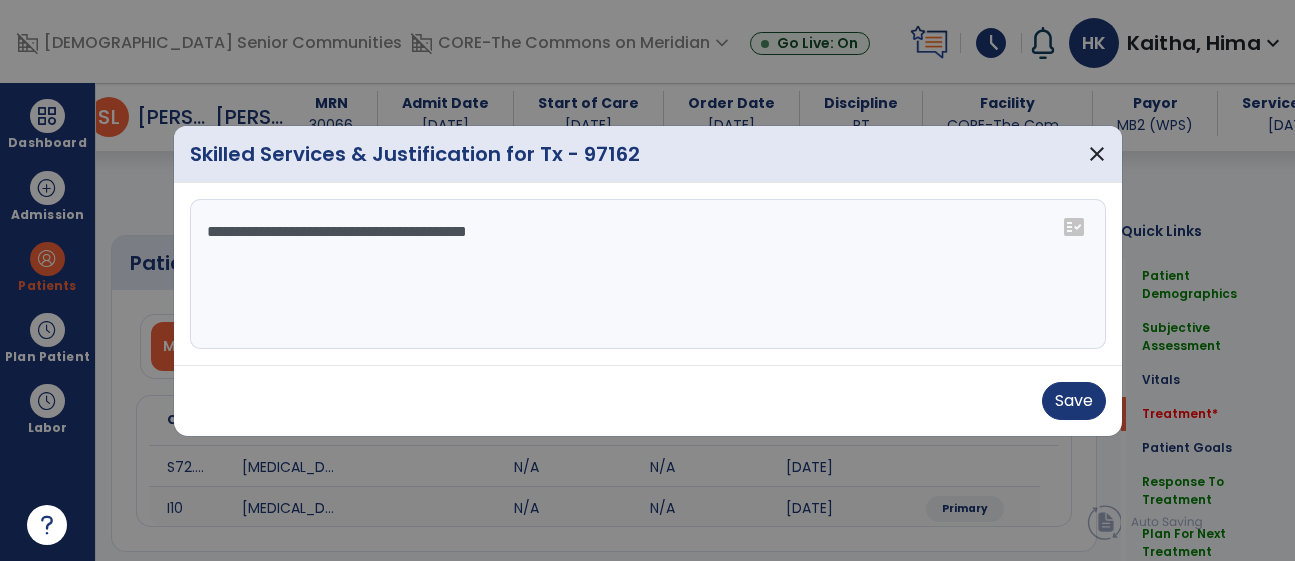 select on "*" 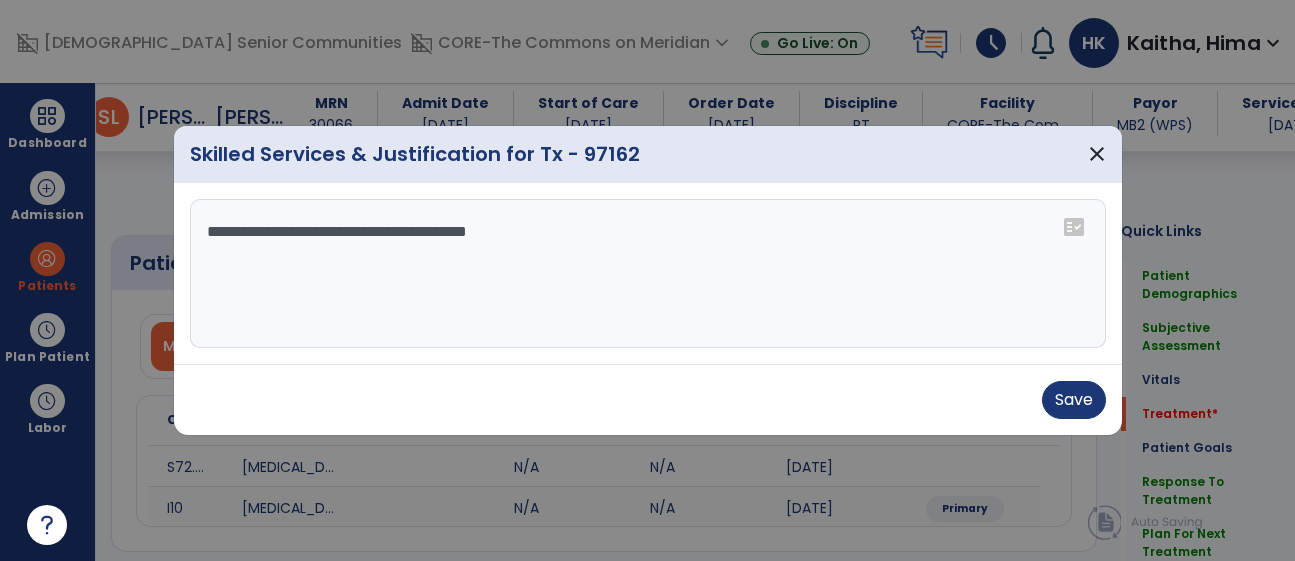 scroll, scrollTop: 0, scrollLeft: 0, axis: both 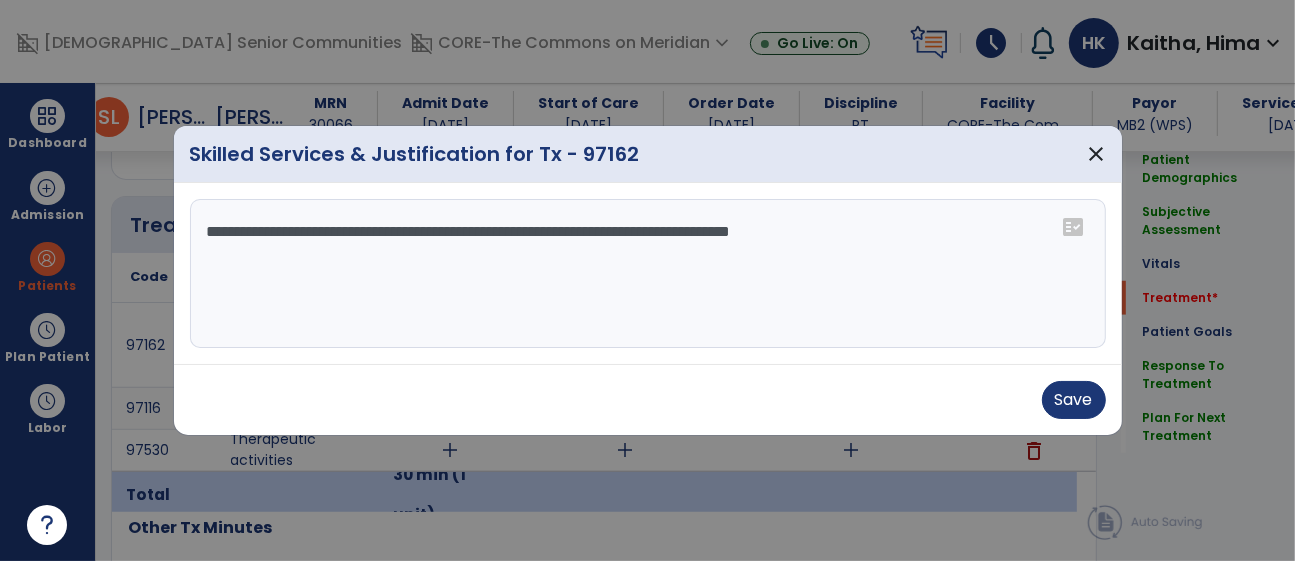type on "**********" 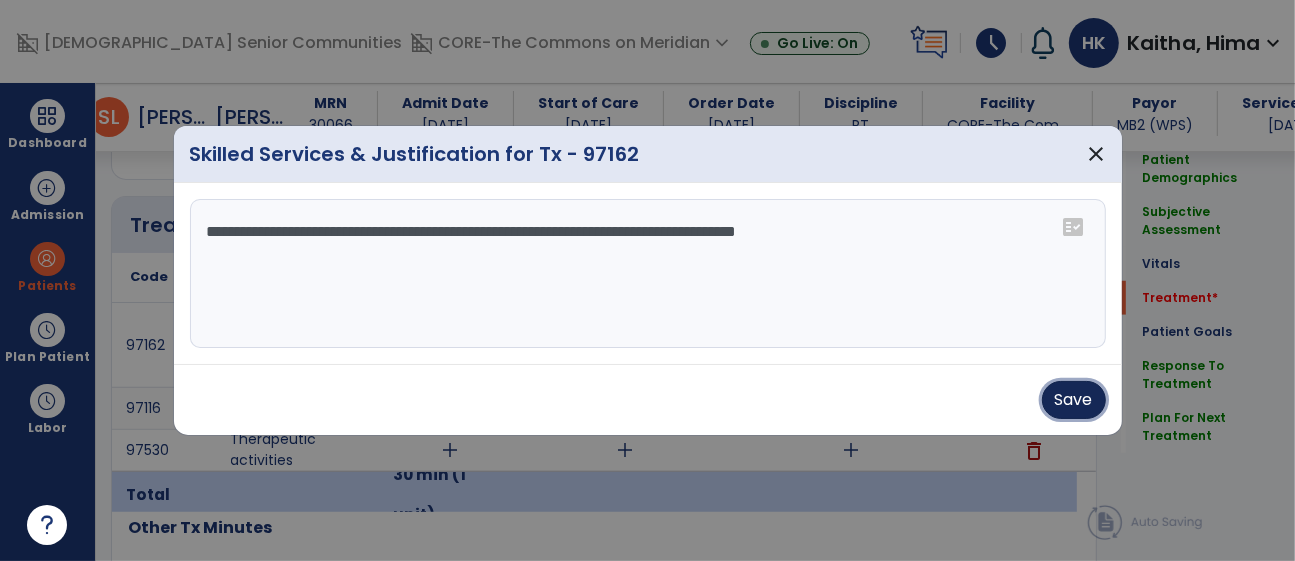click on "Save" at bounding box center (1074, 400) 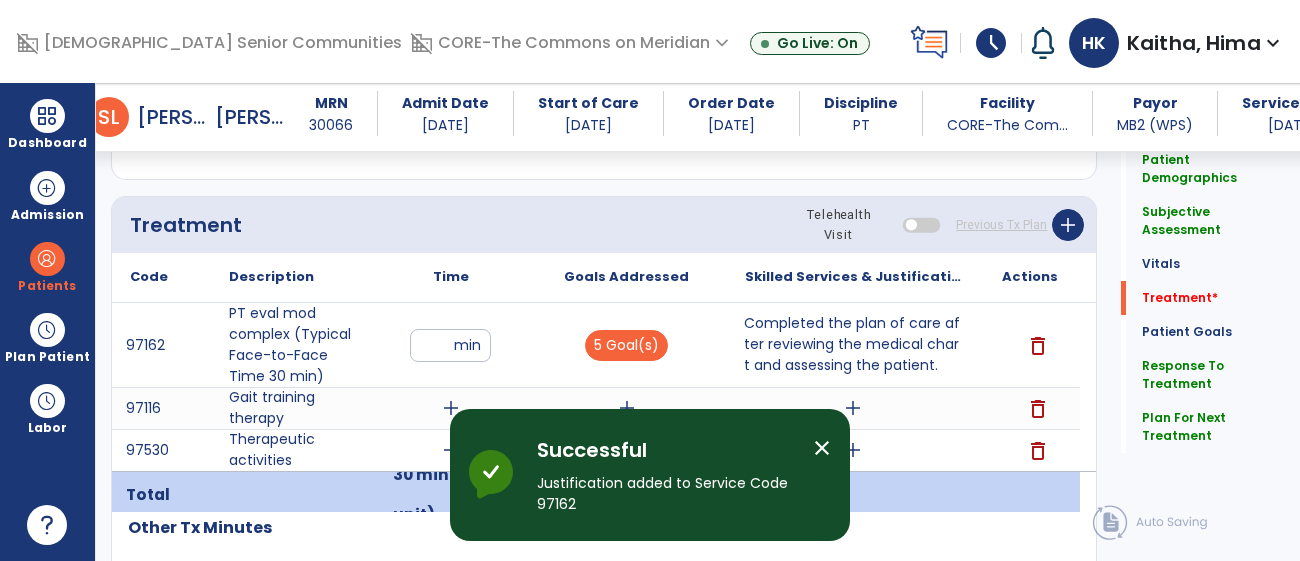 click on "close" at bounding box center (822, 448) 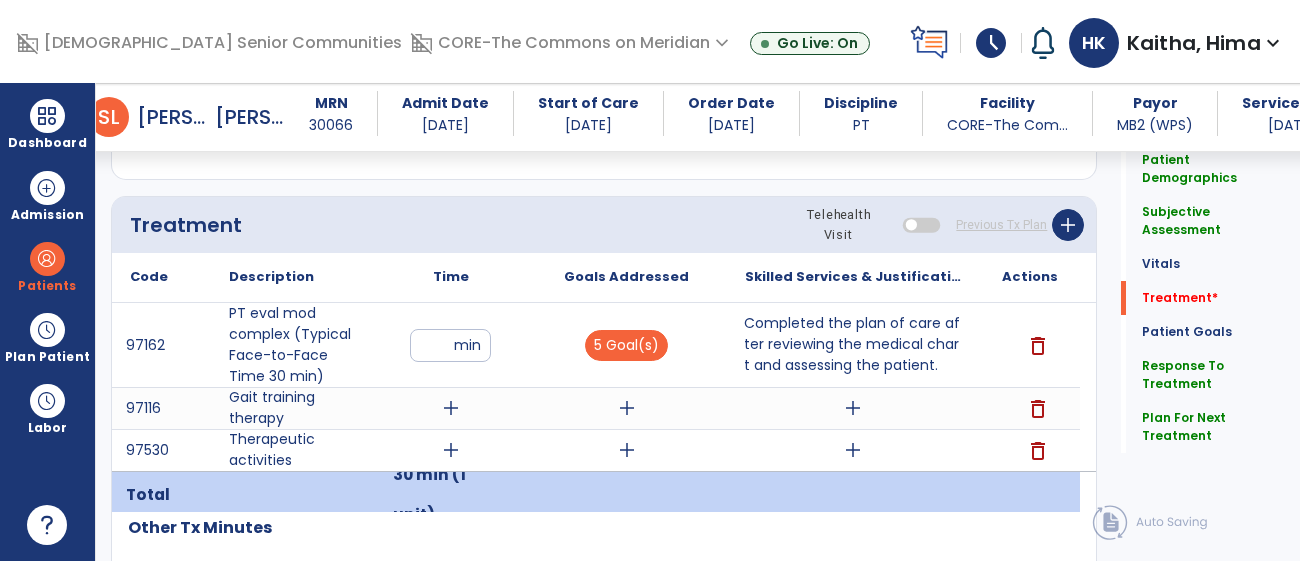 click on "add" at bounding box center (451, 408) 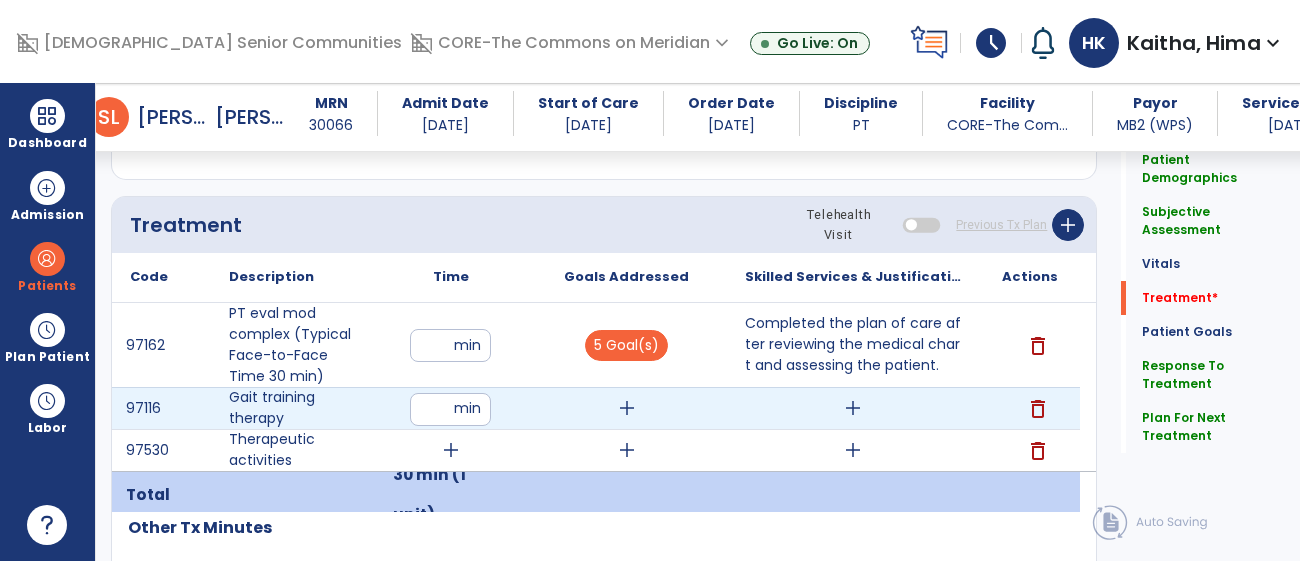 type on "**" 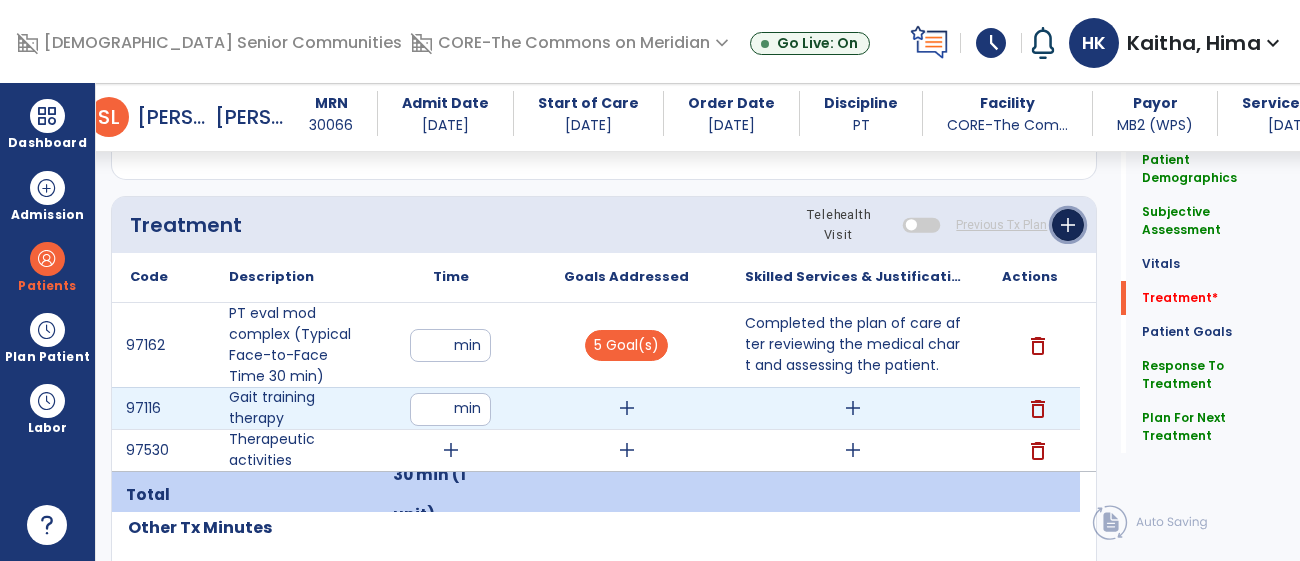 click on "add" 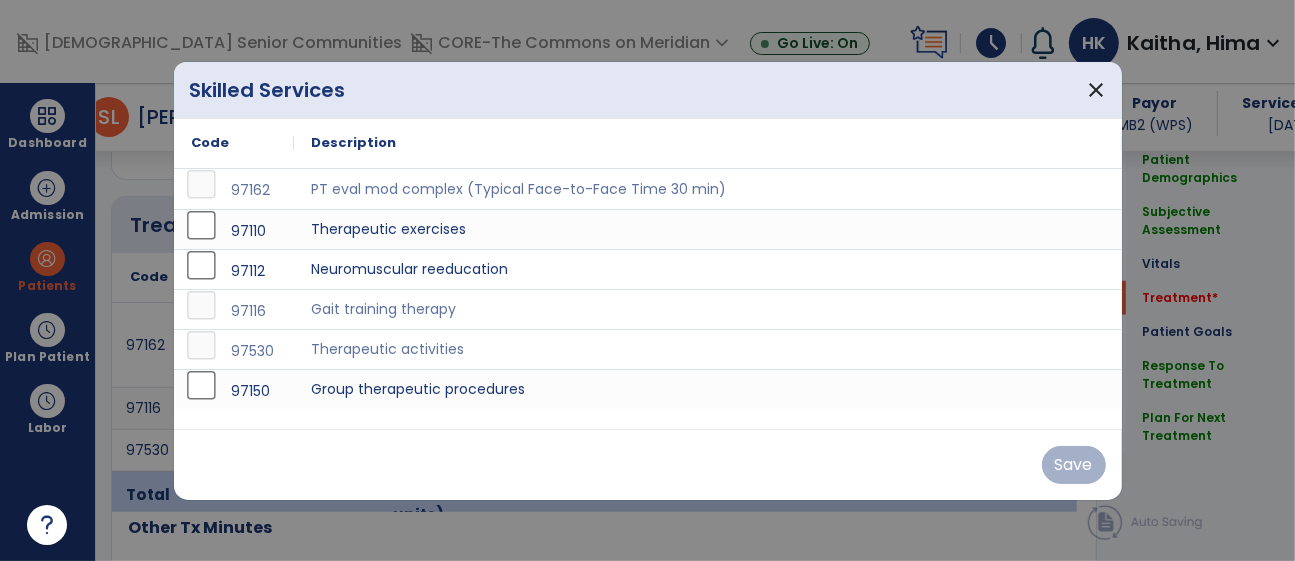 scroll, scrollTop: 1093, scrollLeft: 0, axis: vertical 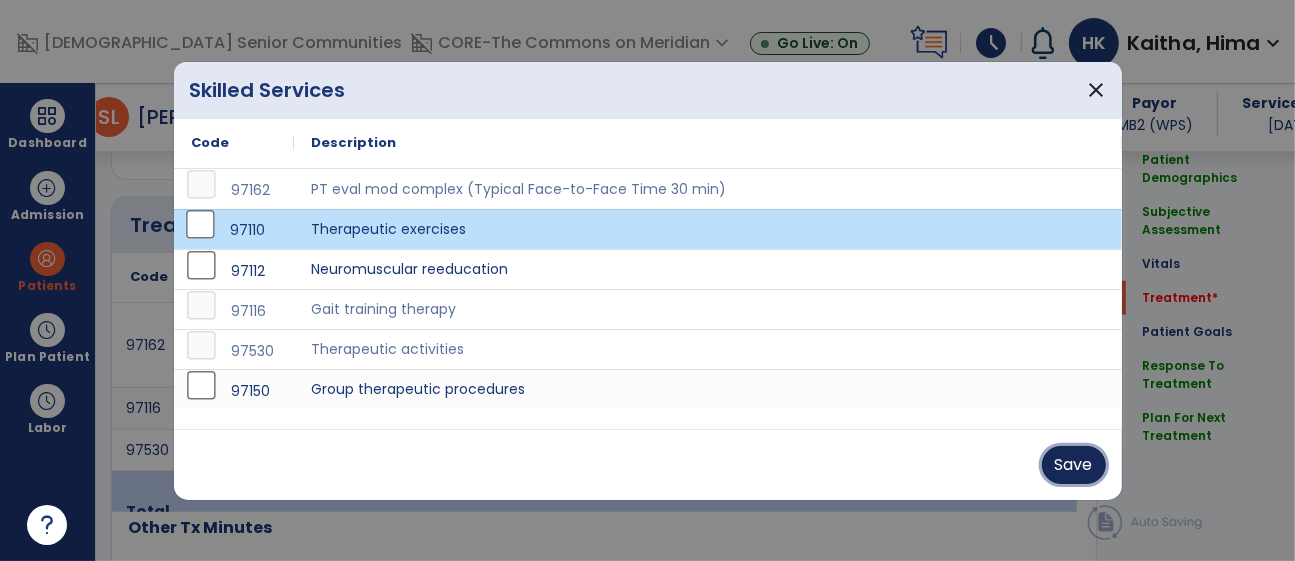 click on "Save" at bounding box center [1074, 465] 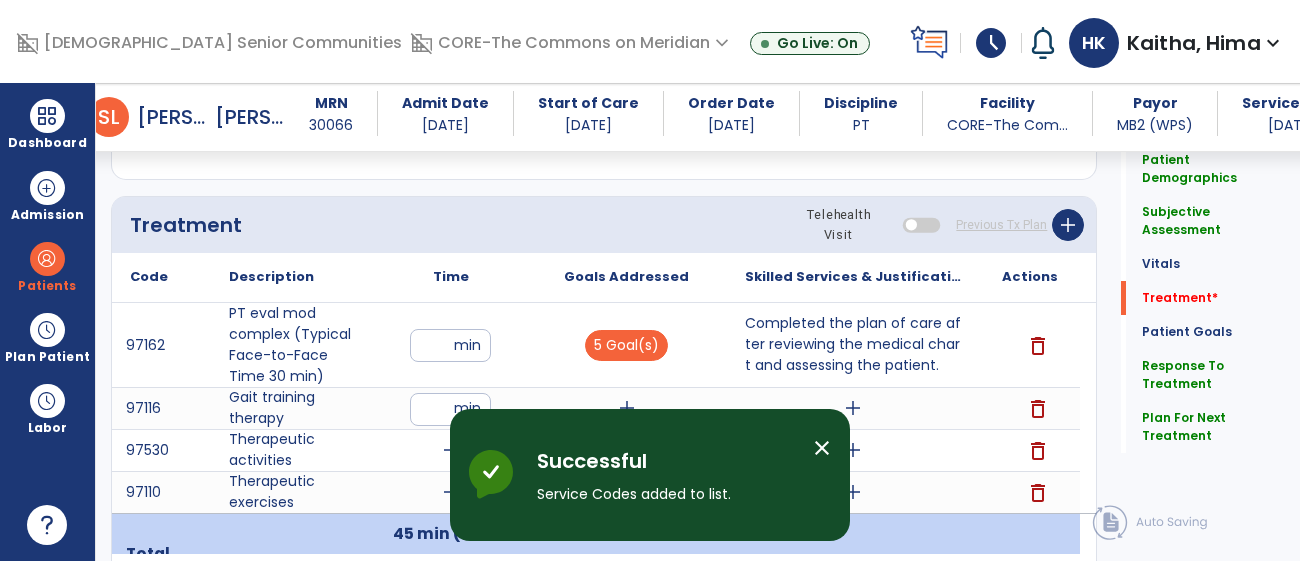 click on "close" at bounding box center [822, 448] 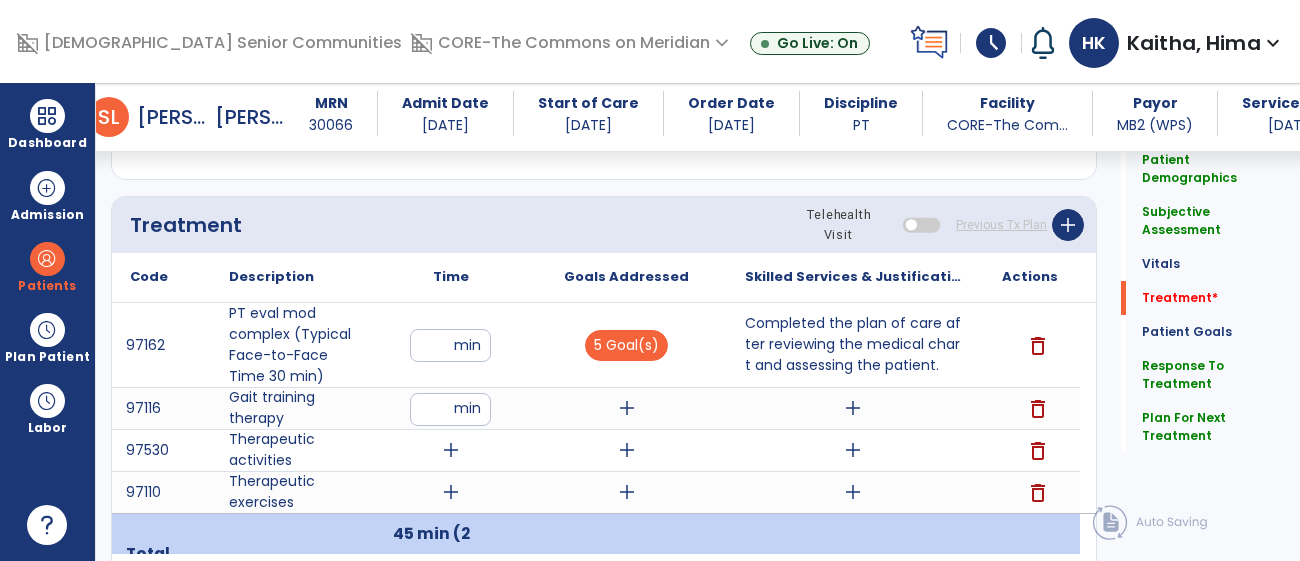 click on "add" at bounding box center (451, 450) 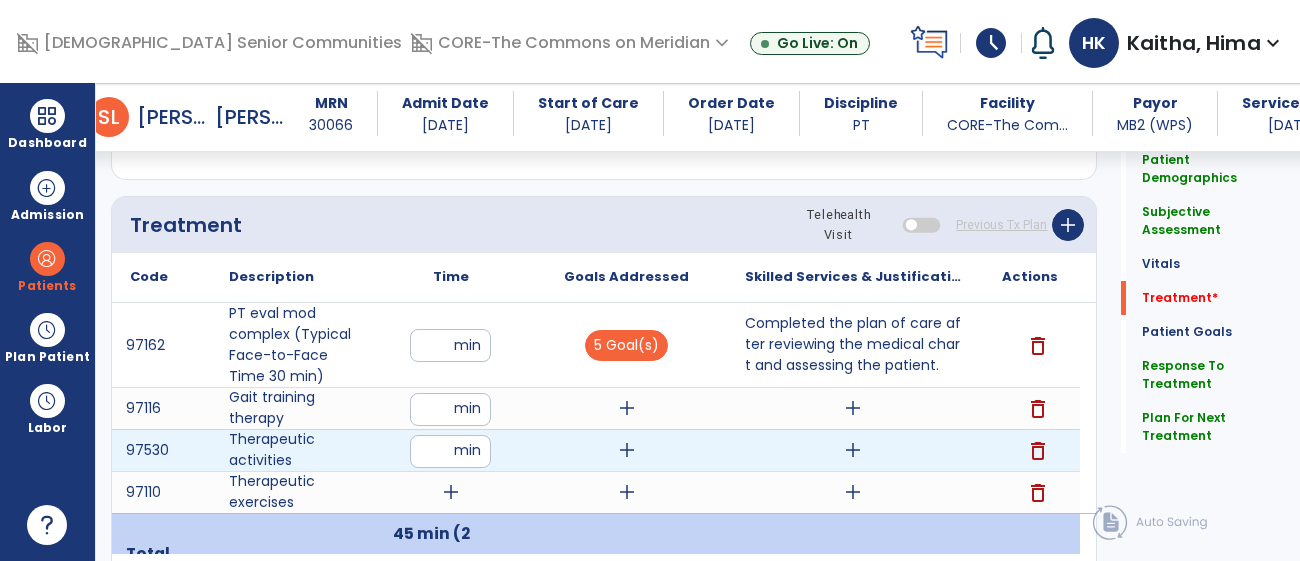 type on "**" 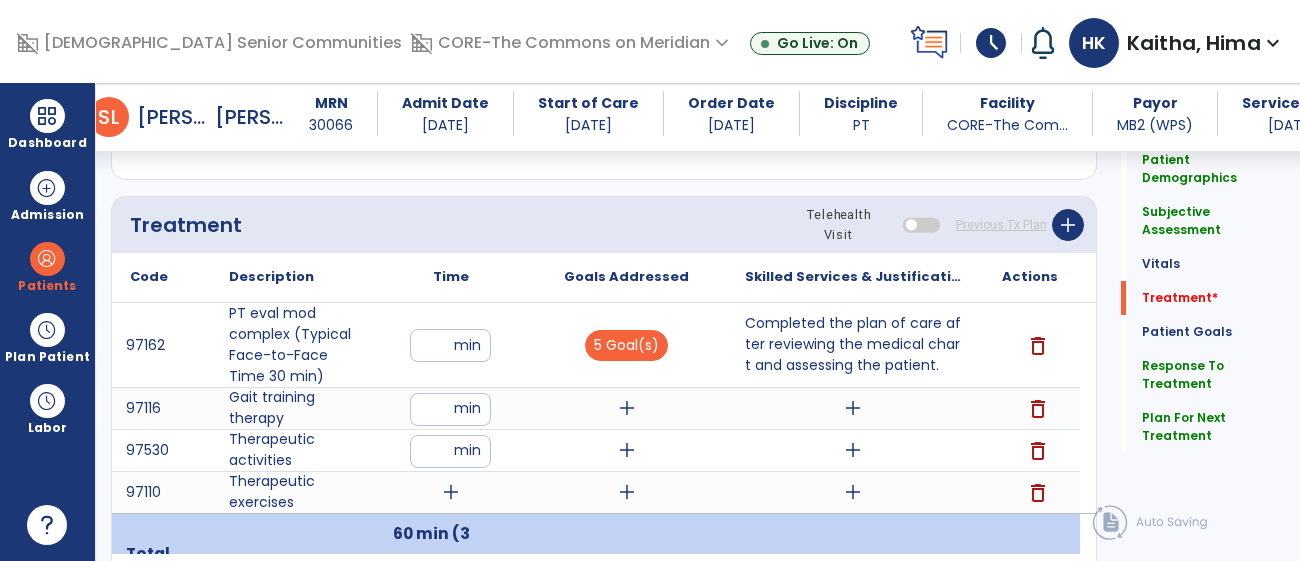 click on "add" at bounding box center (451, 492) 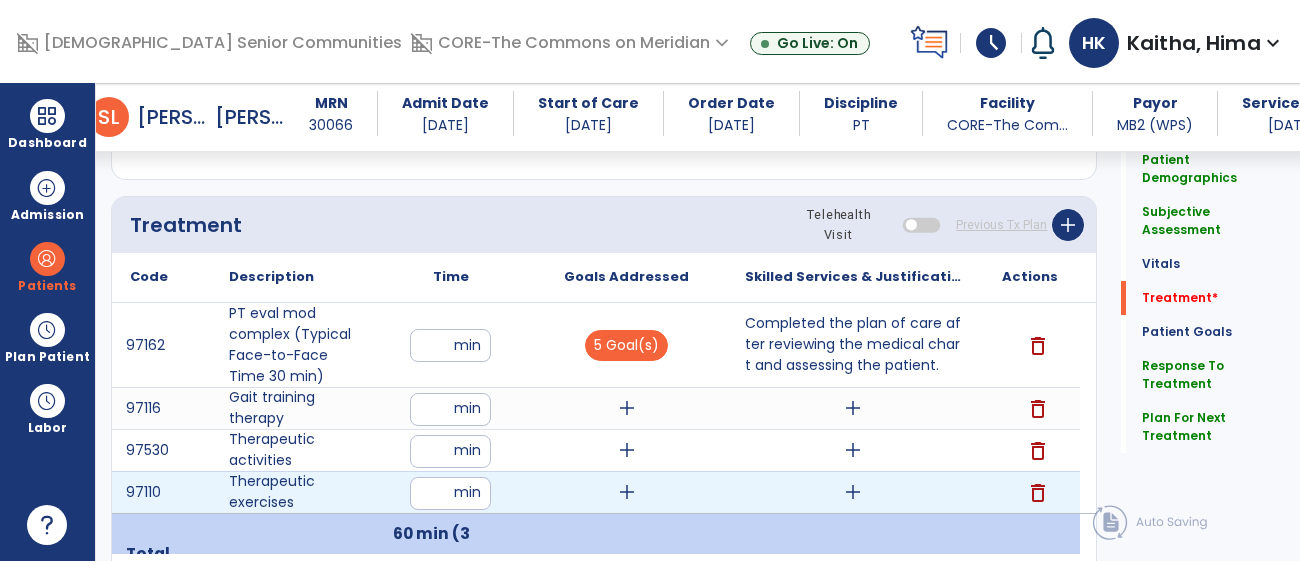 type on "**" 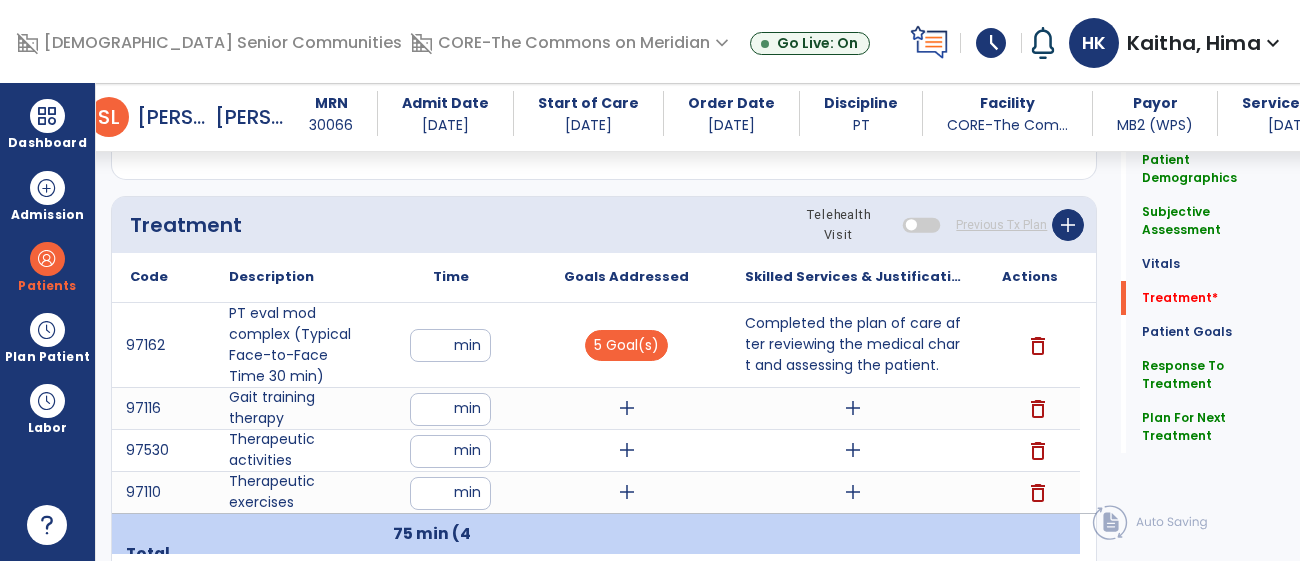click on "add" at bounding box center (627, 408) 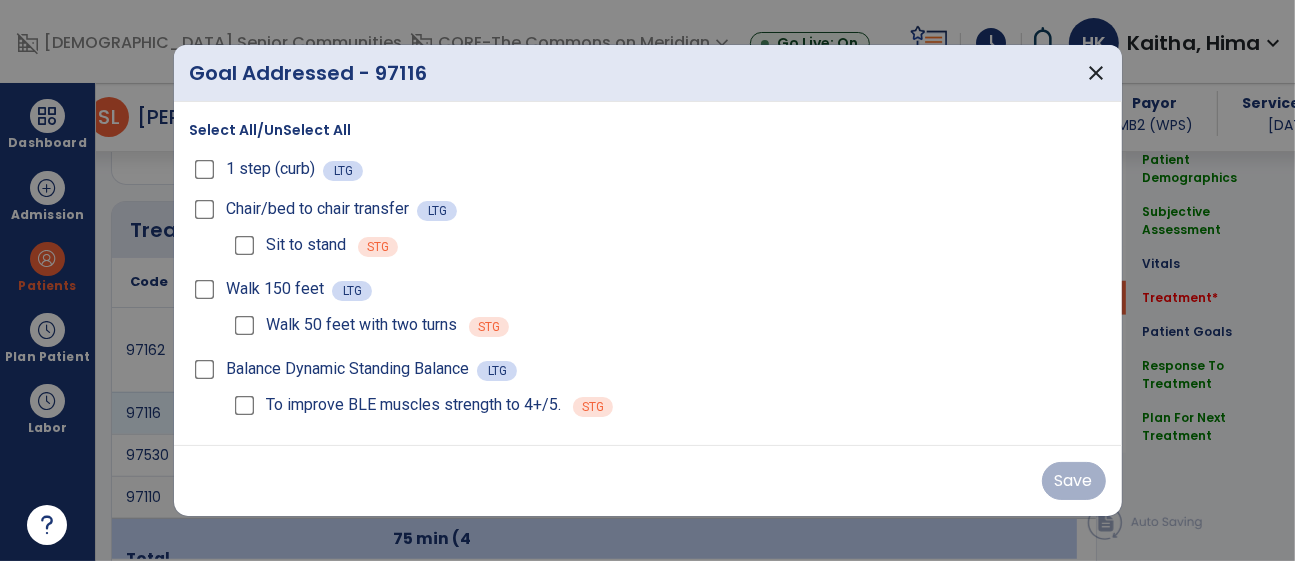 scroll, scrollTop: 1093, scrollLeft: 0, axis: vertical 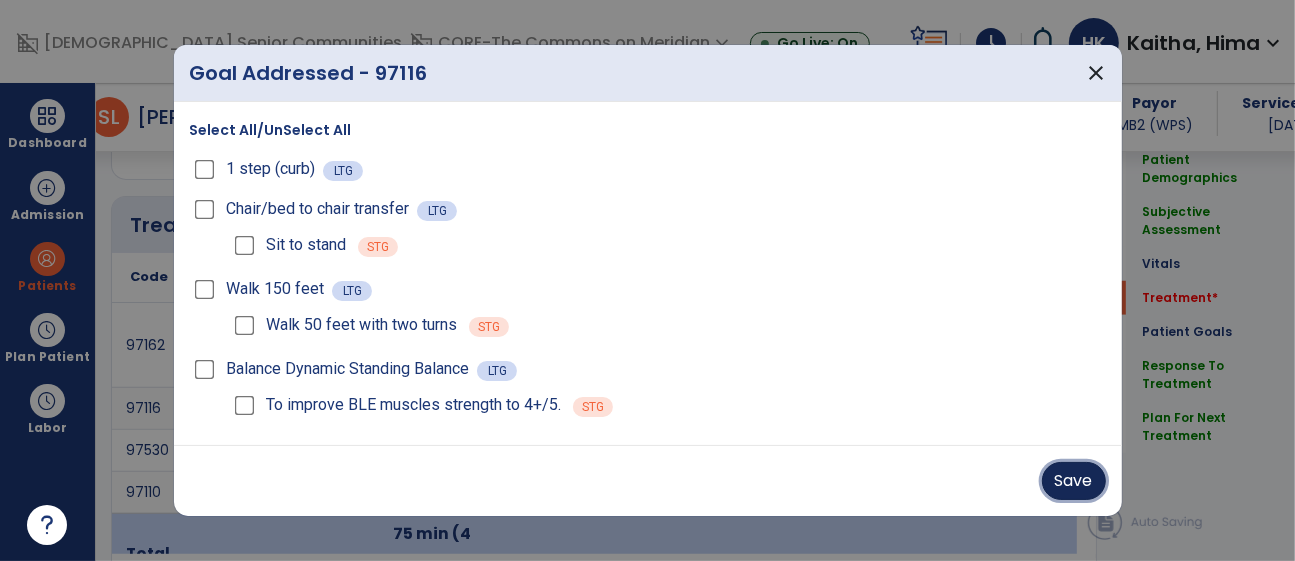 click on "Save" at bounding box center [1074, 481] 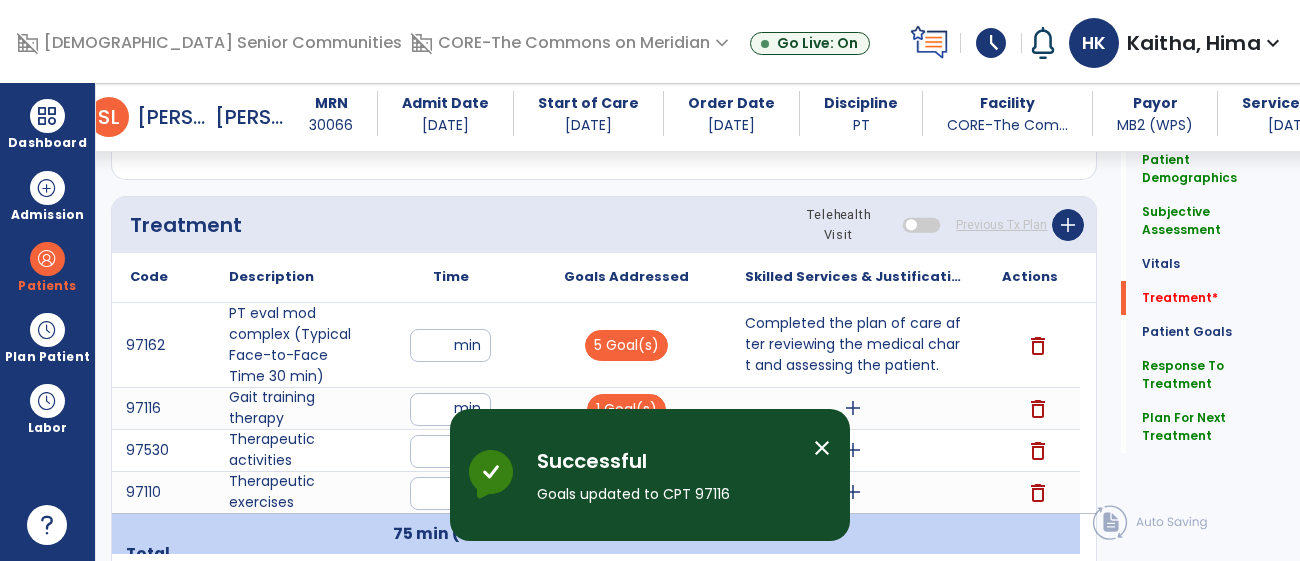 click on "close" at bounding box center [822, 448] 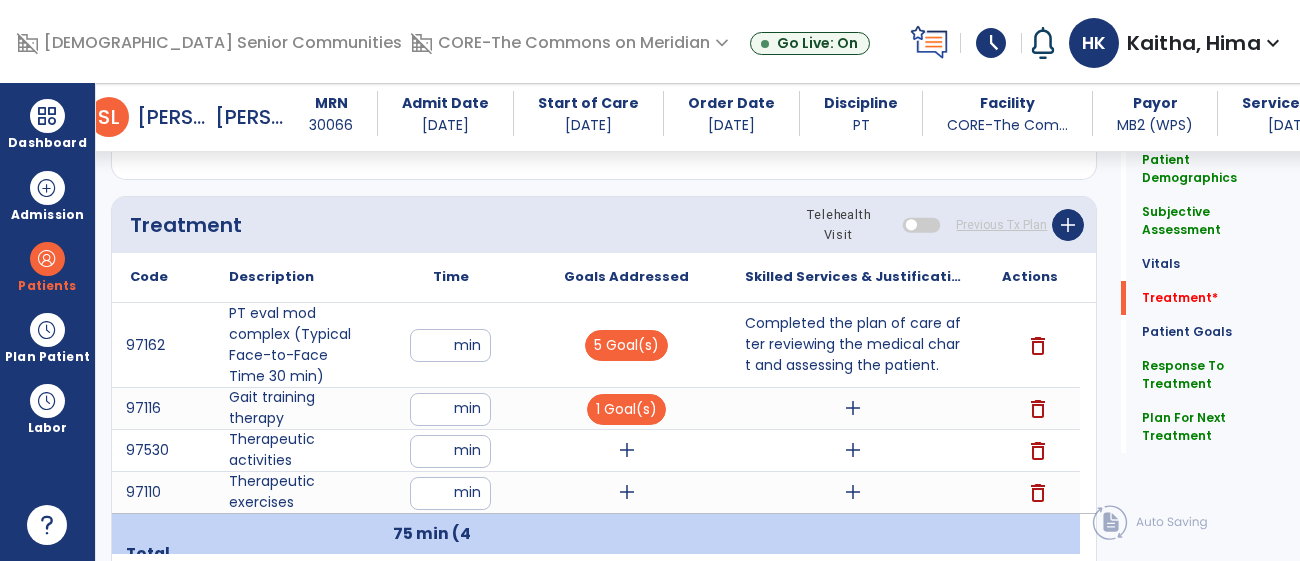 click on "add" at bounding box center (853, 408) 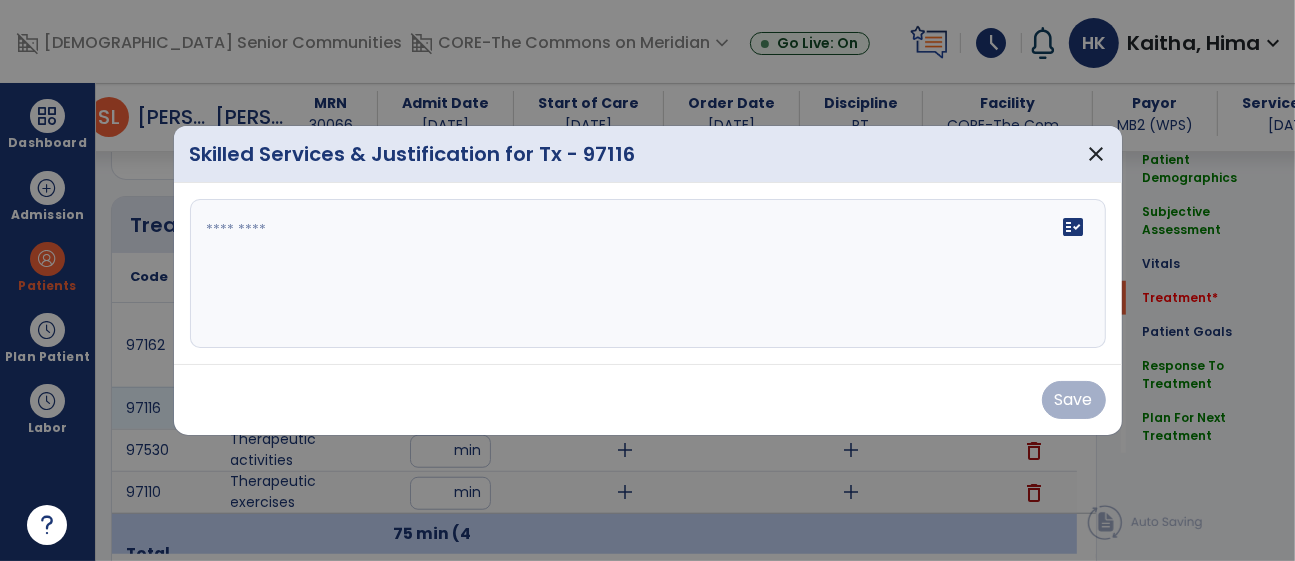 scroll, scrollTop: 1093, scrollLeft: 0, axis: vertical 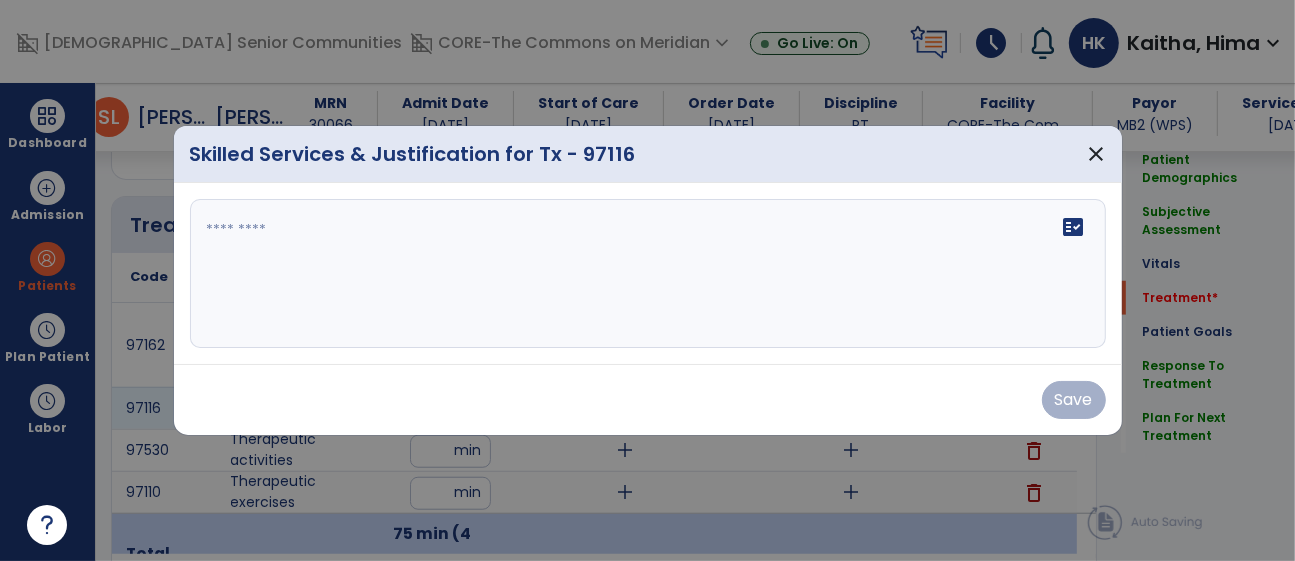 click at bounding box center [648, 274] 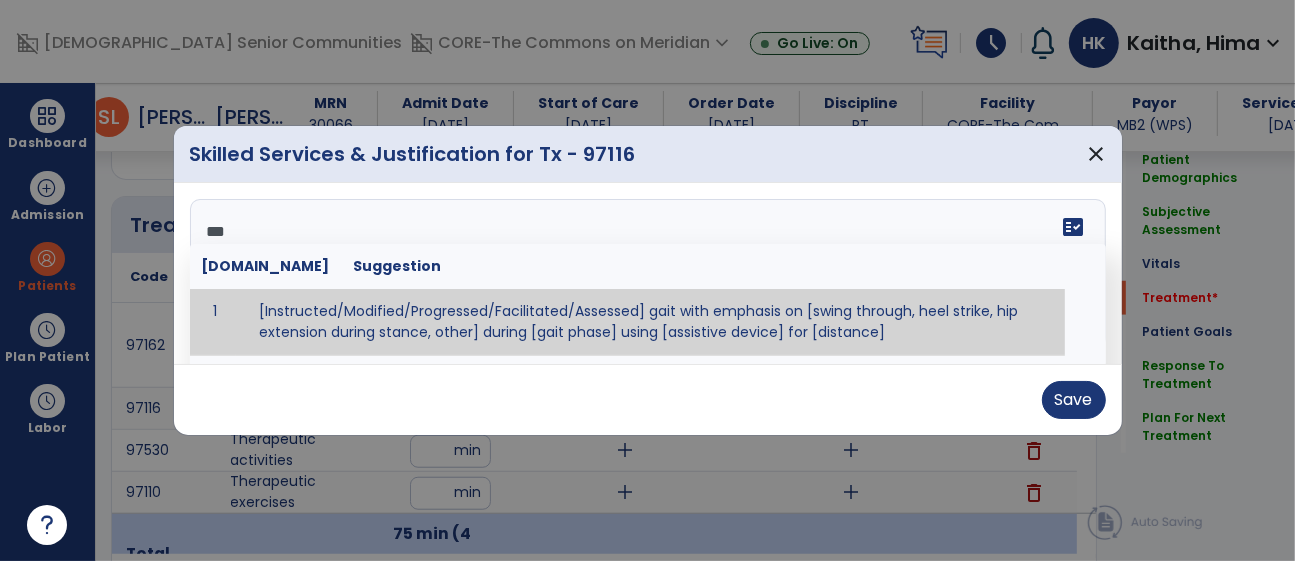 type on "****" 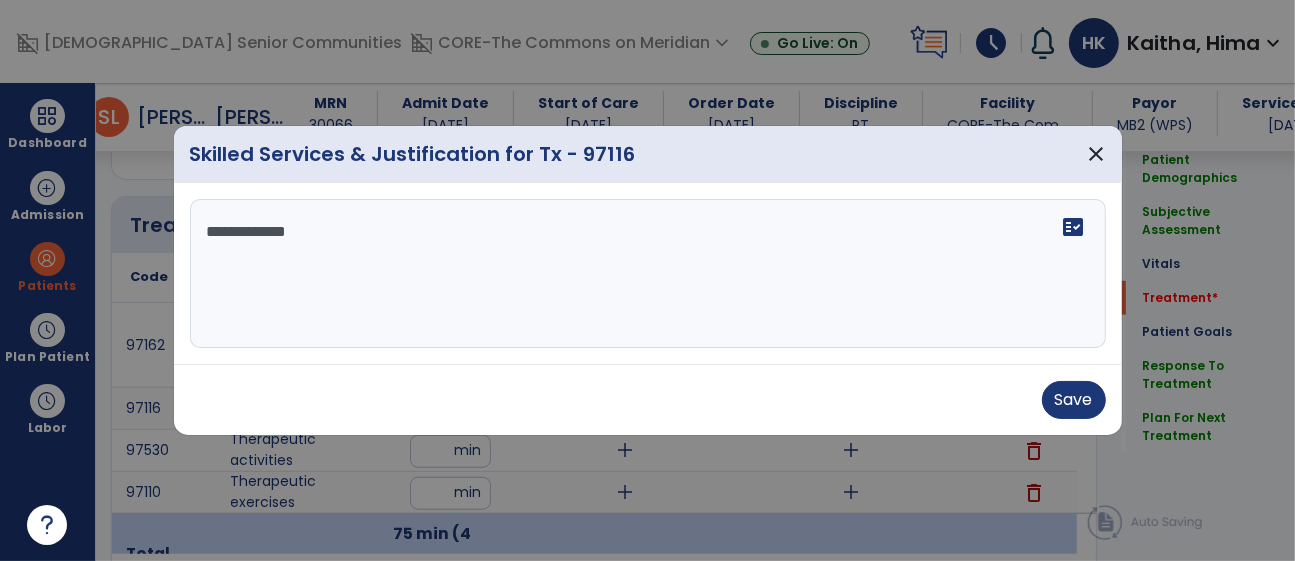 type on "**********" 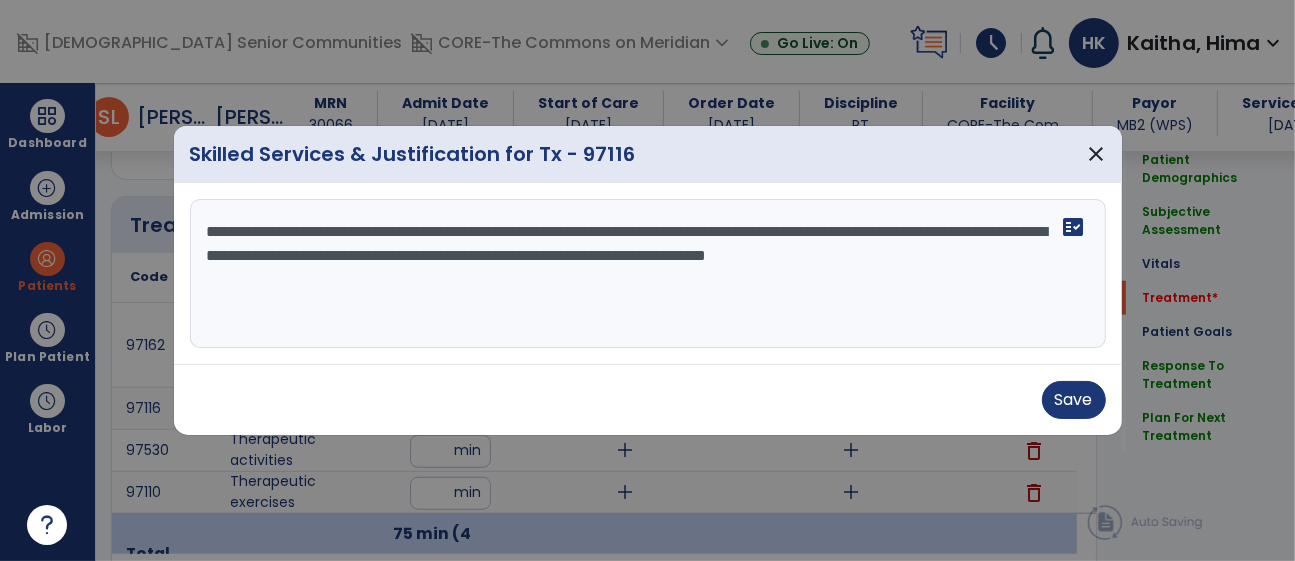 click on "**********" at bounding box center (648, 274) 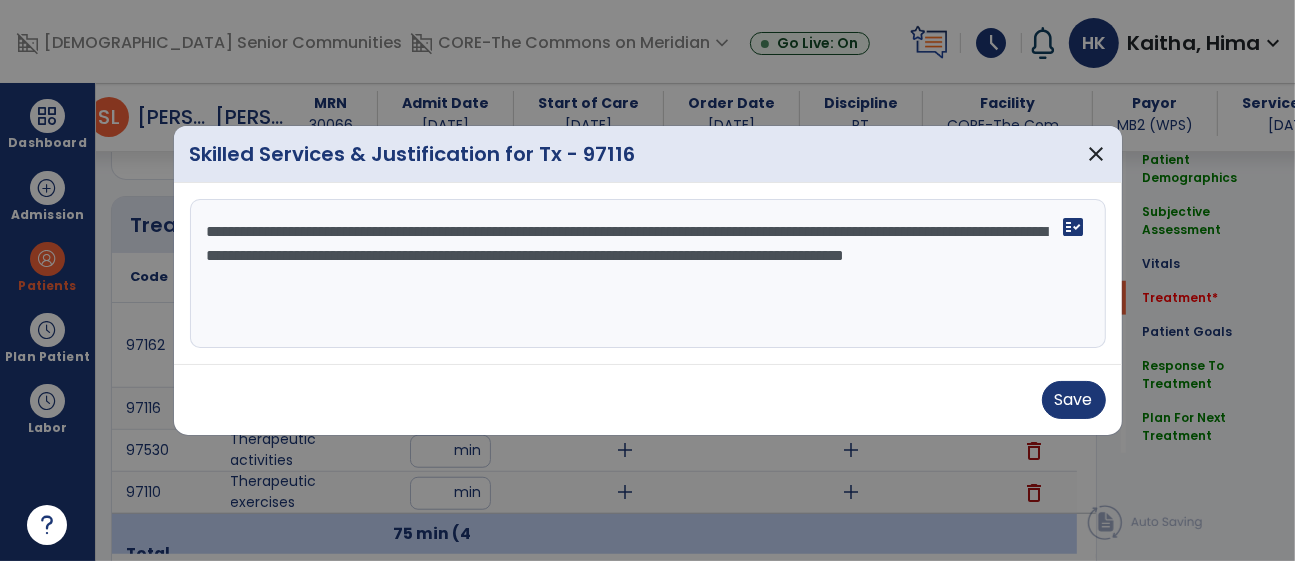 click on "**********" at bounding box center [648, 274] 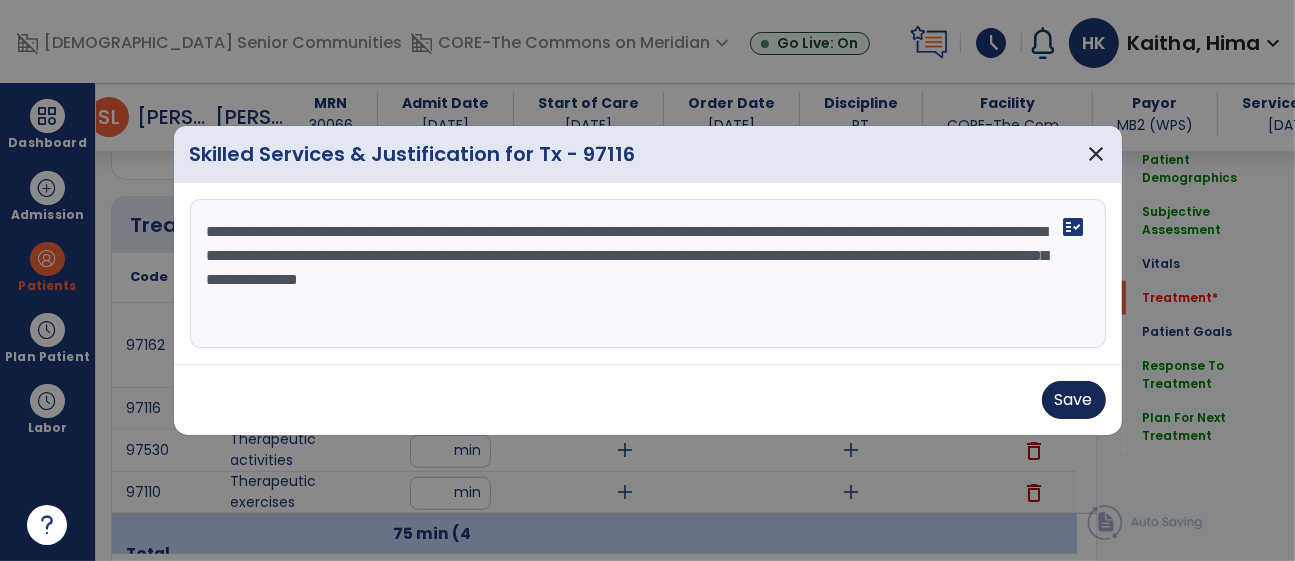 type on "**********" 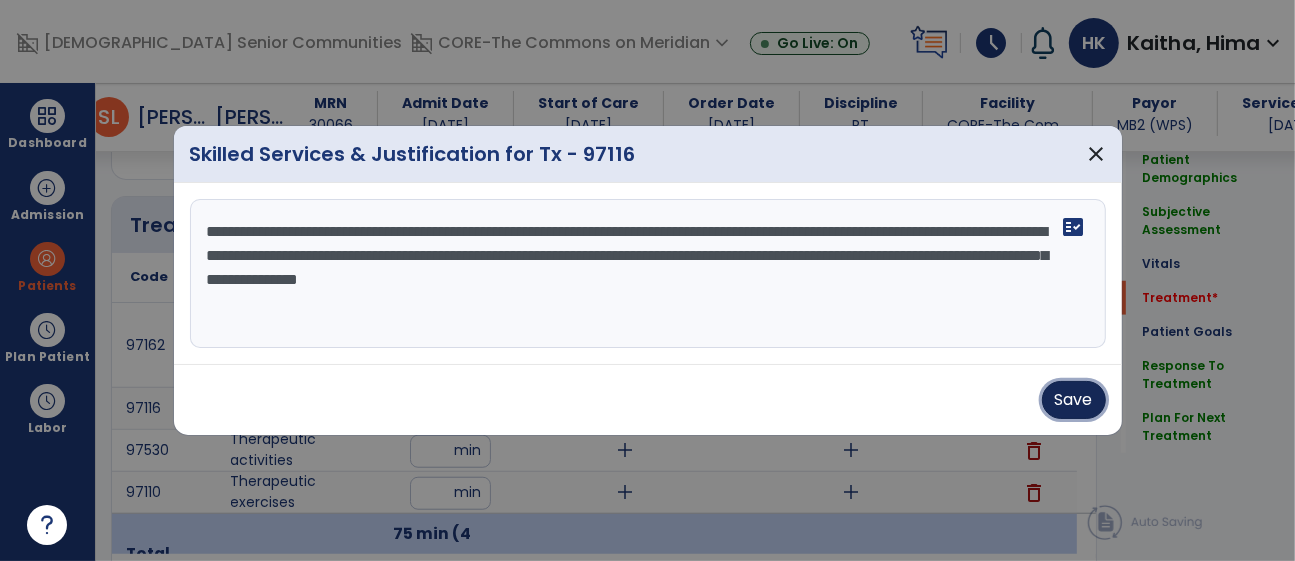 click on "Save" at bounding box center (1074, 400) 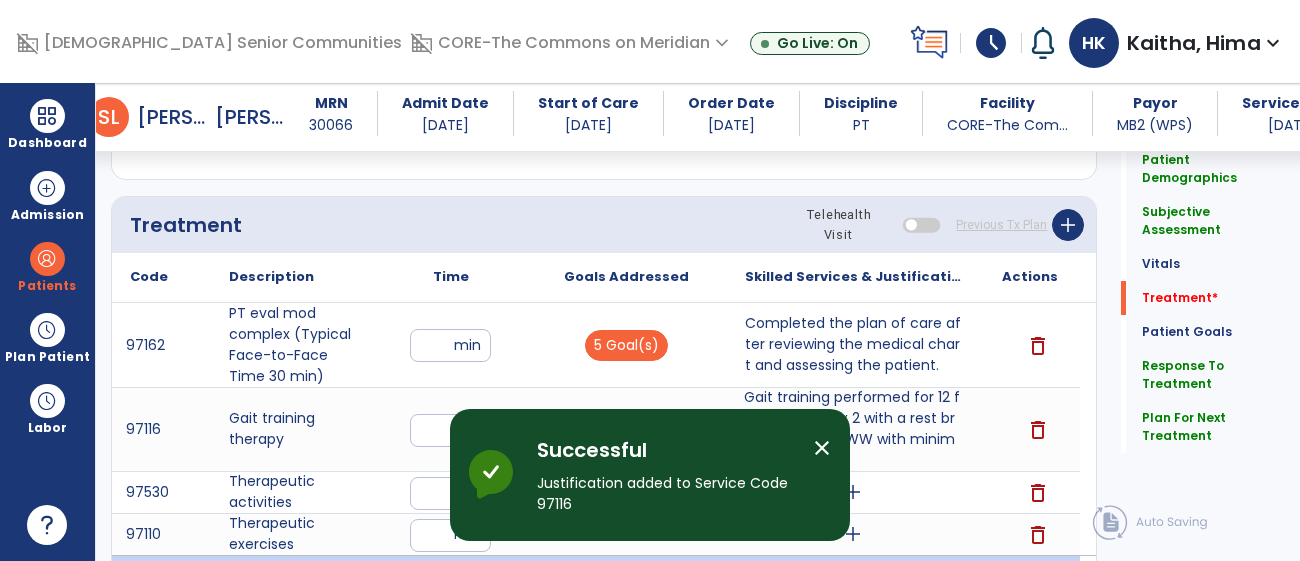 click on "close" at bounding box center [822, 448] 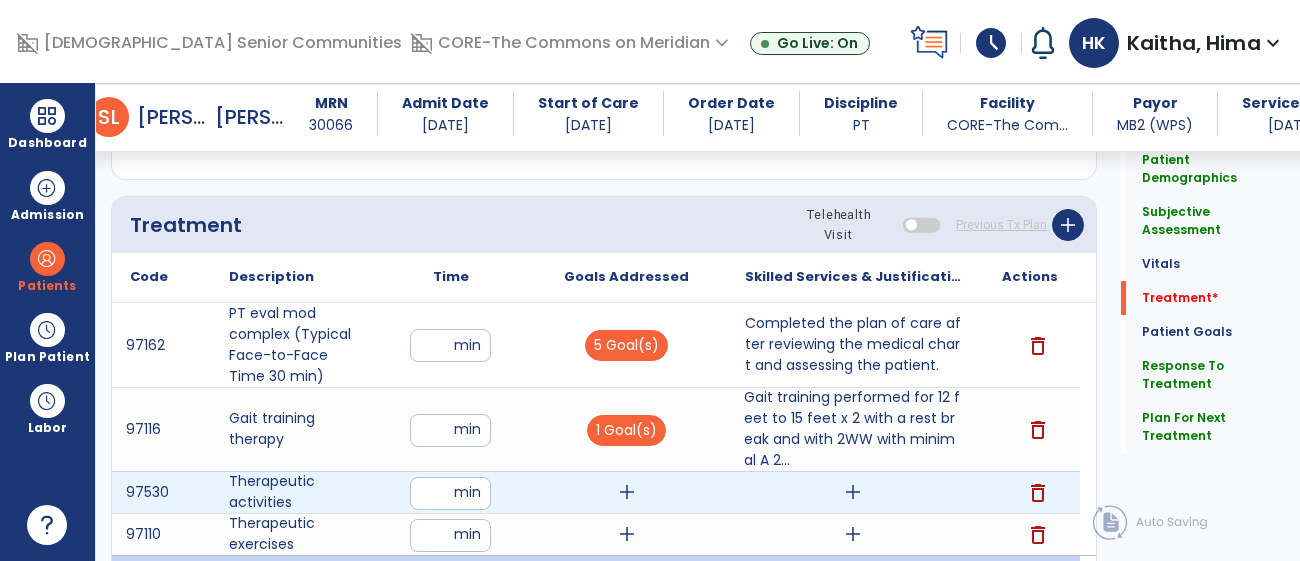click on "add" at bounding box center (627, 492) 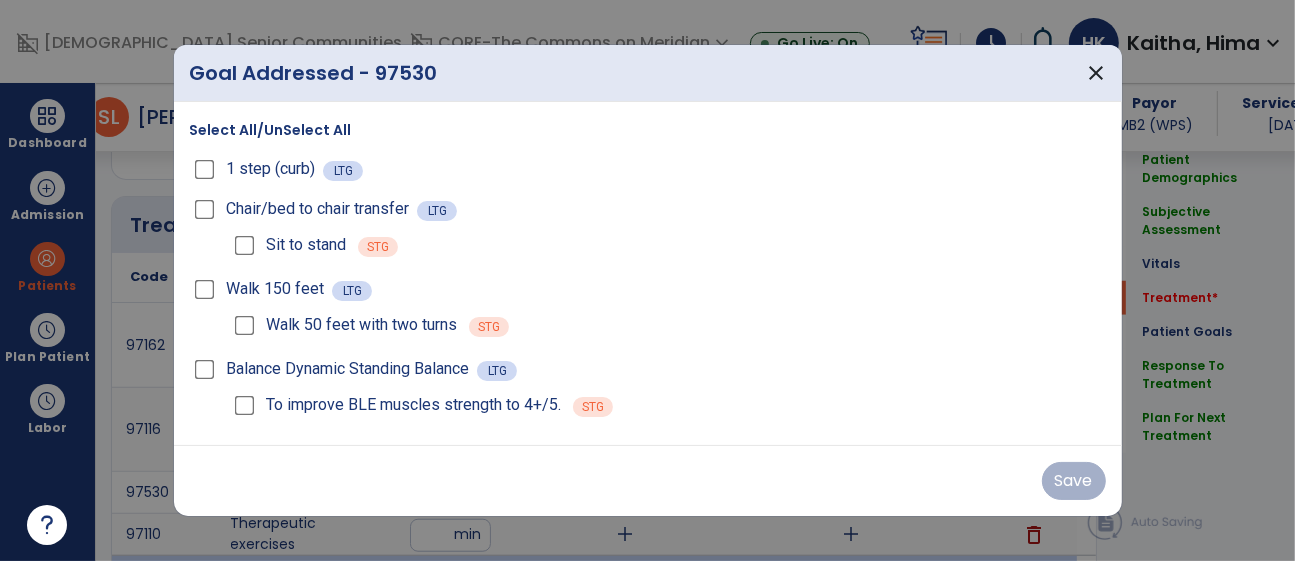 scroll, scrollTop: 1093, scrollLeft: 0, axis: vertical 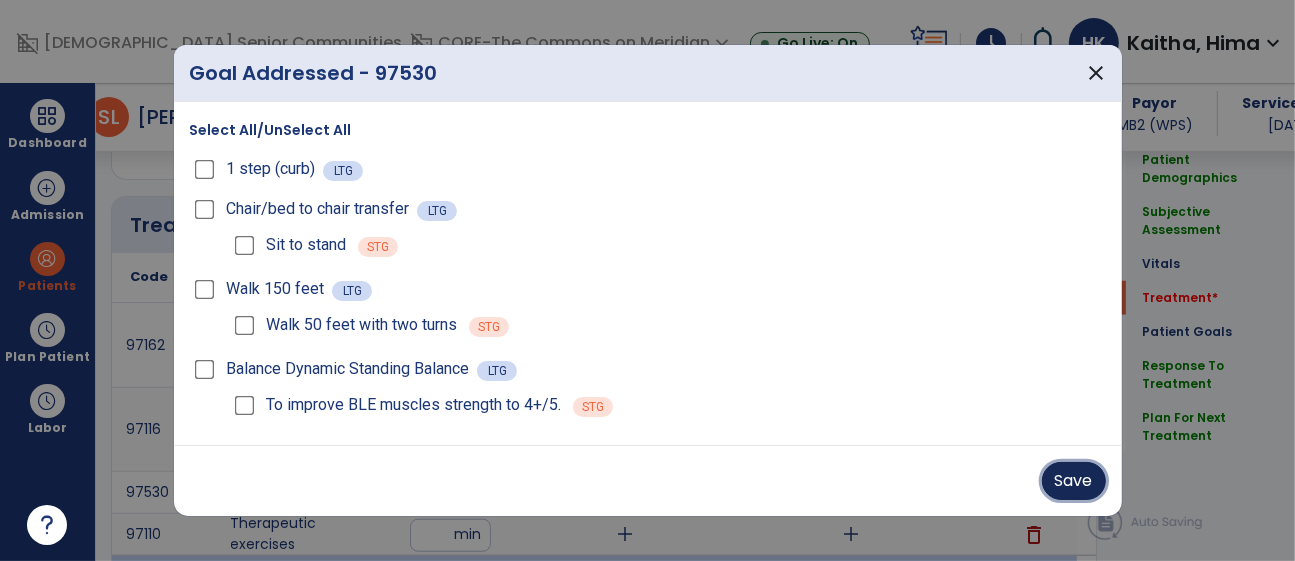 click on "Save" at bounding box center (1074, 481) 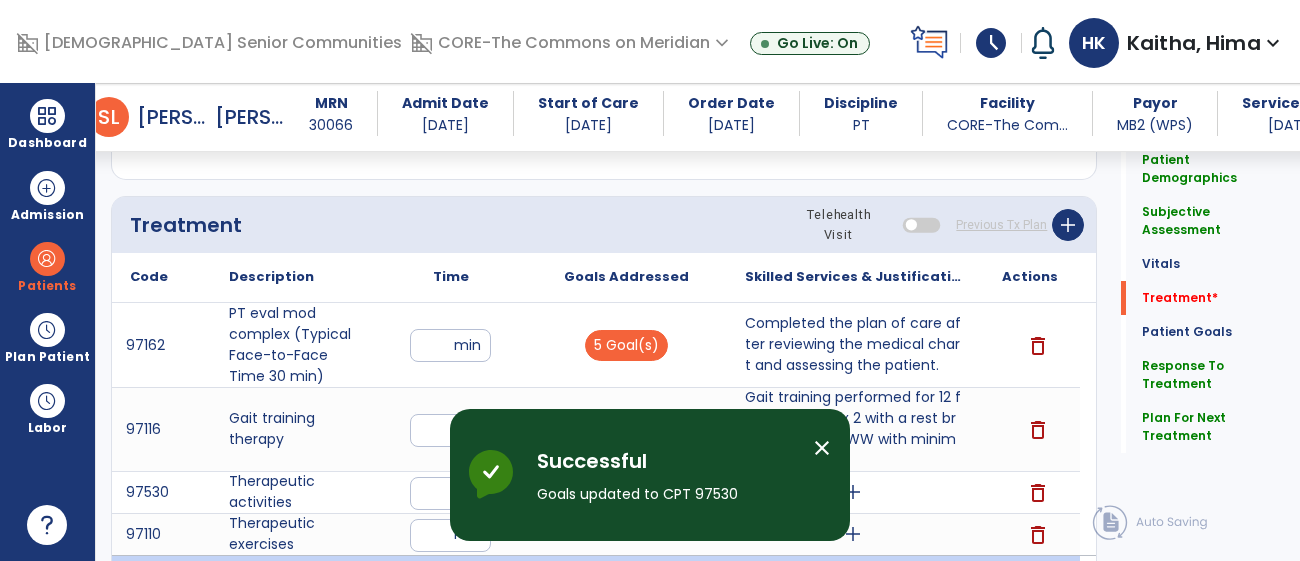 click on "close" at bounding box center [822, 448] 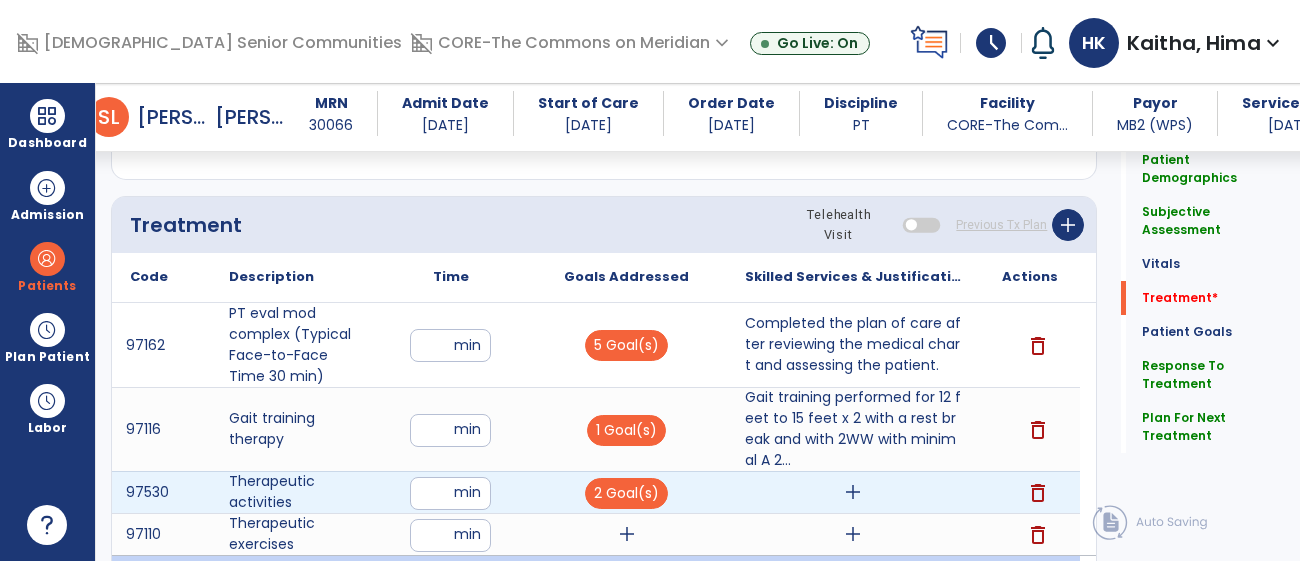click on "add" at bounding box center [853, 492] 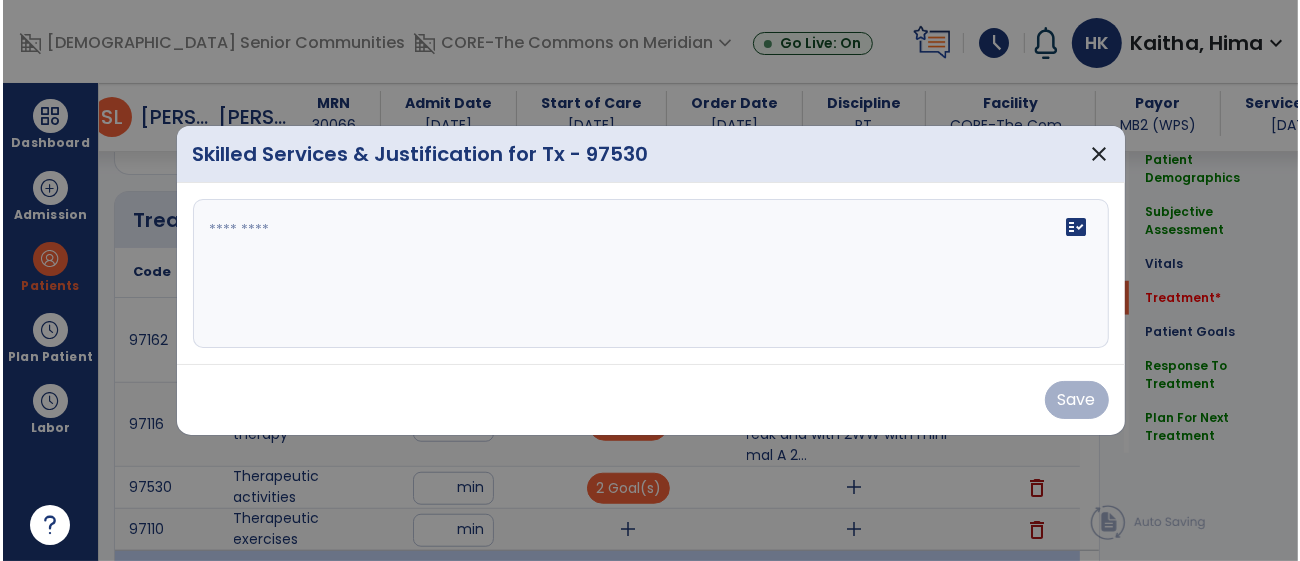 scroll, scrollTop: 1093, scrollLeft: 0, axis: vertical 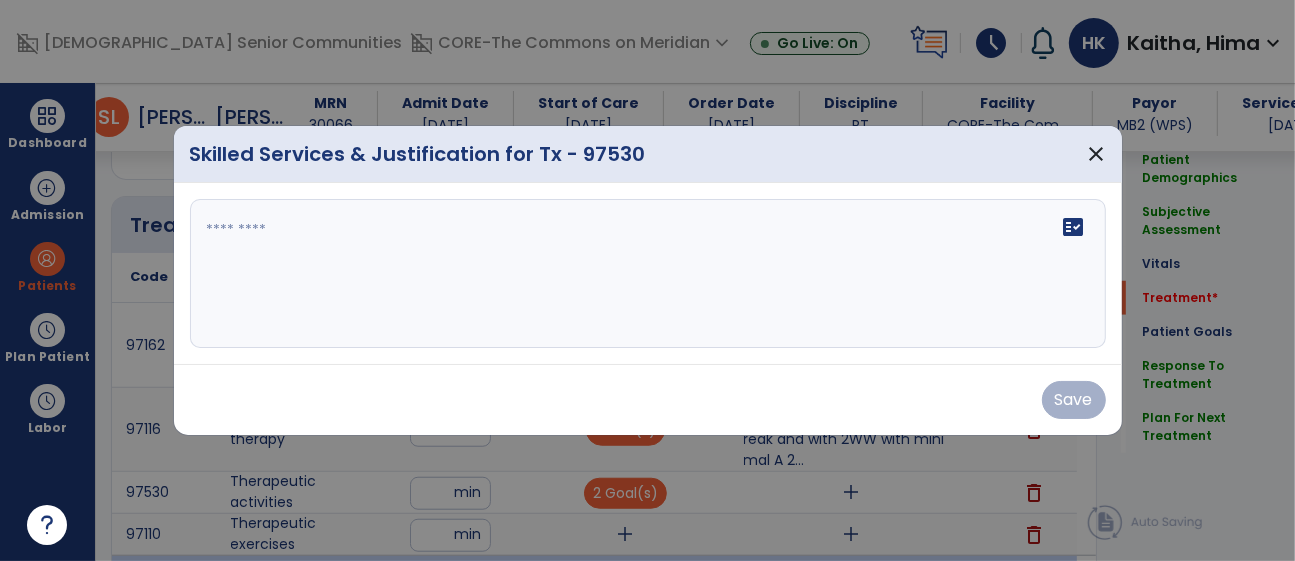click on "fact_check" at bounding box center [648, 274] 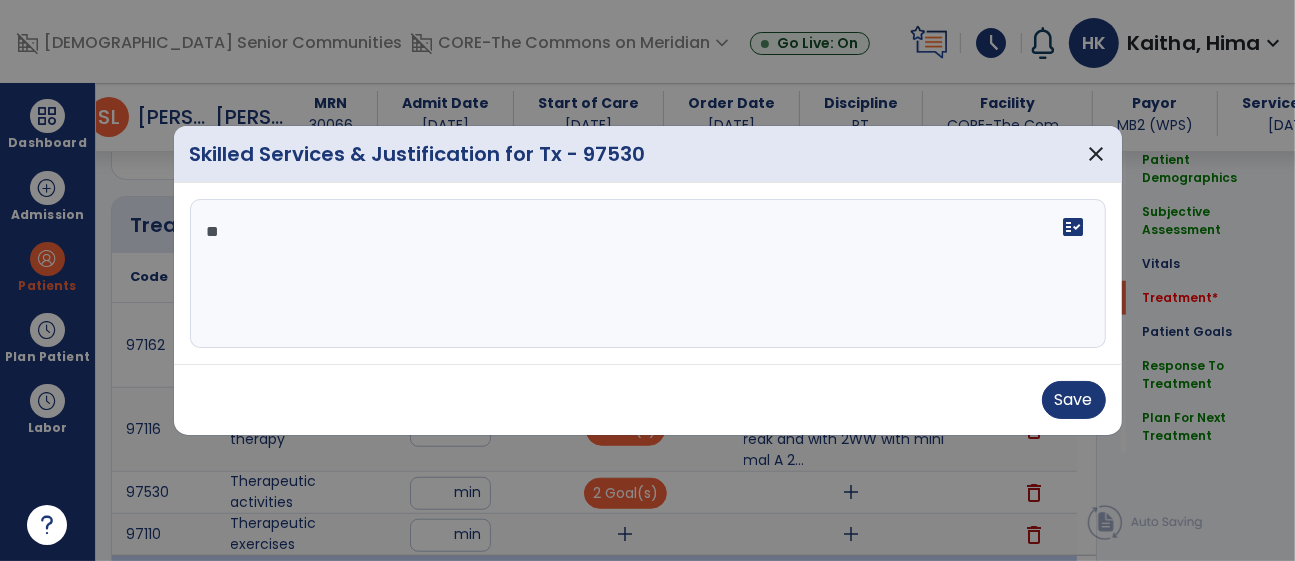 type on "*" 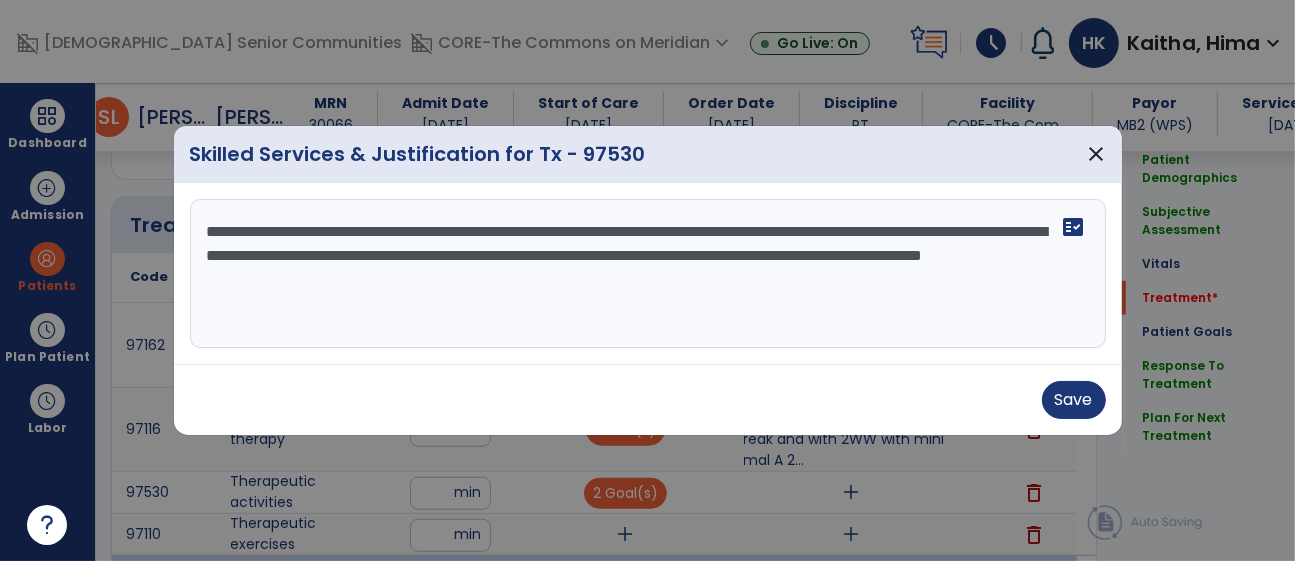 type on "**********" 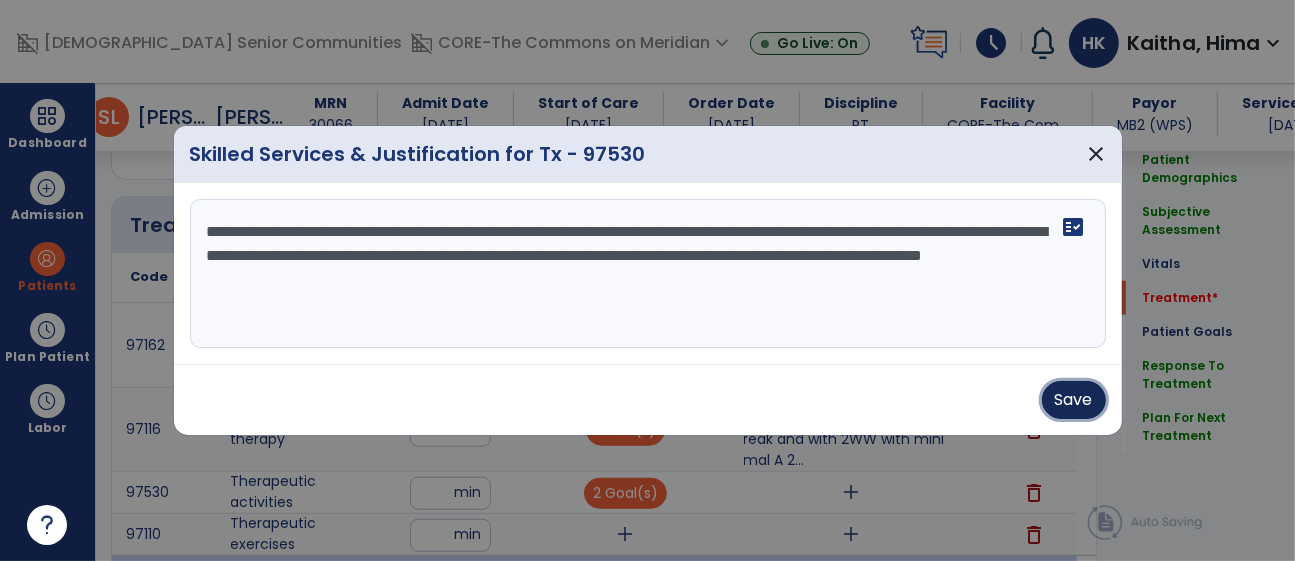 click on "Save" at bounding box center [1074, 400] 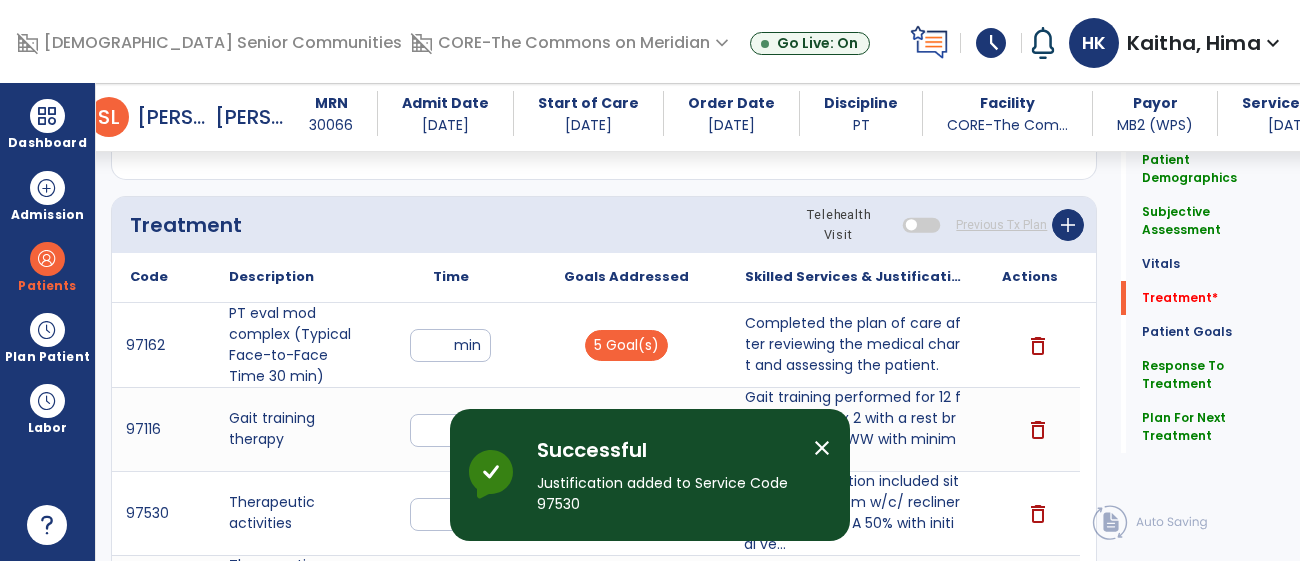 click on "close" at bounding box center [822, 448] 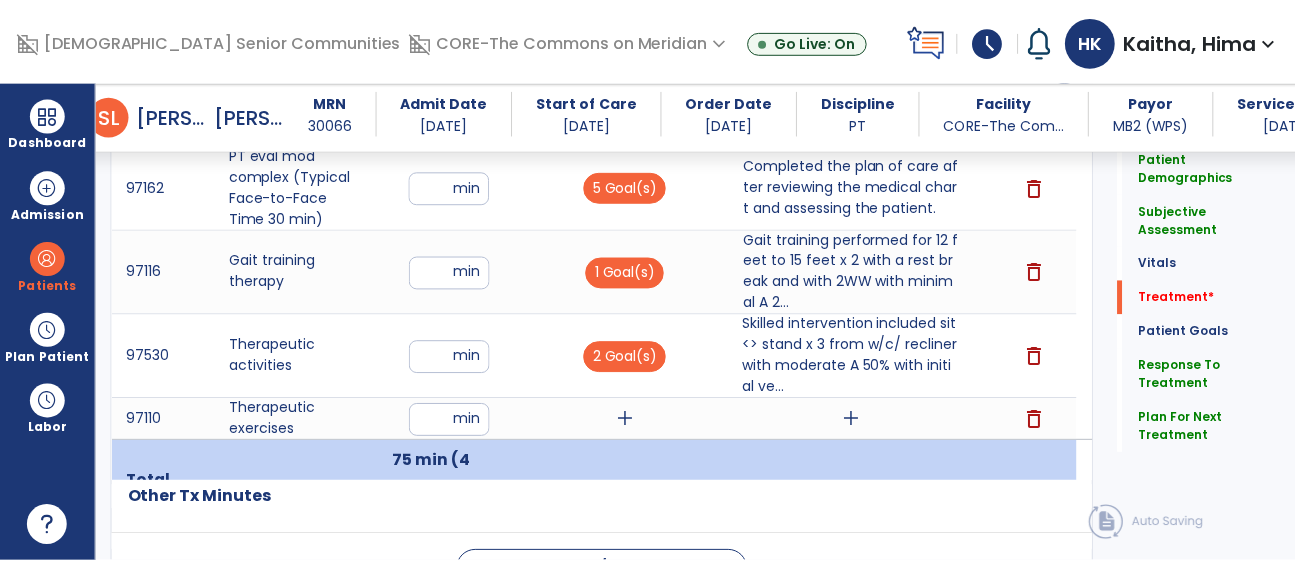 scroll, scrollTop: 1256, scrollLeft: 0, axis: vertical 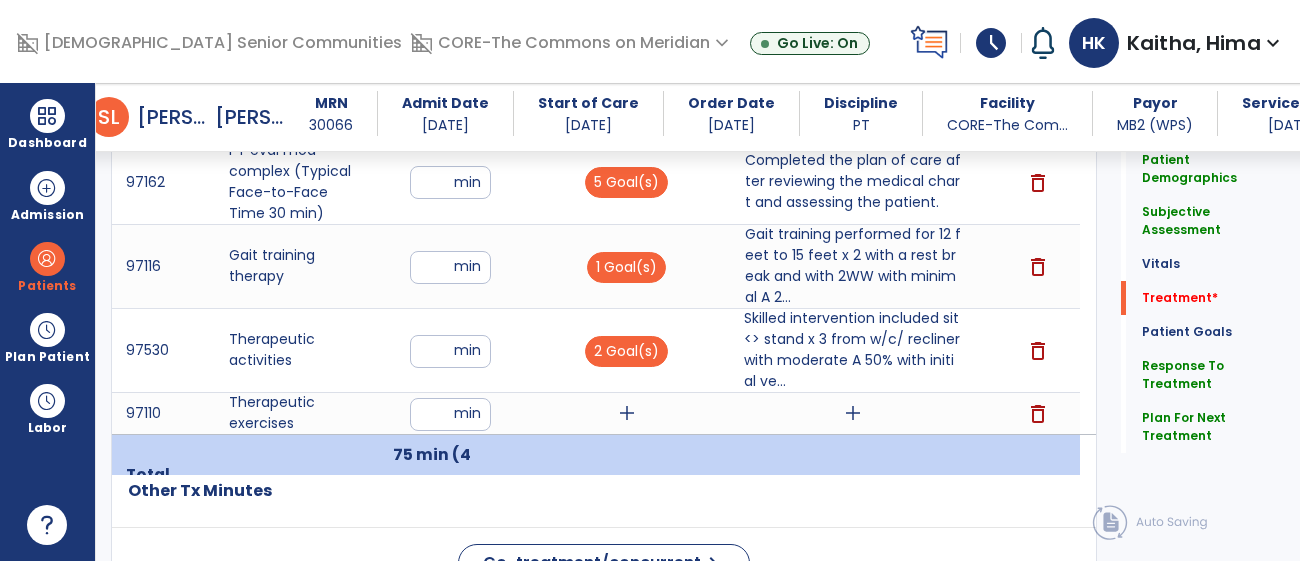 click on "add" at bounding box center [627, 413] 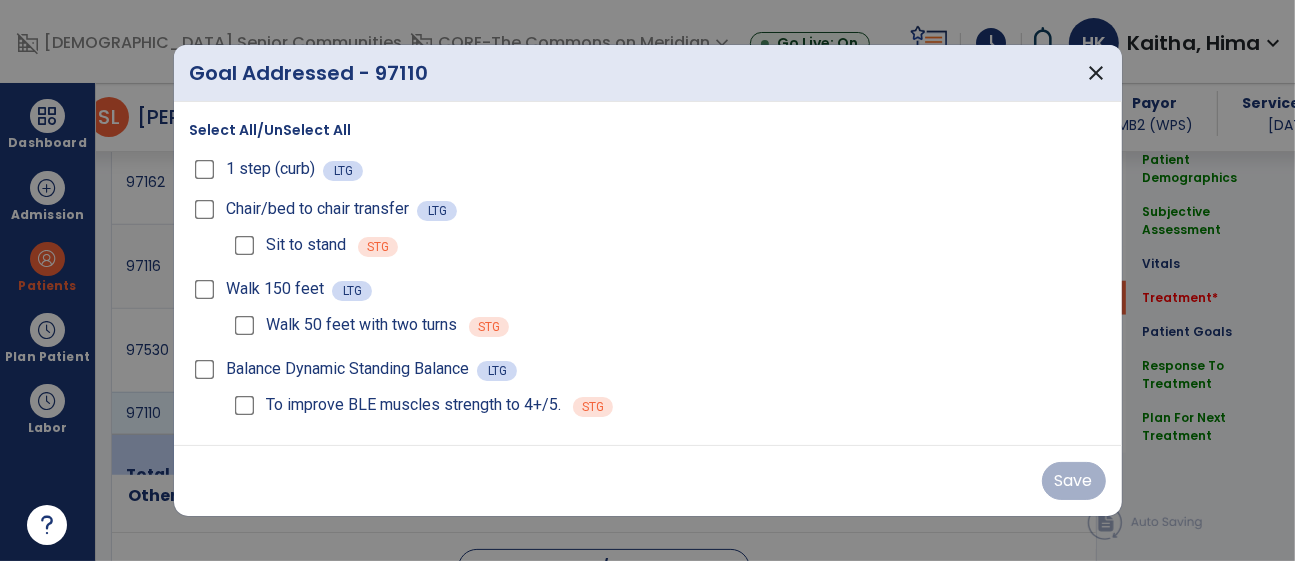 scroll, scrollTop: 1256, scrollLeft: 0, axis: vertical 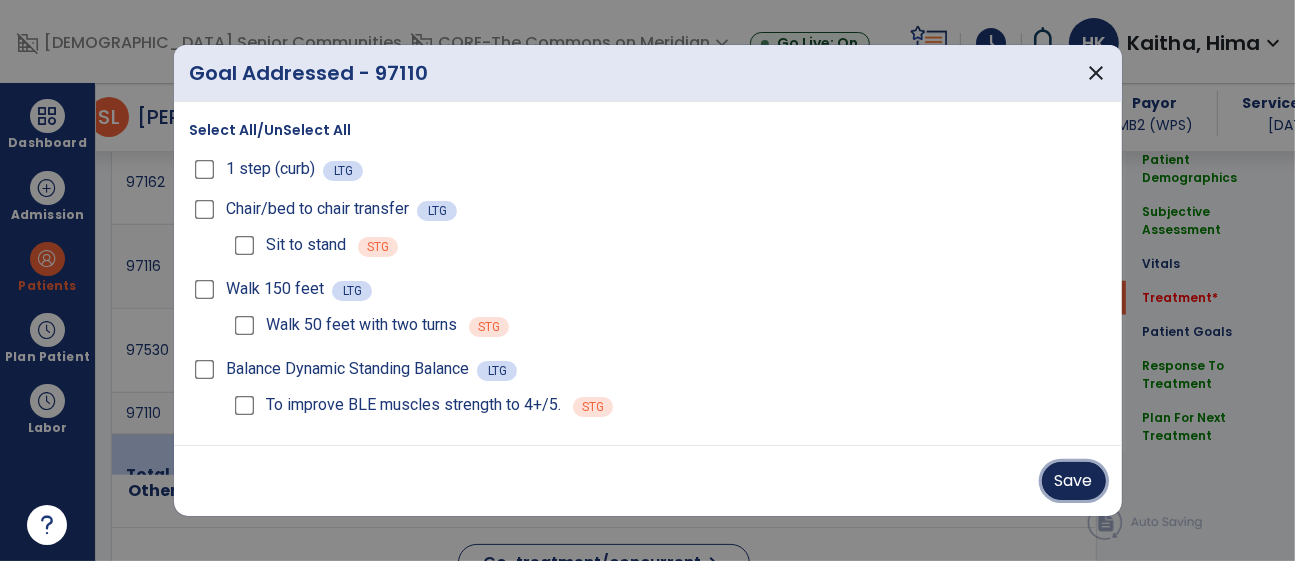 click on "Save" at bounding box center (1074, 481) 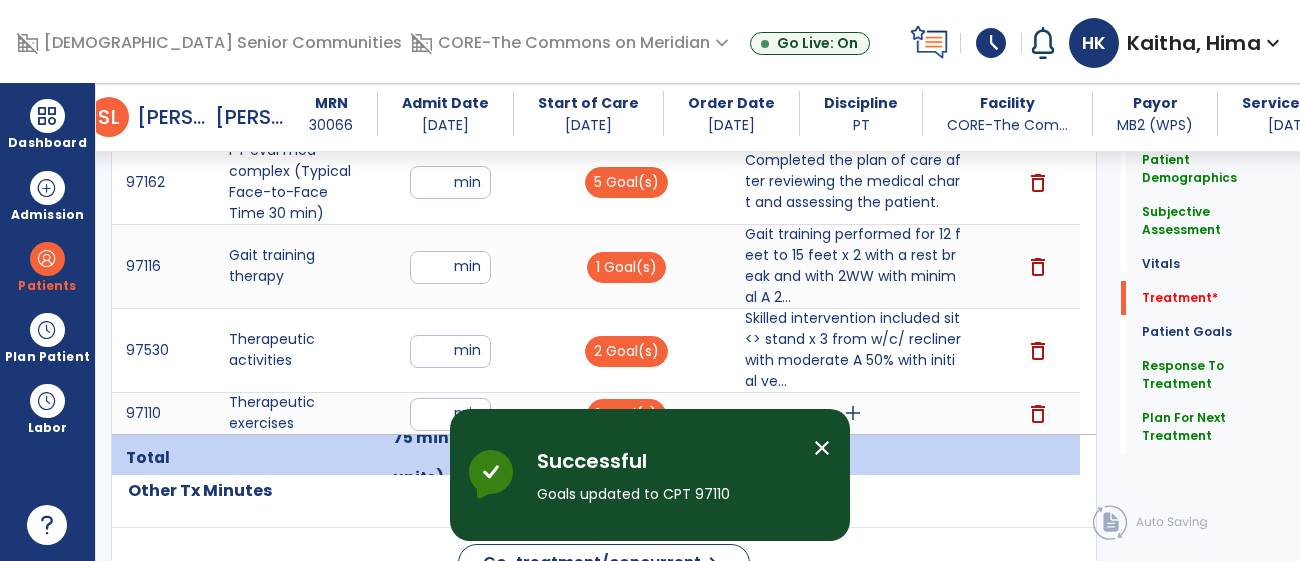 click on "close" at bounding box center (822, 448) 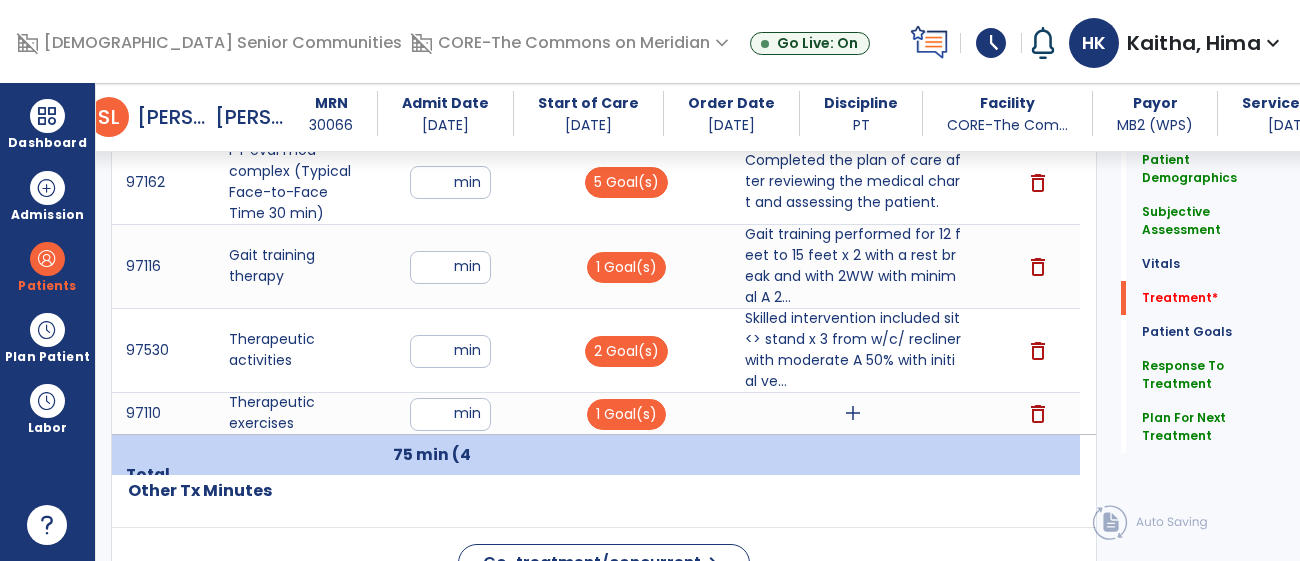 click on "add" at bounding box center (853, 413) 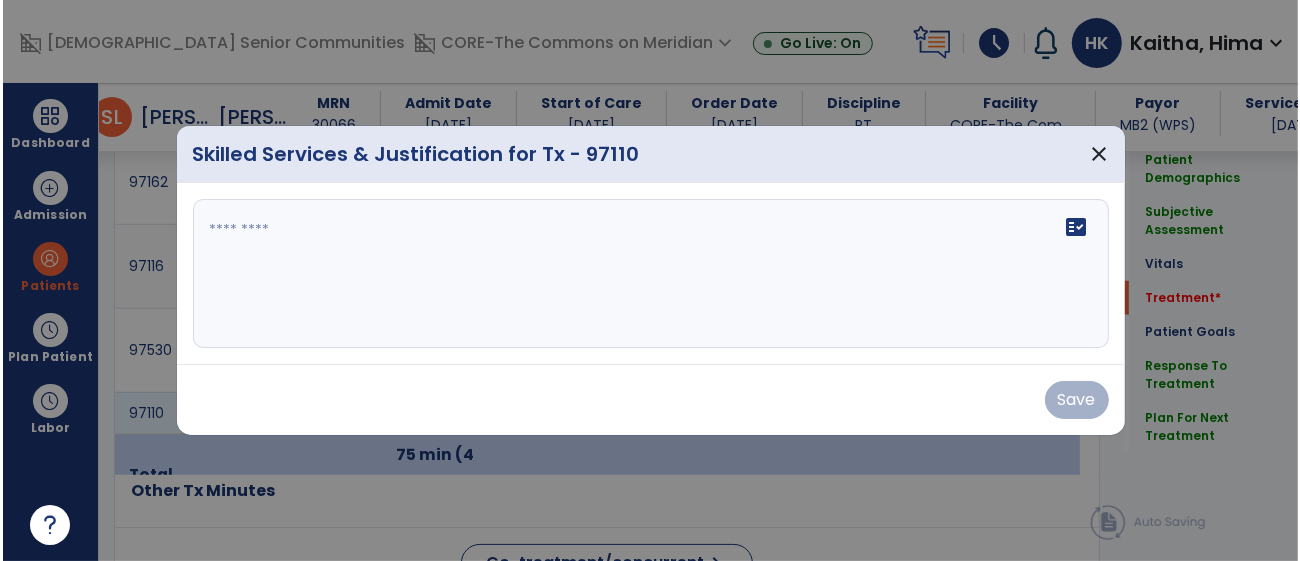 scroll, scrollTop: 1256, scrollLeft: 0, axis: vertical 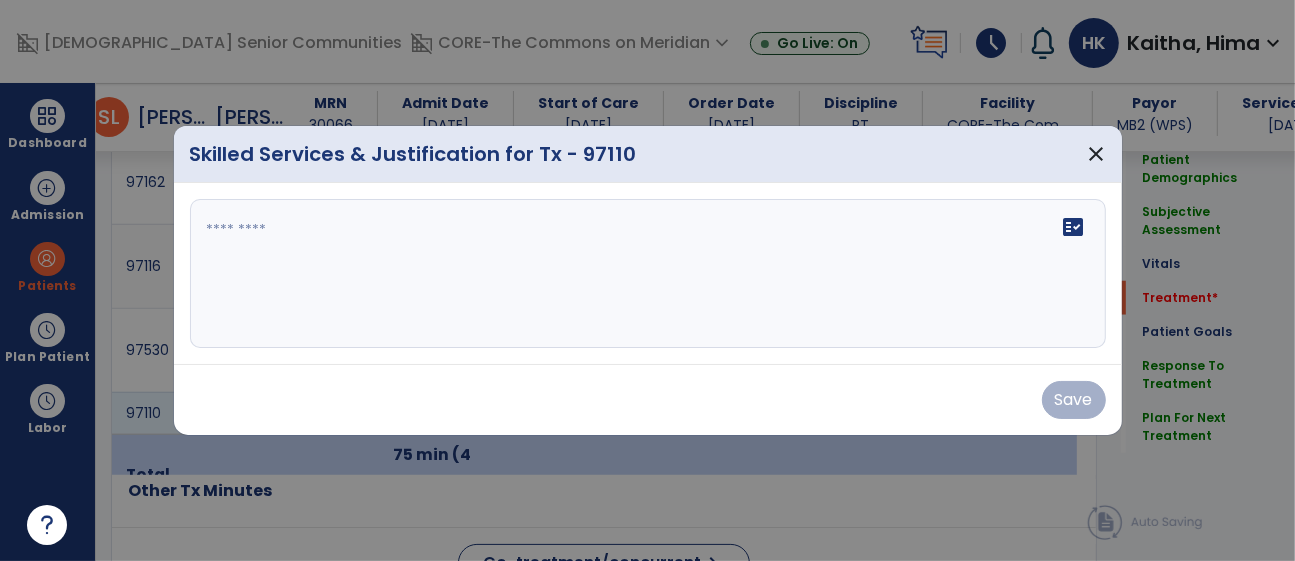 click on "fact_check" at bounding box center [648, 274] 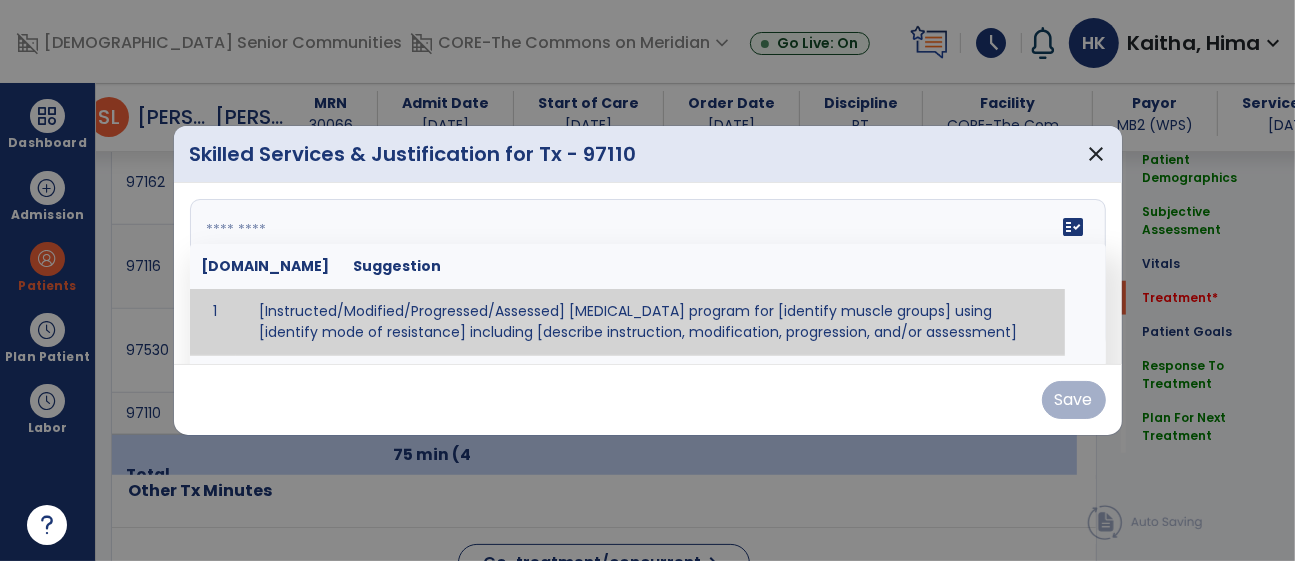drag, startPoint x: 417, startPoint y: 224, endPoint x: 427, endPoint y: 214, distance: 14.142136 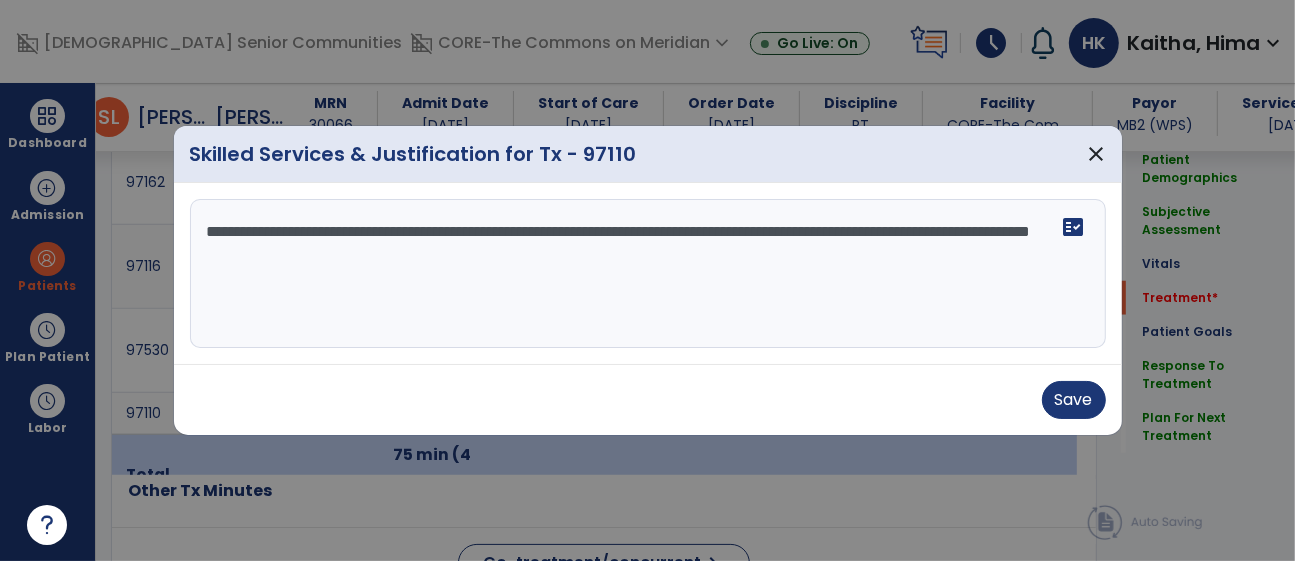 click on "**********" at bounding box center [648, 274] 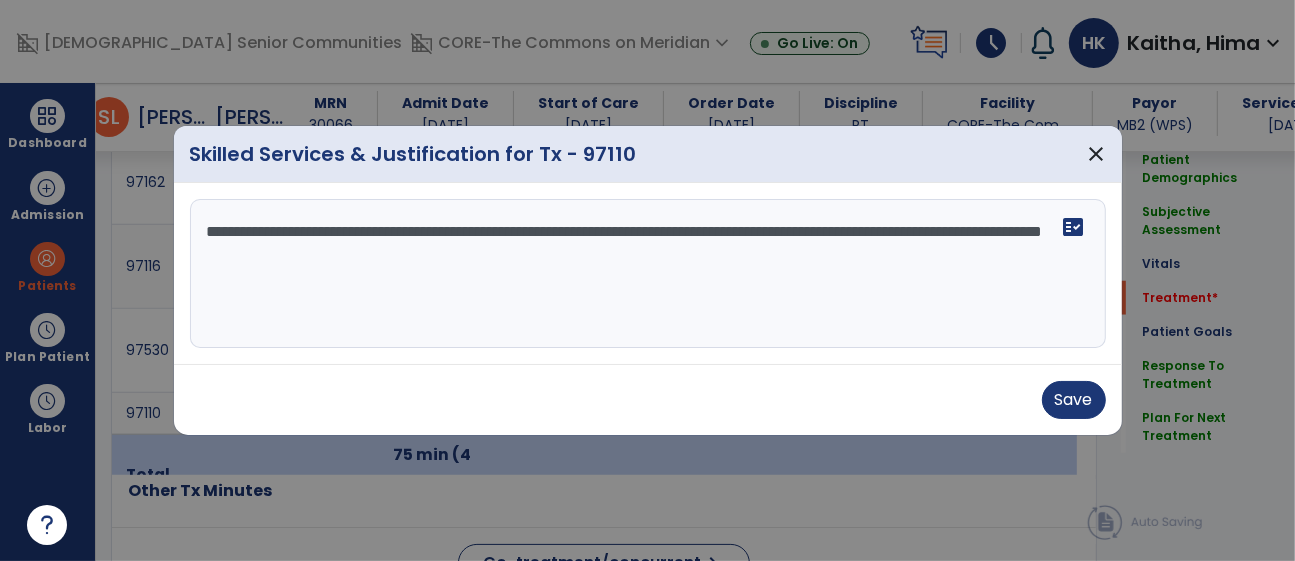 click on "**********" at bounding box center (648, 274) 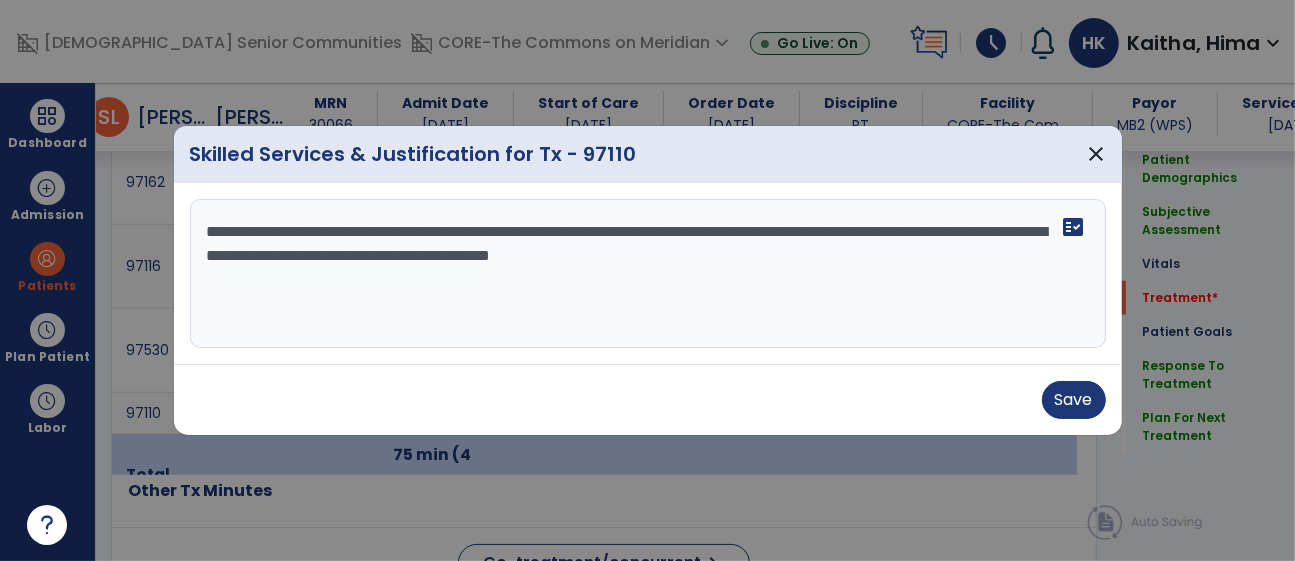 click on "**********" at bounding box center [648, 274] 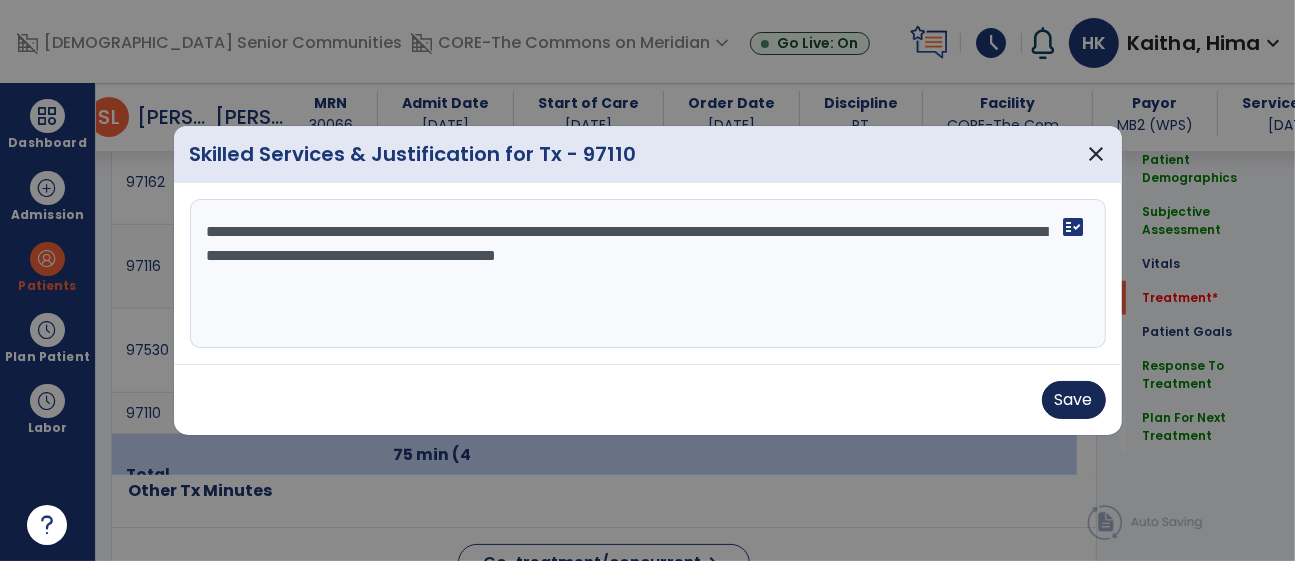 type on "**********" 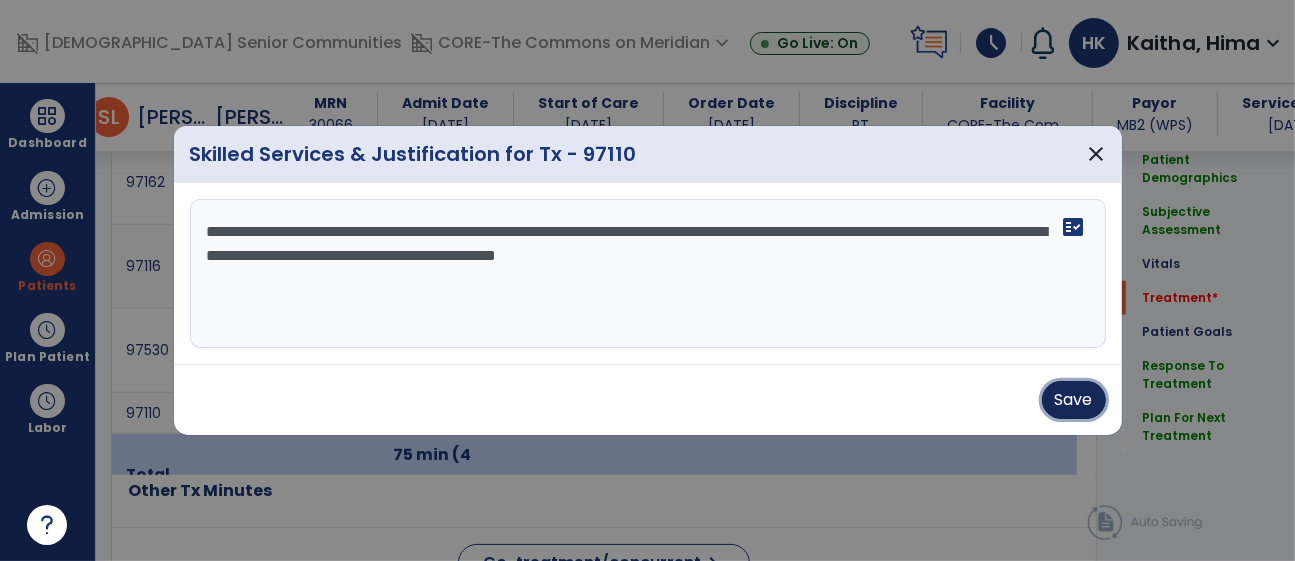 click on "Save" at bounding box center [1074, 400] 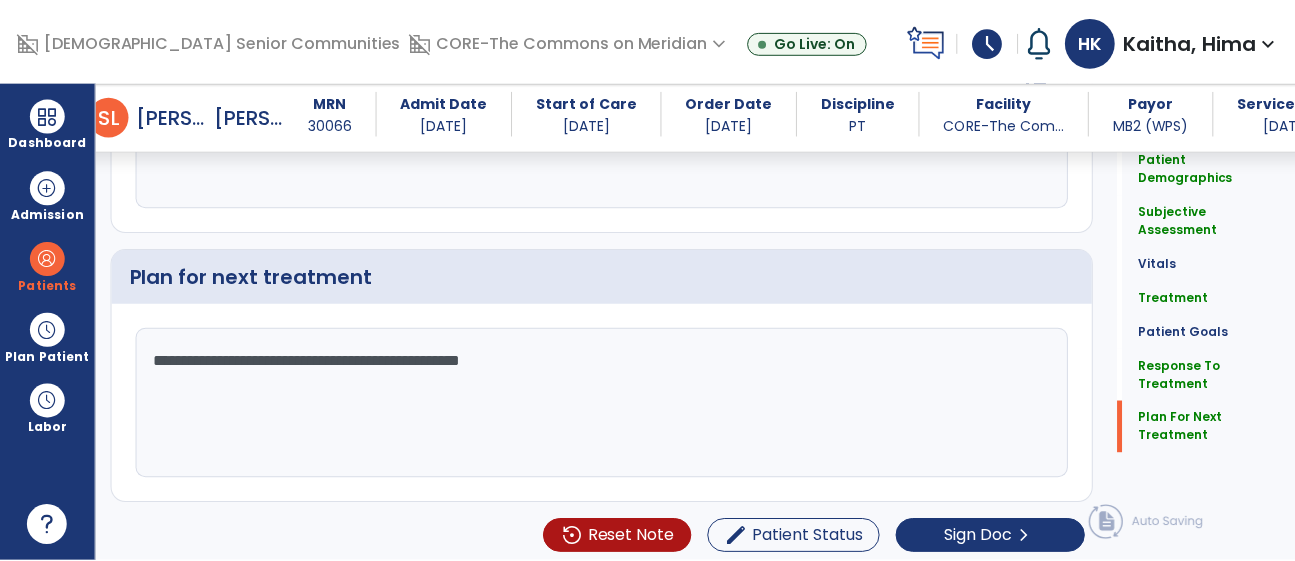 scroll, scrollTop: 3230, scrollLeft: 0, axis: vertical 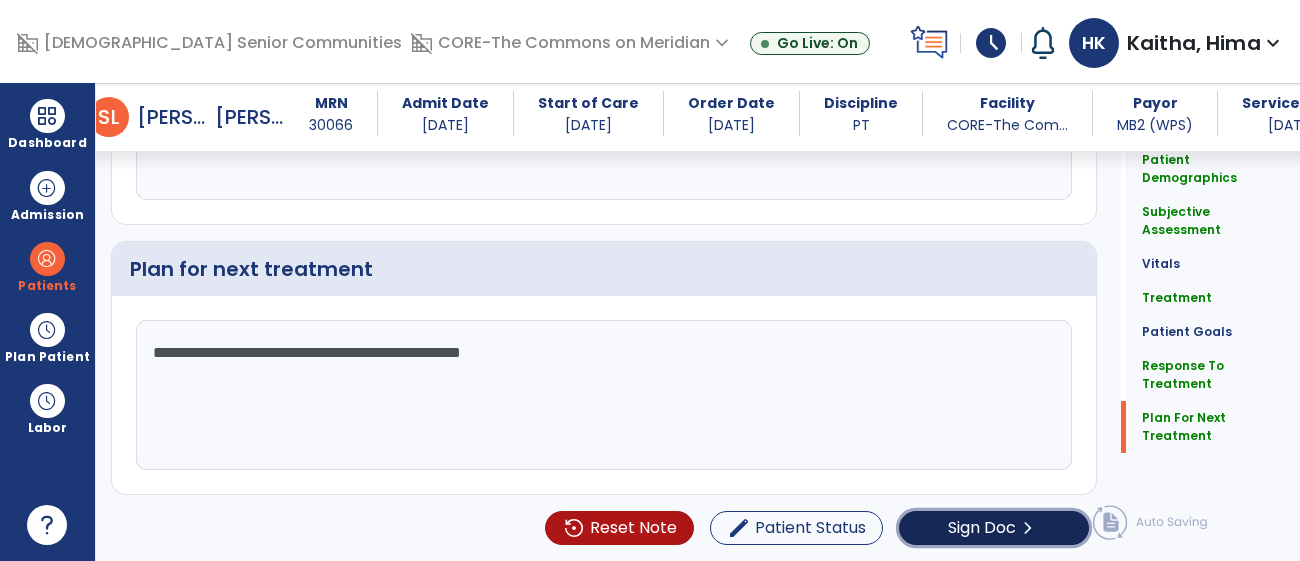click on "Sign Doc" 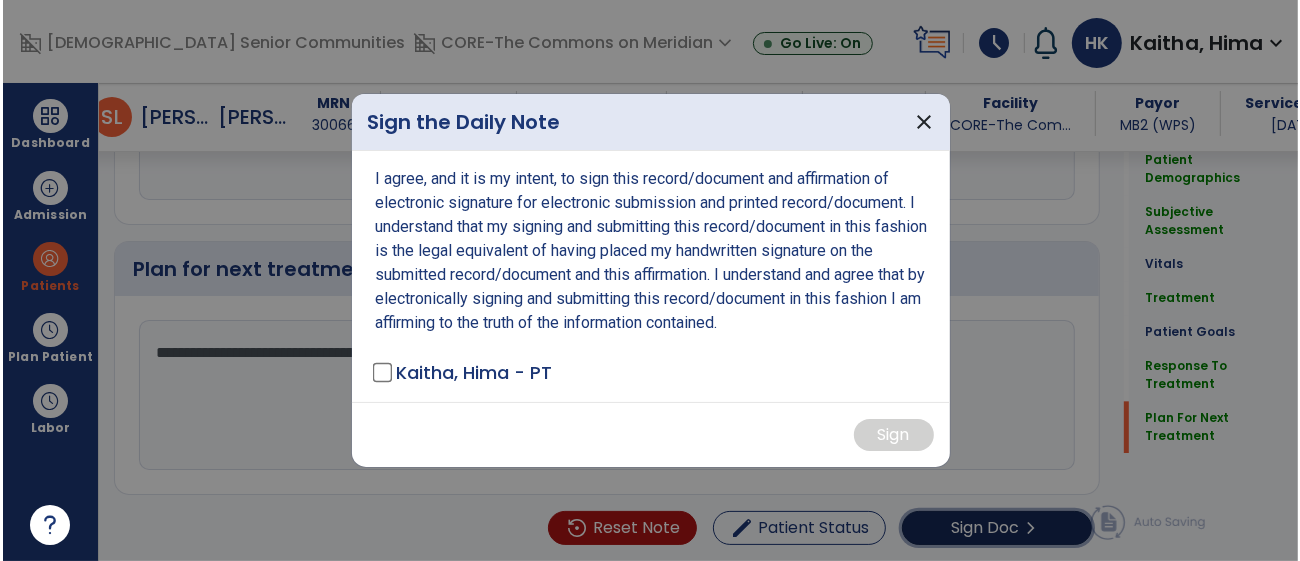 scroll, scrollTop: 3230, scrollLeft: 0, axis: vertical 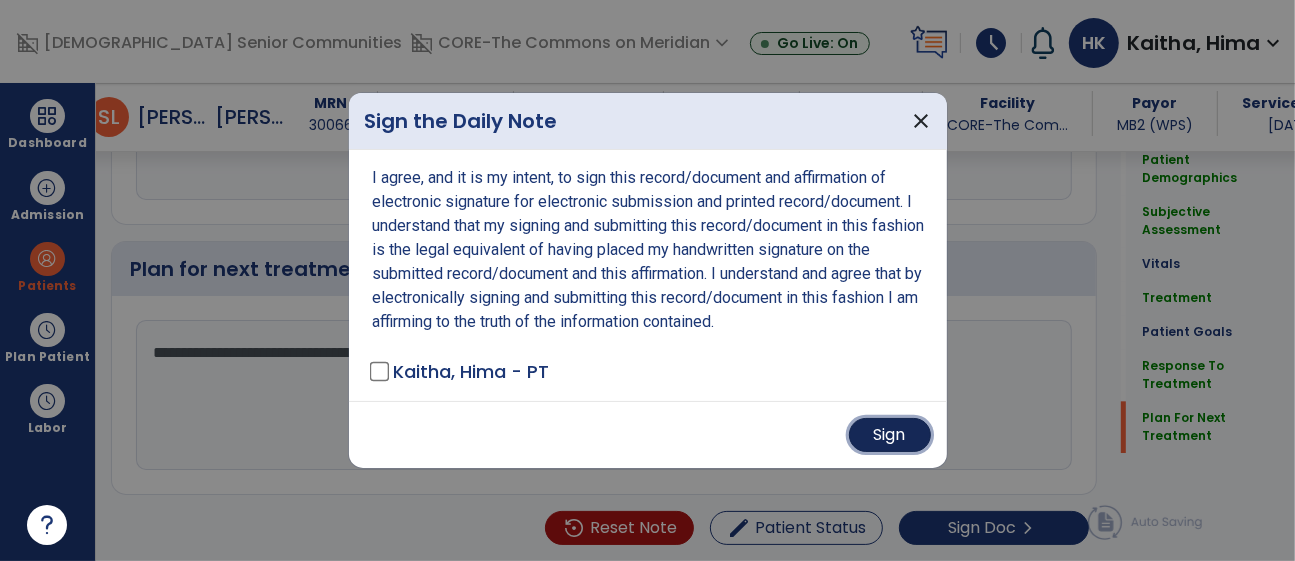 click on "Sign" at bounding box center [890, 435] 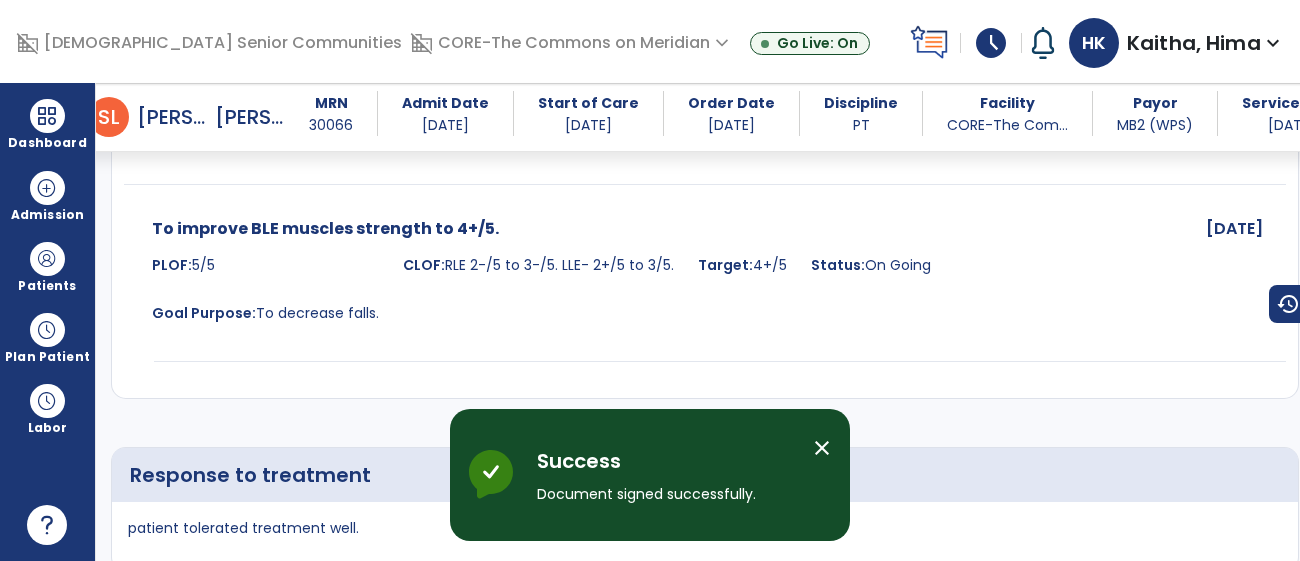scroll, scrollTop: 4037, scrollLeft: 0, axis: vertical 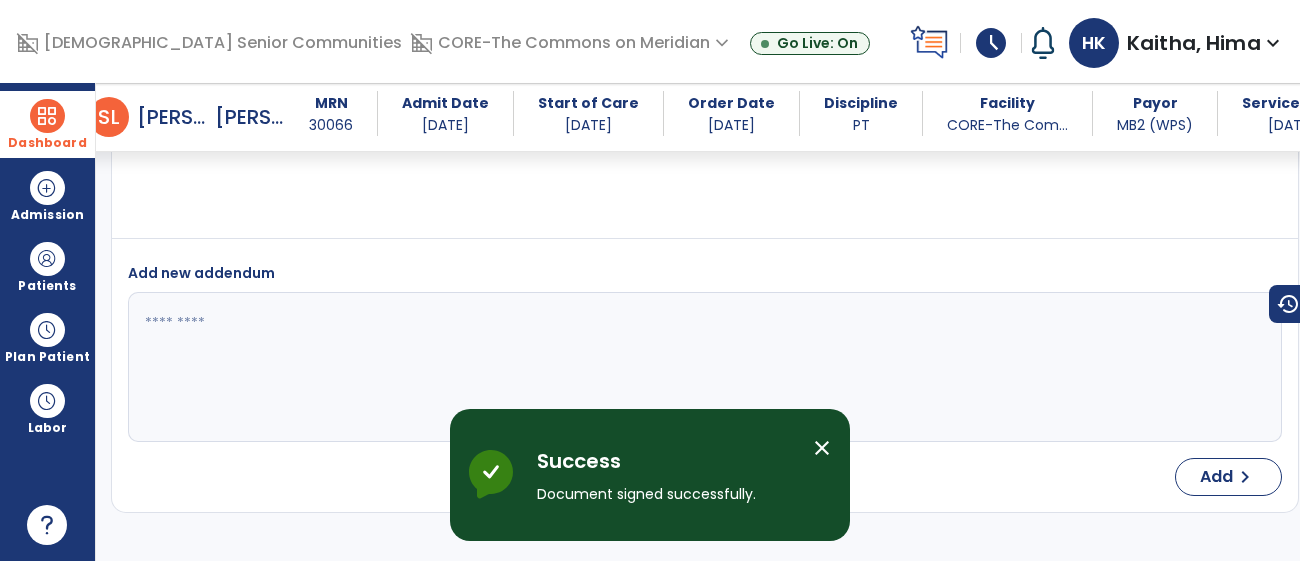 click at bounding box center (47, 116) 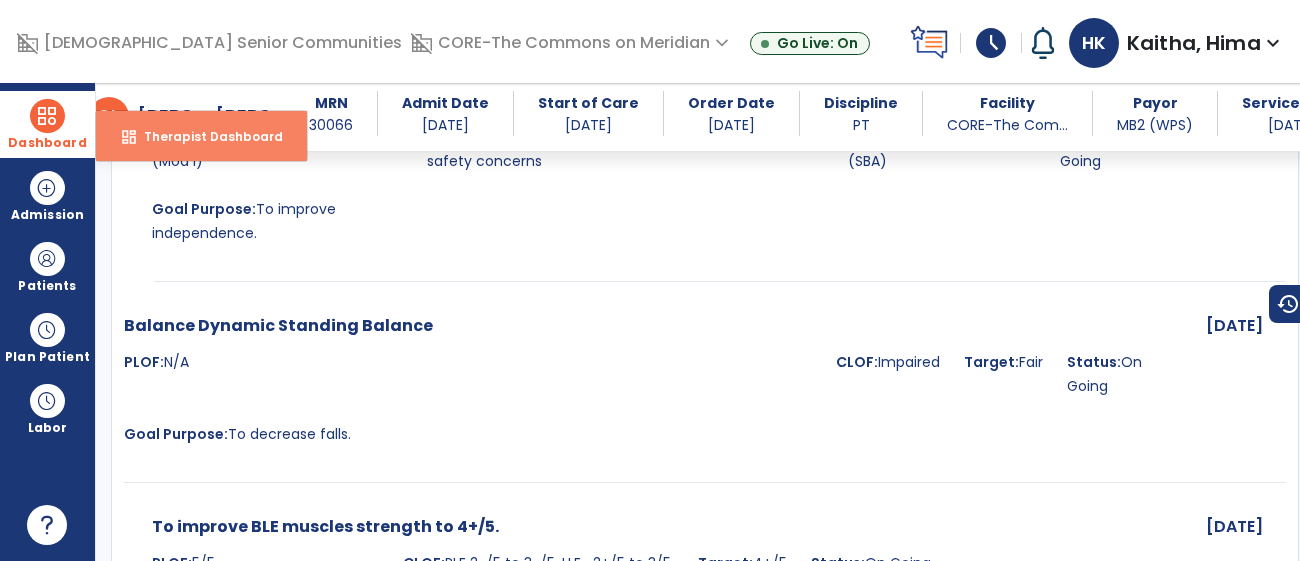 click on "Therapist Dashboard" at bounding box center (205, 136) 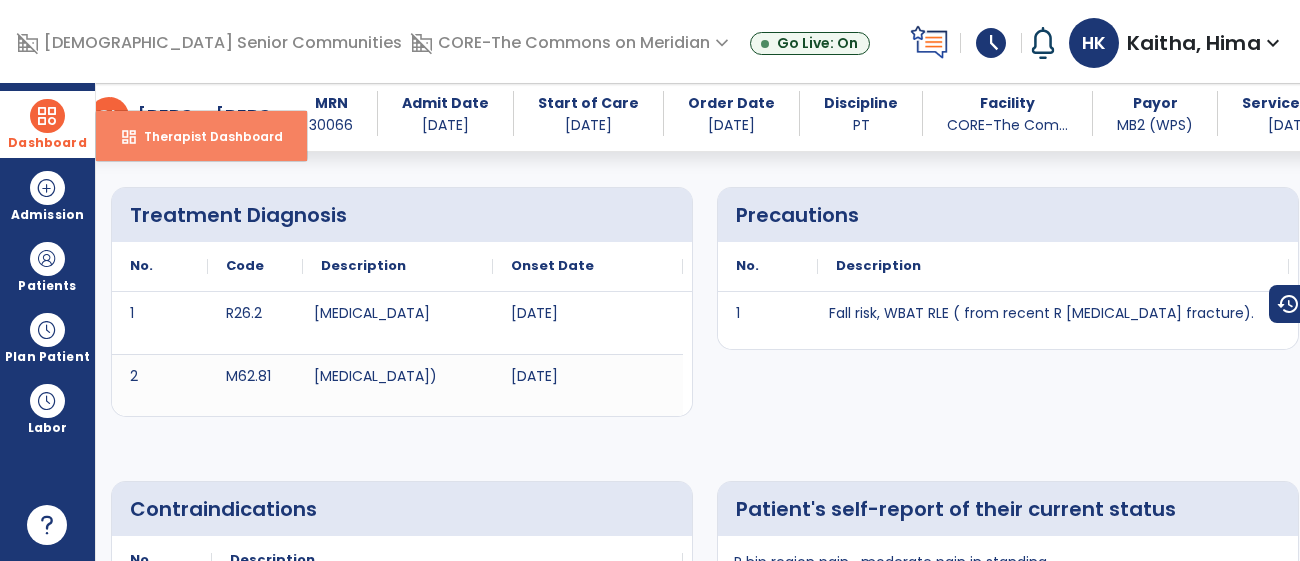 select on "****" 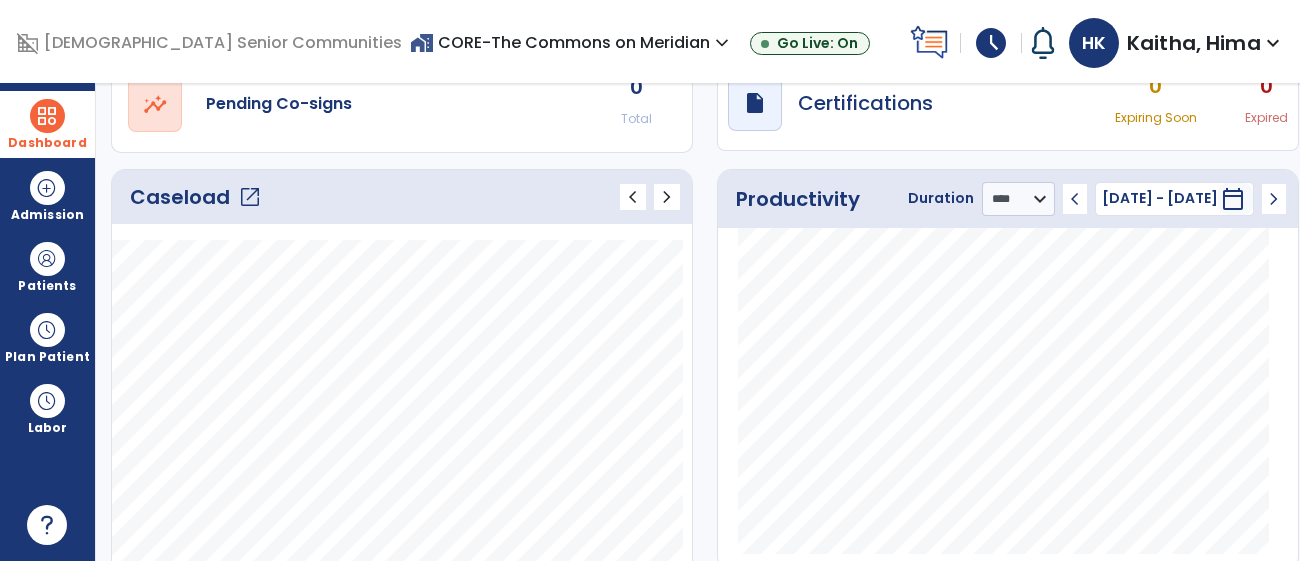 click on "open_in_new" 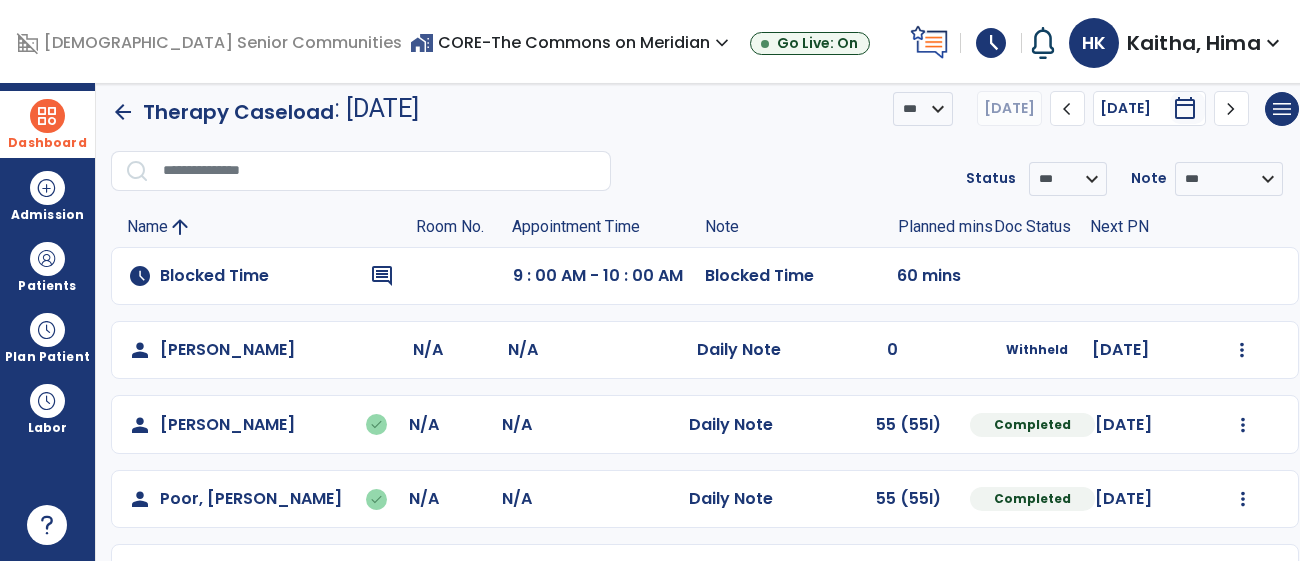scroll, scrollTop: 0, scrollLeft: 0, axis: both 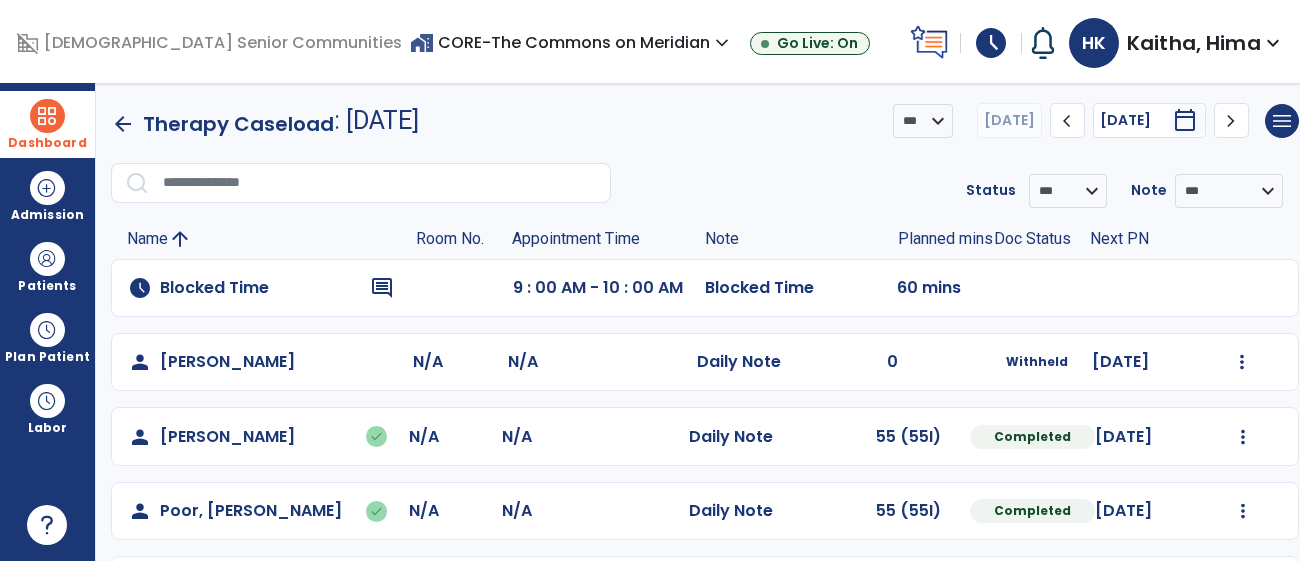 click on "Kaitha, Hima" at bounding box center (1194, 43) 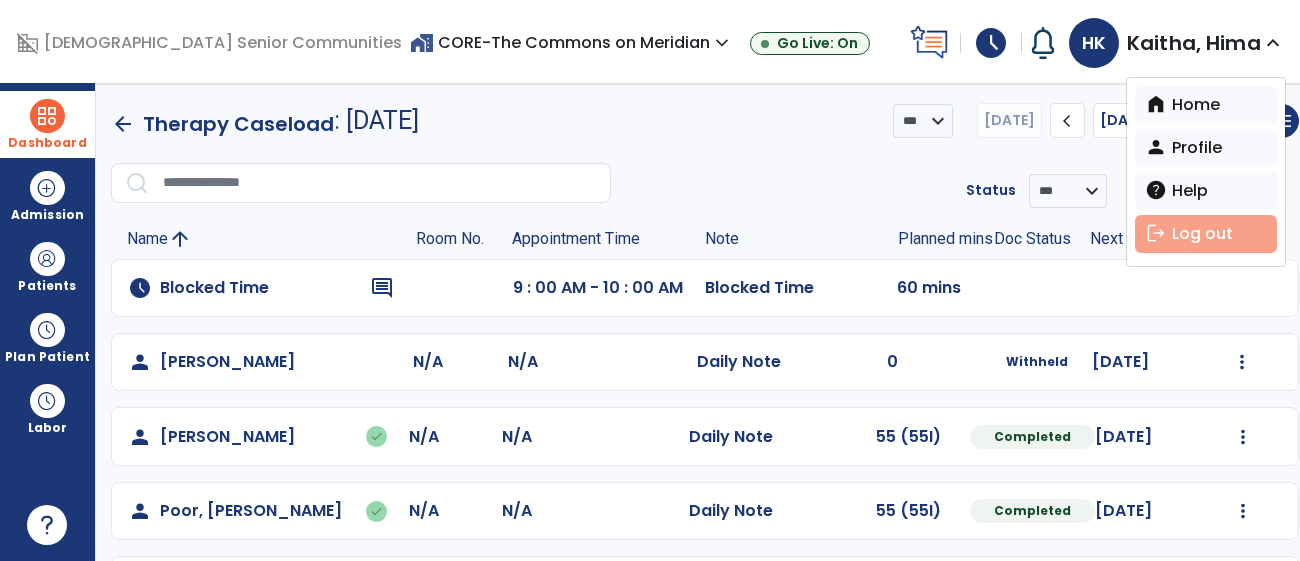 click on "logout   Log out" at bounding box center [1206, 234] 